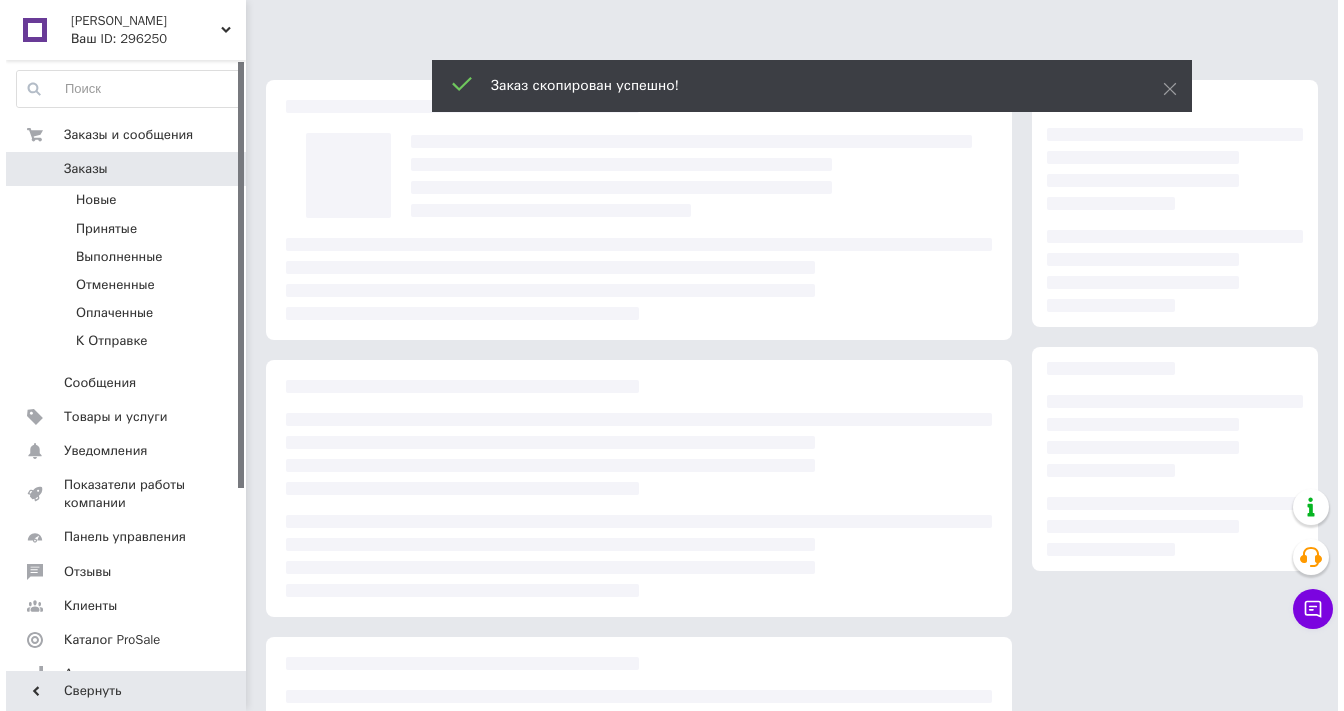 scroll, scrollTop: 0, scrollLeft: 0, axis: both 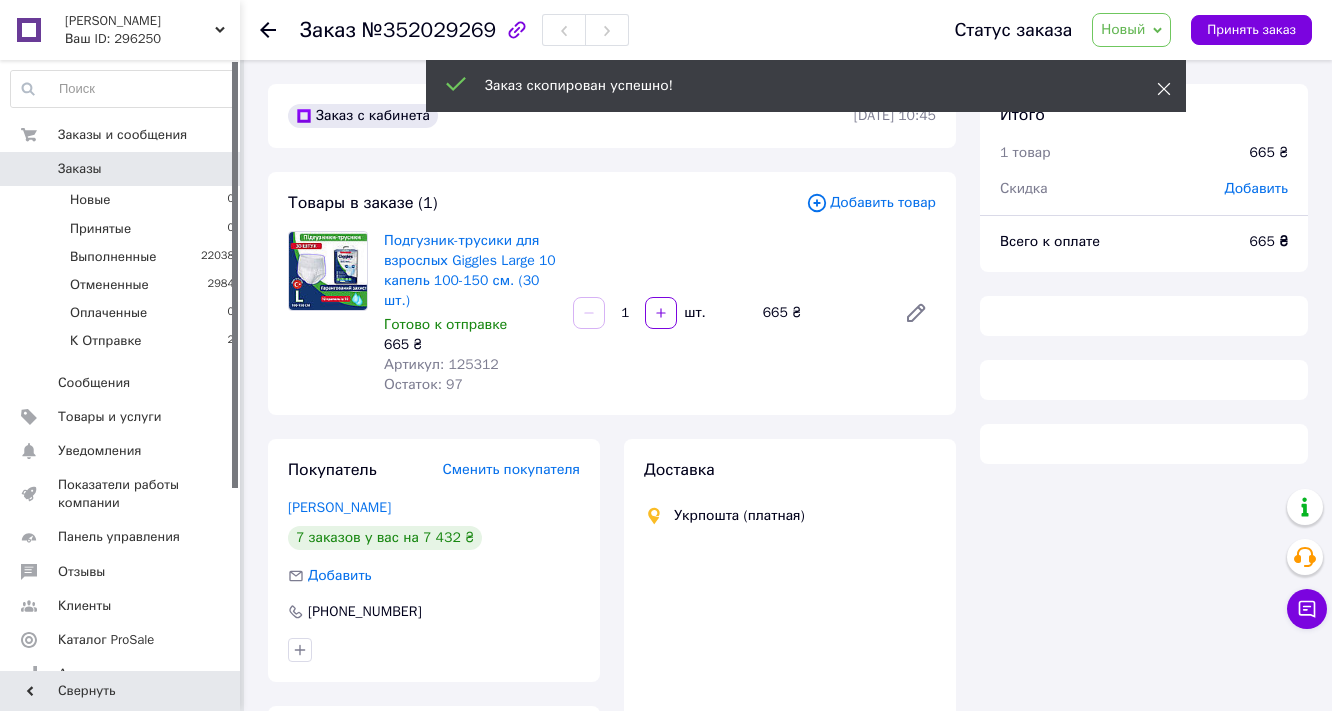 click 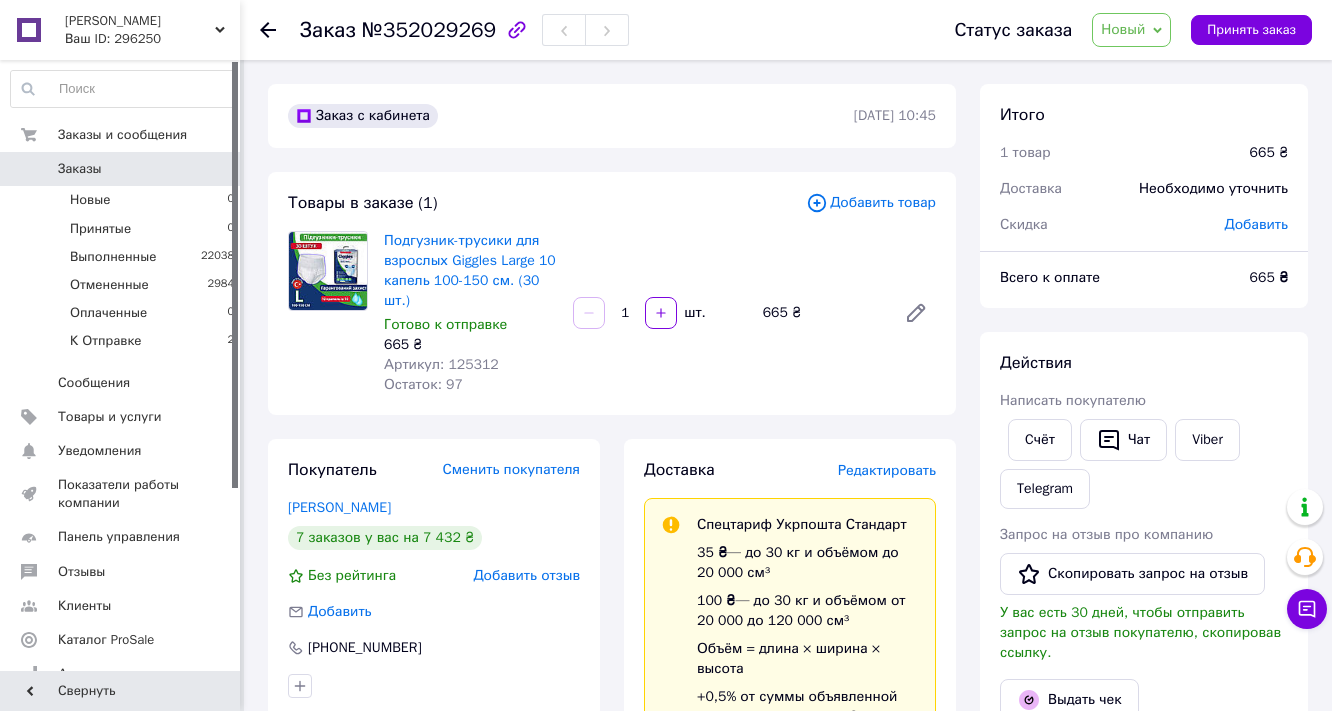 click on "Добавить товар" at bounding box center [871, 203] 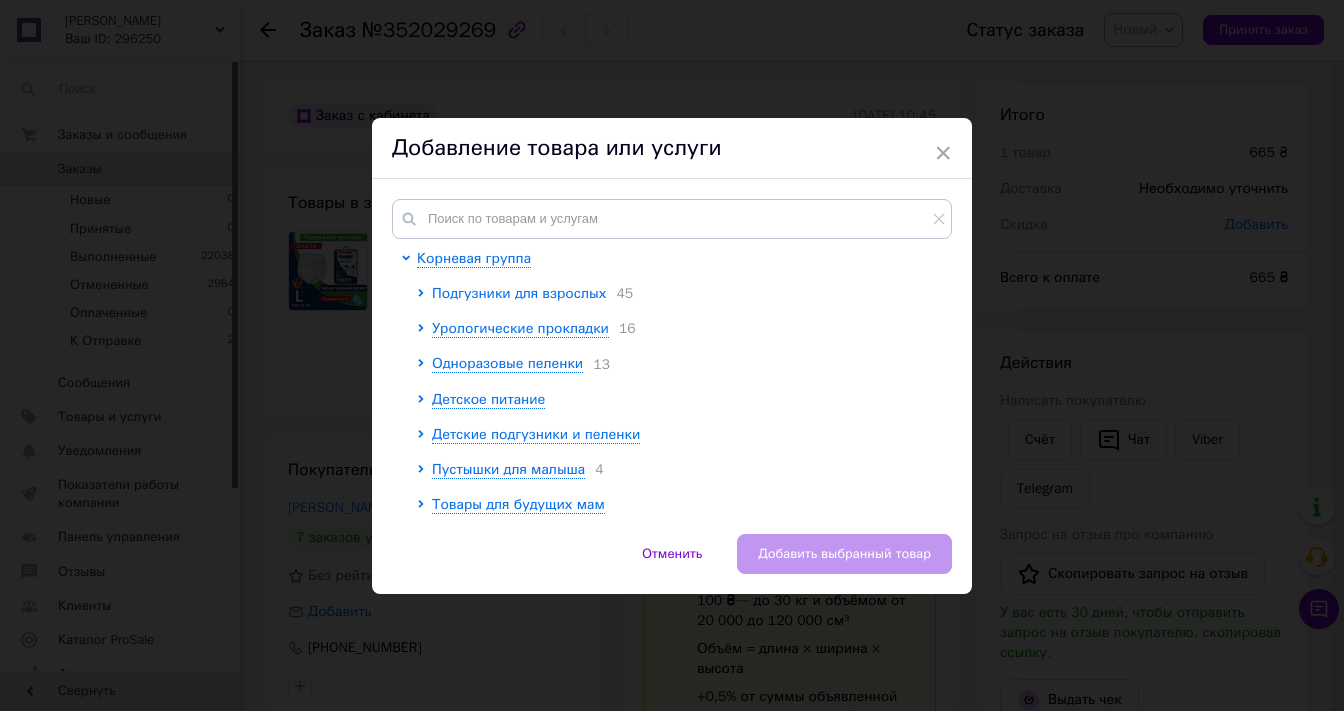 click on "Подгузники для взрослых" at bounding box center [519, 293] 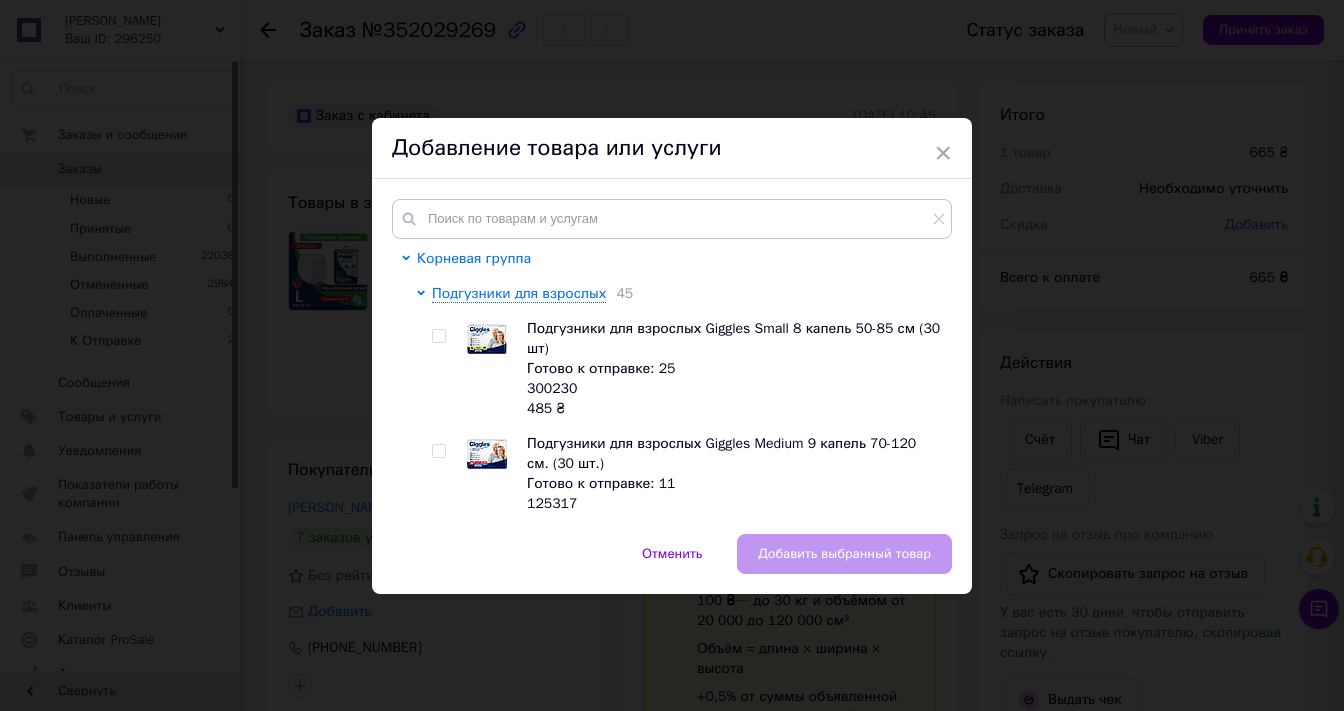 click on "Корневая группа" at bounding box center [474, 258] 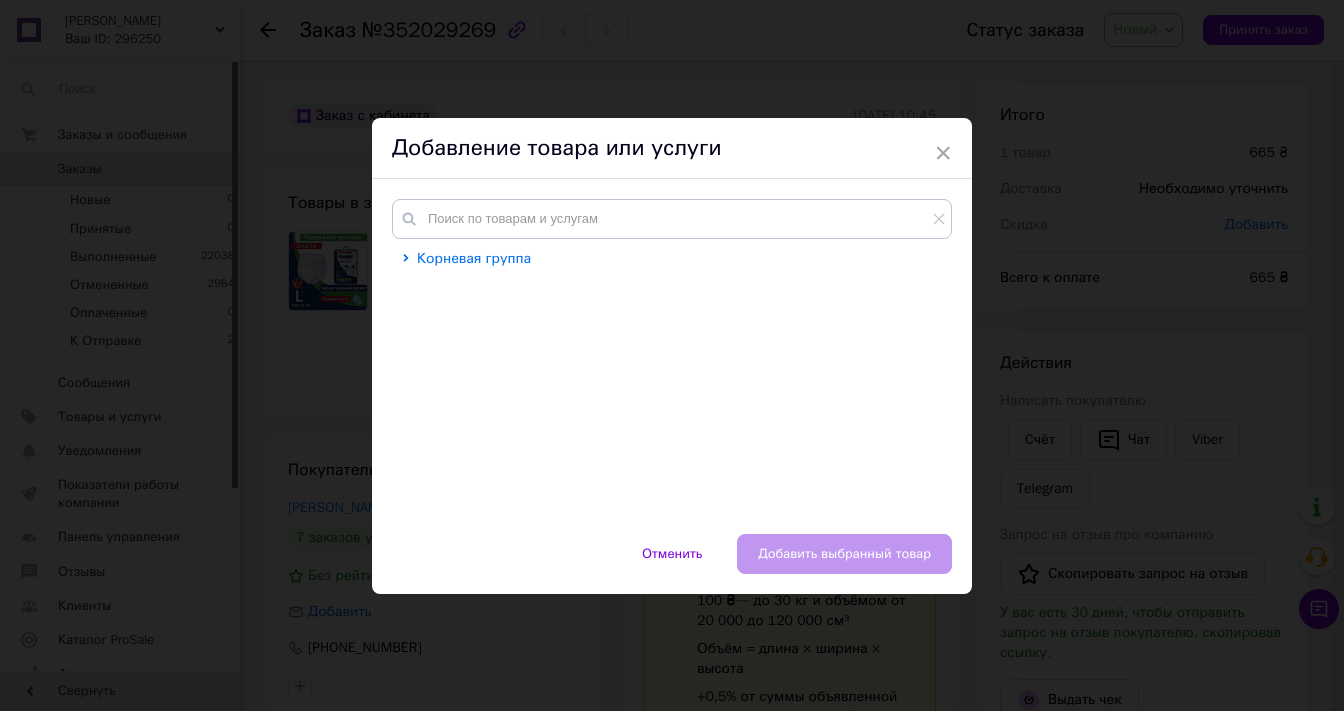 click on "Корневая группа" at bounding box center [474, 258] 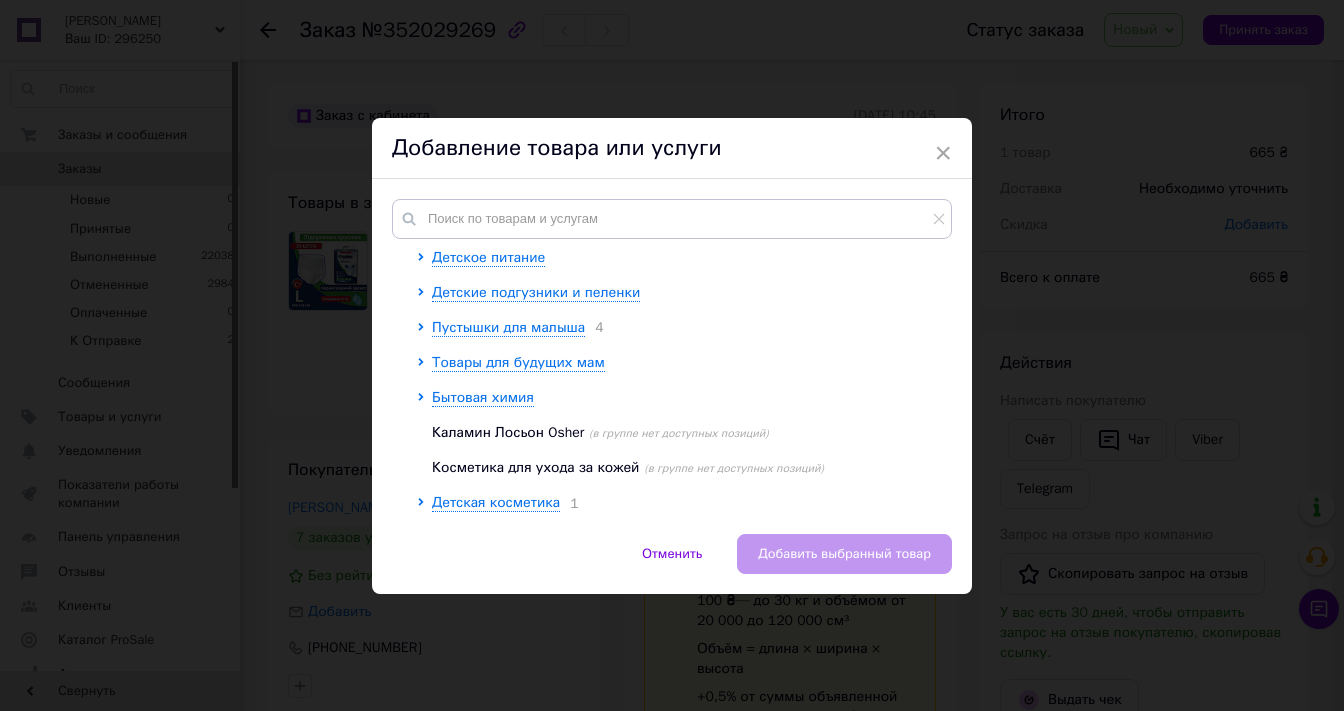 scroll, scrollTop: 6240, scrollLeft: 0, axis: vertical 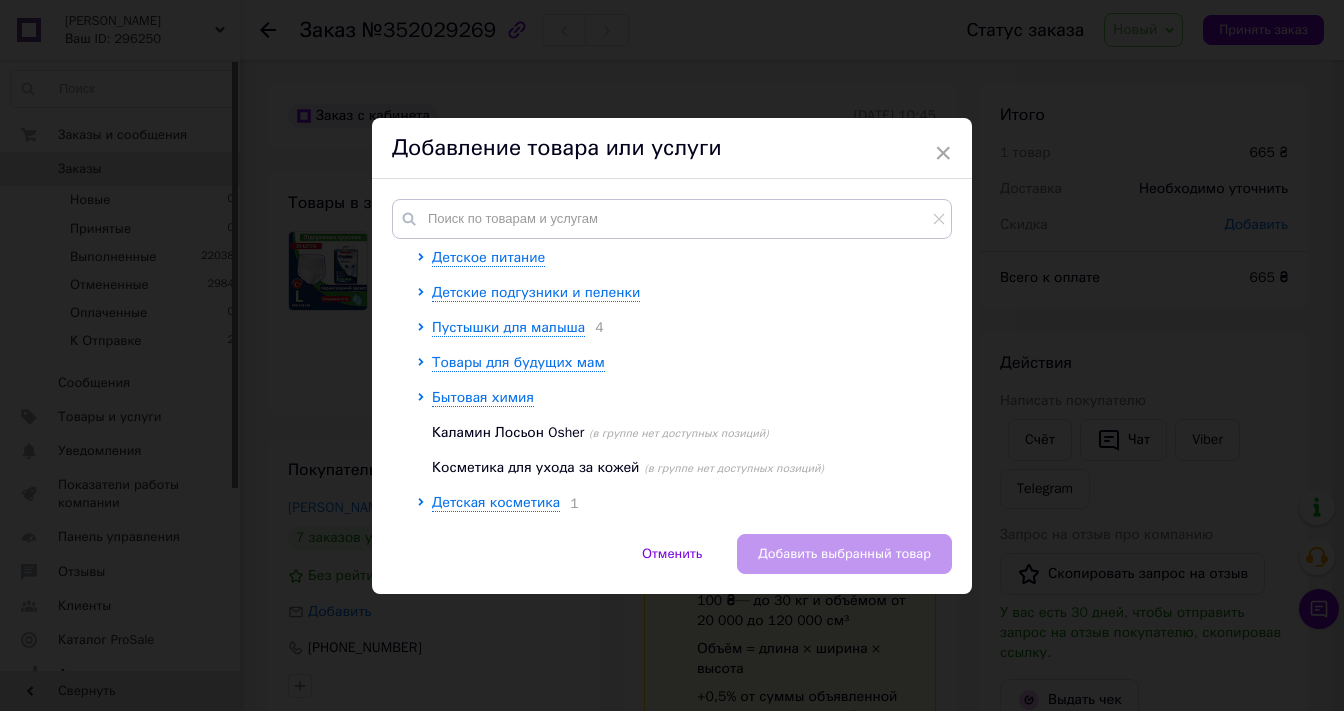 click at bounding box center [438, -650] 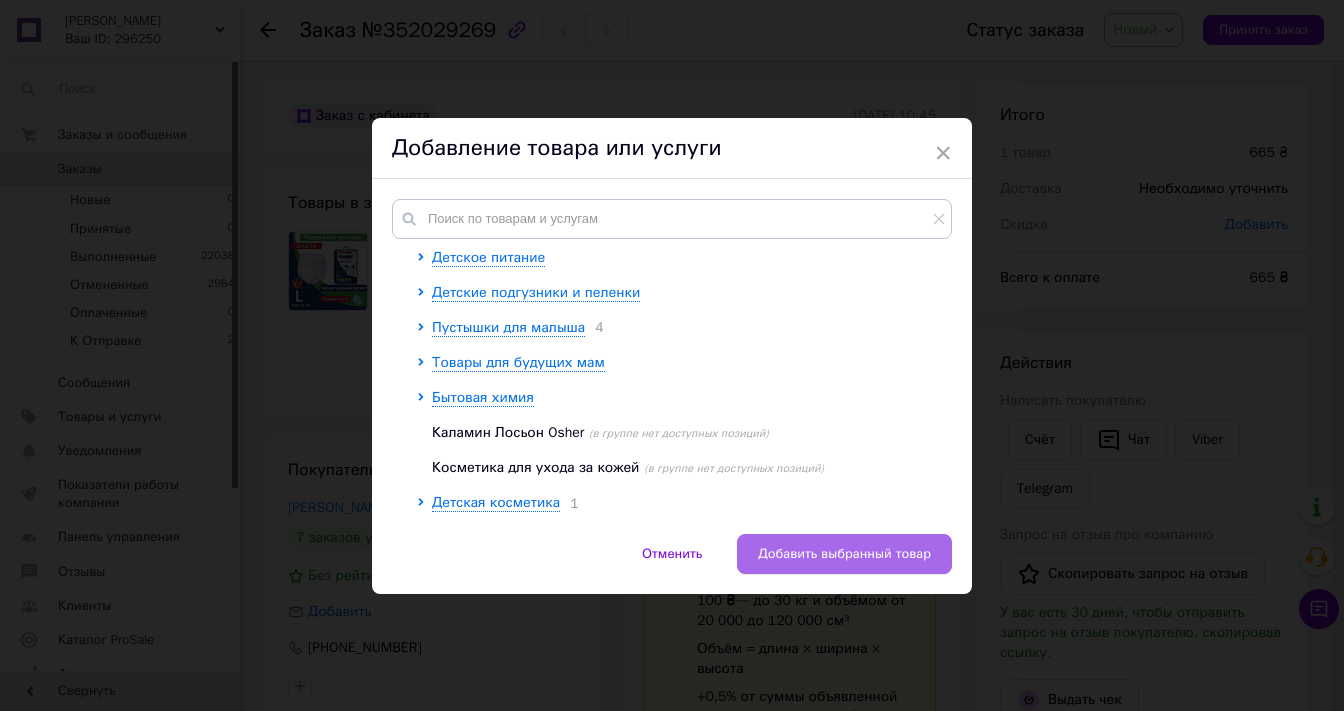 click on "Добавить выбранный товар" at bounding box center (844, 554) 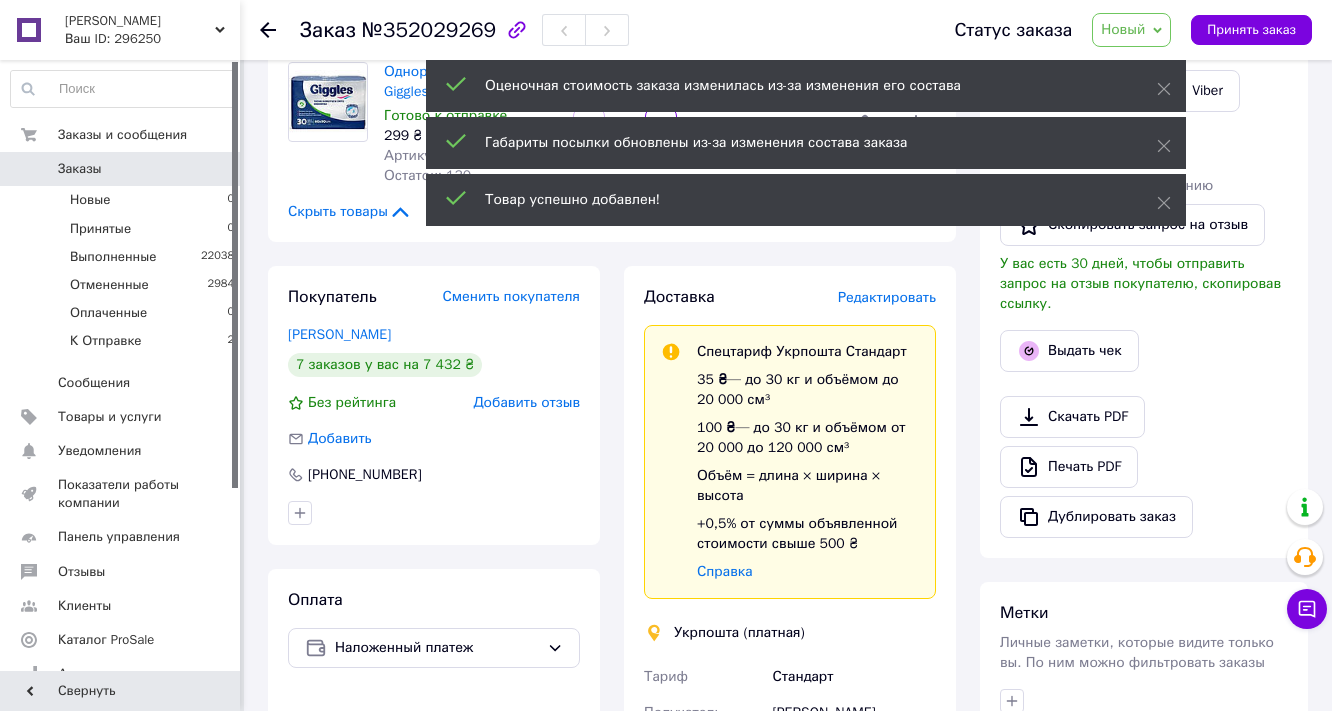 scroll, scrollTop: 480, scrollLeft: 0, axis: vertical 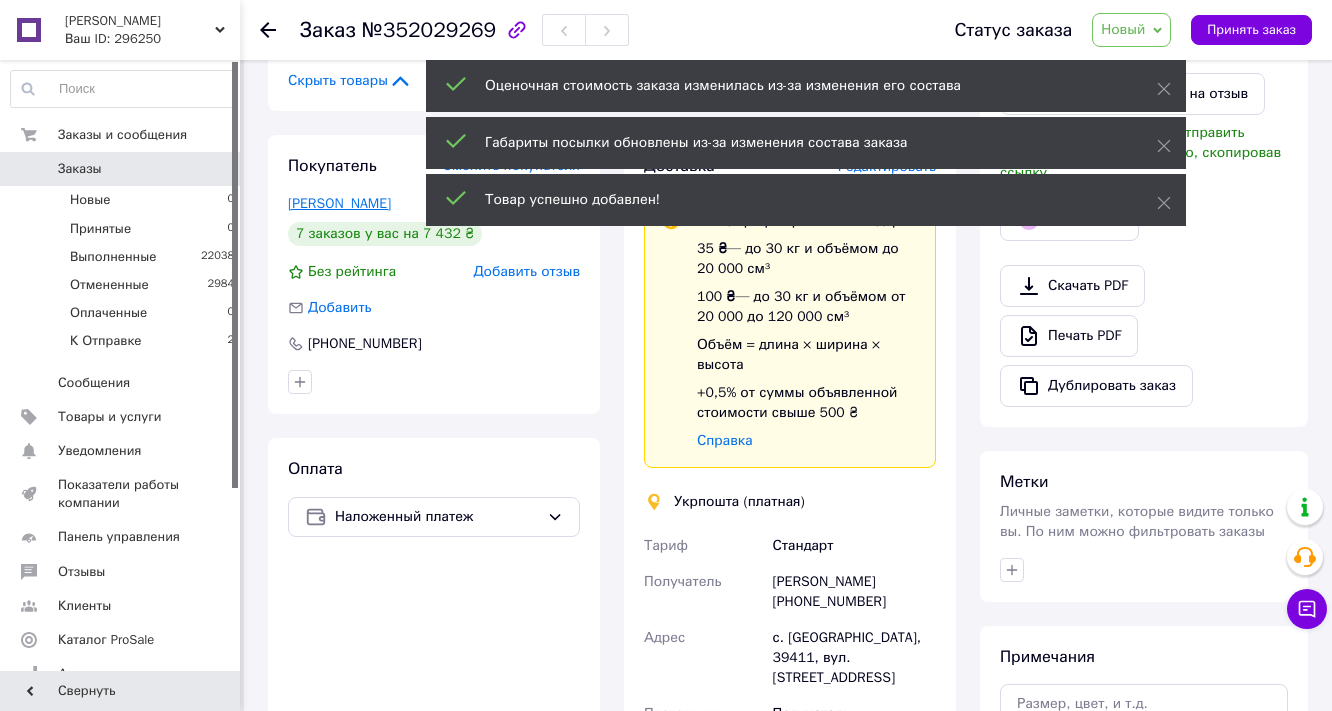 click on "[PERSON_NAME]" at bounding box center (339, 203) 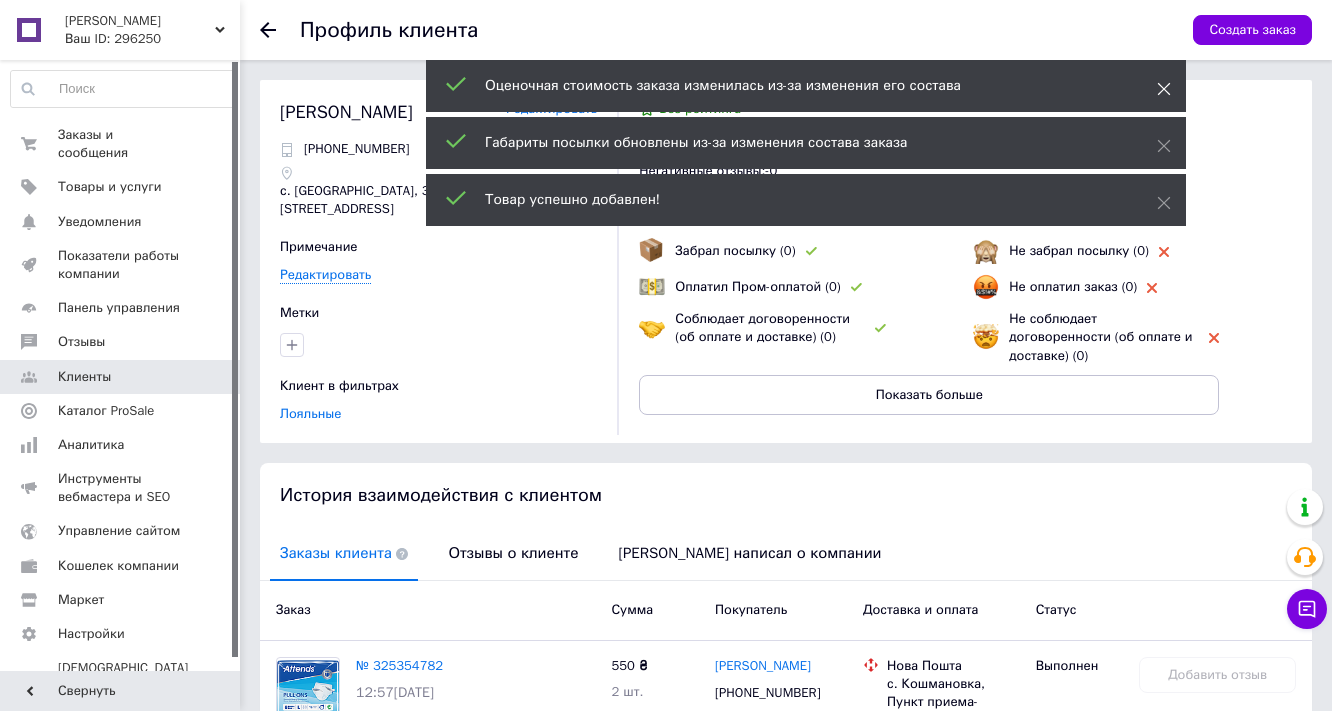 click 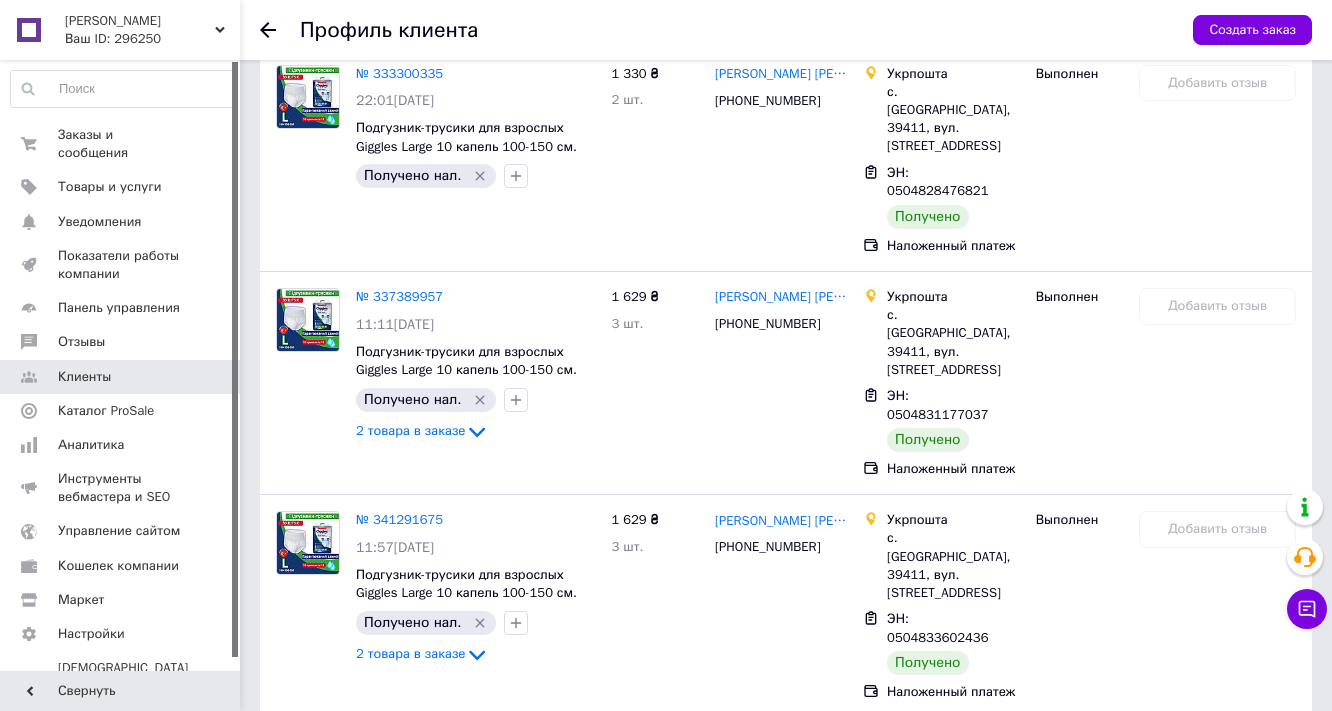 scroll, scrollTop: 1652, scrollLeft: 0, axis: vertical 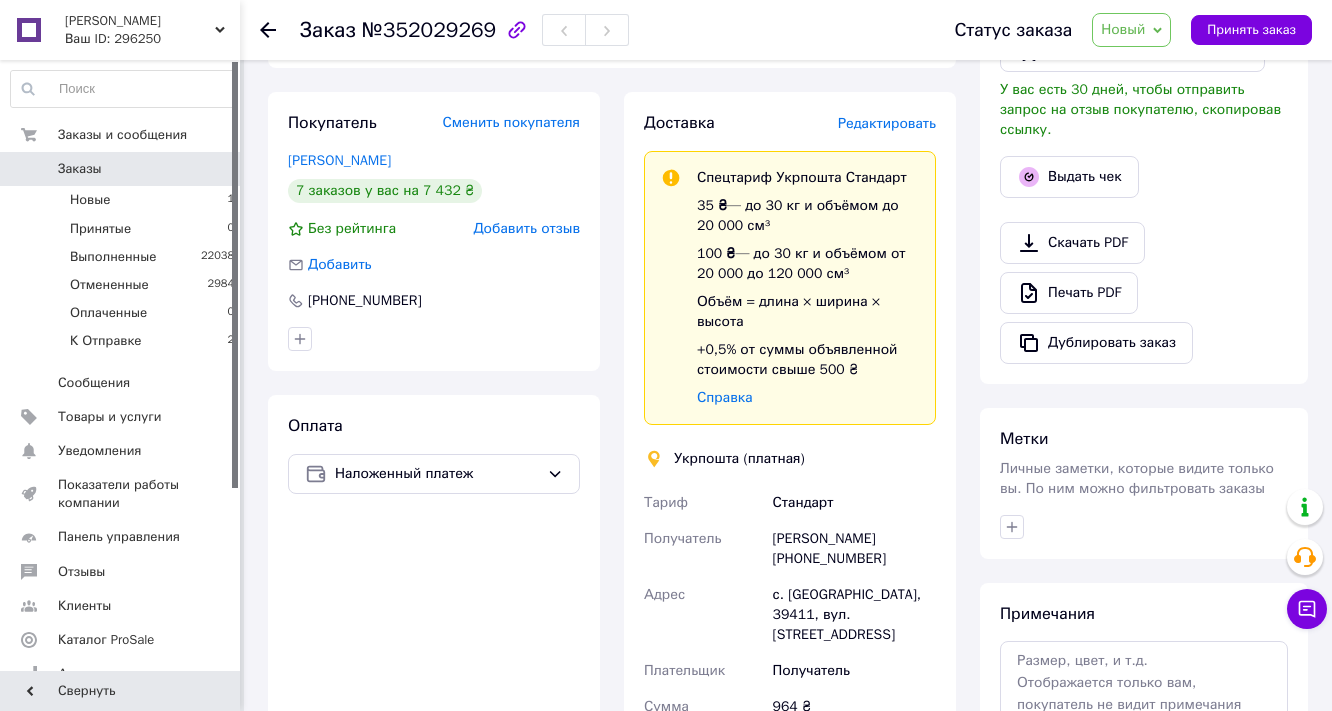 click on "Редактировать" at bounding box center [887, 123] 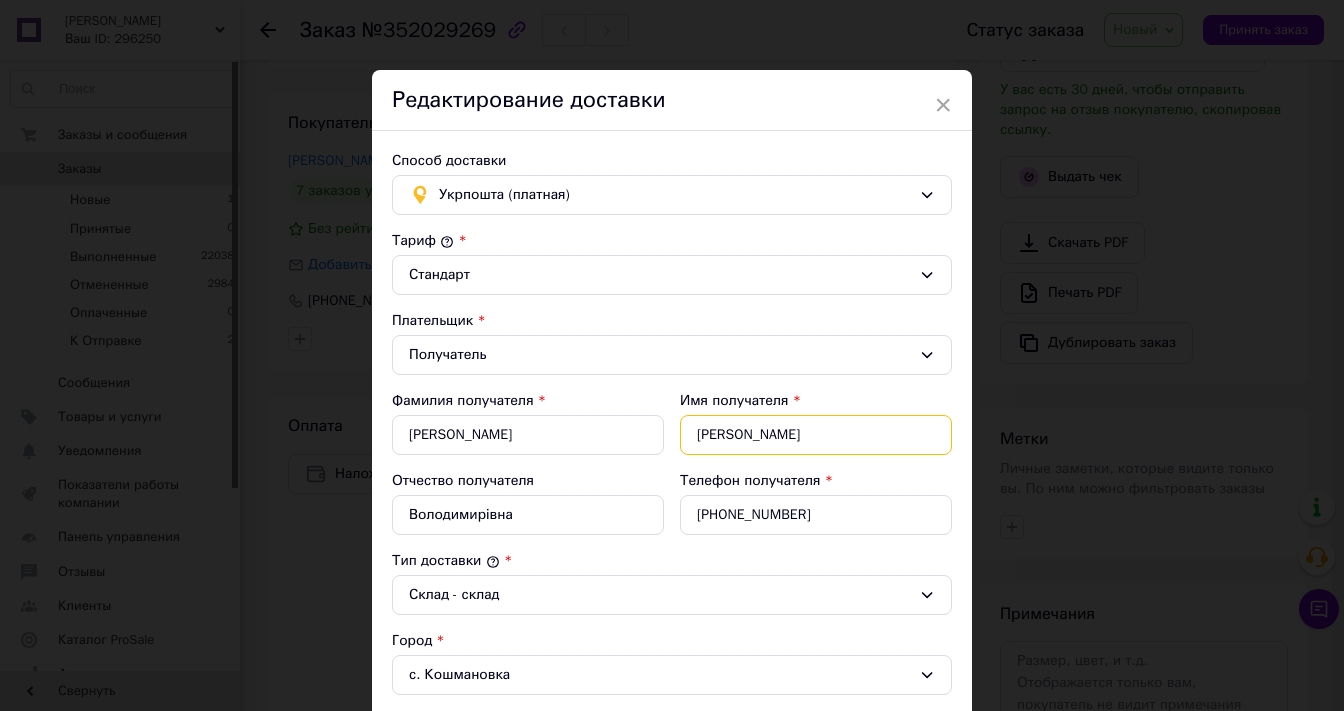 drag, startPoint x: 772, startPoint y: 469, endPoint x: 758, endPoint y: 469, distance: 14 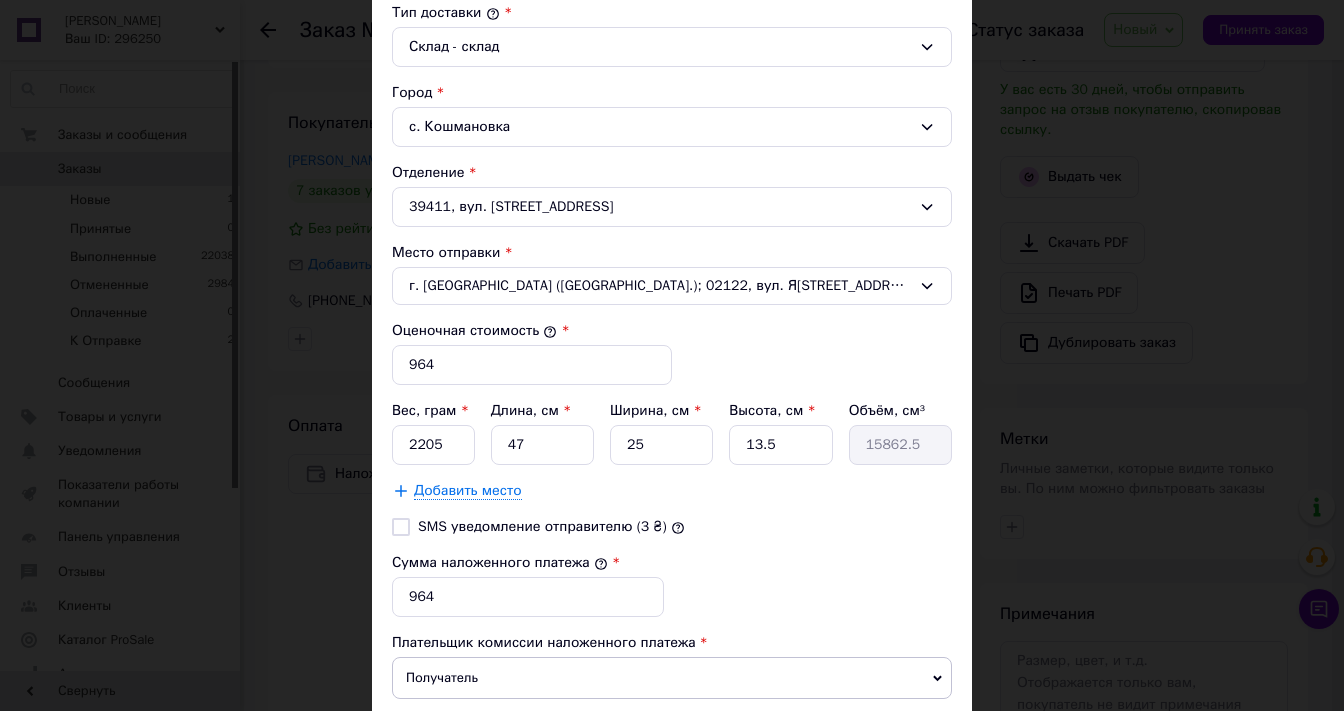 scroll, scrollTop: 560, scrollLeft: 0, axis: vertical 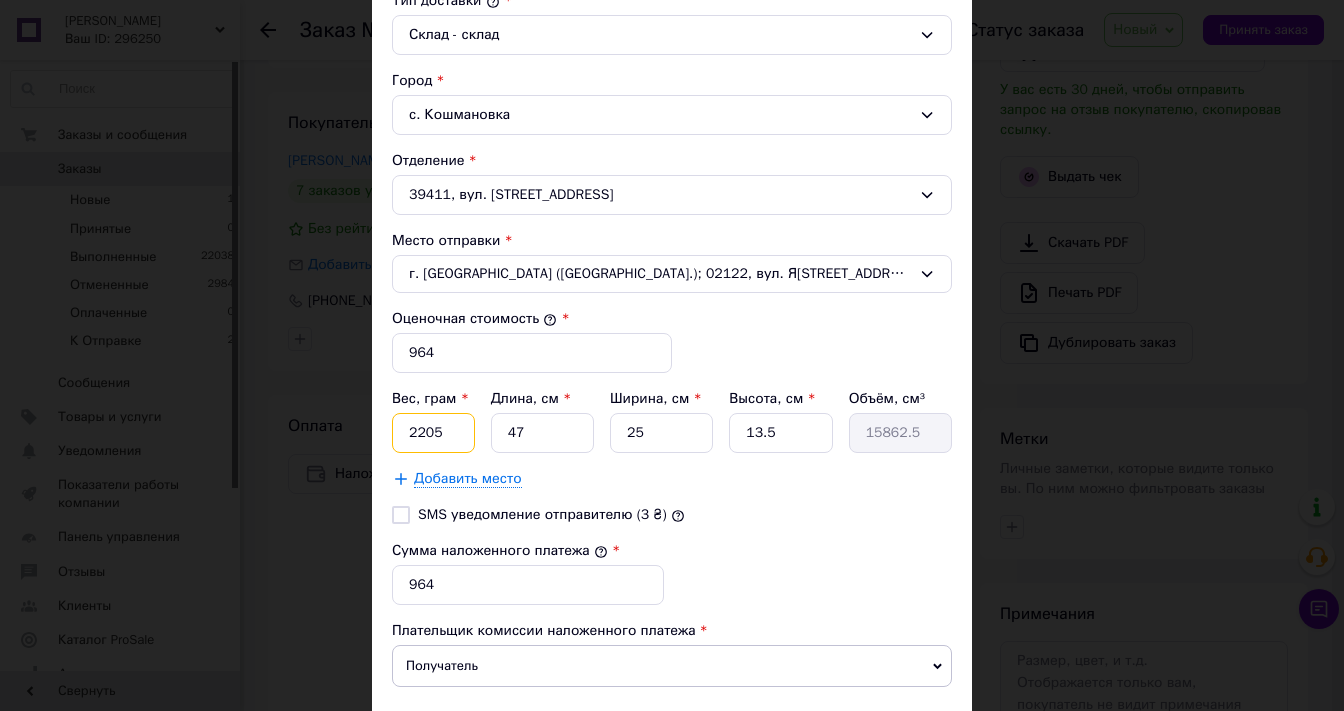 click on "2205" at bounding box center (433, 433) 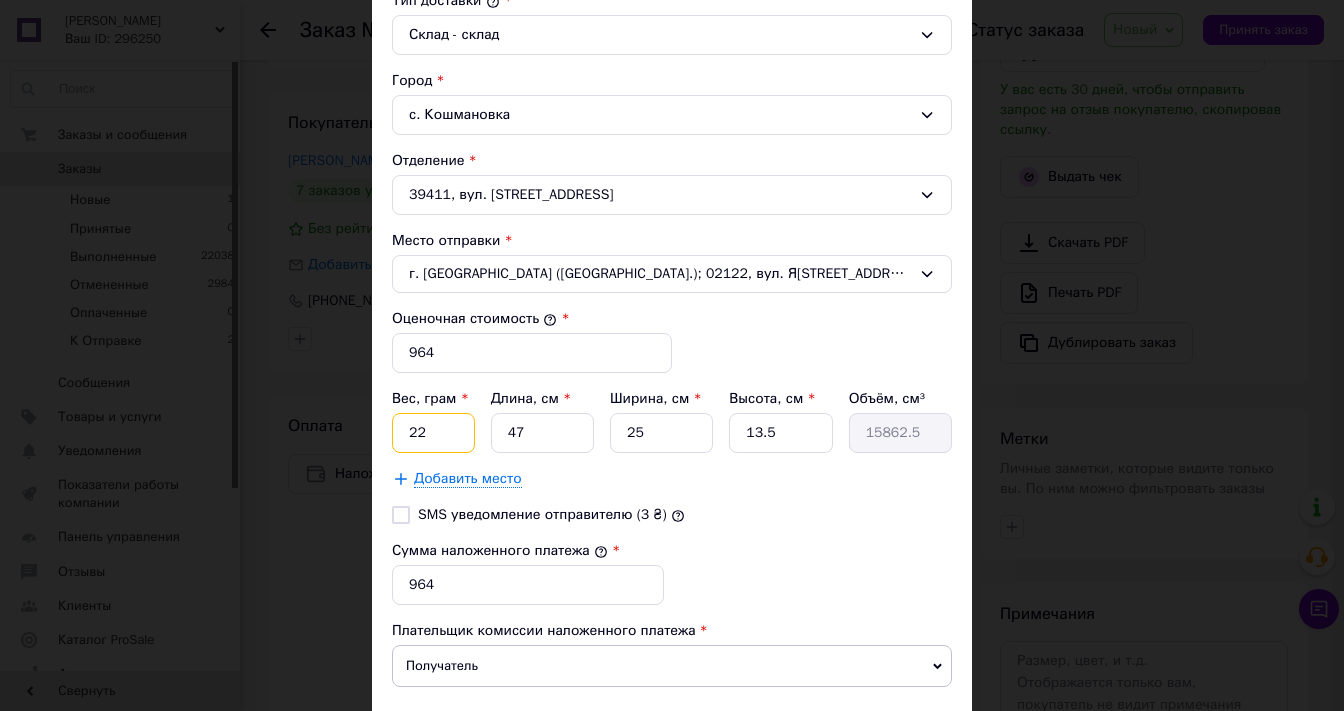 type on "2" 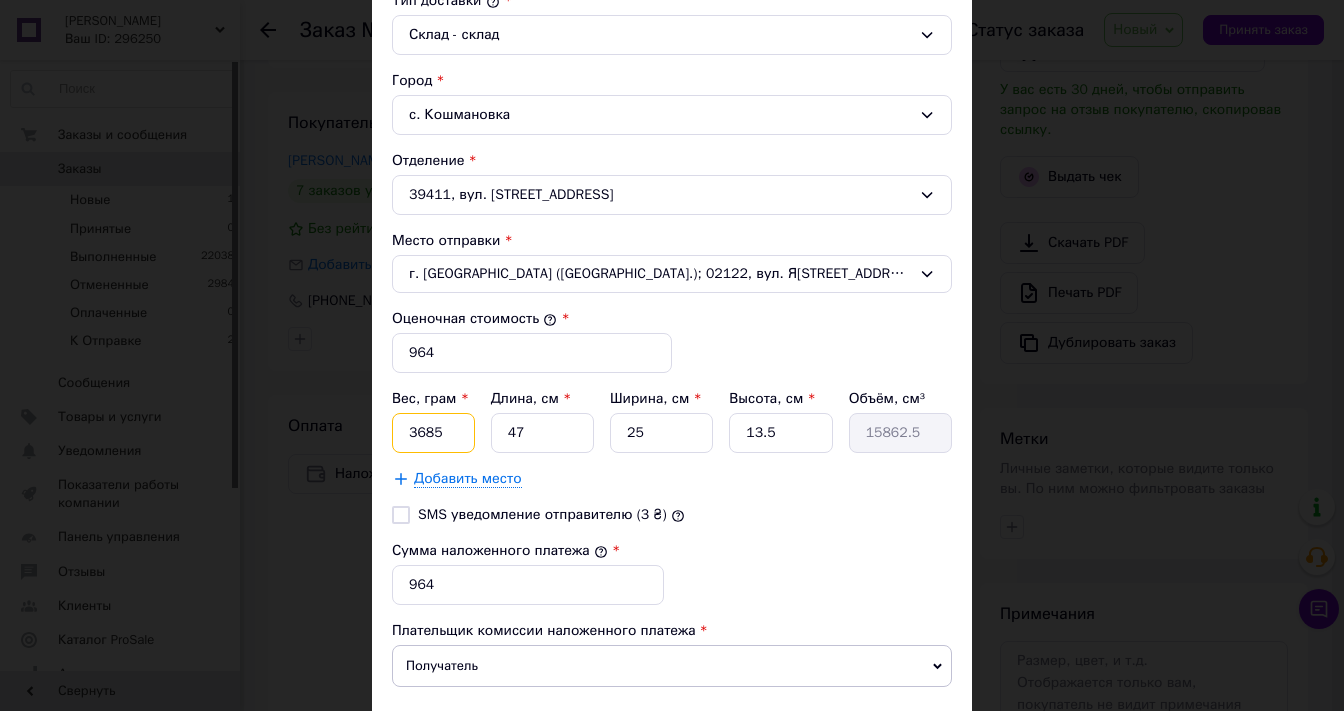 type on "3685" 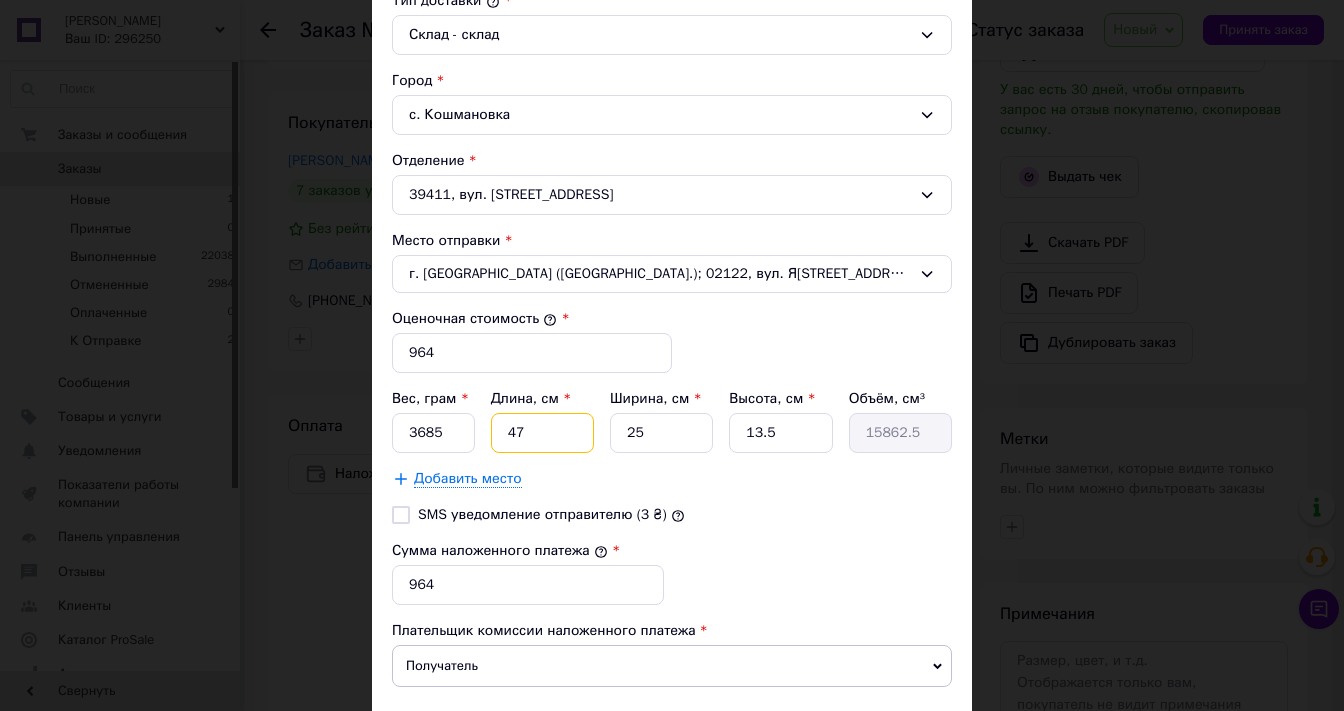 click on "47" at bounding box center (542, 433) 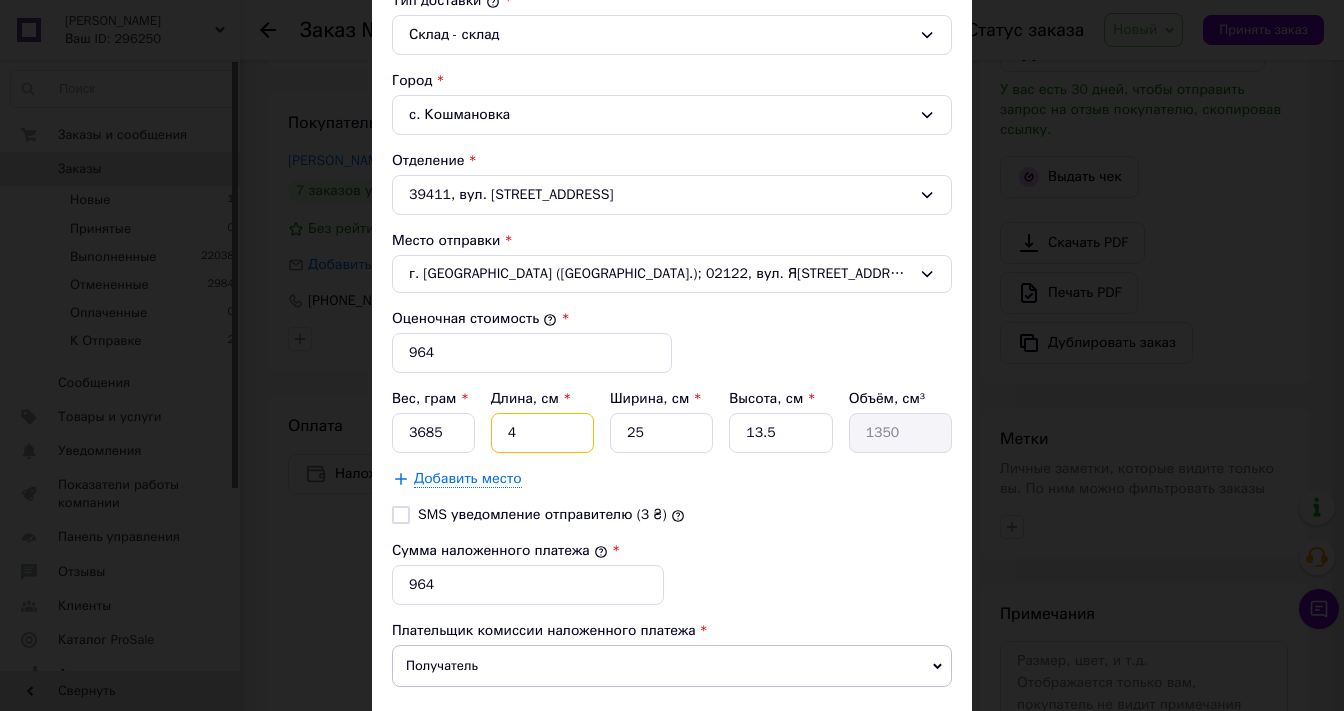 type on "43" 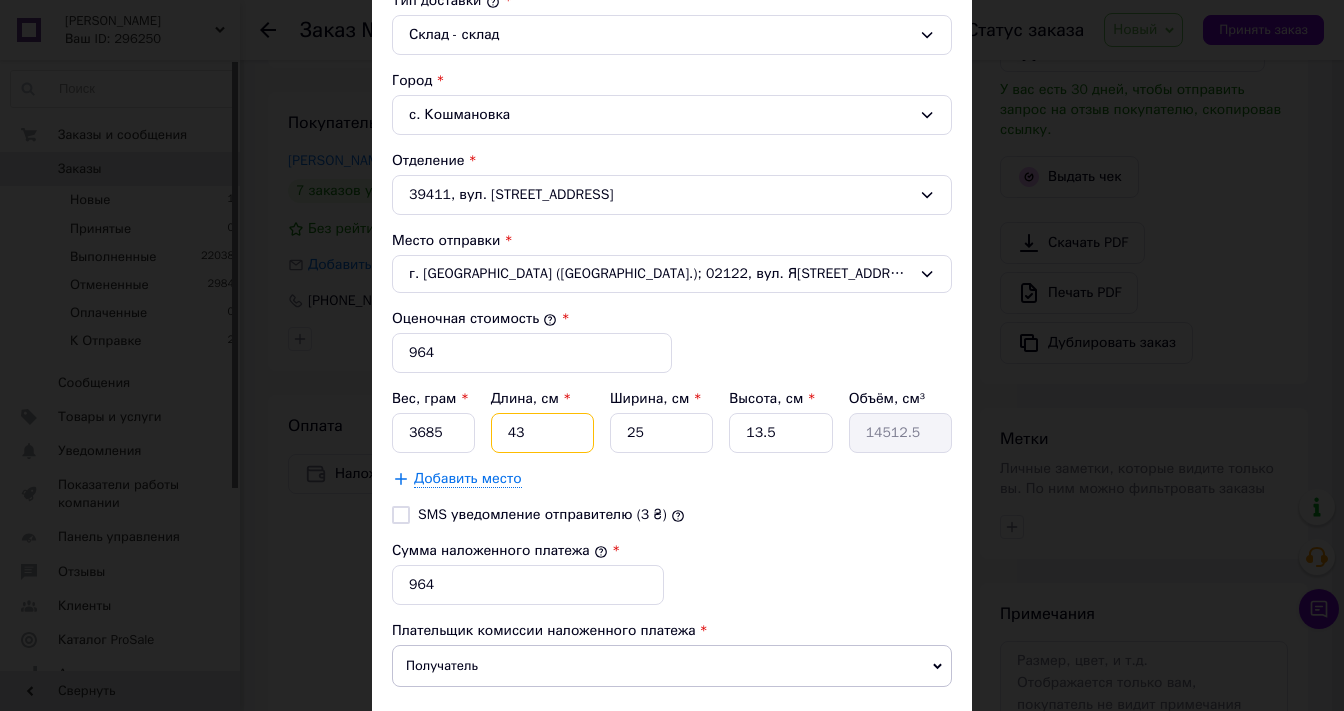 type on "43" 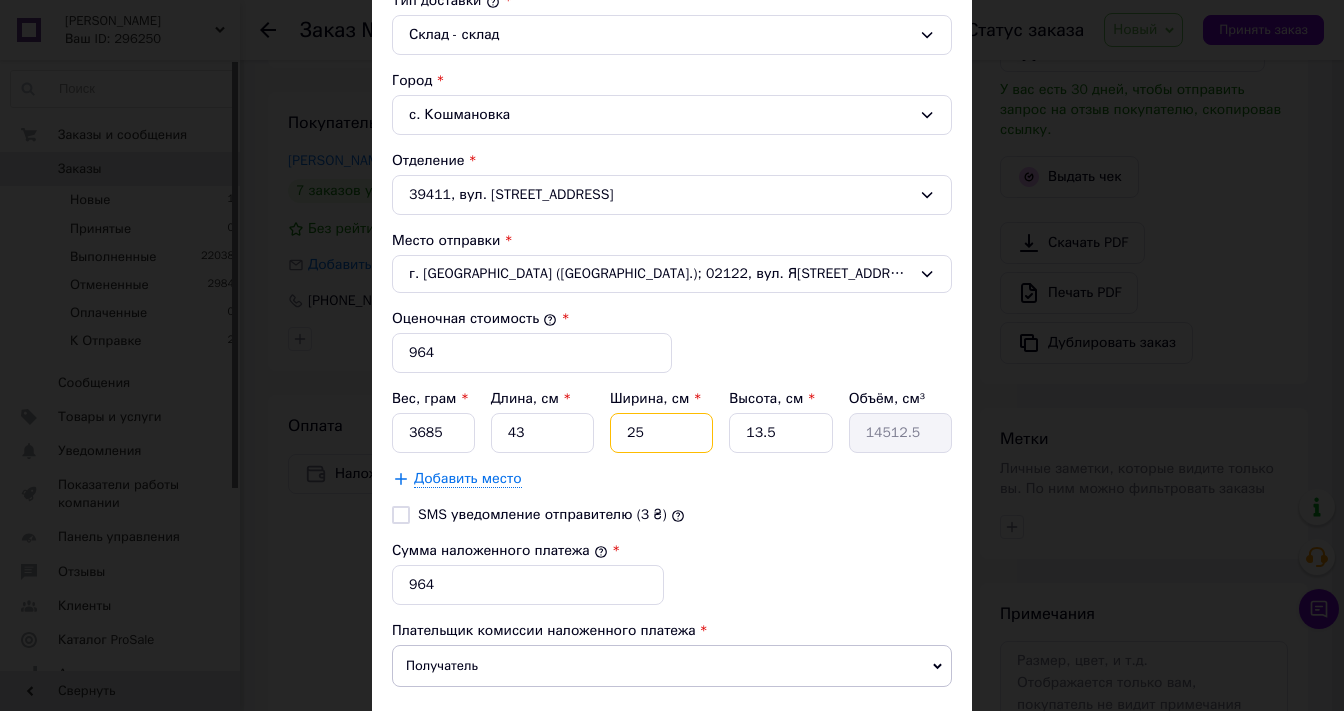 click on "25" at bounding box center (661, 433) 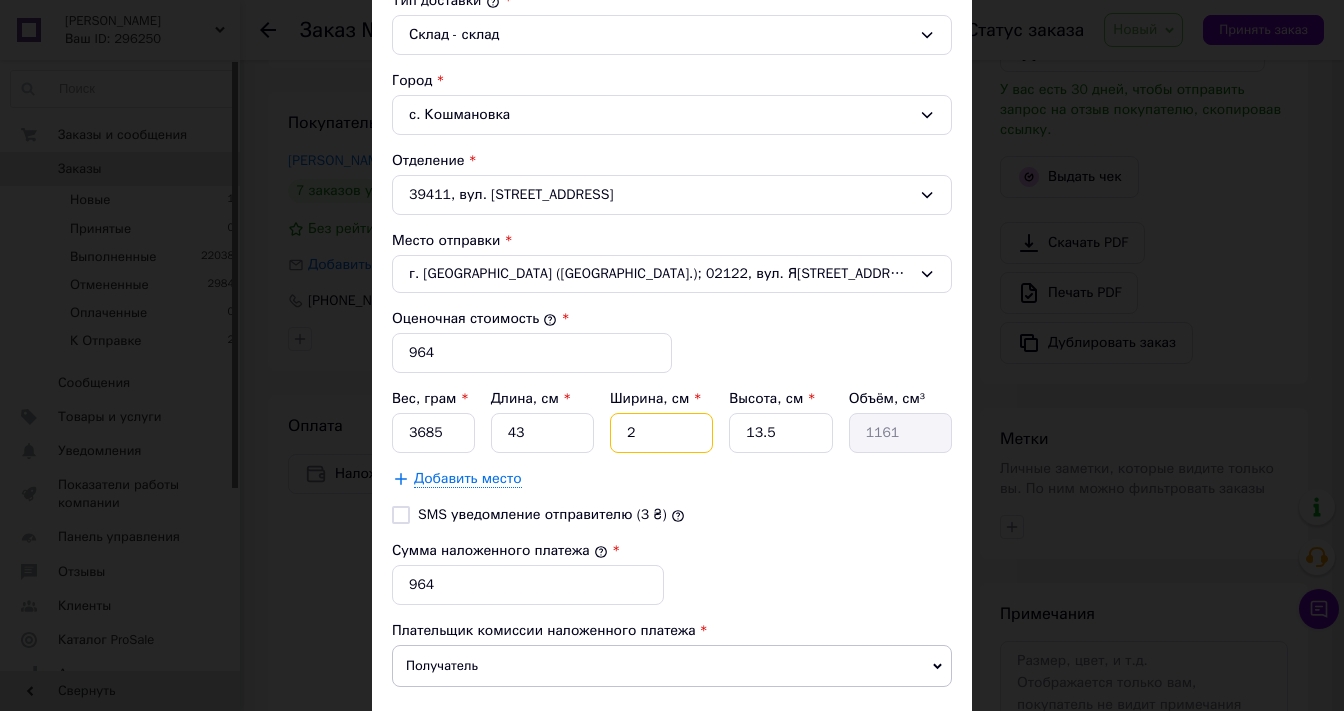 type on "24" 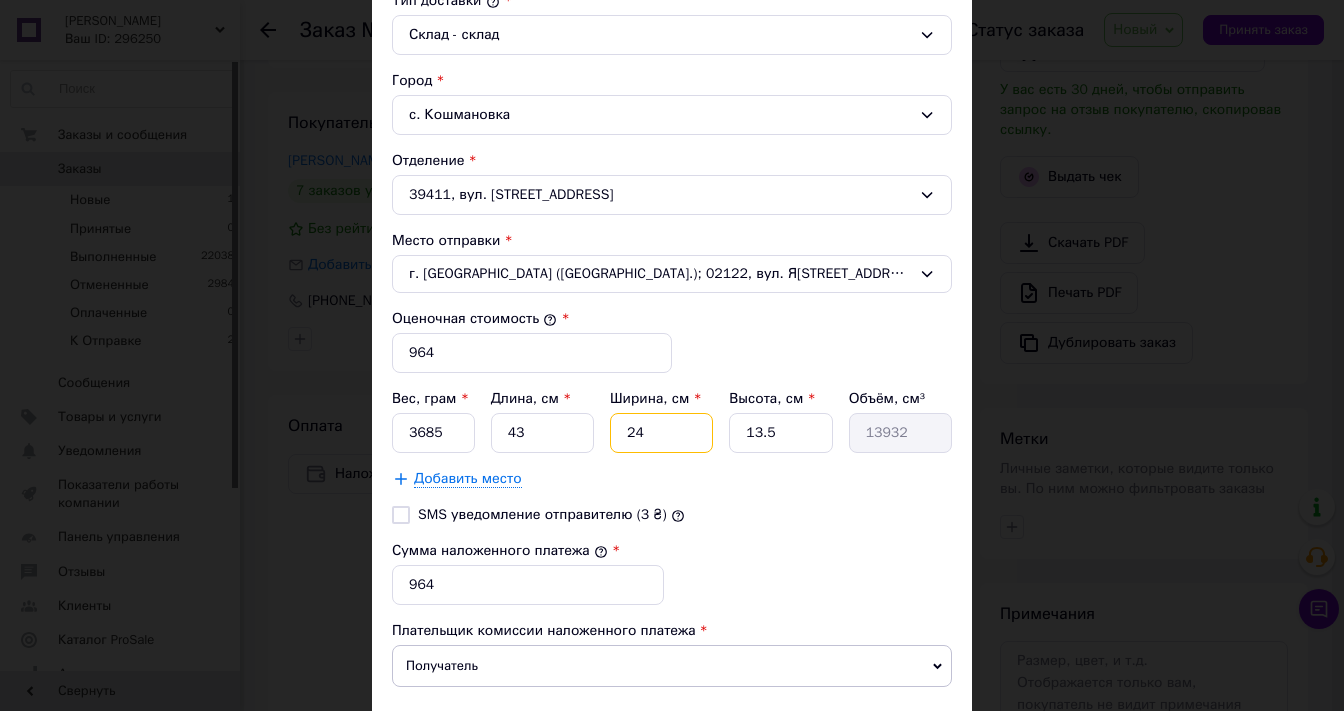 type on "24" 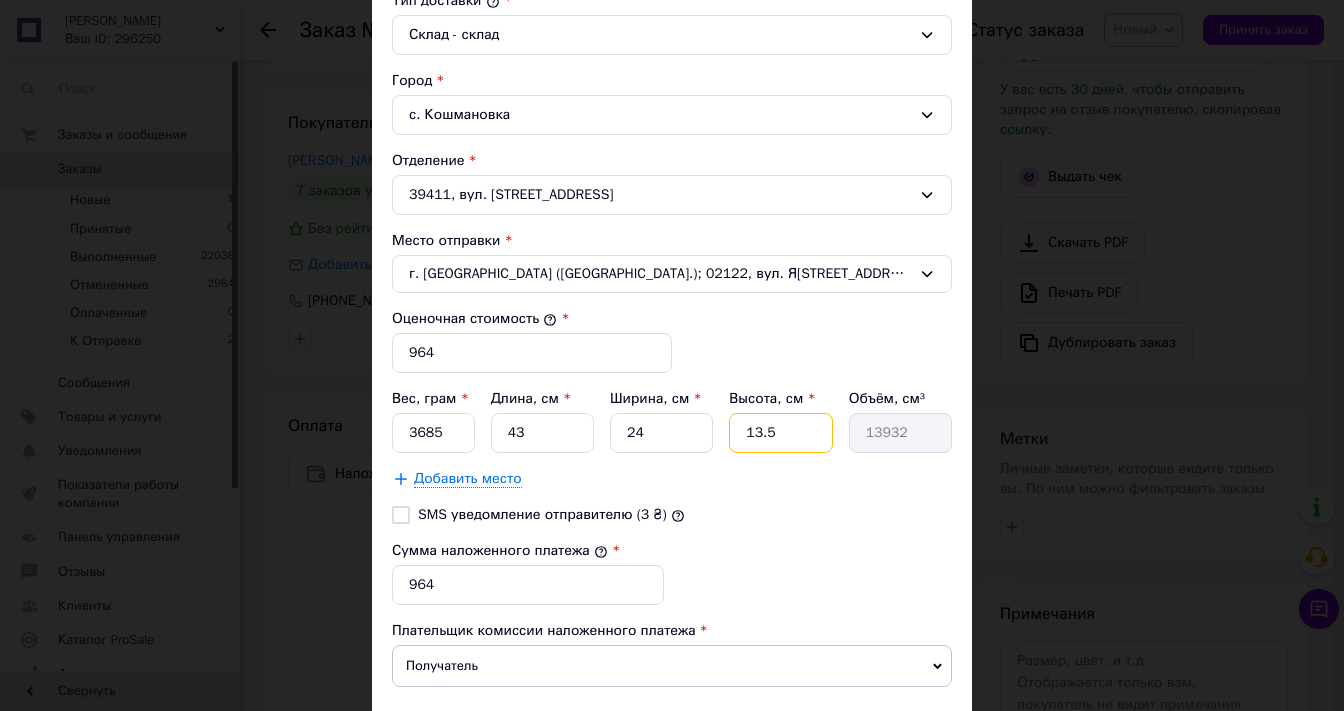 click on "13.5" at bounding box center (780, 433) 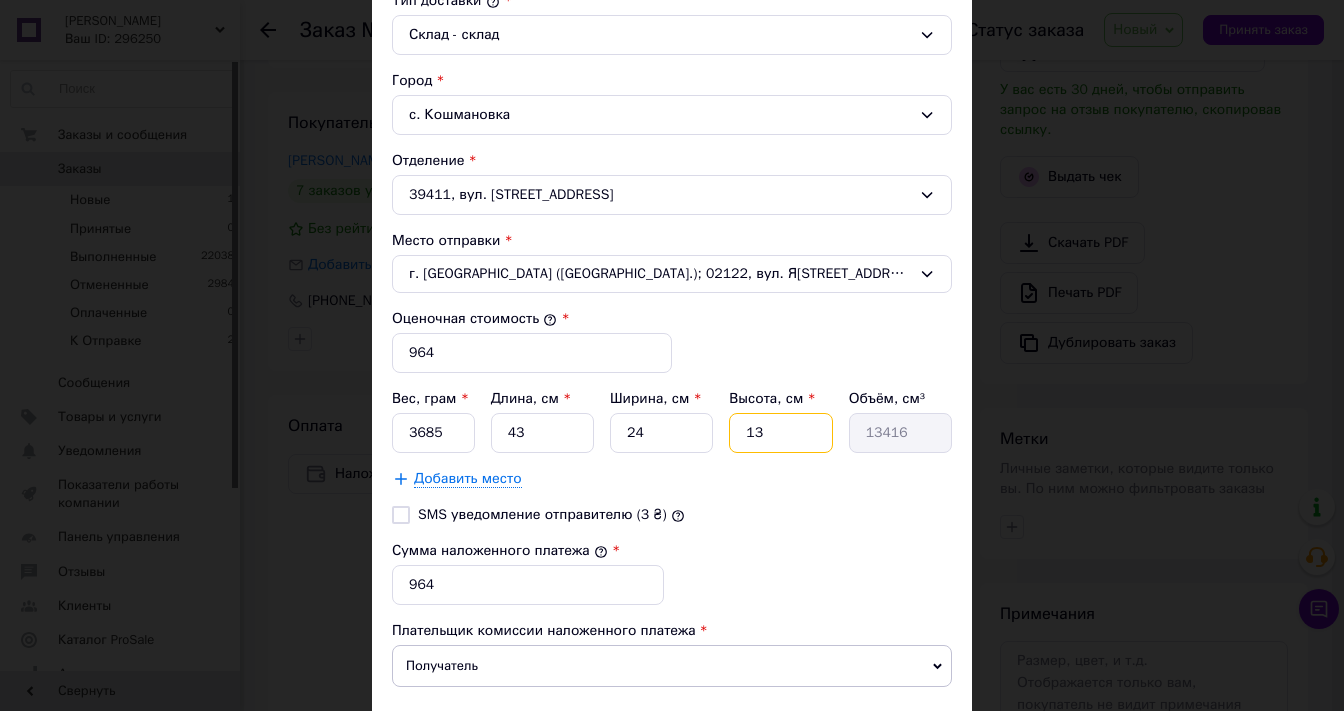 type on "1" 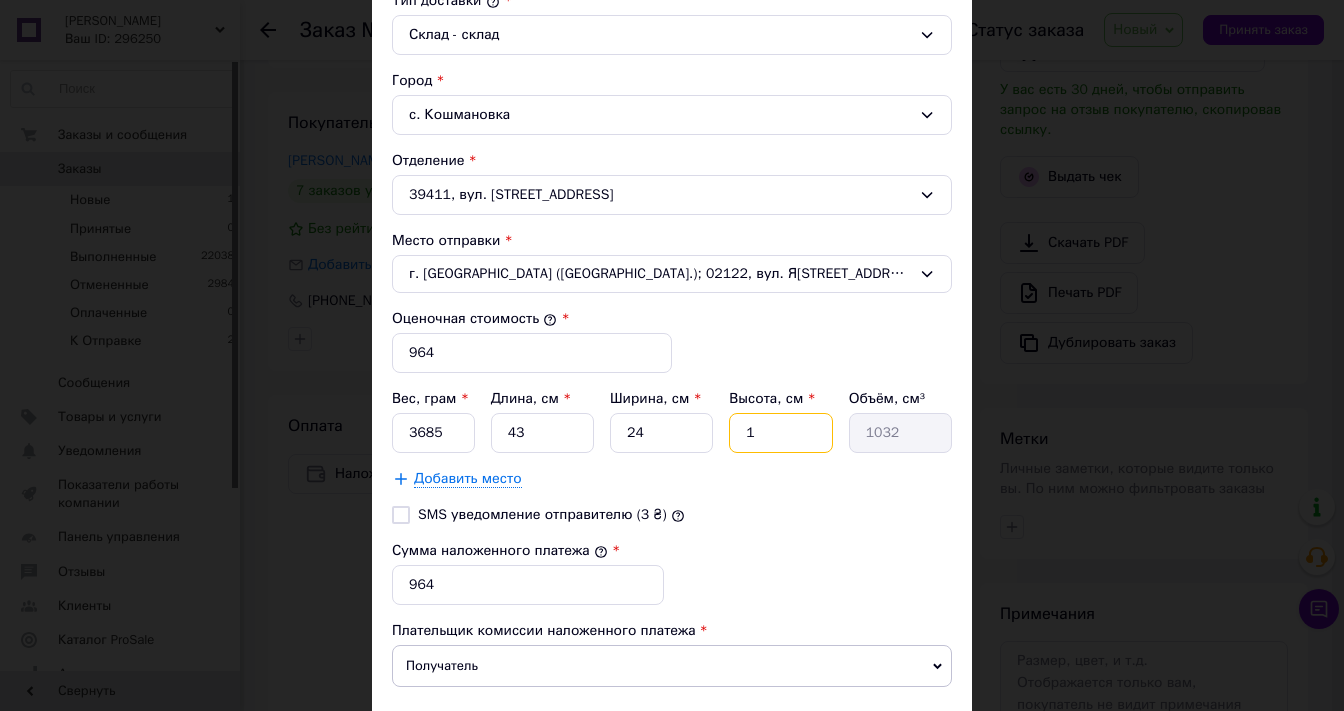 type 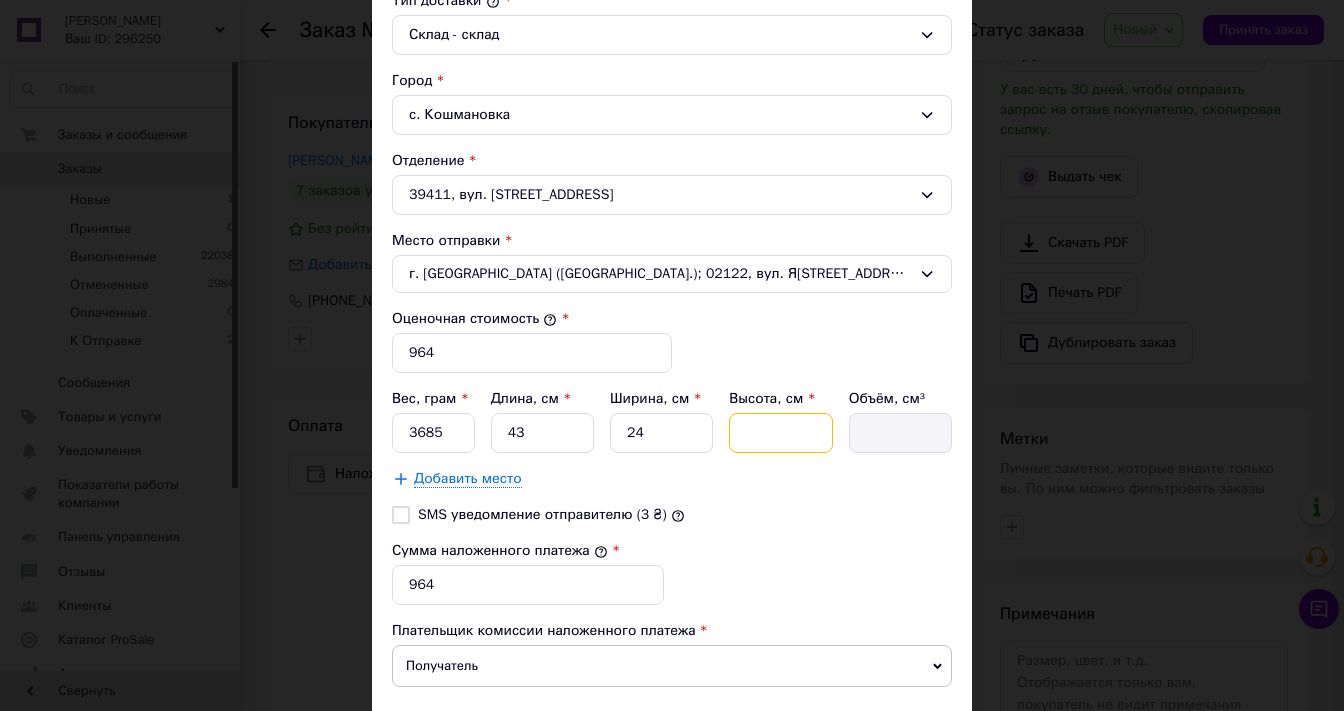 type on "2" 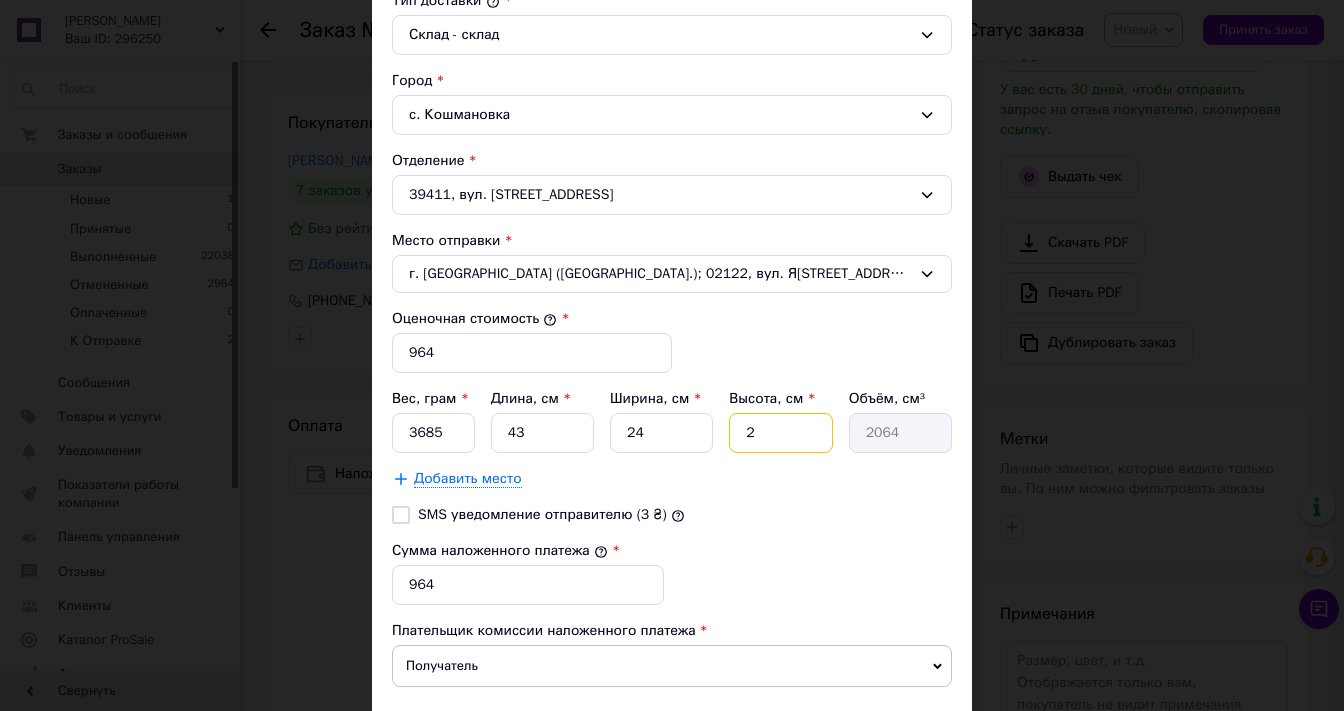 type on "25" 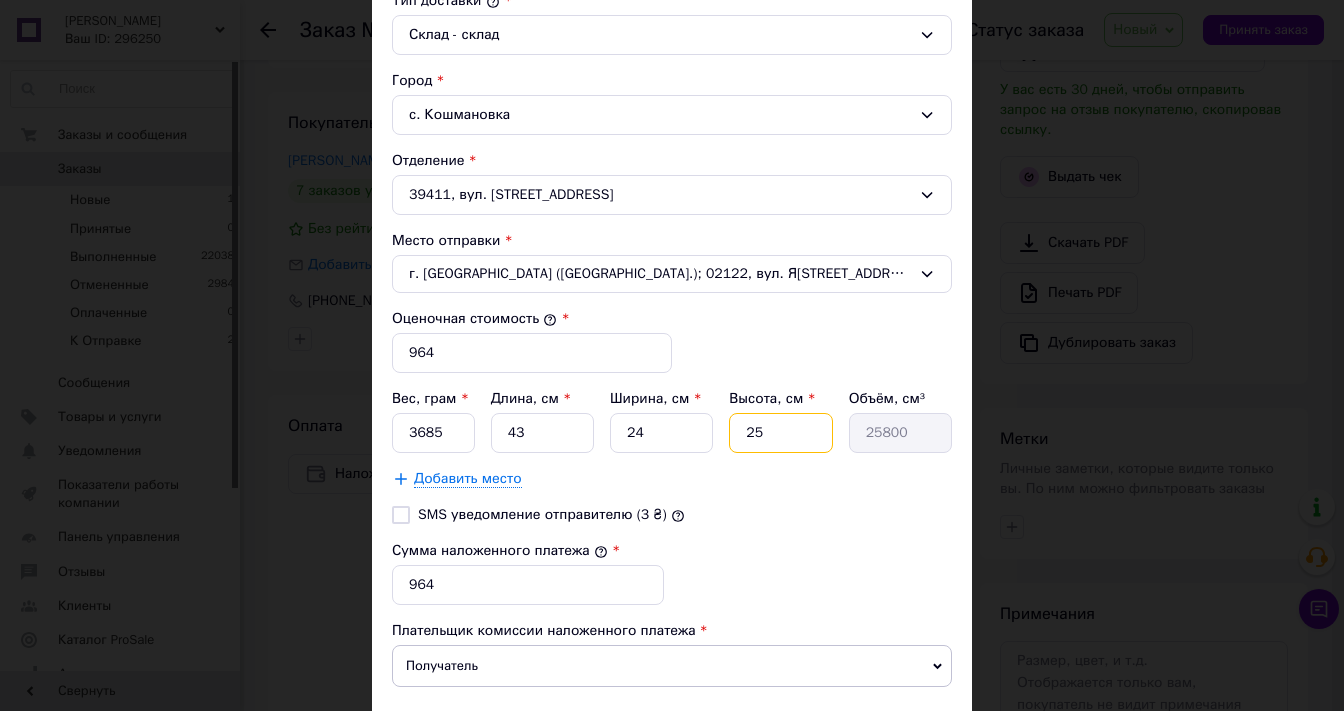 type on "2" 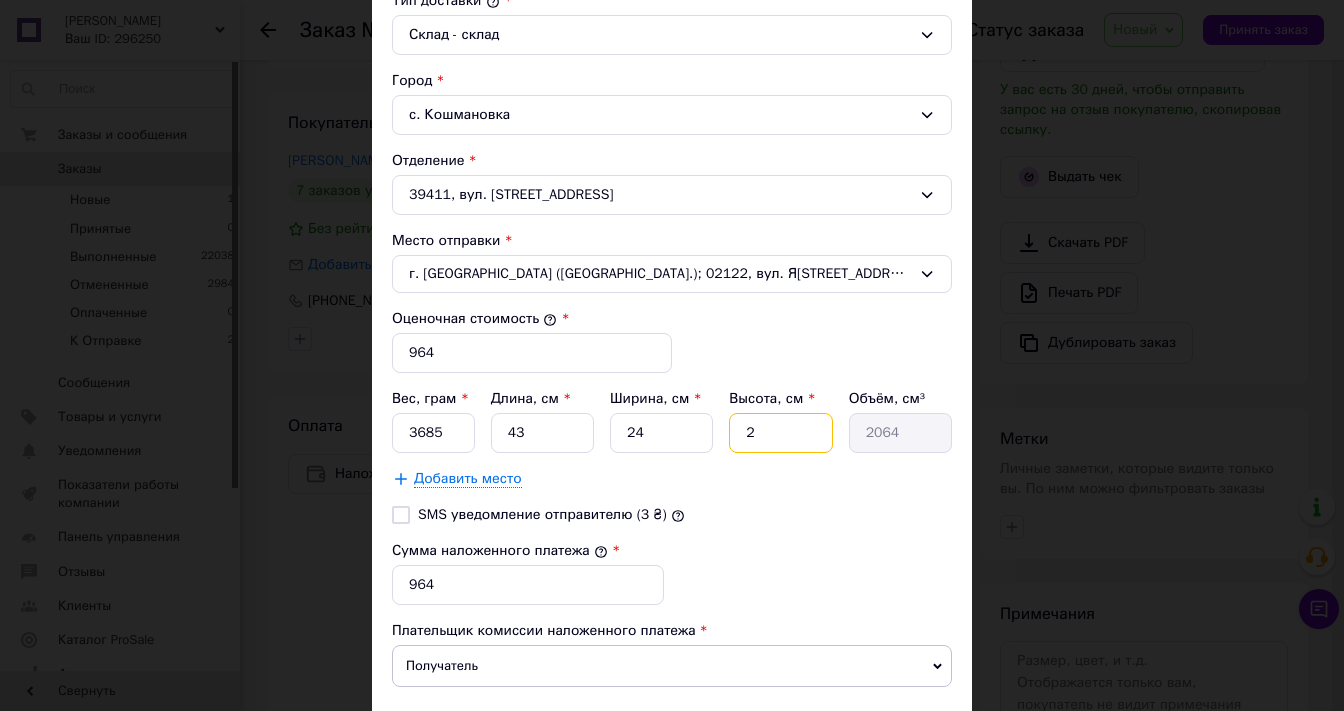 type 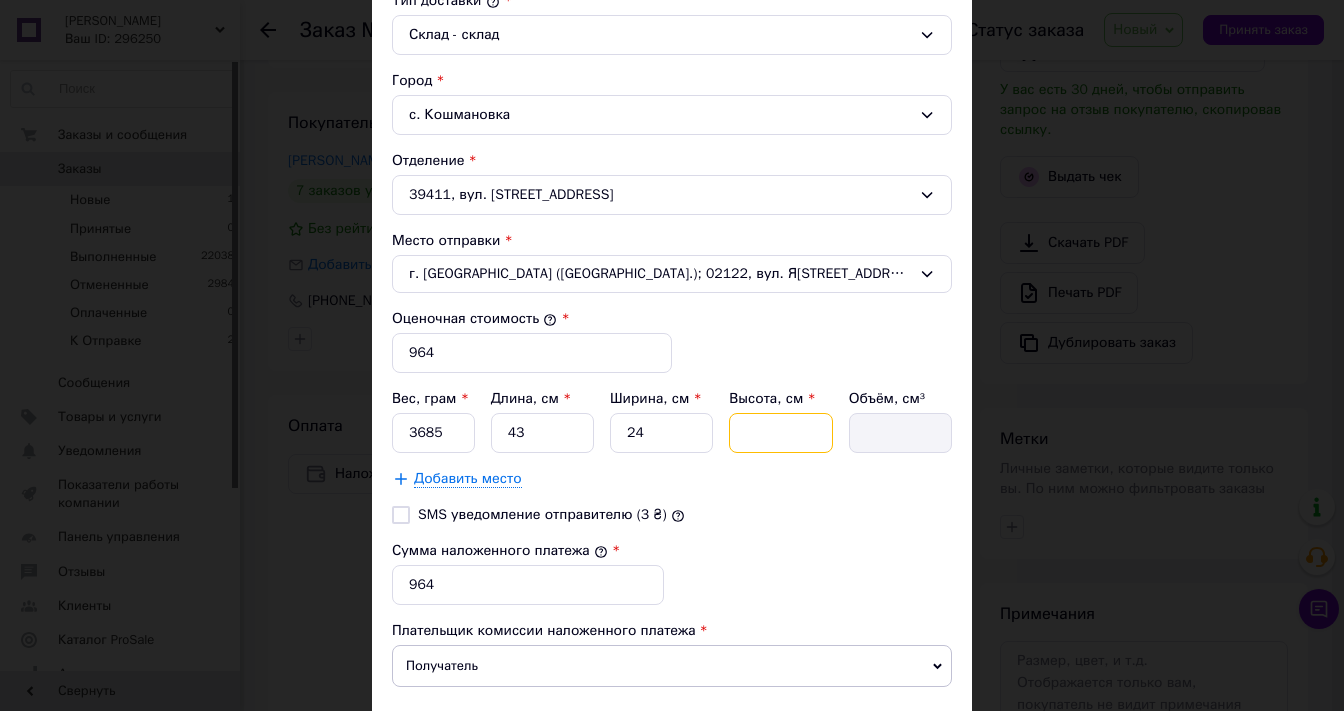 type on "1" 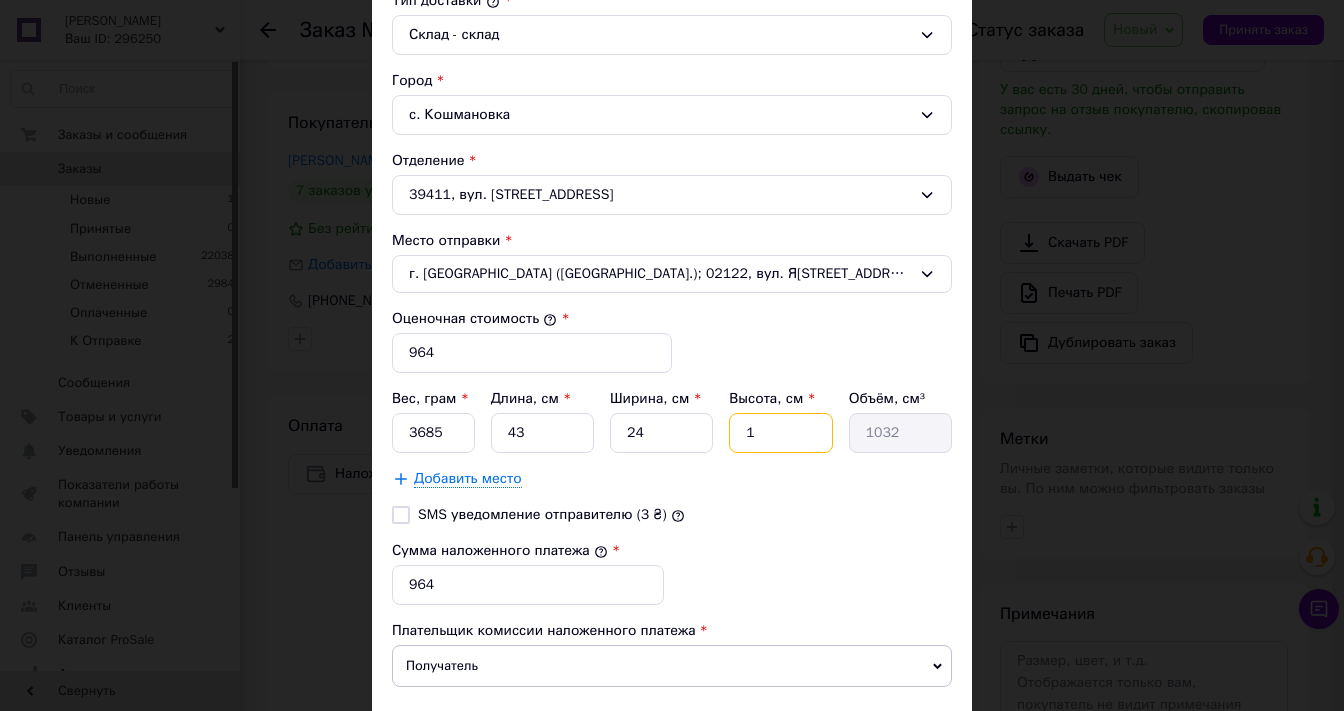 type on "19" 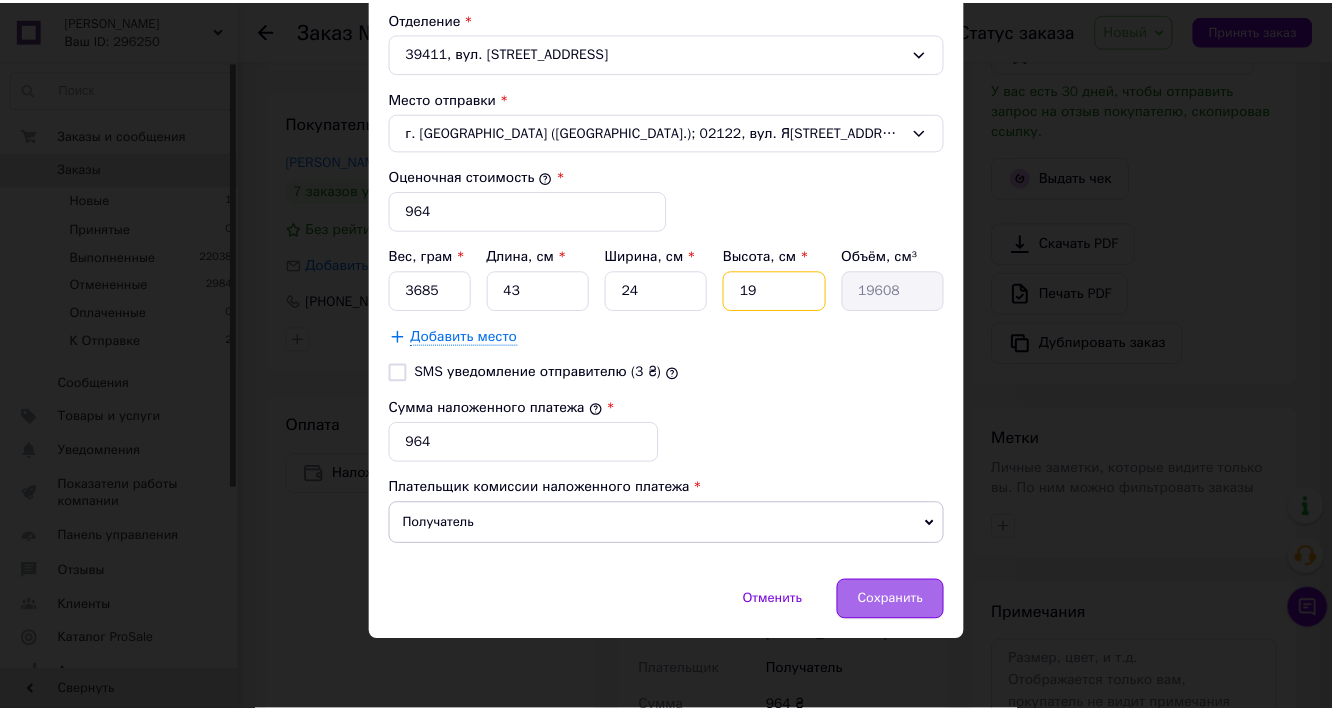 scroll, scrollTop: 866, scrollLeft: 0, axis: vertical 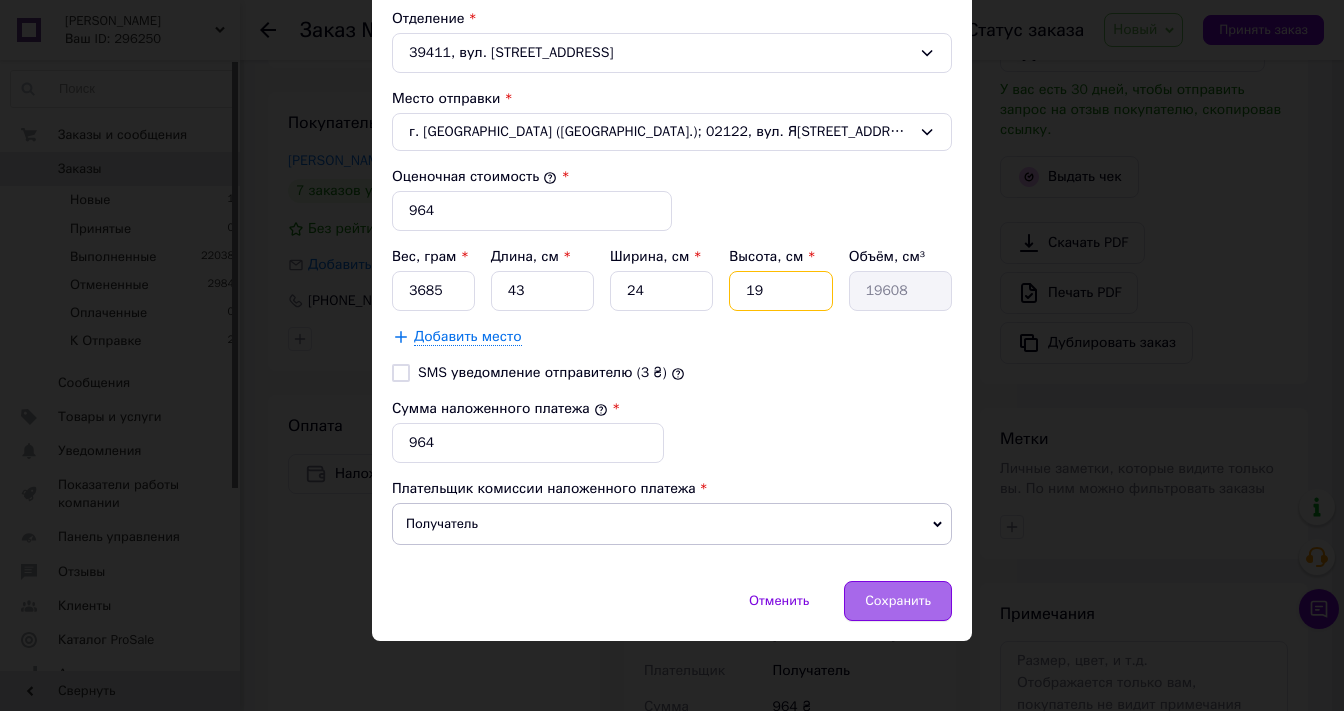 type on "19" 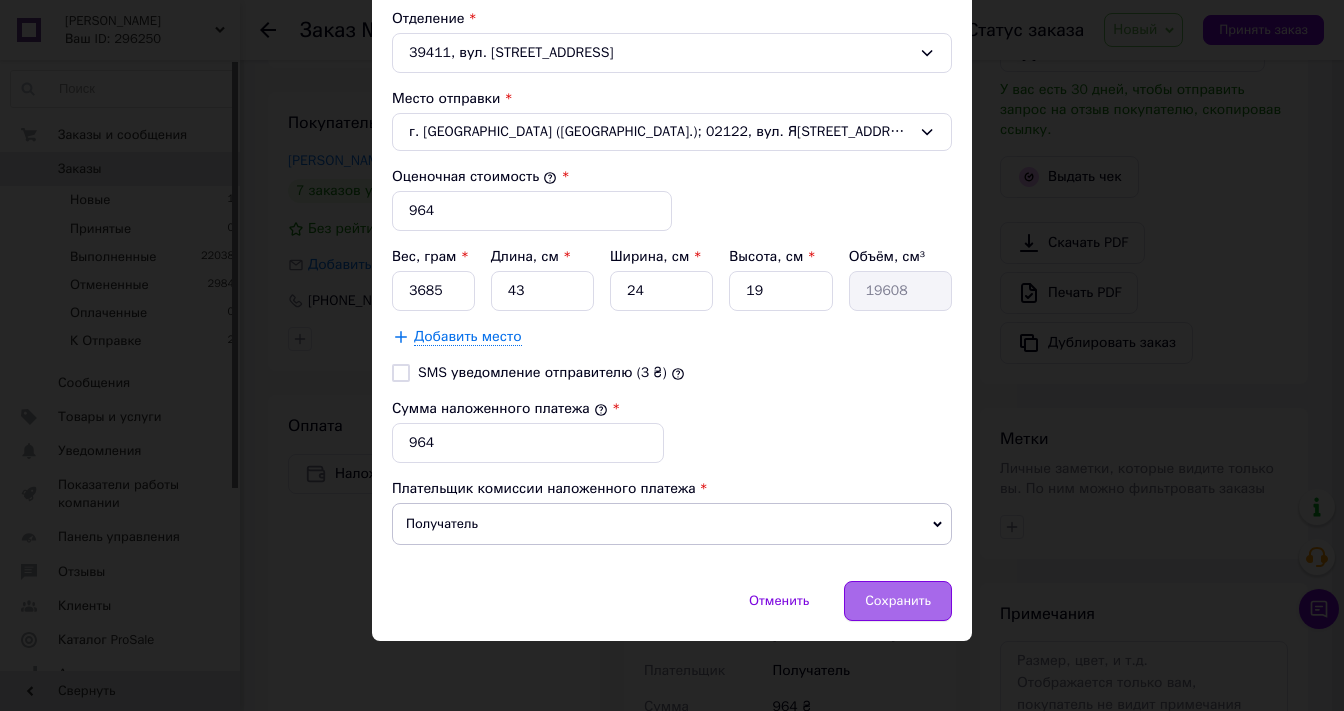 click on "Сохранить" at bounding box center (898, 601) 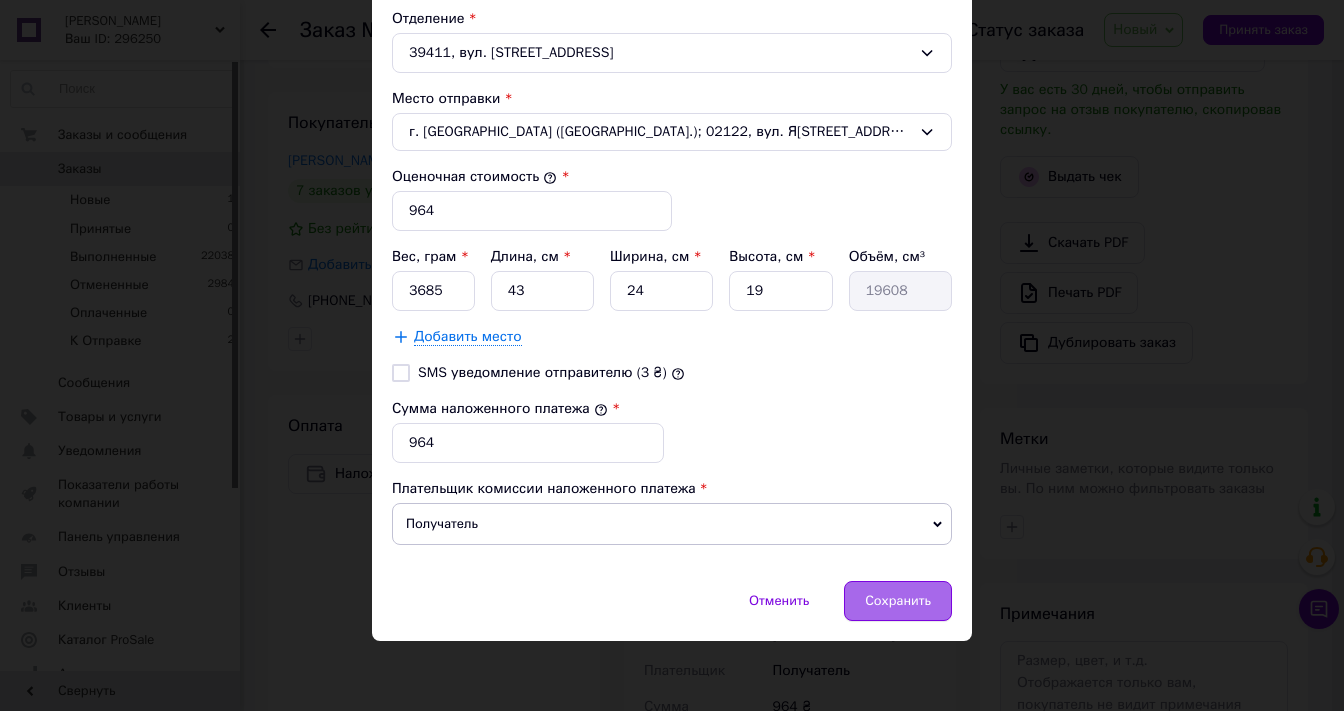 click on "Сохранить" at bounding box center (898, 601) 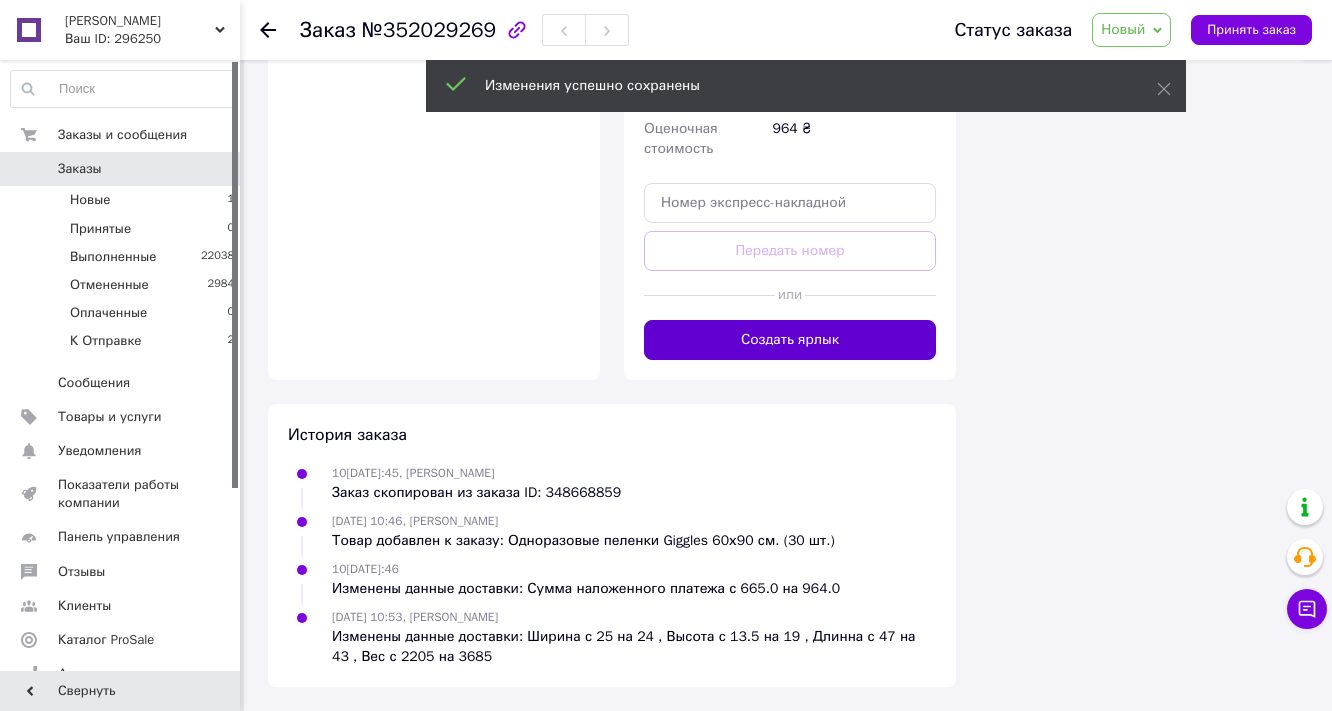 scroll, scrollTop: 1483, scrollLeft: 0, axis: vertical 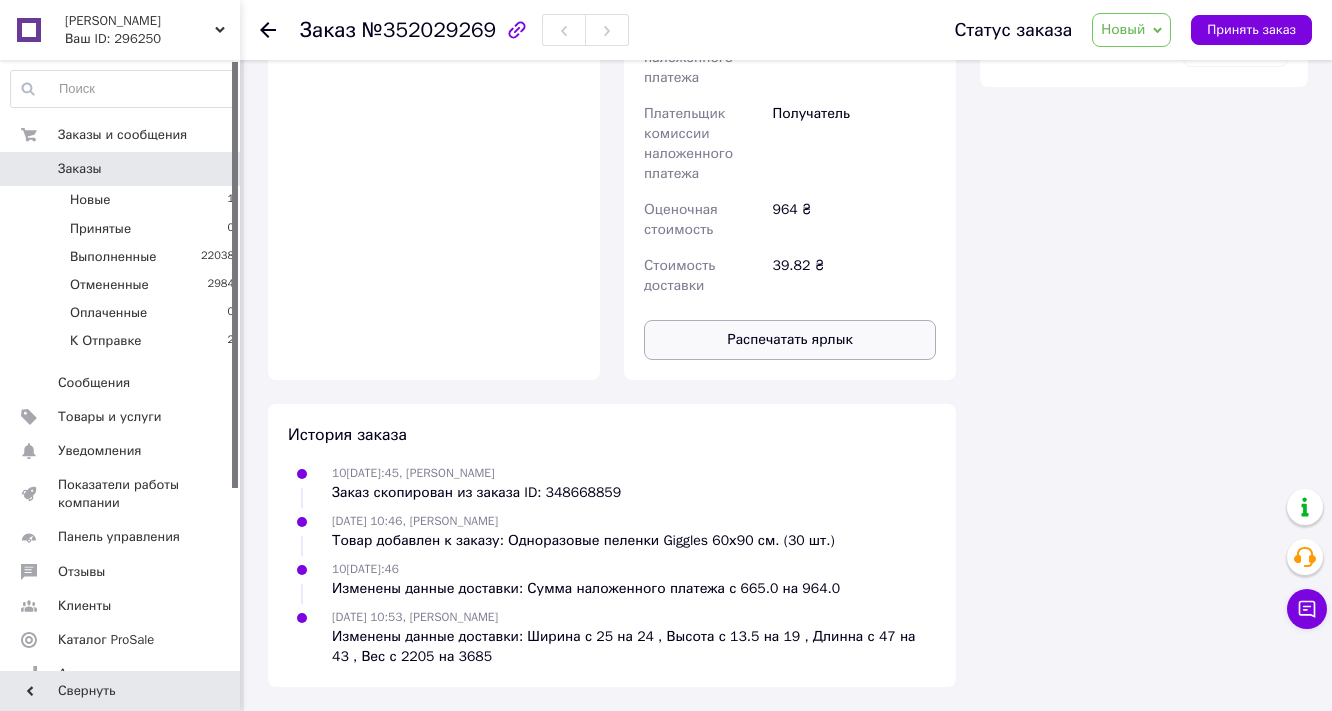 click on "Распечатать ярлык" at bounding box center [790, 340] 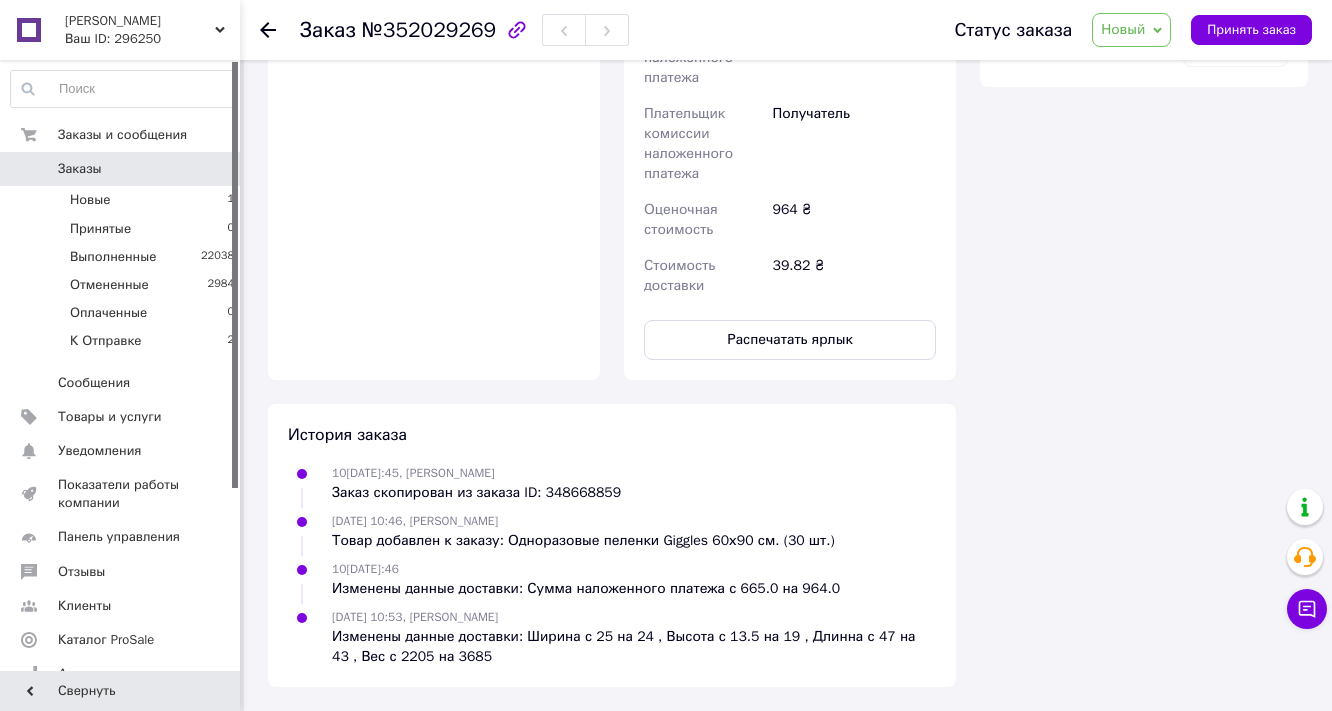 click on "Новый" at bounding box center [1123, 29] 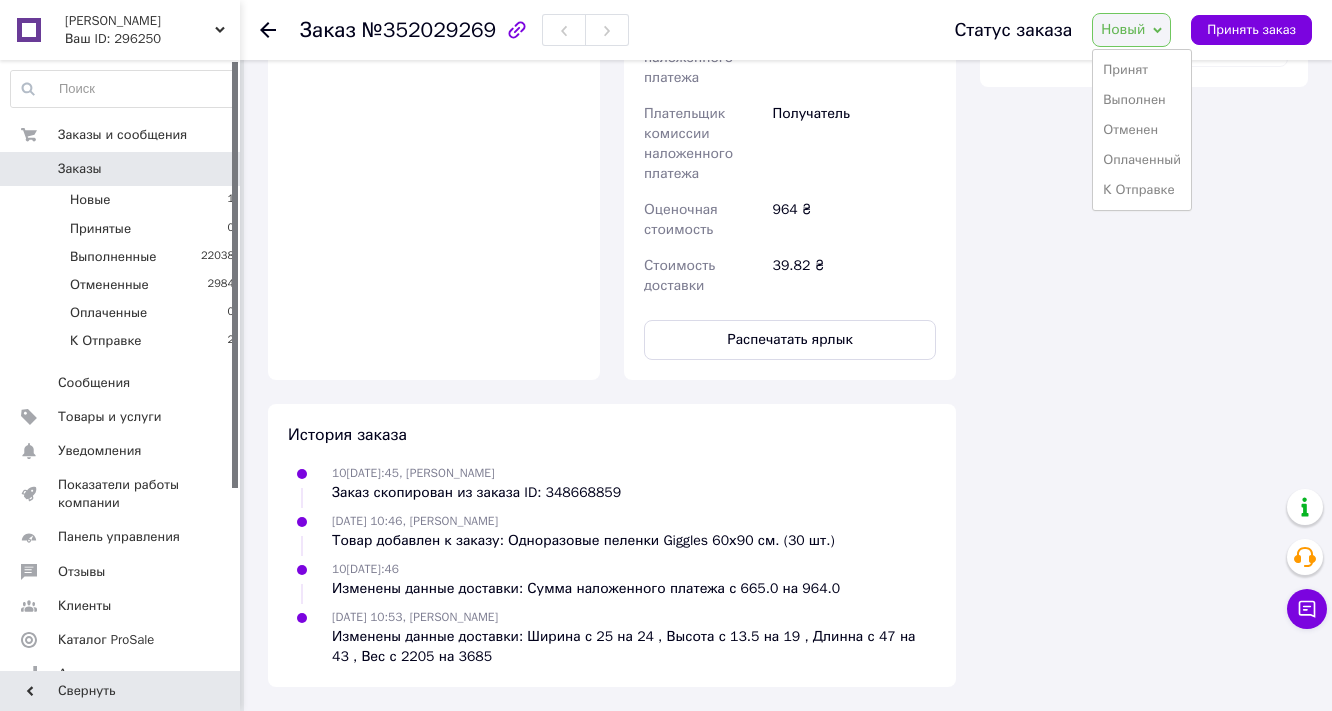 drag, startPoint x: 1131, startPoint y: 102, endPoint x: 1122, endPoint y: 88, distance: 16.643316 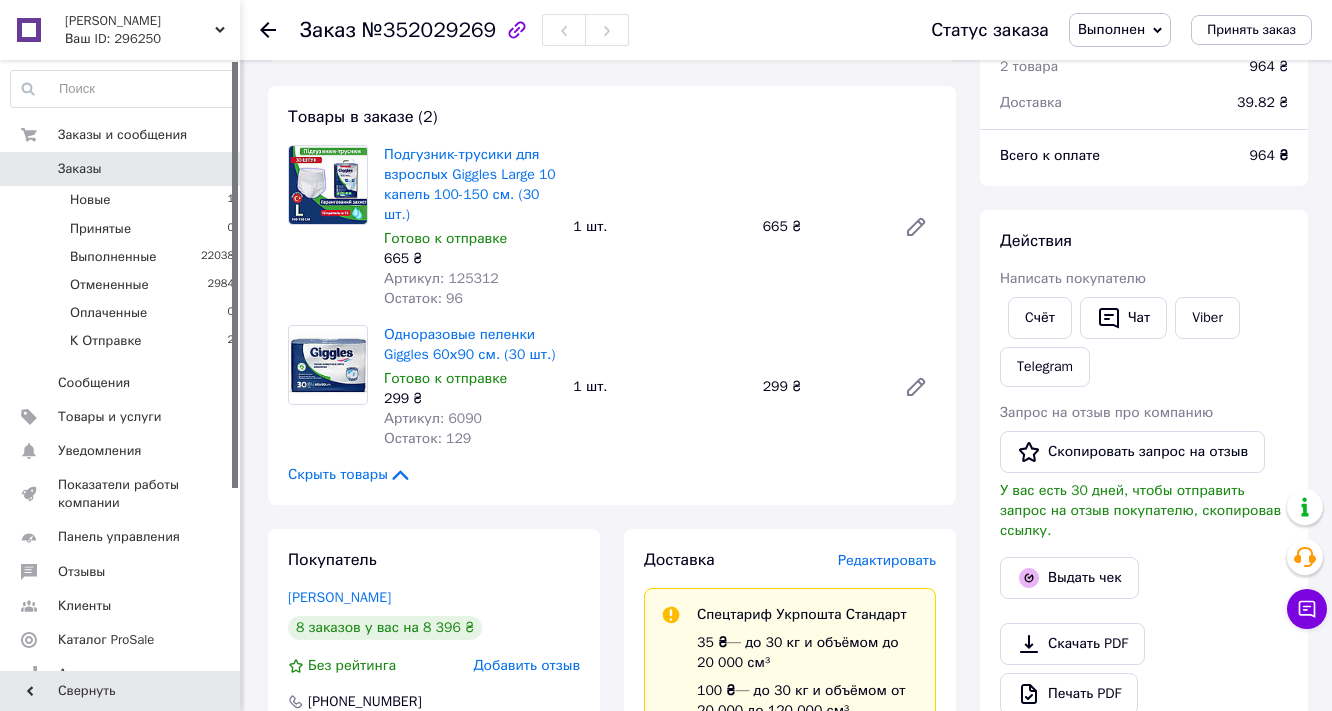 scroll, scrollTop: 81, scrollLeft: 0, axis: vertical 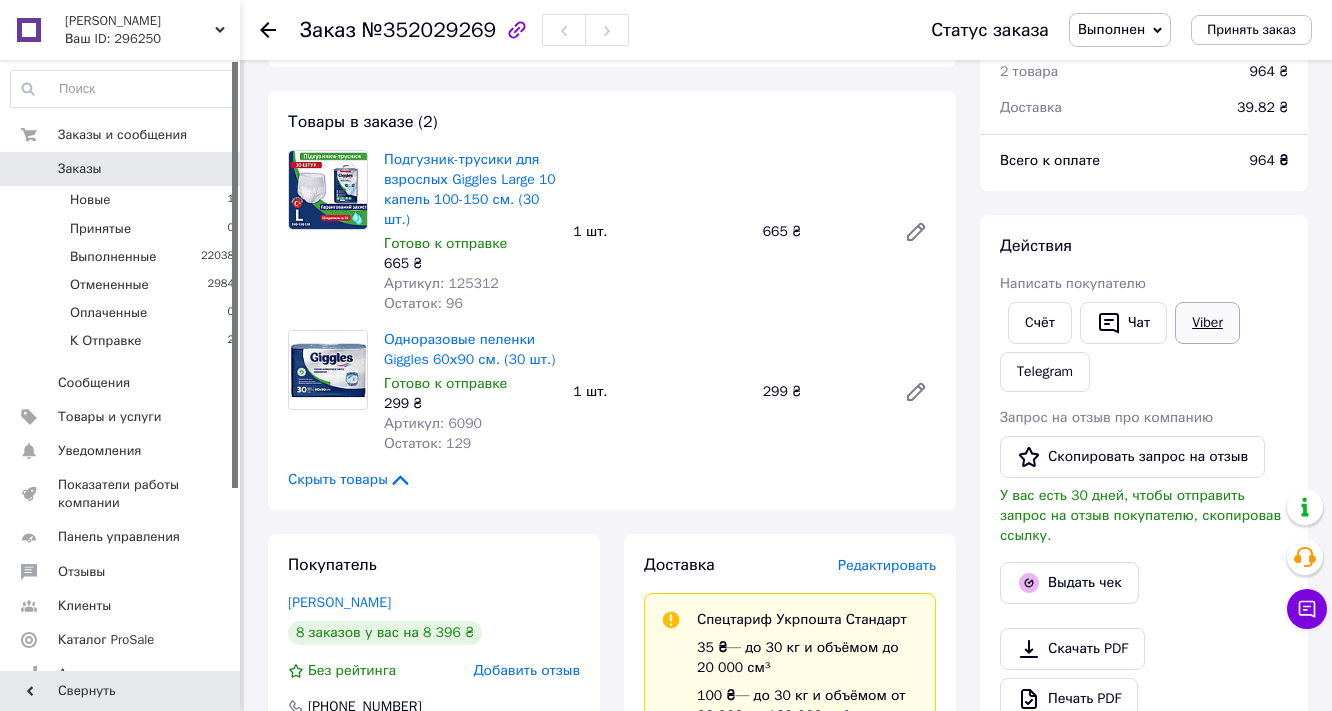 click on "Viber" at bounding box center [1207, 323] 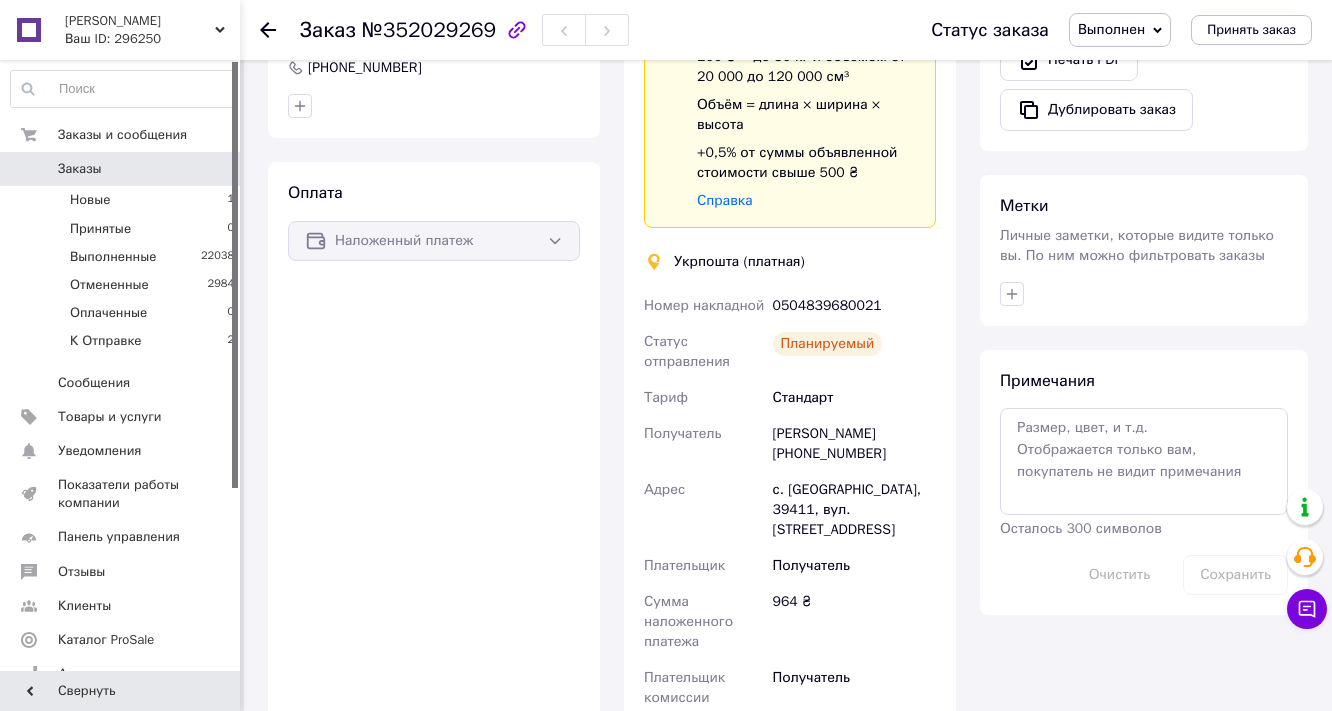 scroll, scrollTop: 721, scrollLeft: 0, axis: vertical 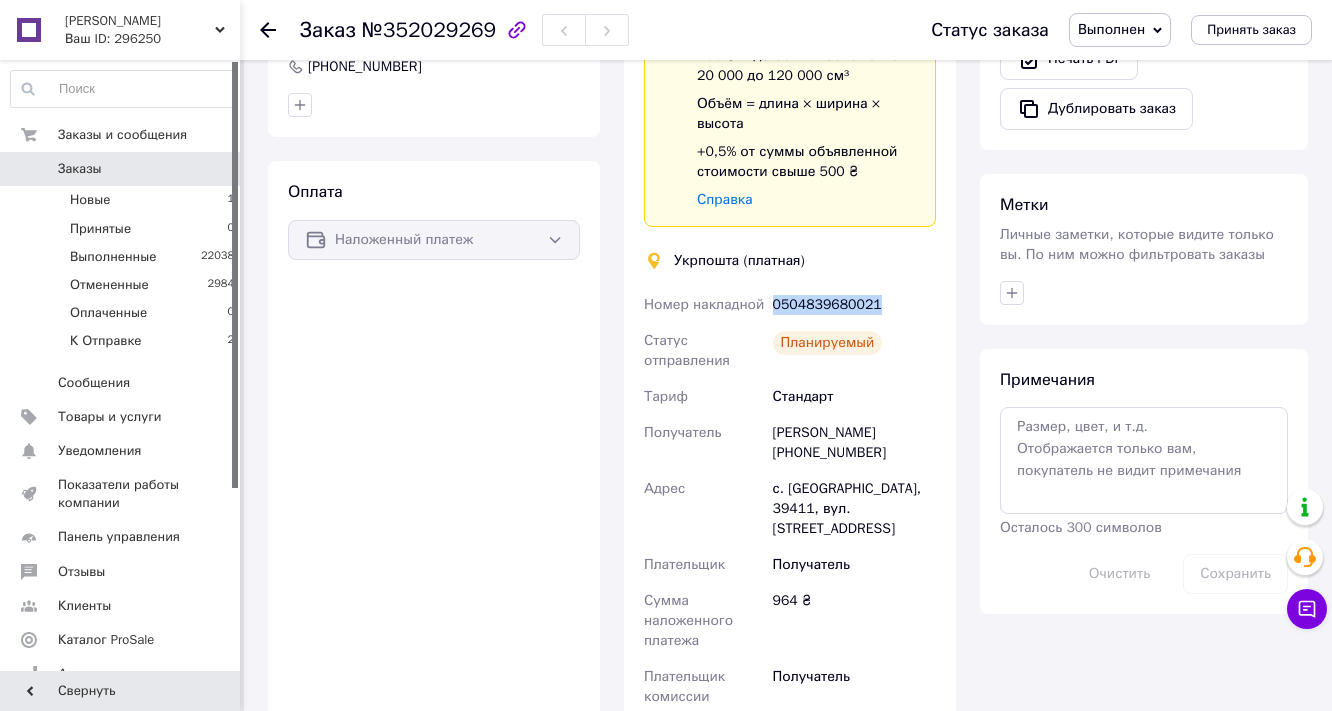 drag, startPoint x: 920, startPoint y: 557, endPoint x: 772, endPoint y: 556, distance: 148.00337 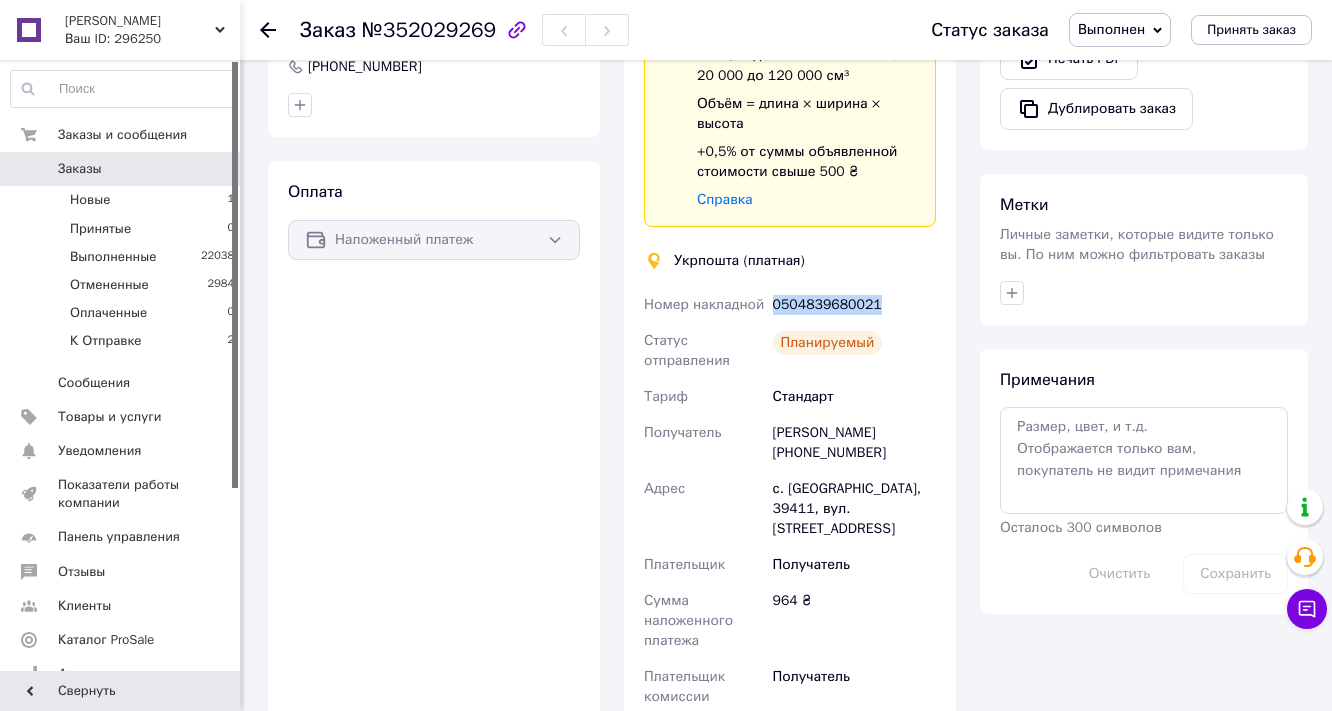 copy on "0504839680021" 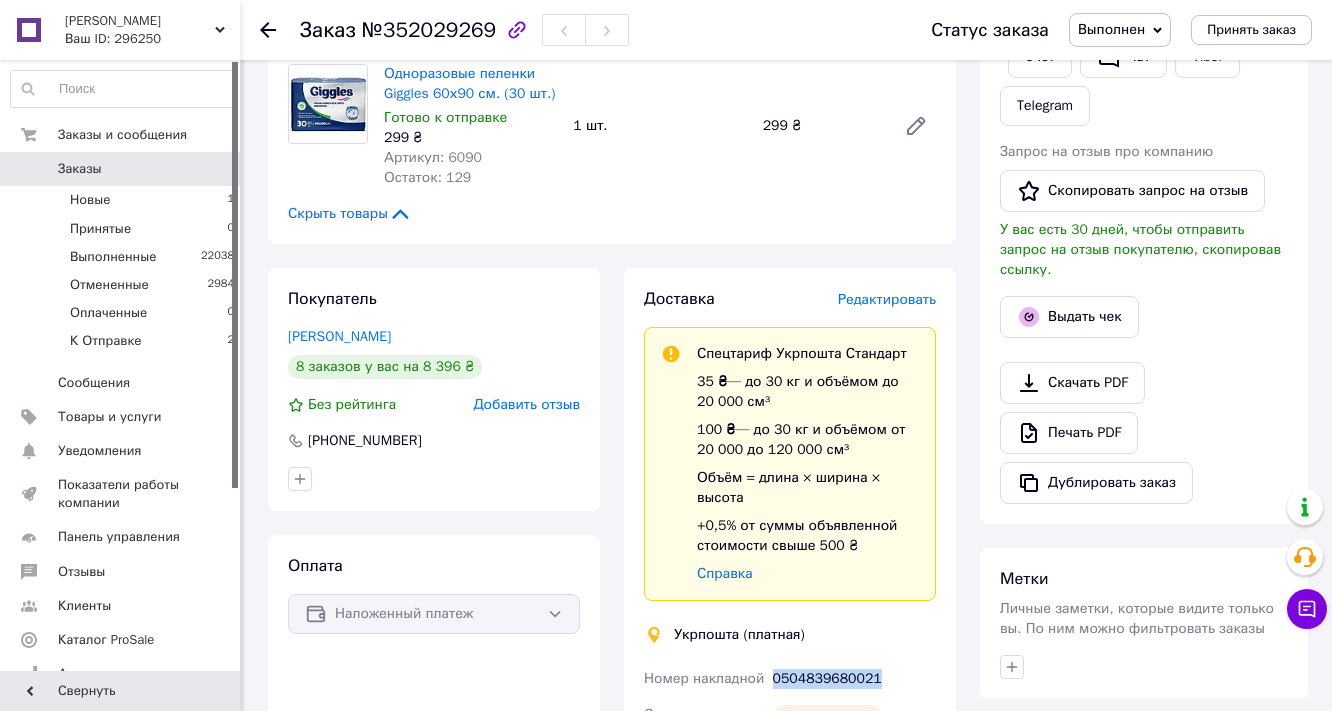 scroll, scrollTop: 321, scrollLeft: 0, axis: vertical 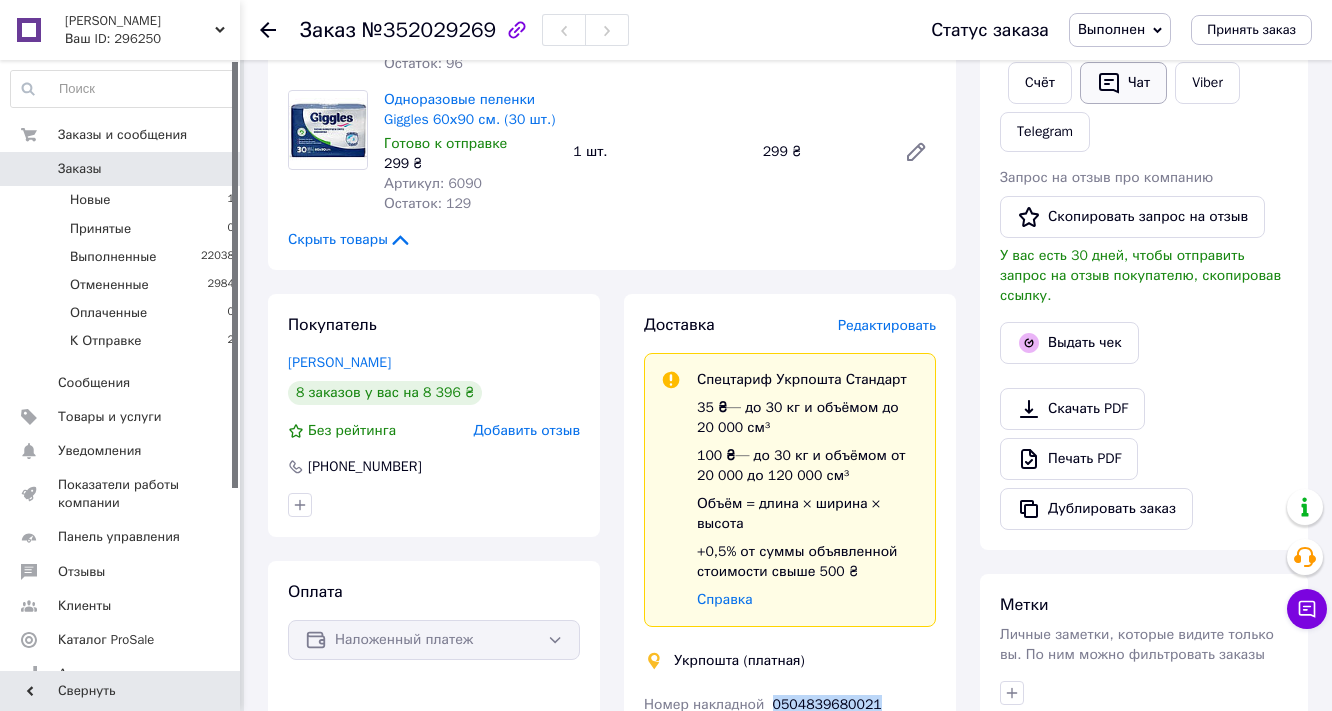 click on "Чат" at bounding box center [1123, 83] 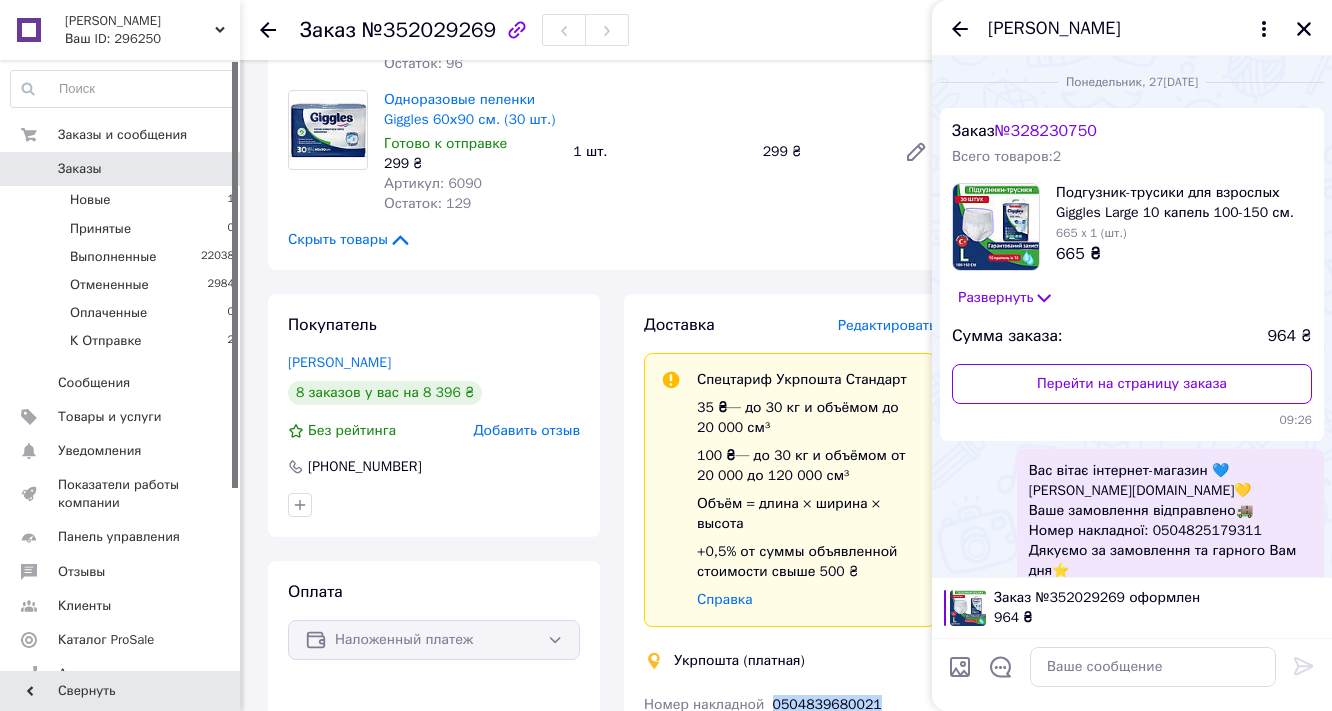 scroll, scrollTop: 329, scrollLeft: 0, axis: vertical 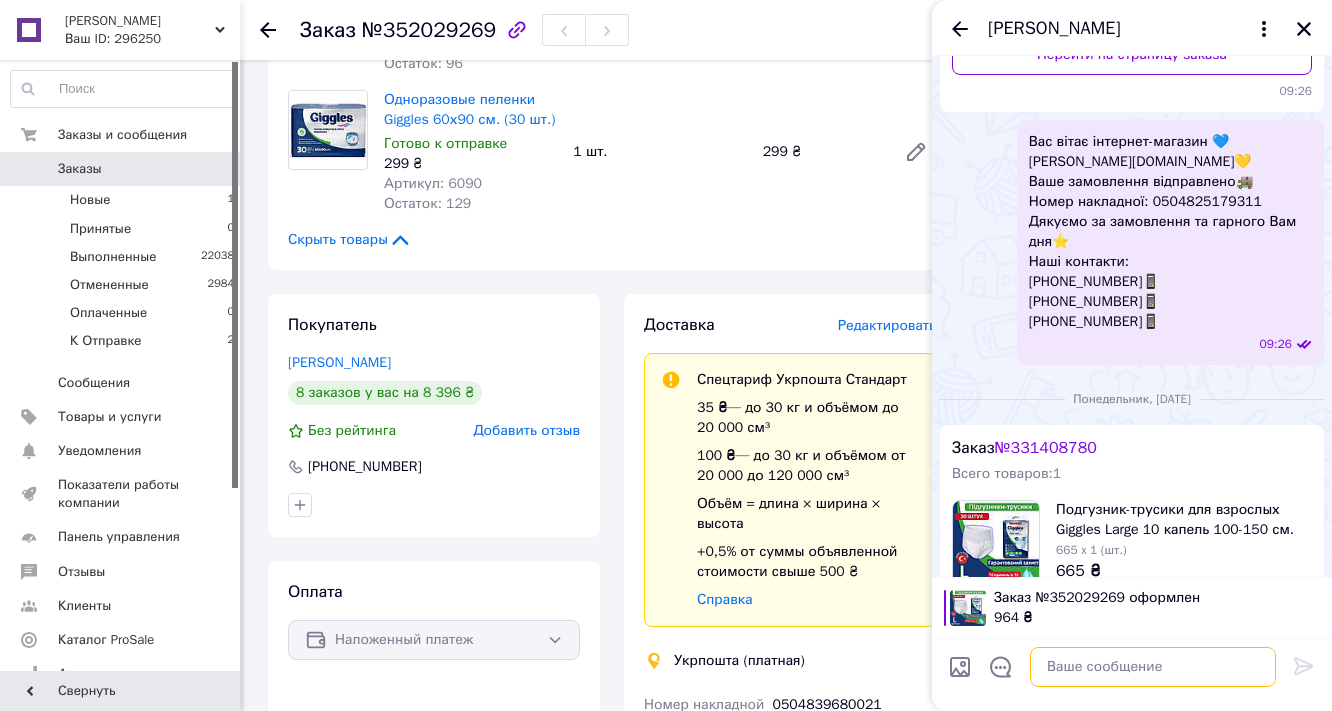 click at bounding box center (1153, 667) 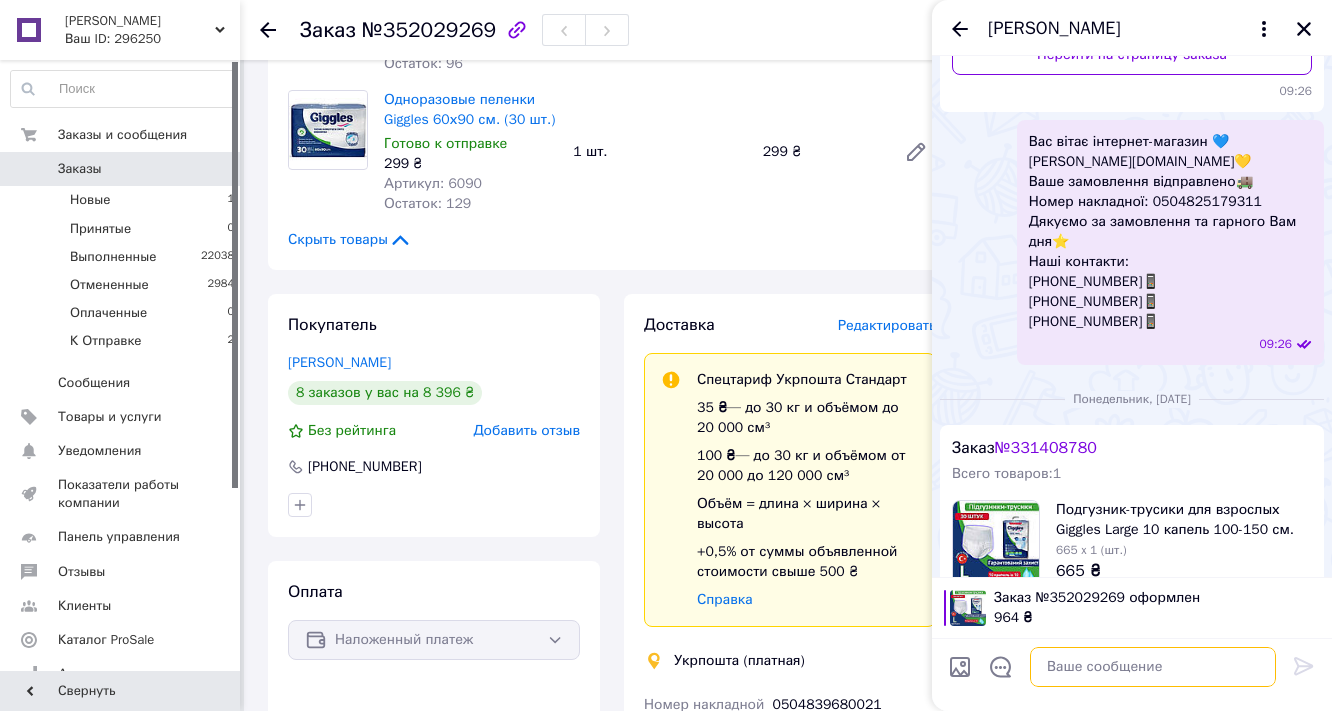 paste on "Вас вітає інтернет-магазин 💙[DOMAIN_NAME]💛
Ваше замовлення відправлено 🚚
Номер ТТН: 0504839680021
Дякуємо за замовлення та гарного Вам дня⭐
Наші контакти:
[PHONE_NUMBER]📱
[PHONE_NUMBER]📱
[PHONE_NUMBER]" 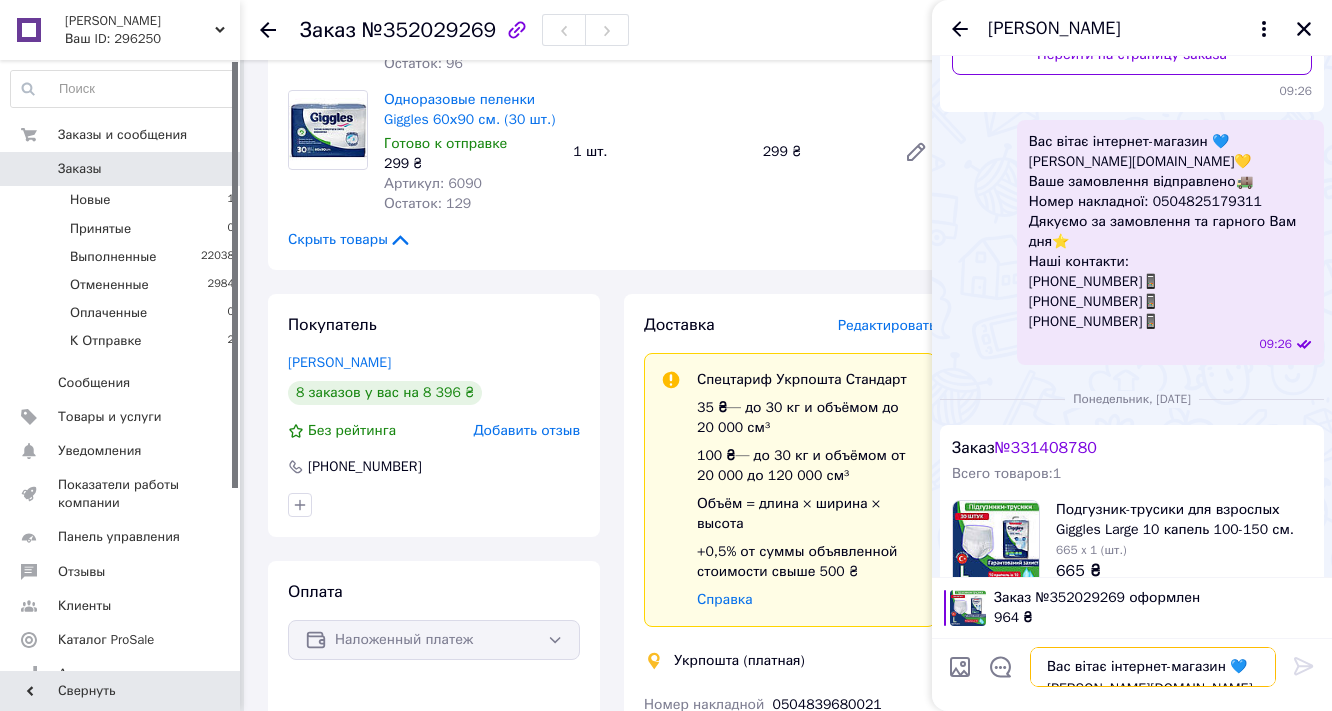 scroll, scrollTop: 74, scrollLeft: 0, axis: vertical 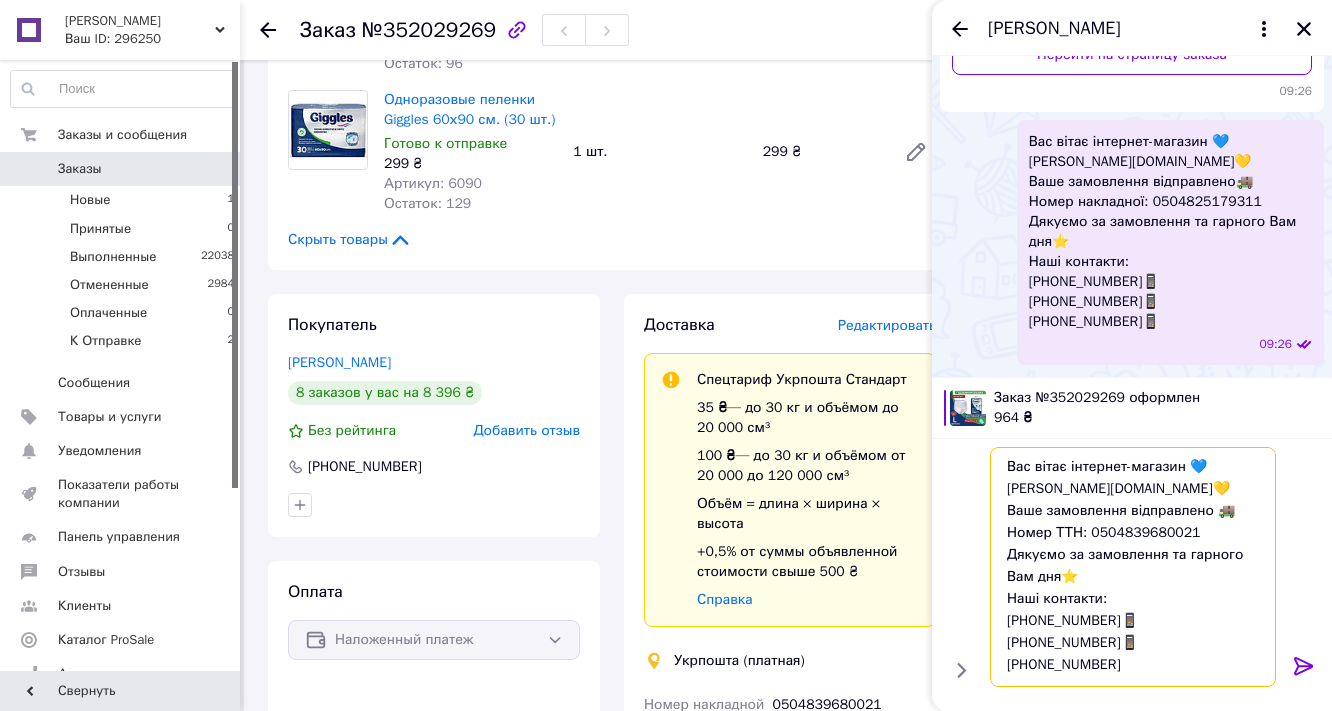 type on "Вас вітає інтернет-магазин 💙[DOMAIN_NAME]💛
Ваше замовлення відправлено 🚚
Номер ТТН: 0504839680021
Дякуємо за замовлення та гарного Вам дня⭐
Наші контакти:
[PHONE_NUMBER]📱
[PHONE_NUMBER]📱
[PHONE_NUMBER]" 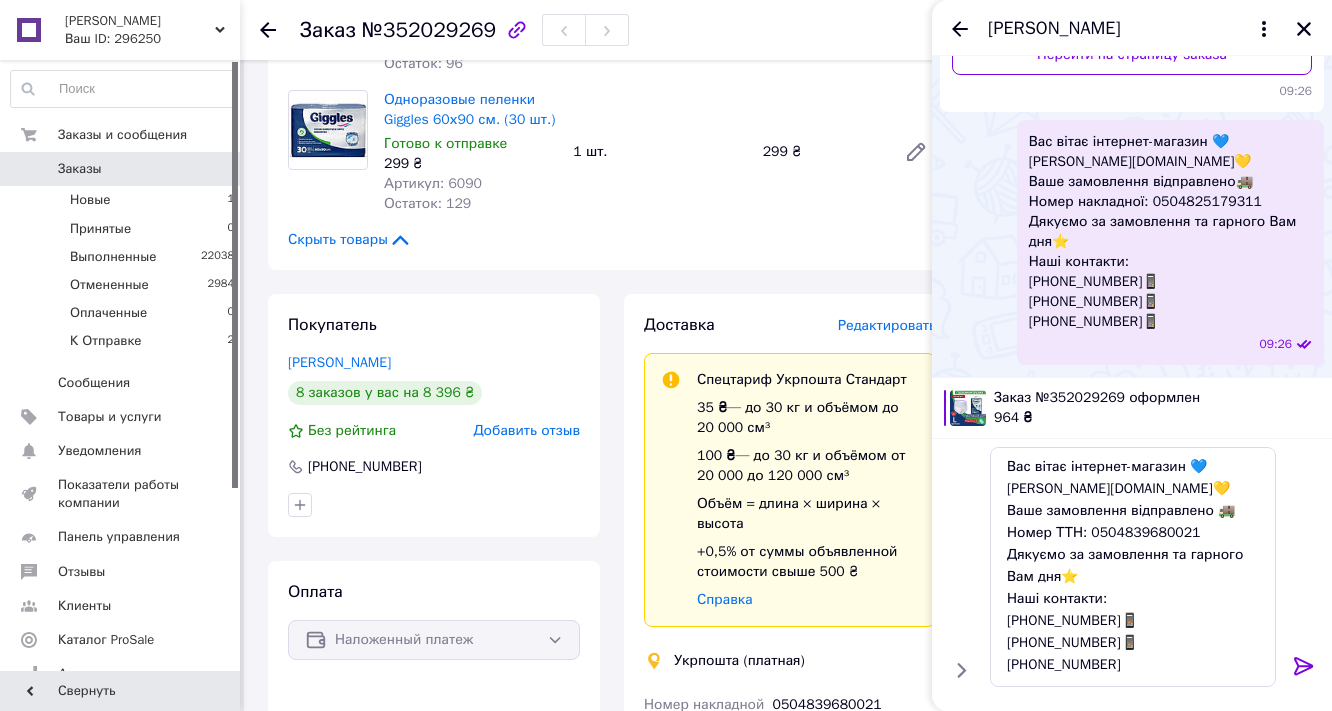 click 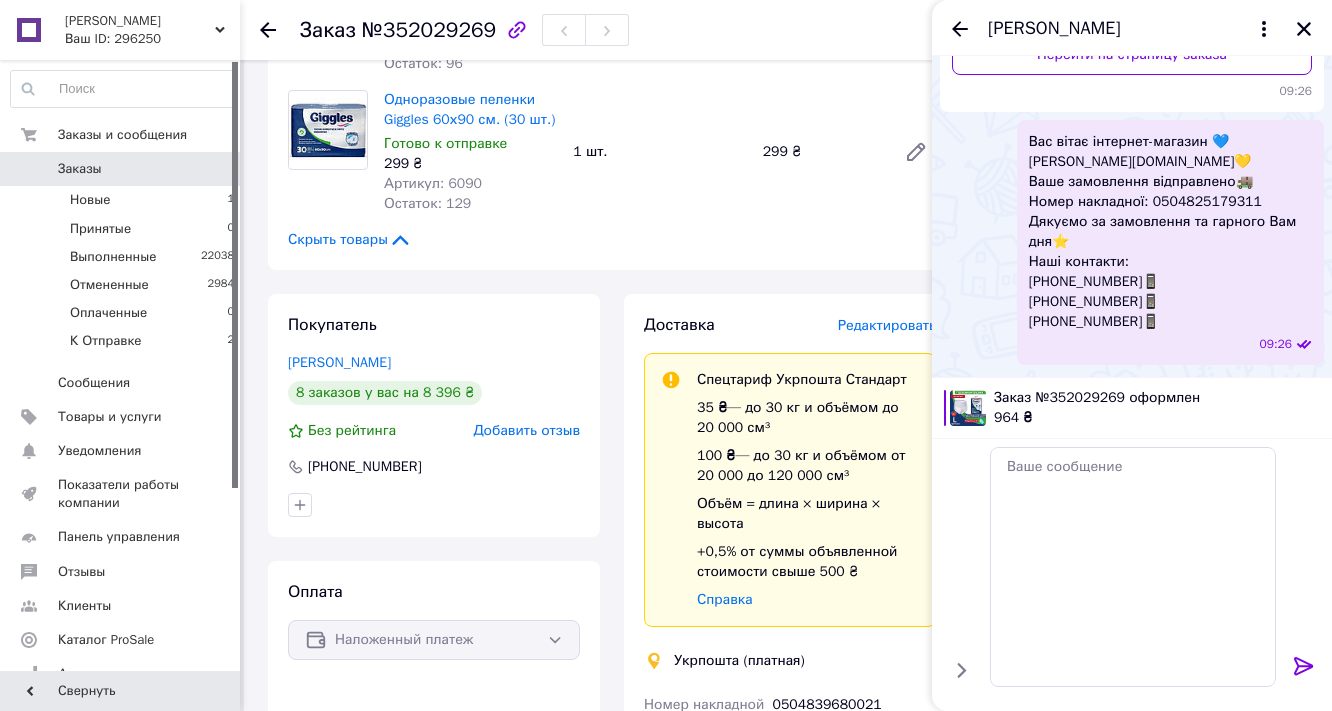 scroll, scrollTop: 0, scrollLeft: 0, axis: both 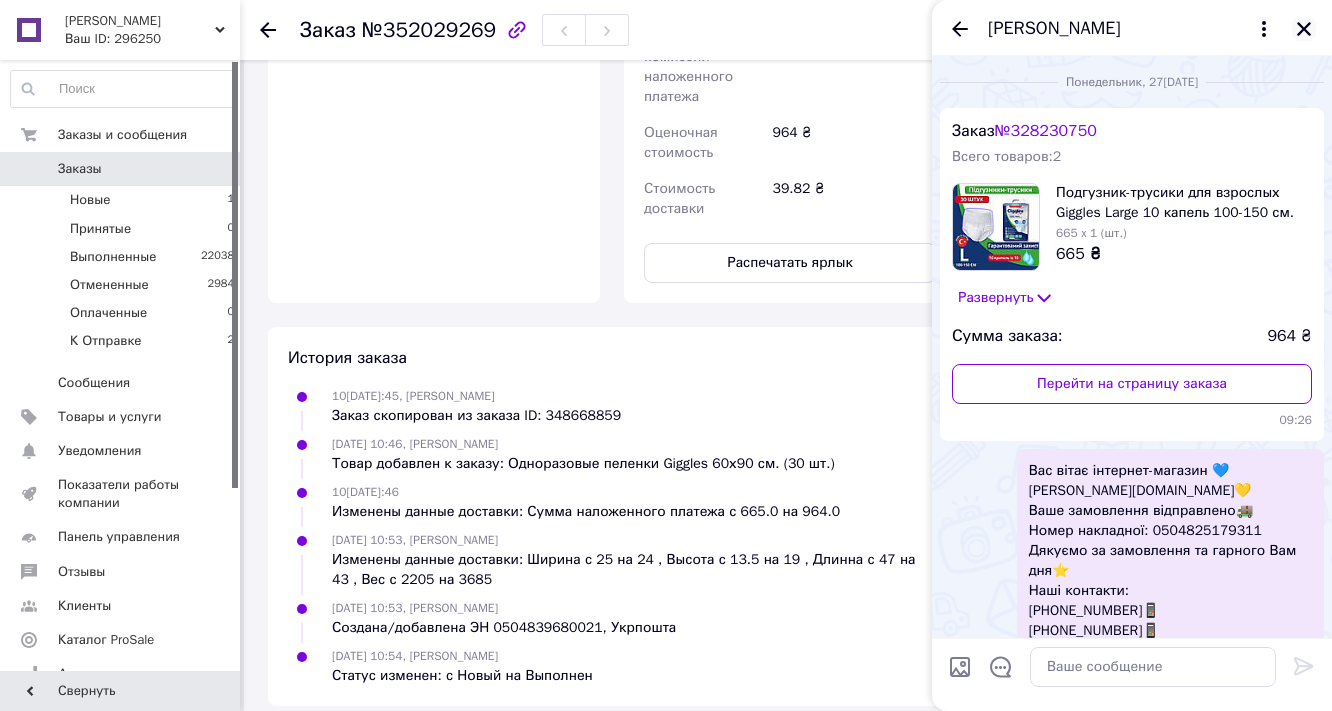 click 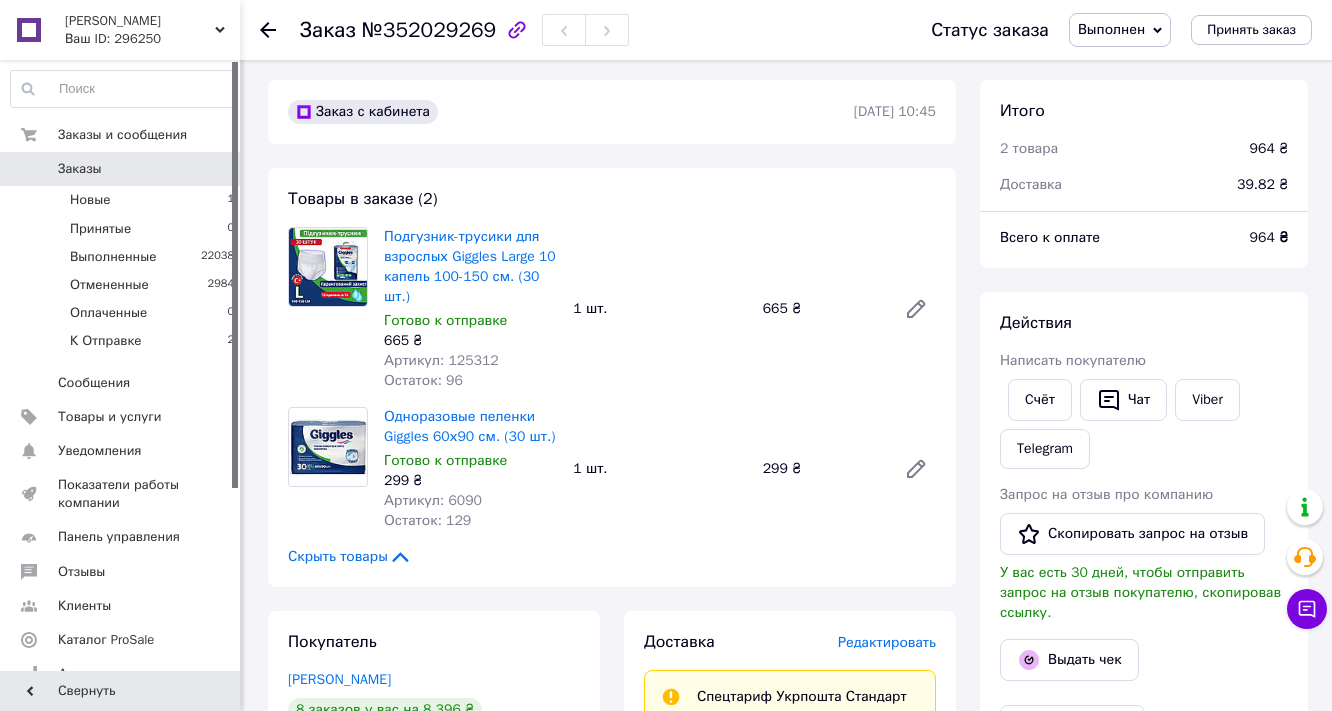 scroll, scrollTop: 0, scrollLeft: 0, axis: both 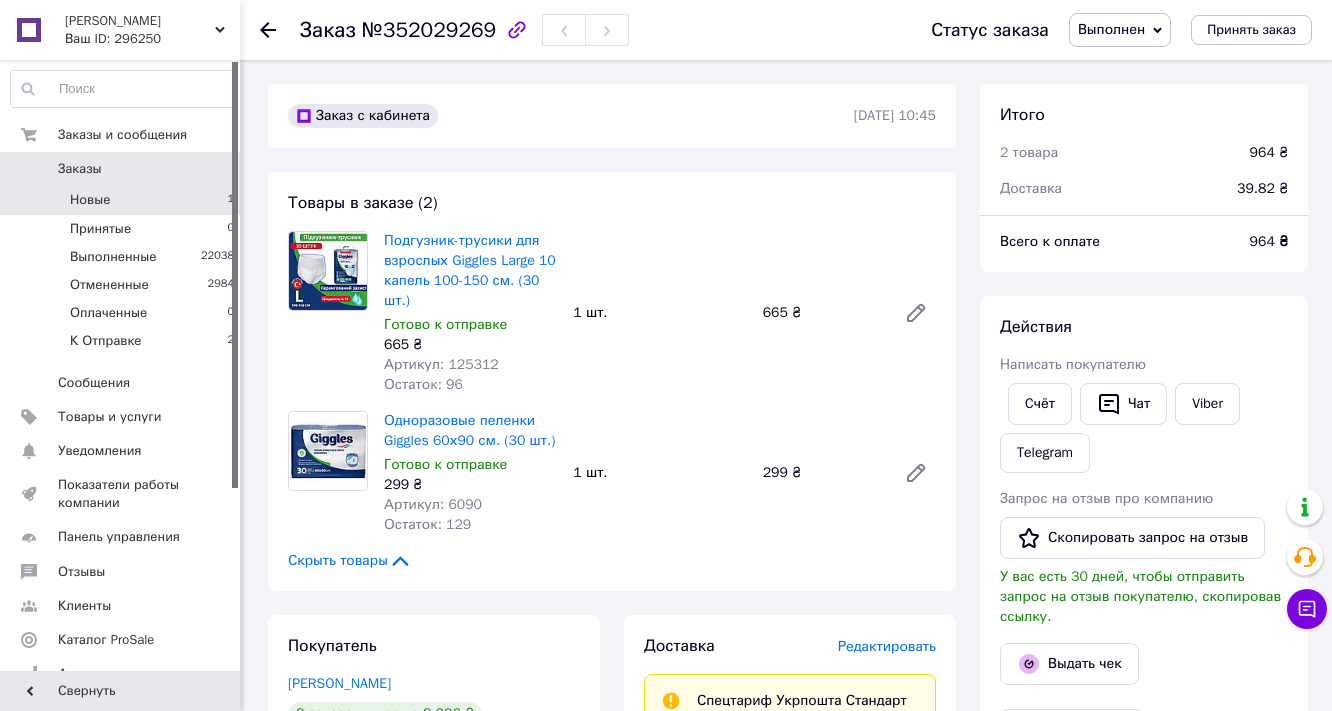 click on "Новые 1" at bounding box center (123, 200) 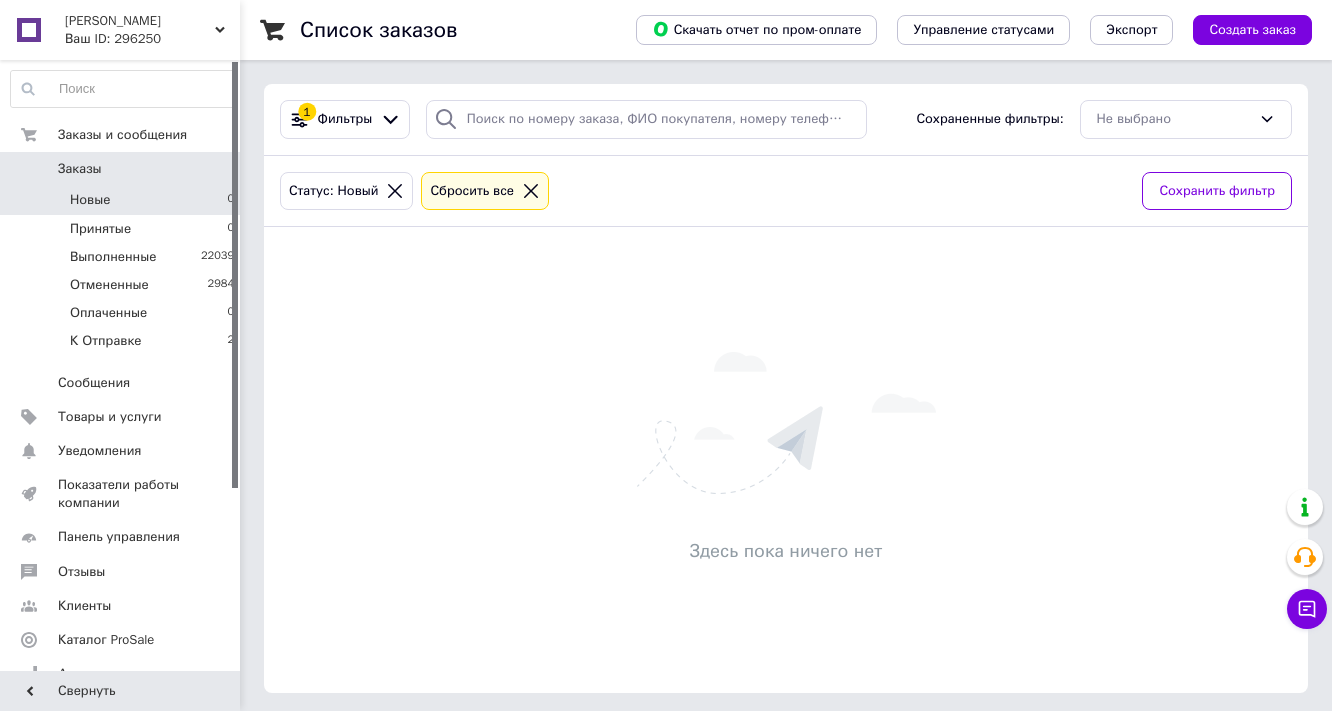 click 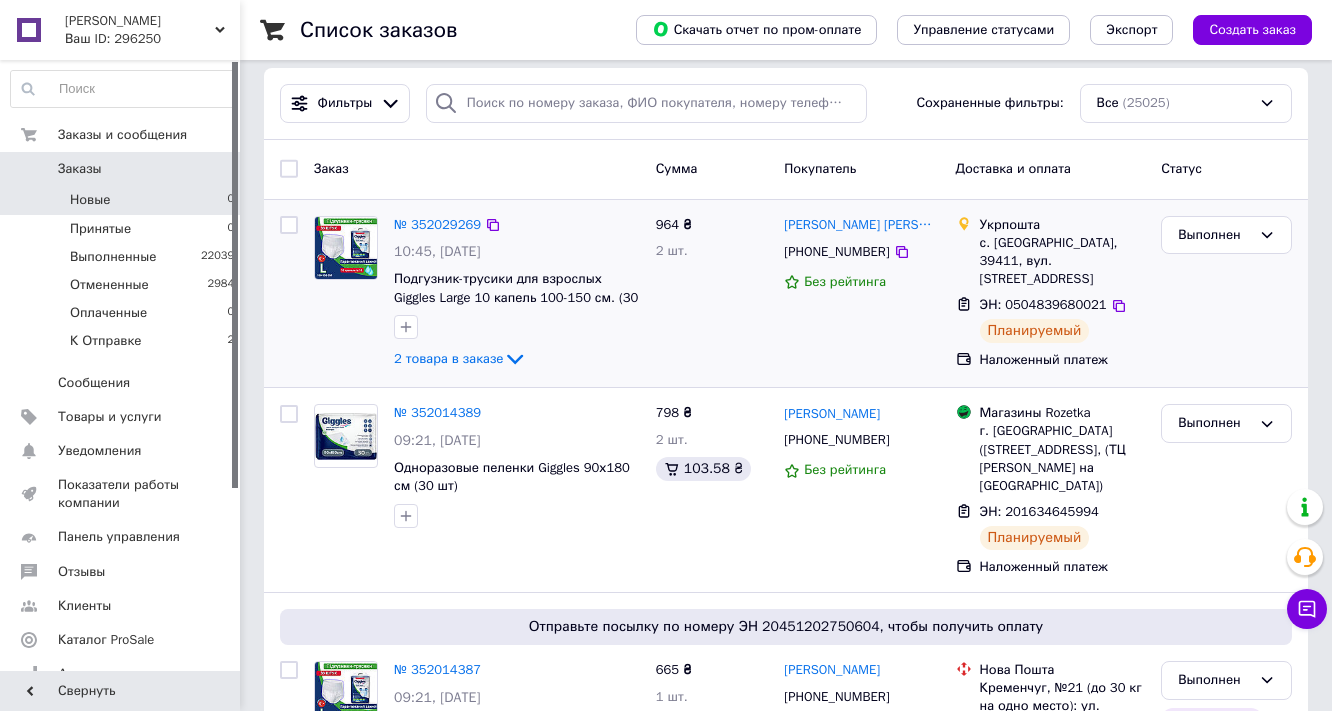 scroll, scrollTop: 0, scrollLeft: 0, axis: both 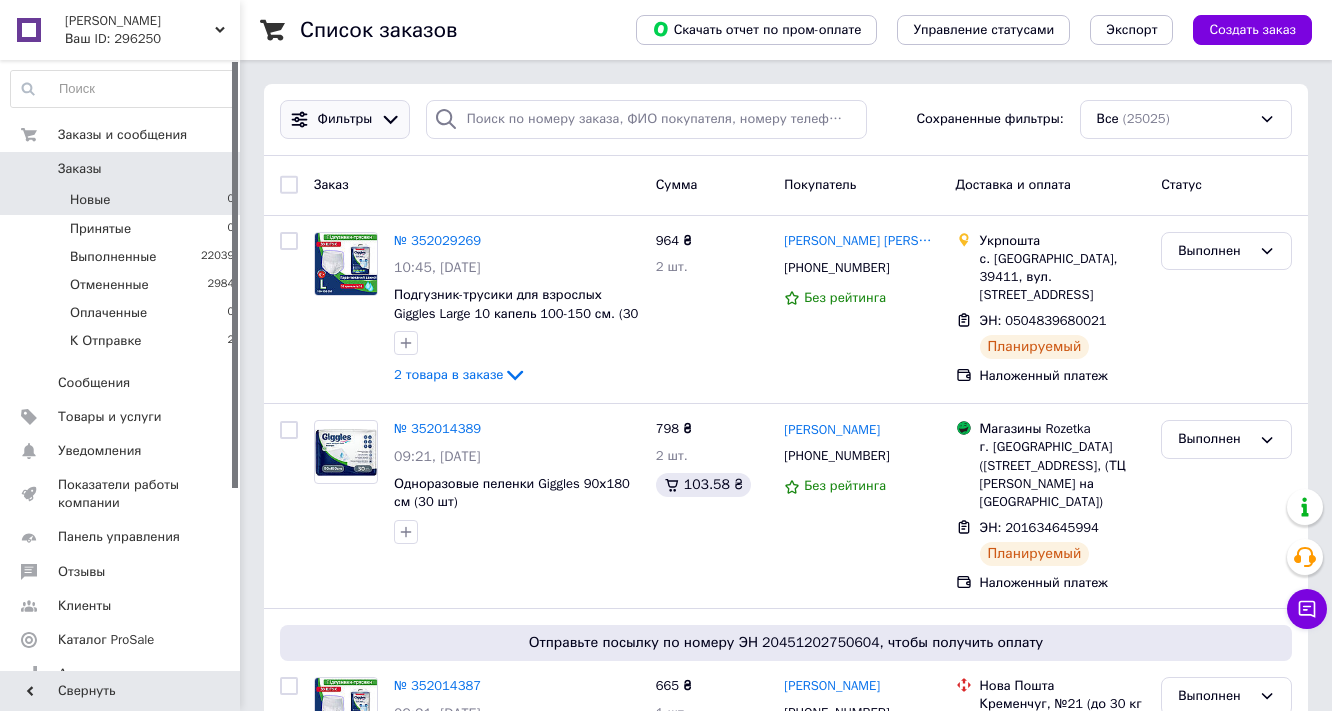 click on "Фильтры" at bounding box center (345, 119) 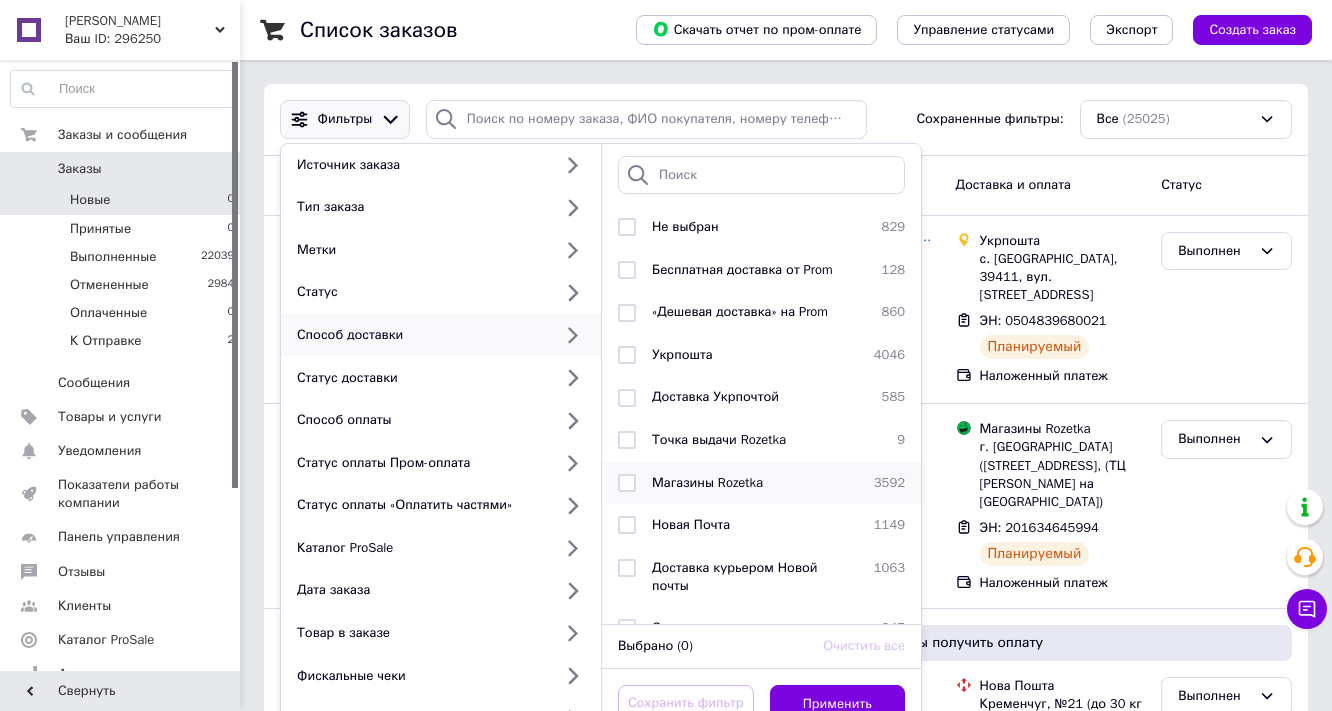 click at bounding box center [627, 483] 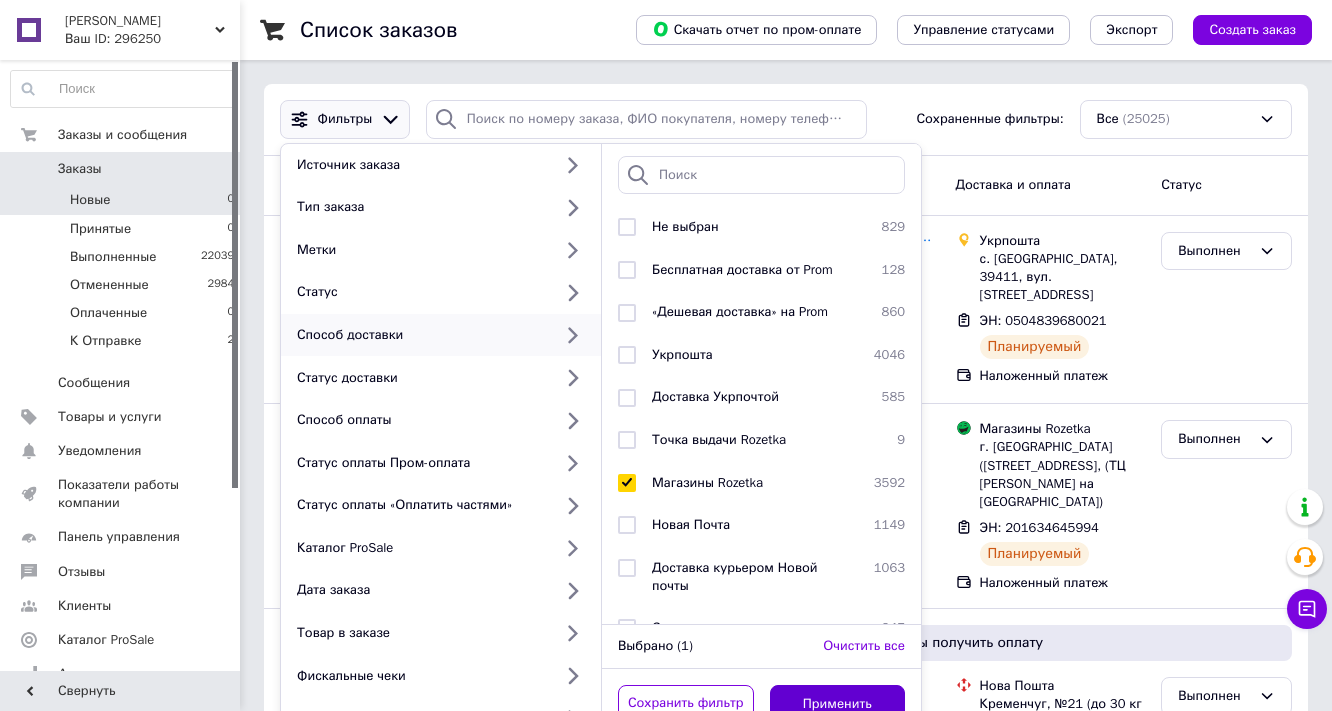 click on "Применить" at bounding box center [838, 704] 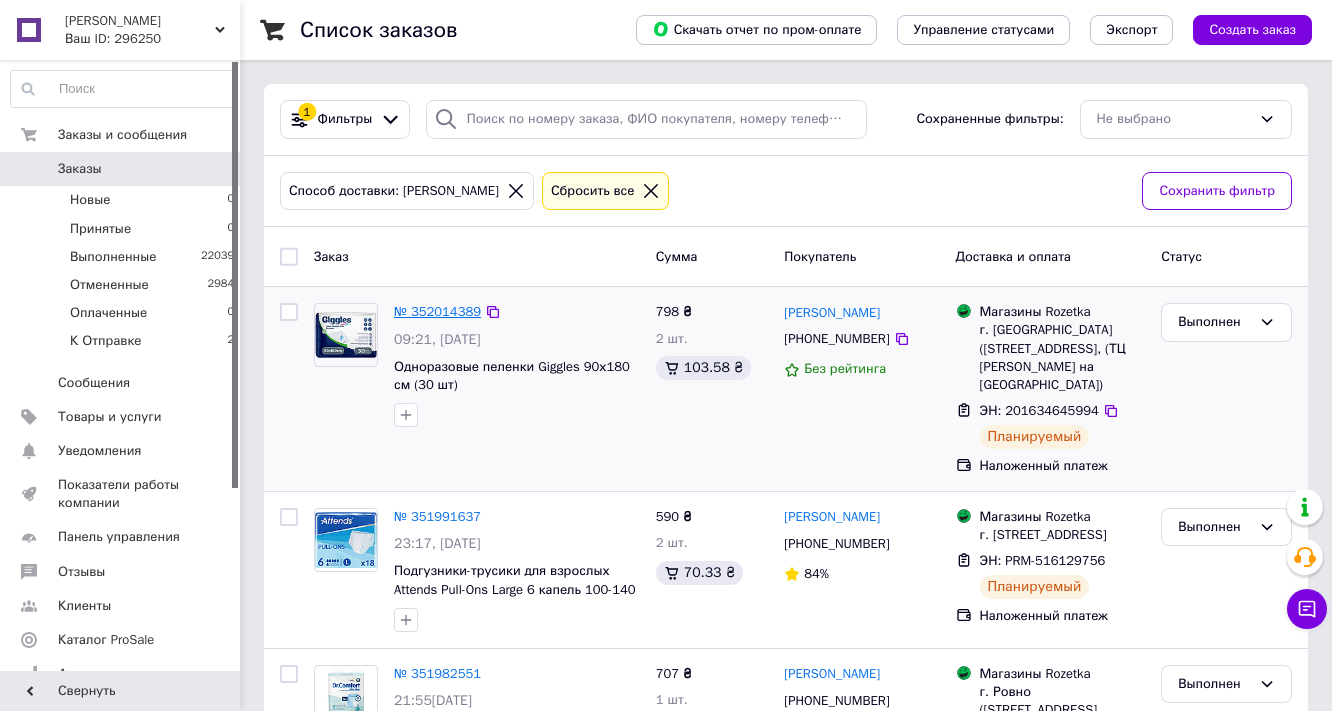 click on "№ 352014389" at bounding box center [437, 311] 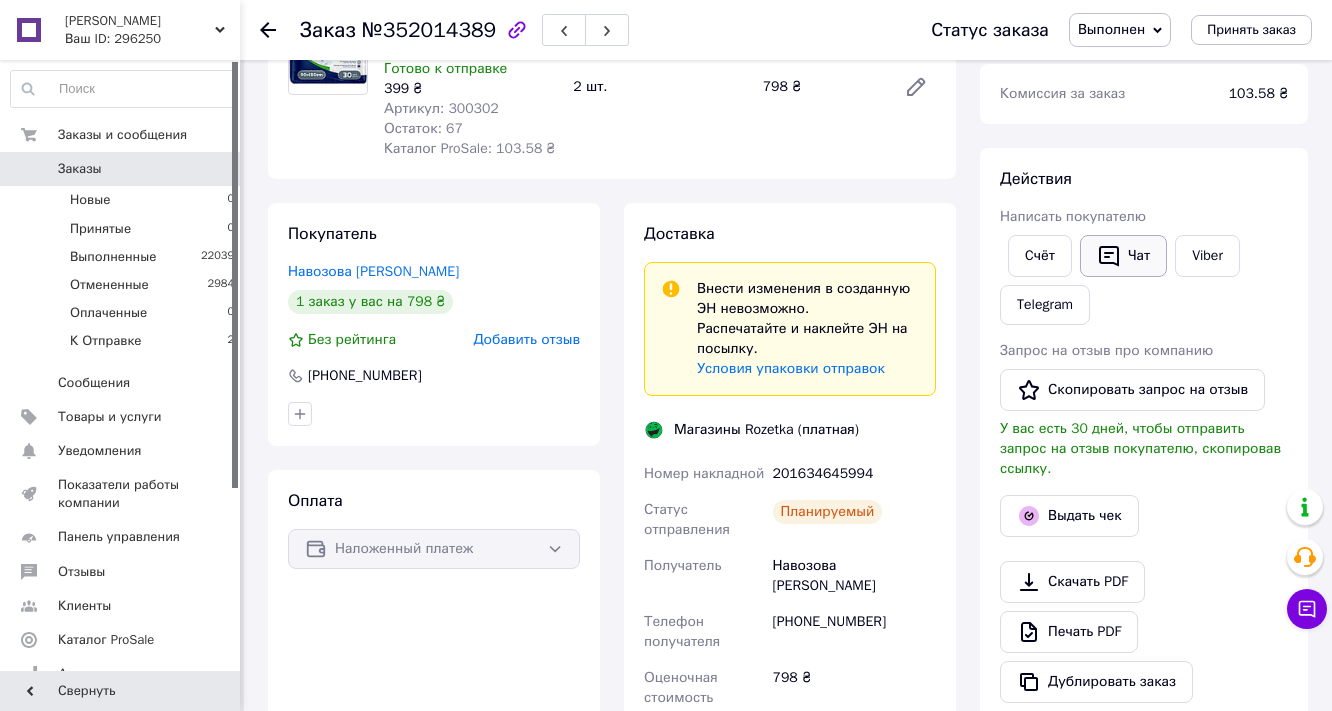 scroll, scrollTop: 80, scrollLeft: 0, axis: vertical 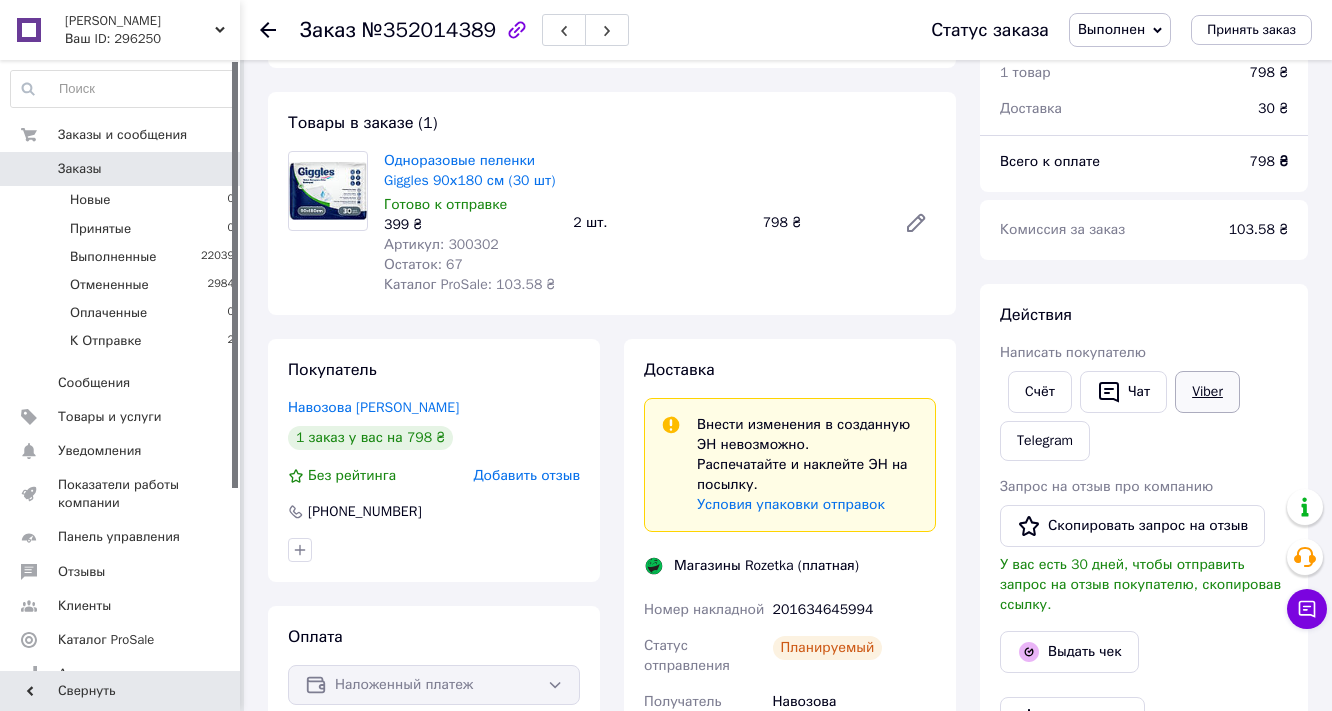 click on "Viber" at bounding box center [1207, 392] 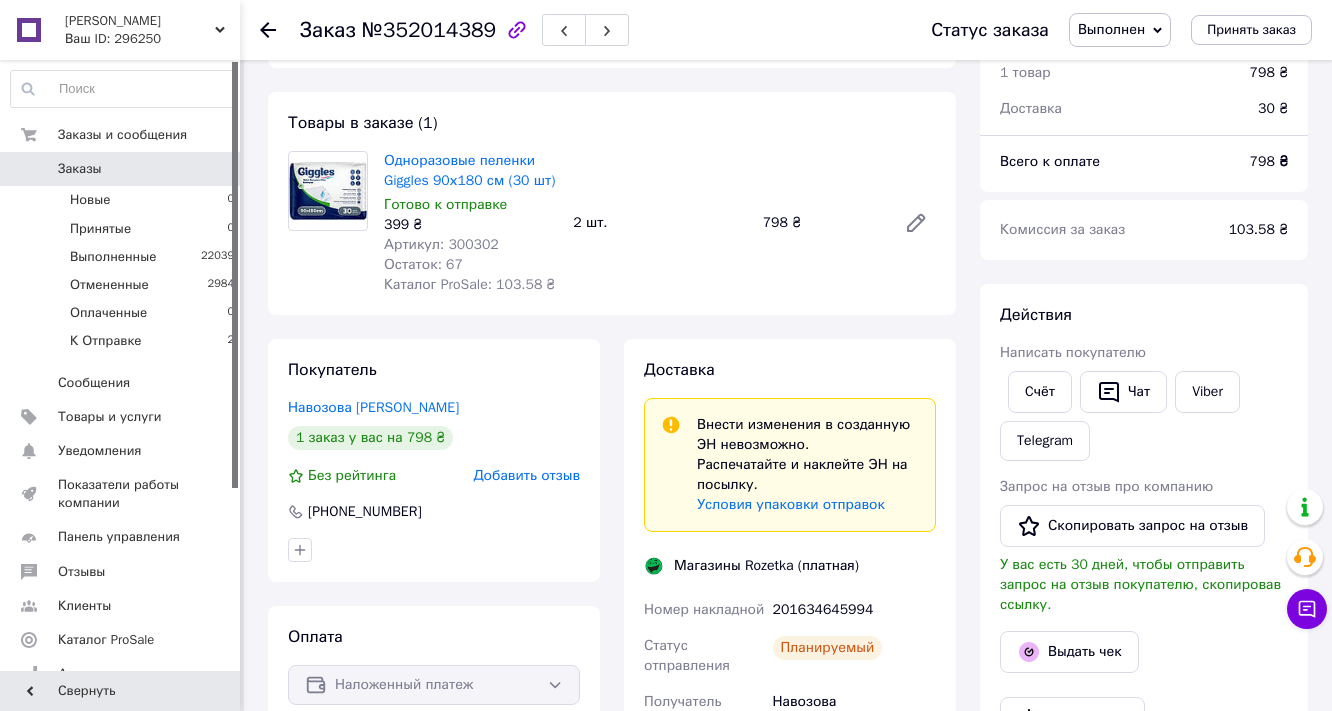 click 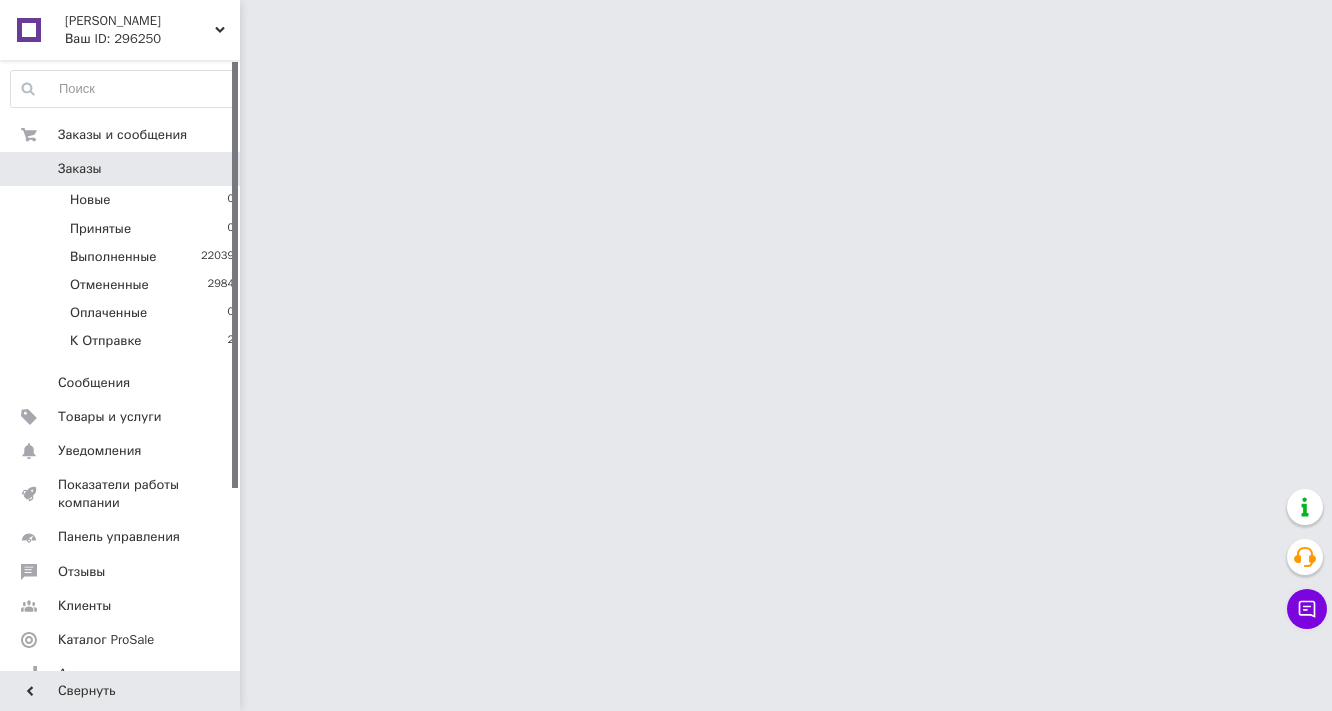 scroll, scrollTop: 0, scrollLeft: 0, axis: both 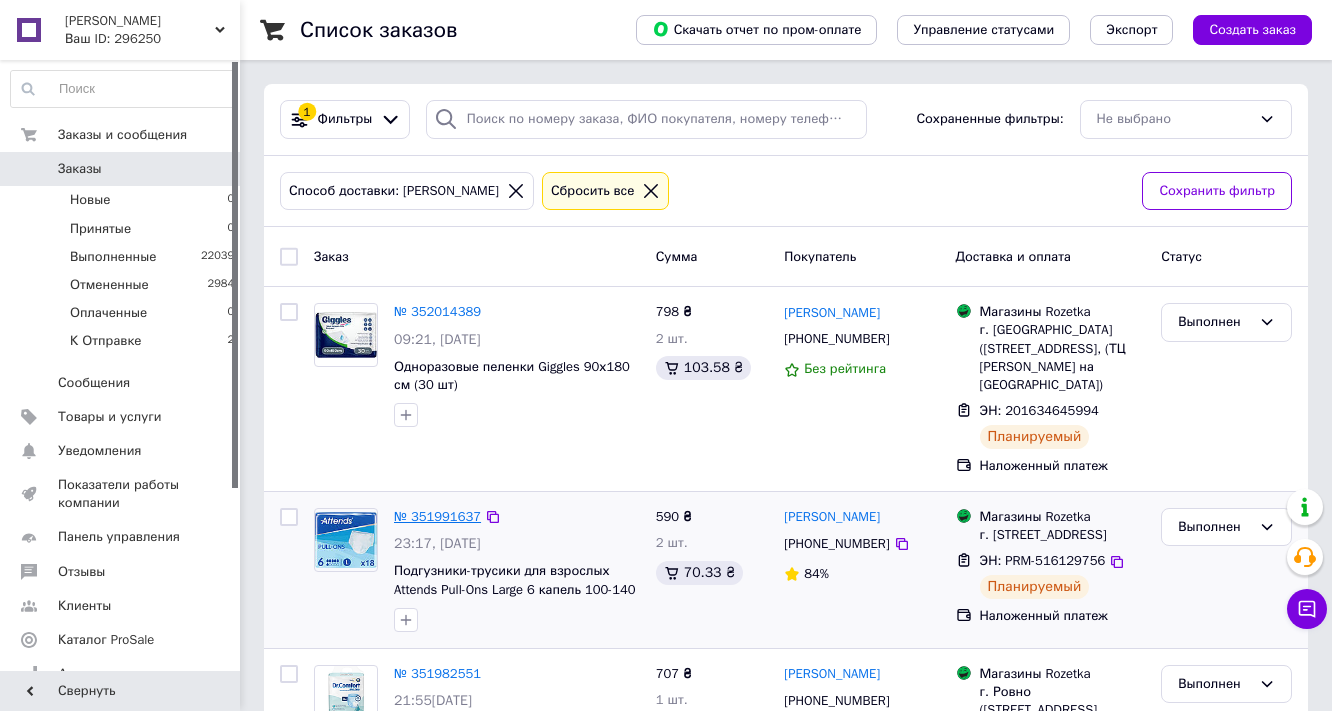 click on "№ 351991637" at bounding box center [437, 516] 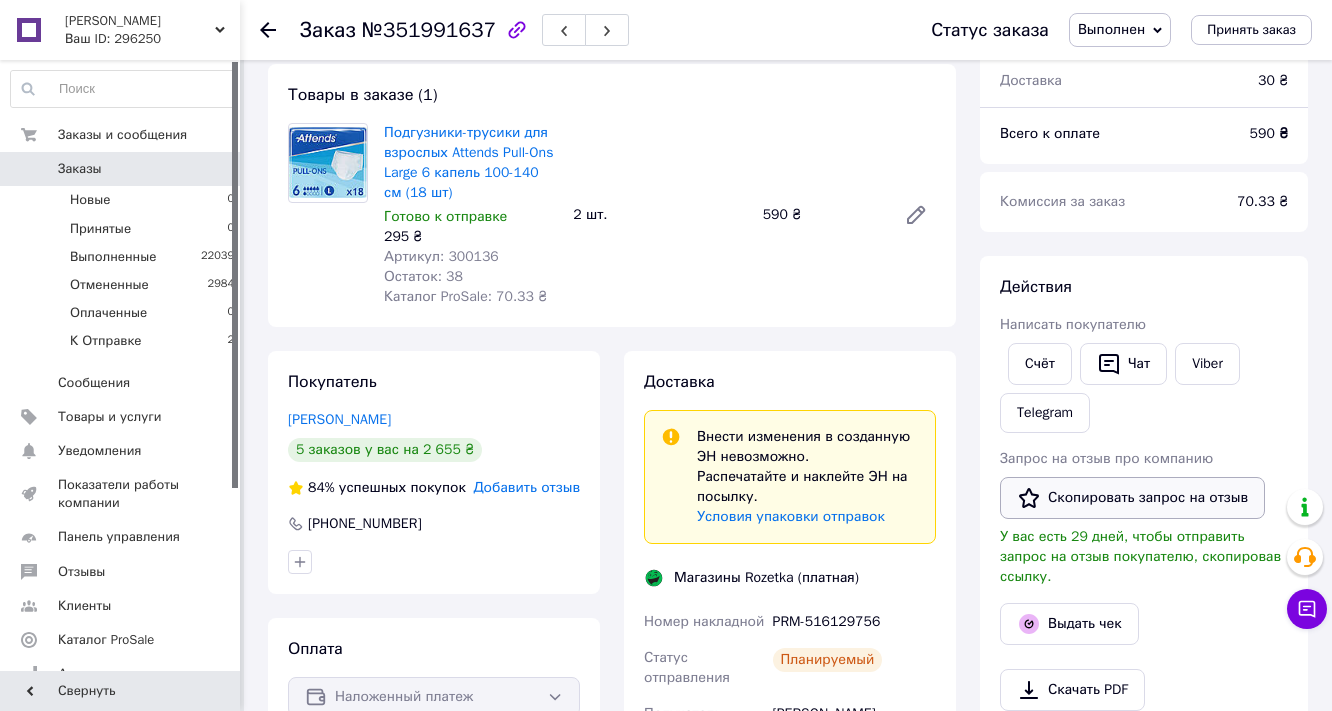 scroll, scrollTop: 80, scrollLeft: 0, axis: vertical 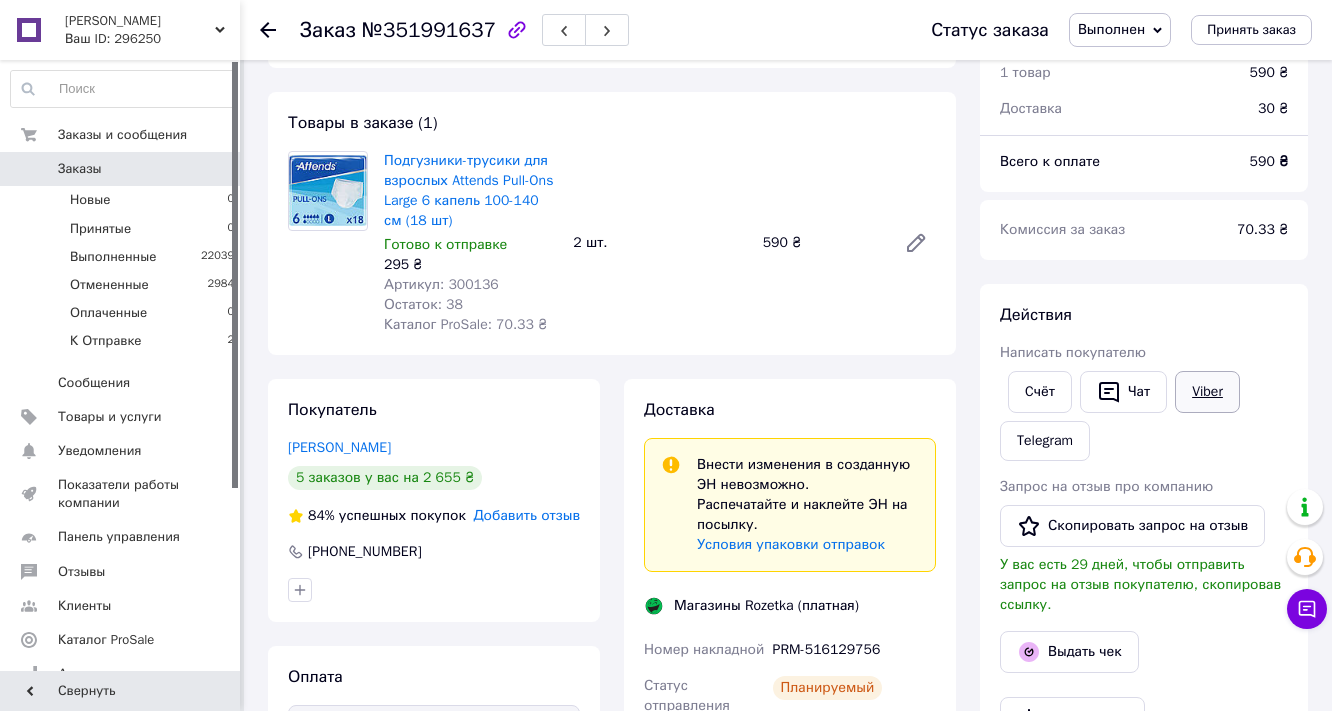 click on "Viber" at bounding box center [1207, 392] 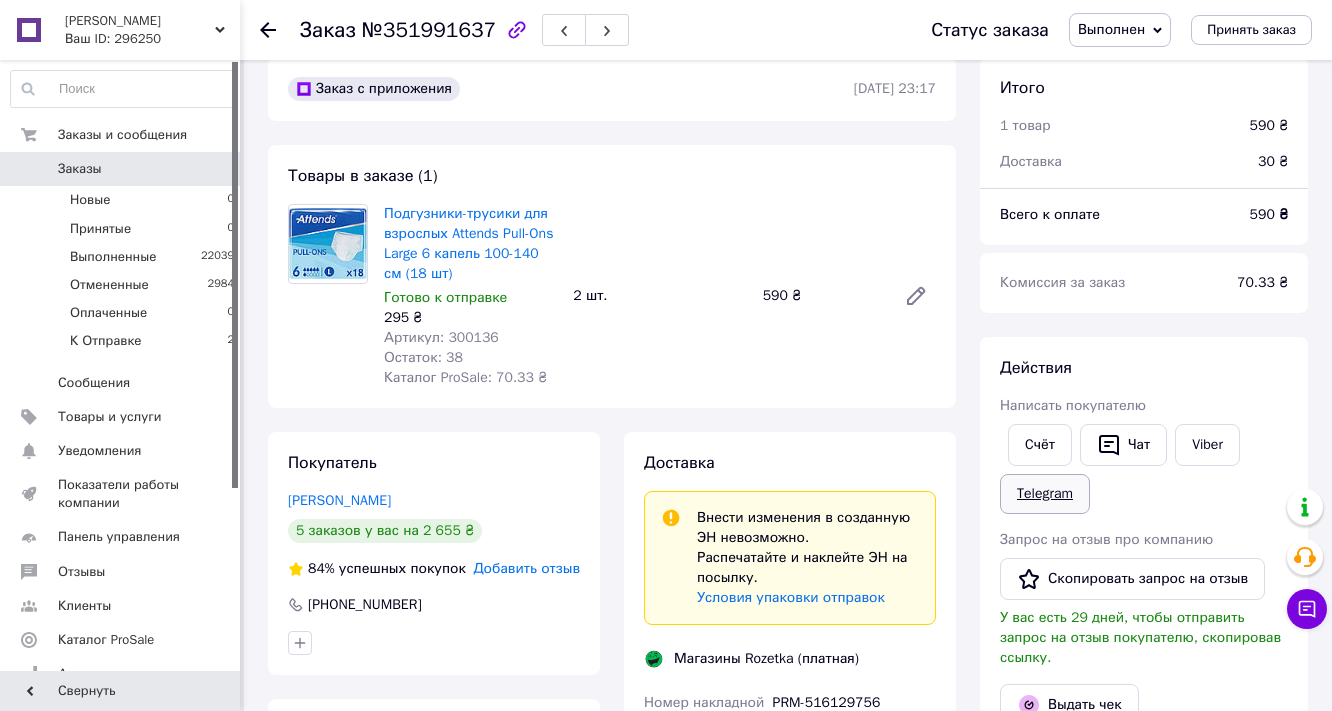 scroll, scrollTop: 0, scrollLeft: 0, axis: both 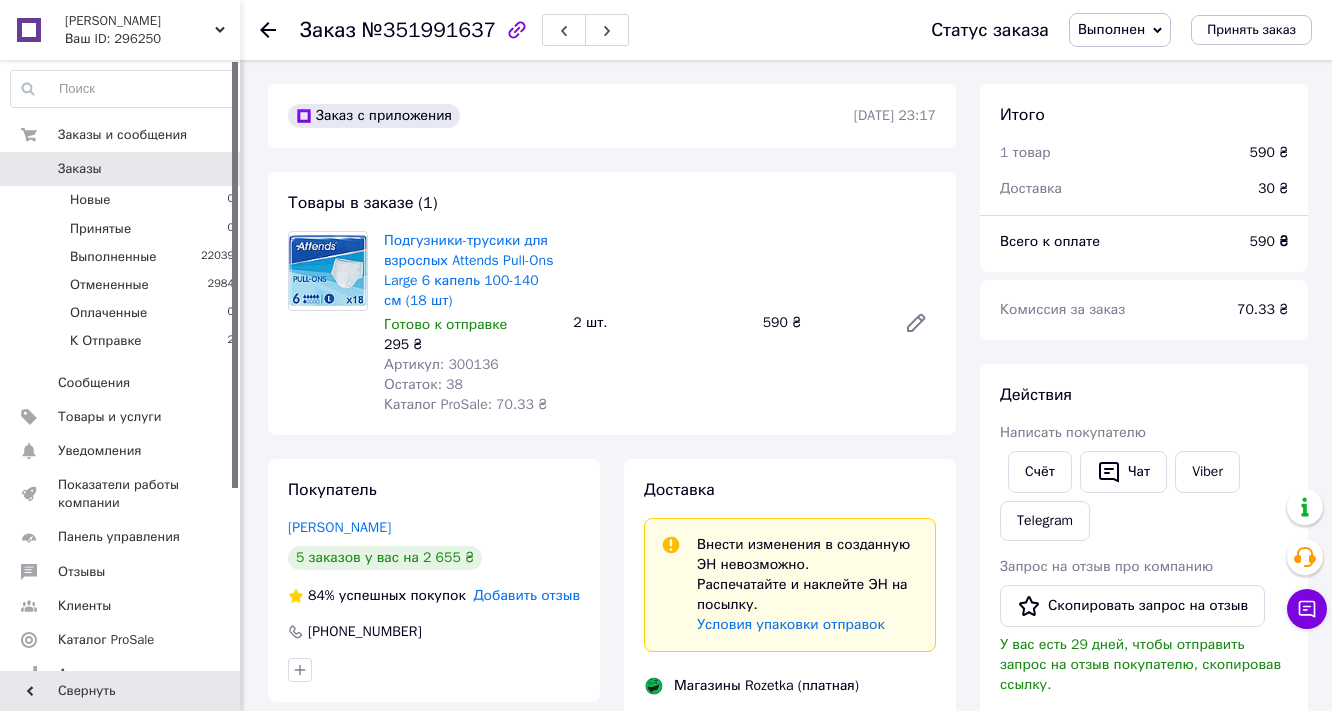 click 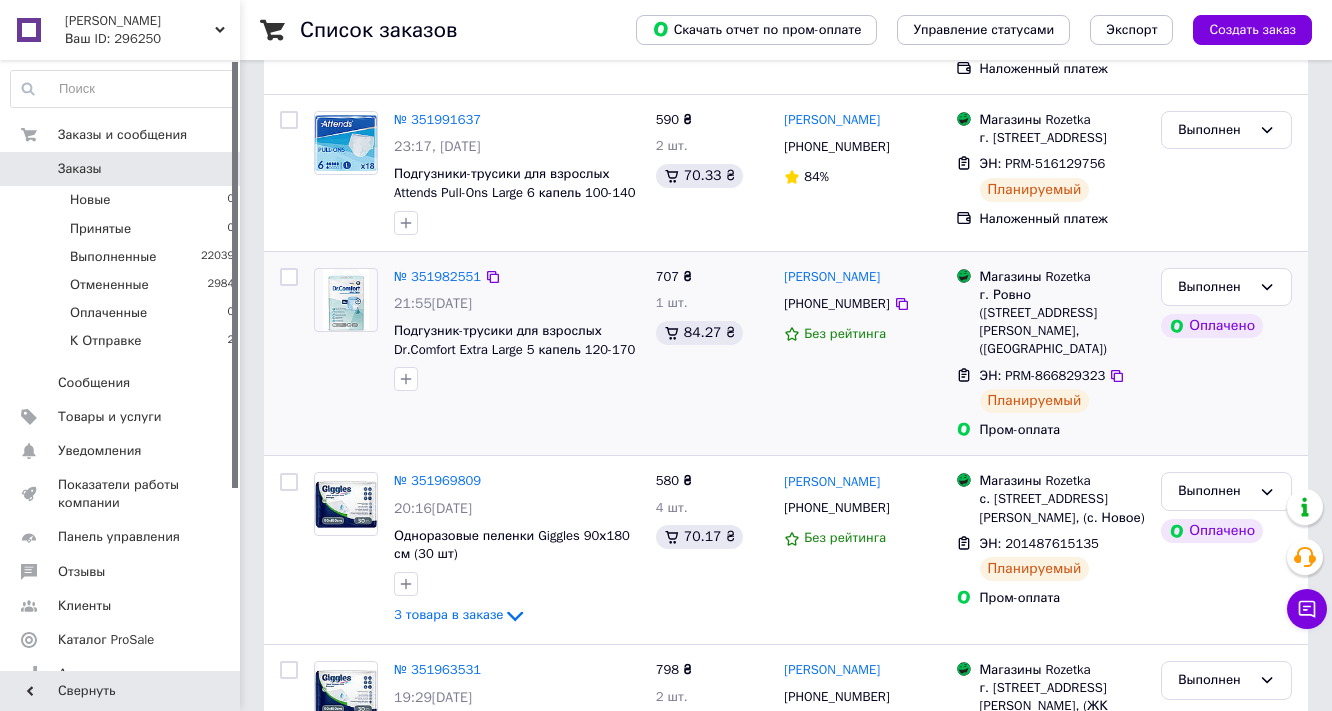 scroll, scrollTop: 400, scrollLeft: 0, axis: vertical 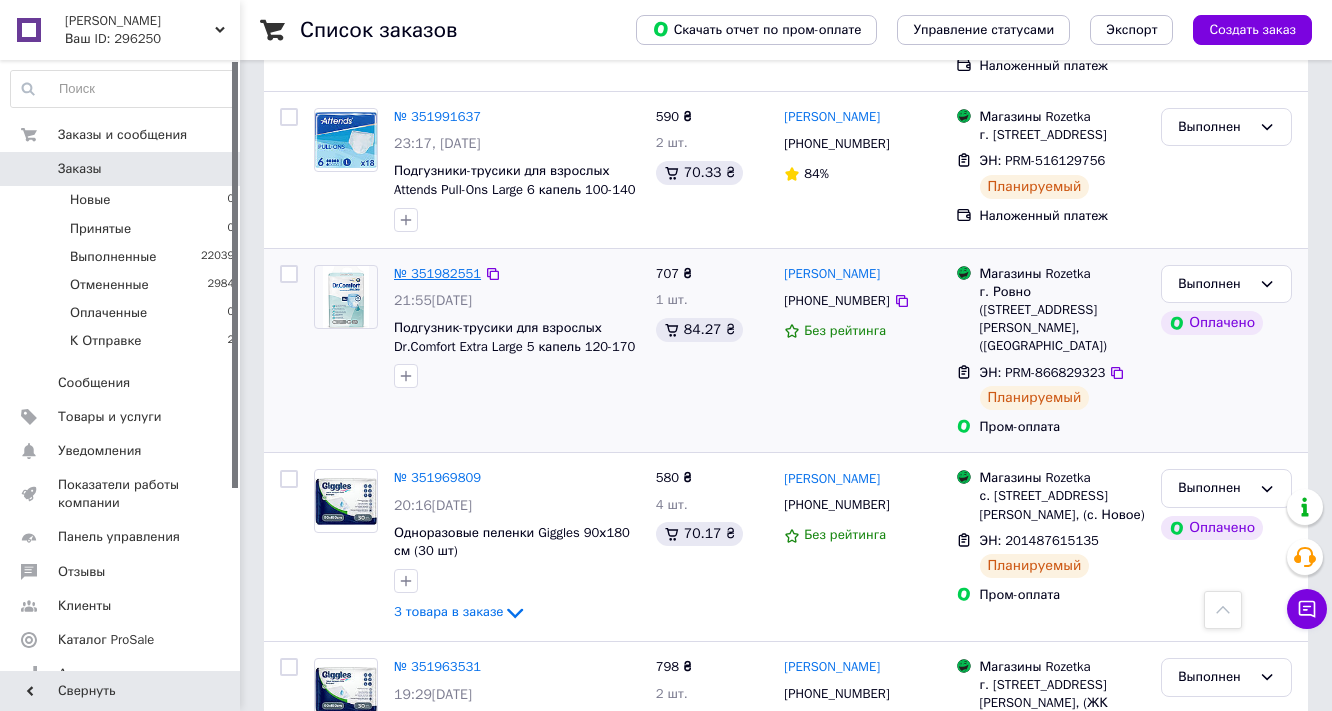 click on "№ 351982551" at bounding box center (437, 273) 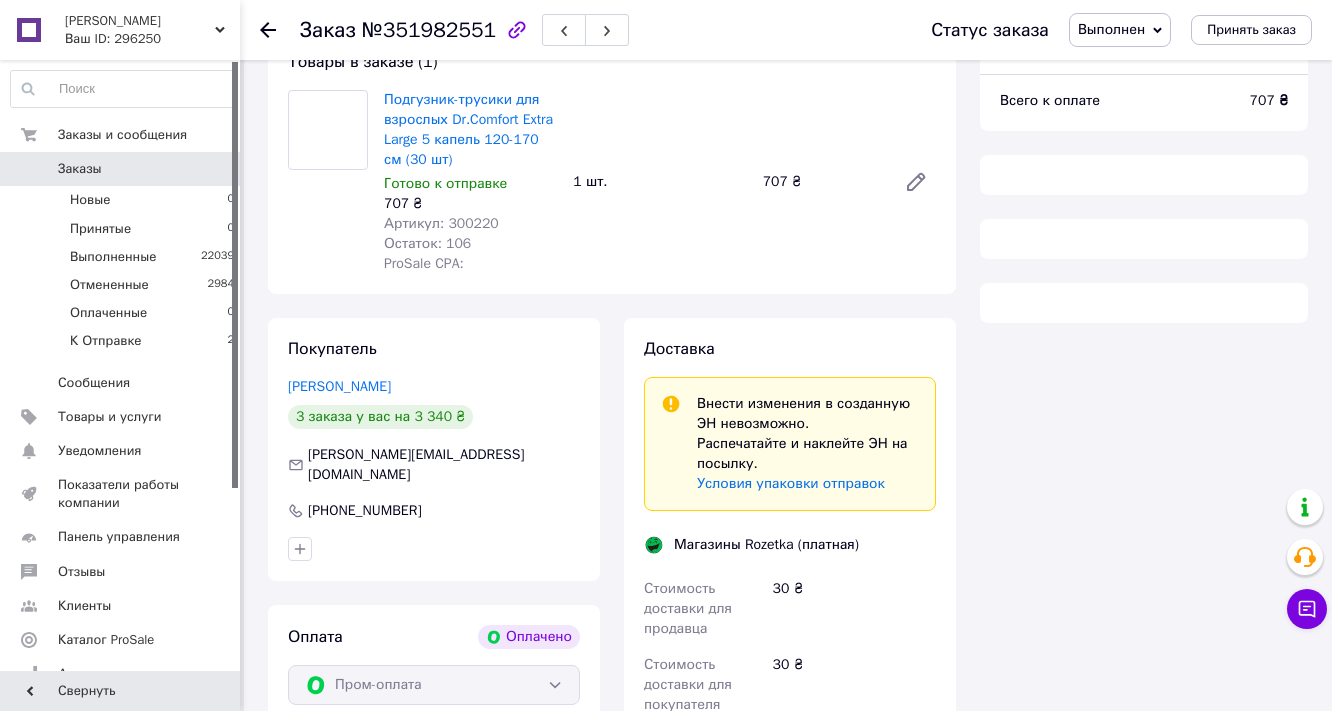 scroll, scrollTop: 400, scrollLeft: 0, axis: vertical 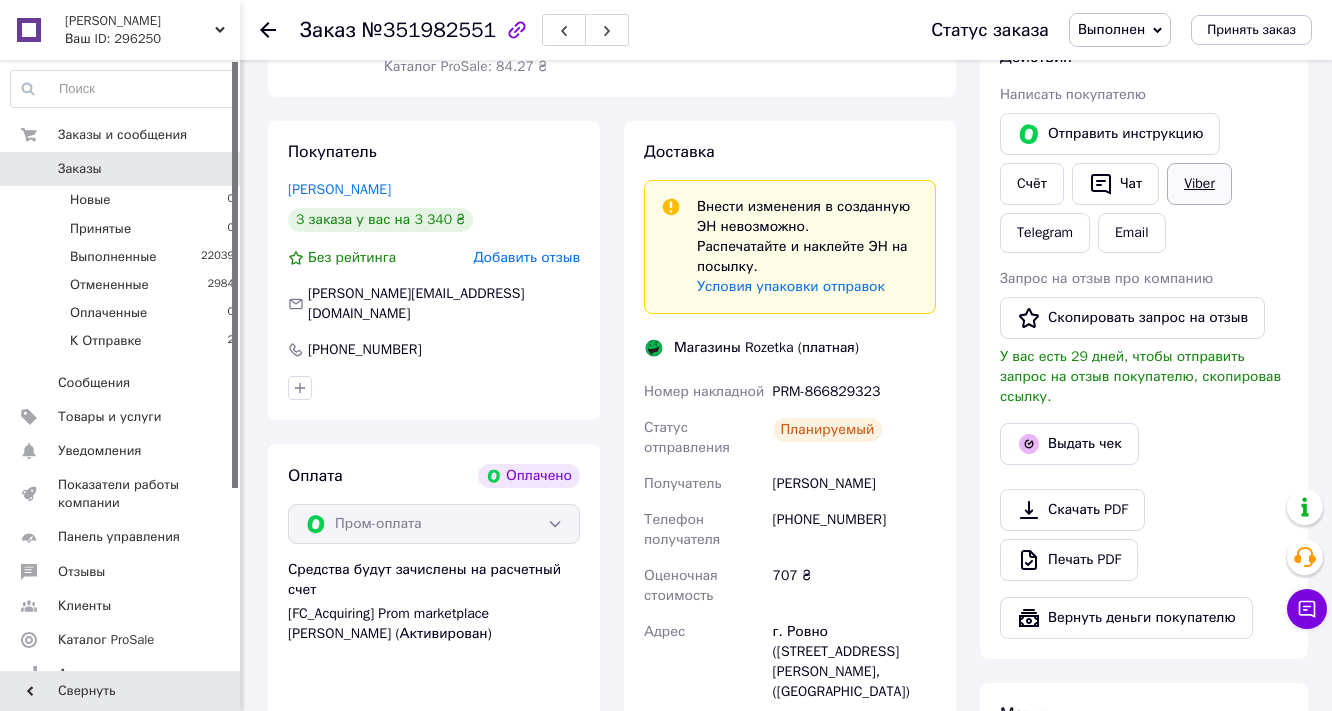 click on "Viber" at bounding box center (1199, 184) 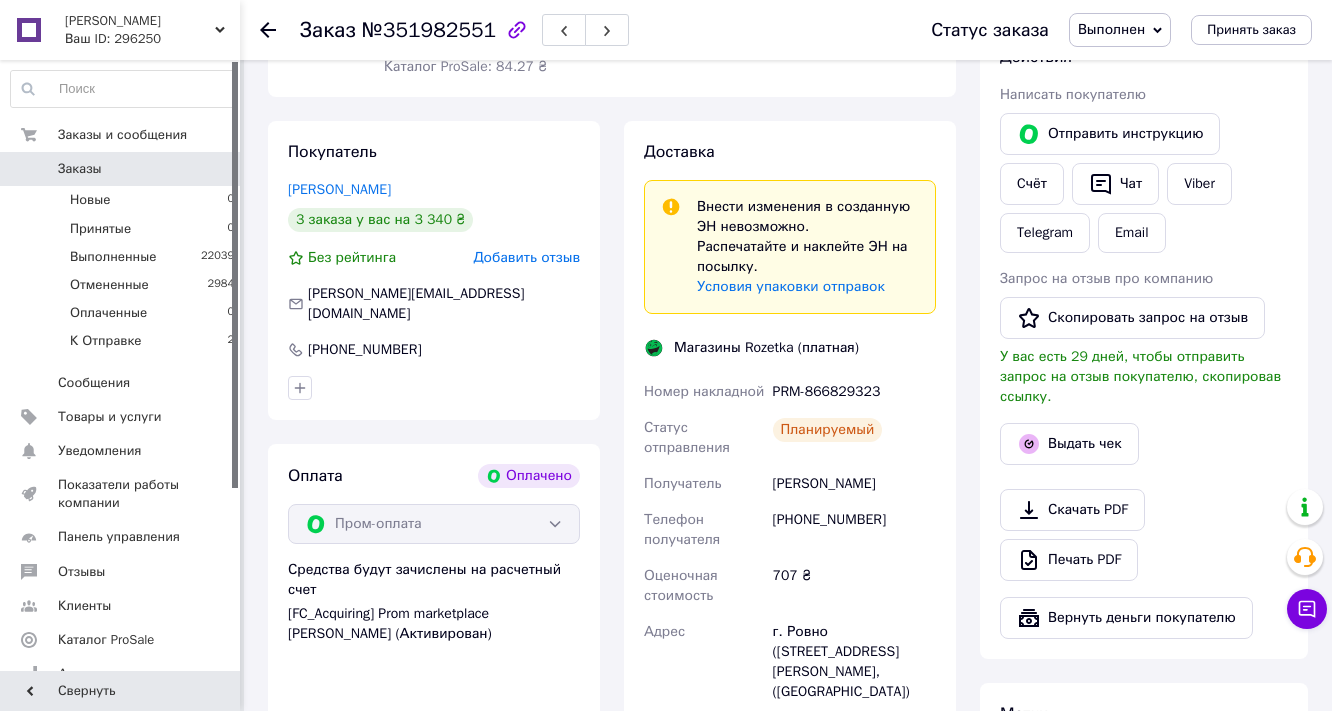 click 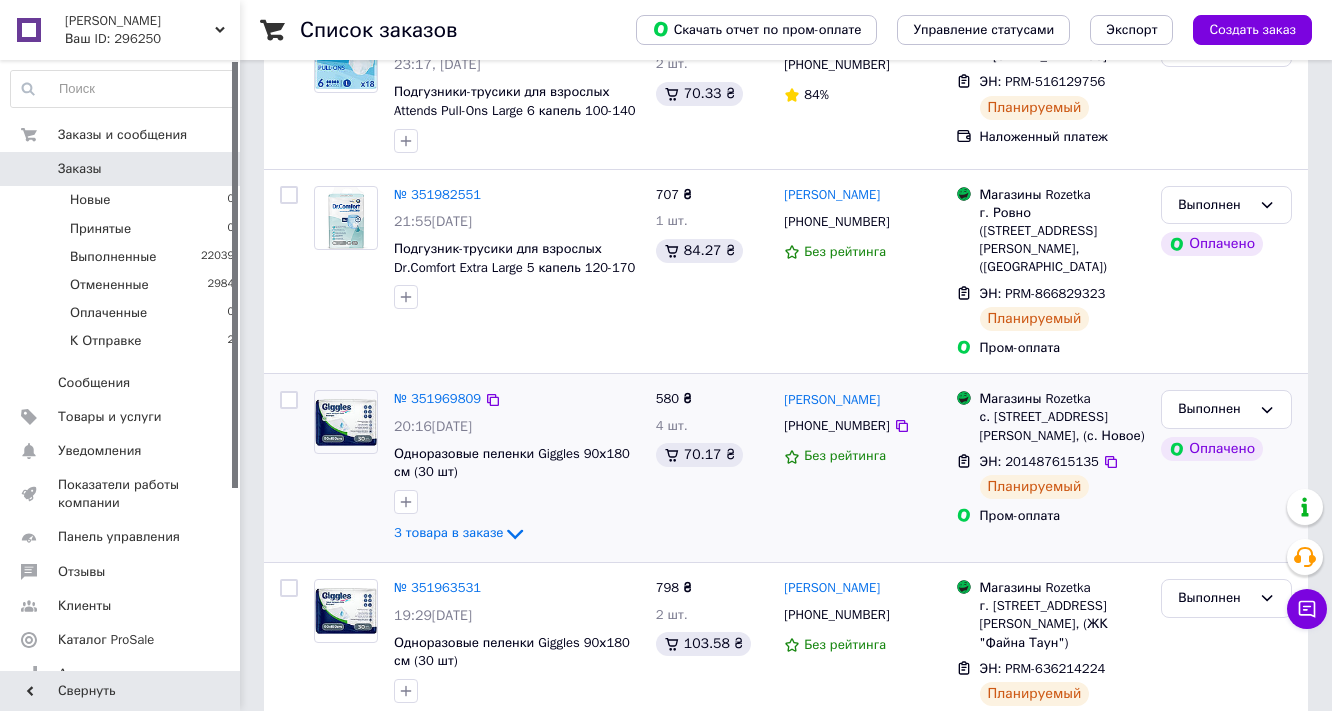 scroll, scrollTop: 480, scrollLeft: 0, axis: vertical 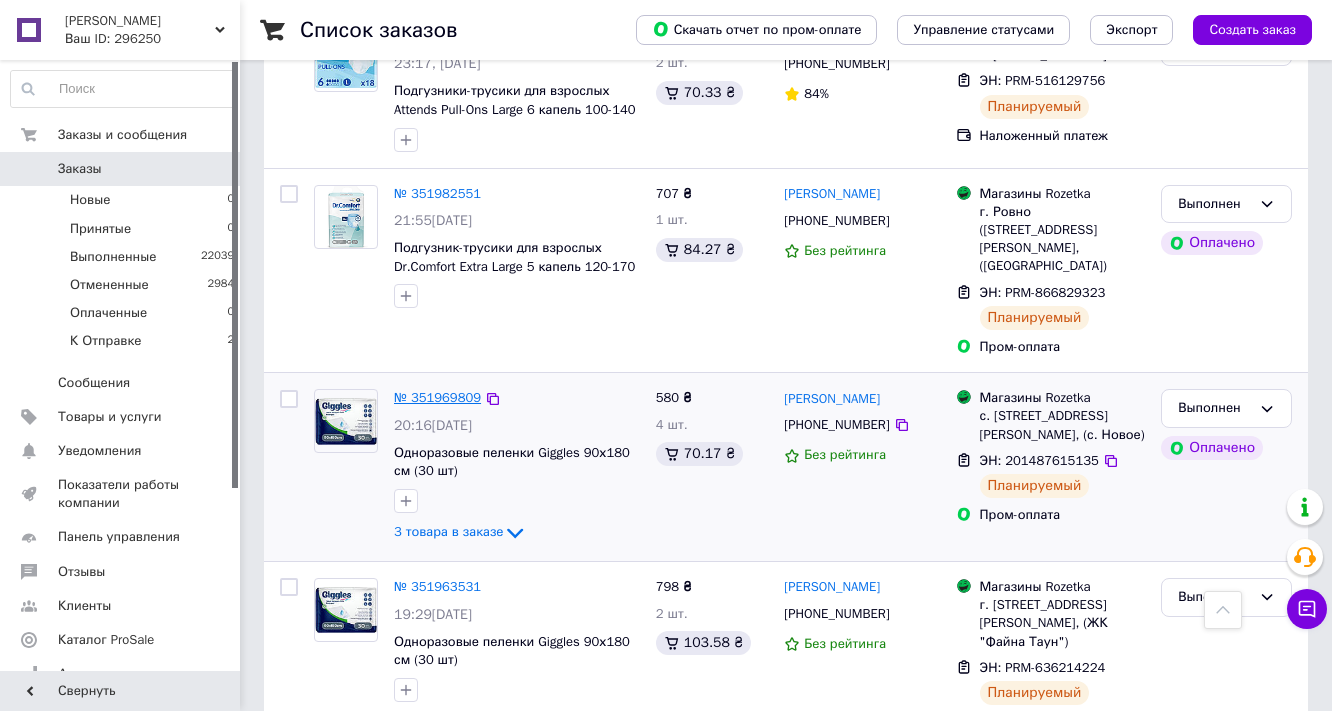 click on "№ 351969809" at bounding box center [437, 397] 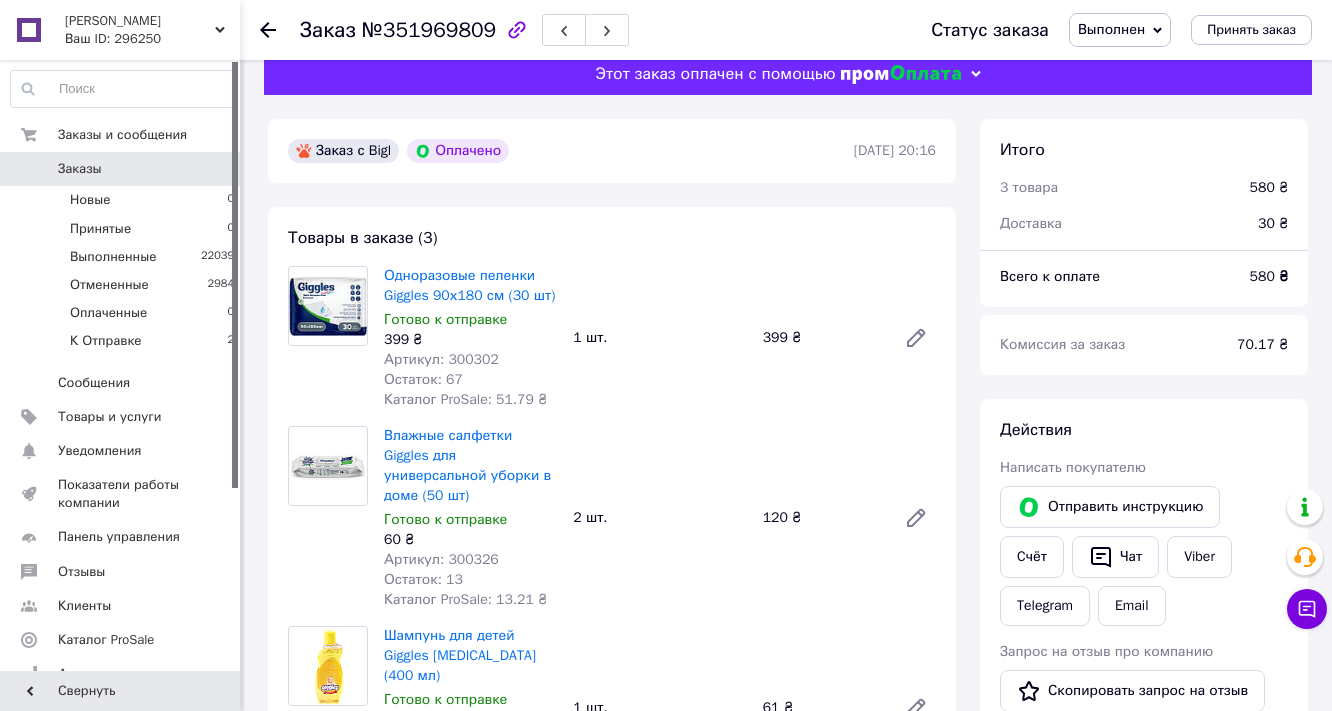 scroll, scrollTop: 0, scrollLeft: 0, axis: both 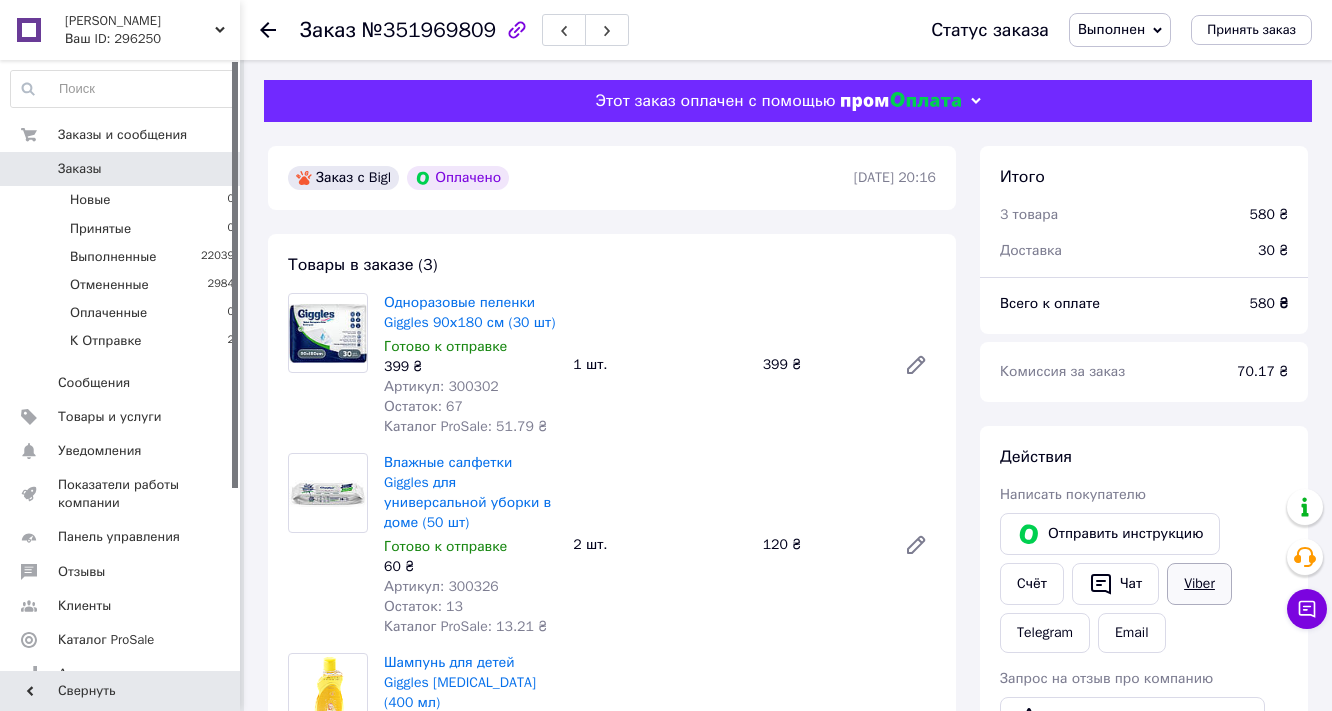 click on "Viber" at bounding box center (1199, 584) 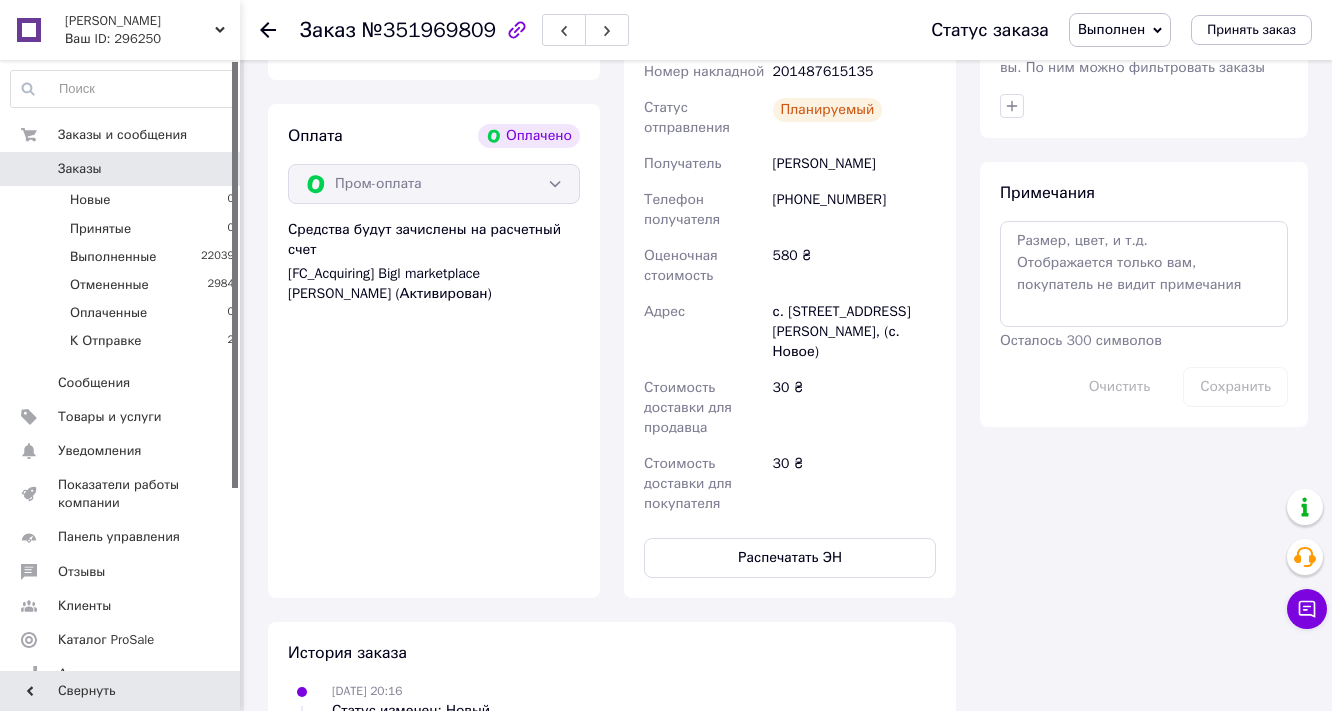 scroll, scrollTop: 1120, scrollLeft: 0, axis: vertical 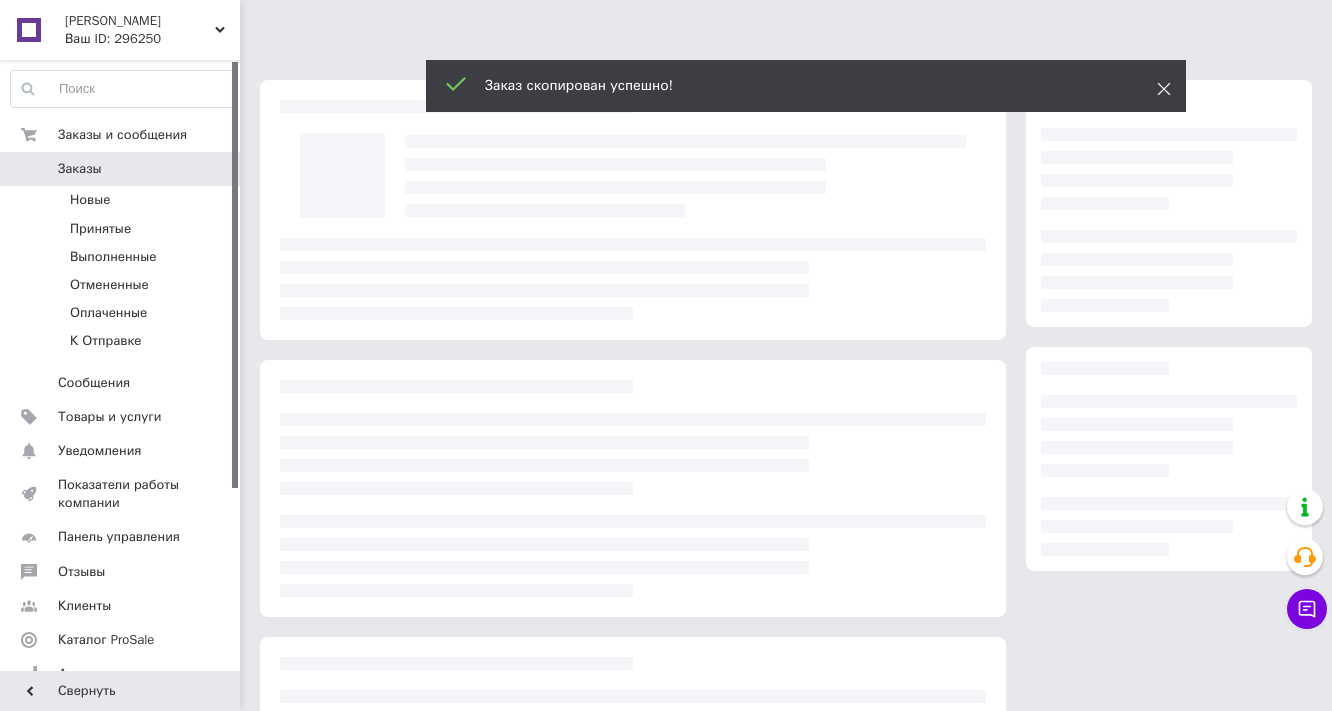 click 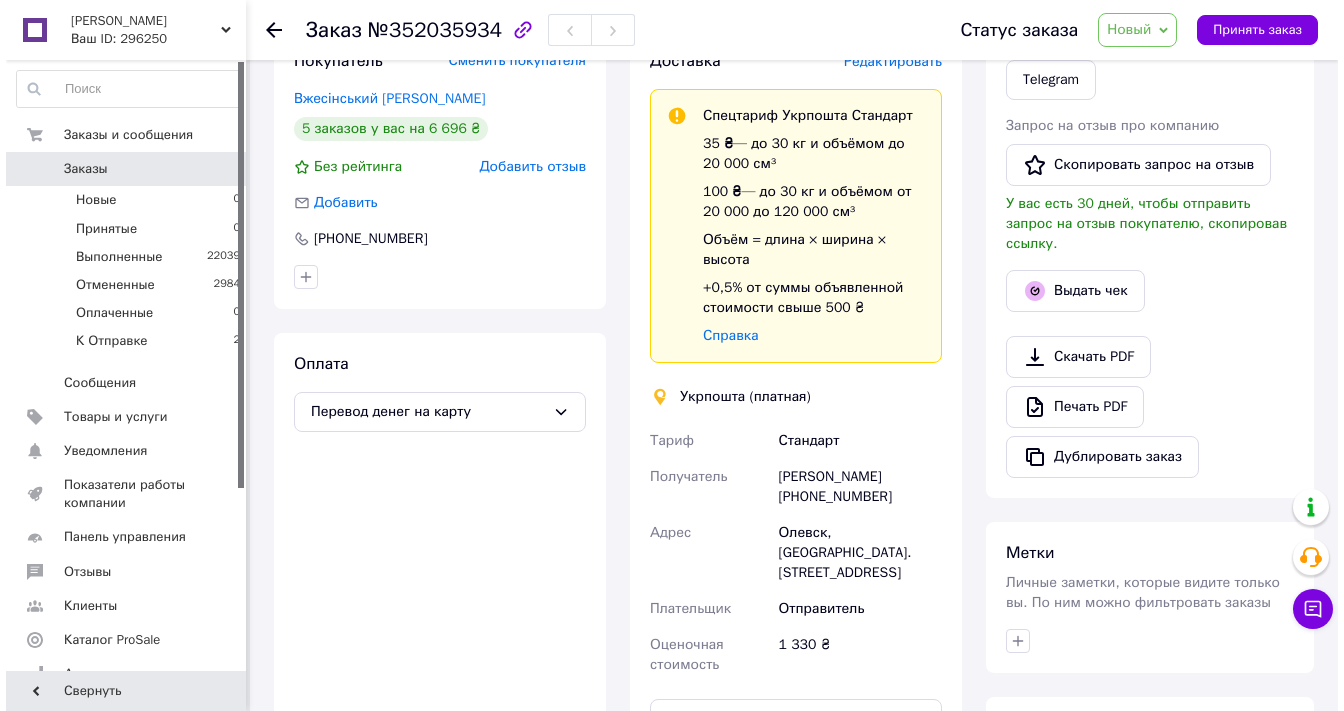 scroll, scrollTop: 240, scrollLeft: 0, axis: vertical 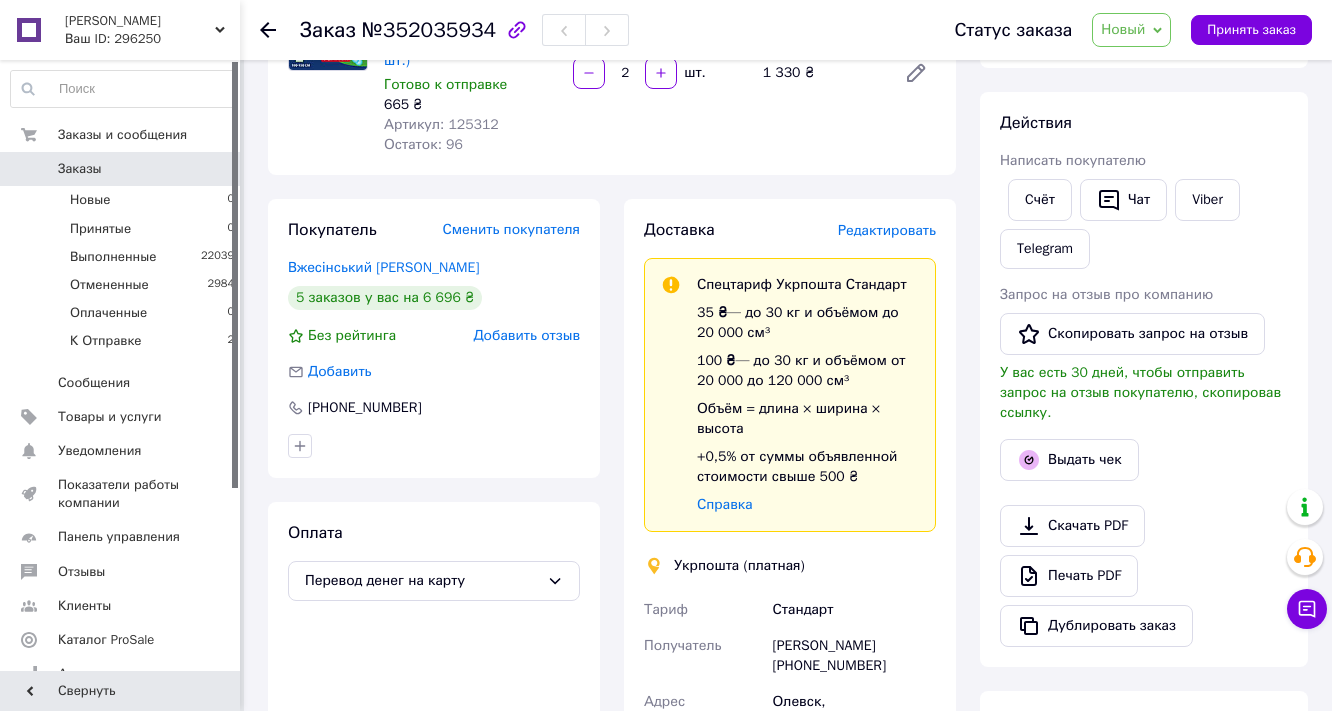 click on "Редактировать" at bounding box center [887, 230] 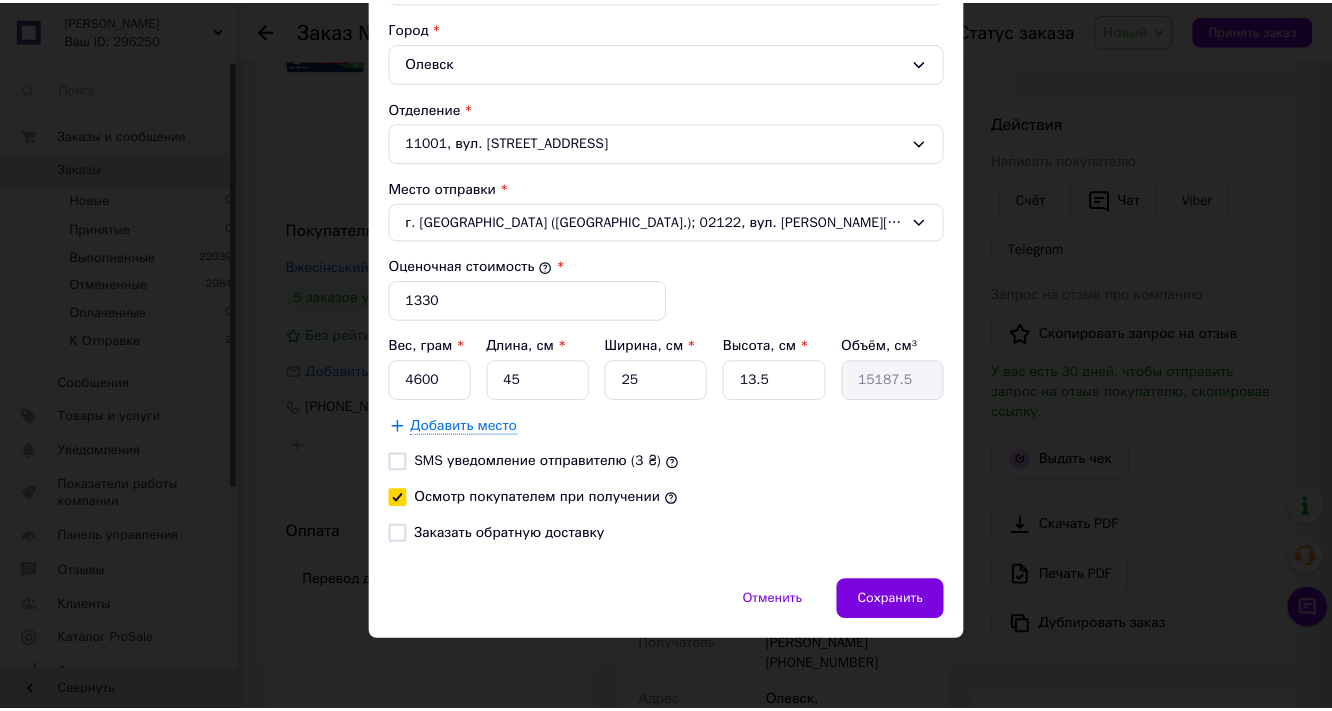 scroll, scrollTop: 767, scrollLeft: 0, axis: vertical 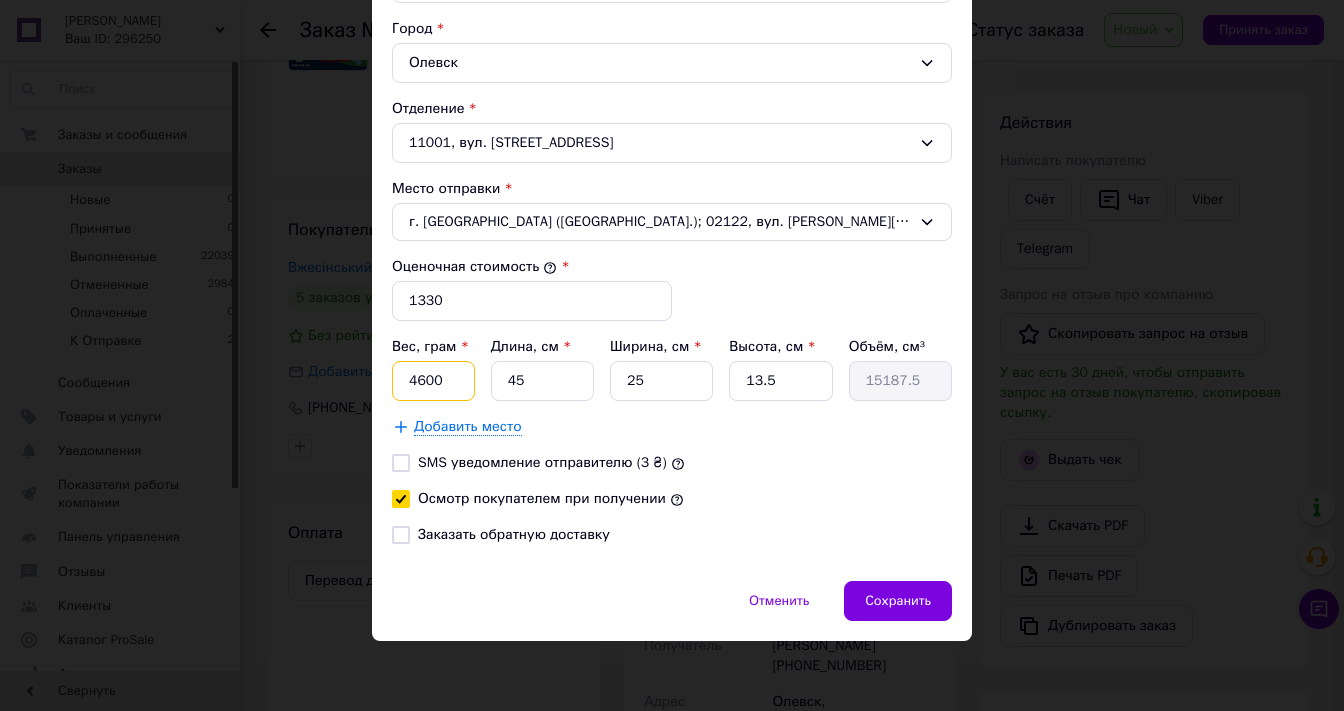 click on "4600" at bounding box center (433, 381) 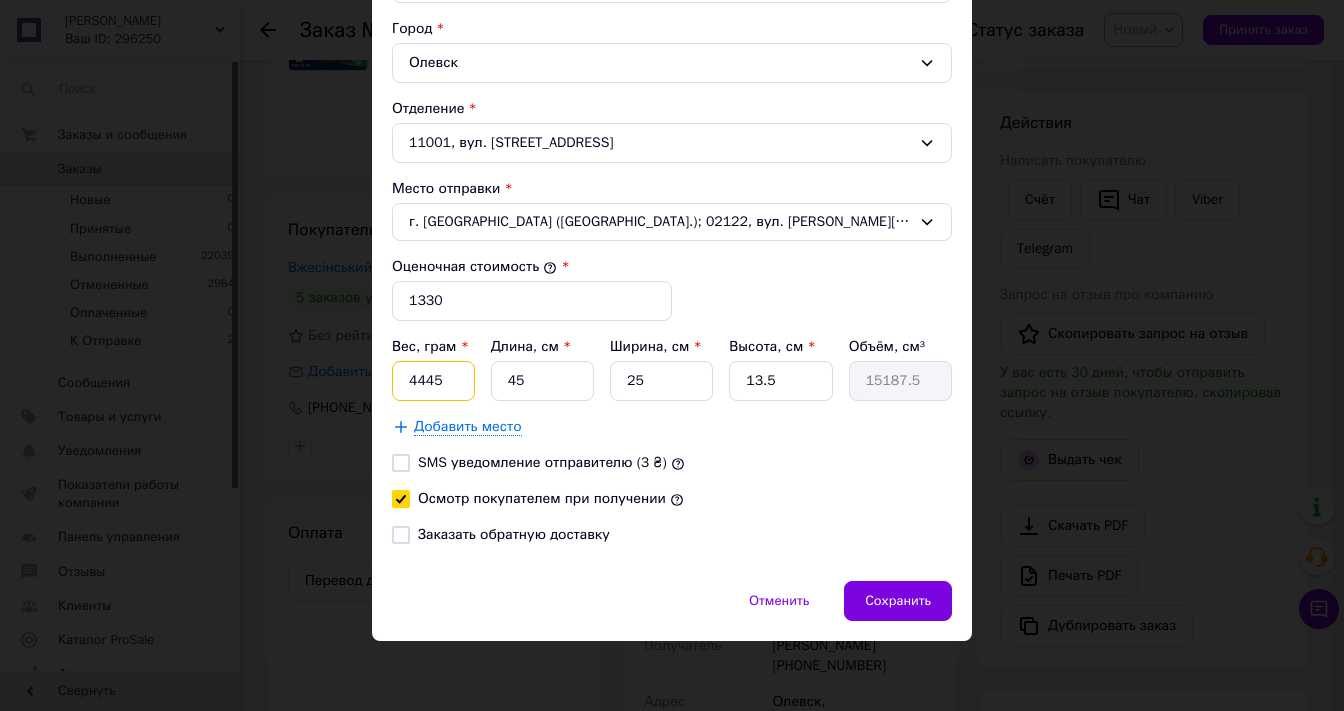 type on "4445" 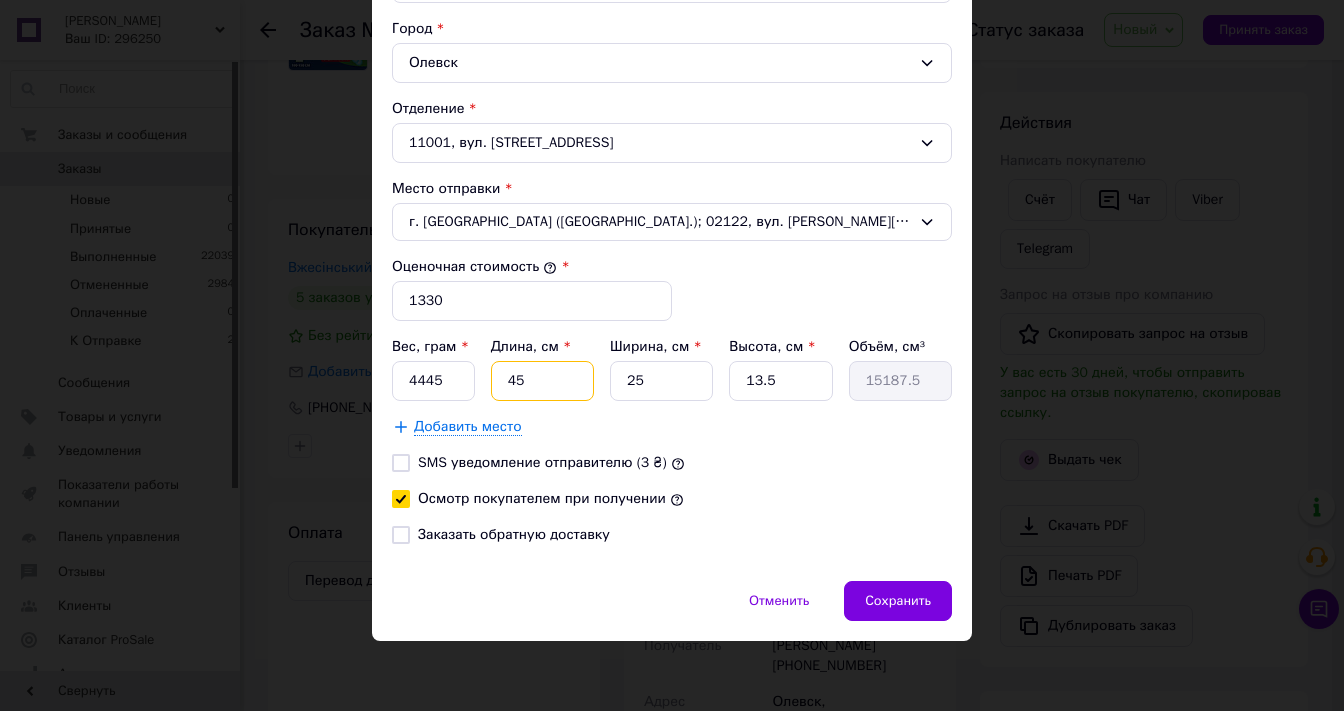 click on "45" at bounding box center [542, 381] 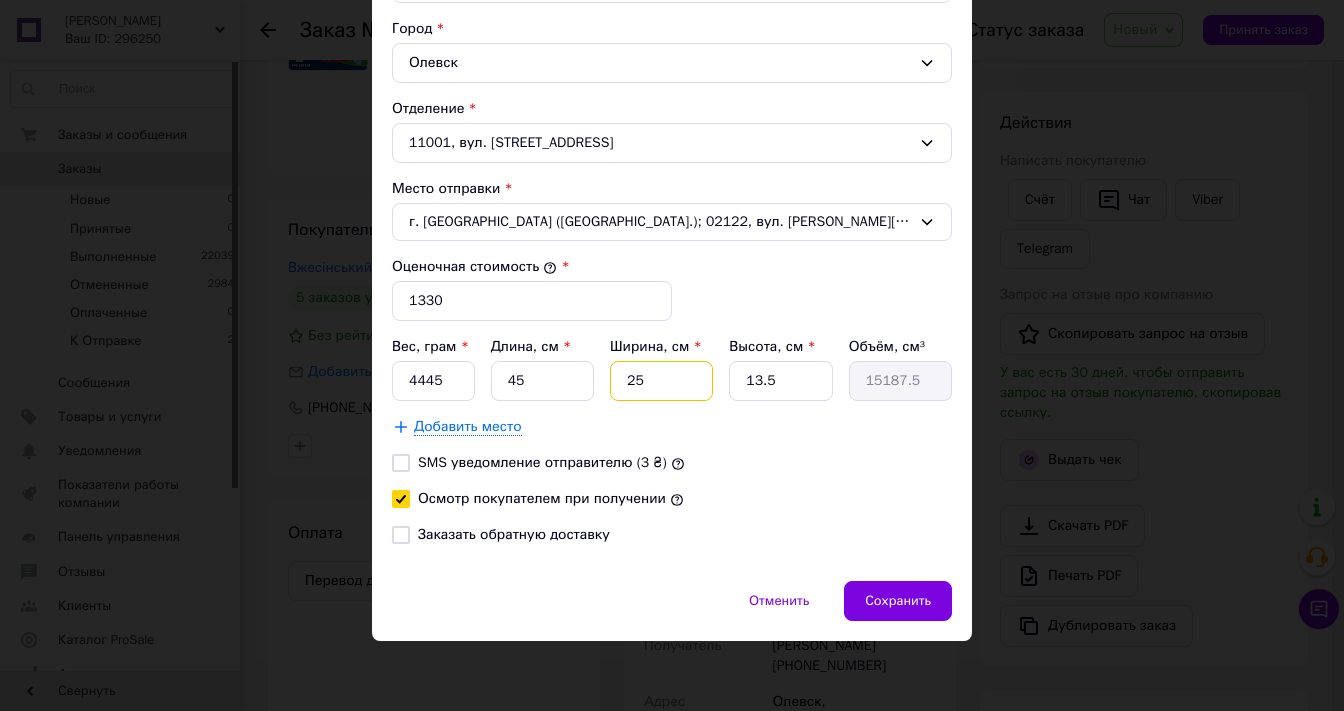 click on "25" at bounding box center (661, 381) 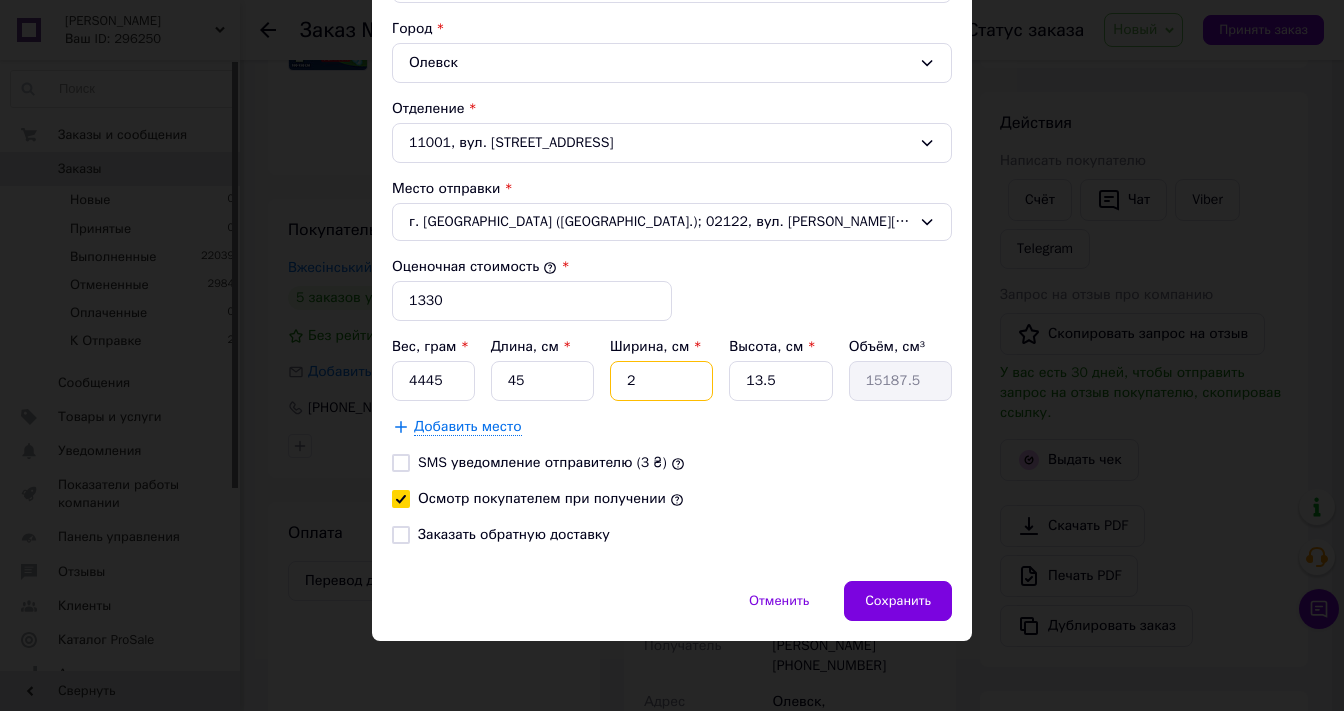 type on "1215" 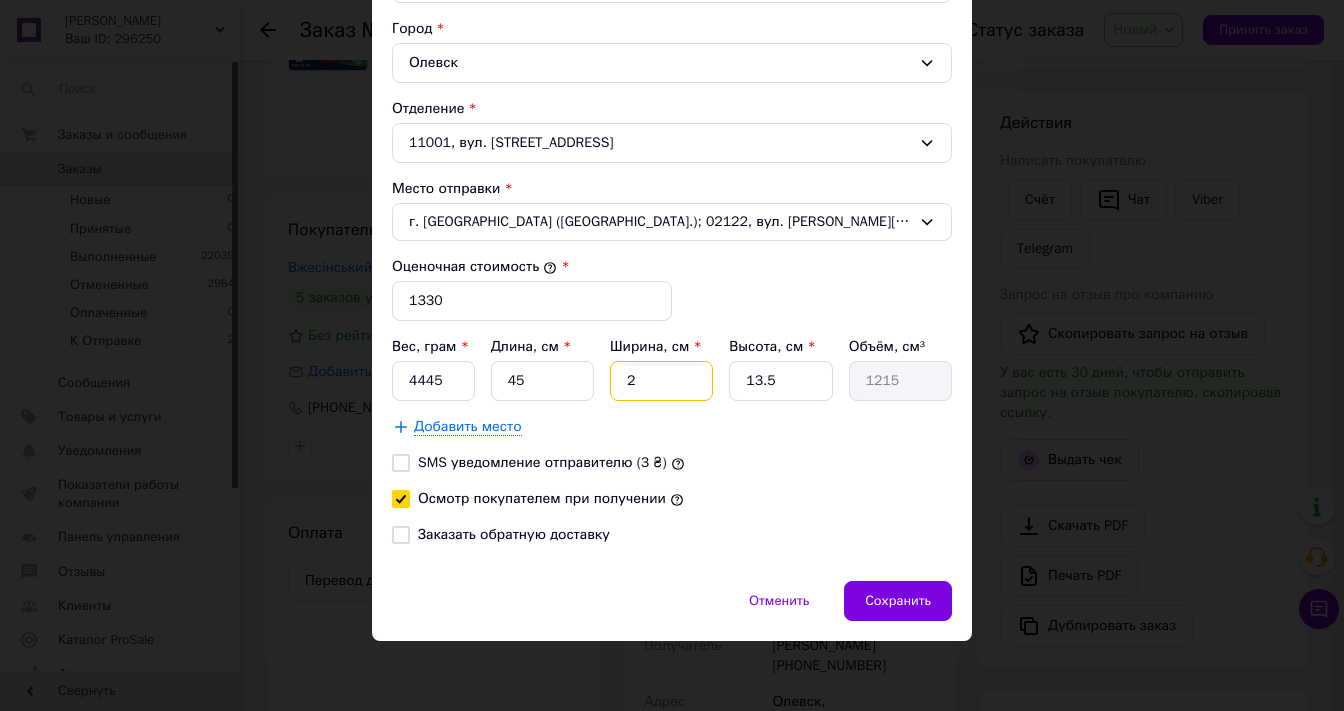 type on "23" 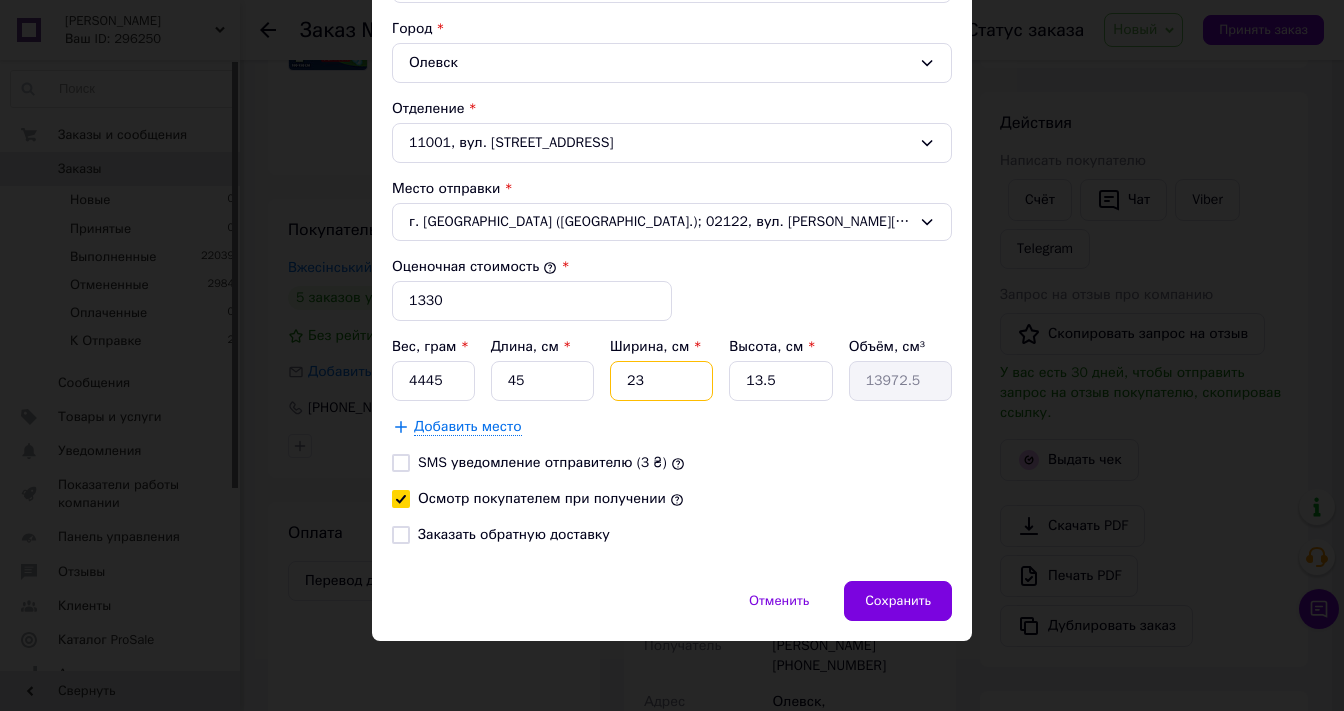 type on "23" 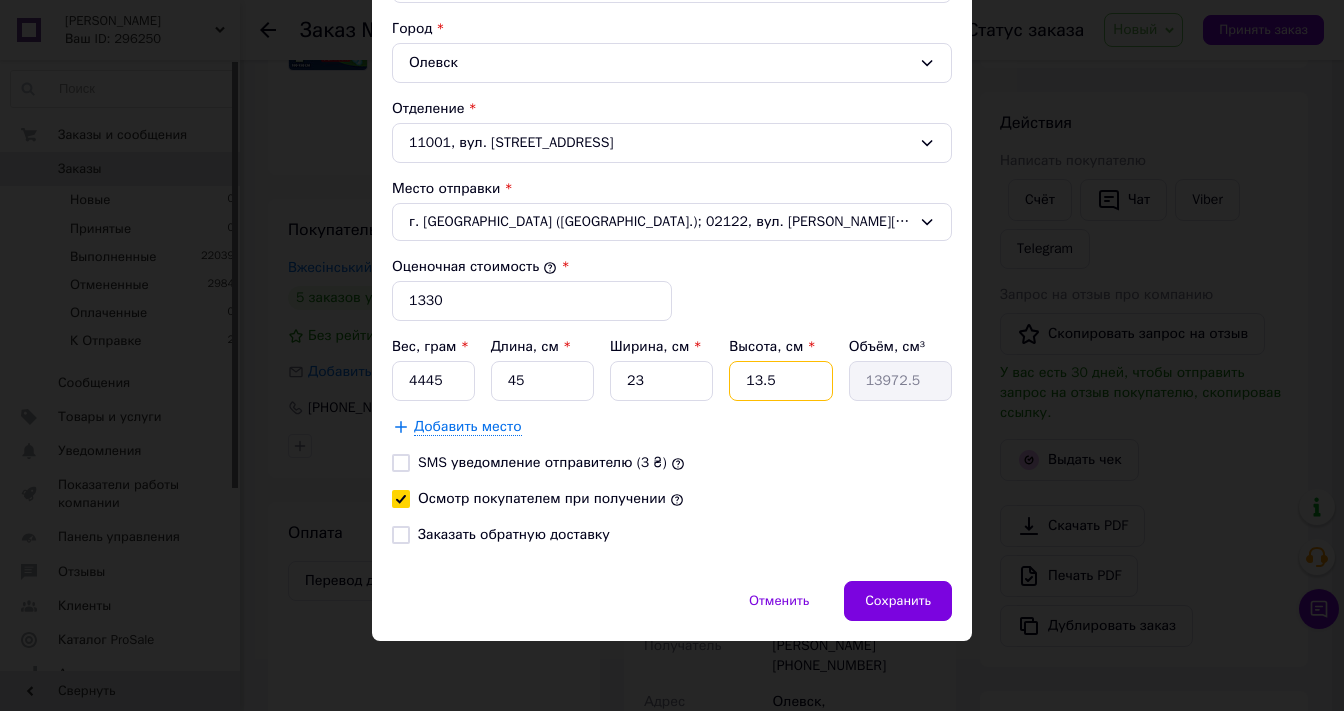 click on "13.5" at bounding box center [780, 381] 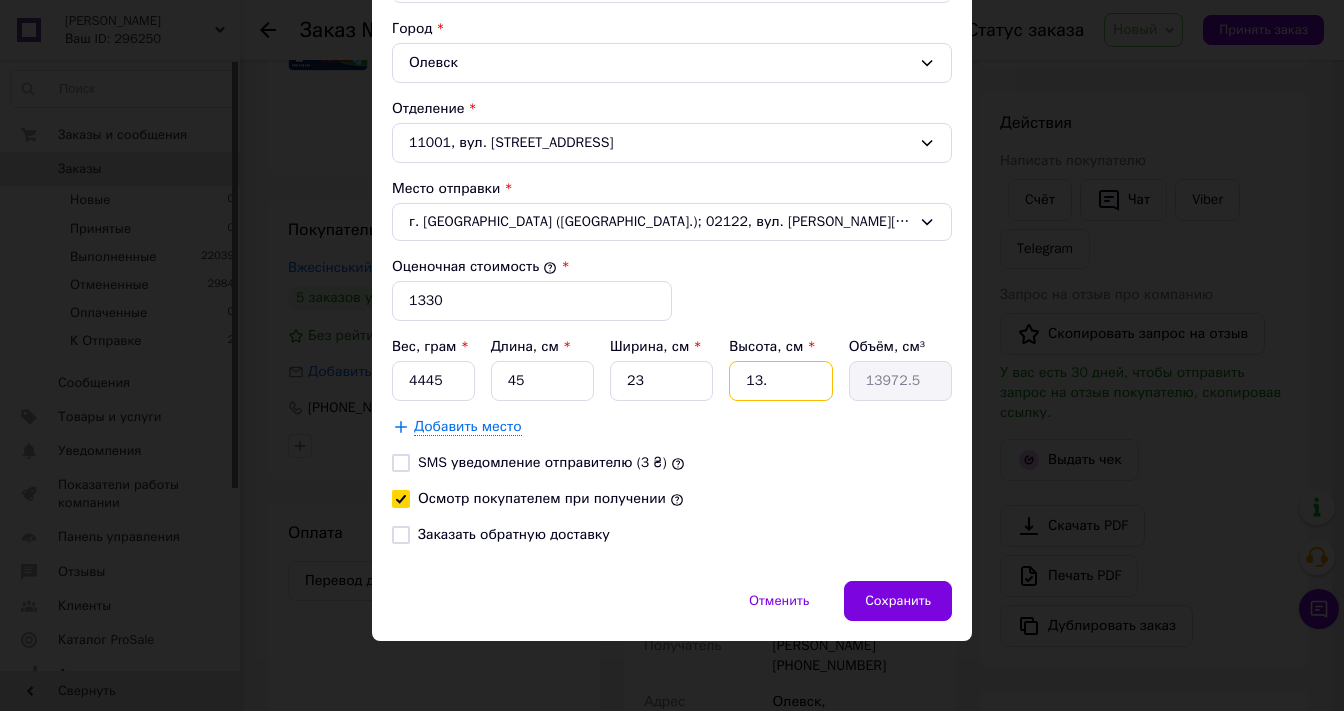 type on "13455" 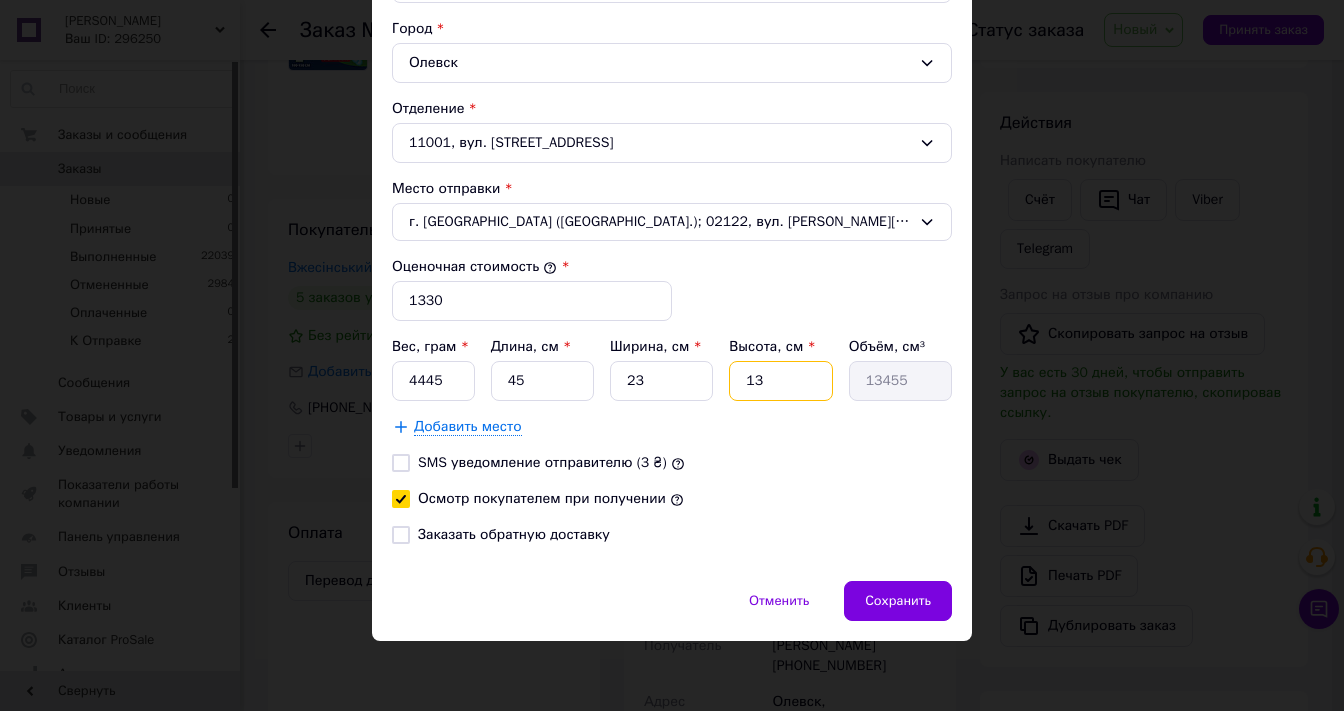 type on "1" 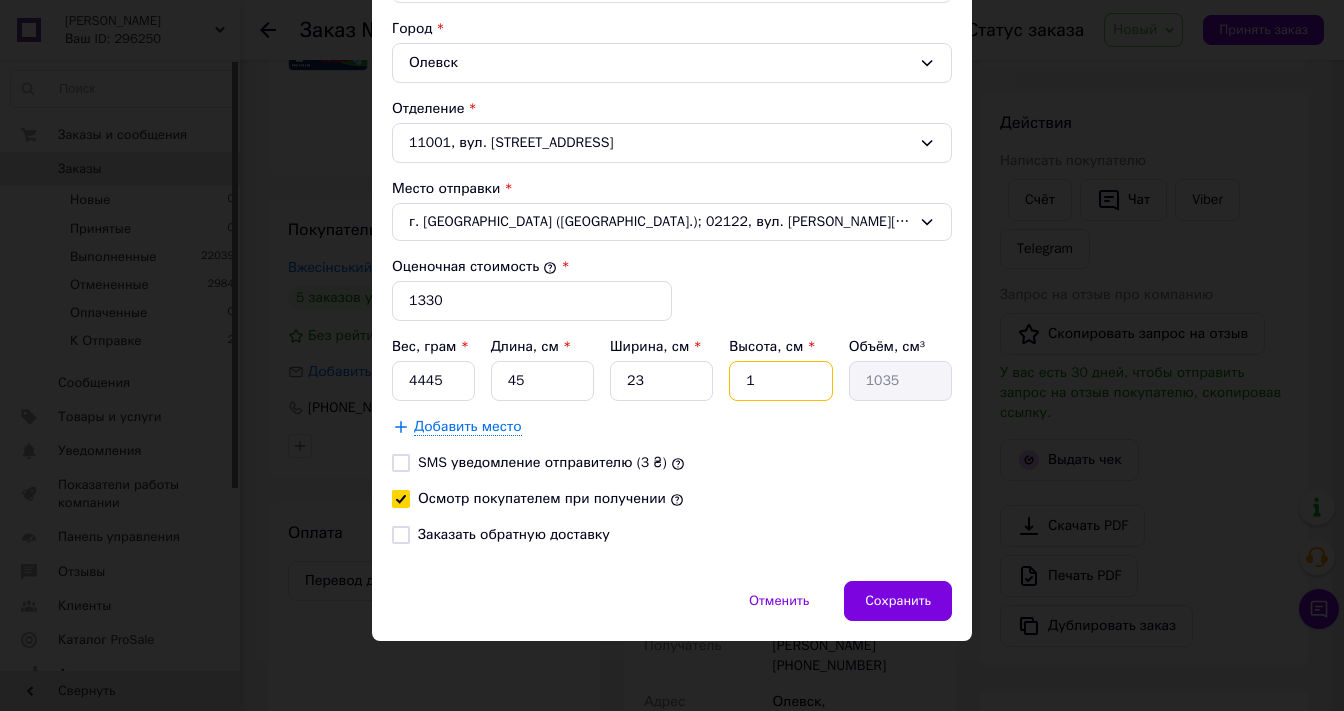 type 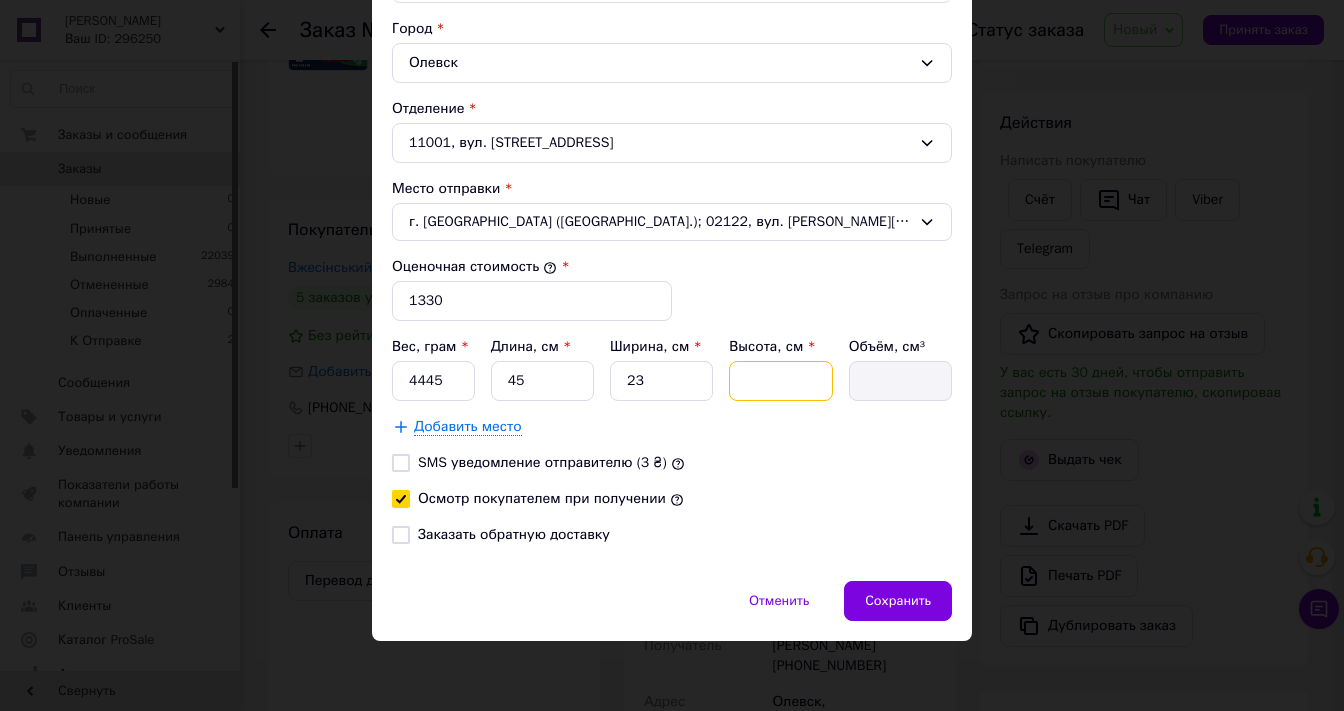 type on "2" 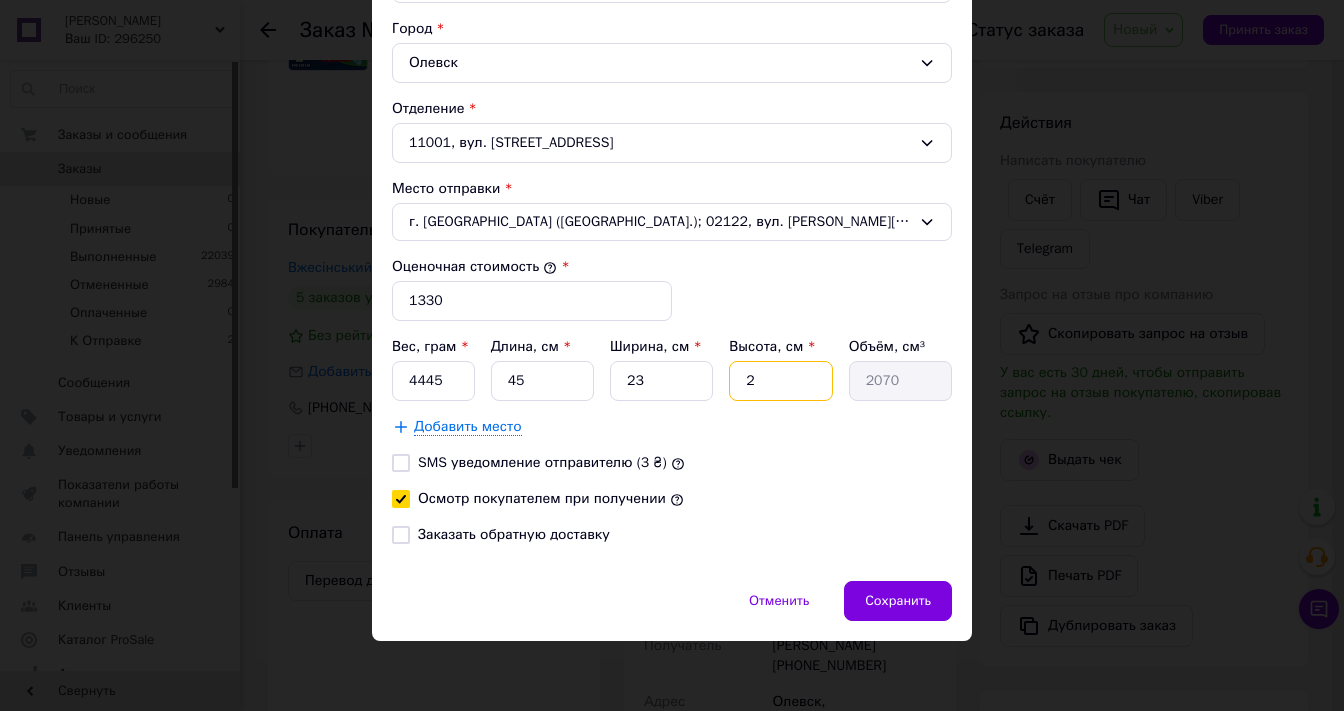 type on "20" 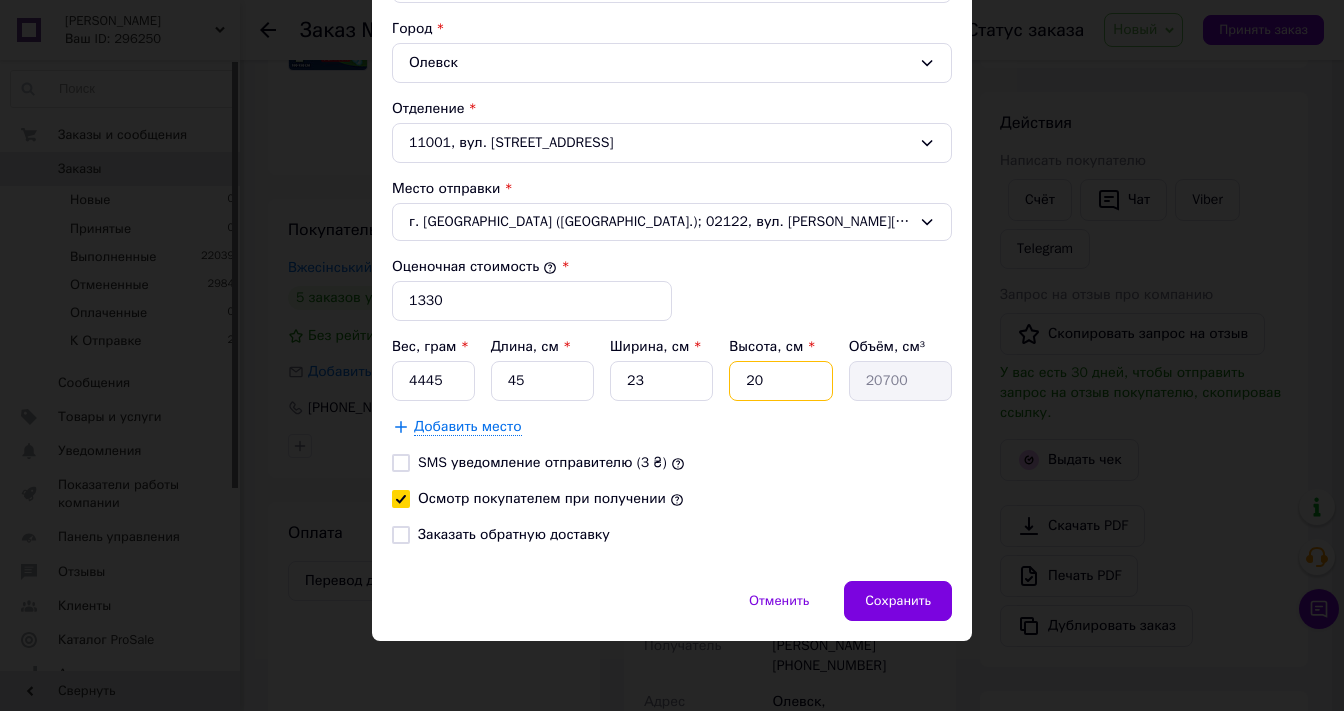 type on "2" 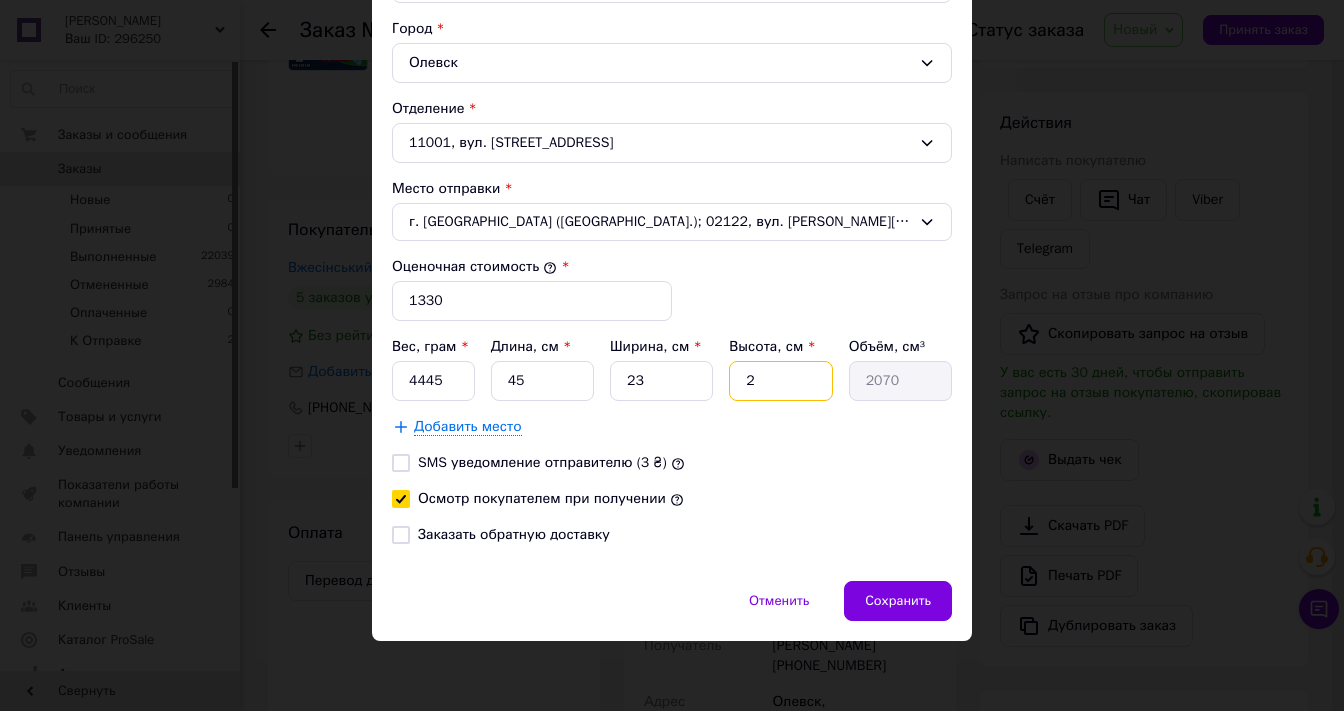 type 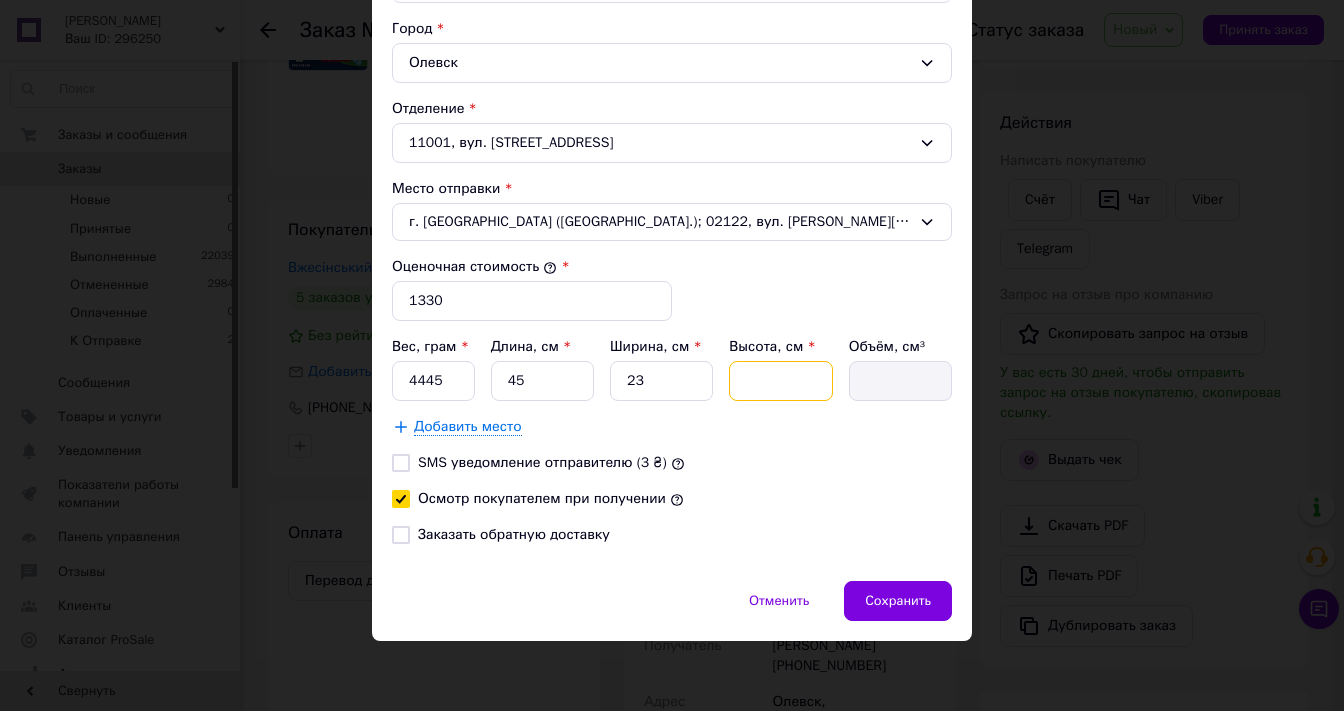 type on "1" 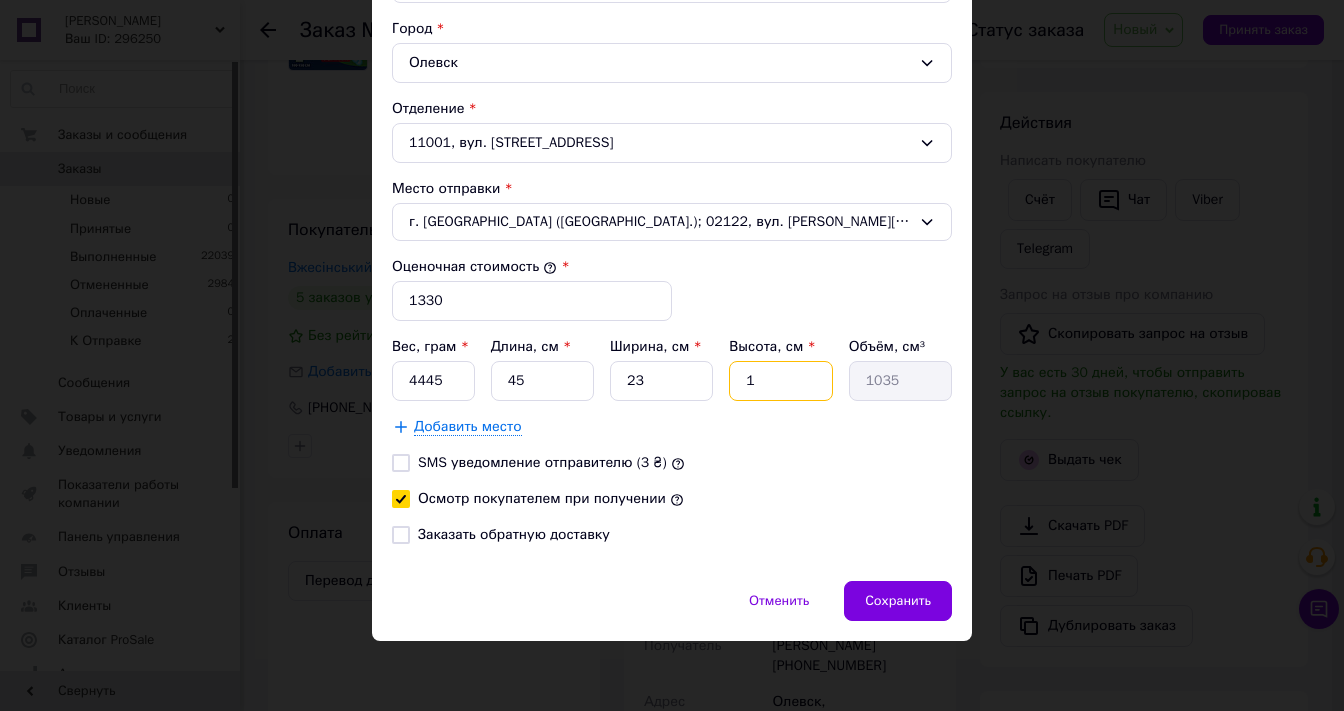 type on "19" 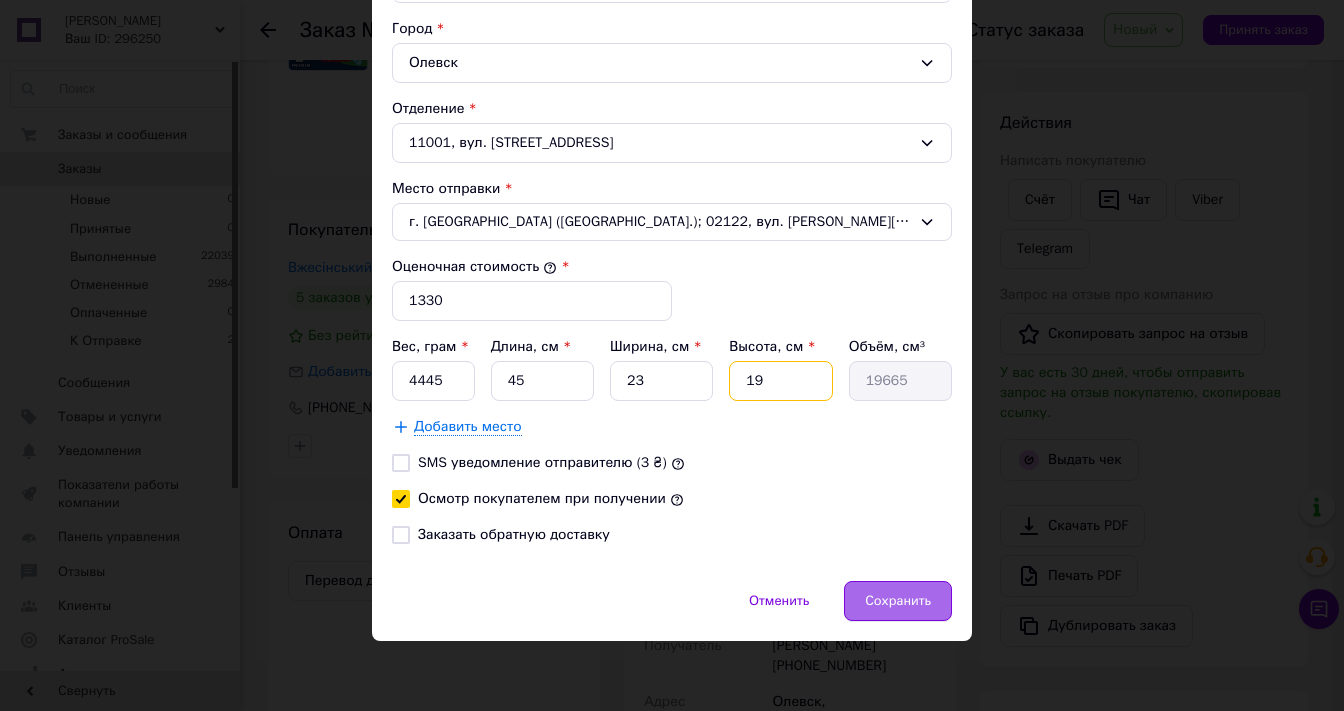 type on "19" 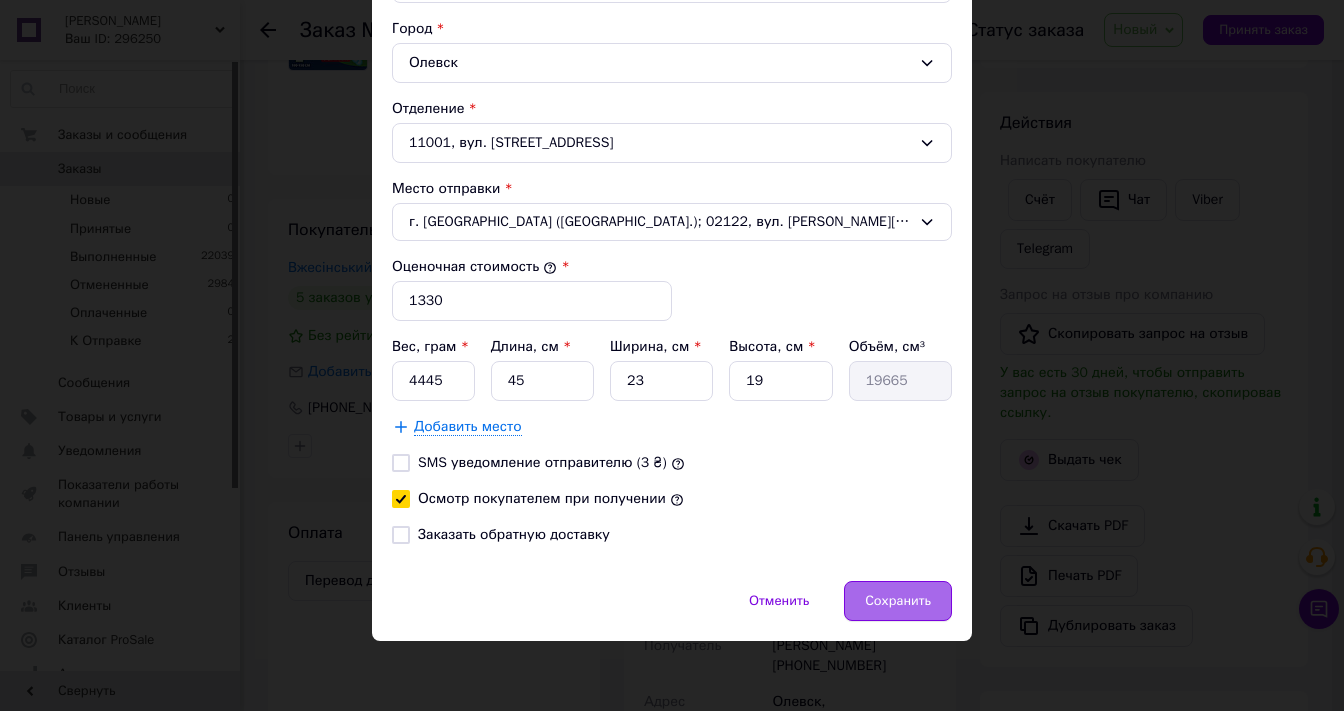 click on "Сохранить" at bounding box center [898, 601] 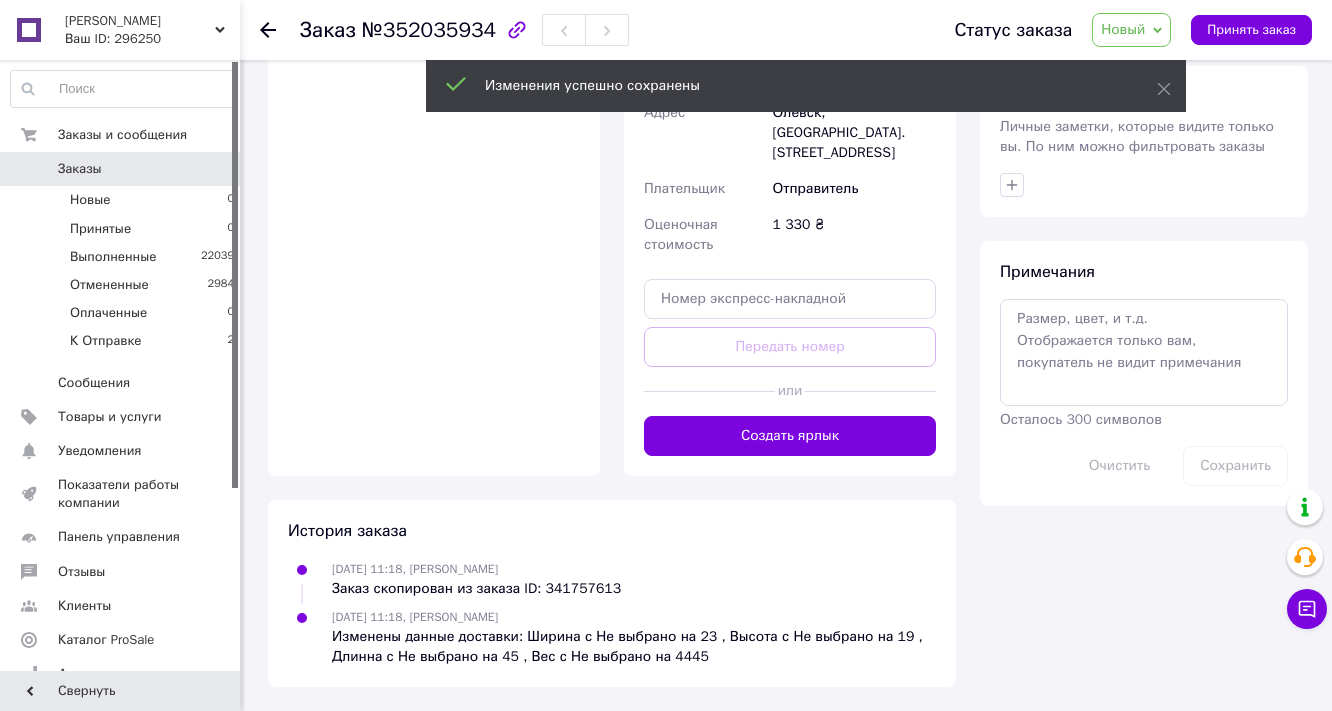 scroll, scrollTop: 1040, scrollLeft: 0, axis: vertical 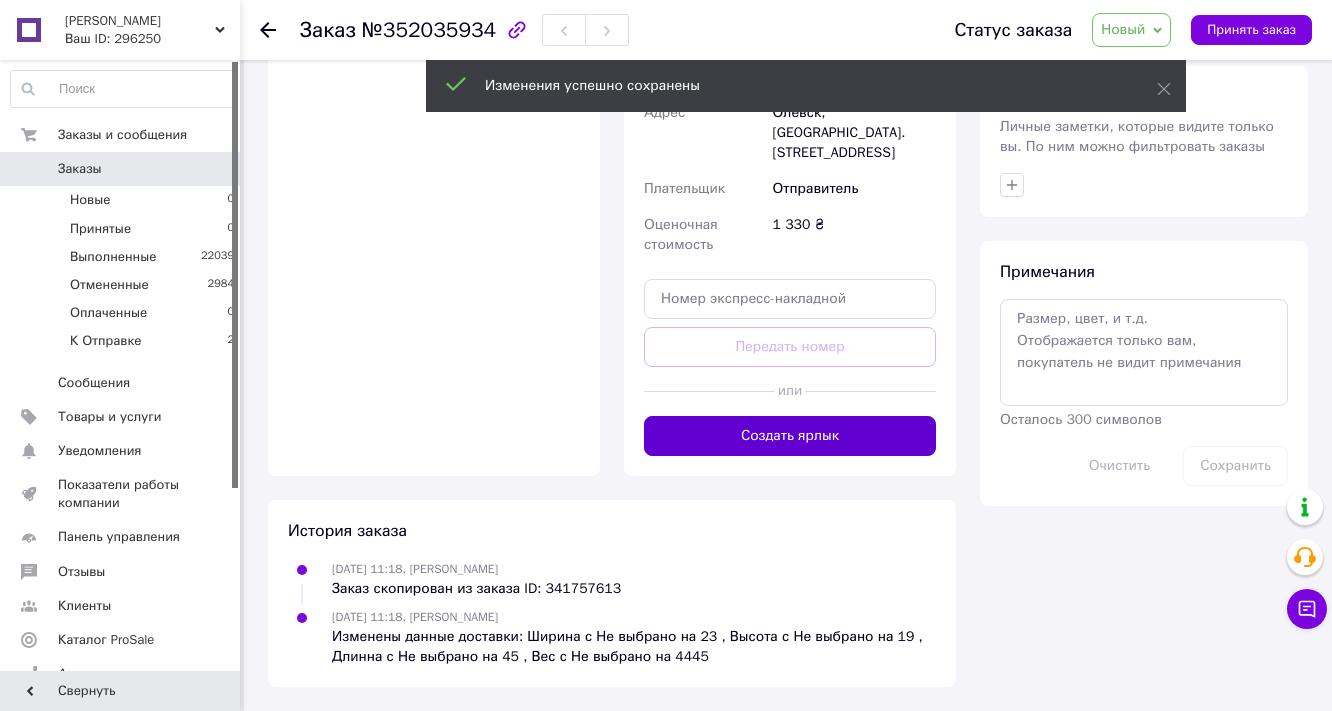 click on "Создать ярлык" at bounding box center (790, 436) 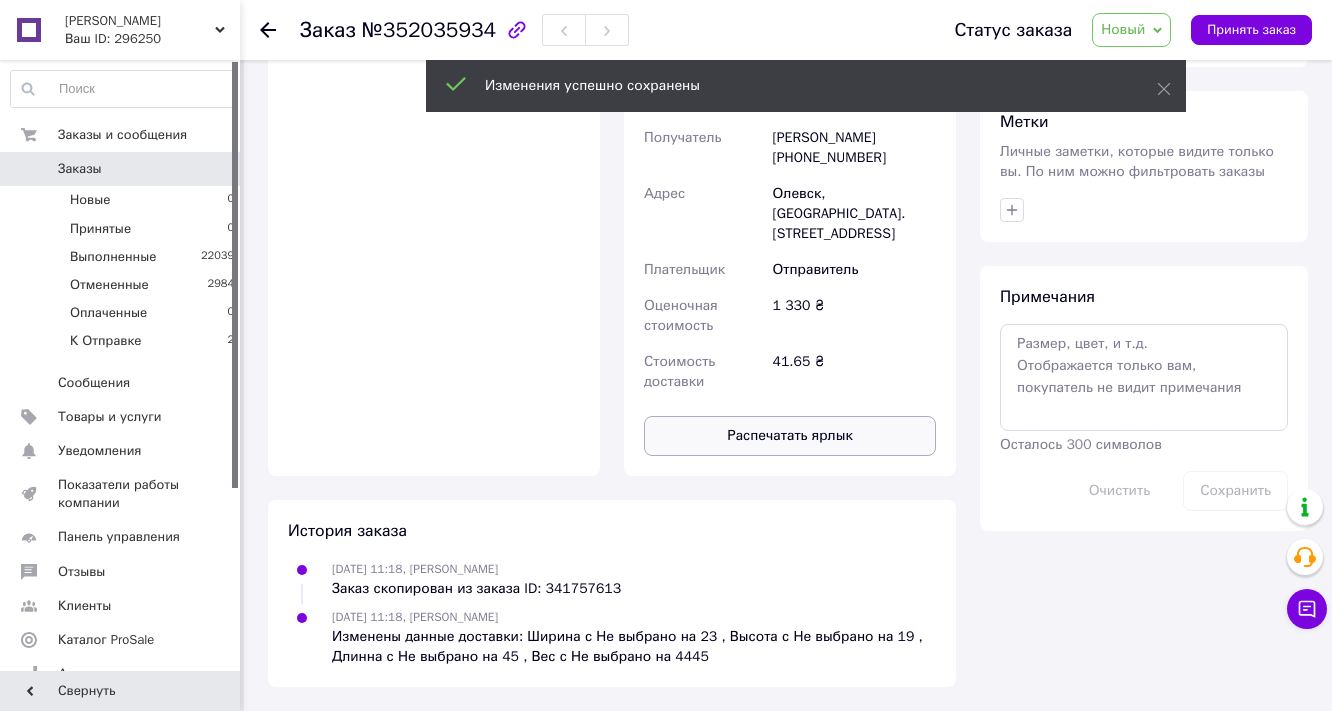 click on "Распечатать ярлык" at bounding box center (790, 436) 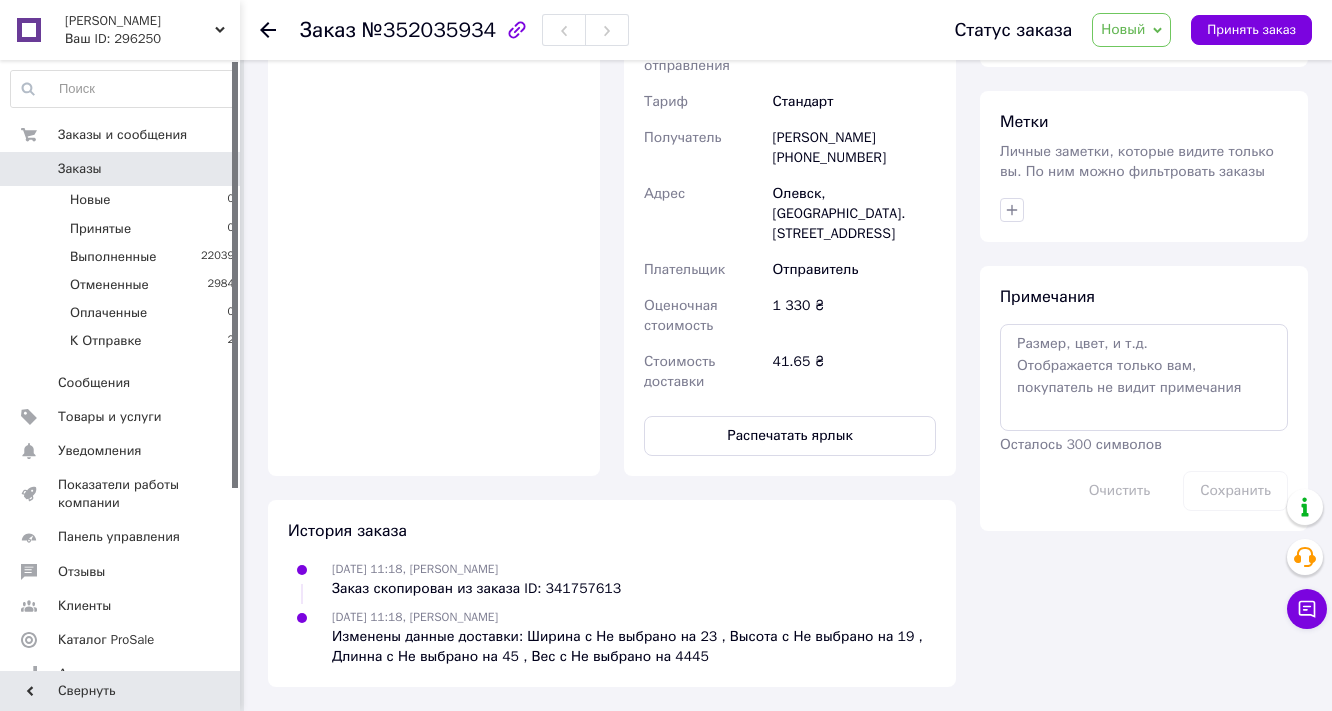 click on "Новый" at bounding box center (1123, 29) 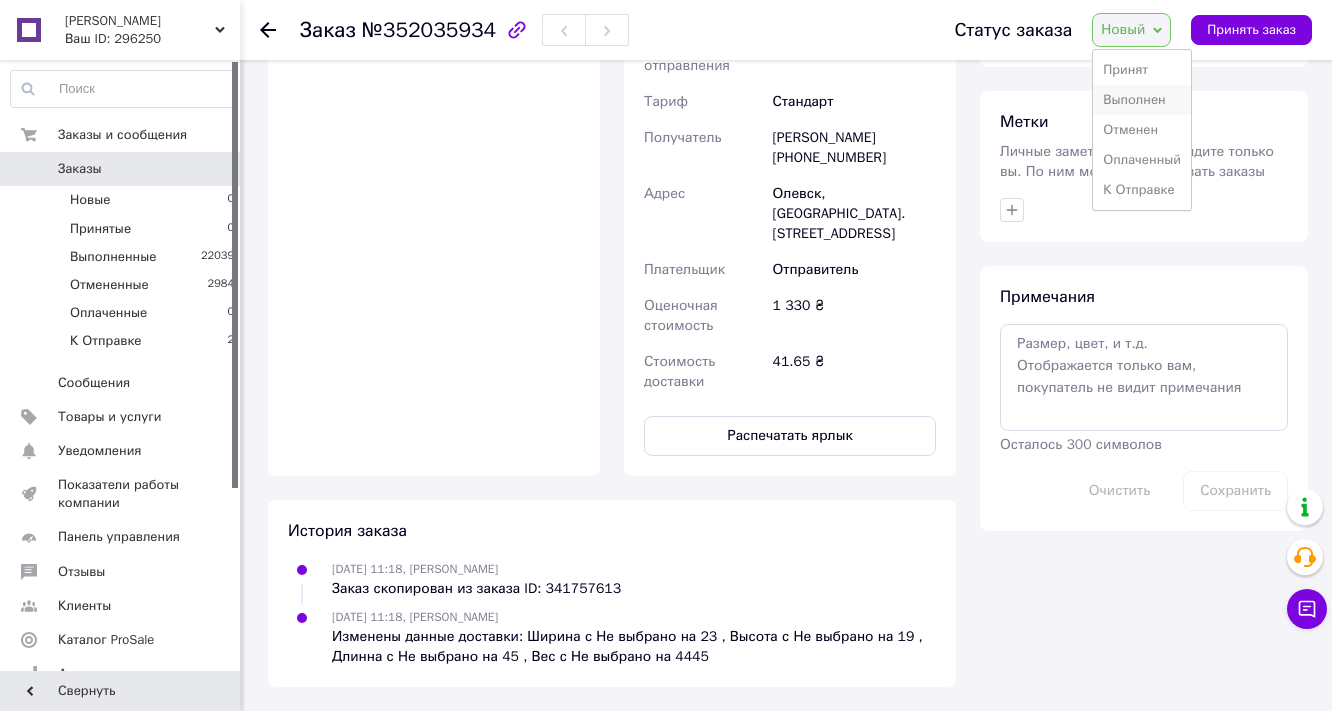 click on "Выполнен" at bounding box center (1142, 100) 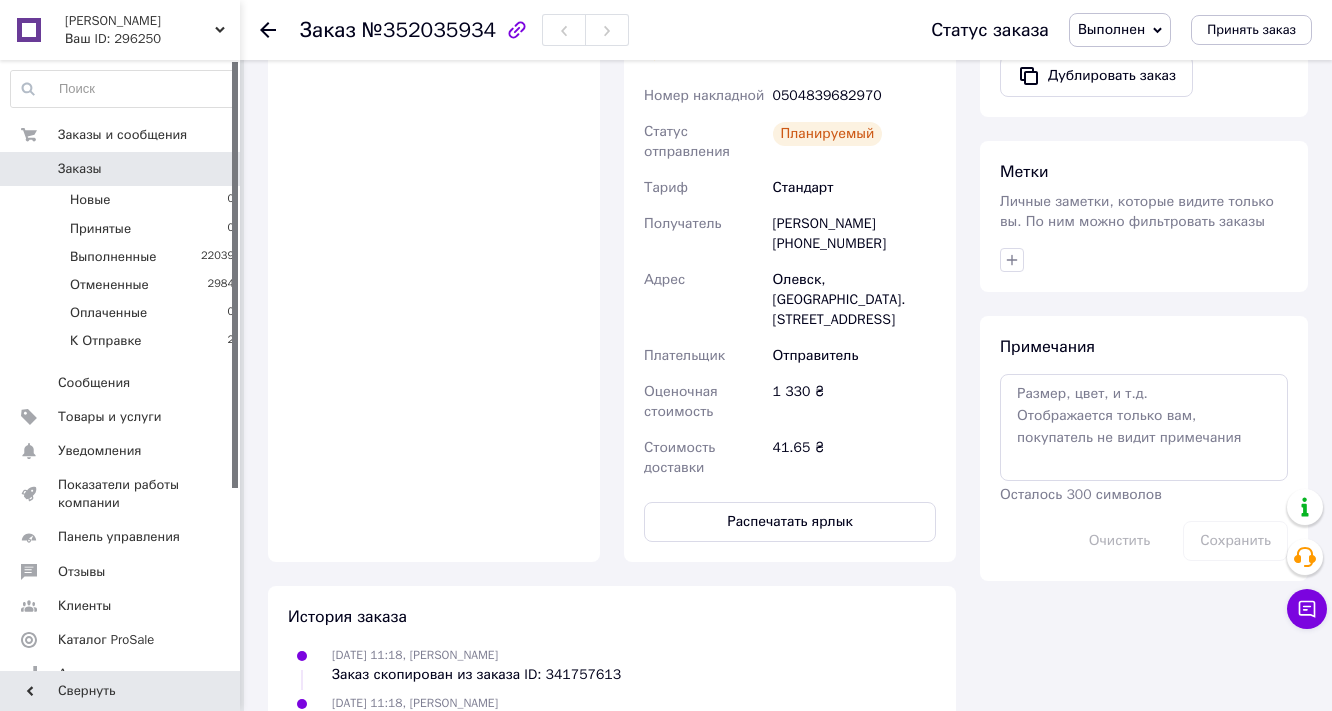 scroll, scrollTop: 759, scrollLeft: 0, axis: vertical 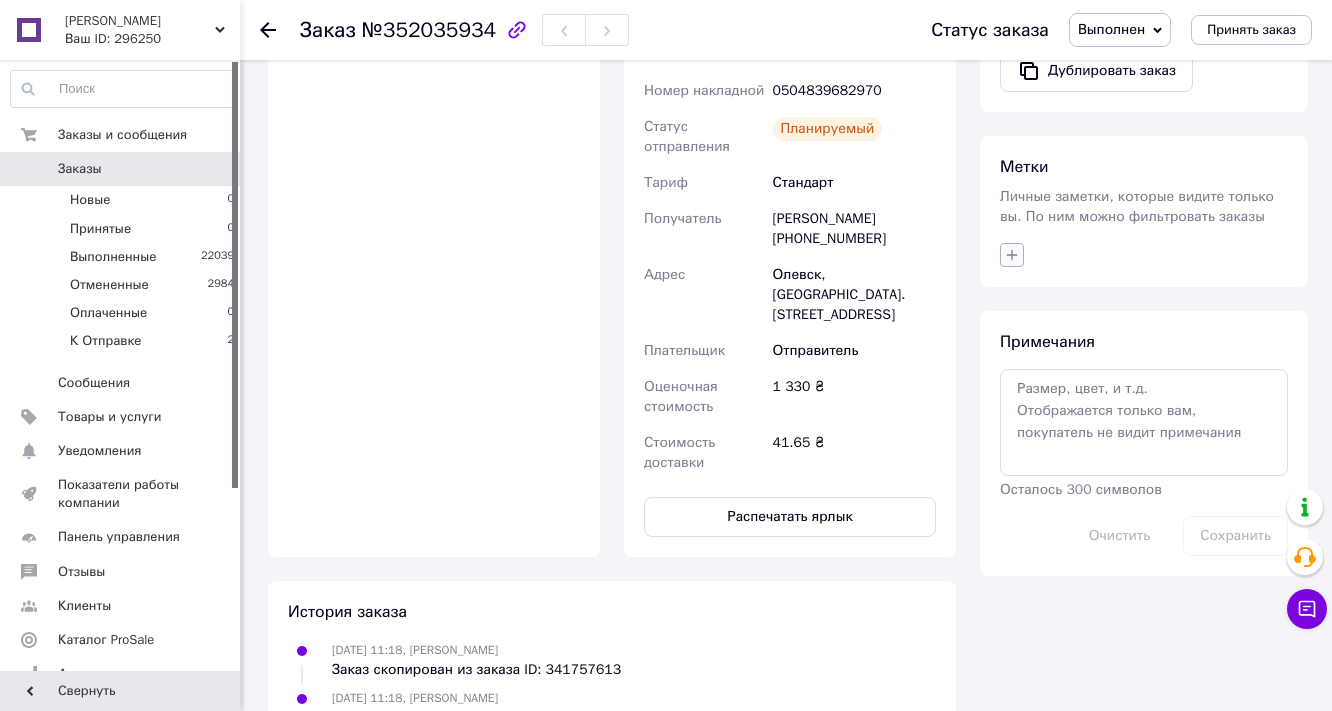 click 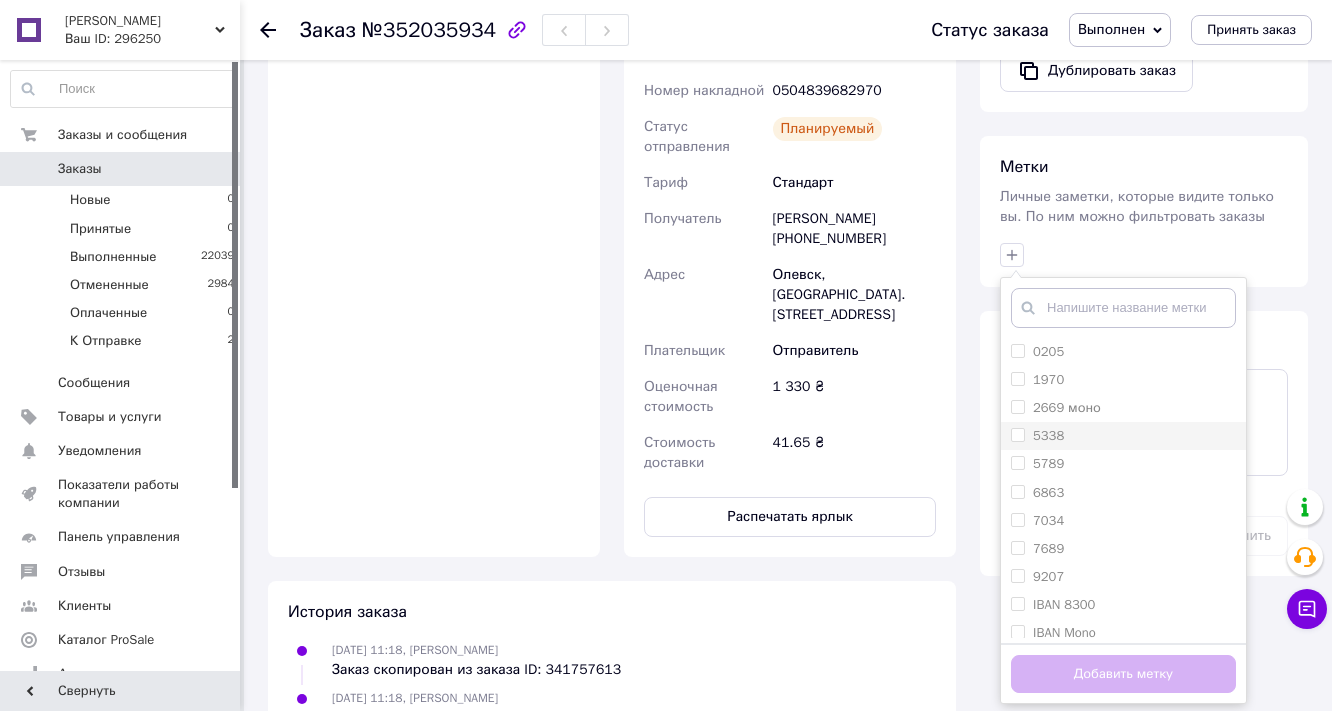 click on "5338" at bounding box center (1017, 434) 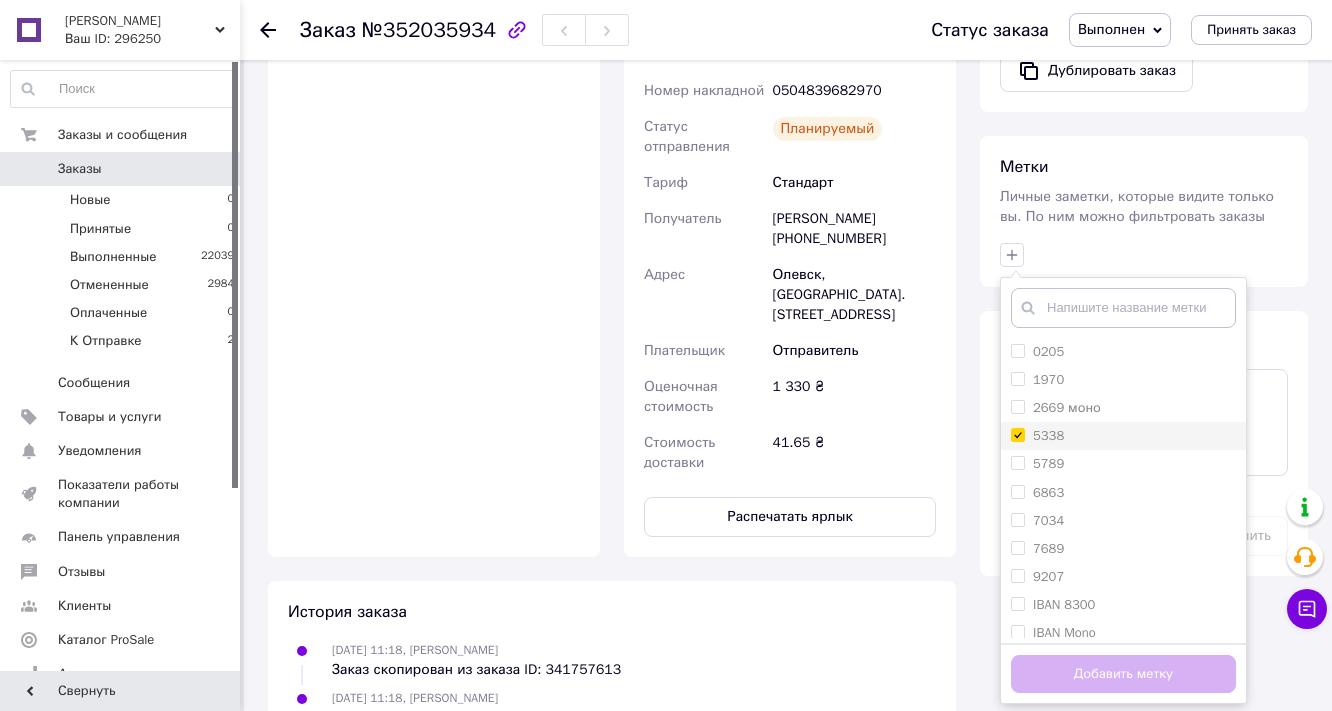 checkbox on "true" 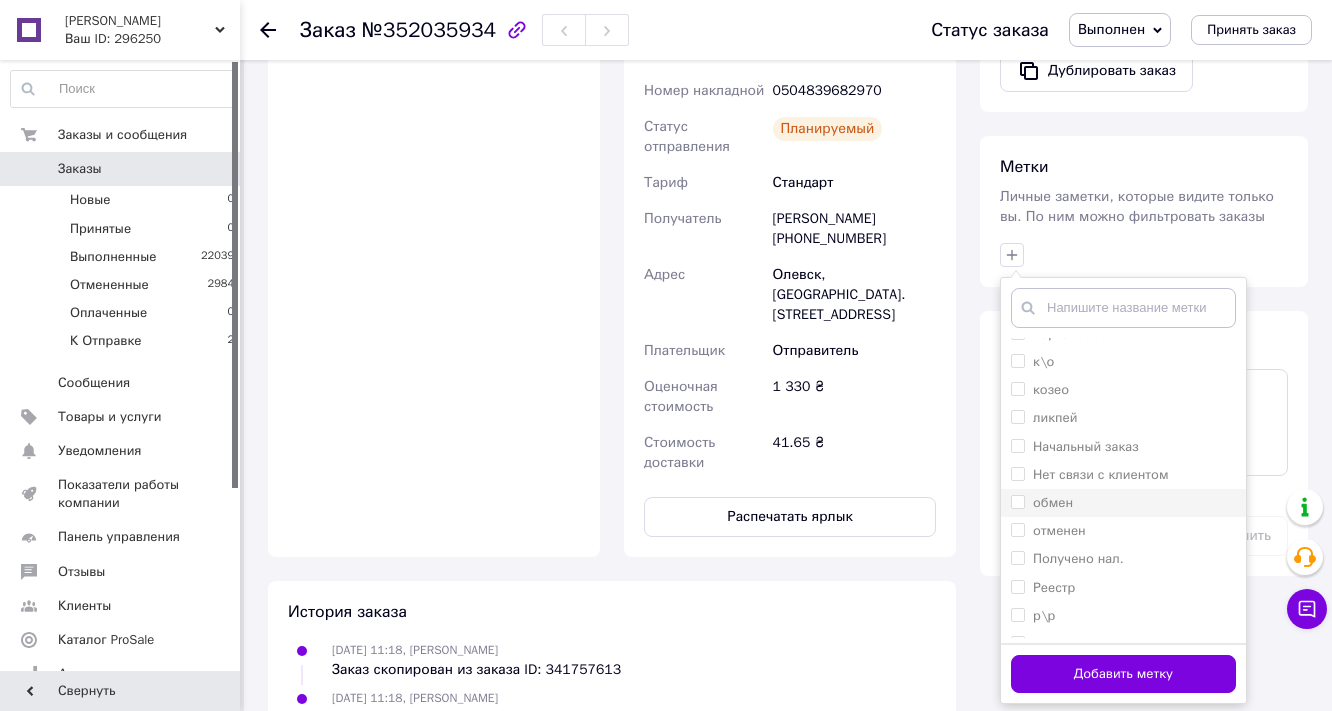 scroll, scrollTop: 376, scrollLeft: 0, axis: vertical 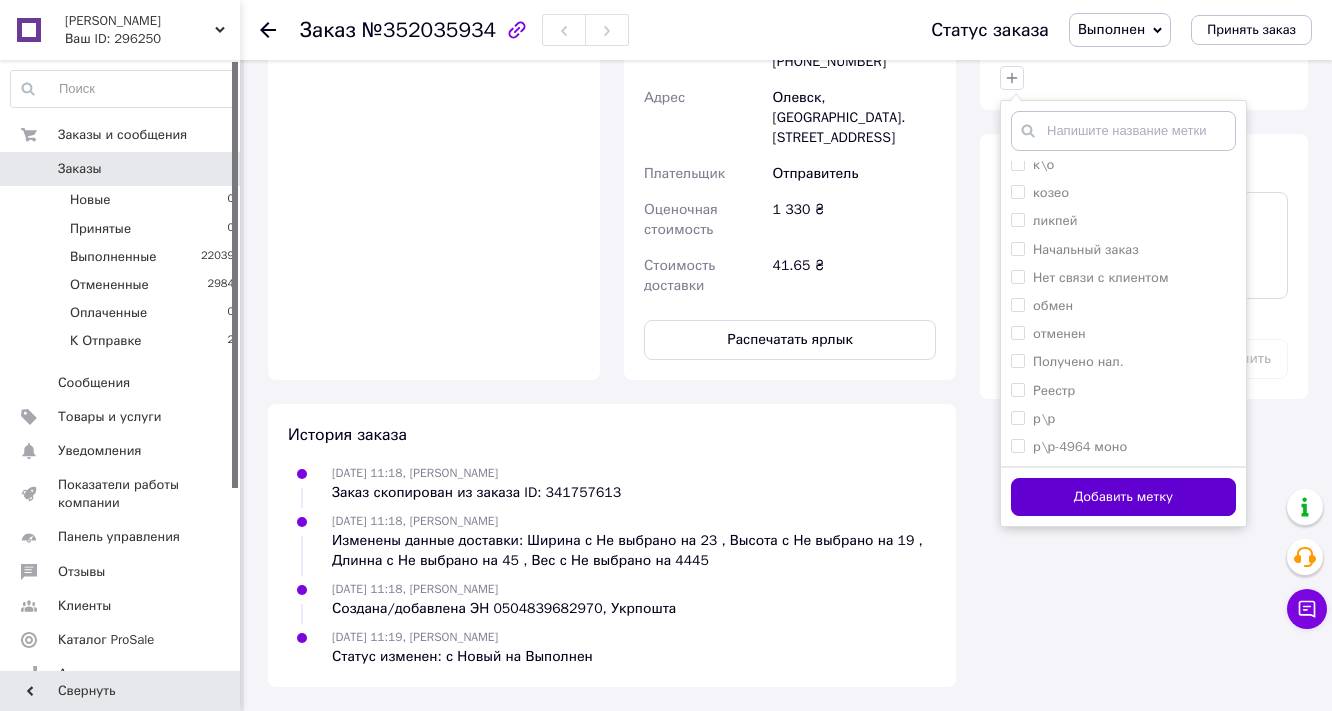 click on "Добавить метку" at bounding box center [1123, 497] 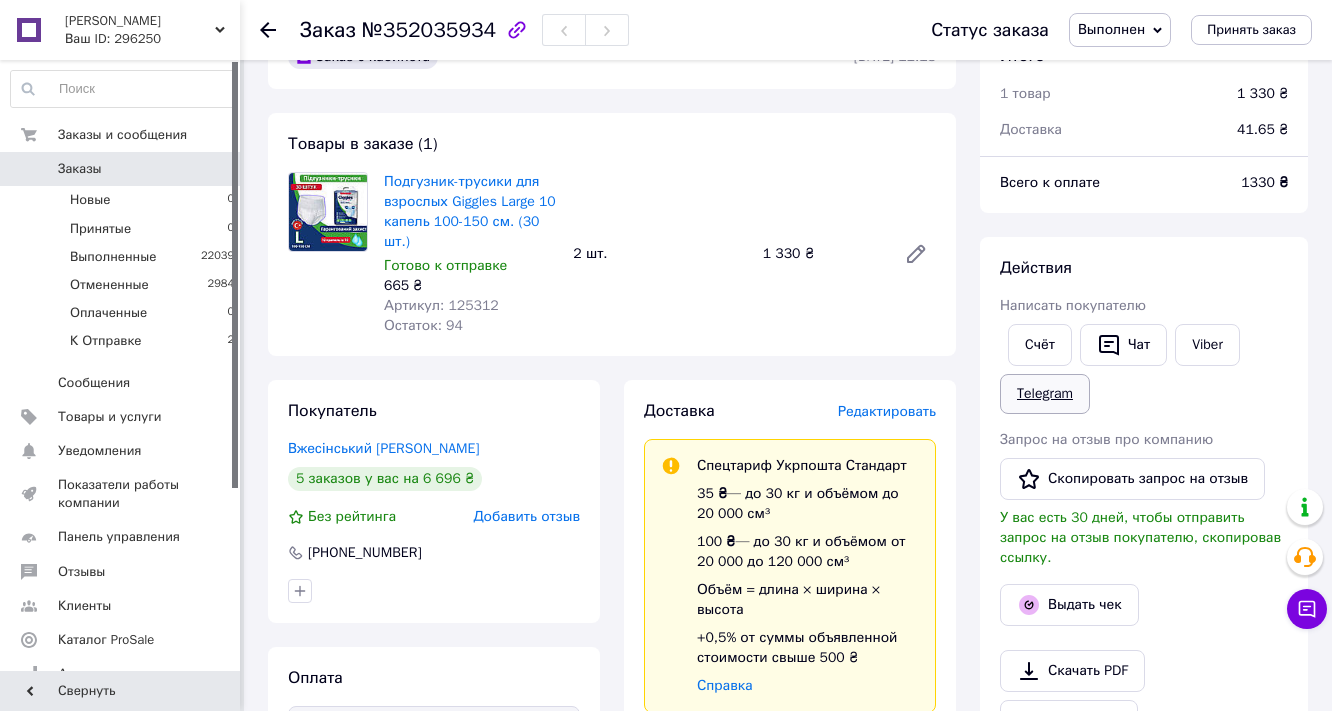 scroll, scrollTop: 0, scrollLeft: 0, axis: both 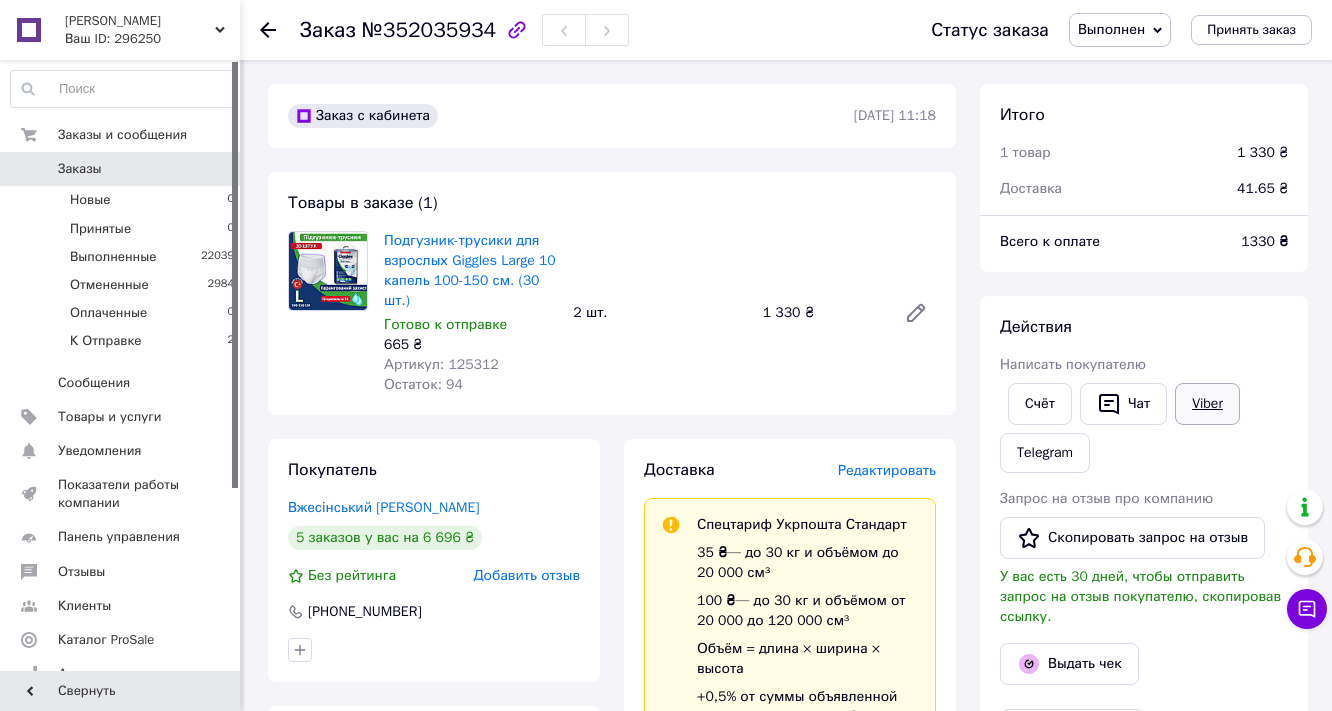 click on "Viber" at bounding box center (1207, 404) 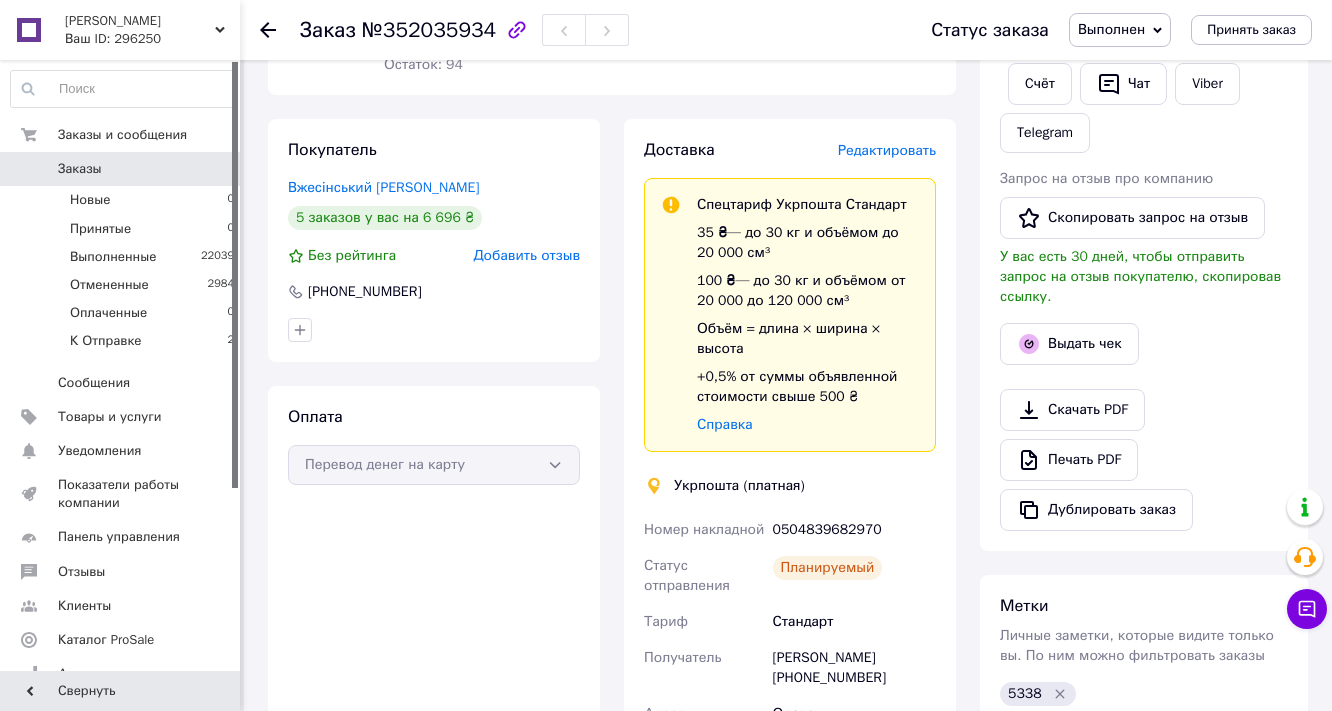 scroll, scrollTop: 480, scrollLeft: 0, axis: vertical 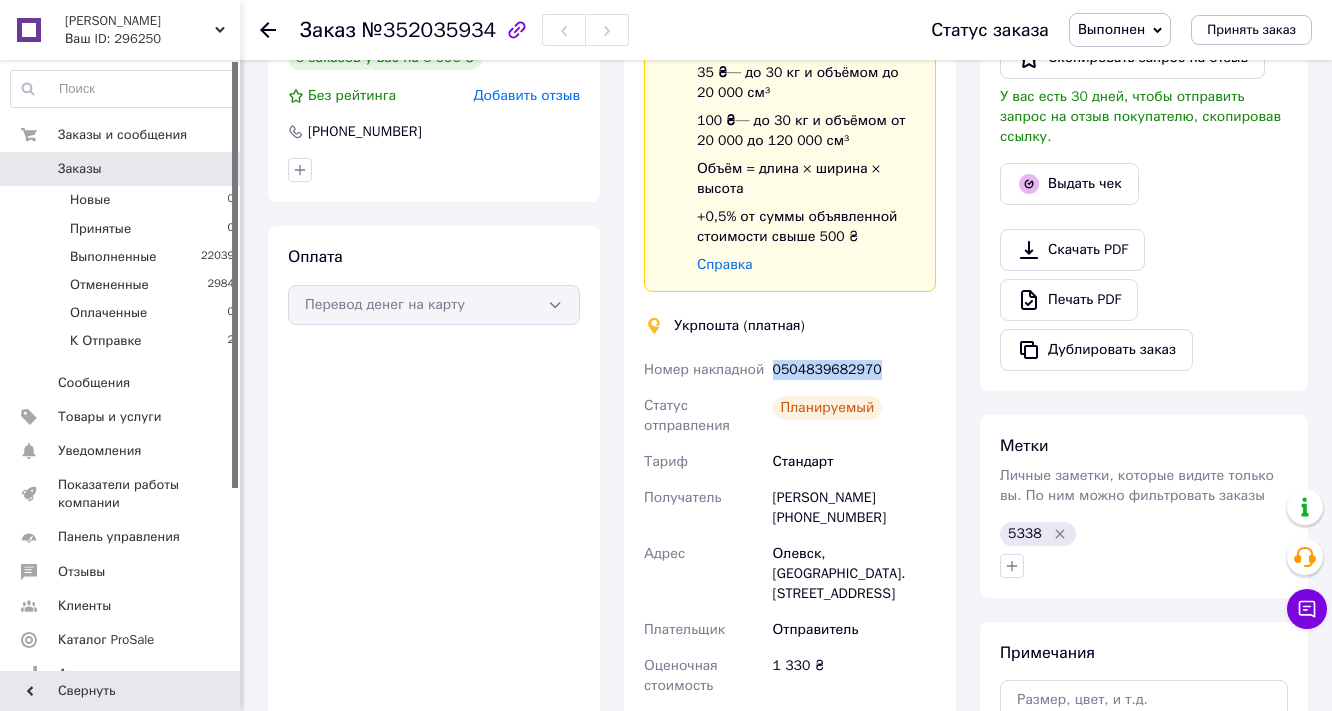drag, startPoint x: 907, startPoint y: 552, endPoint x: 774, endPoint y: 560, distance: 133.24039 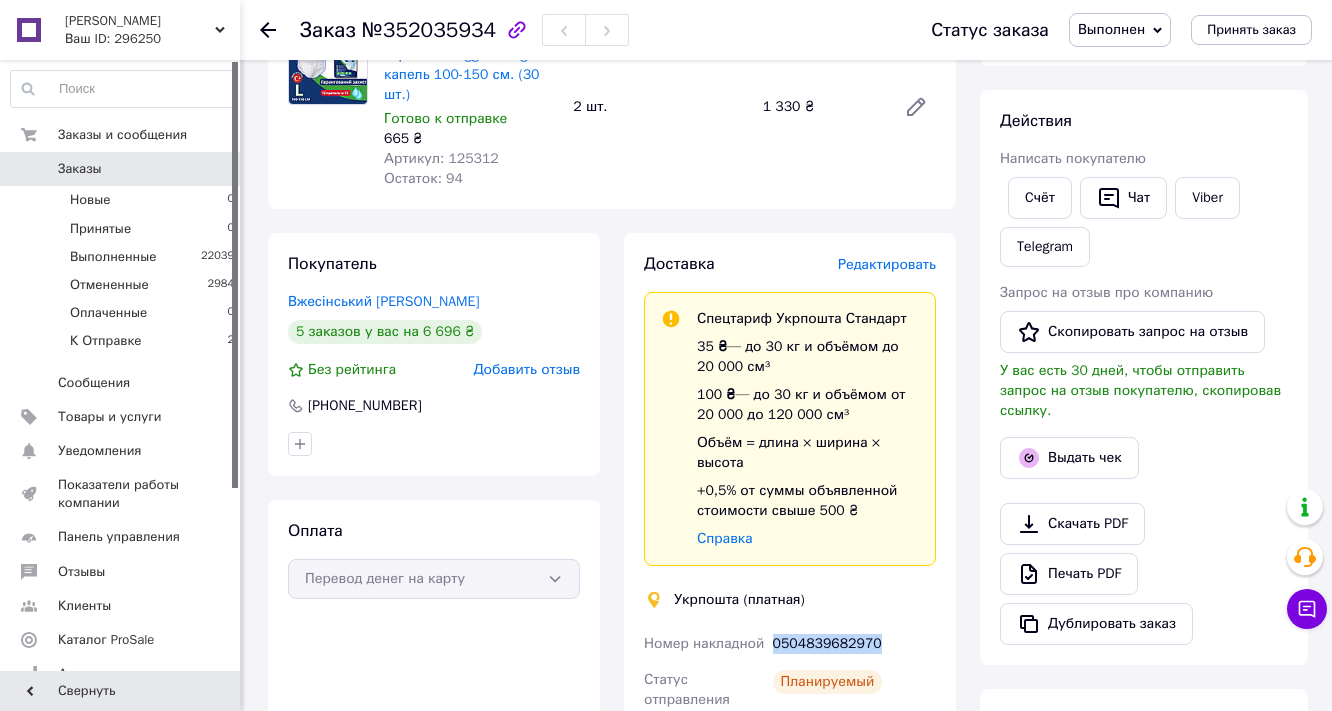 scroll, scrollTop: 160, scrollLeft: 0, axis: vertical 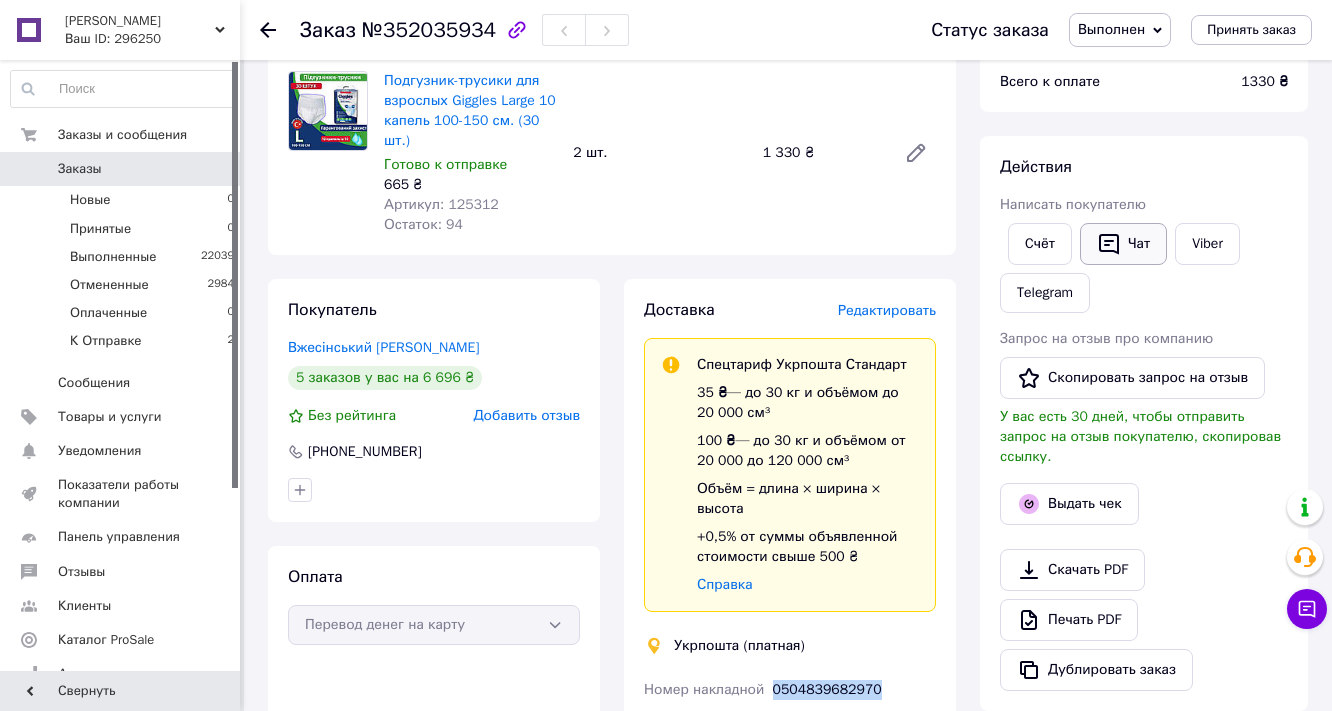 click on "Чат" at bounding box center [1123, 244] 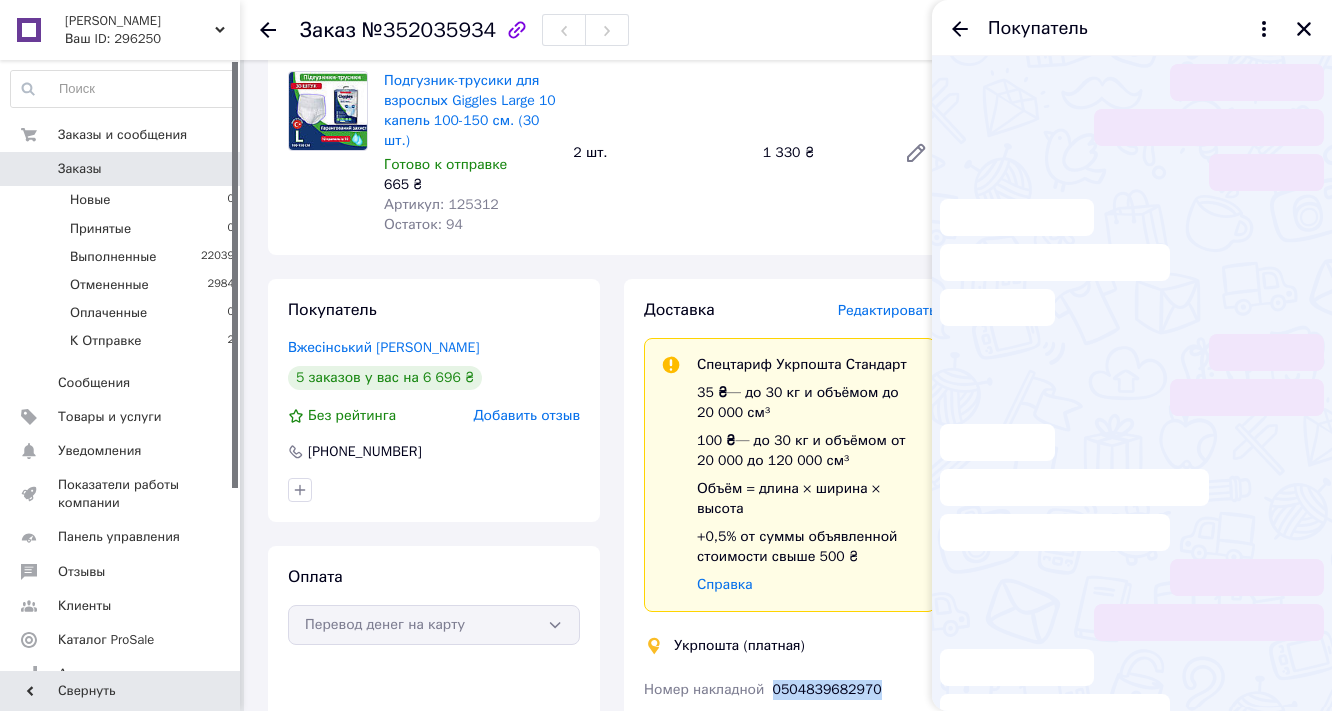 scroll, scrollTop: 127, scrollLeft: 0, axis: vertical 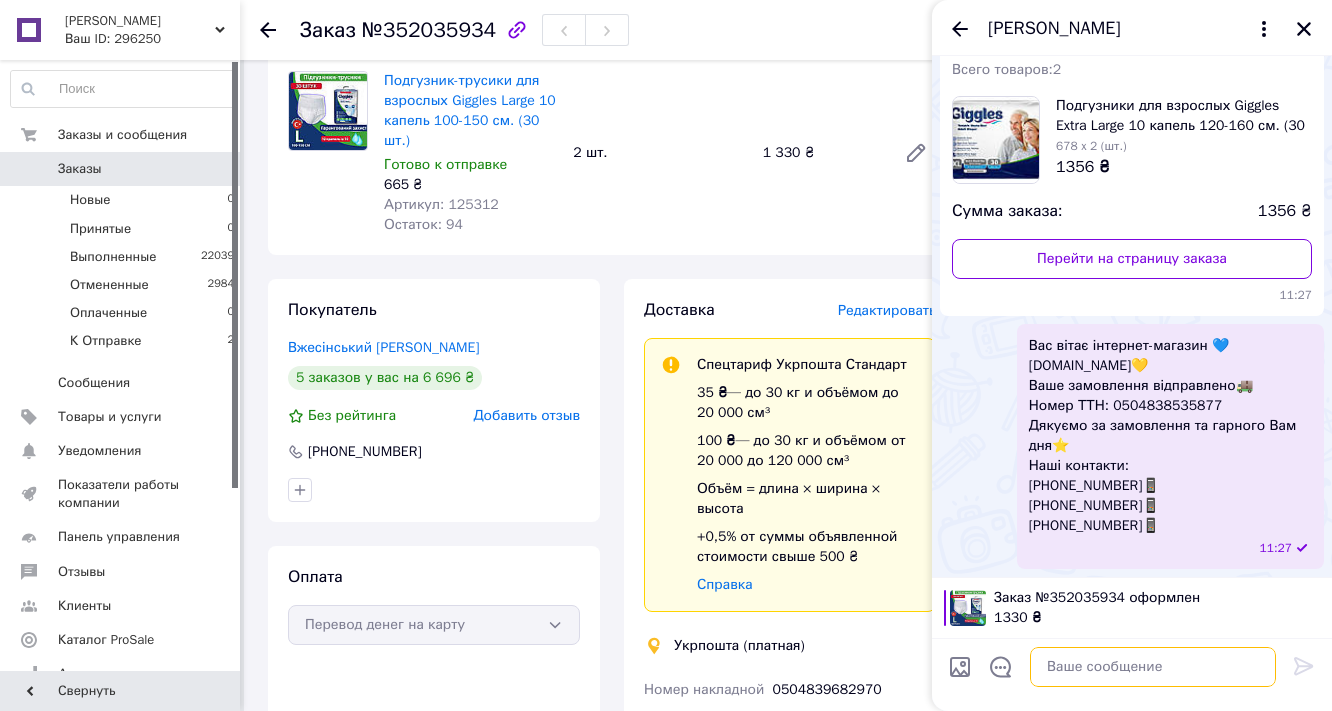 click at bounding box center [1153, 667] 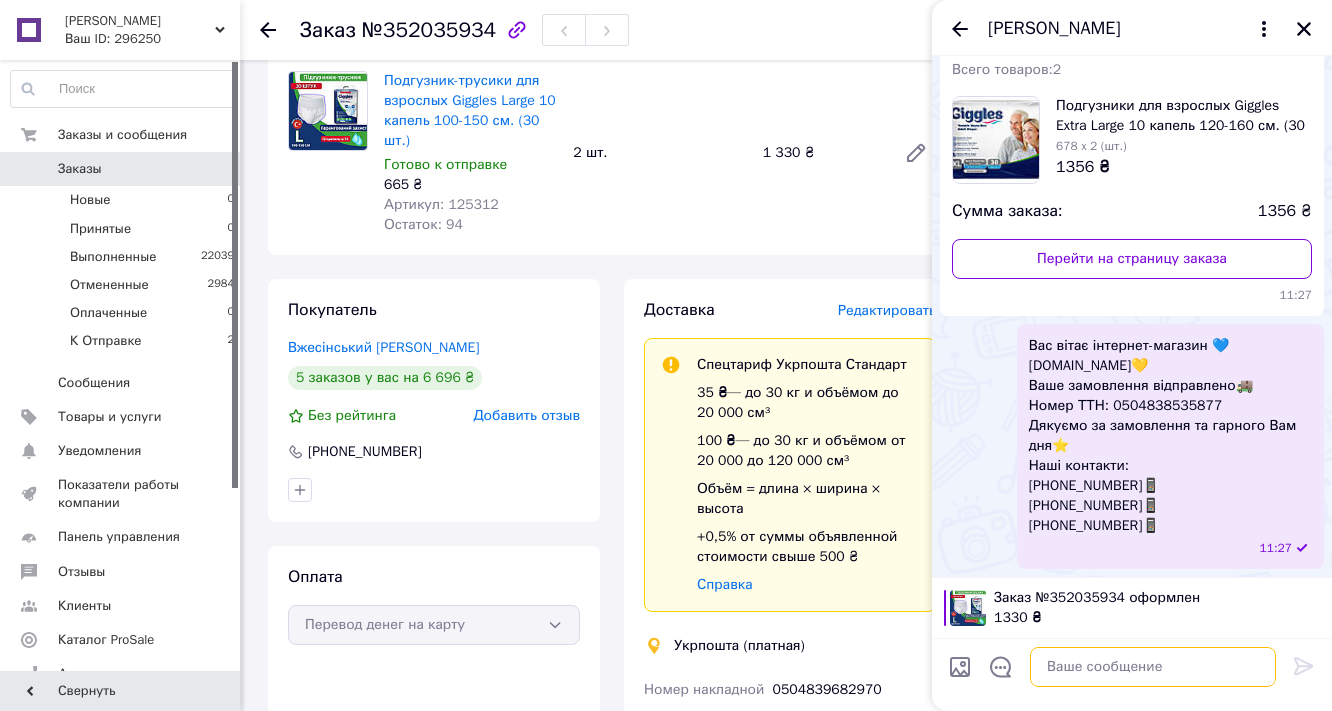 paste on "Вас вітає інтернет-магазин 💙[DOMAIN_NAME]💛
Ваше замовлення відправлено🚚
Номер ТТН: 0504839682970
Дякуємо за замовлення та гарного Вам дня⭐
Наші контакти:
[PHONE_NUMBER]📱
[PHONE_NUMBER]📱
[PHONE_NUMBER]📱" 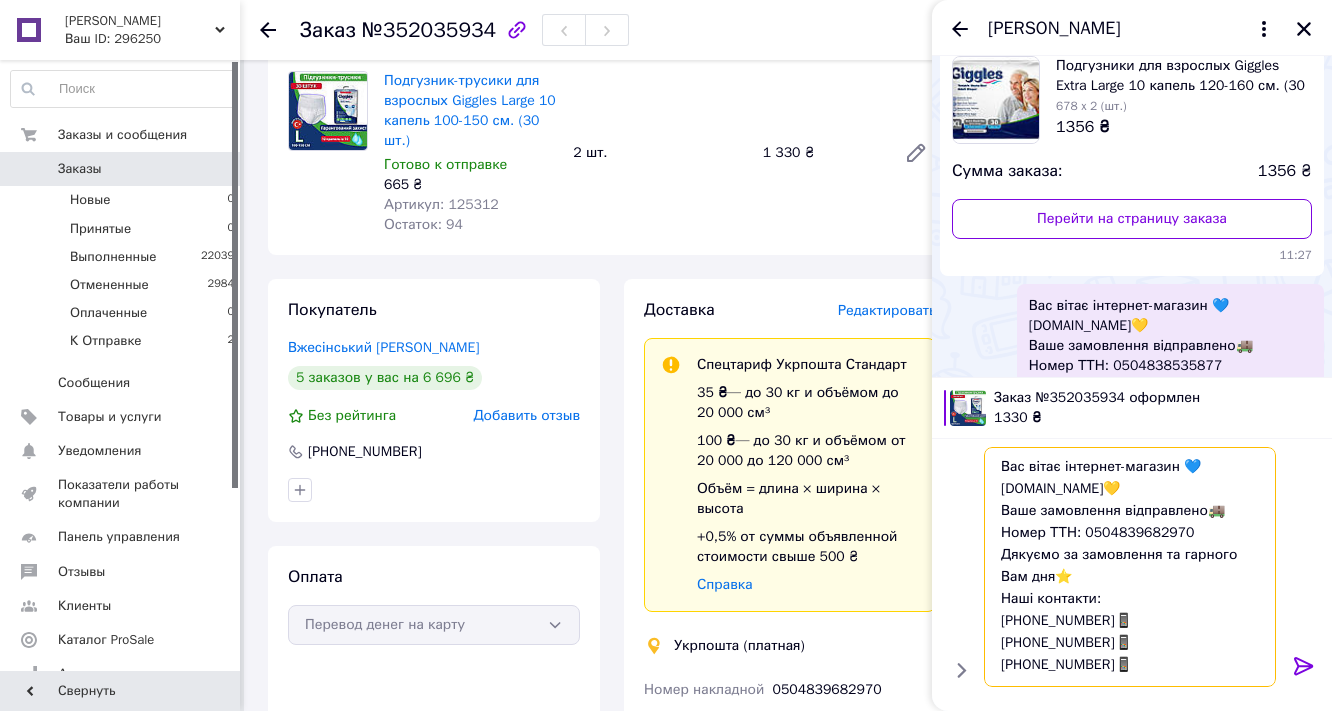scroll, scrollTop: 74, scrollLeft: 0, axis: vertical 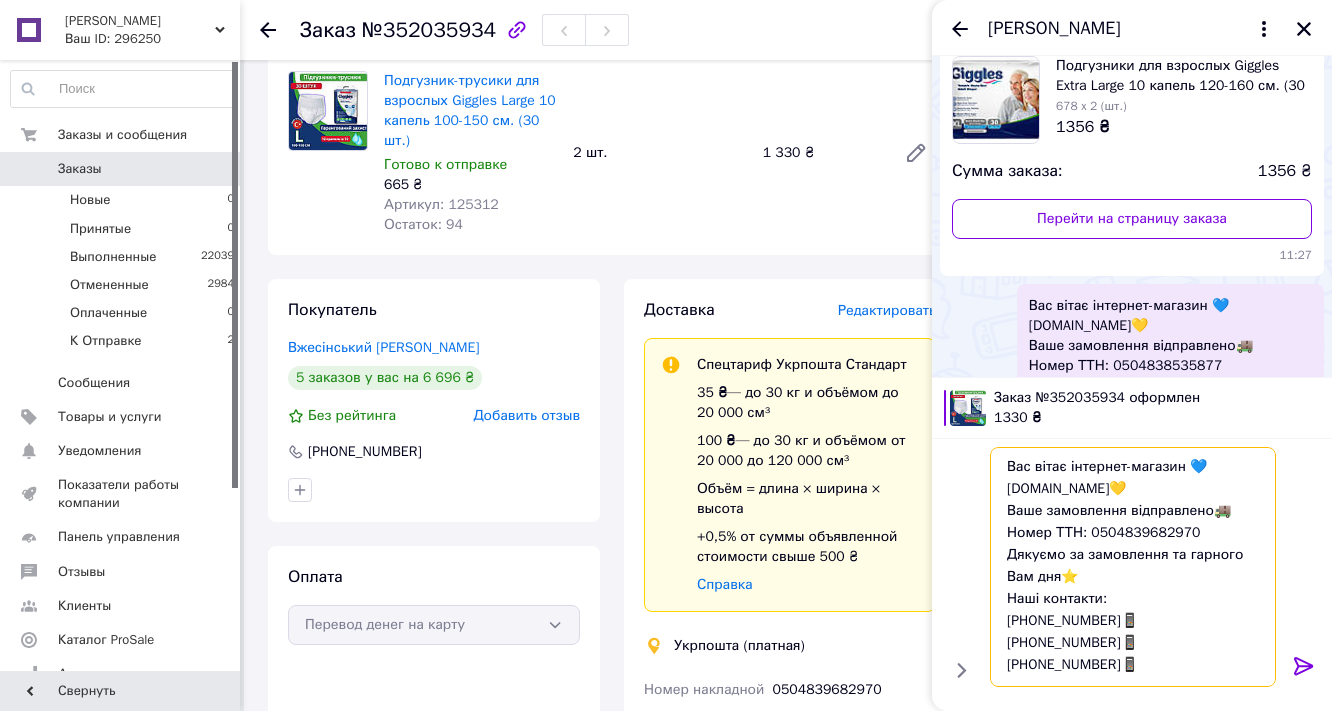 type on "Вас вітає інтернет-магазин 💙[DOMAIN_NAME]💛
Ваше замовлення відправлено🚚
Номер ТТН: 0504839682970
Дякуємо за замовлення та гарного Вам дня⭐
Наші контакти:
[PHONE_NUMBER]📱
[PHONE_NUMBER]📱
[PHONE_NUMBER]📱" 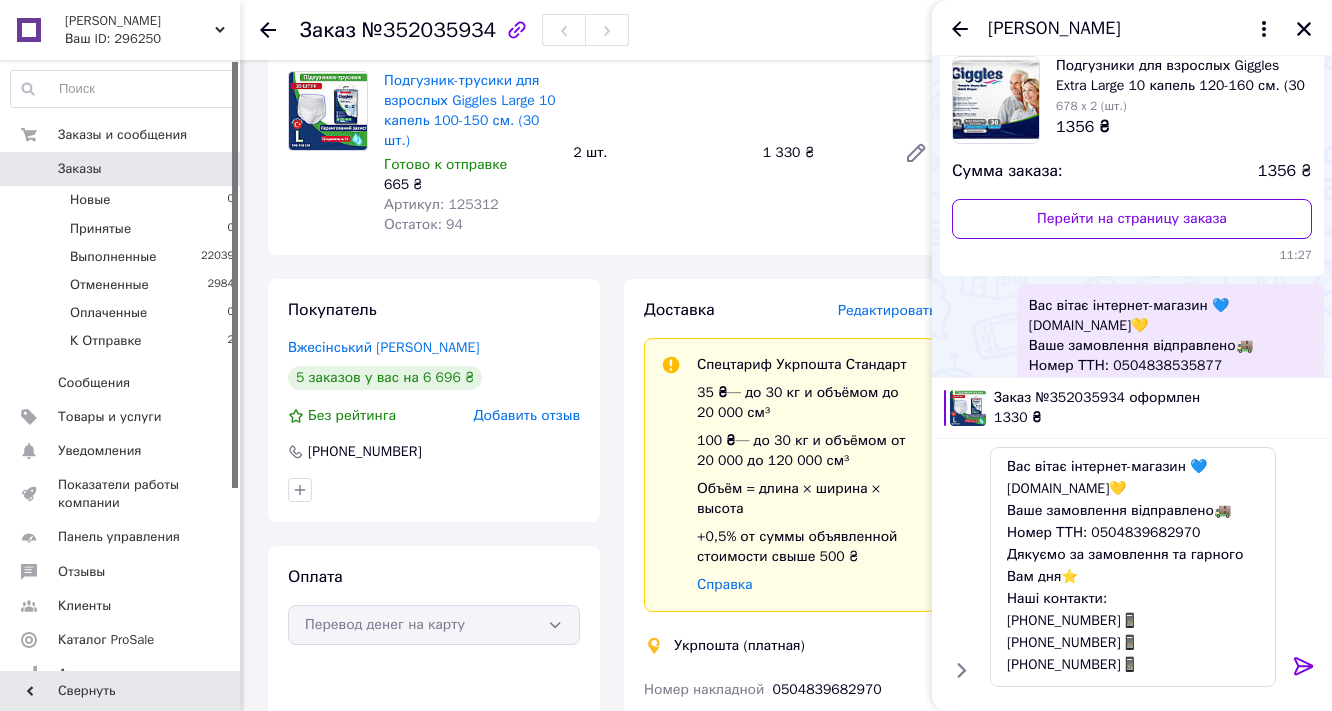 click 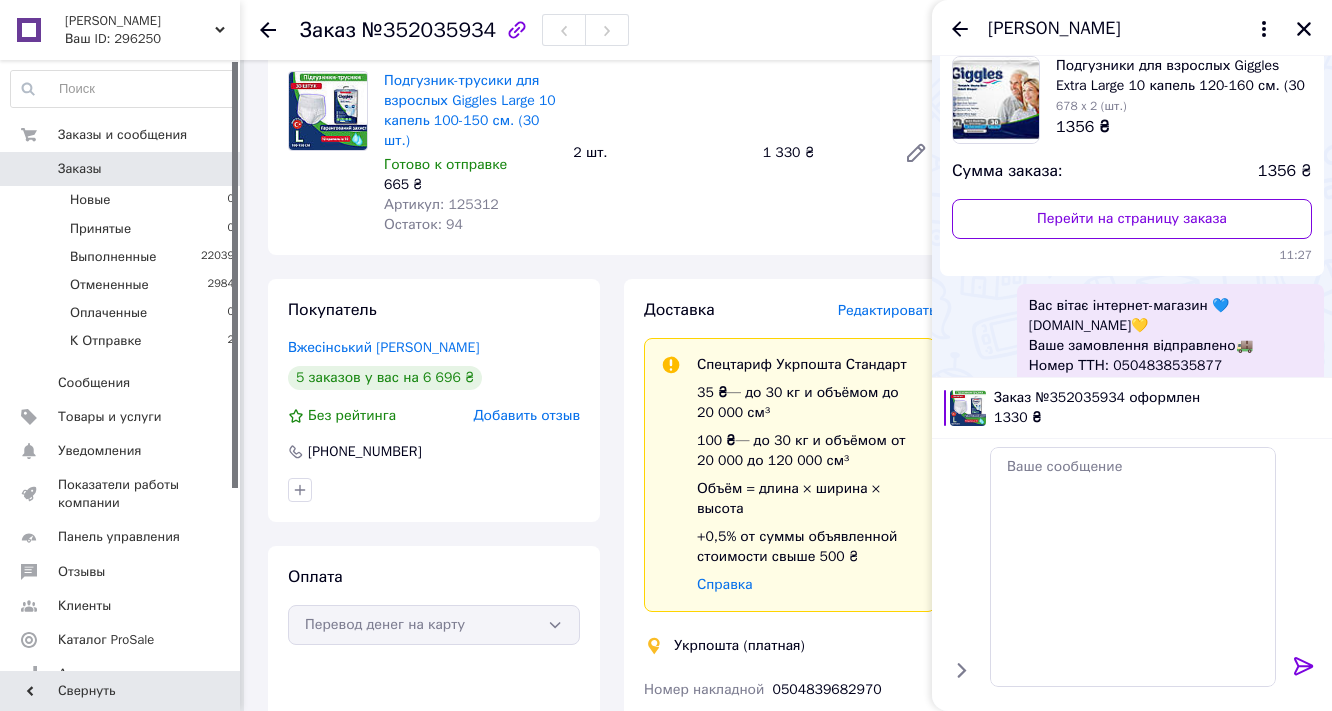 scroll, scrollTop: 0, scrollLeft: 0, axis: both 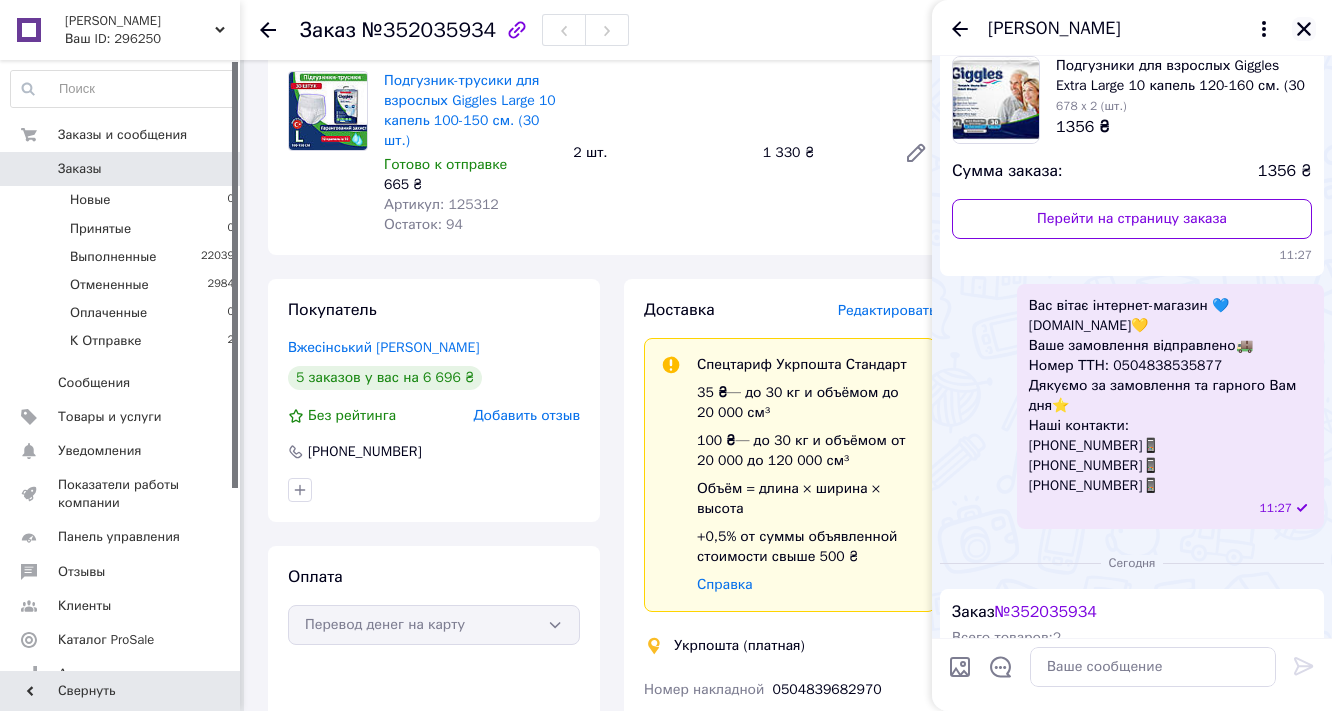 click 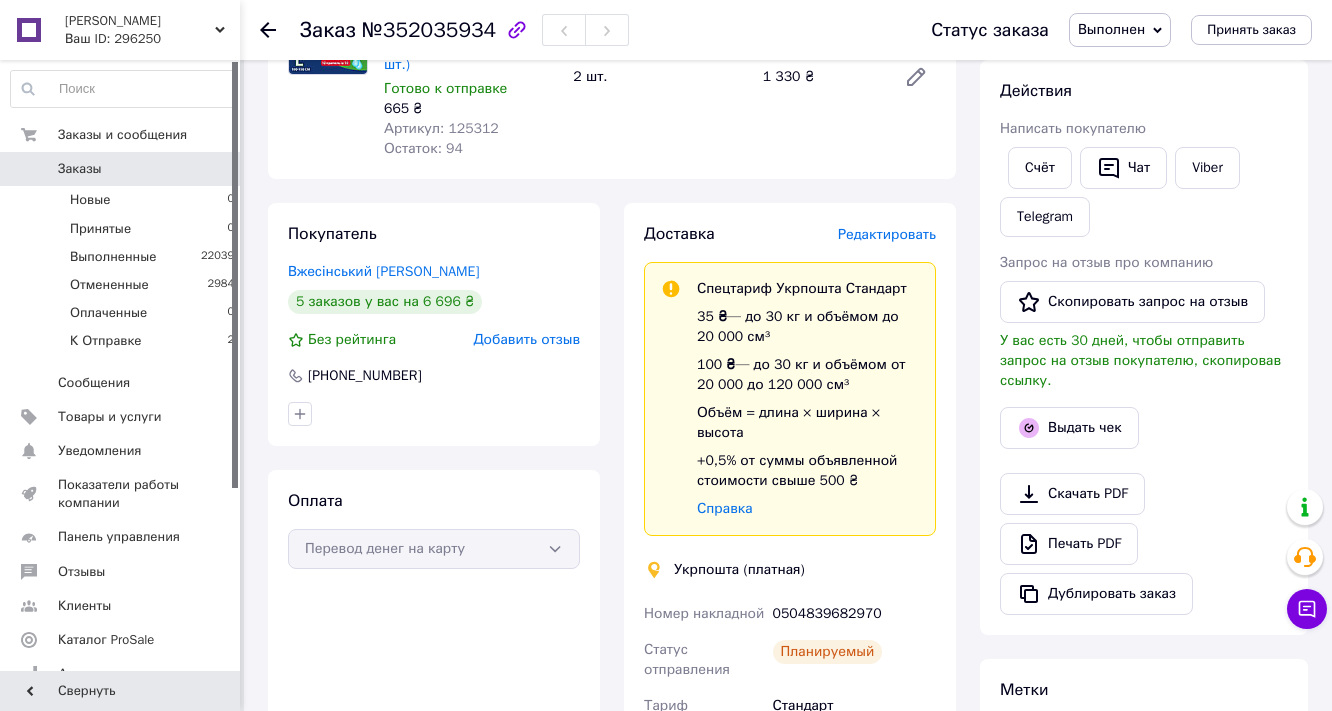 scroll, scrollTop: 240, scrollLeft: 0, axis: vertical 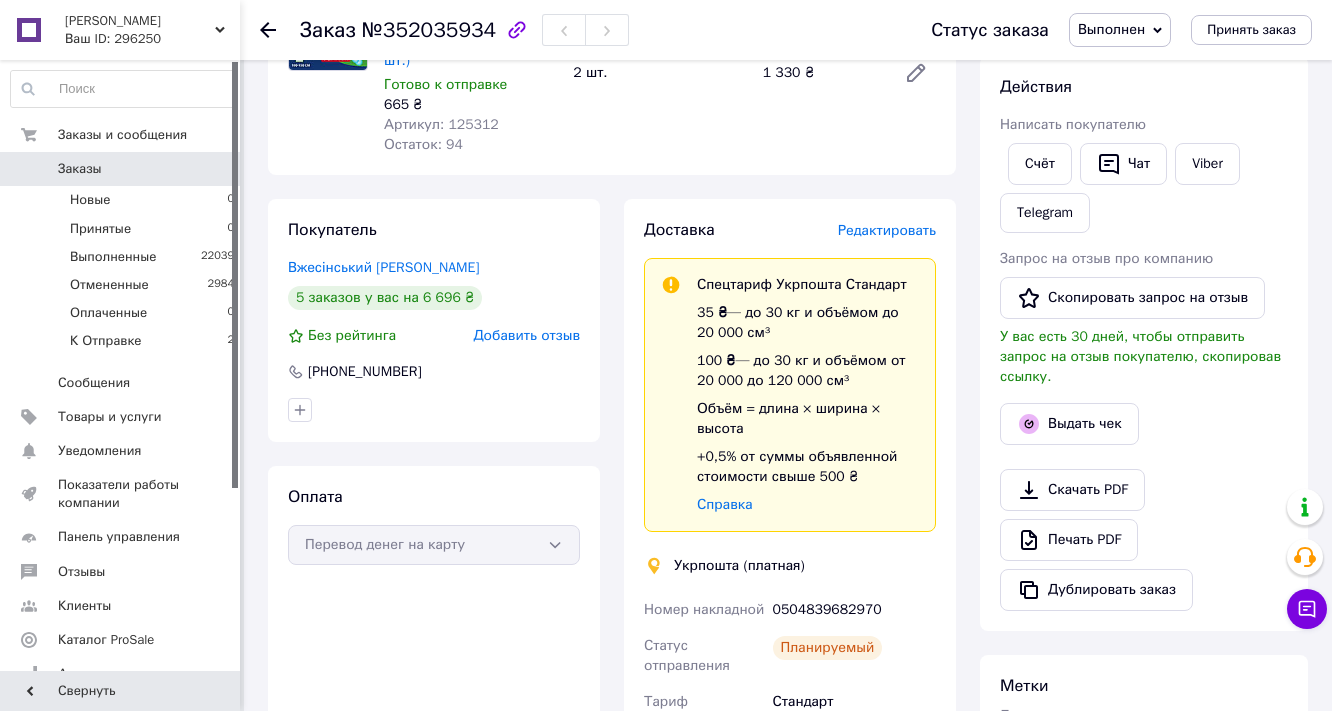 click 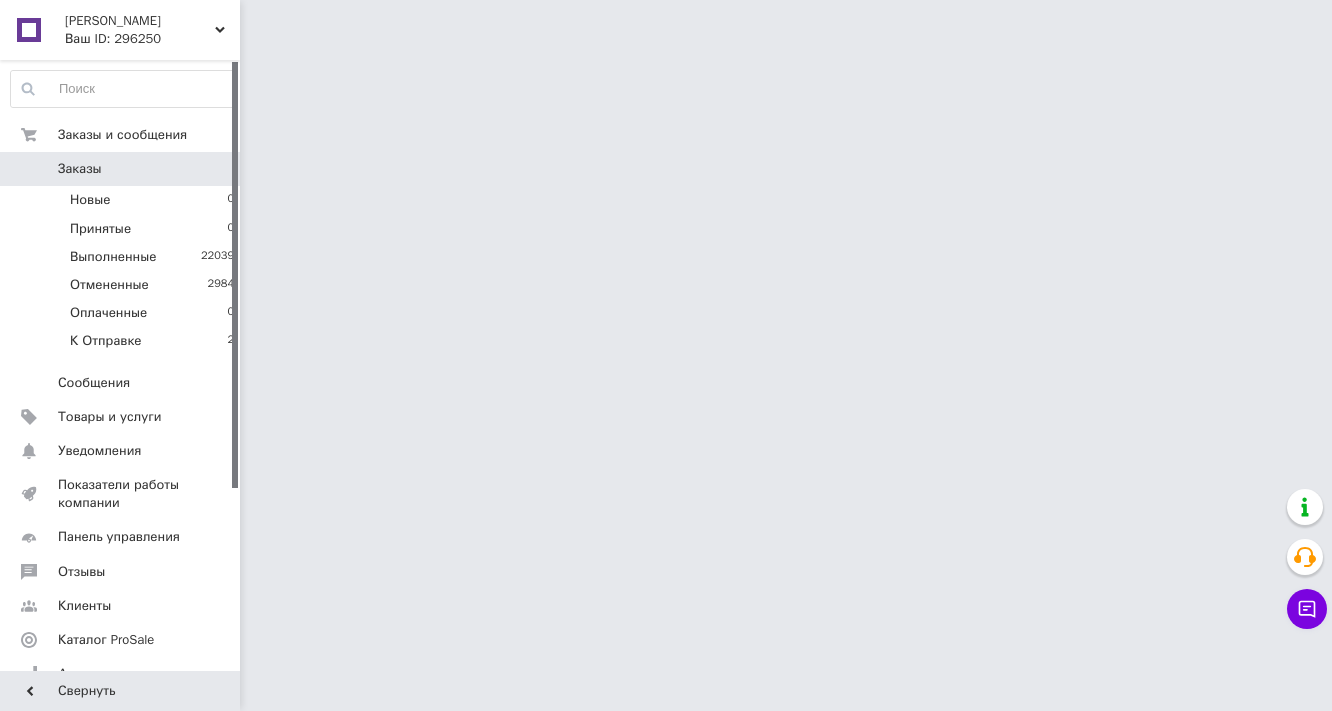 scroll, scrollTop: 0, scrollLeft: 0, axis: both 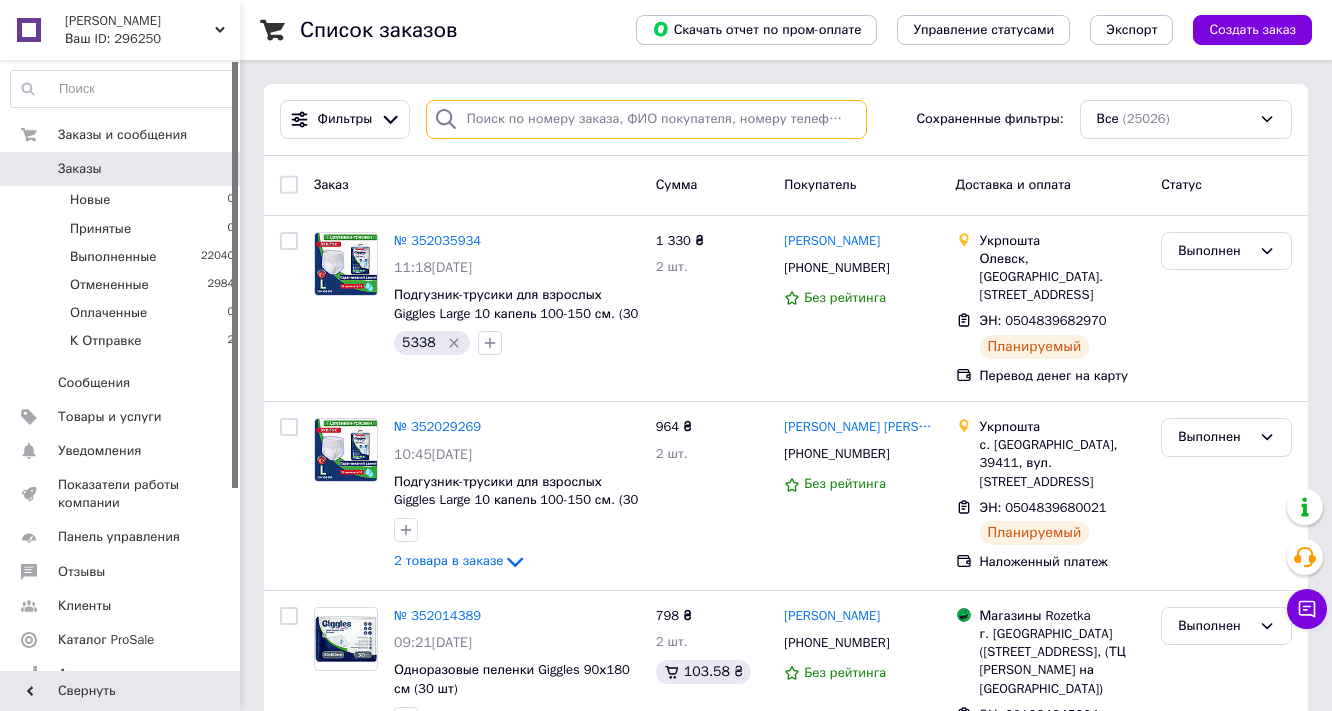 click at bounding box center [646, 119] 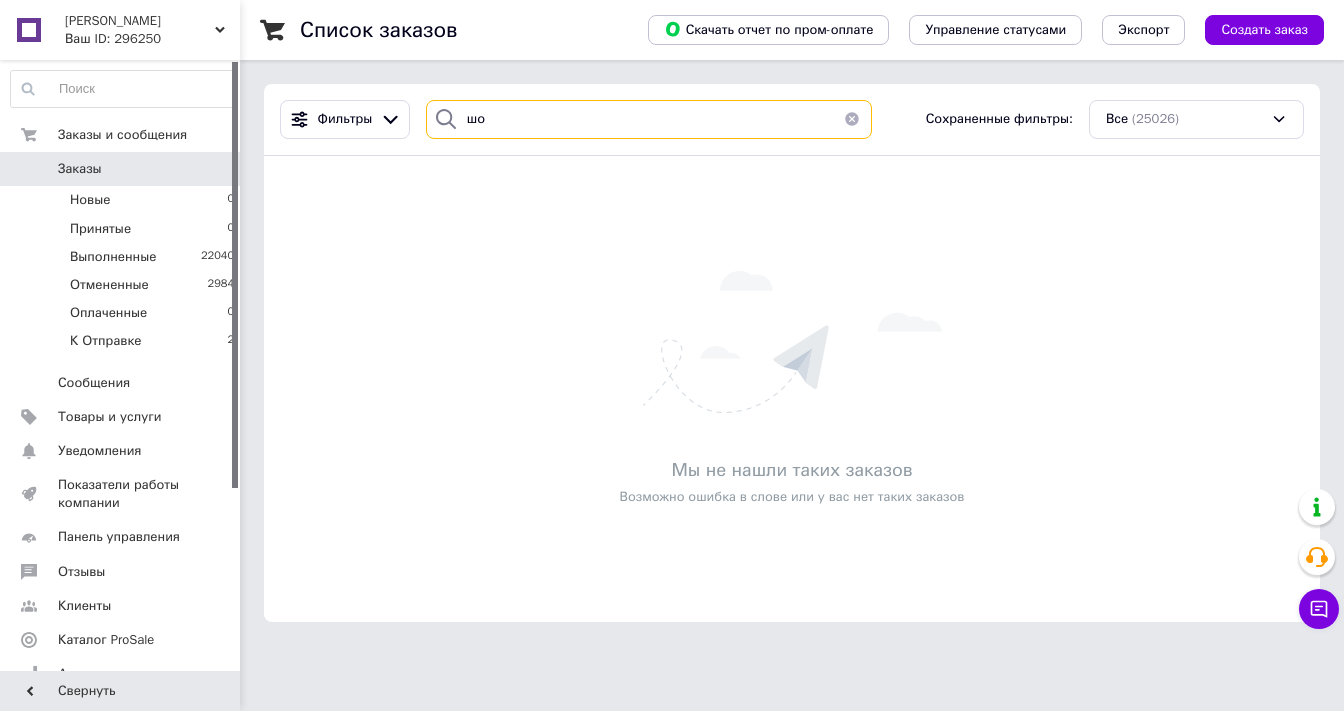 type on "ш" 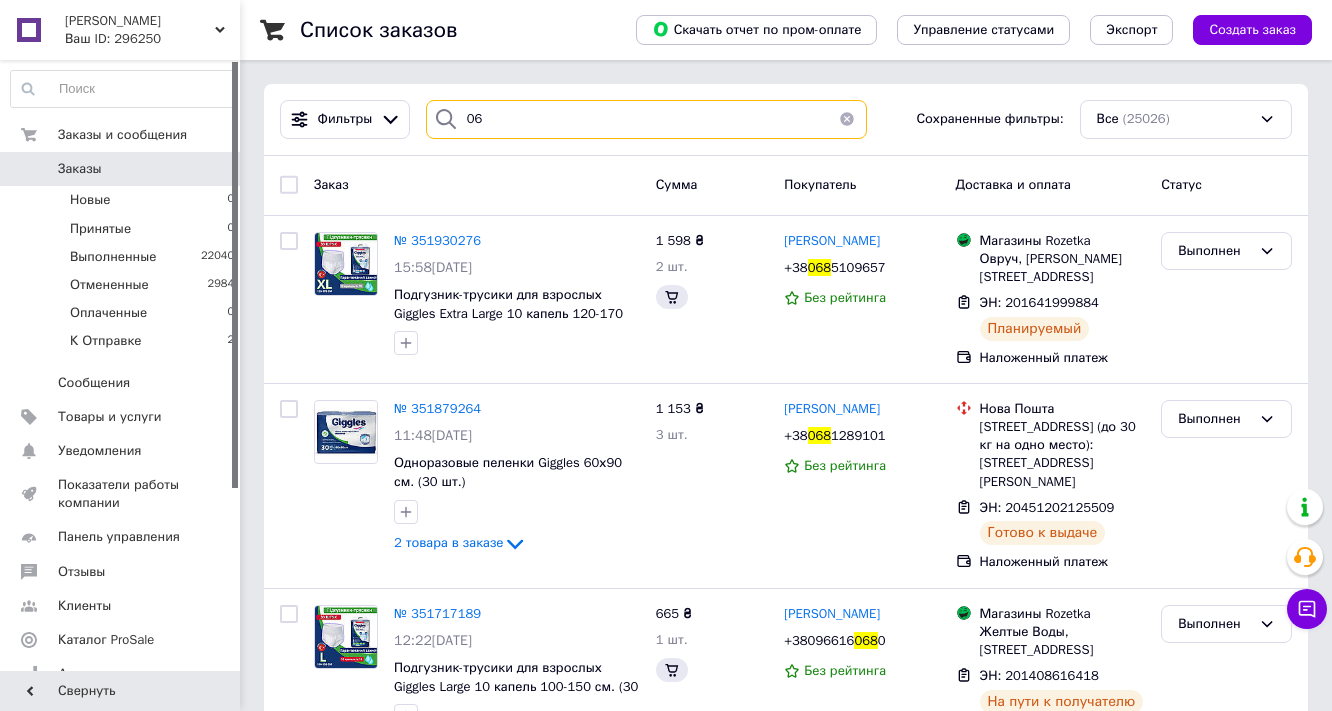 type on "0" 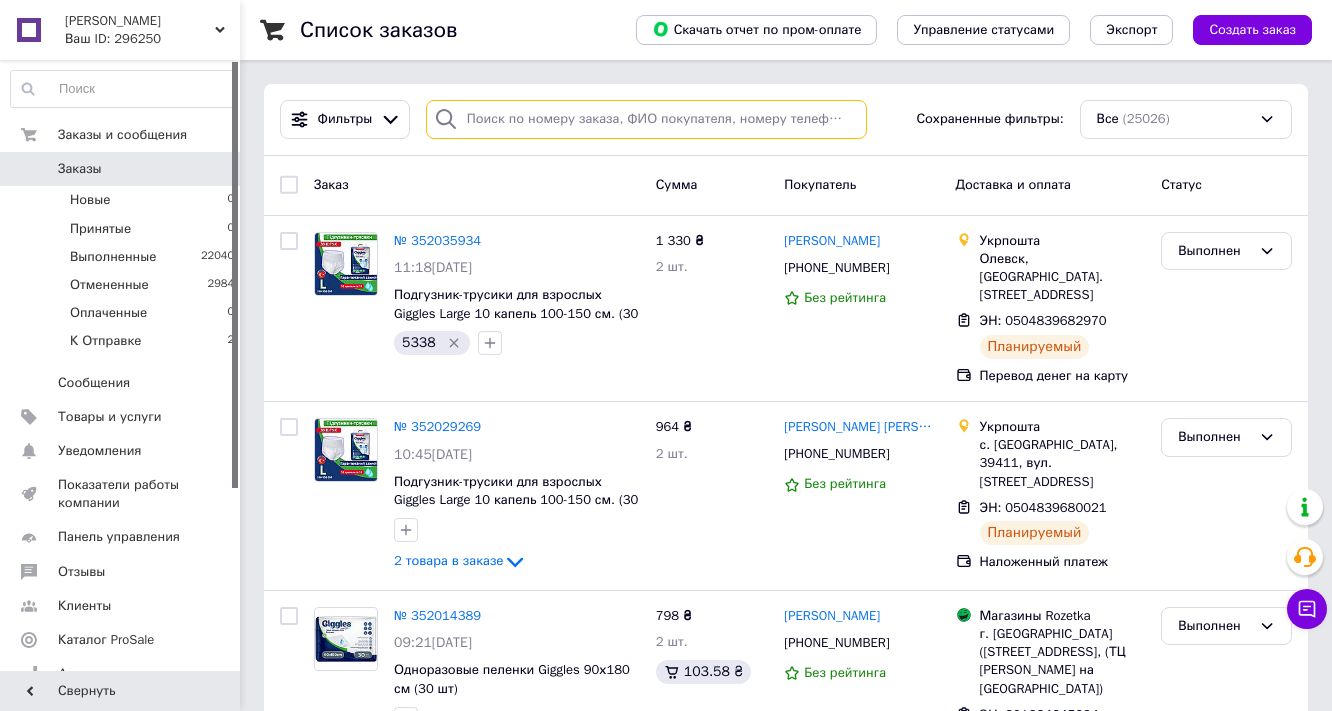 click at bounding box center [646, 119] 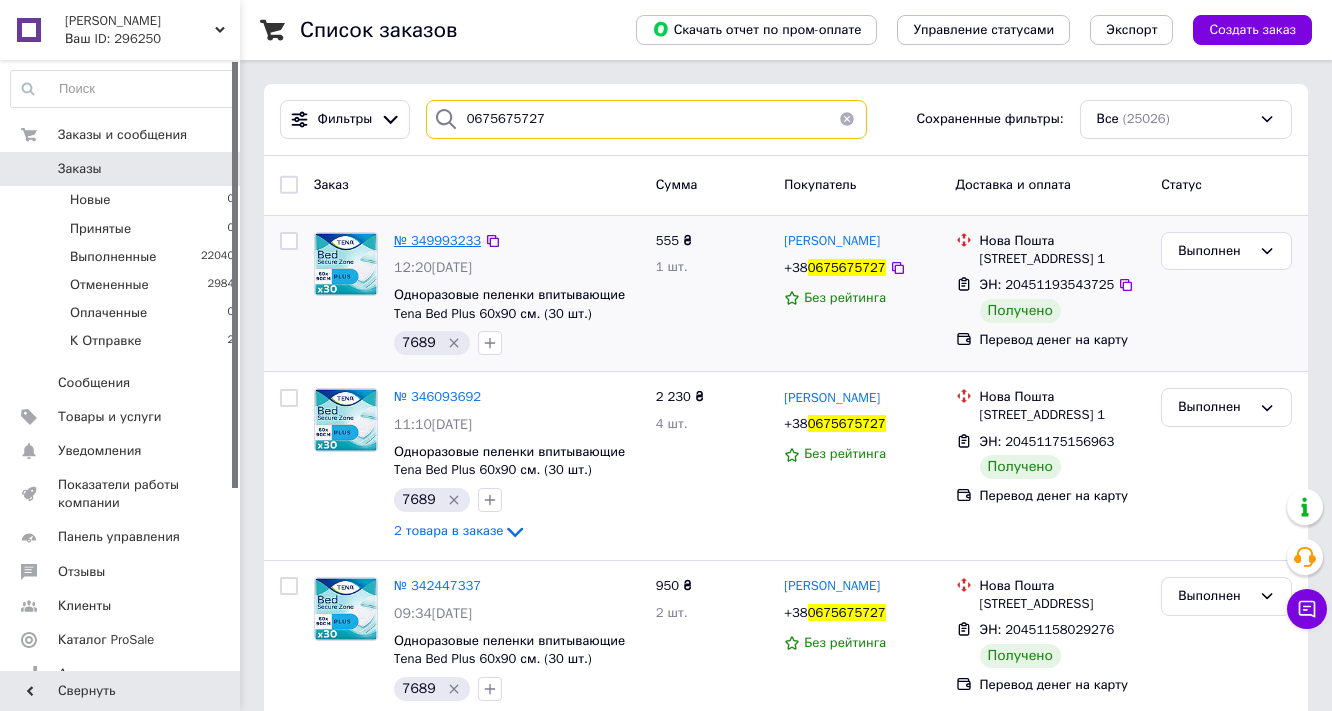 type on "0675675727" 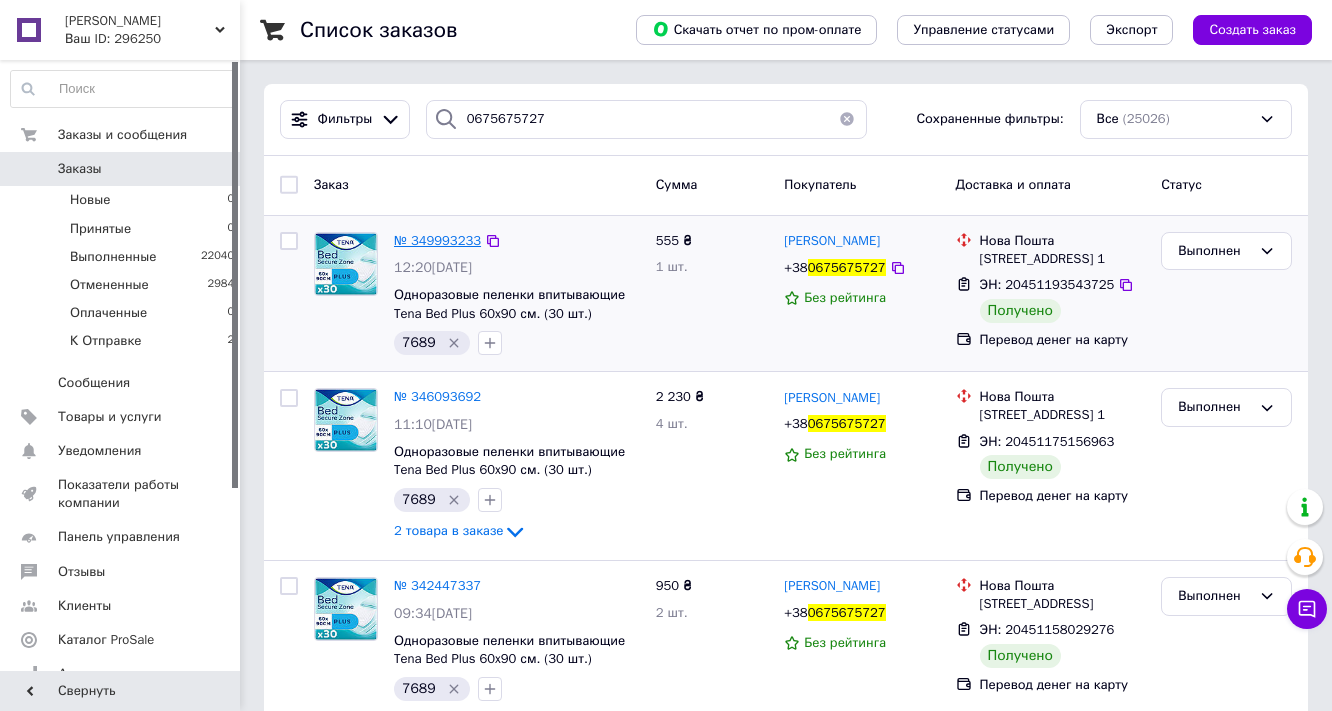 click on "№ 349993233" at bounding box center [437, 240] 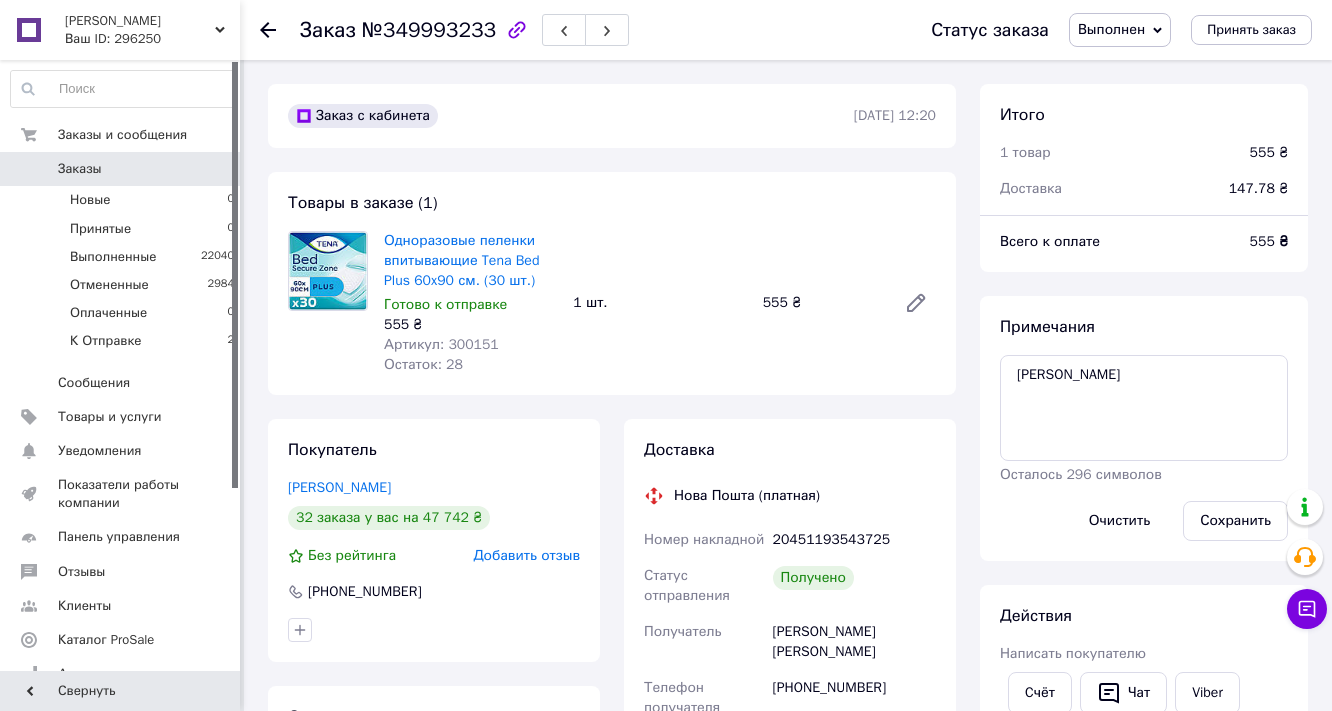 scroll, scrollTop: 101, scrollLeft: 0, axis: vertical 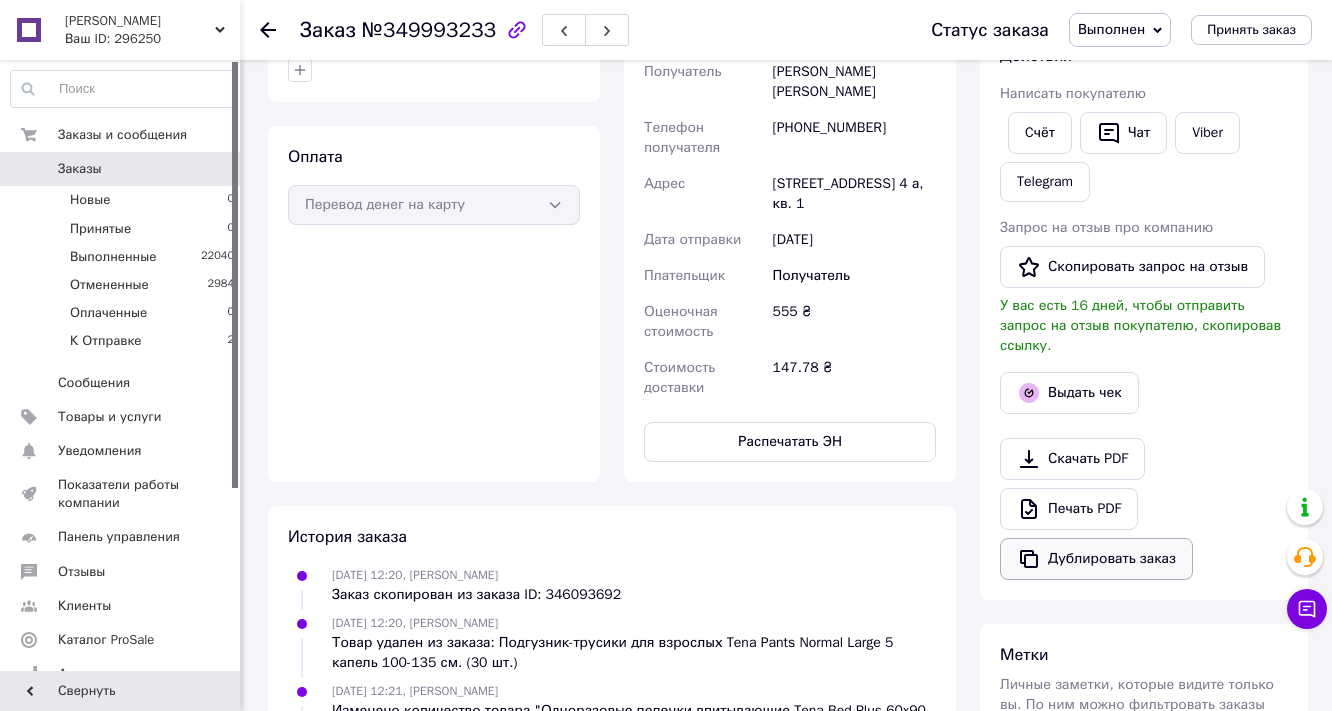 click on "Дублировать заказ" at bounding box center (1096, 559) 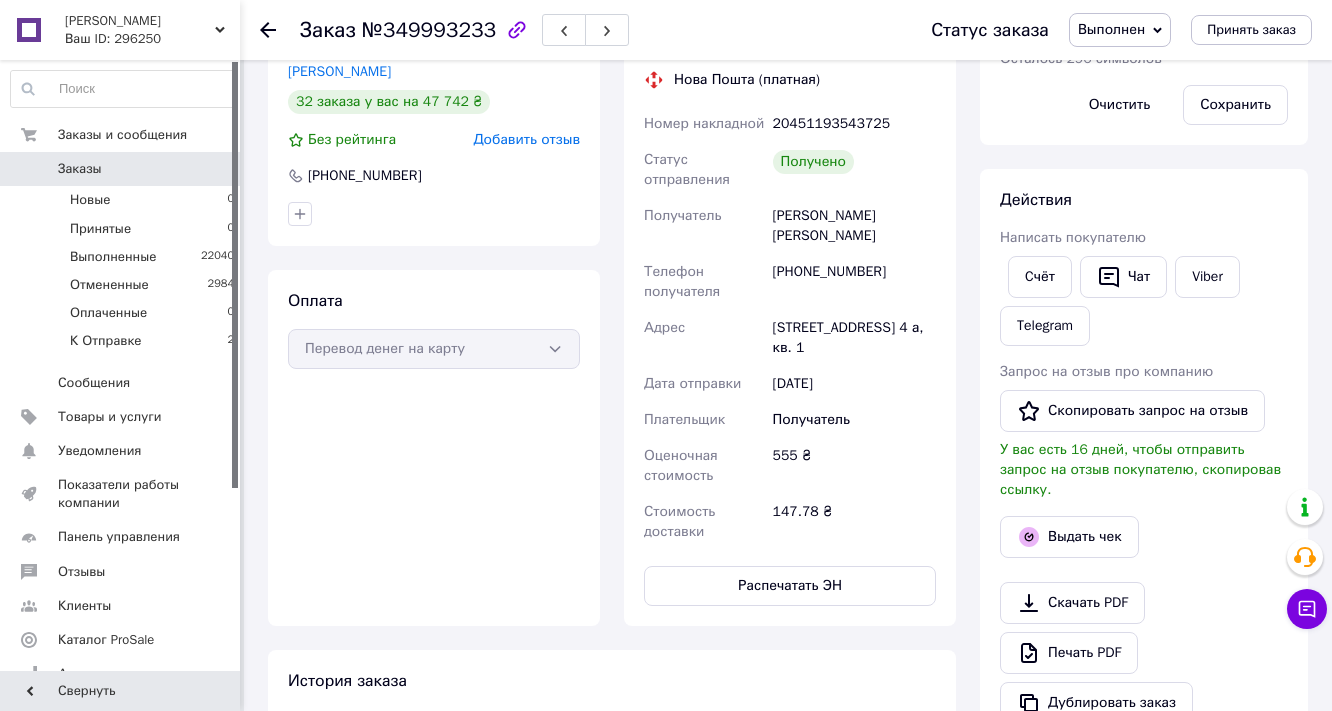 scroll, scrollTop: 400, scrollLeft: 0, axis: vertical 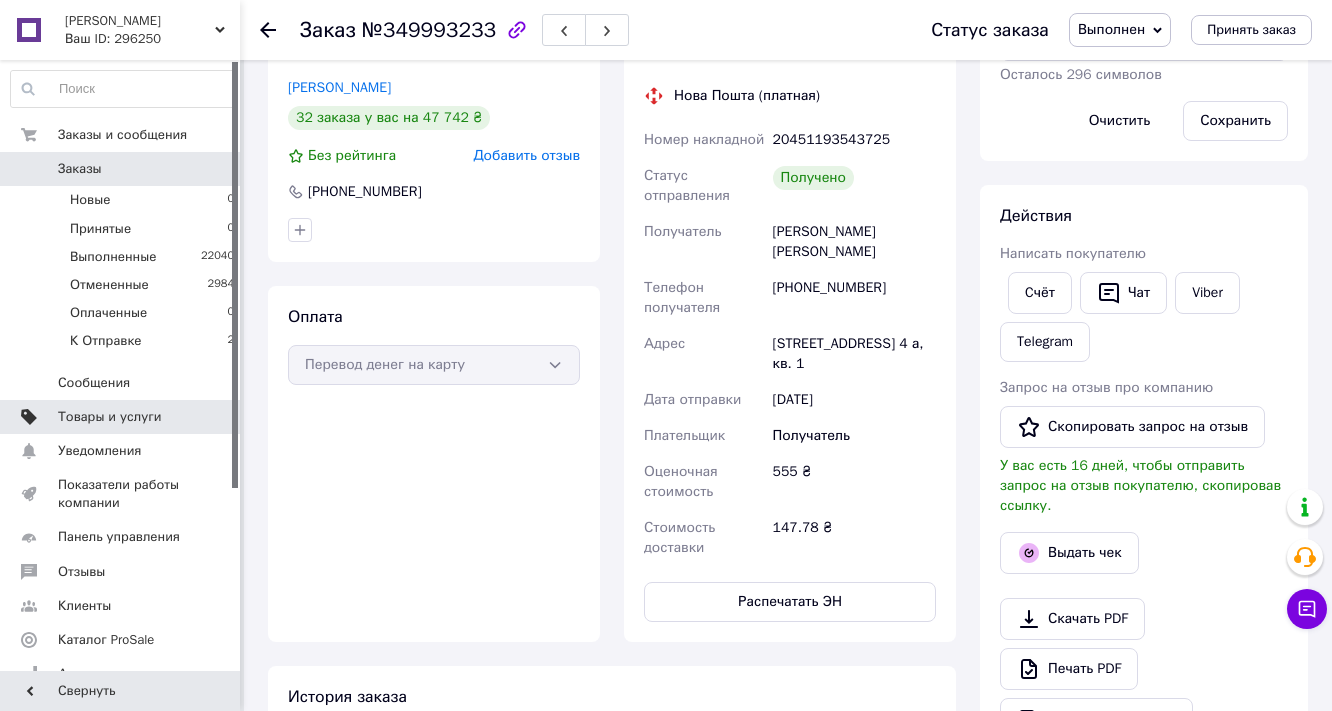 click on "Товары и услуги" at bounding box center (110, 417) 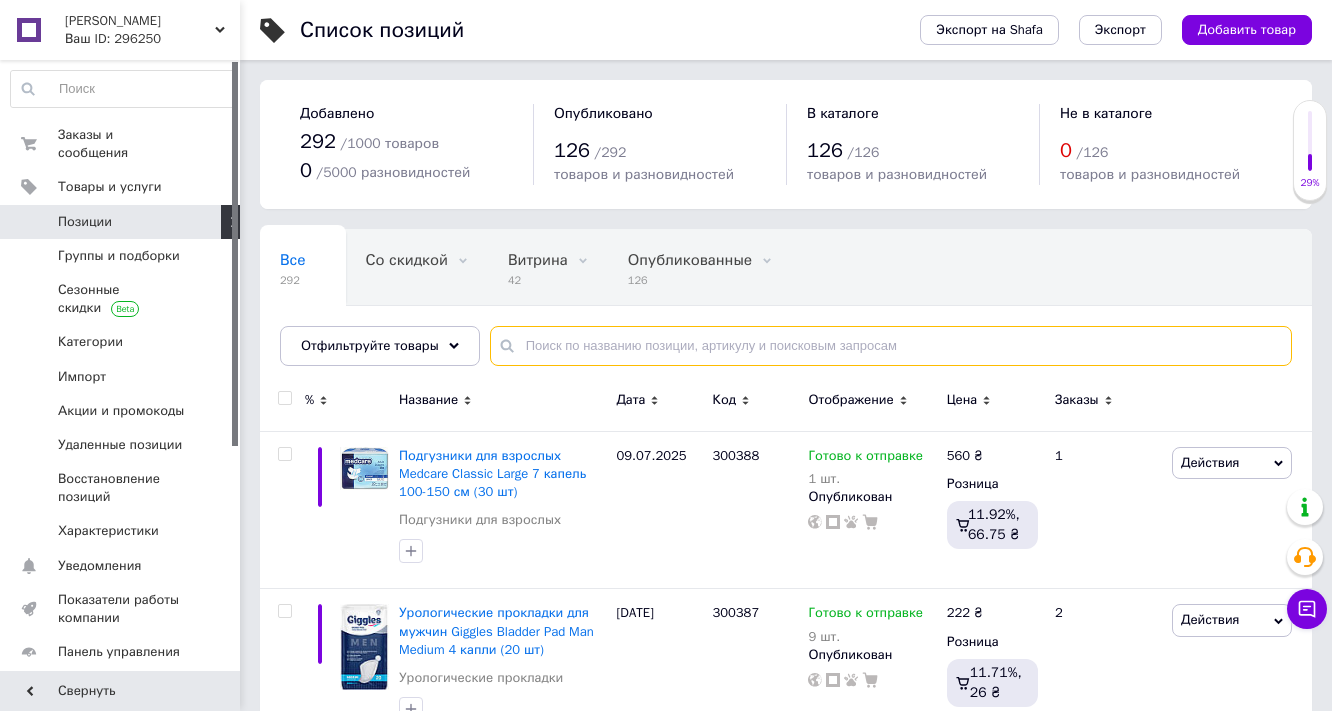 click at bounding box center [891, 346] 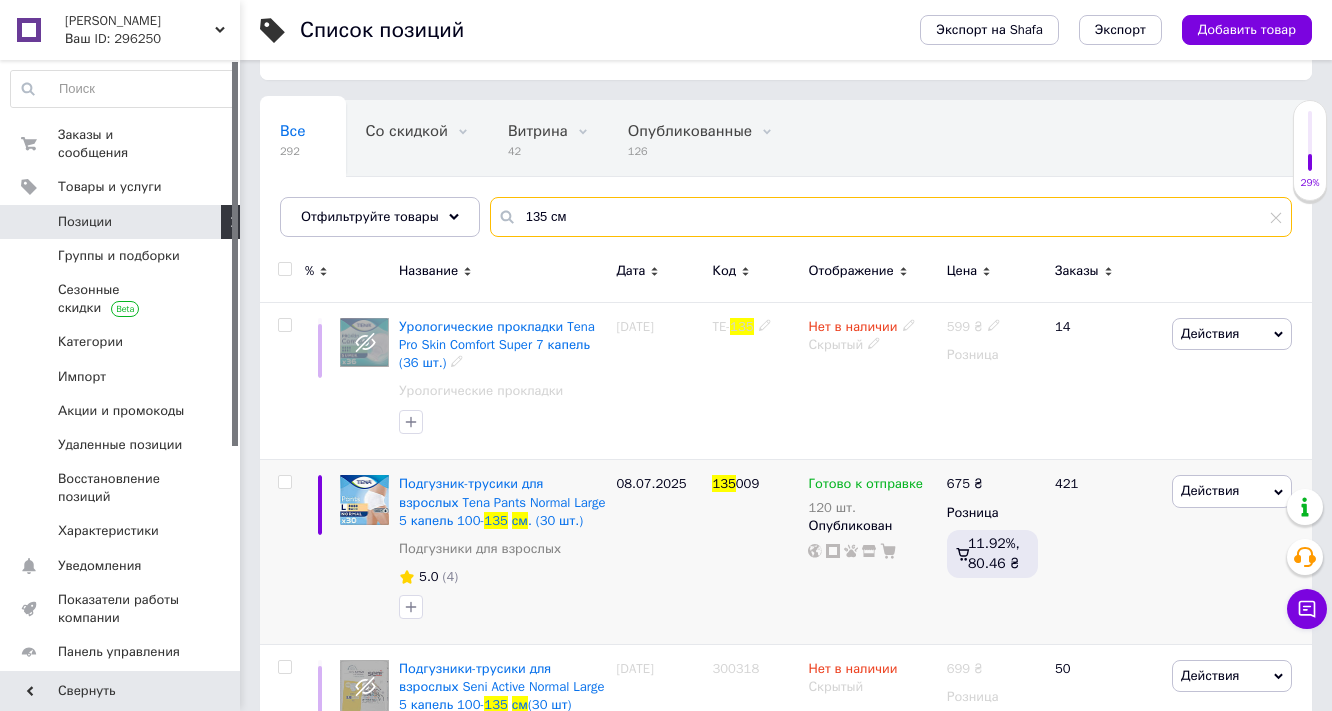 scroll, scrollTop: 160, scrollLeft: 0, axis: vertical 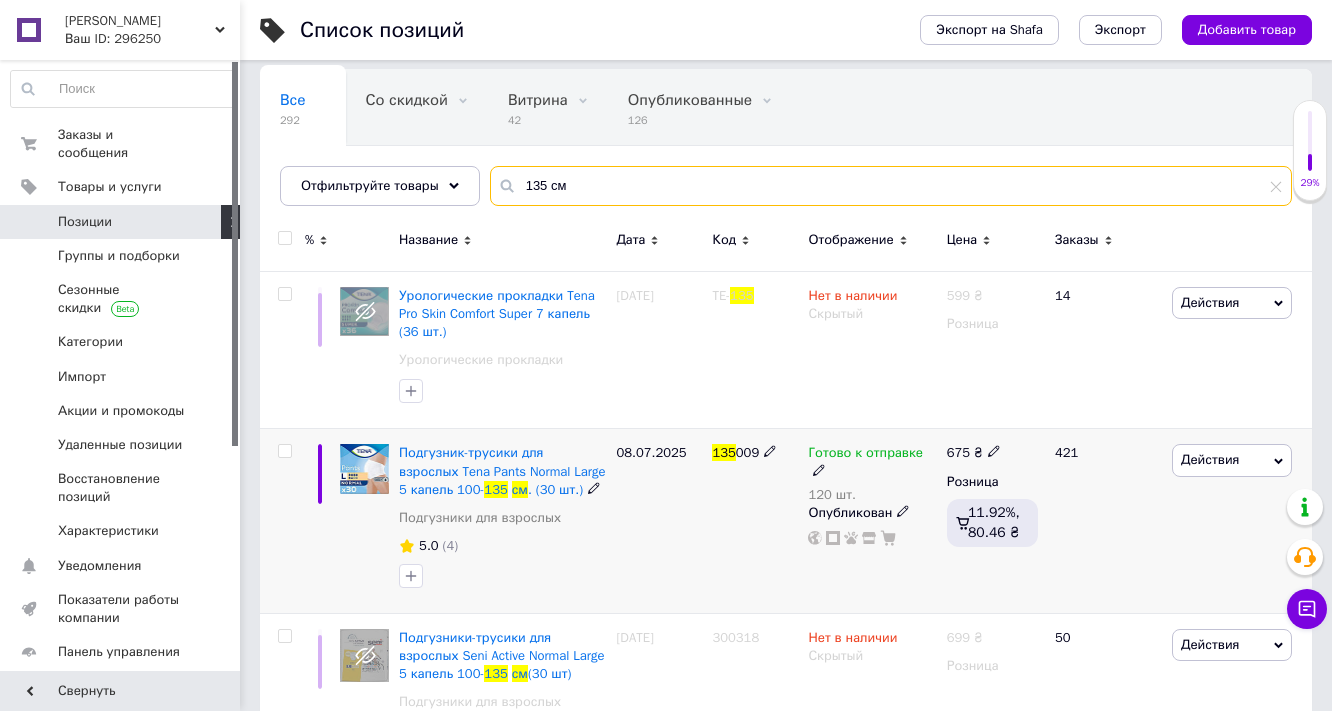 type on "135 см" 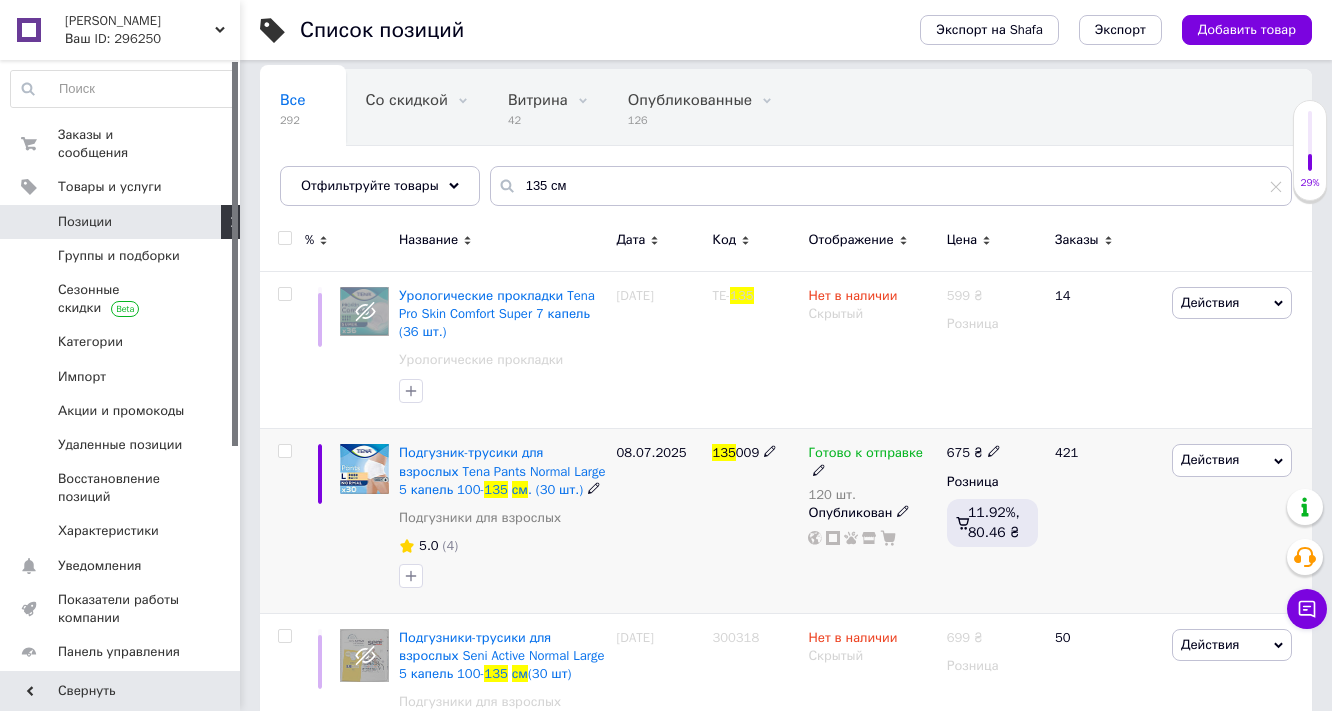 click 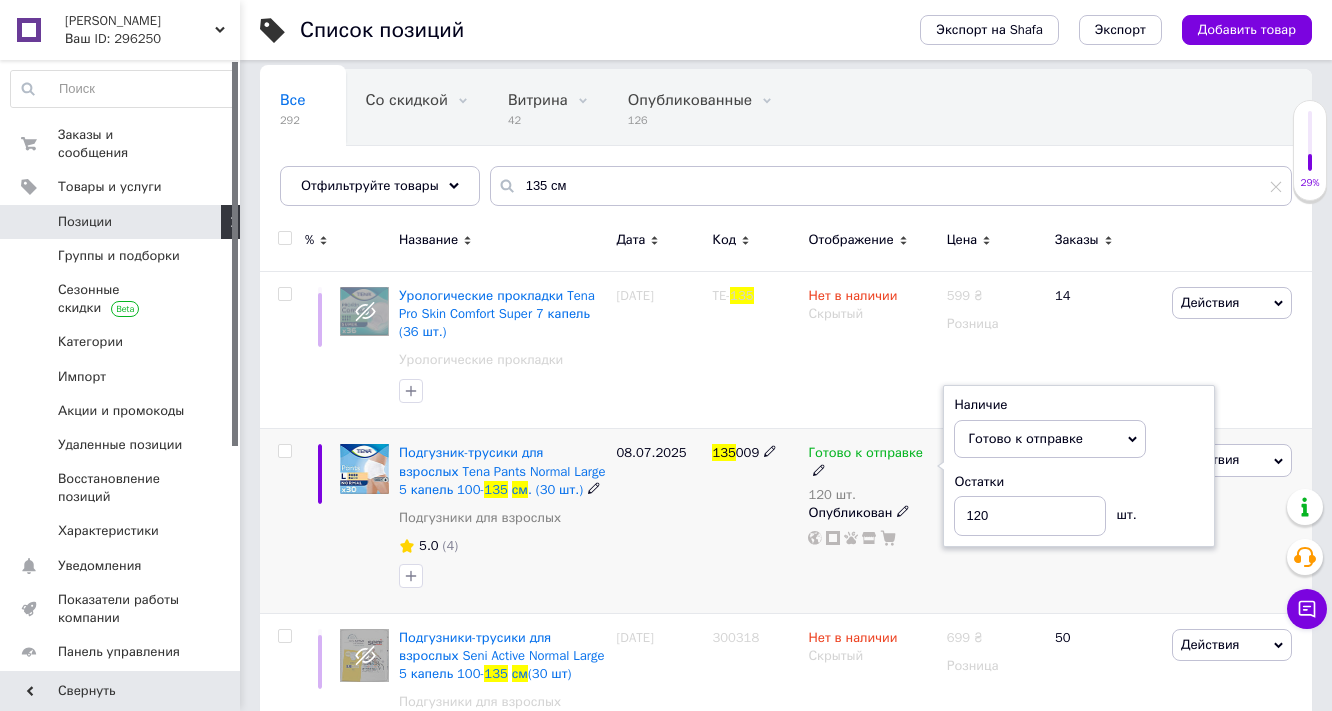 click on "Остатки 120 шт." at bounding box center [1079, 504] 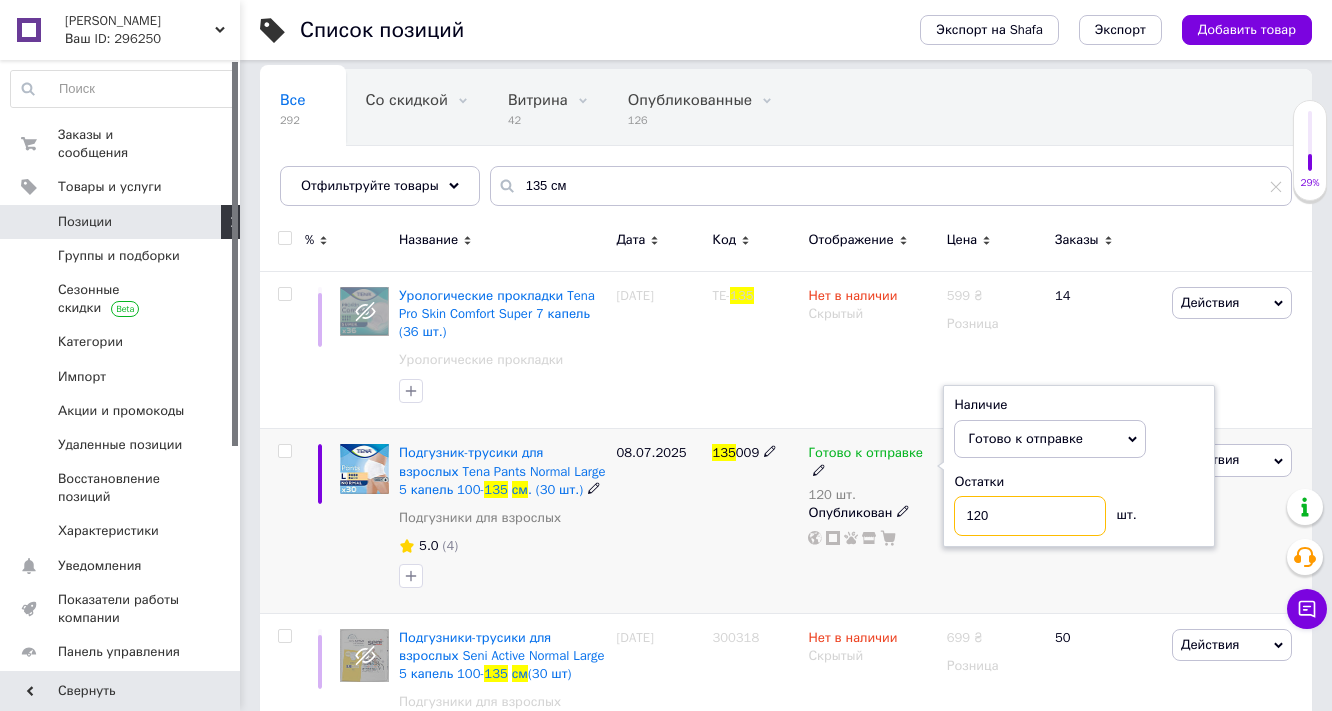 click on "120" at bounding box center (1030, 516) 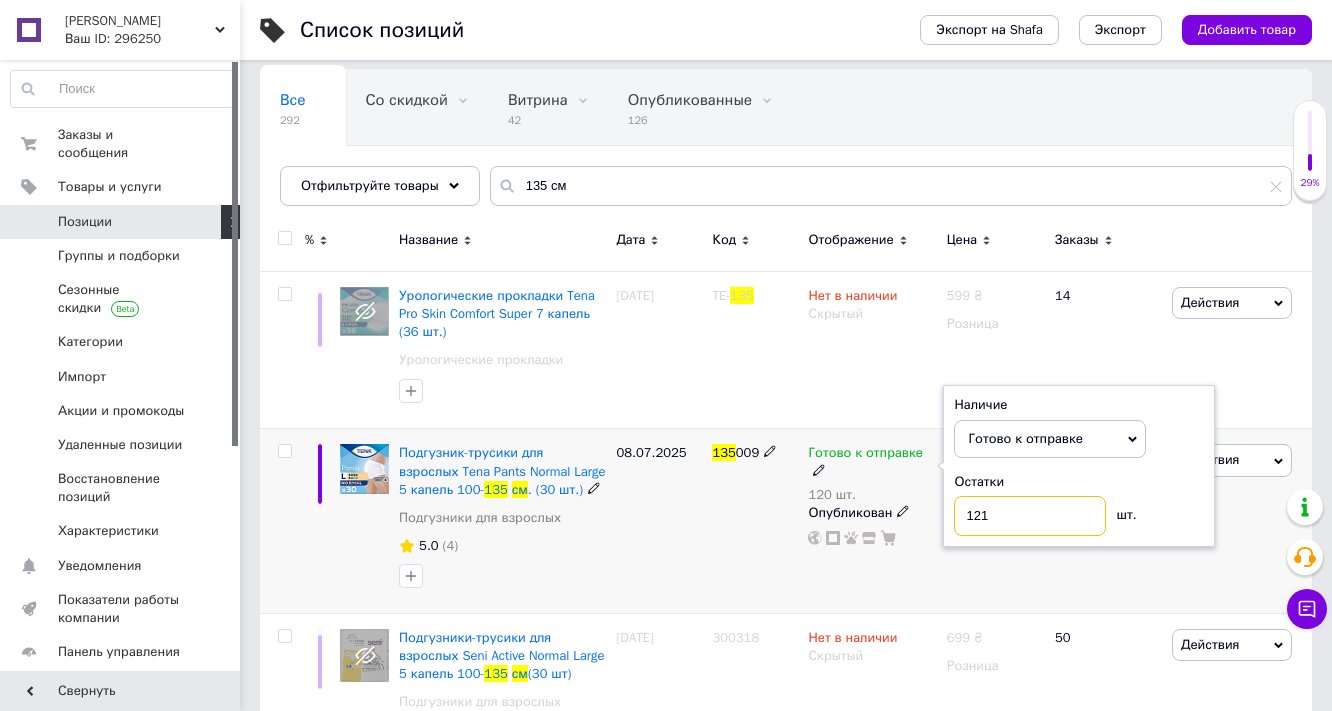 type on "121" 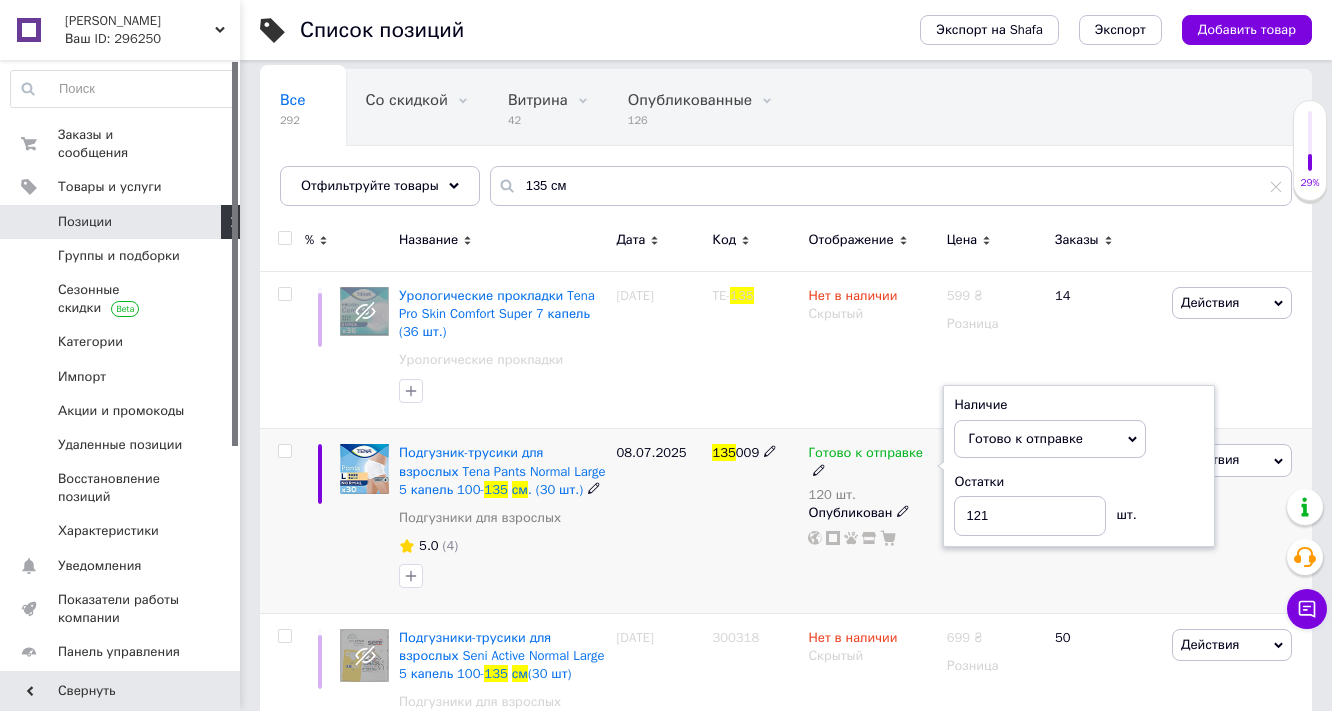 click on "08.07.2025" at bounding box center (659, 521) 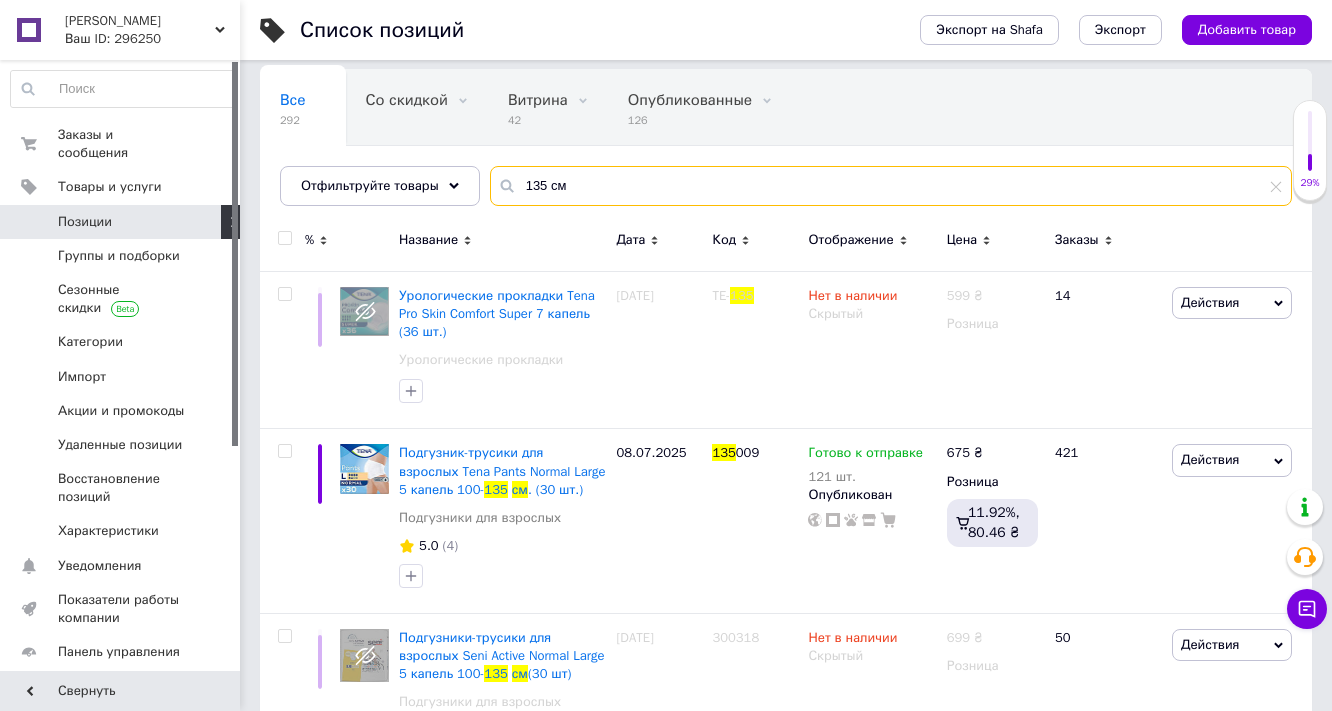 click on "135 см" at bounding box center [891, 186] 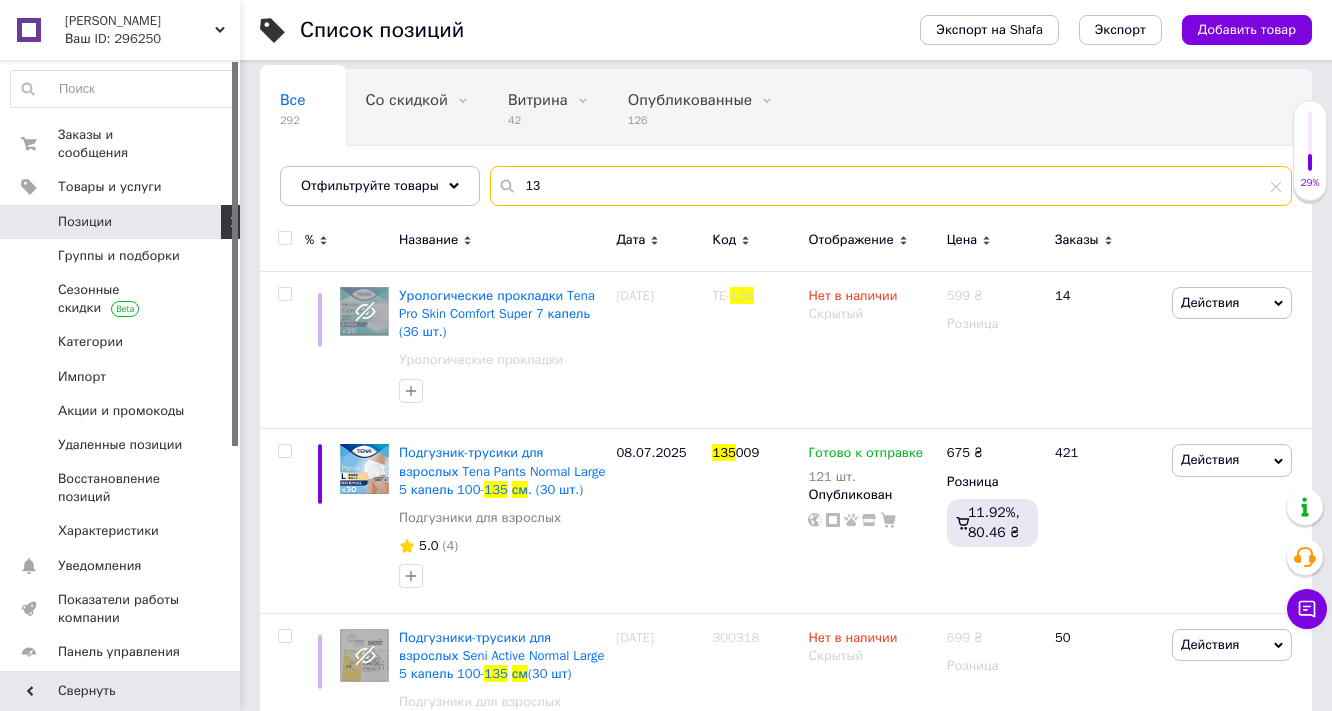 type on "1" 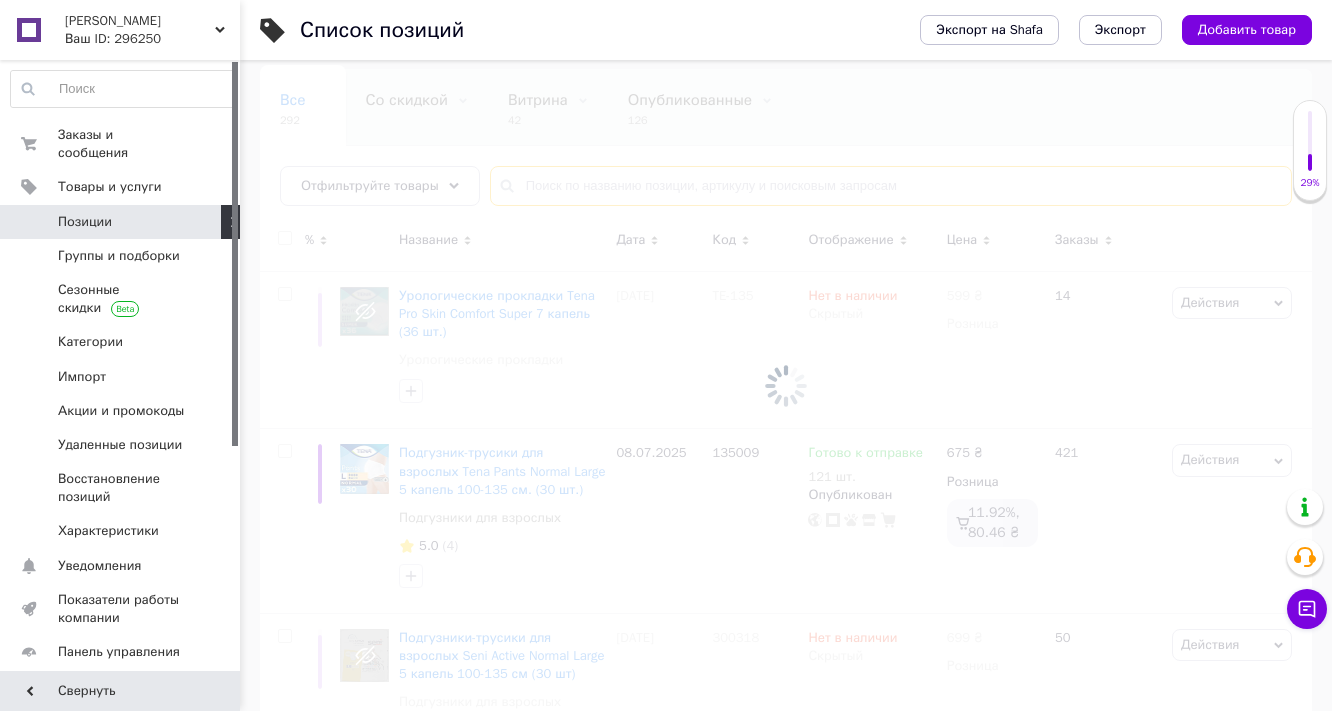 type 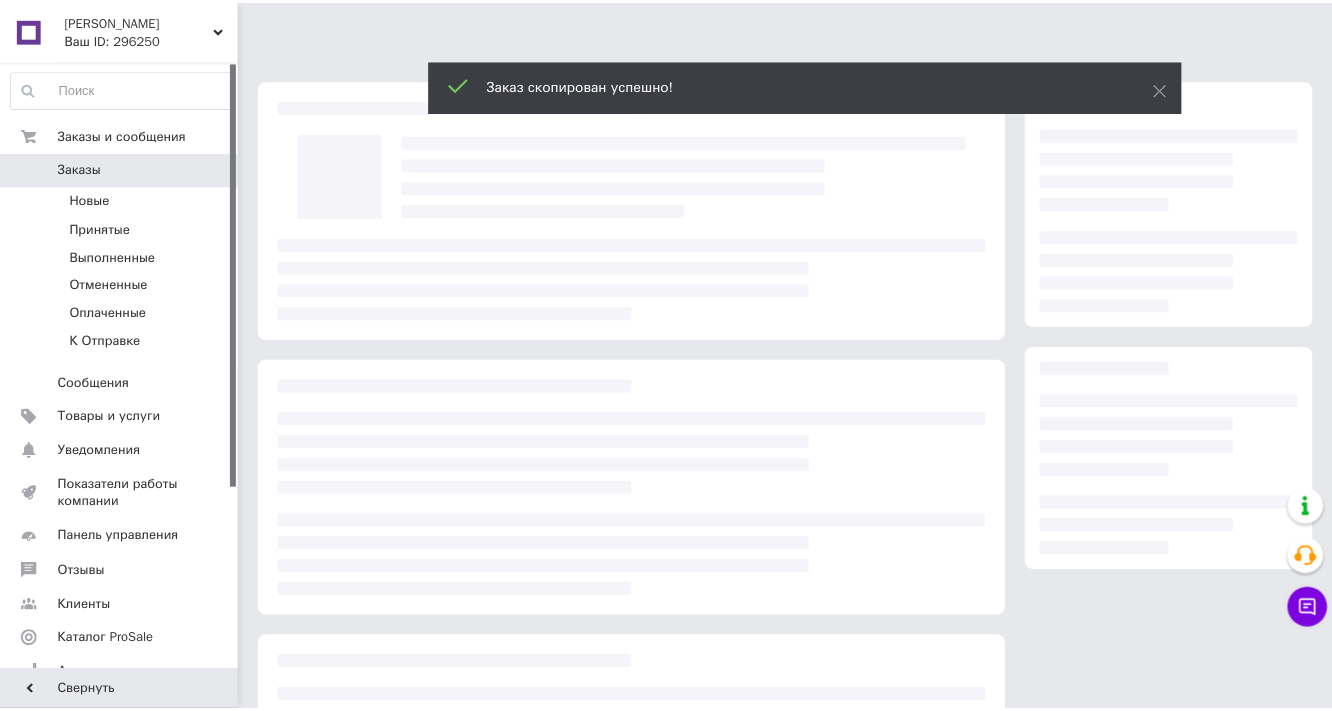 scroll, scrollTop: 0, scrollLeft: 0, axis: both 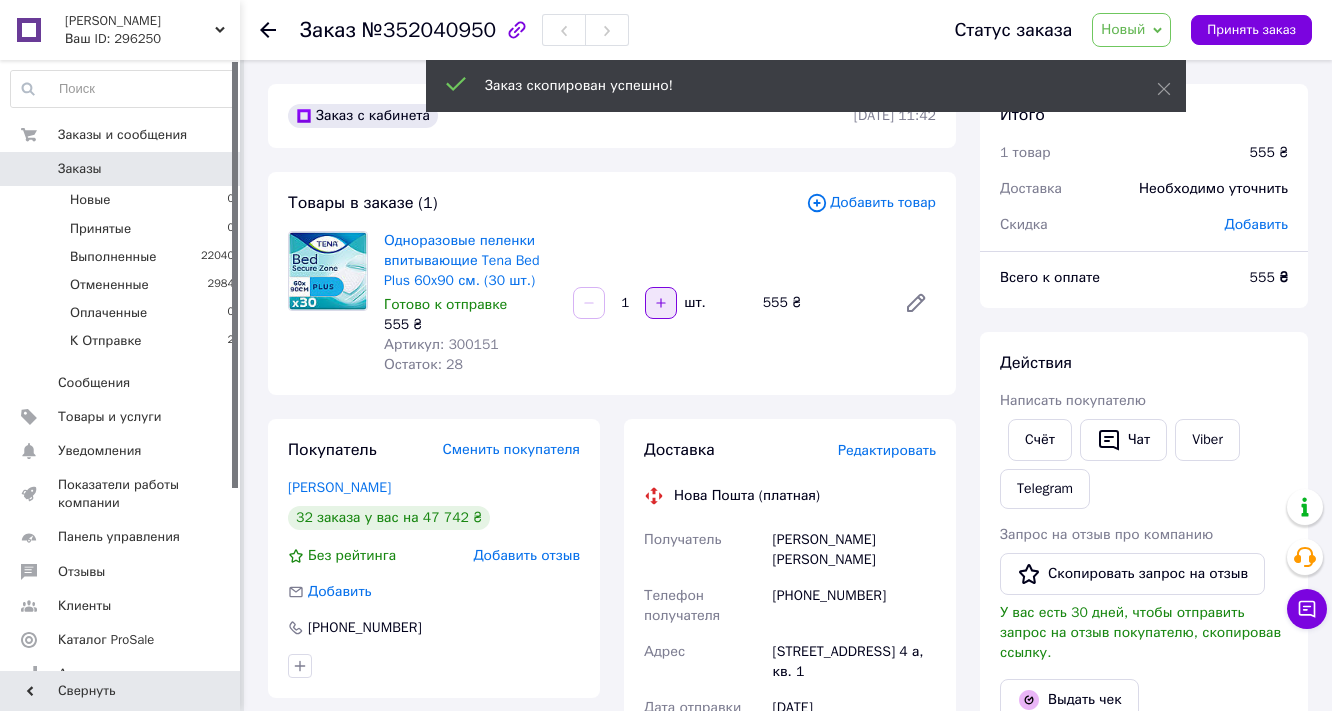 click at bounding box center (661, 303) 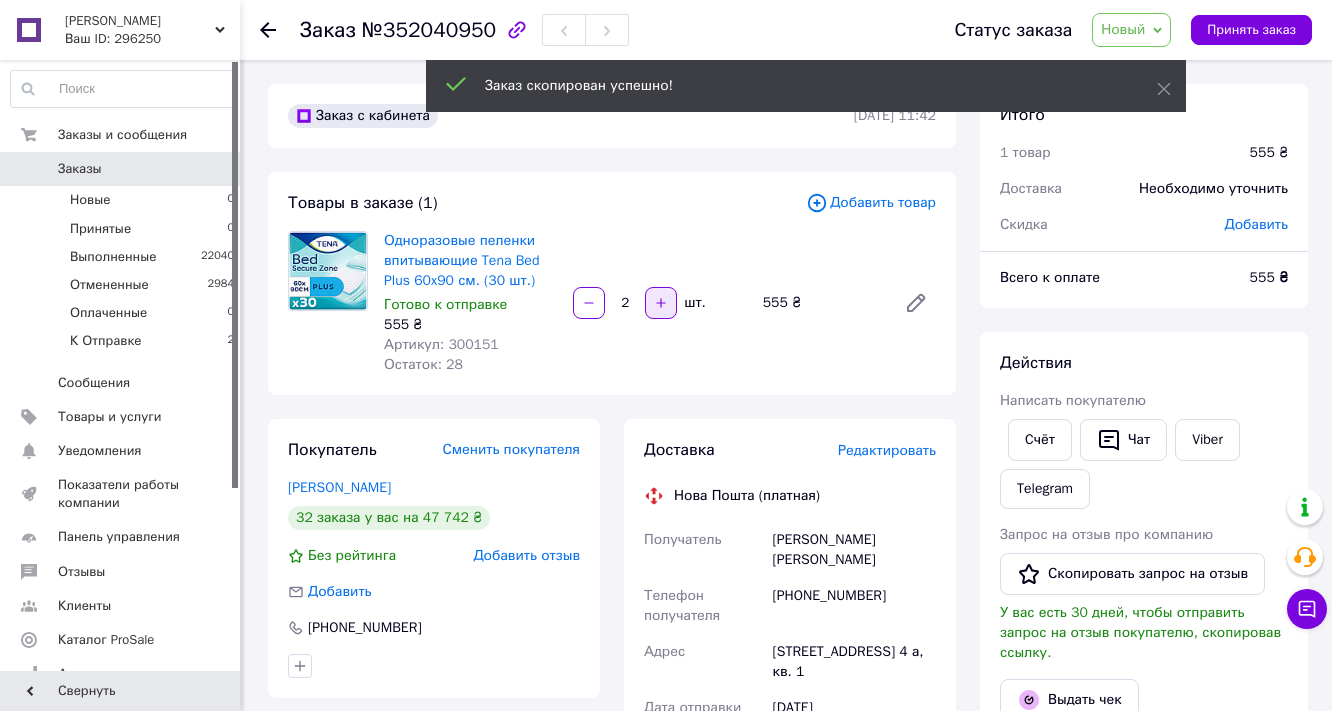 click at bounding box center (661, 303) 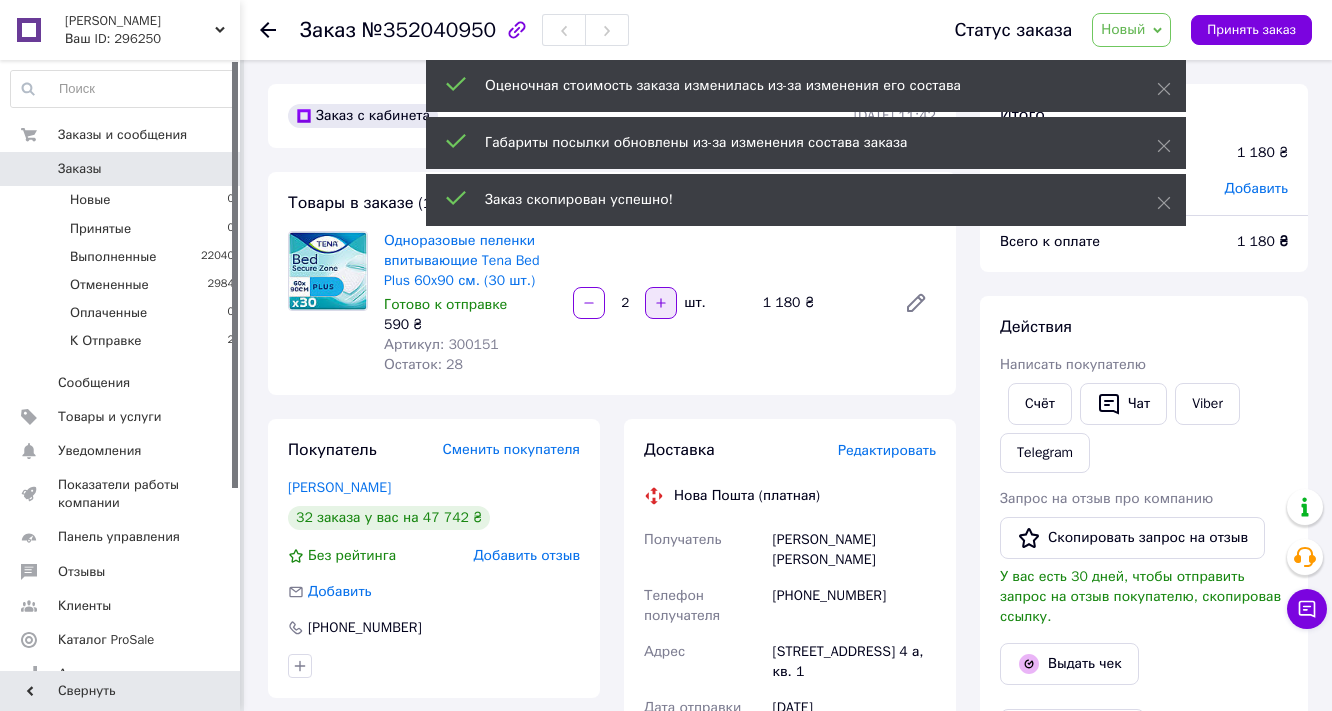 click 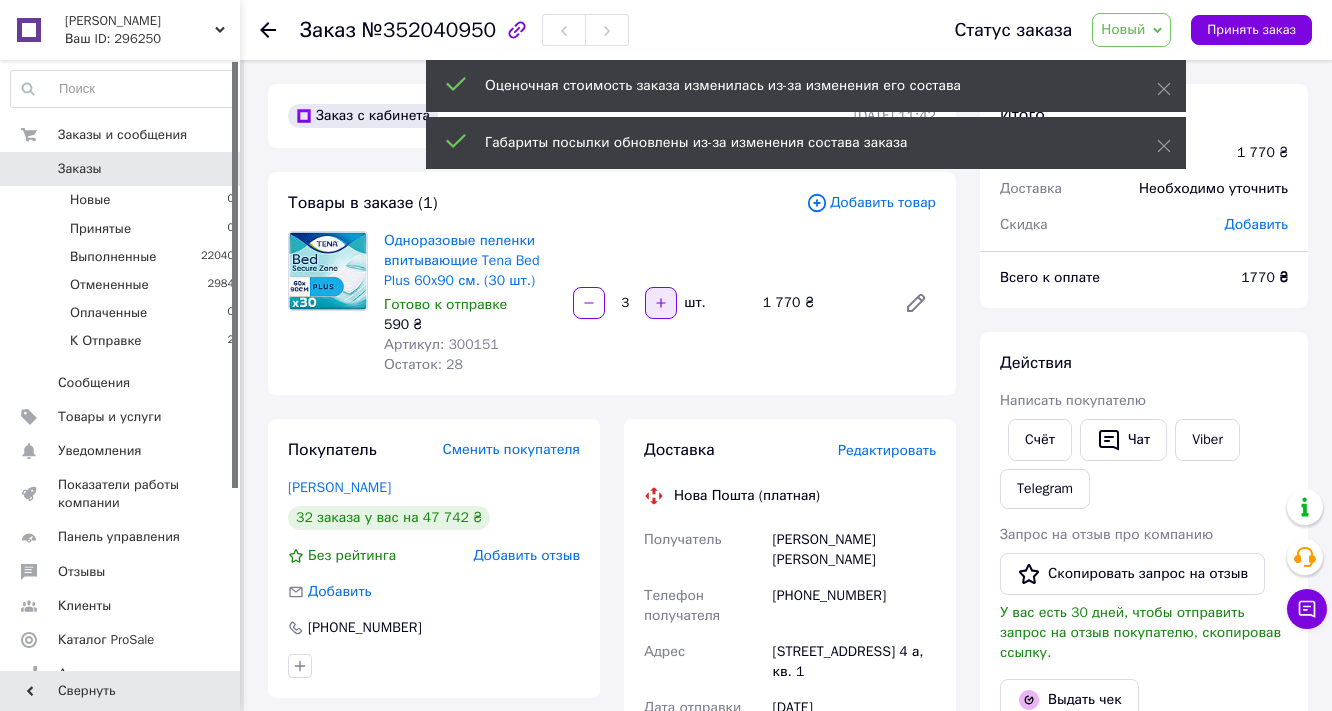 click 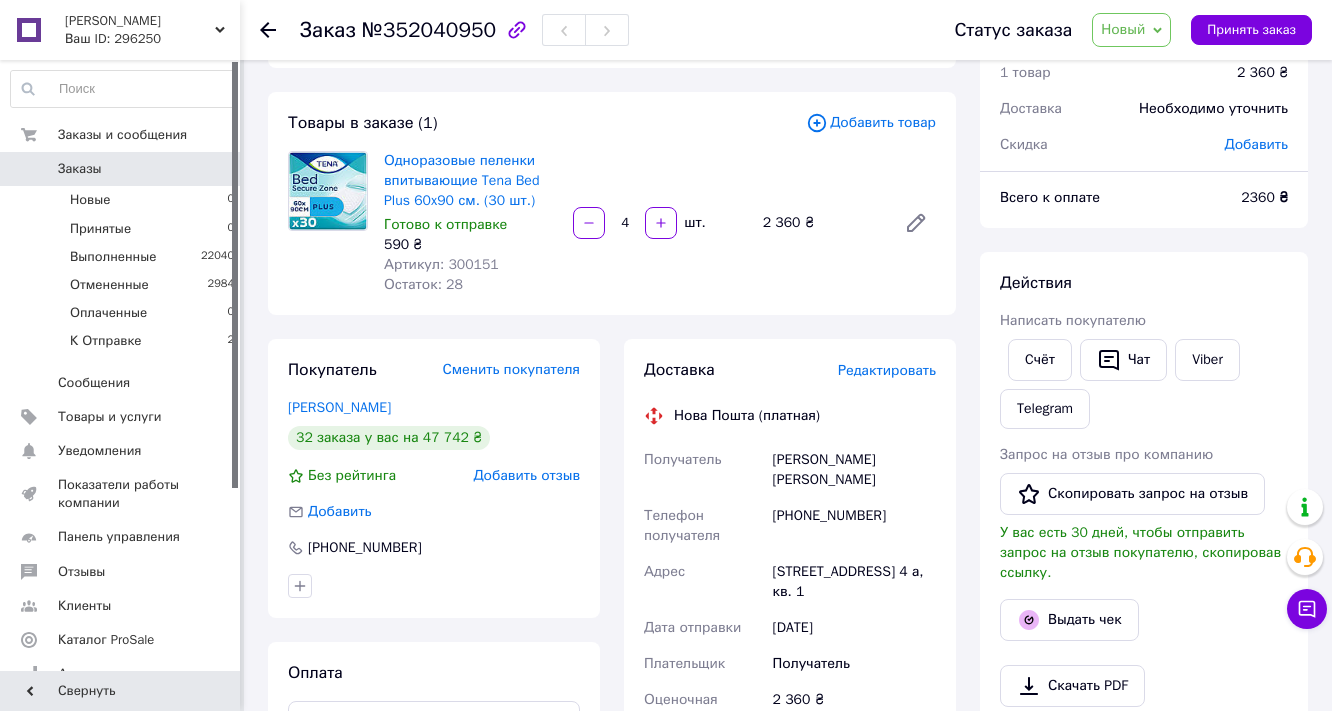 scroll, scrollTop: 0, scrollLeft: 0, axis: both 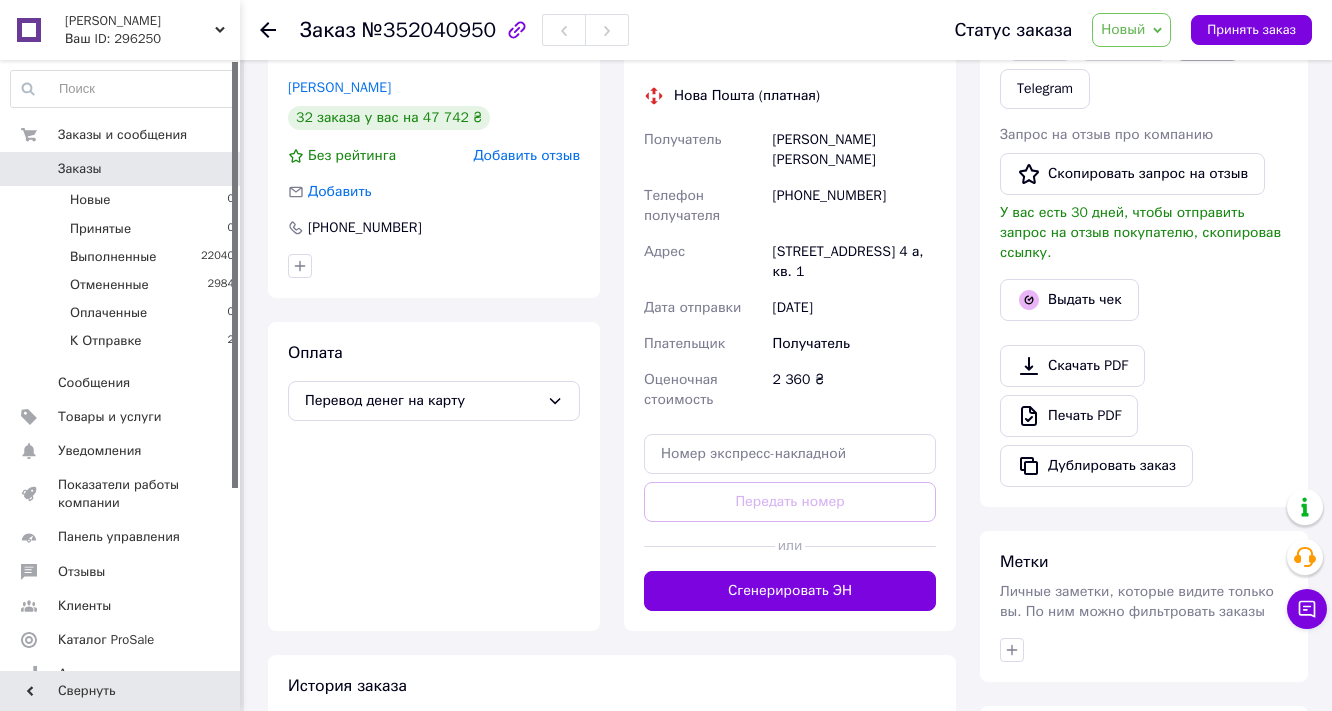click on "Viber" at bounding box center [1207, 40] 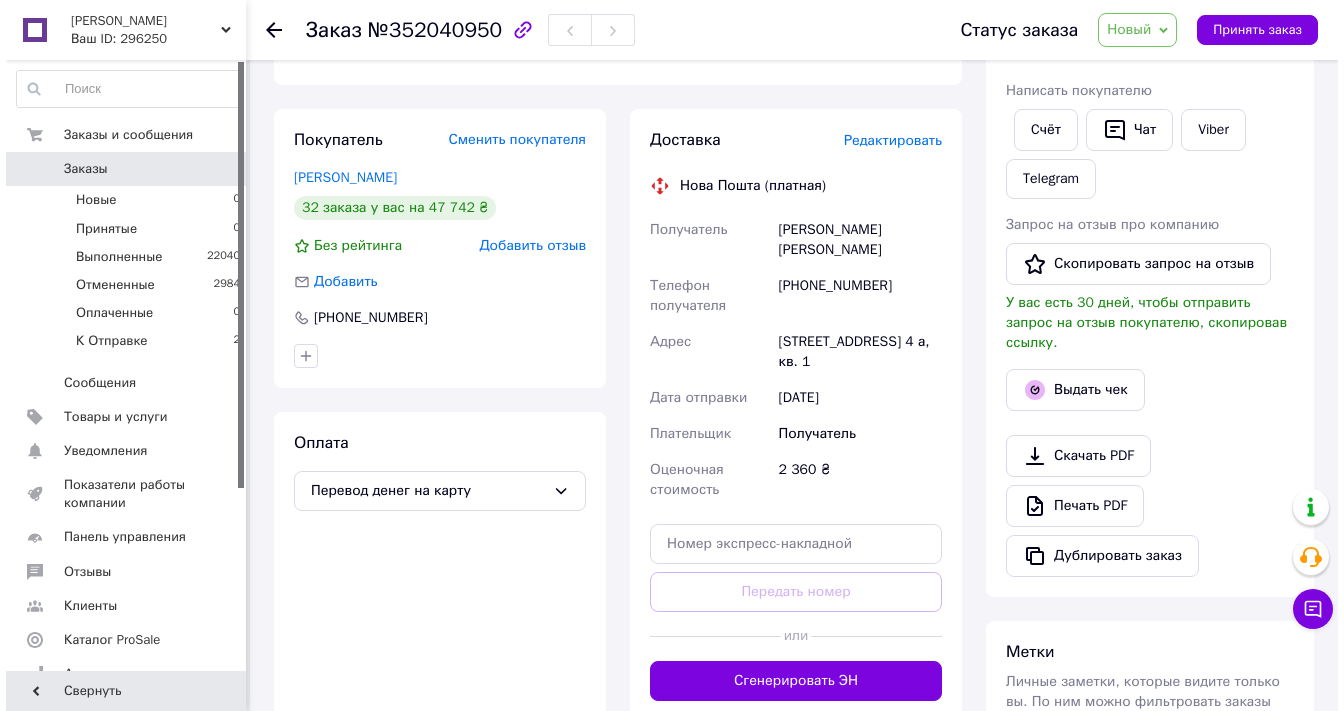 scroll, scrollTop: 80, scrollLeft: 0, axis: vertical 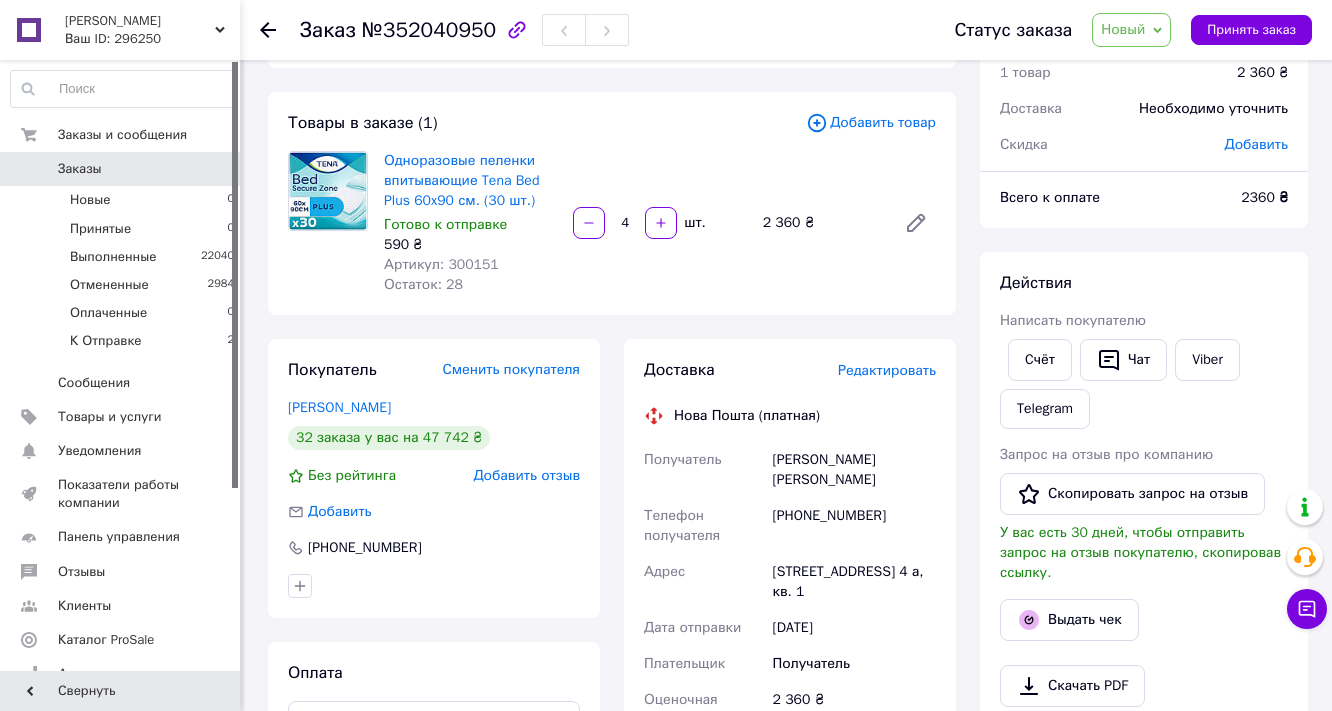 click on "Редактировать" at bounding box center (887, 370) 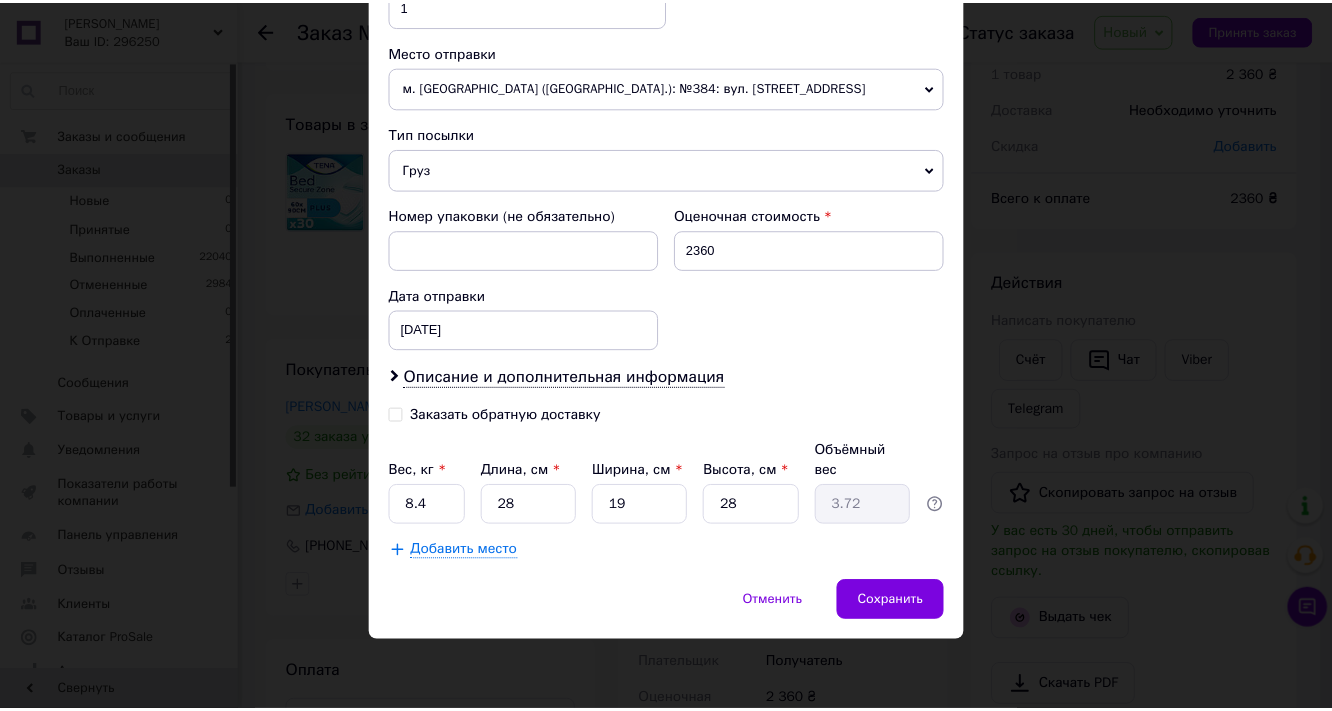 scroll, scrollTop: 898, scrollLeft: 0, axis: vertical 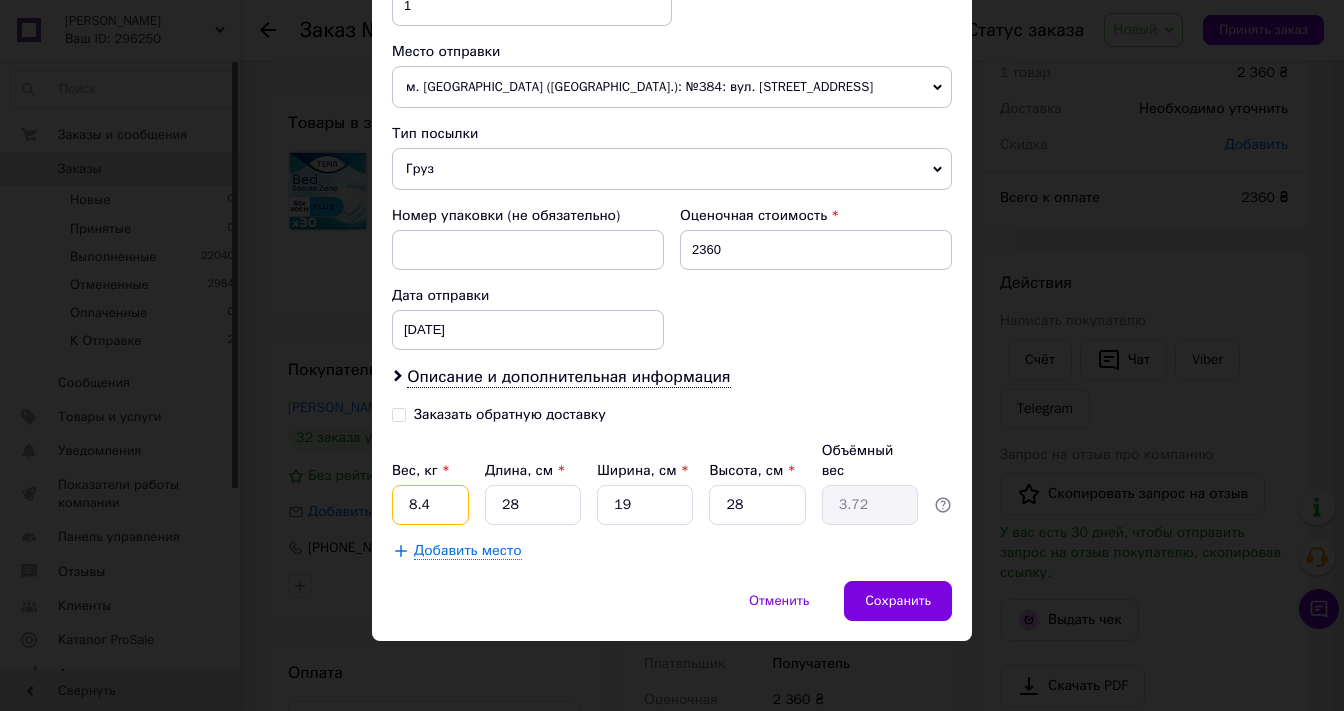 click on "8.4" at bounding box center (430, 505) 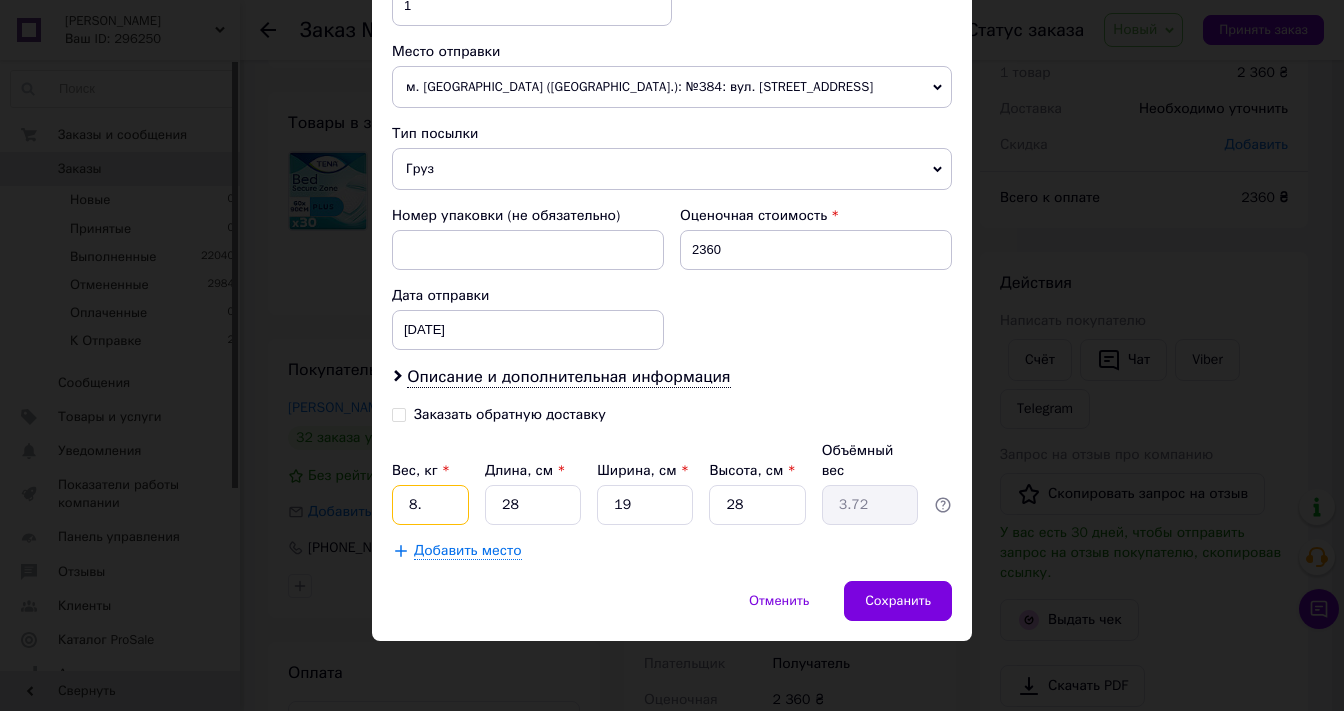type on "8" 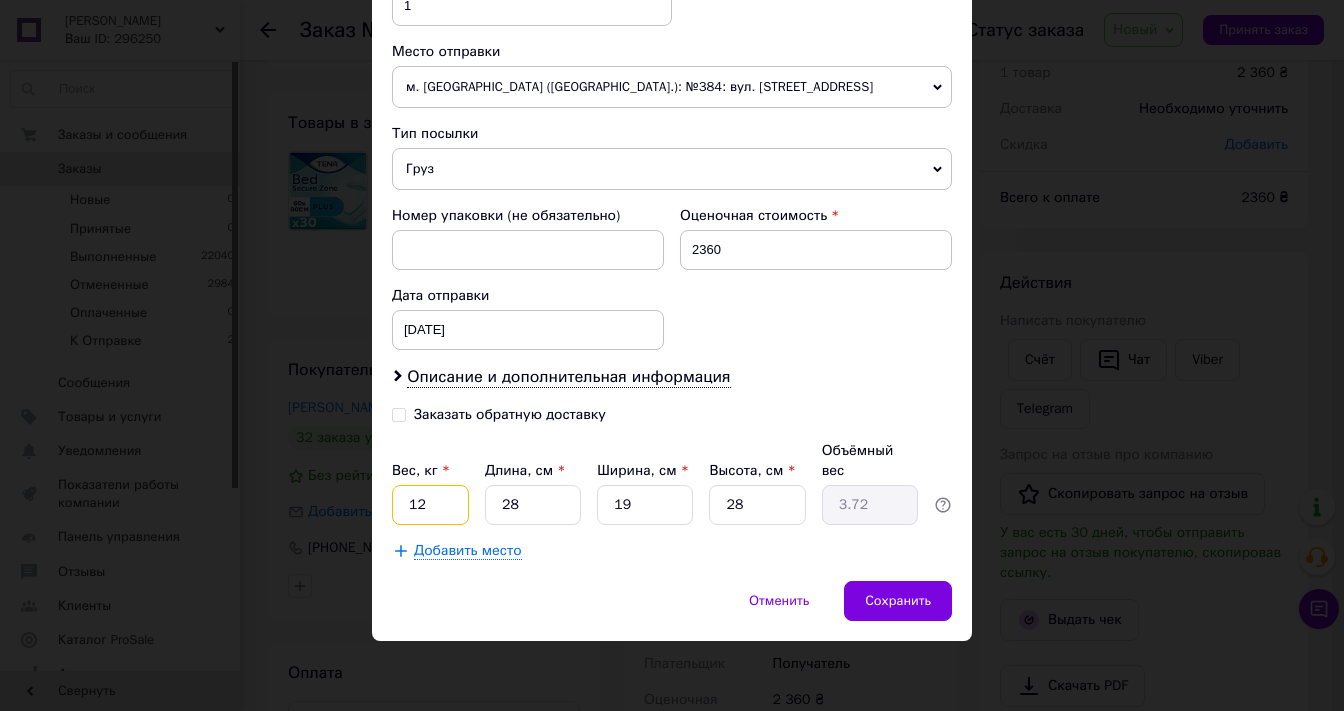 type on "12" 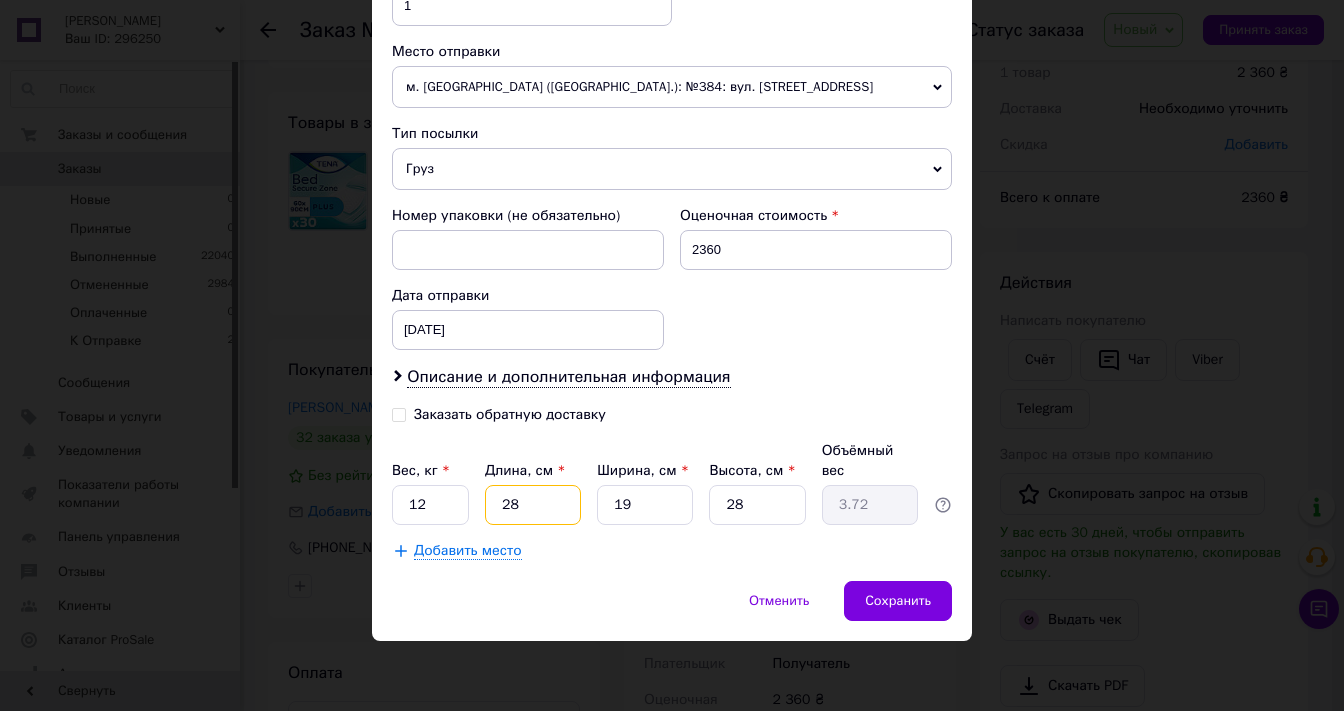 click on "28" at bounding box center [533, 505] 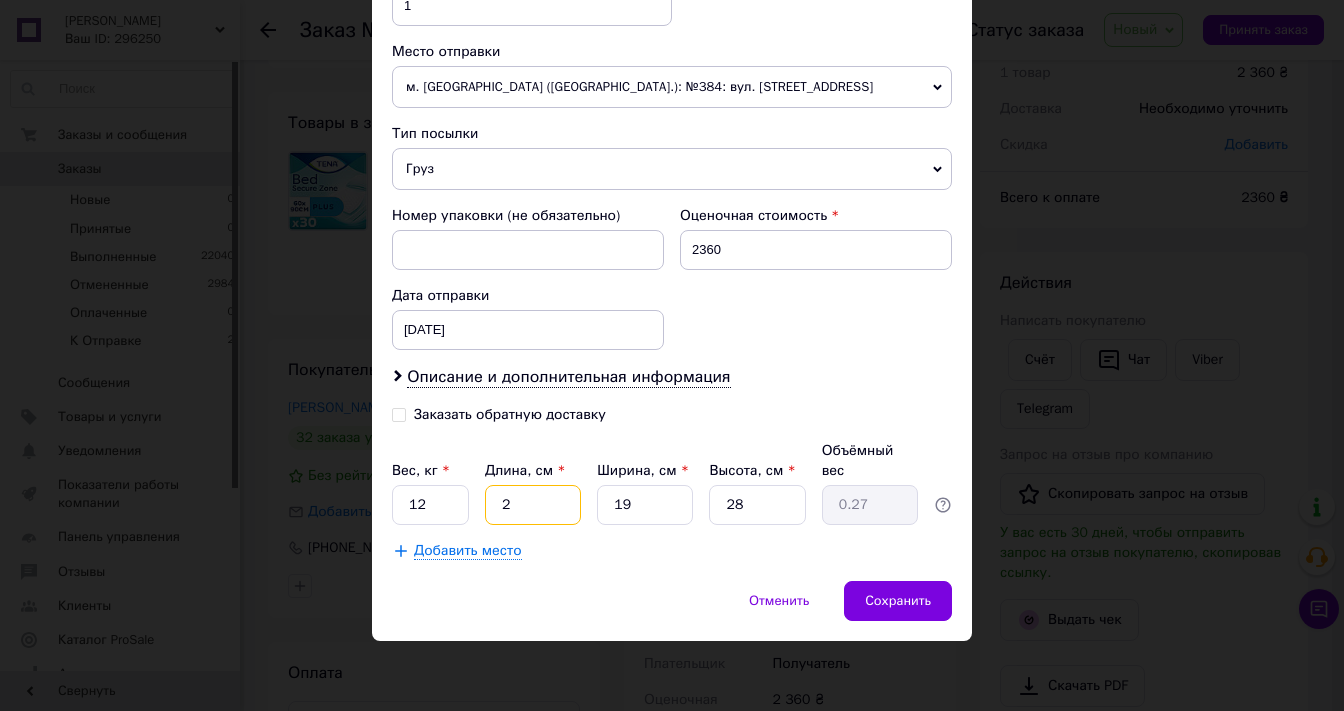 type 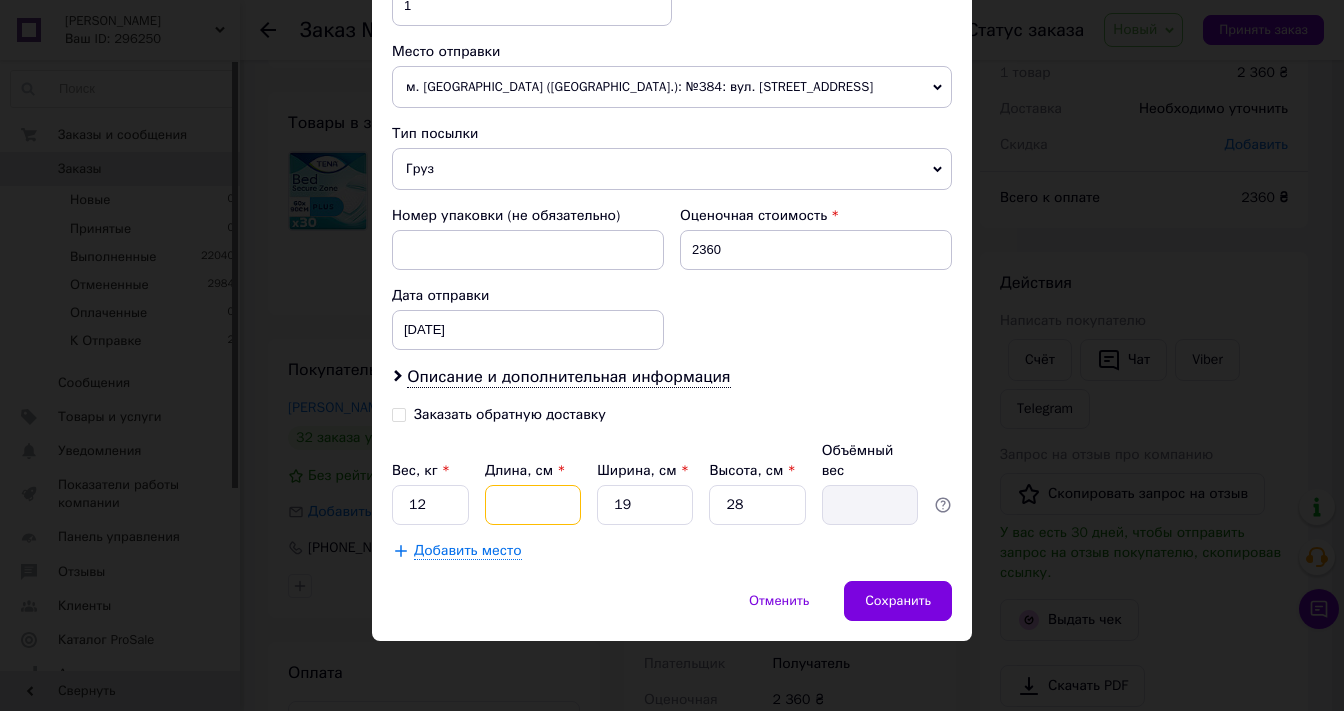 type on "5" 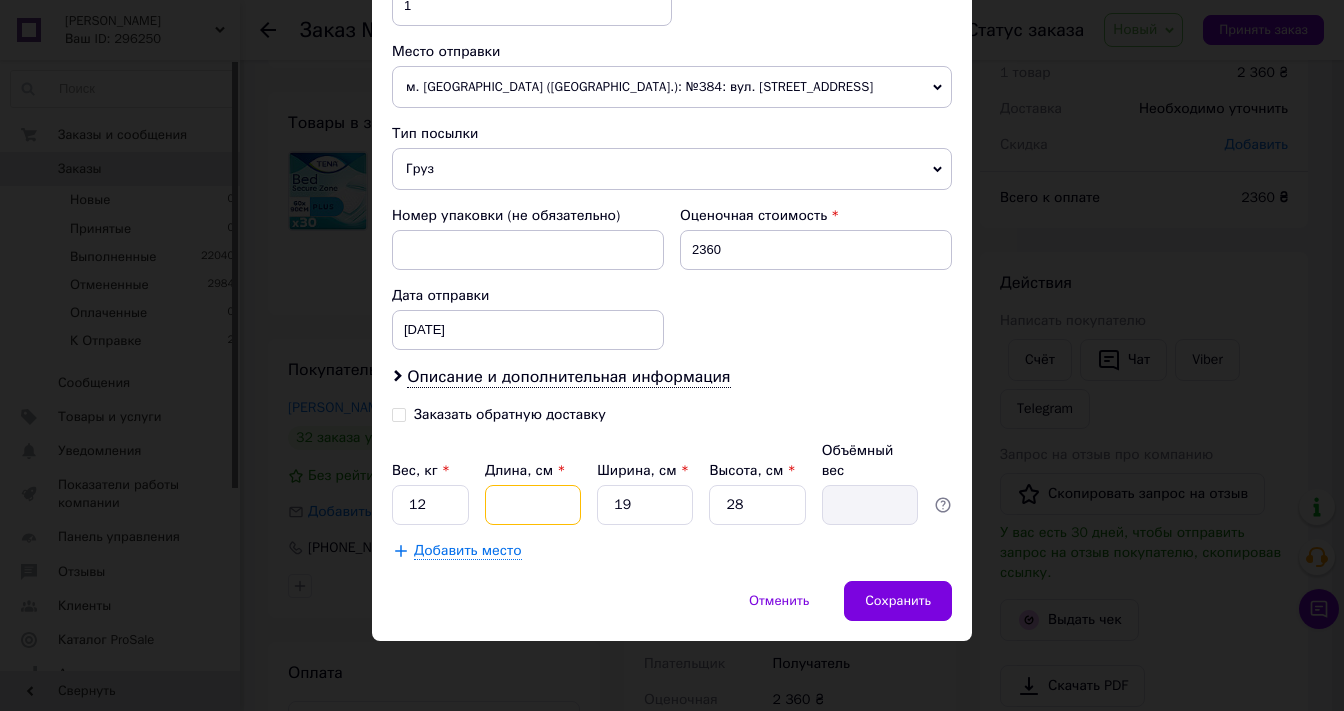 type on "0.67" 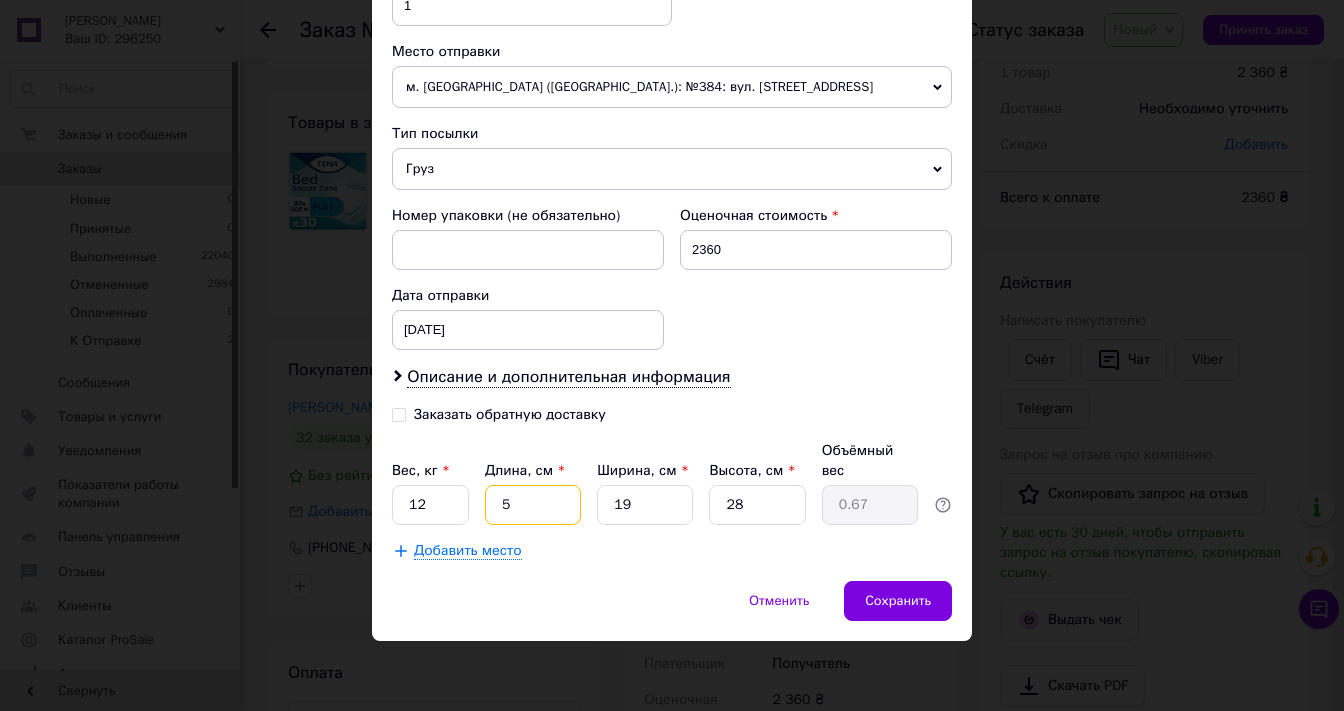 type on "59" 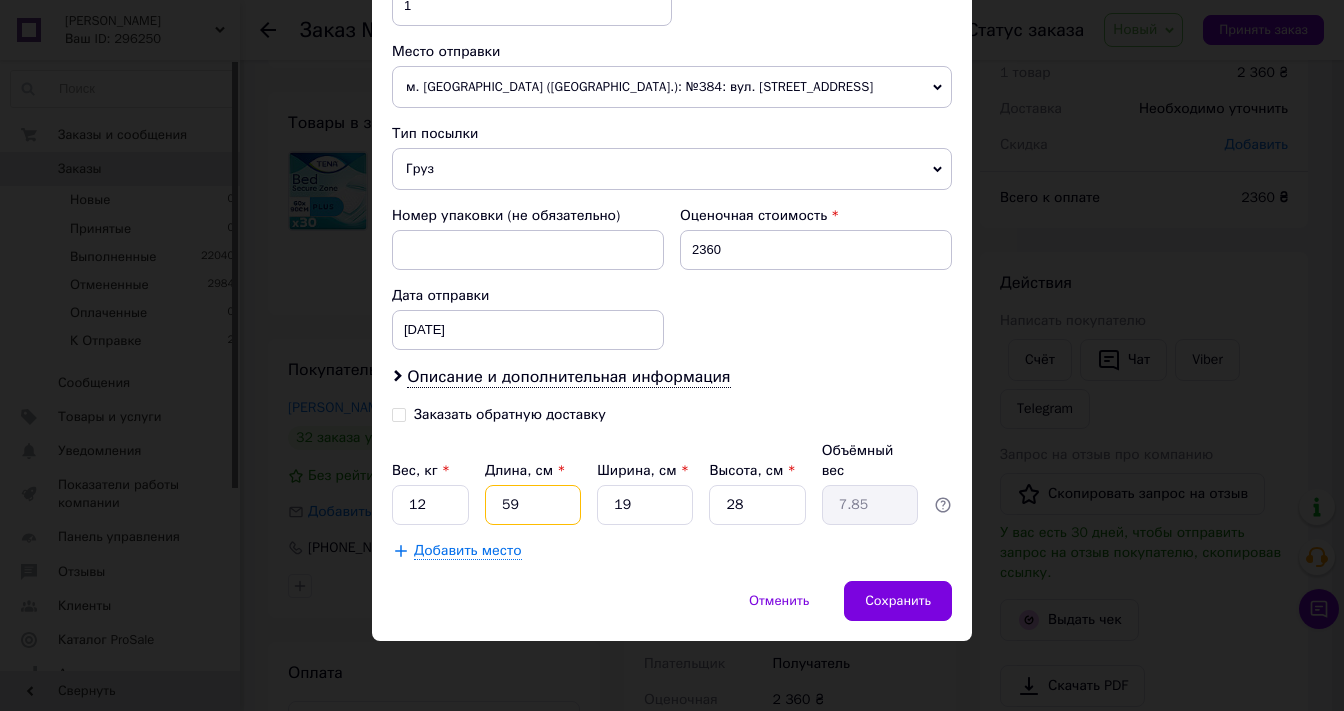 type on "59" 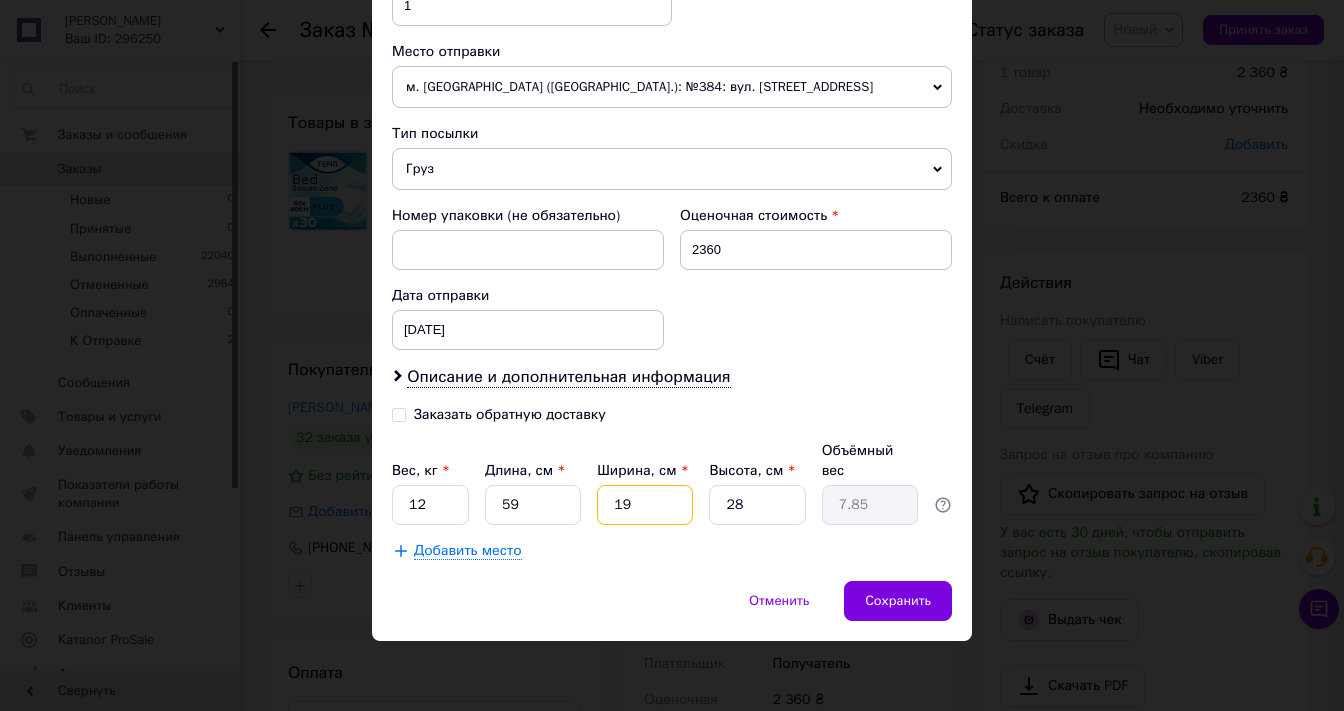 click on "19" at bounding box center (645, 505) 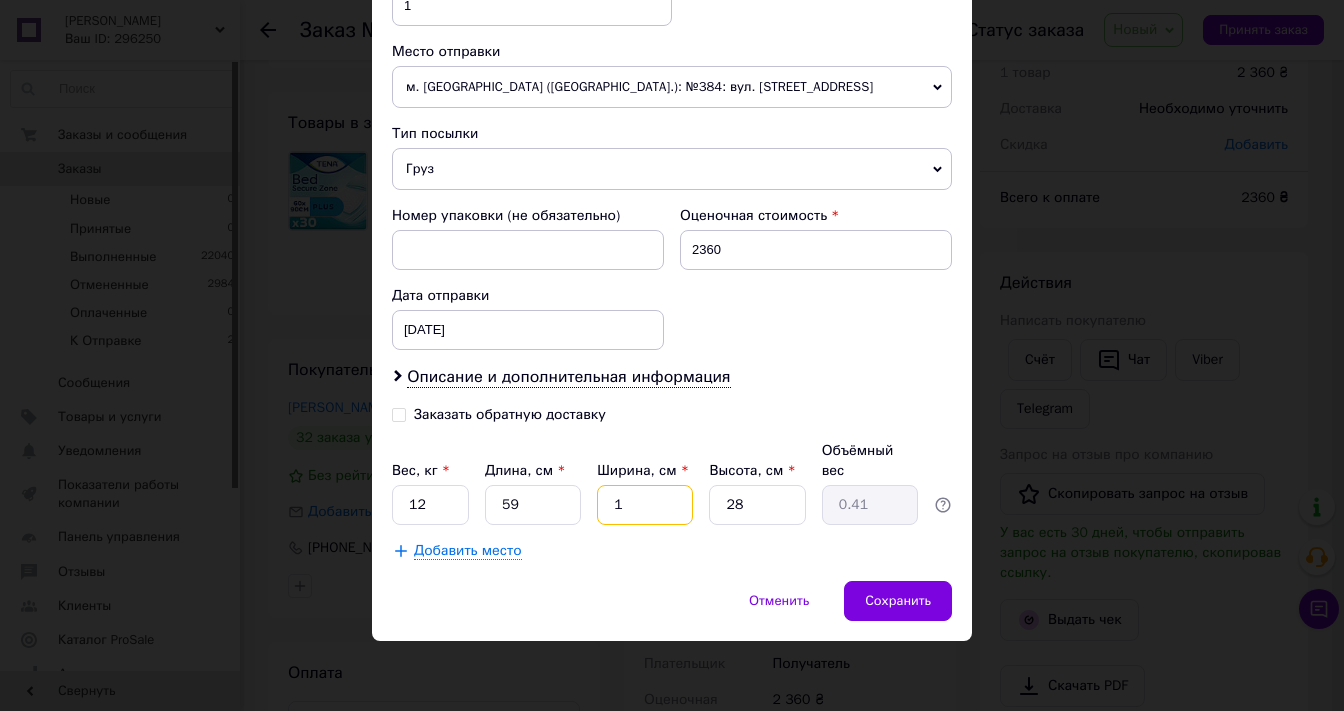 type 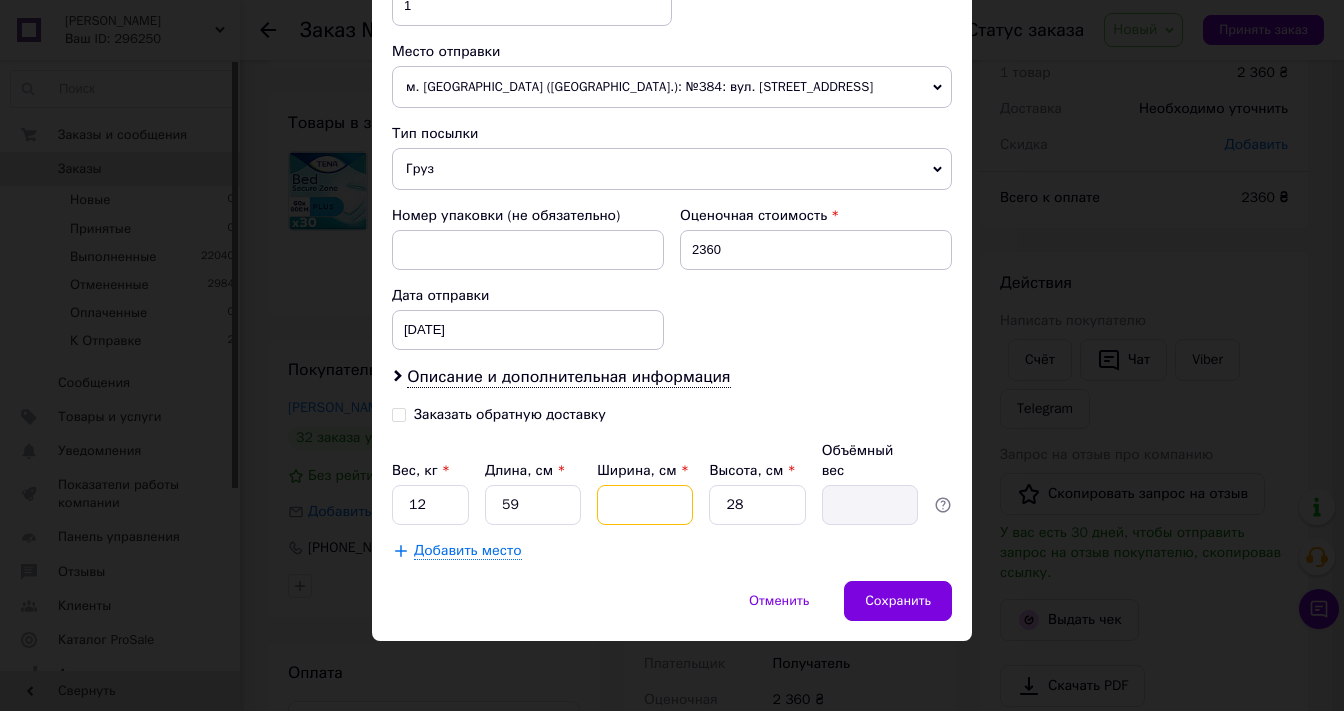 type on "3" 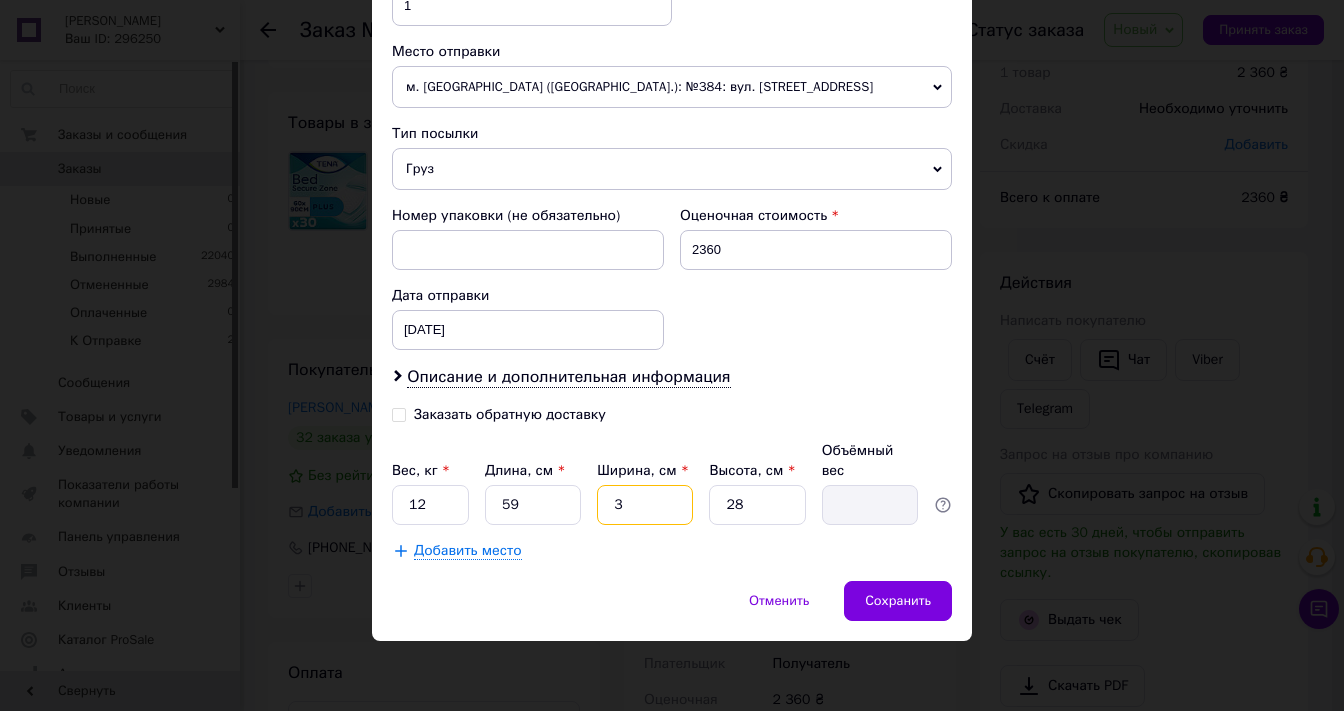 type on "1.24" 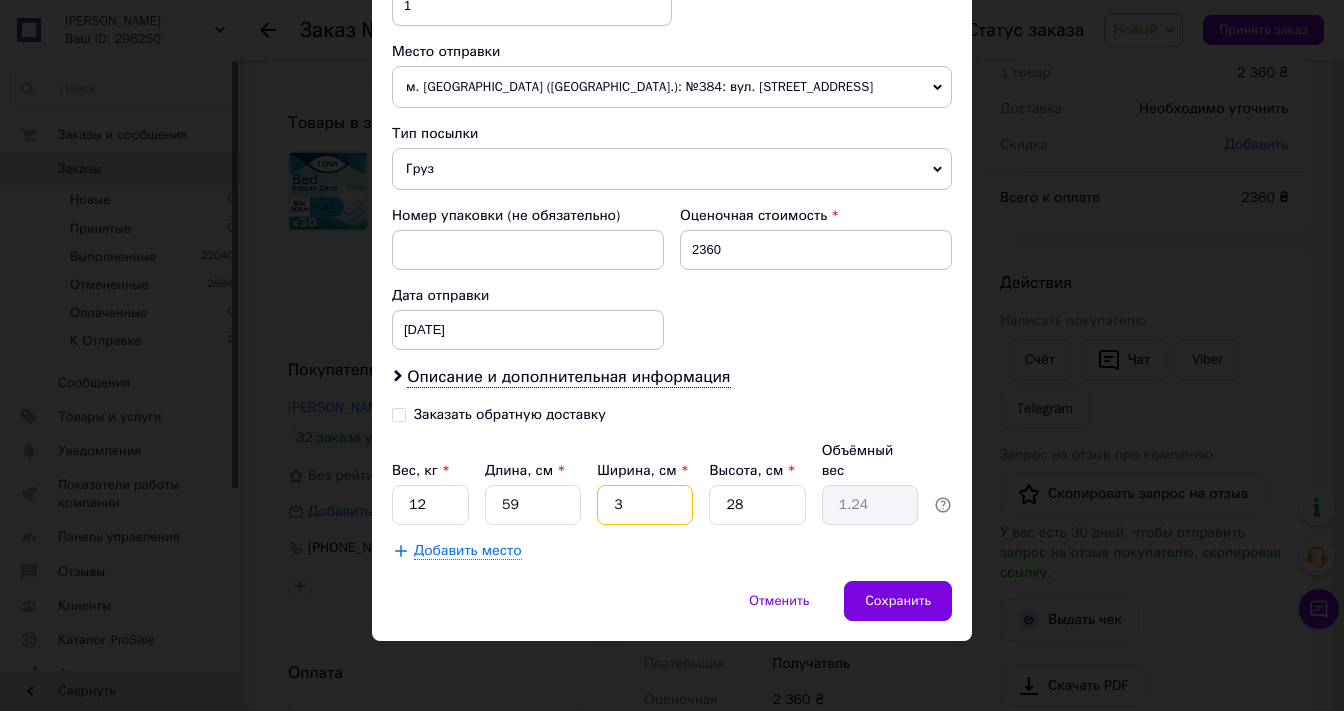 type on "36" 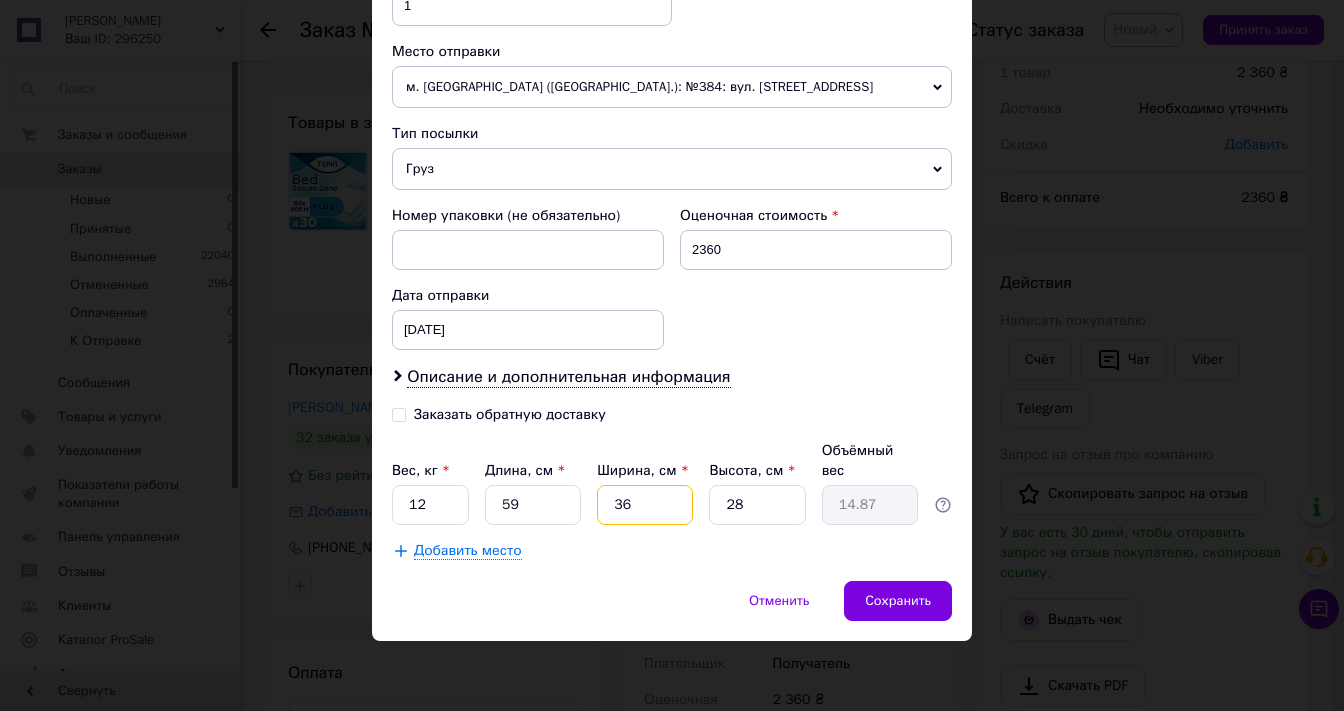 type on "36" 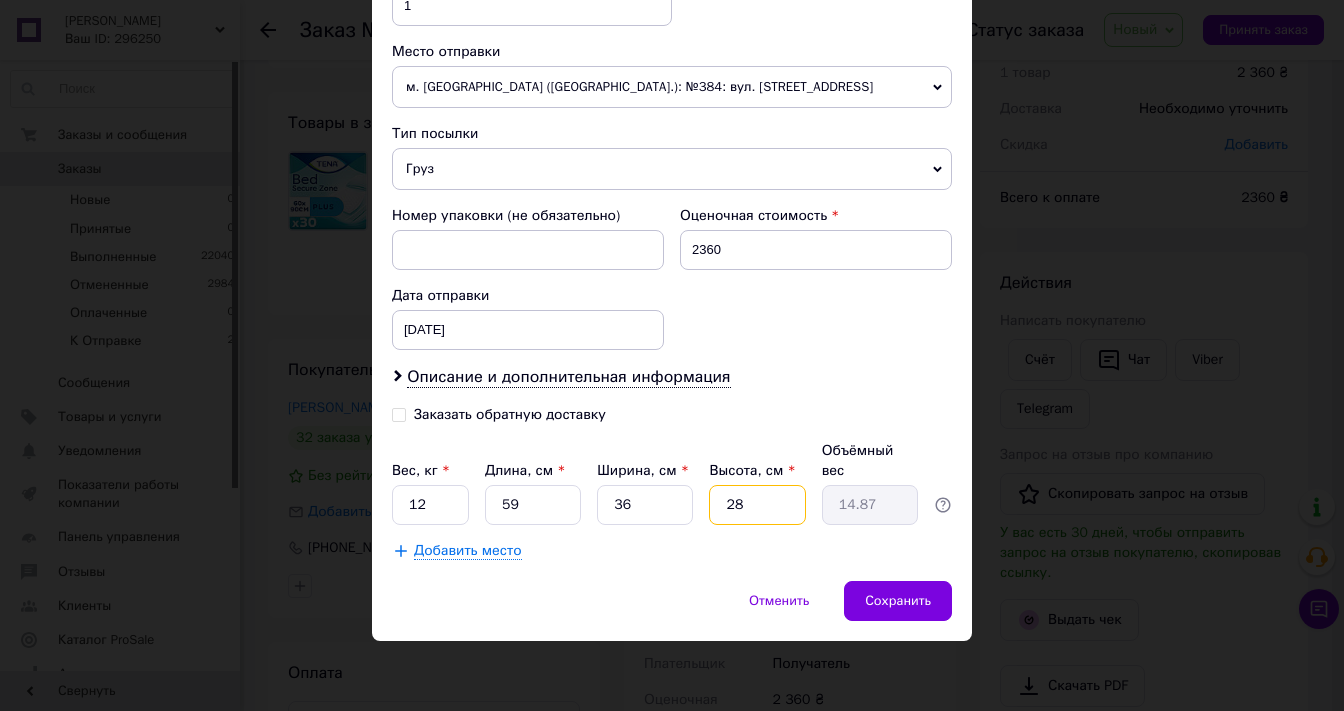 click on "28" at bounding box center (757, 505) 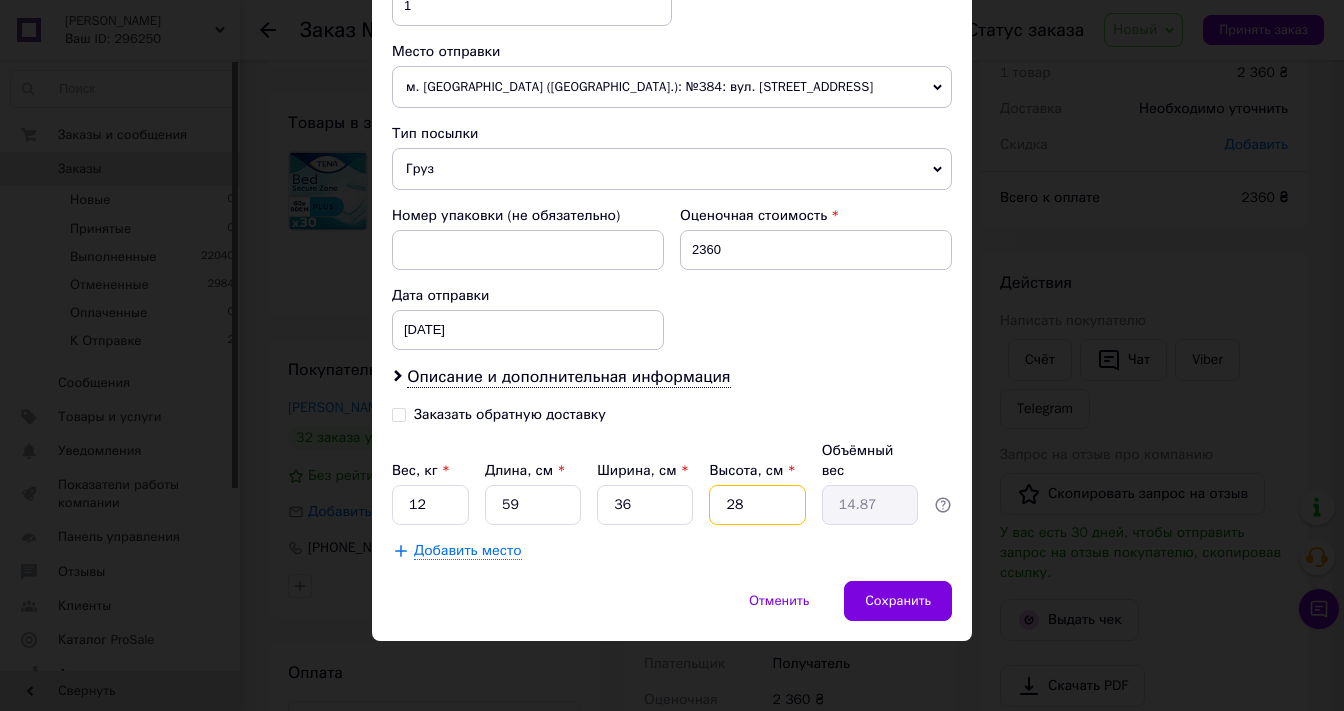 type on "2" 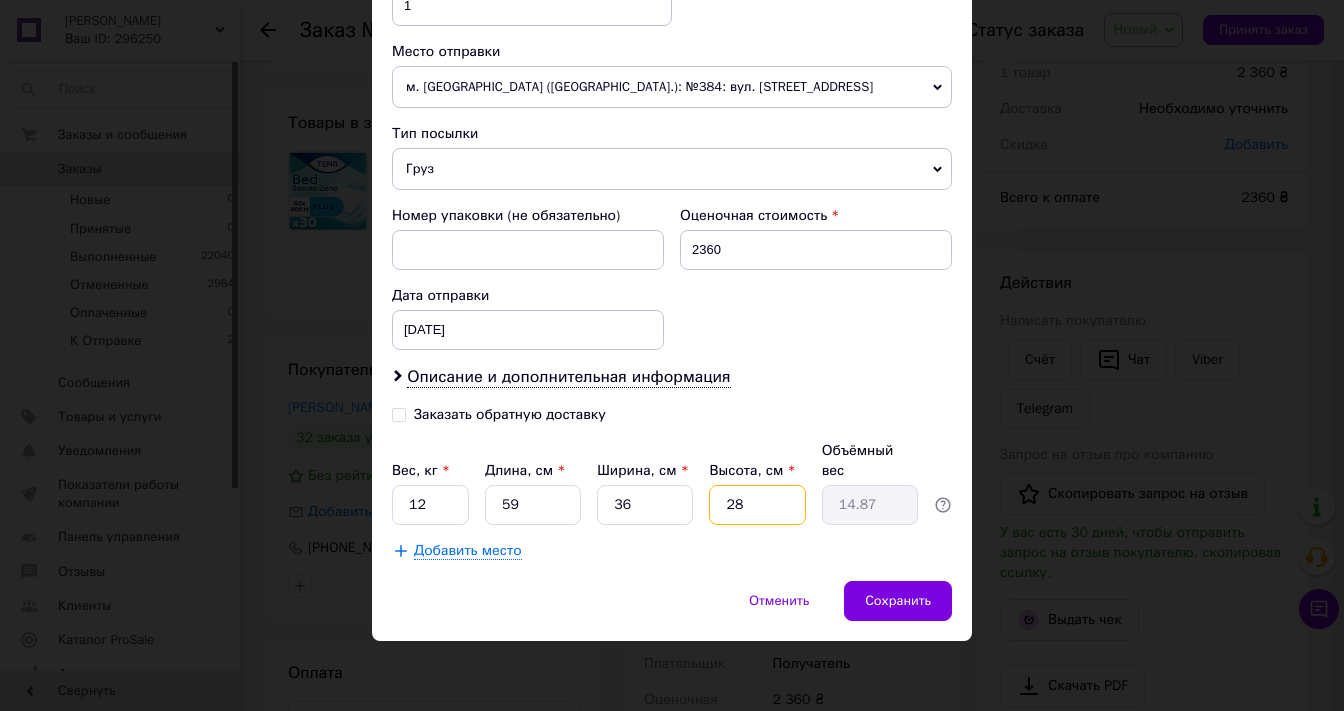 type on "1.06" 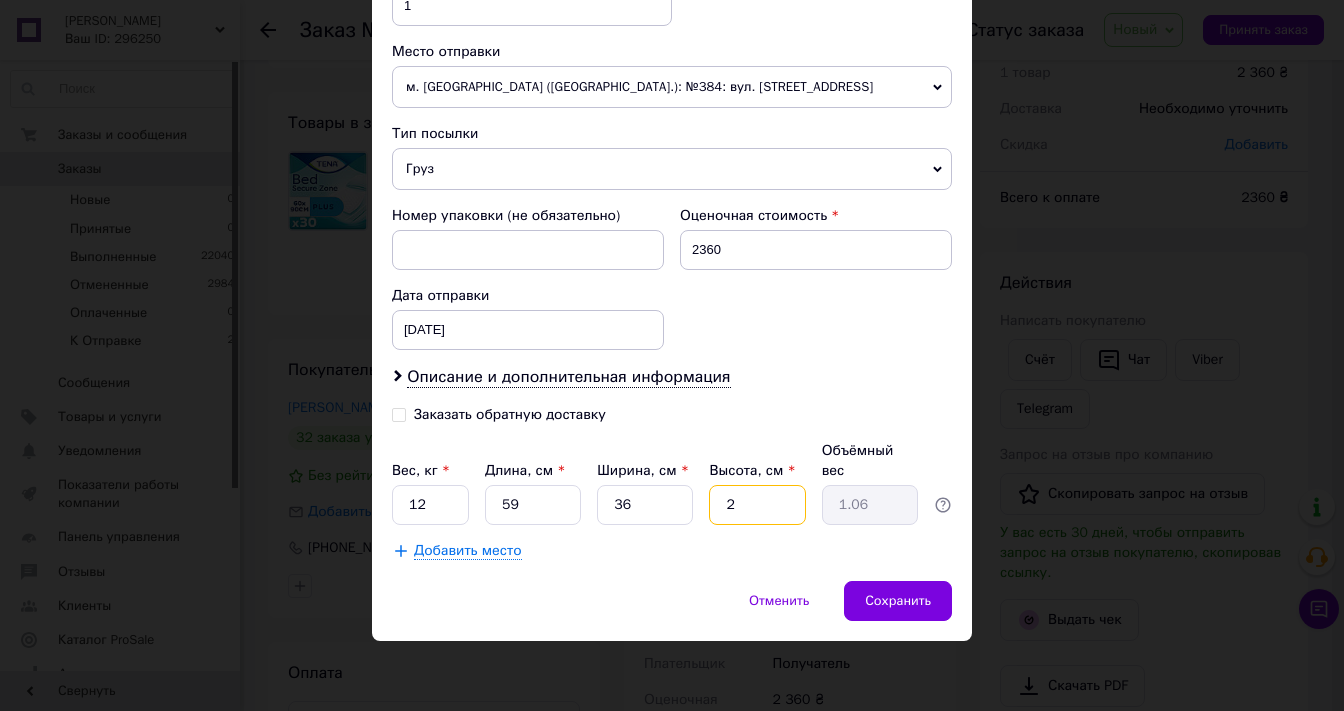 type 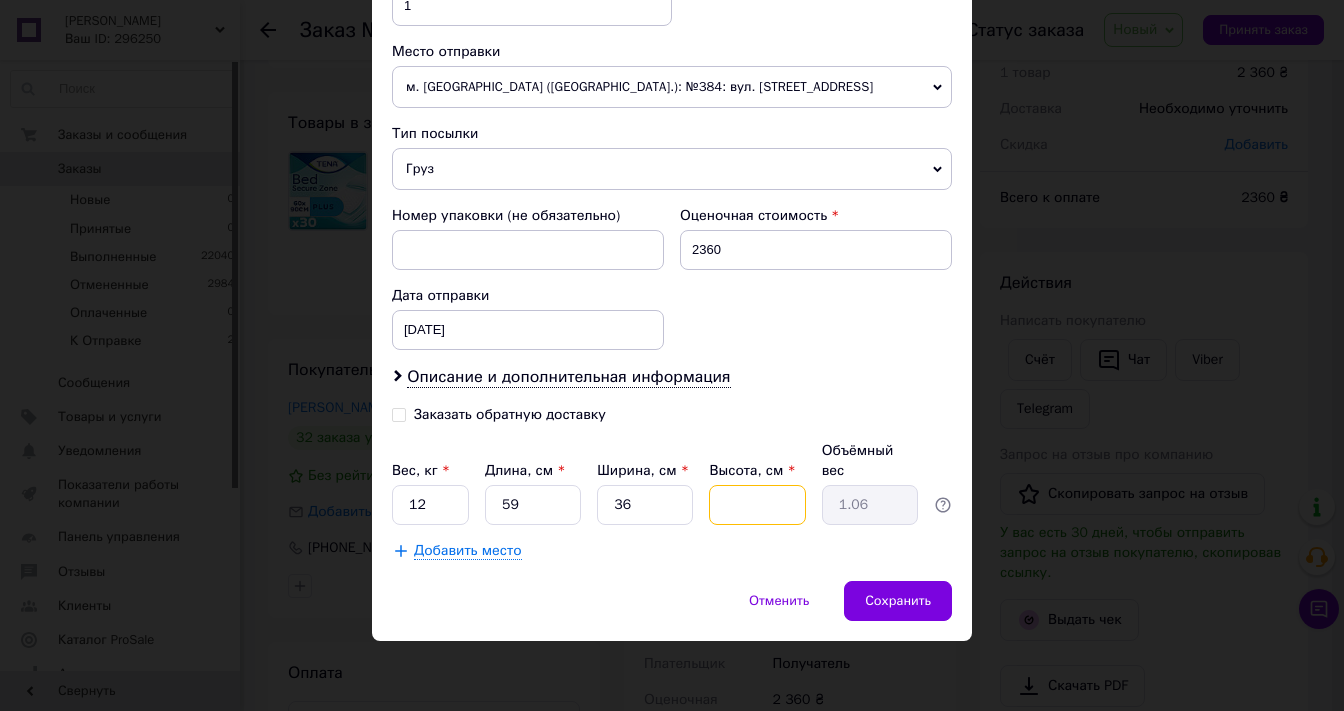 type 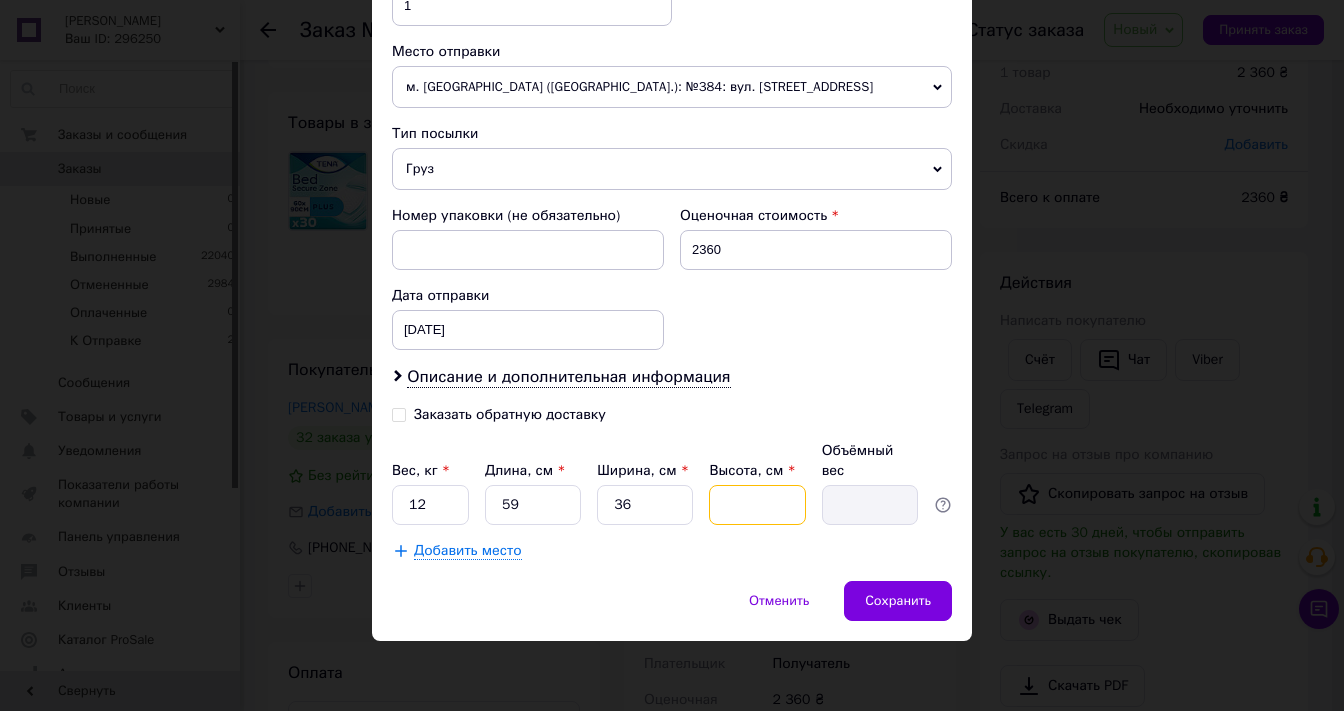 type on "4" 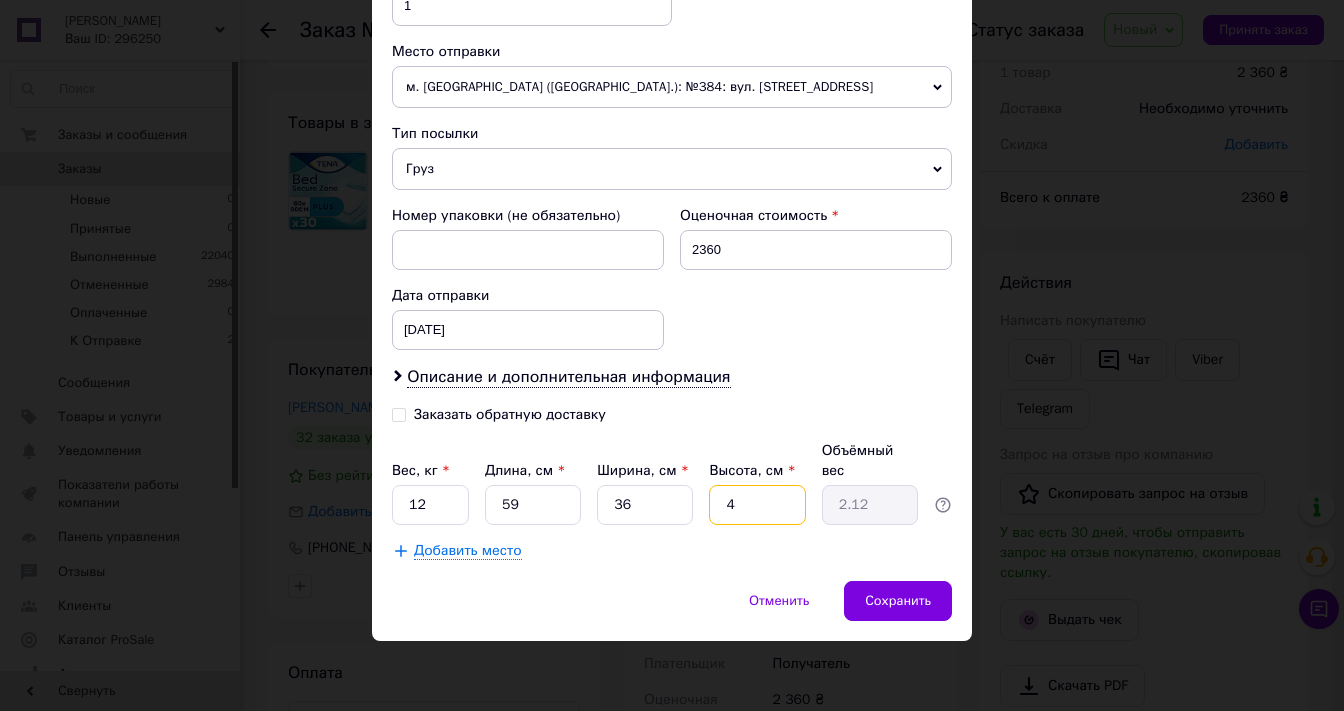 type on "45" 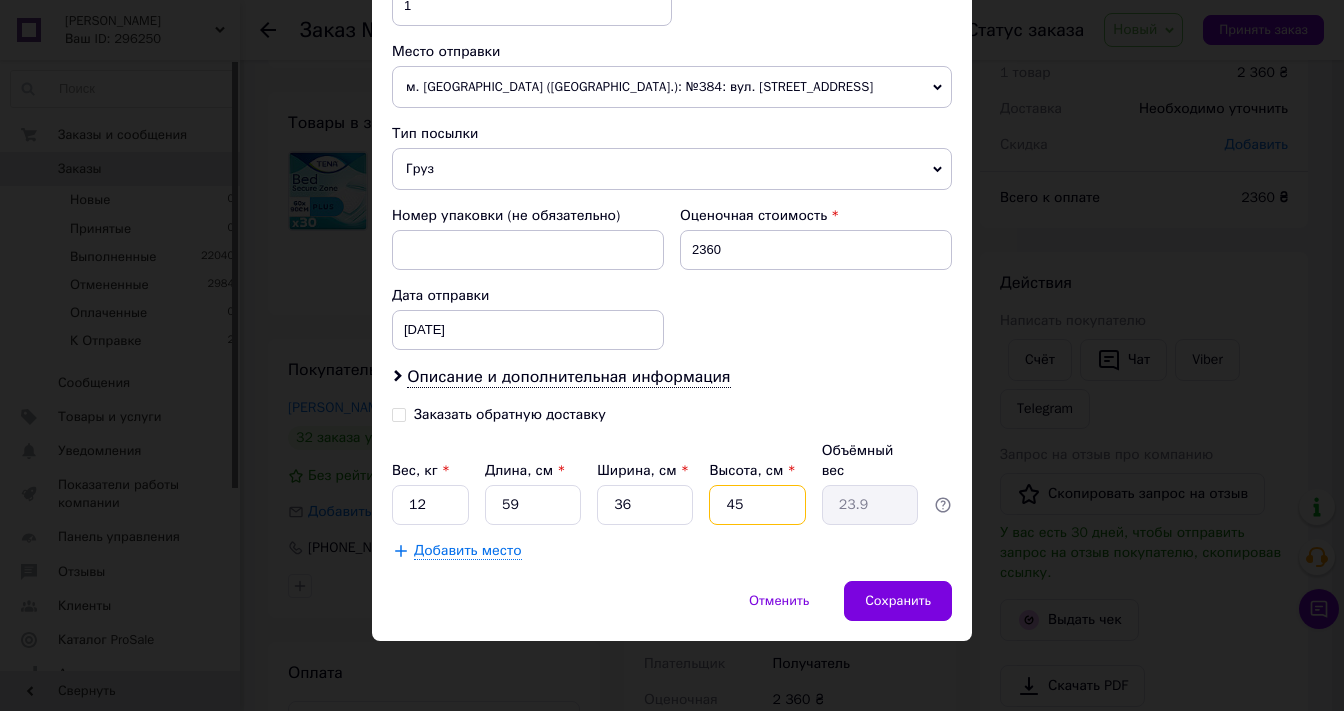 type on "45" 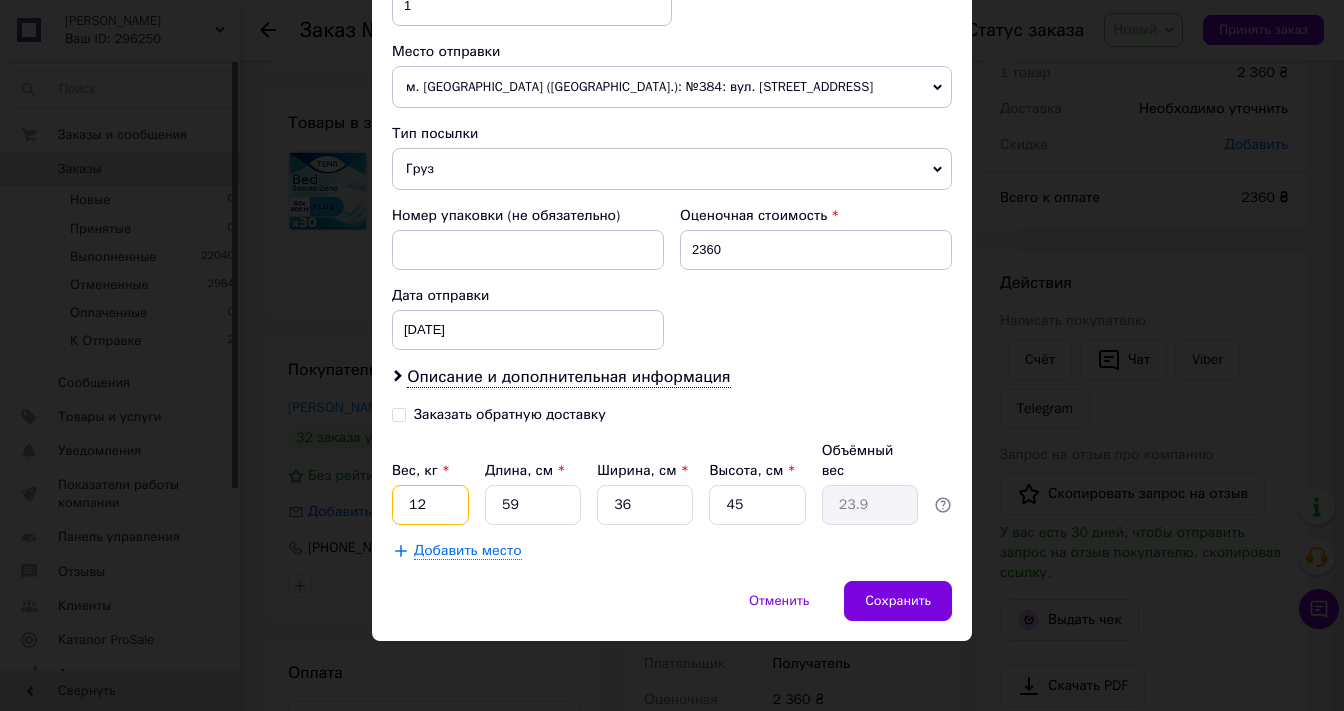 click on "12" at bounding box center (430, 505) 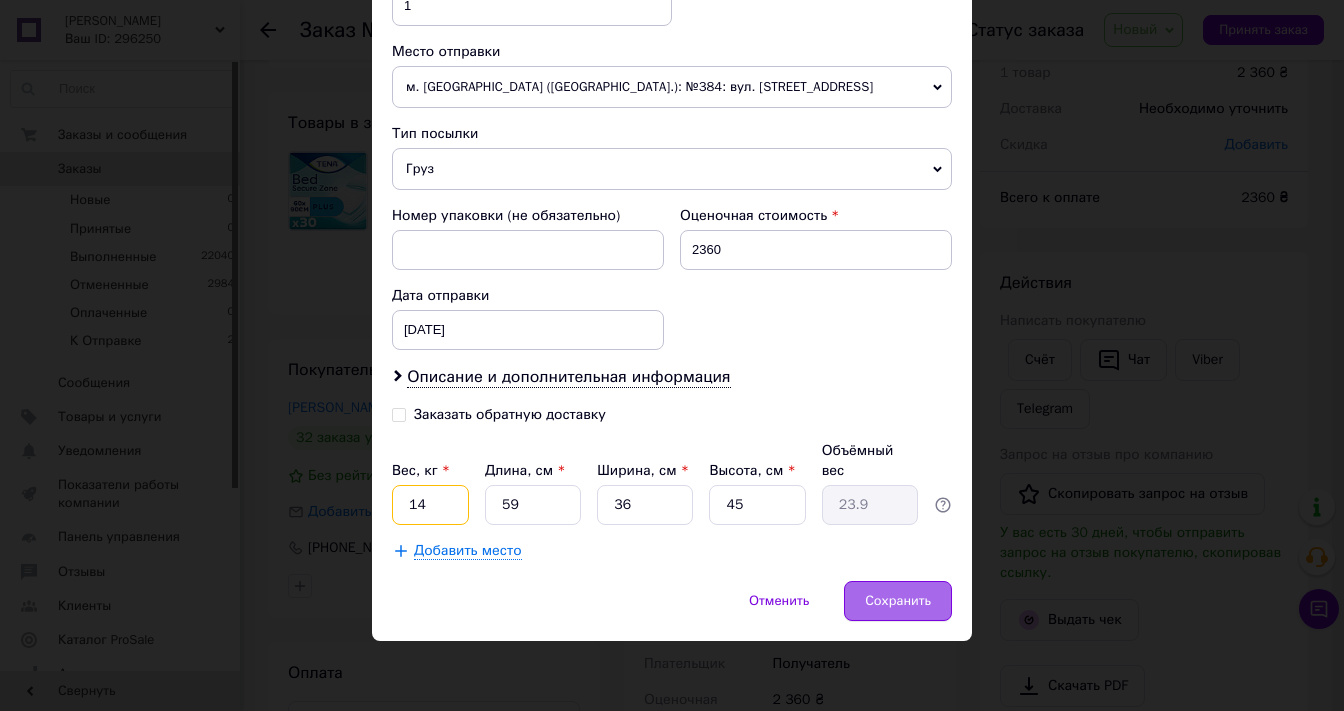 type on "14" 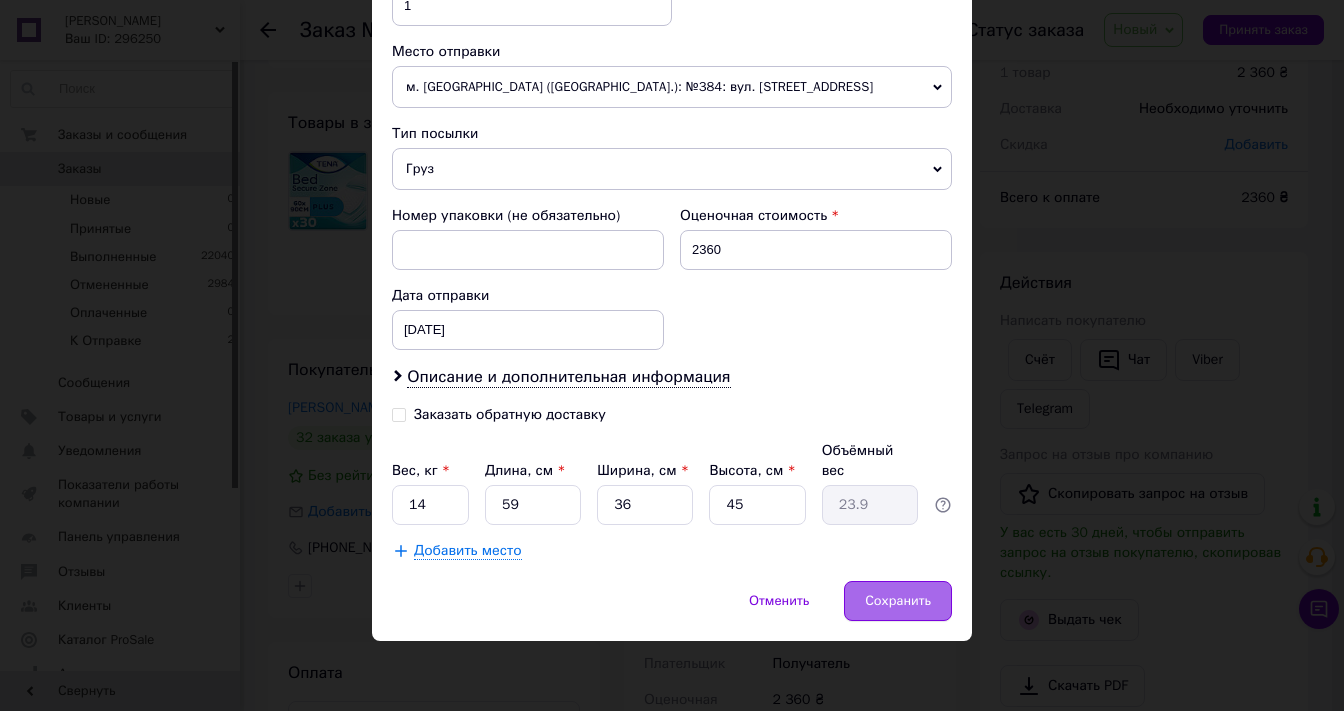 click on "Сохранить" at bounding box center (898, 601) 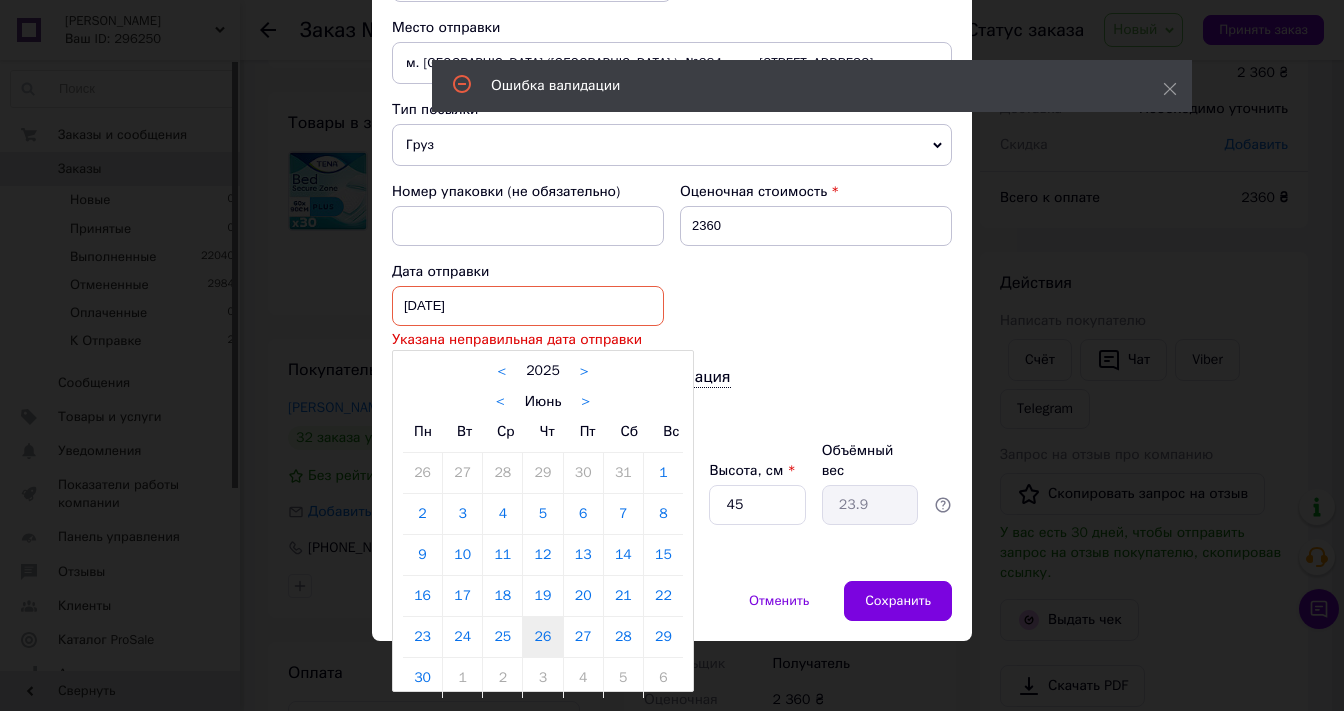click on "26.06.2025 < 2025 > < Июнь > Пн Вт Ср Чт Пт Сб Вс 26 27 28 29 30 31 1 2 3 4 5 6 7 8 9 10 11 12 13 14 15 16 17 18 19 20 21 22 23 24 25 26 27 28 29 30 1 2 3 4 5 6" at bounding box center [528, 306] 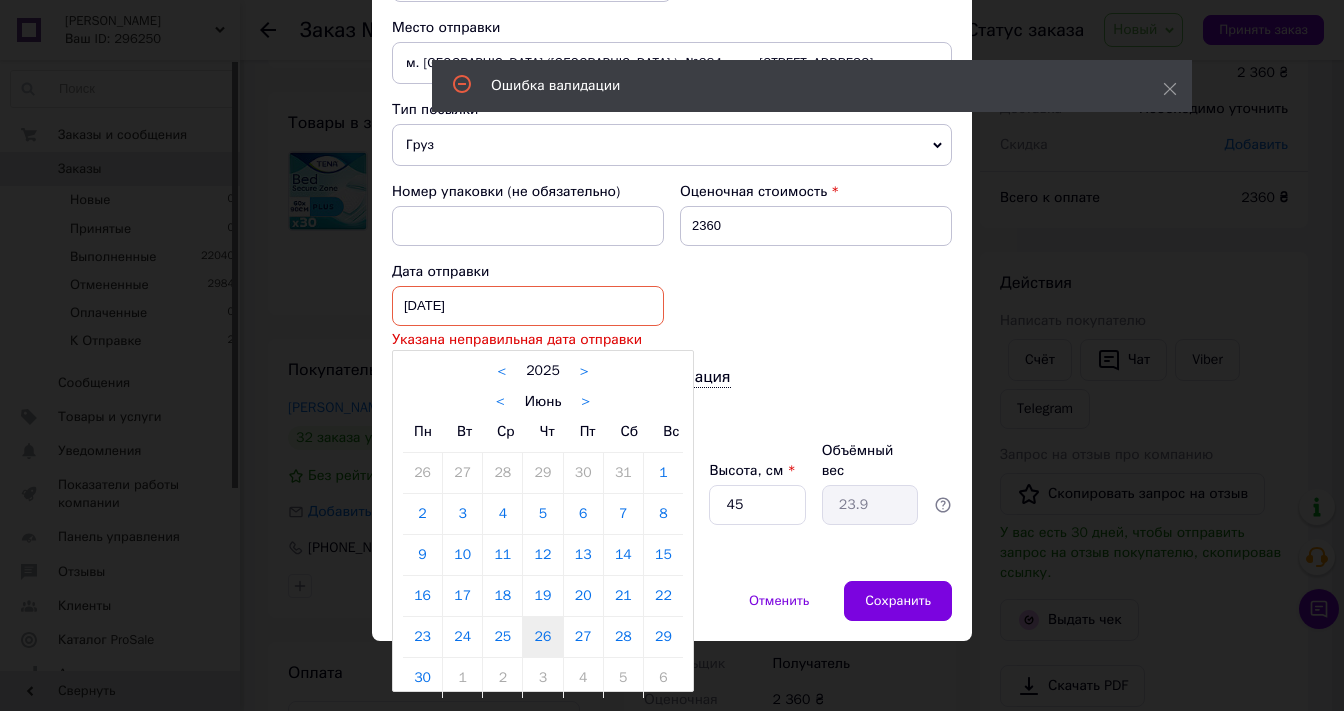 click on ">" at bounding box center (585, 402) 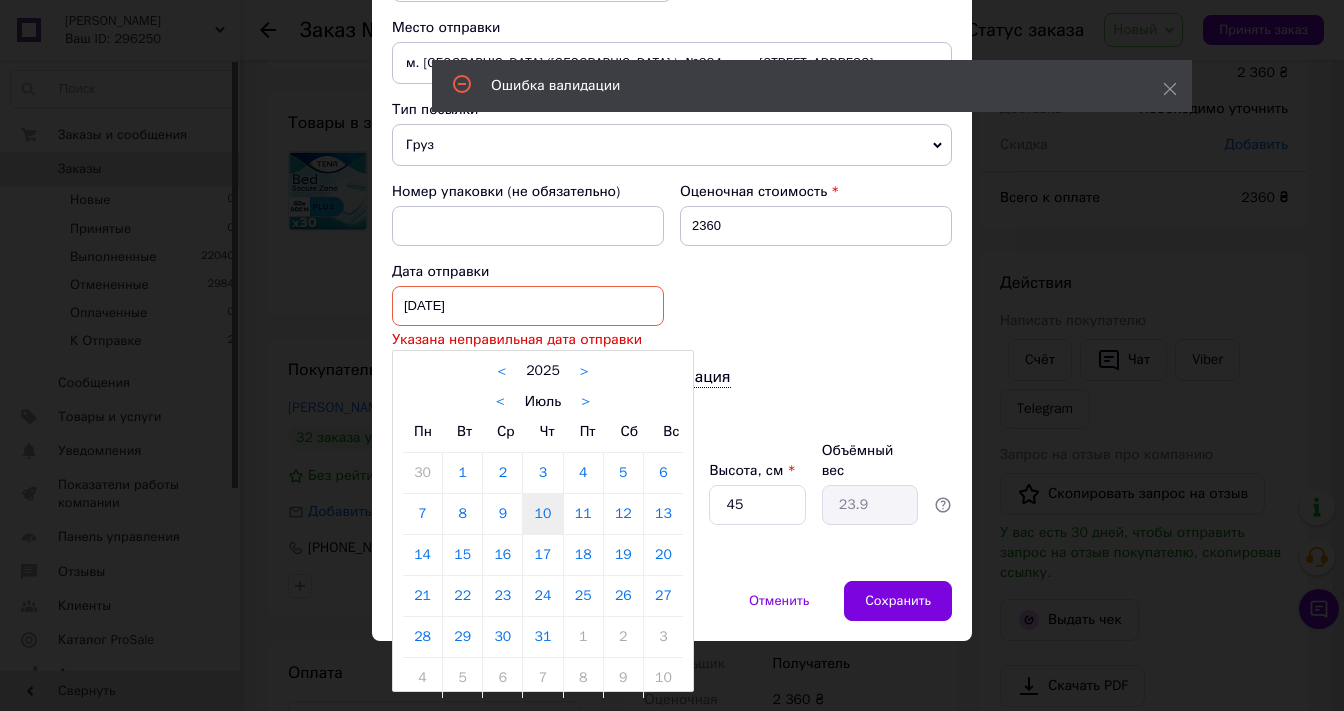 click on "10" at bounding box center (542, 514) 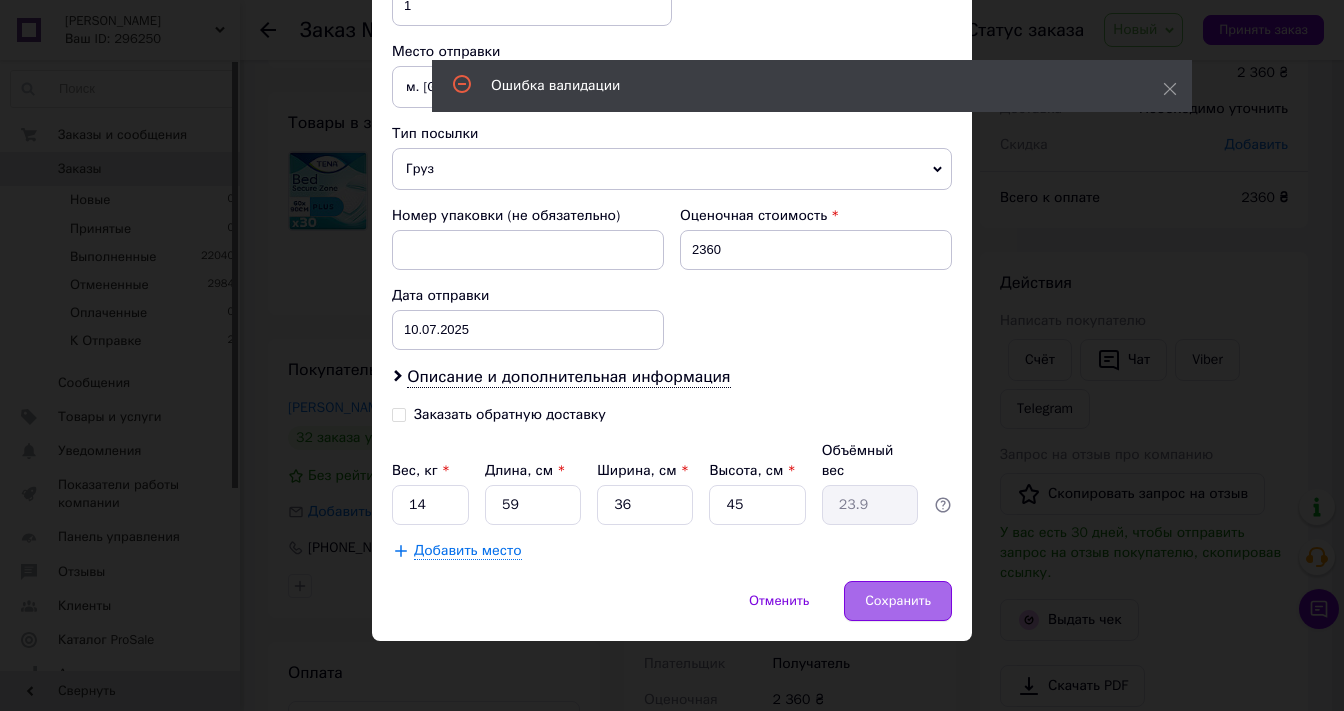 click on "Сохранить" at bounding box center [898, 601] 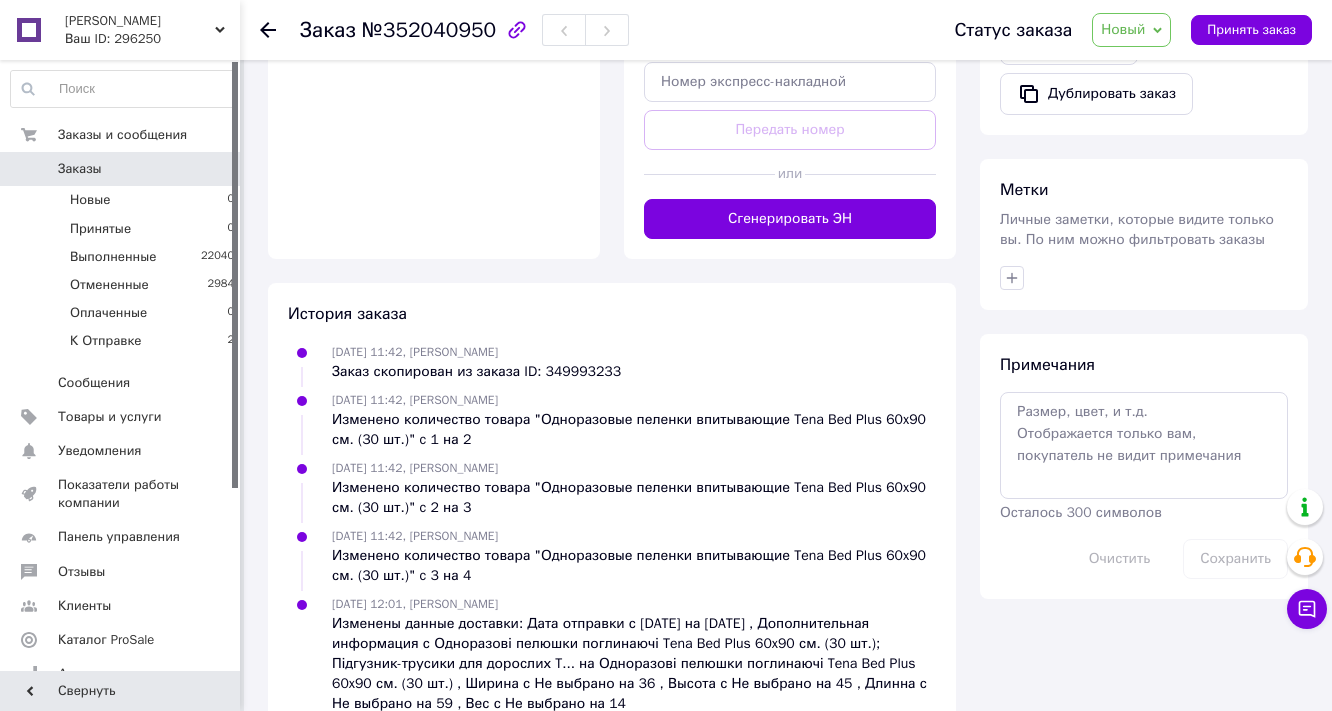 scroll, scrollTop: 880, scrollLeft: 0, axis: vertical 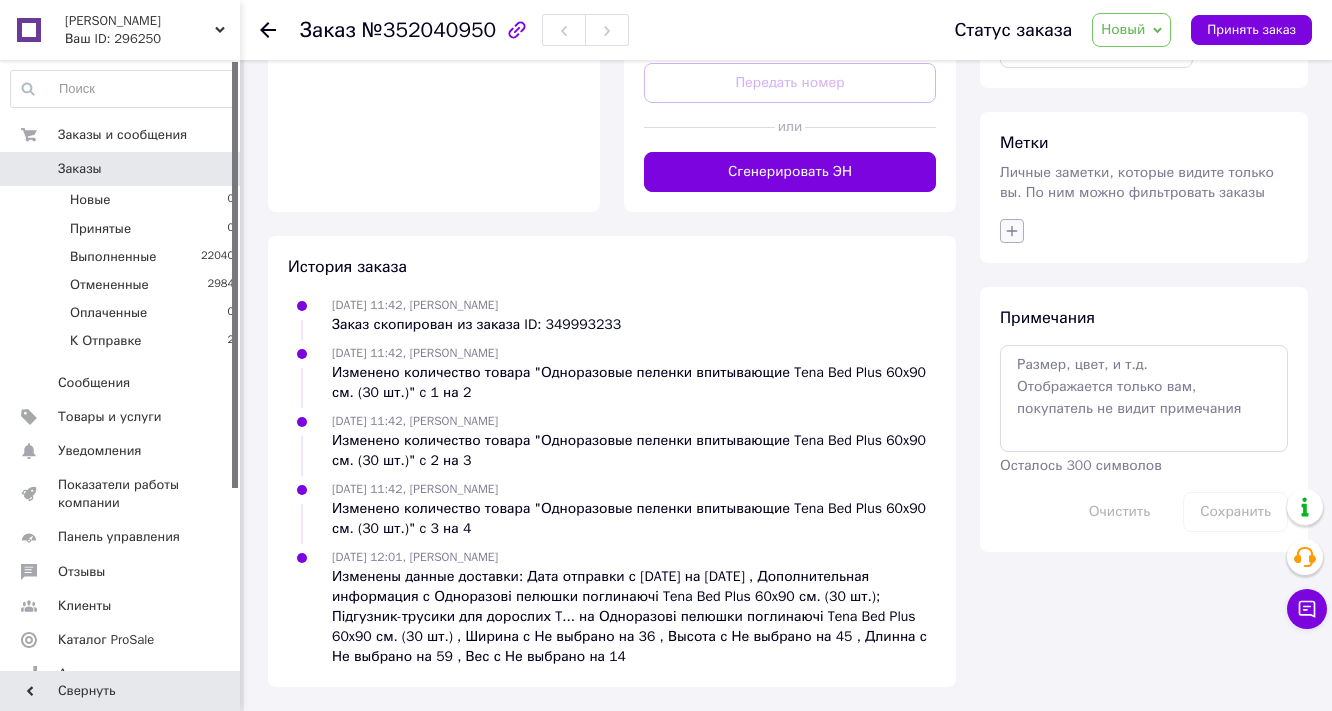 click 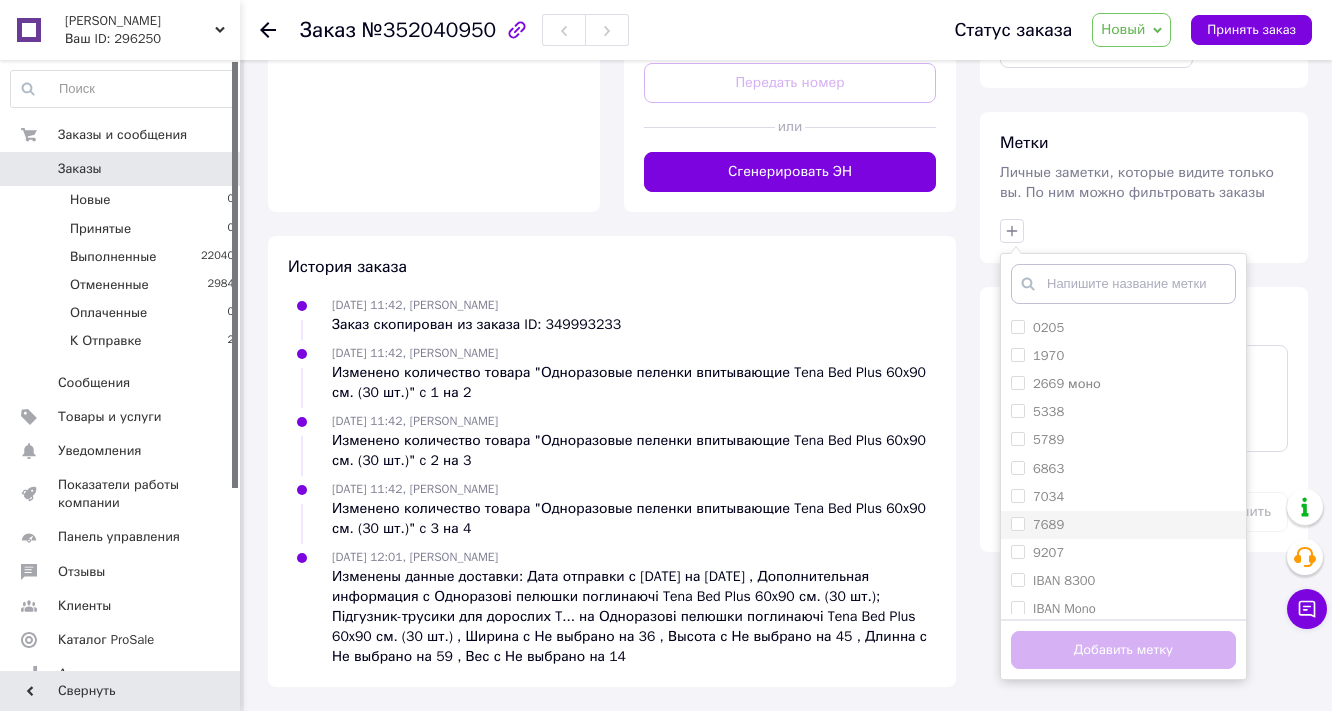 click on "7689" at bounding box center [1017, 523] 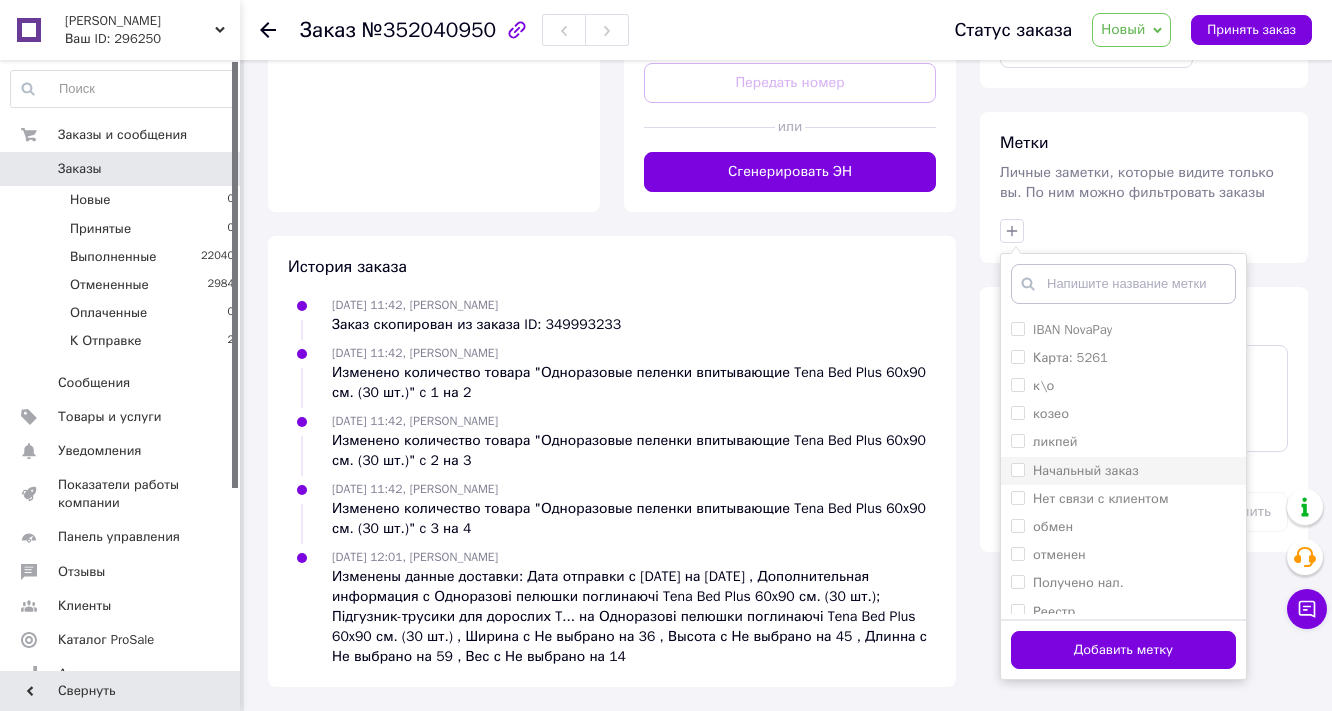 scroll, scrollTop: 376, scrollLeft: 0, axis: vertical 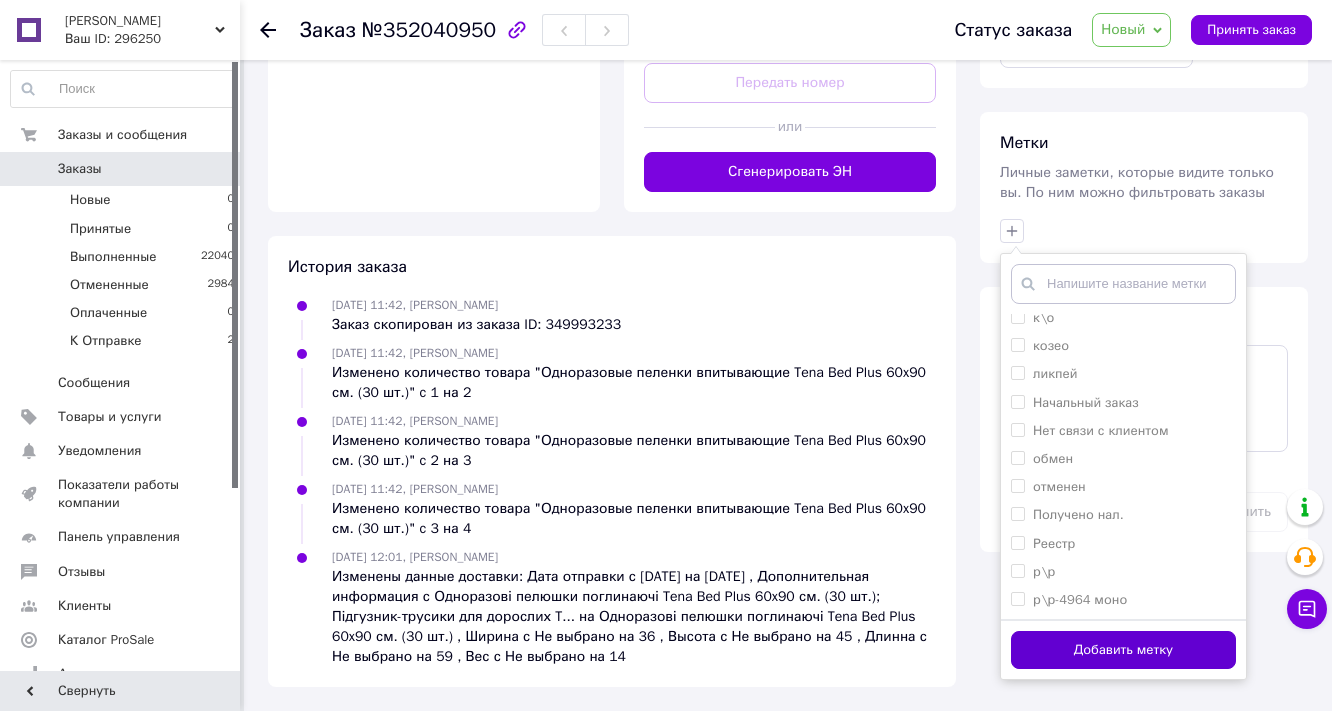 click on "Добавить метку" at bounding box center [1123, 650] 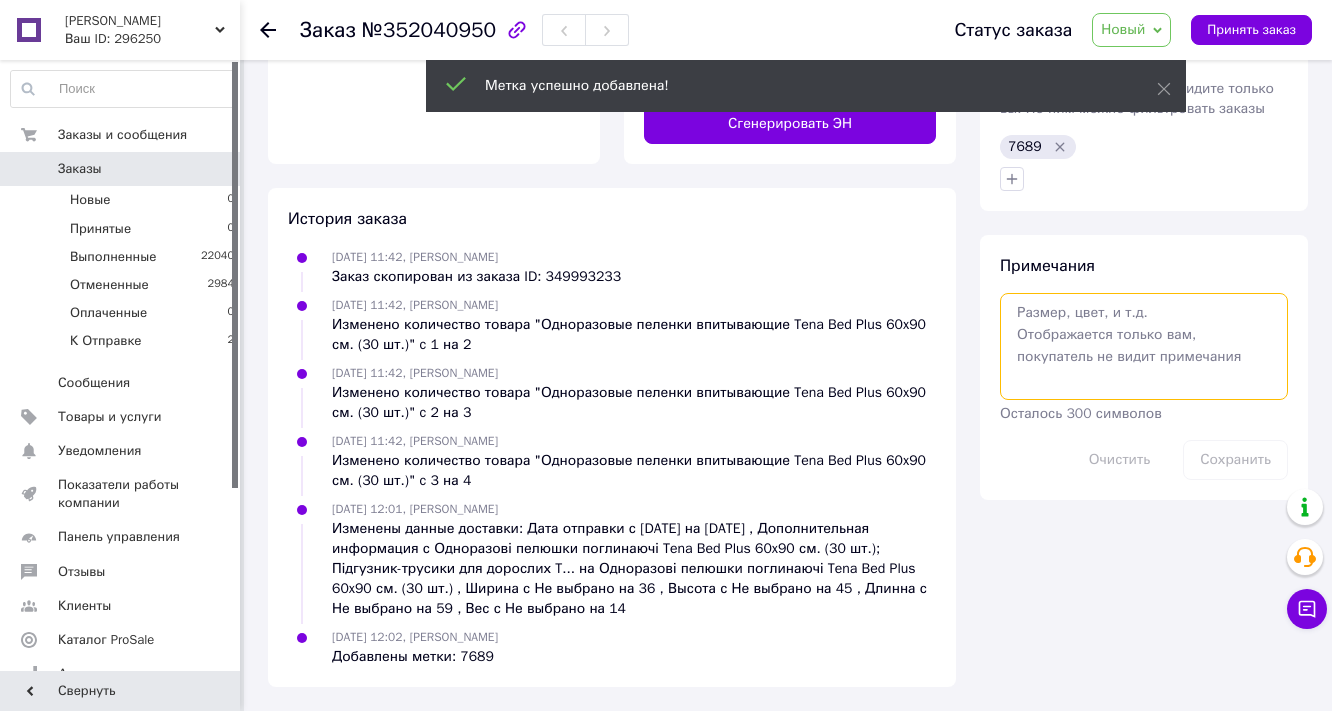 click on "Примечания Осталось 300 символов Очистить Сохранить" at bounding box center (1144, 367) 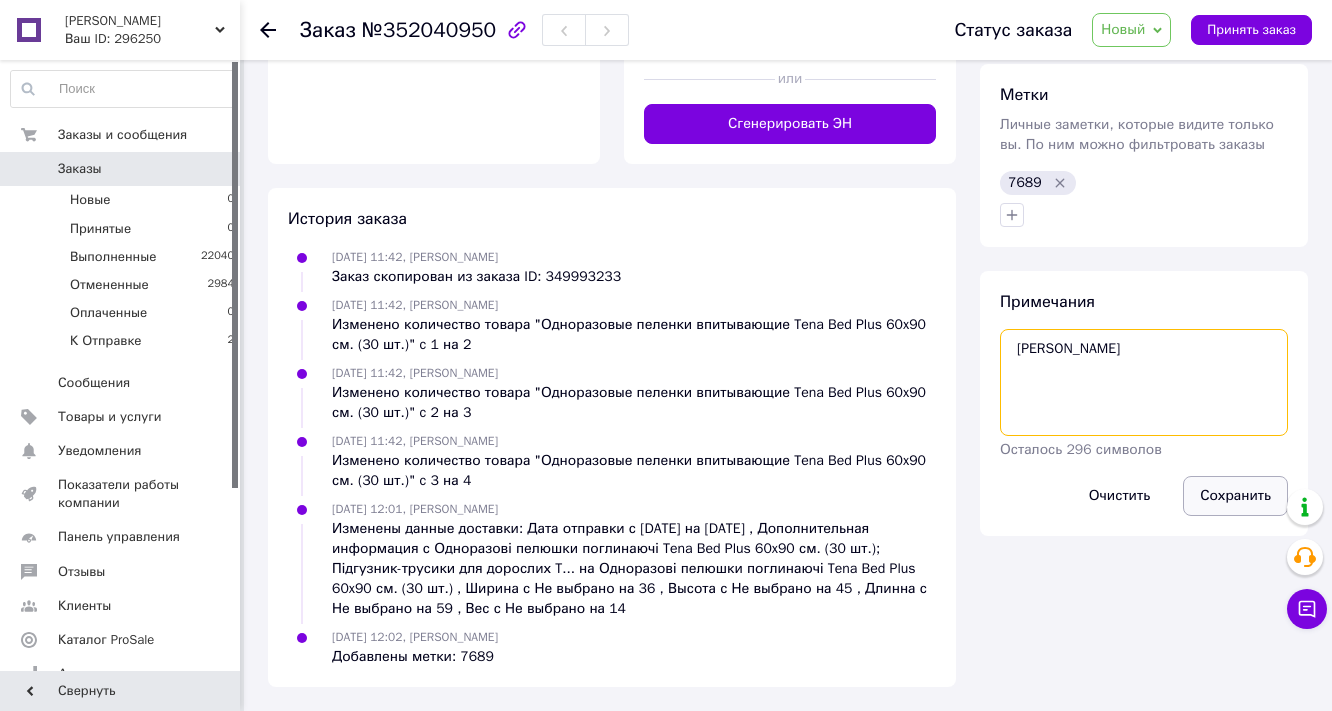 type on "саша" 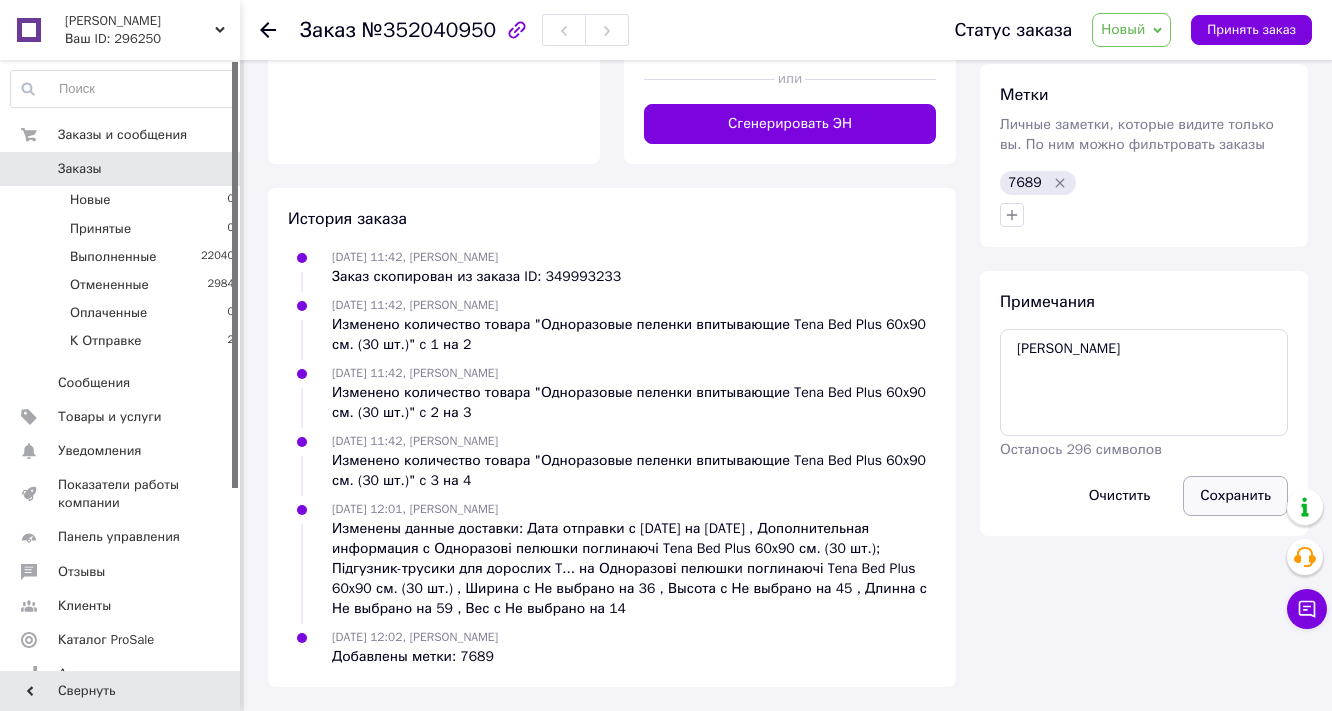 click on "Сохранить" at bounding box center (1235, 496) 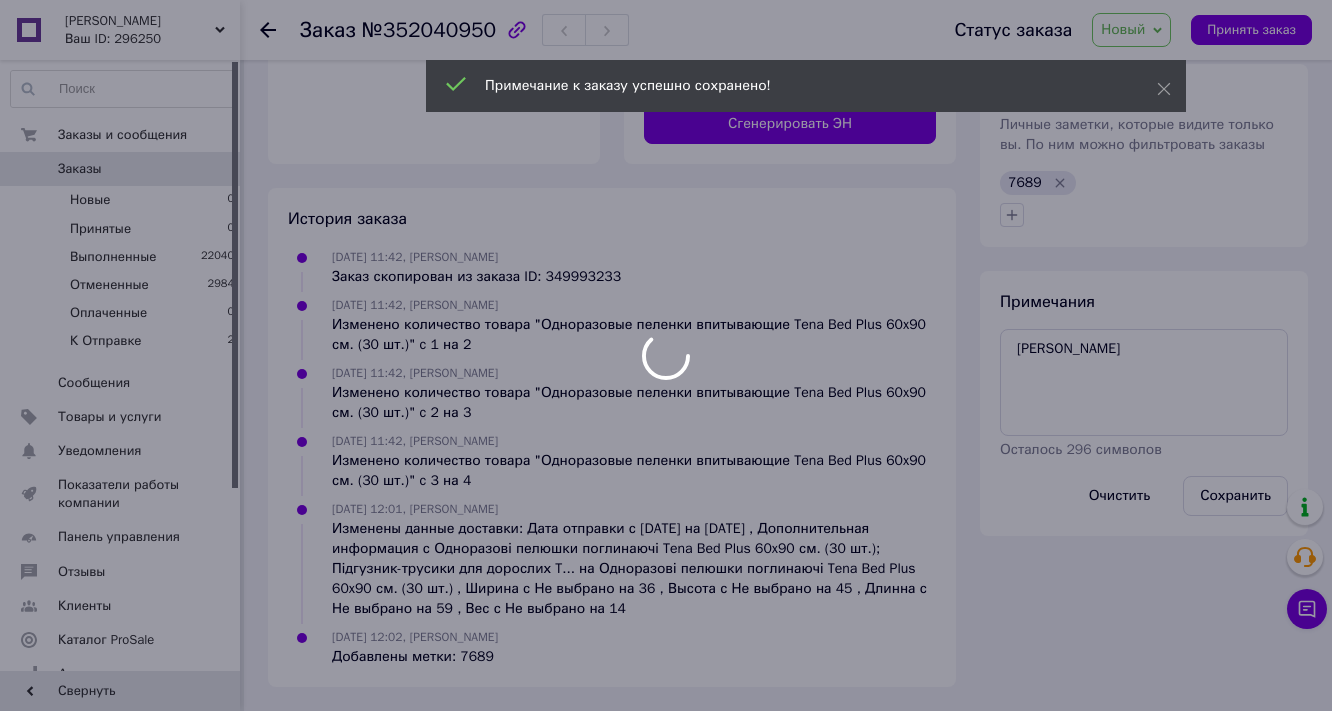 scroll, scrollTop: 1, scrollLeft: 0, axis: vertical 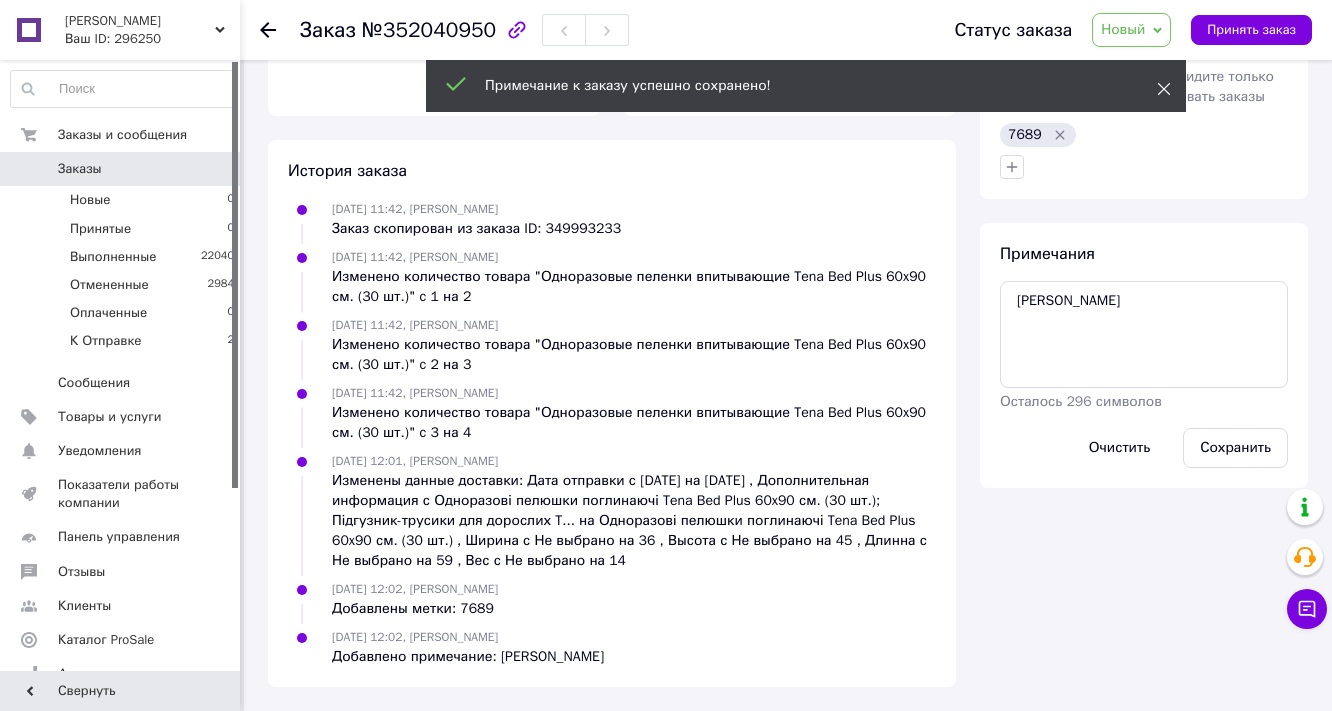 click 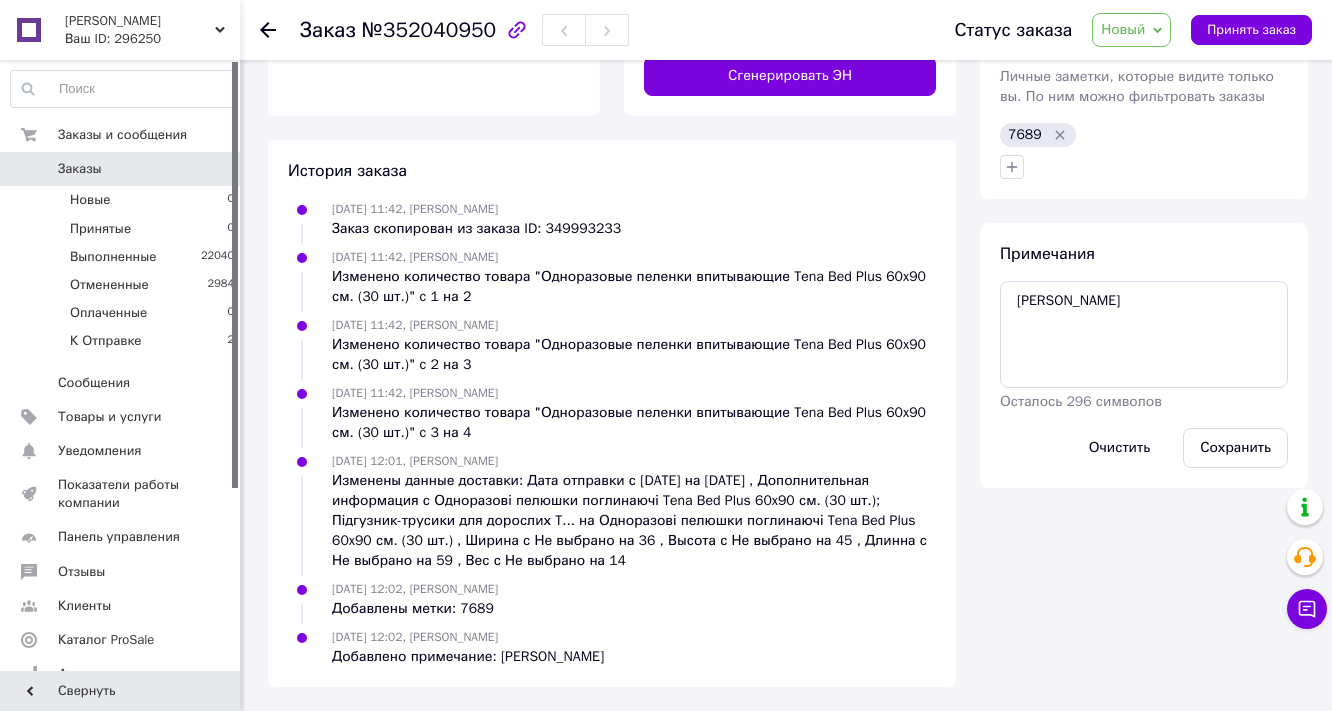 scroll, scrollTop: 0, scrollLeft: 0, axis: both 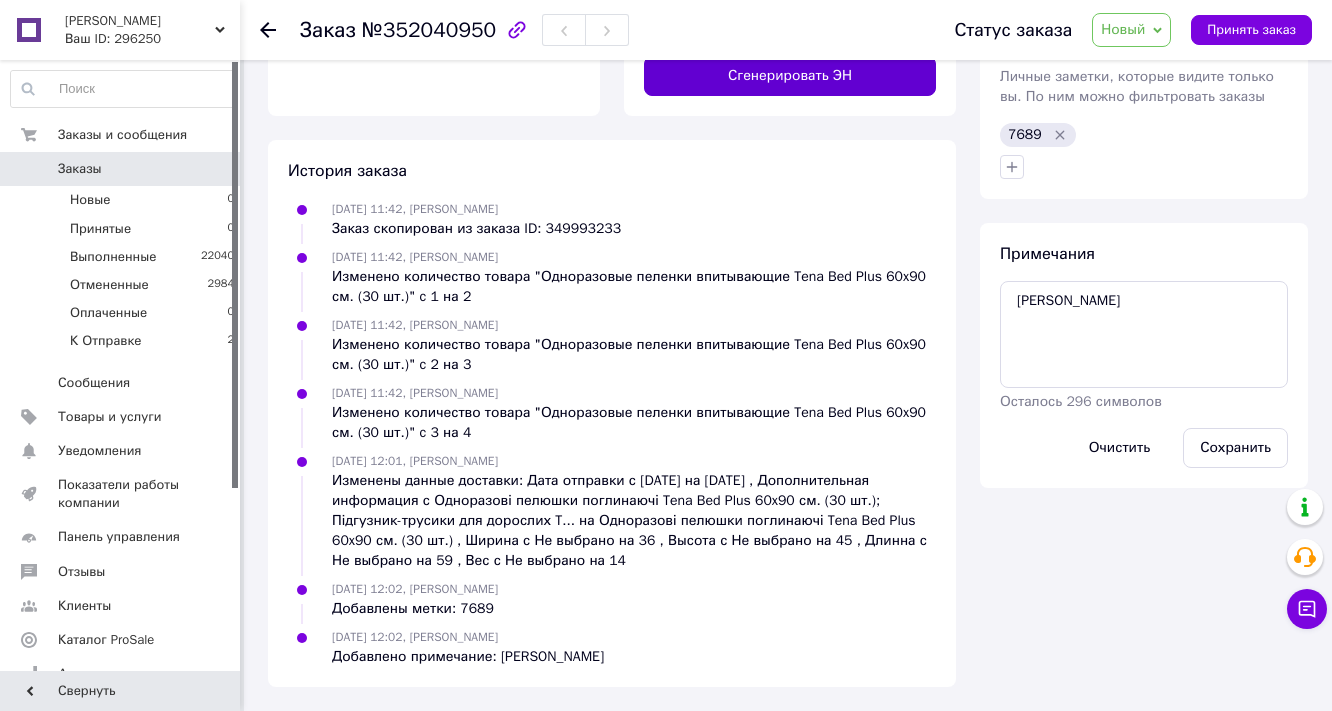 click on "Сгенерировать ЭН" at bounding box center (790, 76) 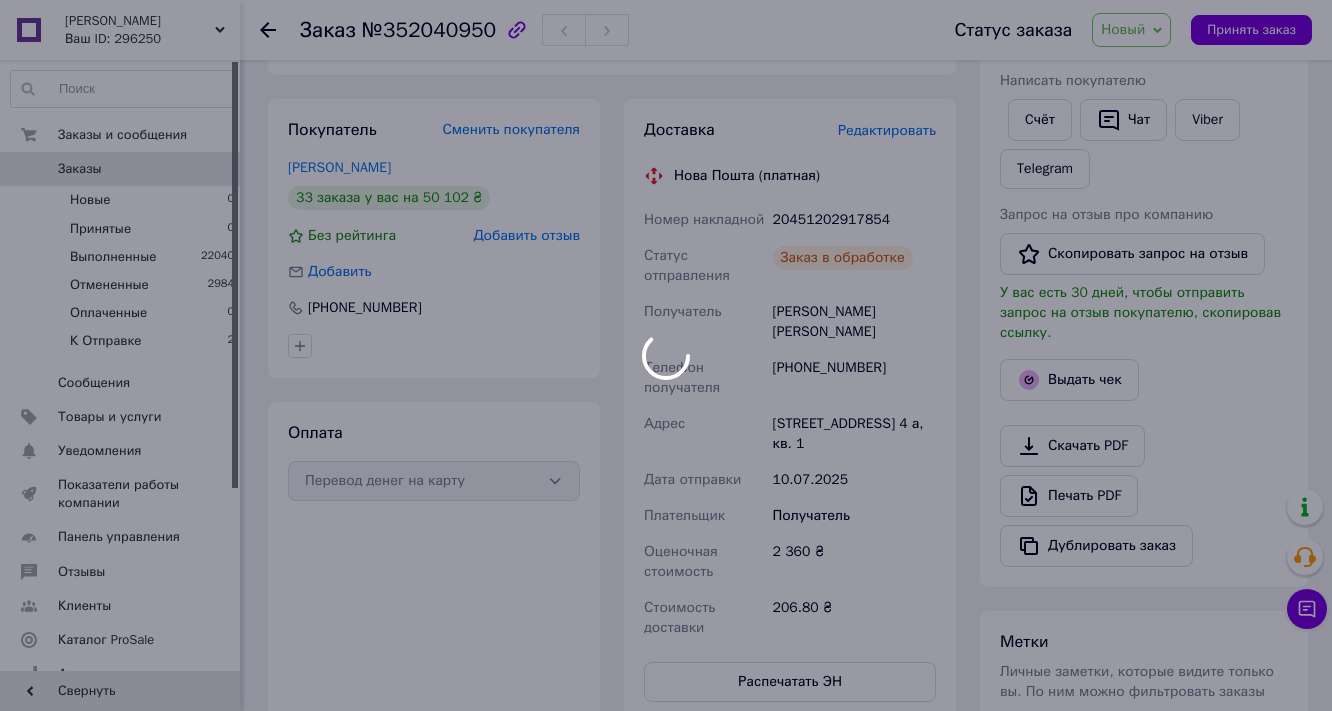 scroll, scrollTop: 173, scrollLeft: 0, axis: vertical 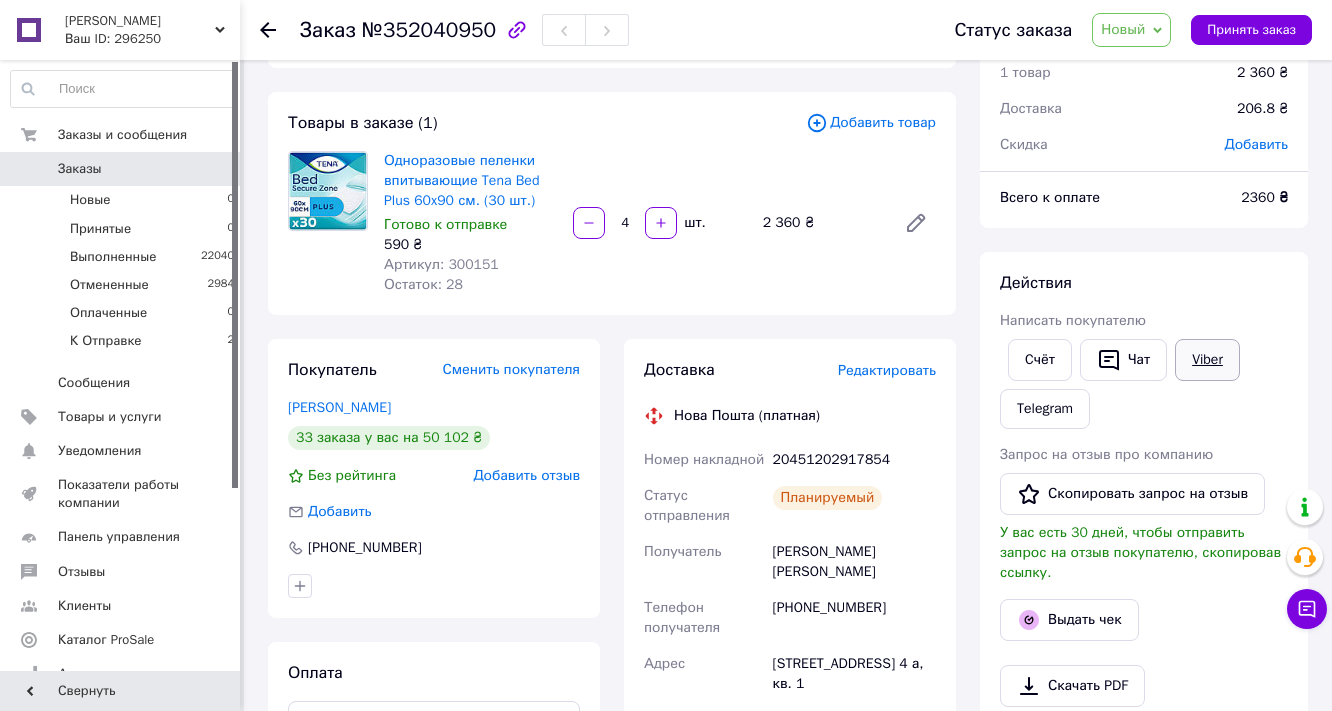 click on "Viber" at bounding box center (1207, 360) 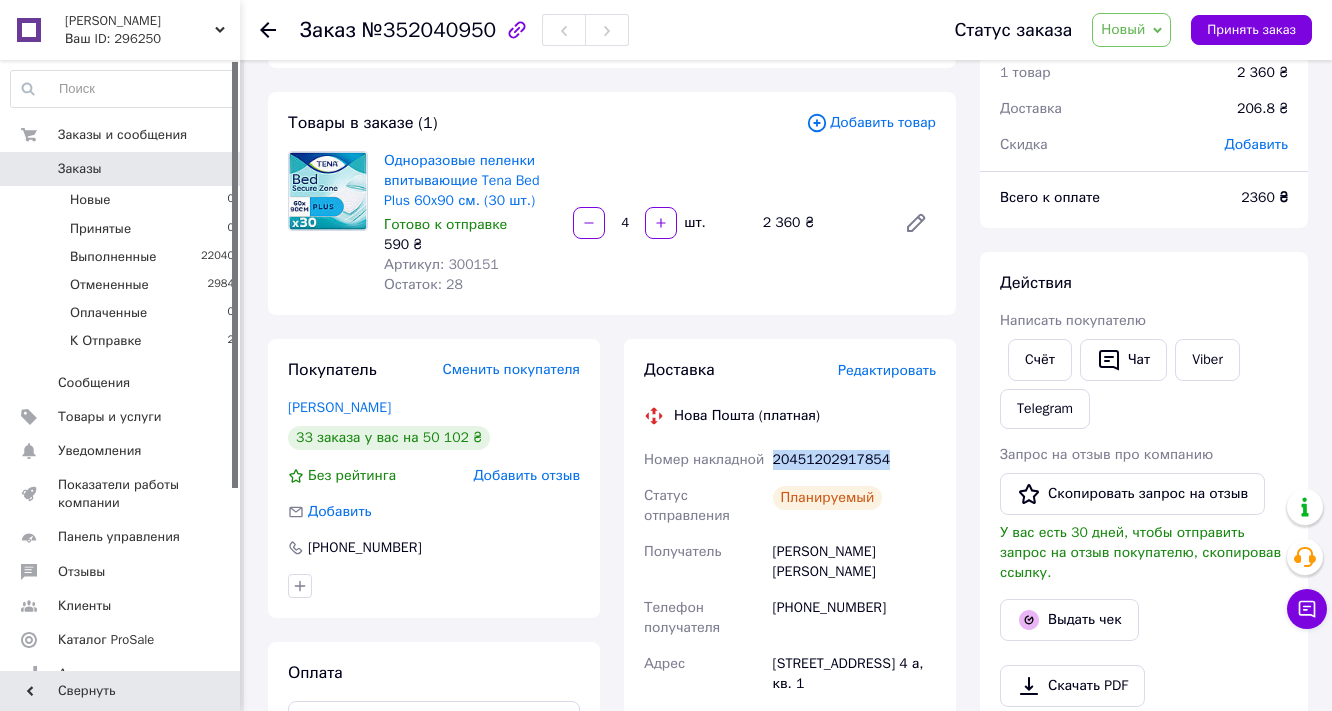 drag, startPoint x: 911, startPoint y: 565, endPoint x: 773, endPoint y: 572, distance: 138.17743 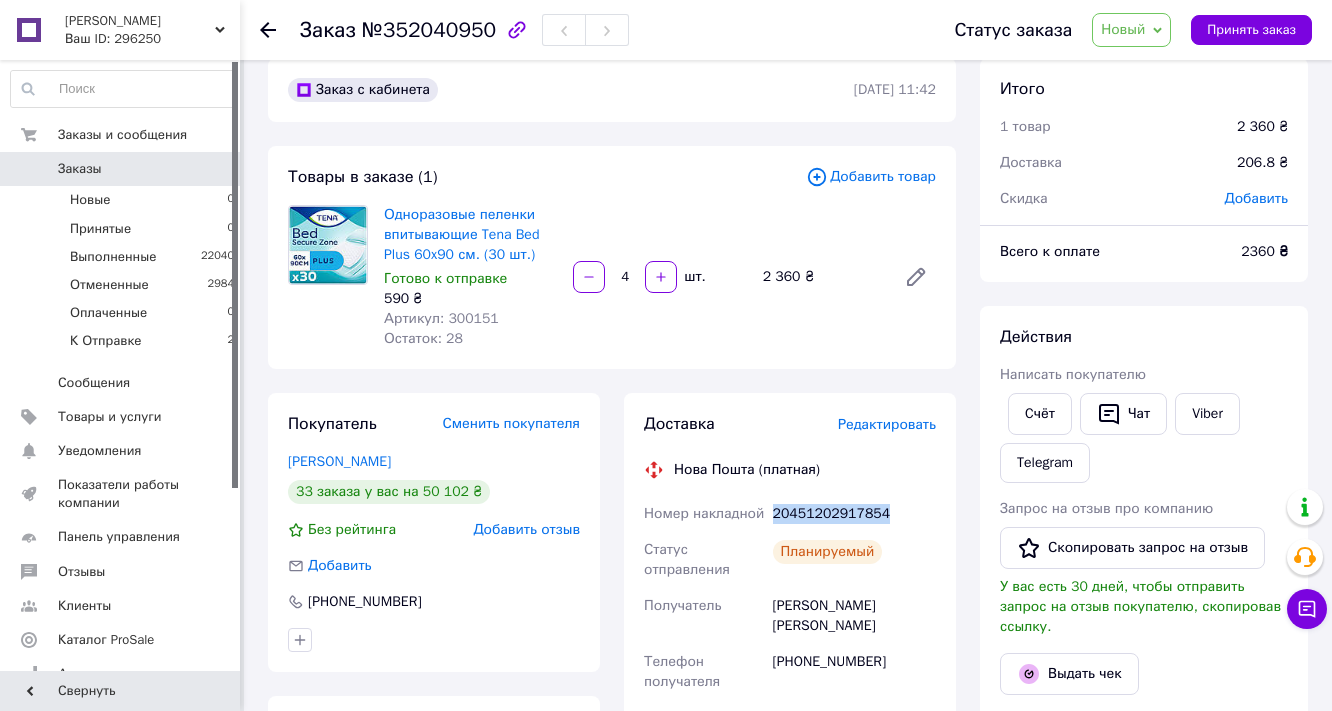 scroll, scrollTop: 0, scrollLeft: 0, axis: both 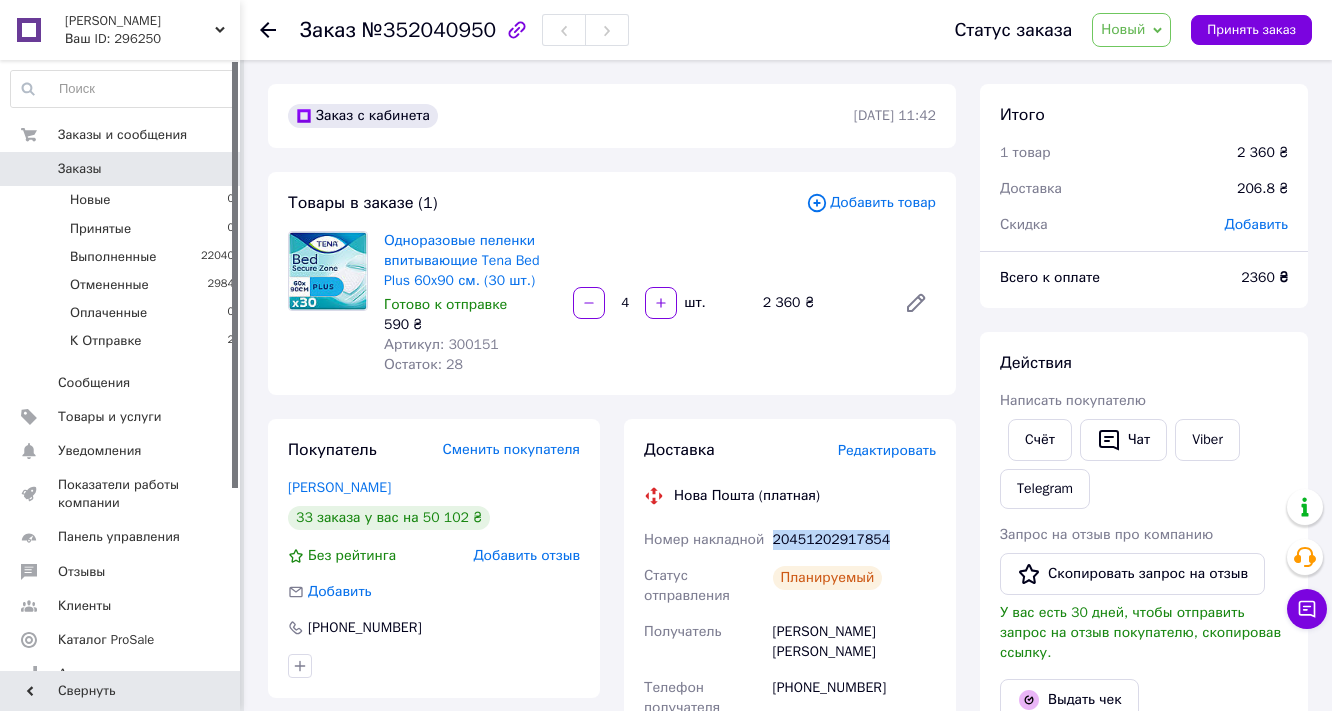 click on "Новый" at bounding box center [1123, 29] 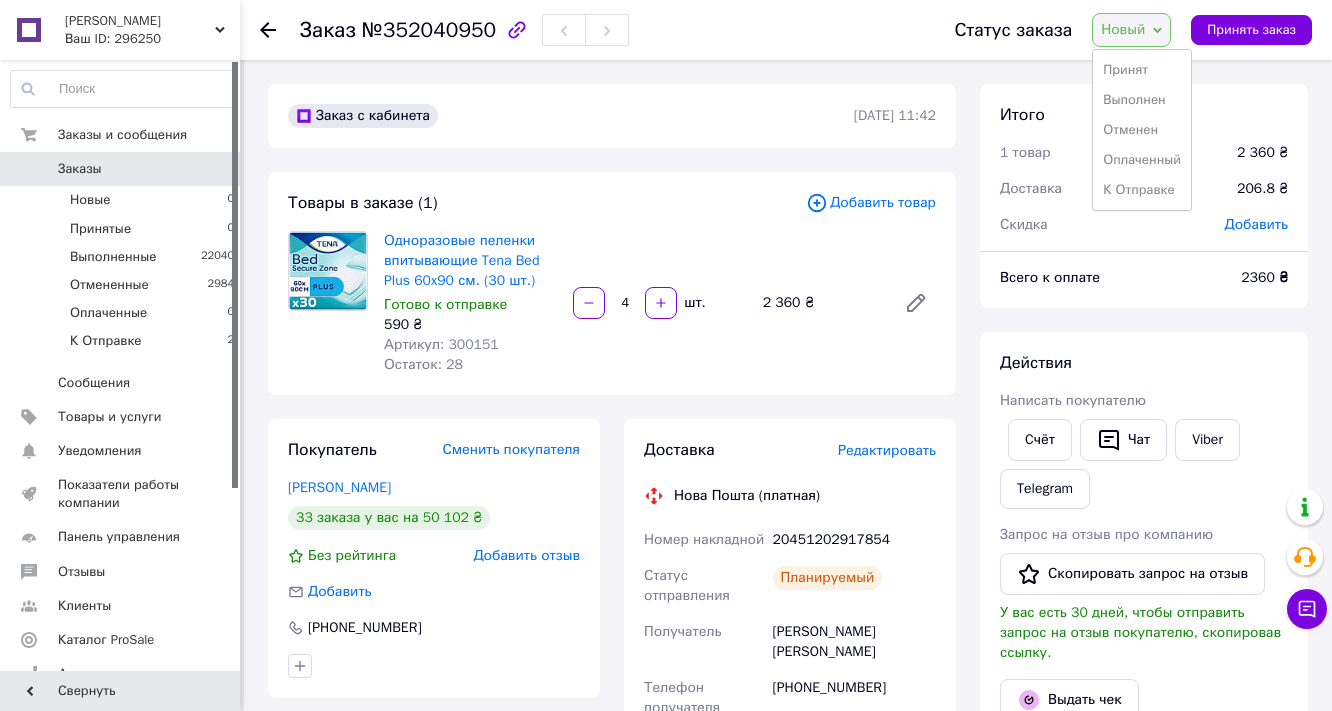 click on "Выполнен" at bounding box center (1142, 100) 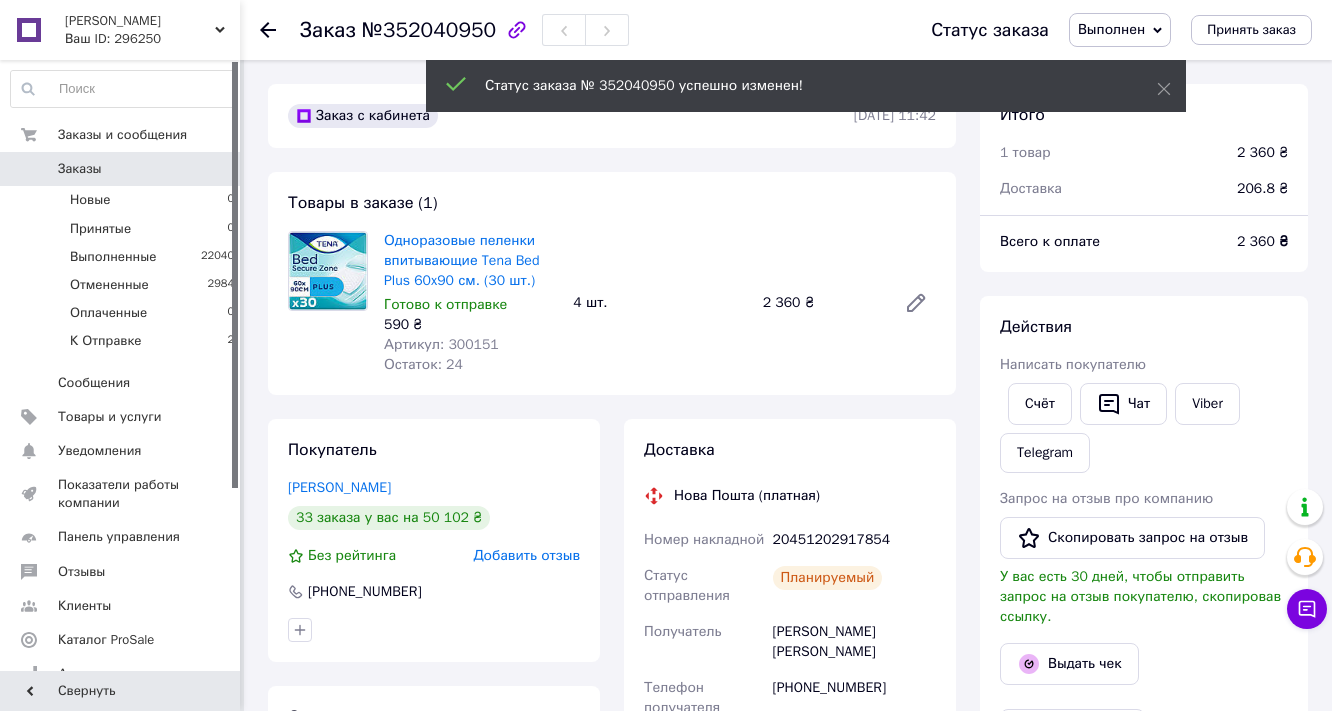 scroll, scrollTop: 118, scrollLeft: 0, axis: vertical 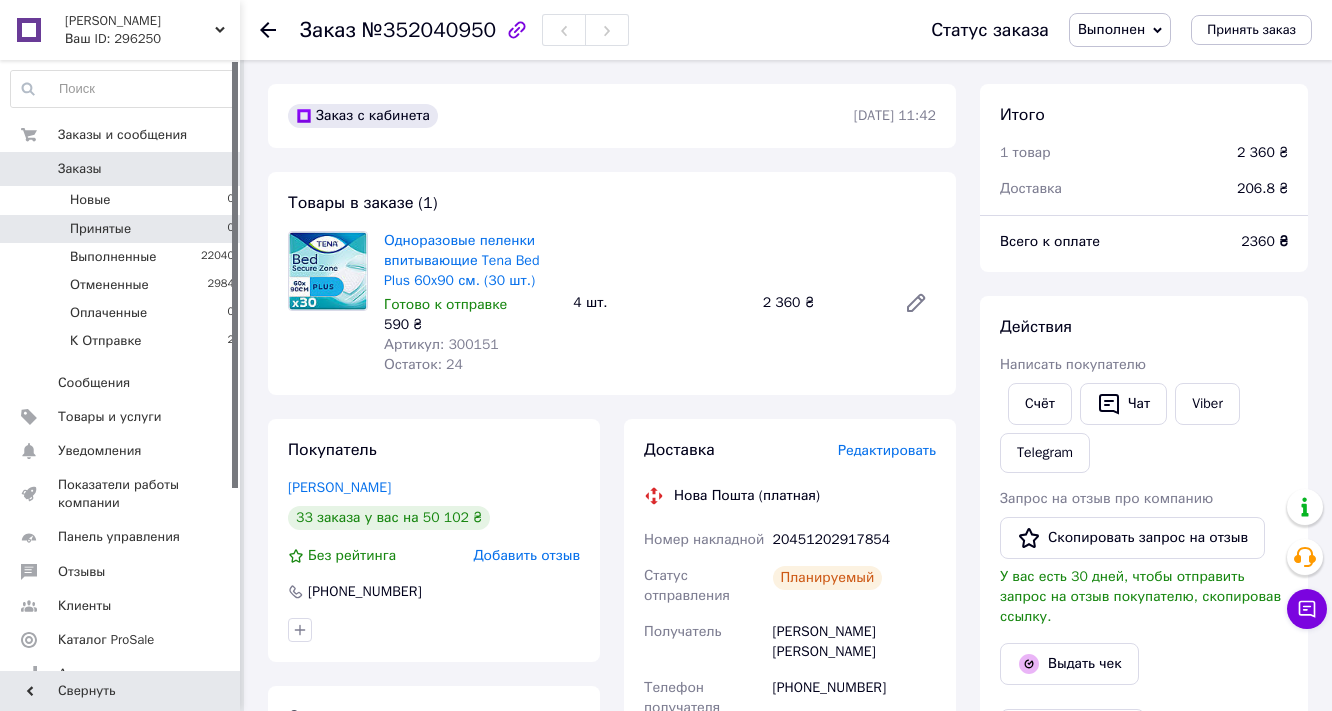 click on "Принятые" at bounding box center (100, 229) 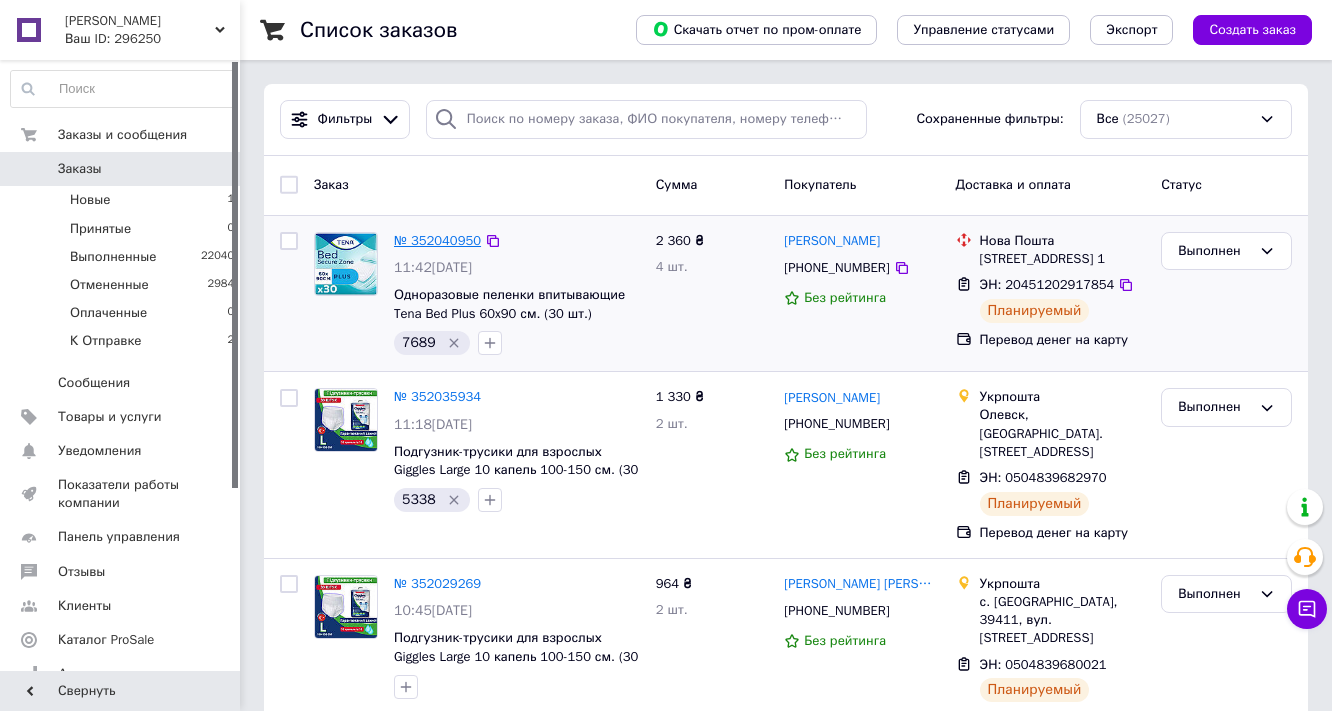 click on "№ 352040950" at bounding box center (437, 240) 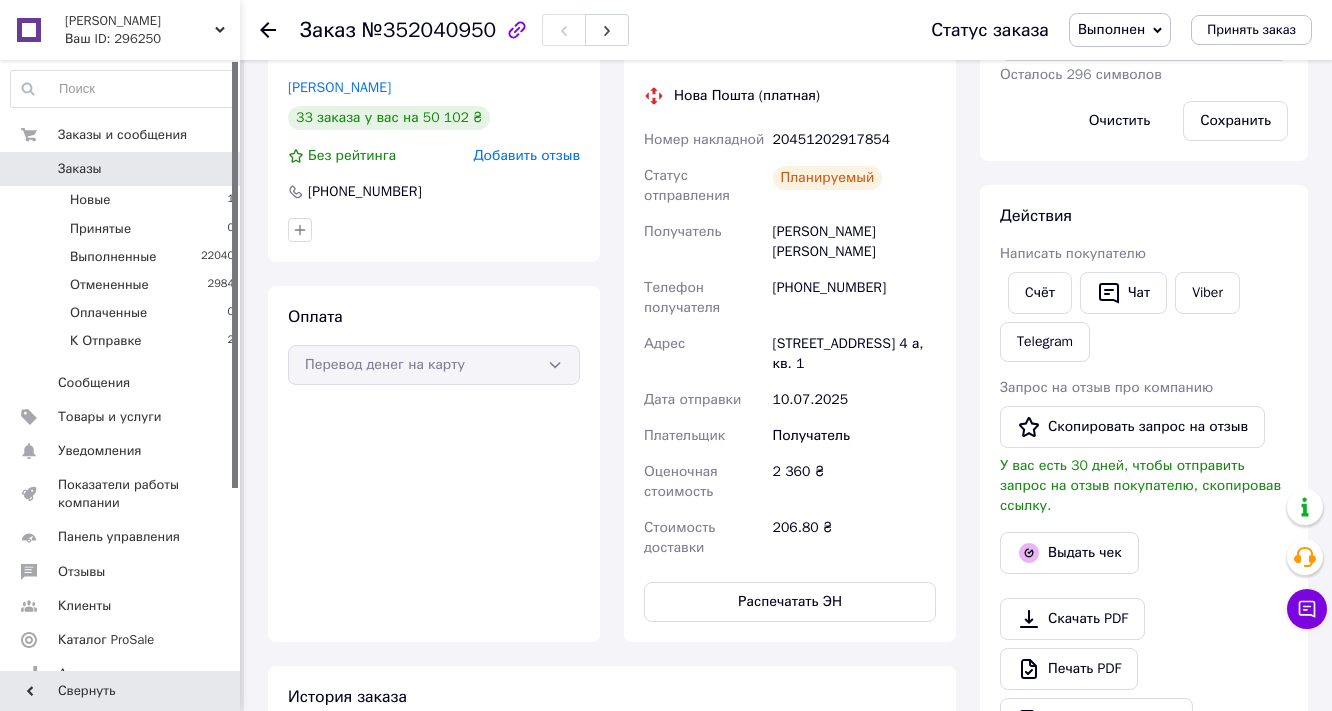 scroll, scrollTop: 655, scrollLeft: 0, axis: vertical 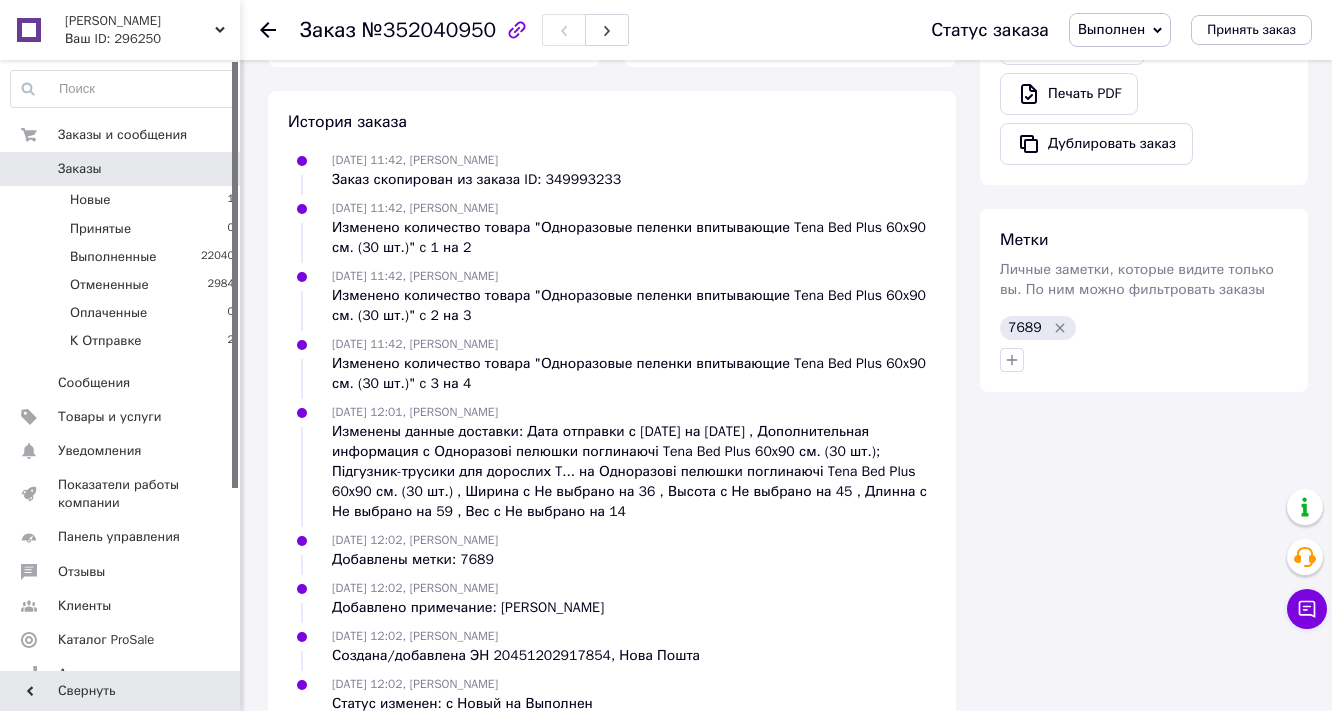 click on "Распечатать ЭН" at bounding box center [790, 27] 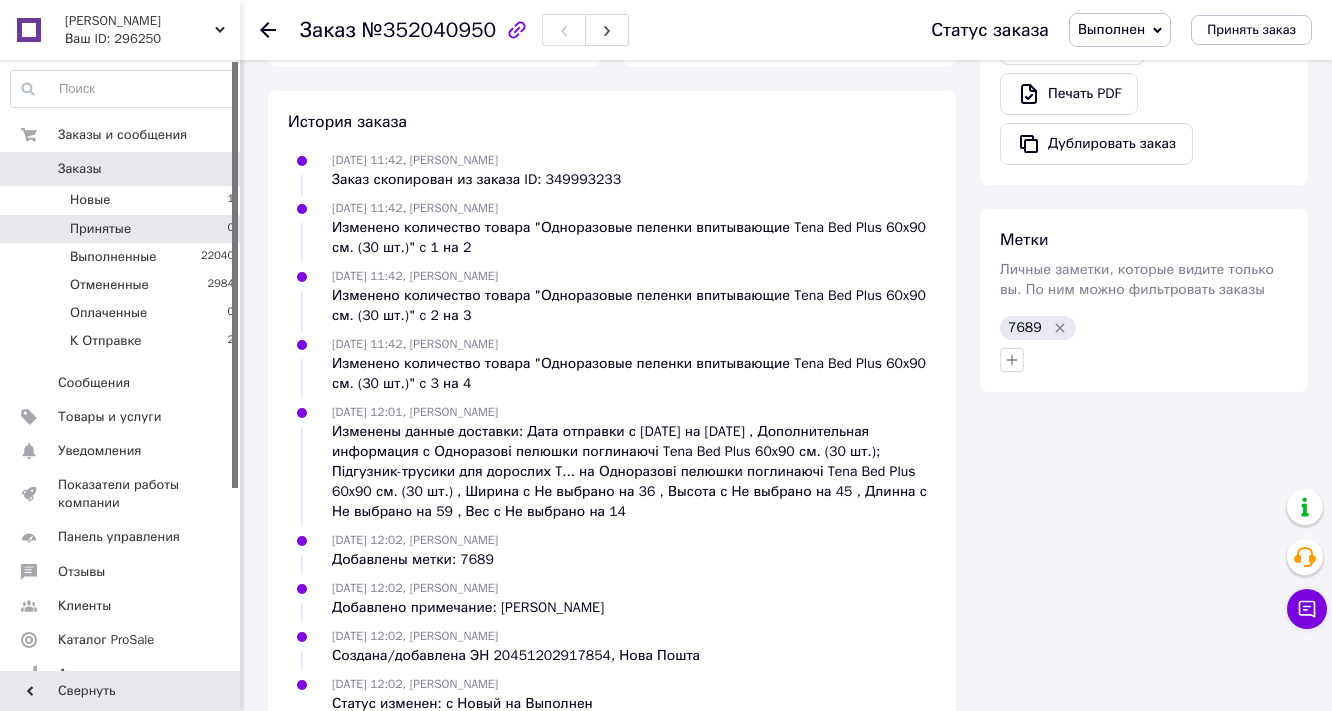 click on "Принятые 0" at bounding box center (123, 229) 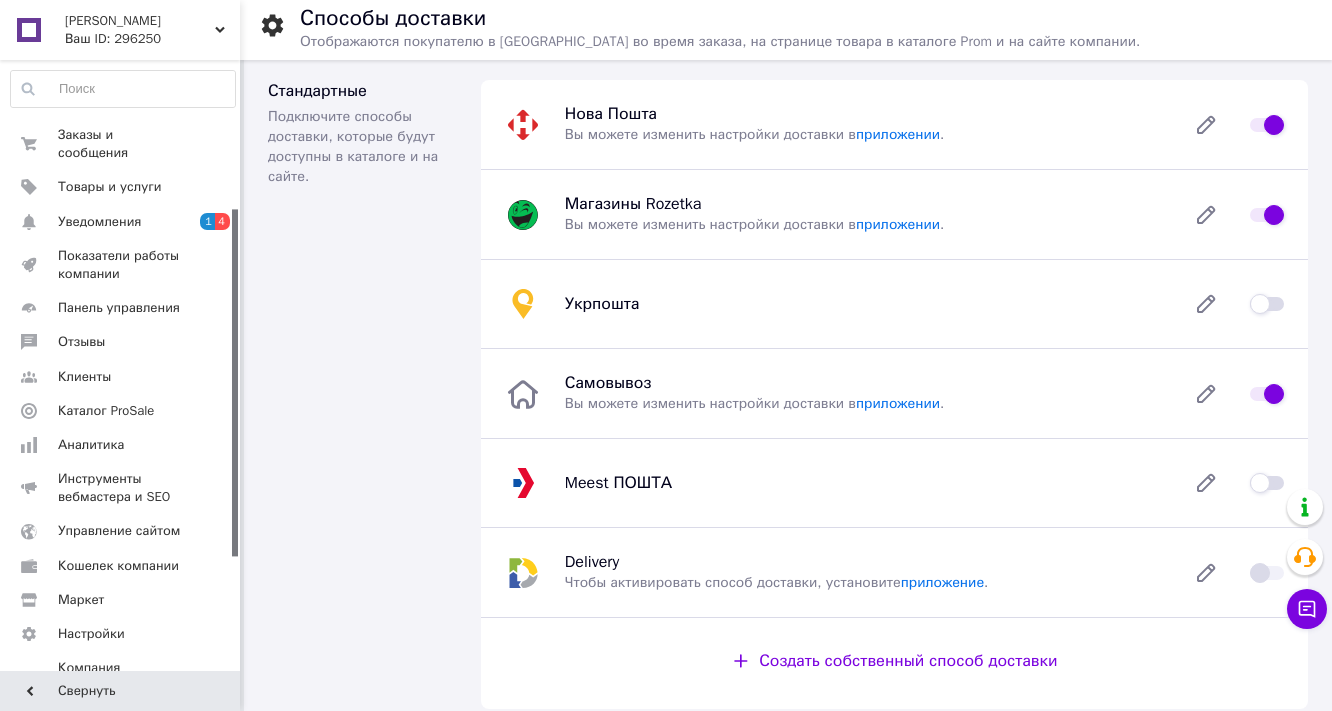 scroll, scrollTop: 0, scrollLeft: 0, axis: both 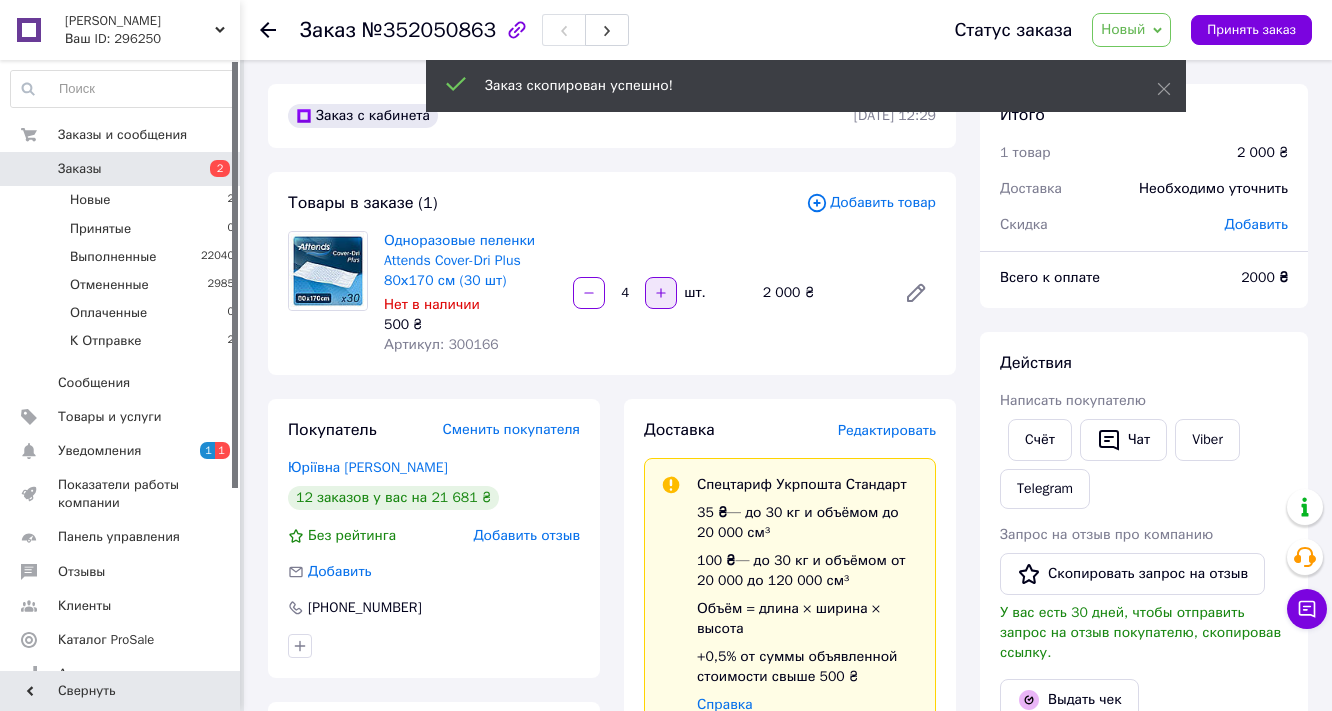 click 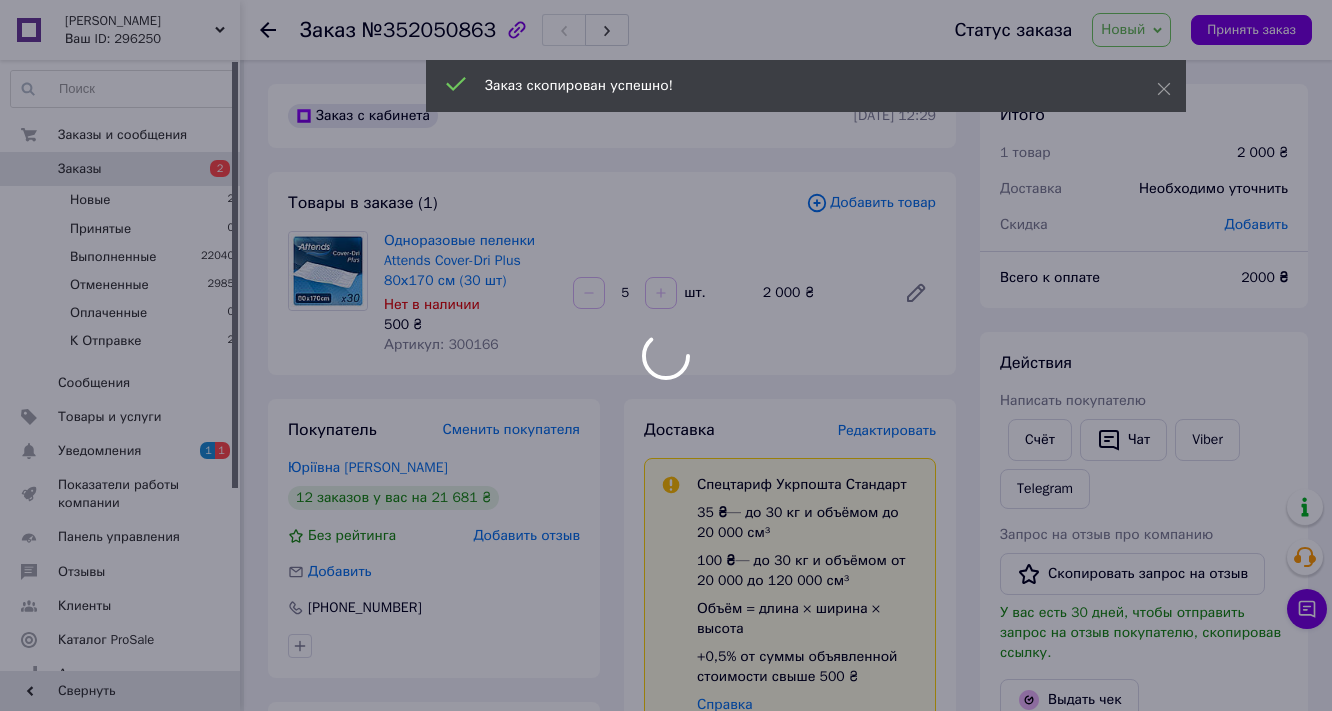 click at bounding box center (661, 293) 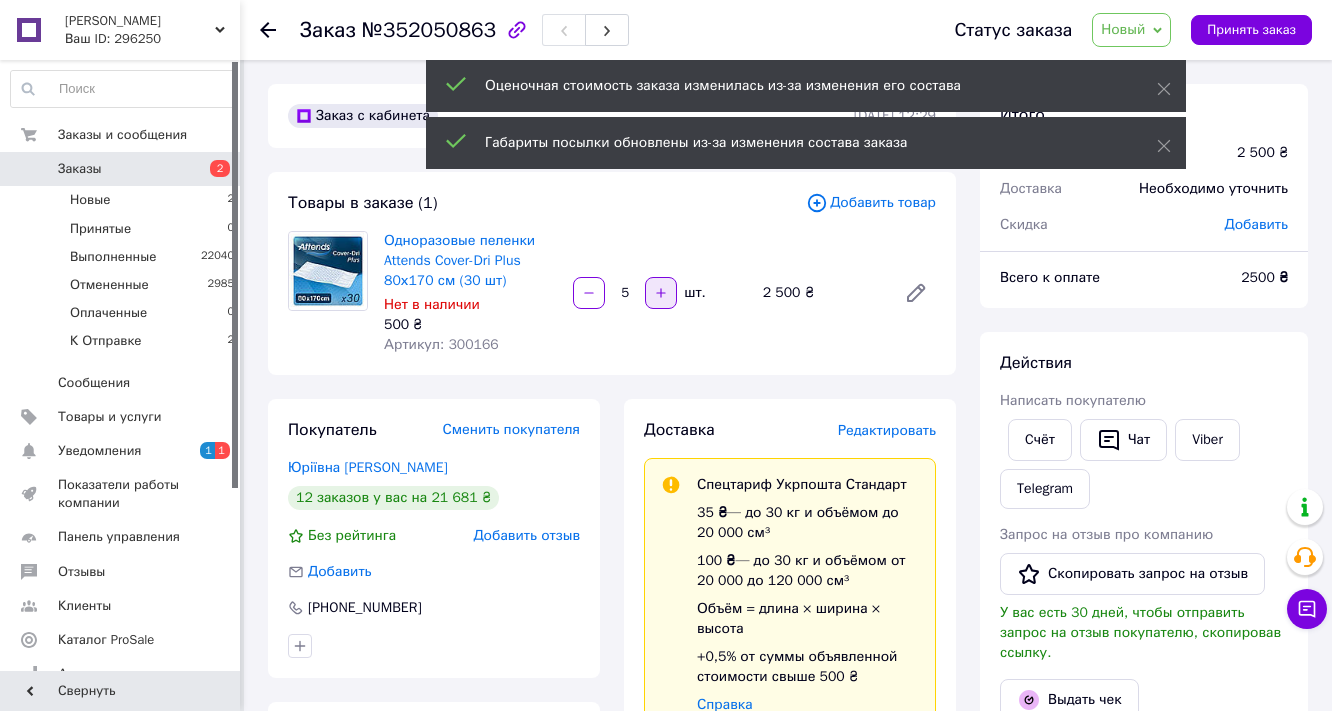 click 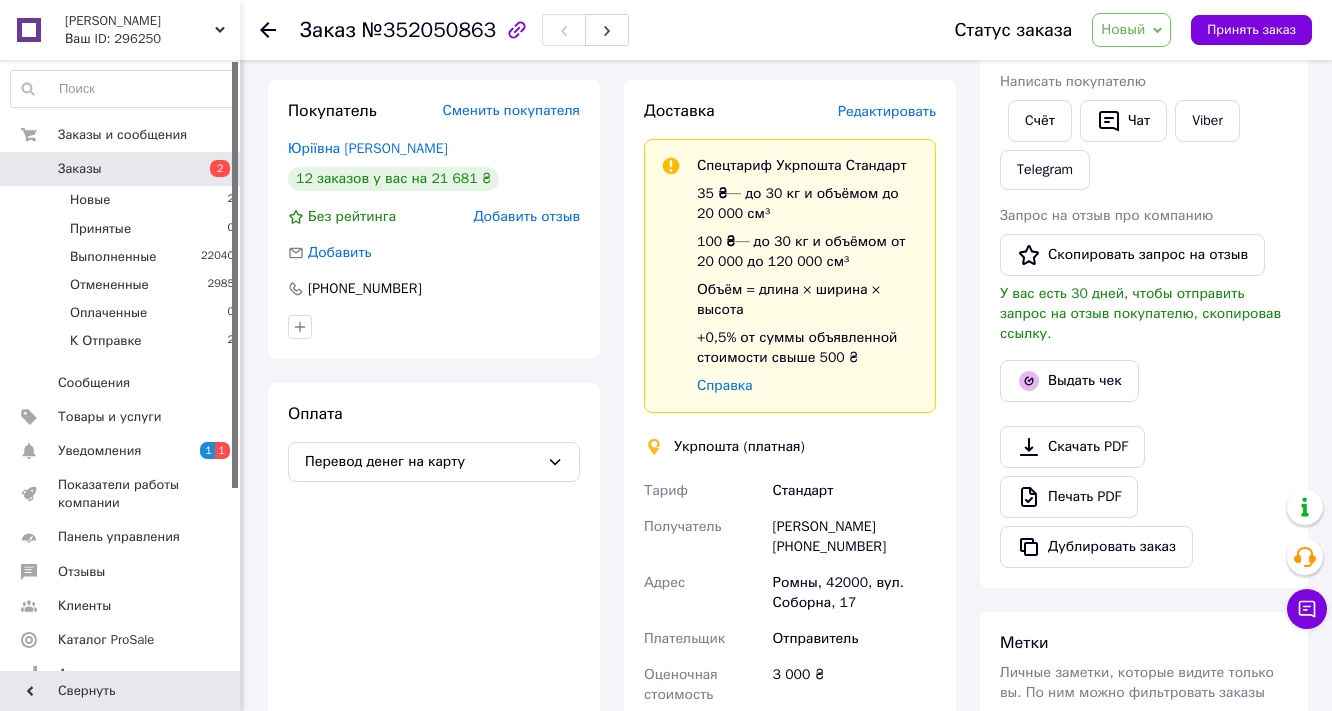 scroll, scrollTop: 160, scrollLeft: 0, axis: vertical 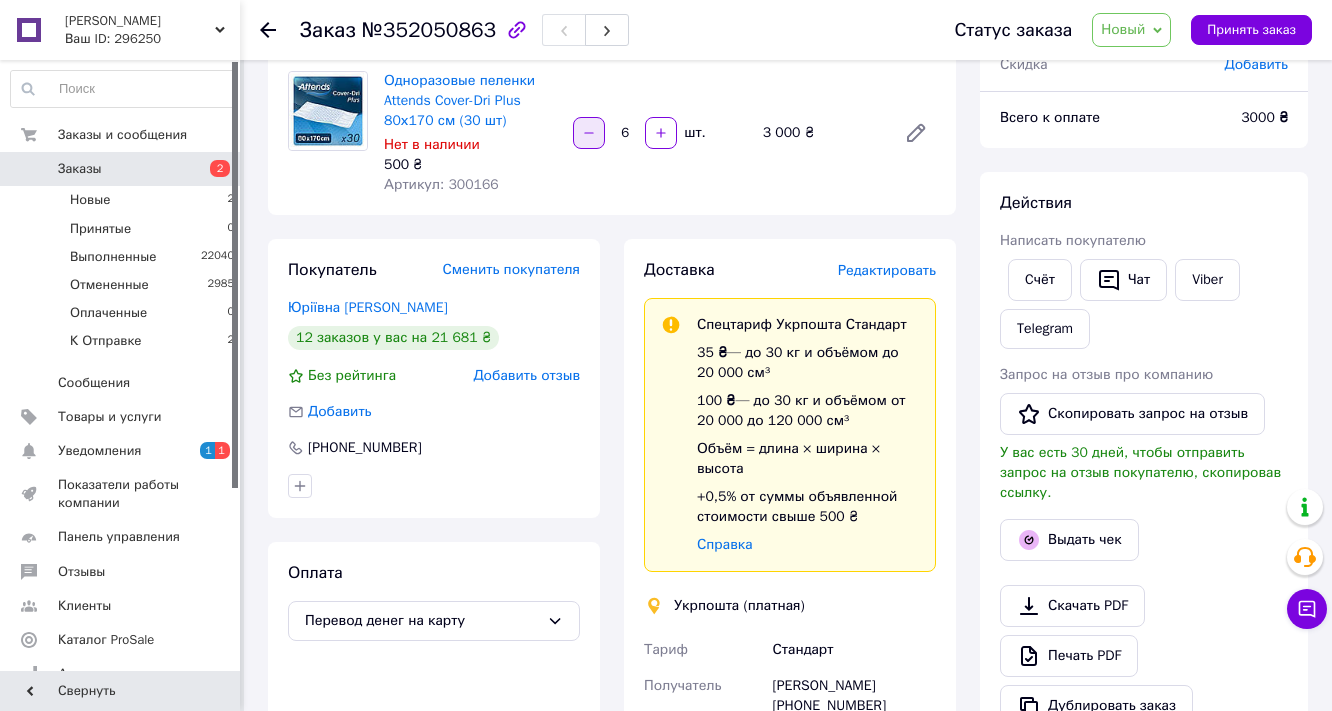 click 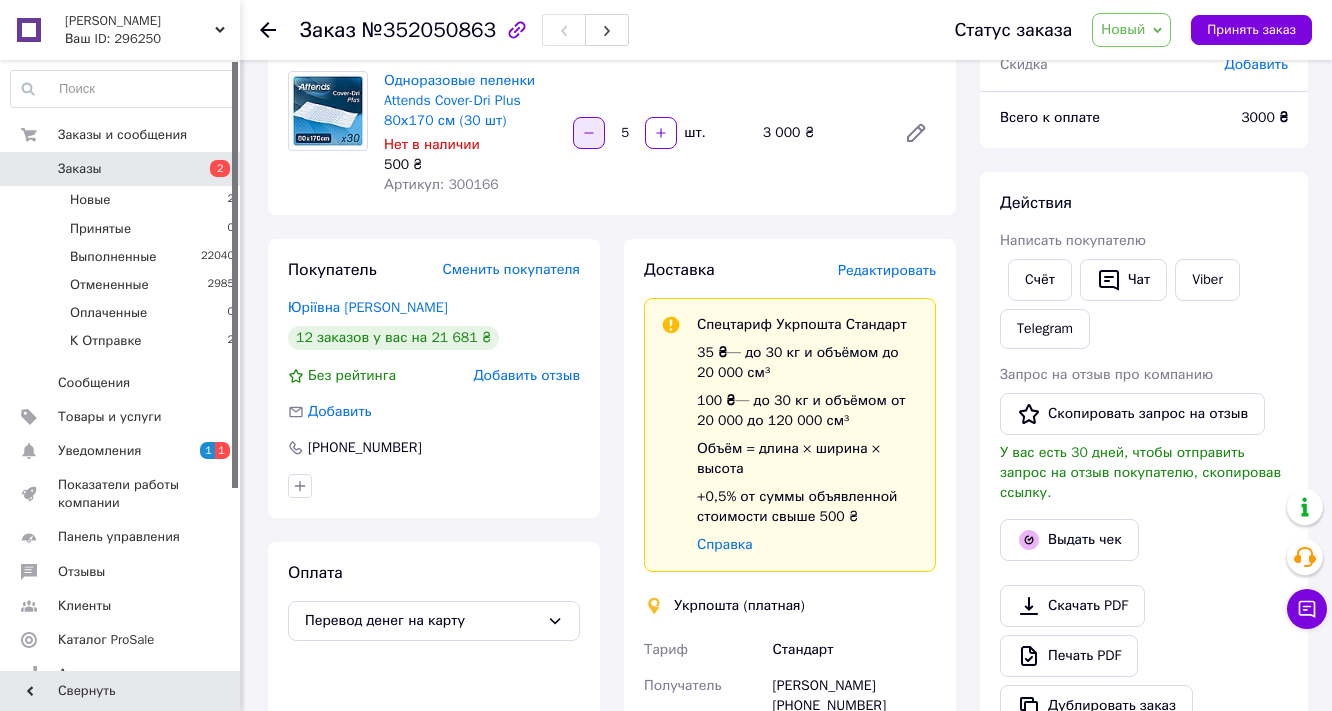 click 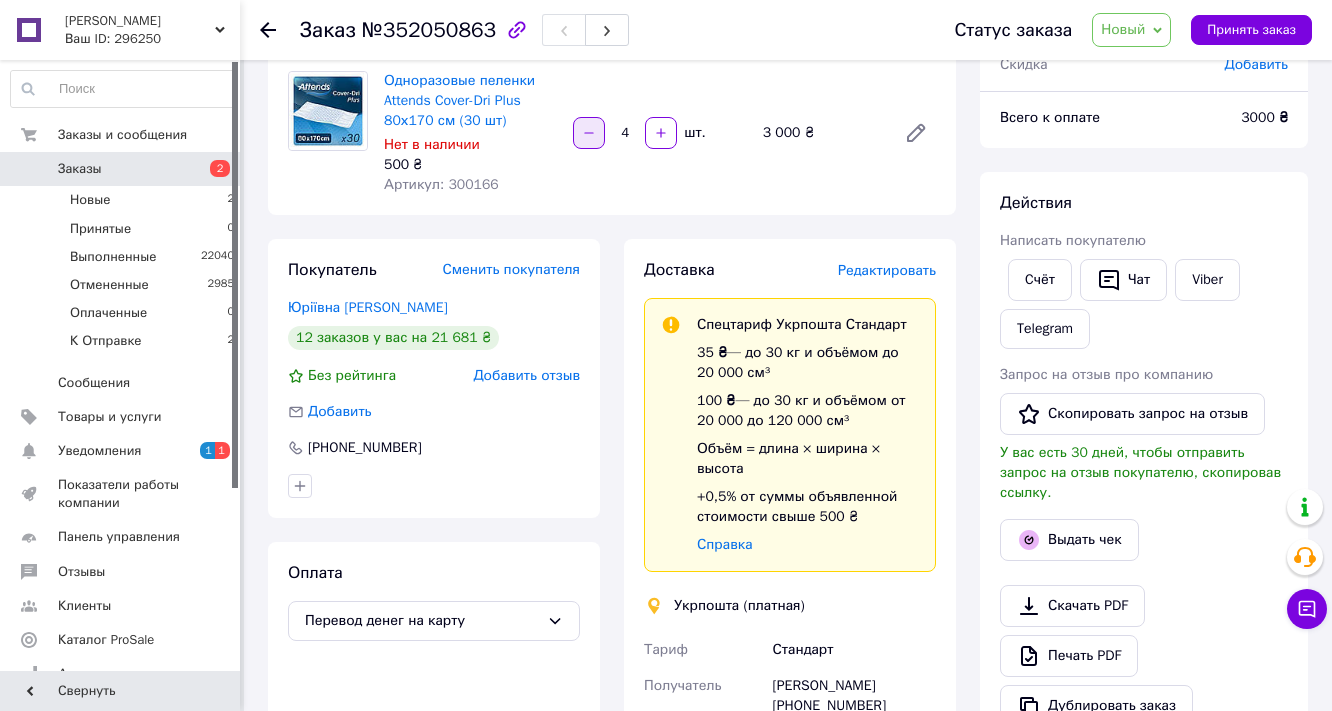 click 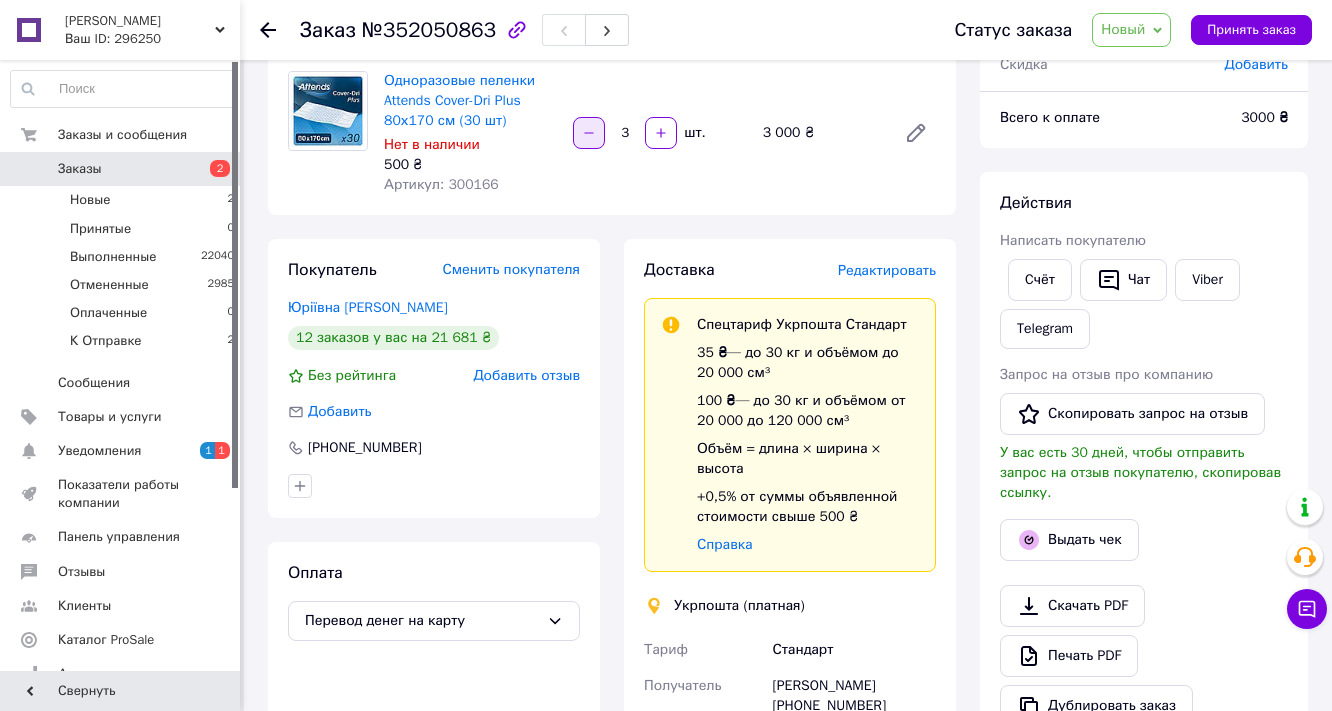 click 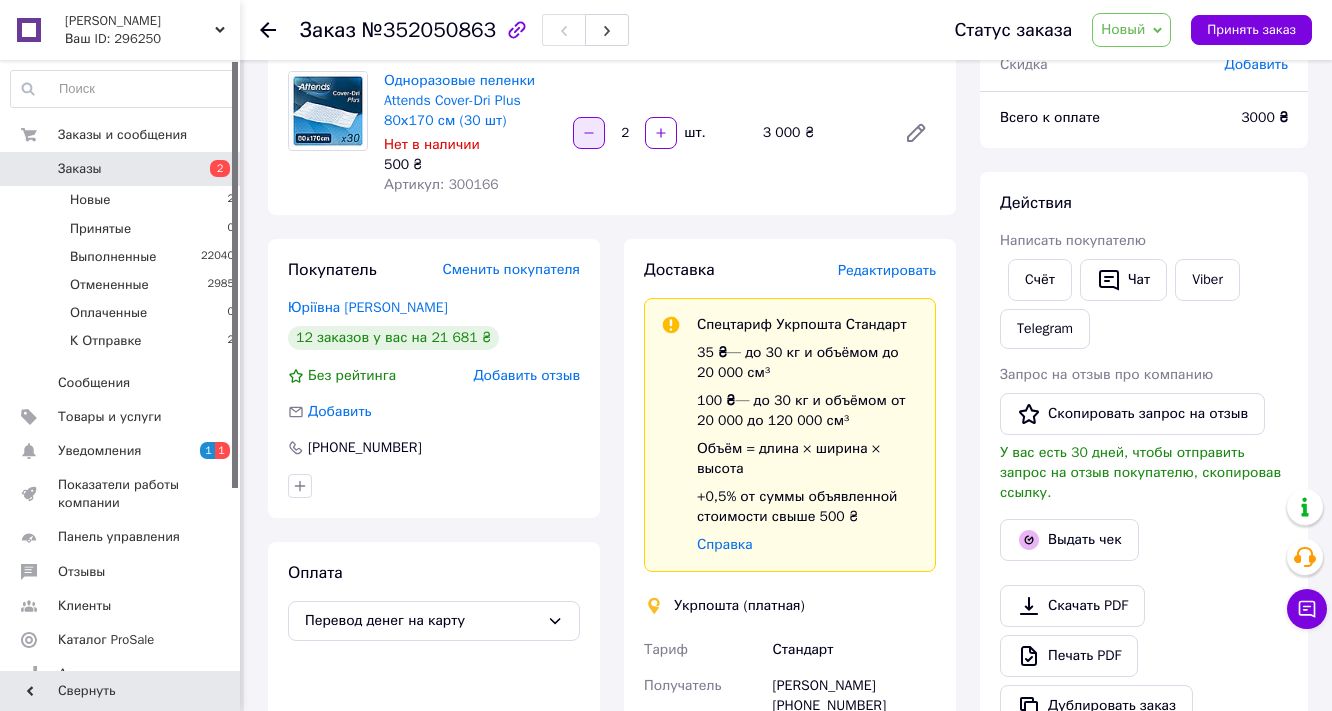 click at bounding box center [589, 133] 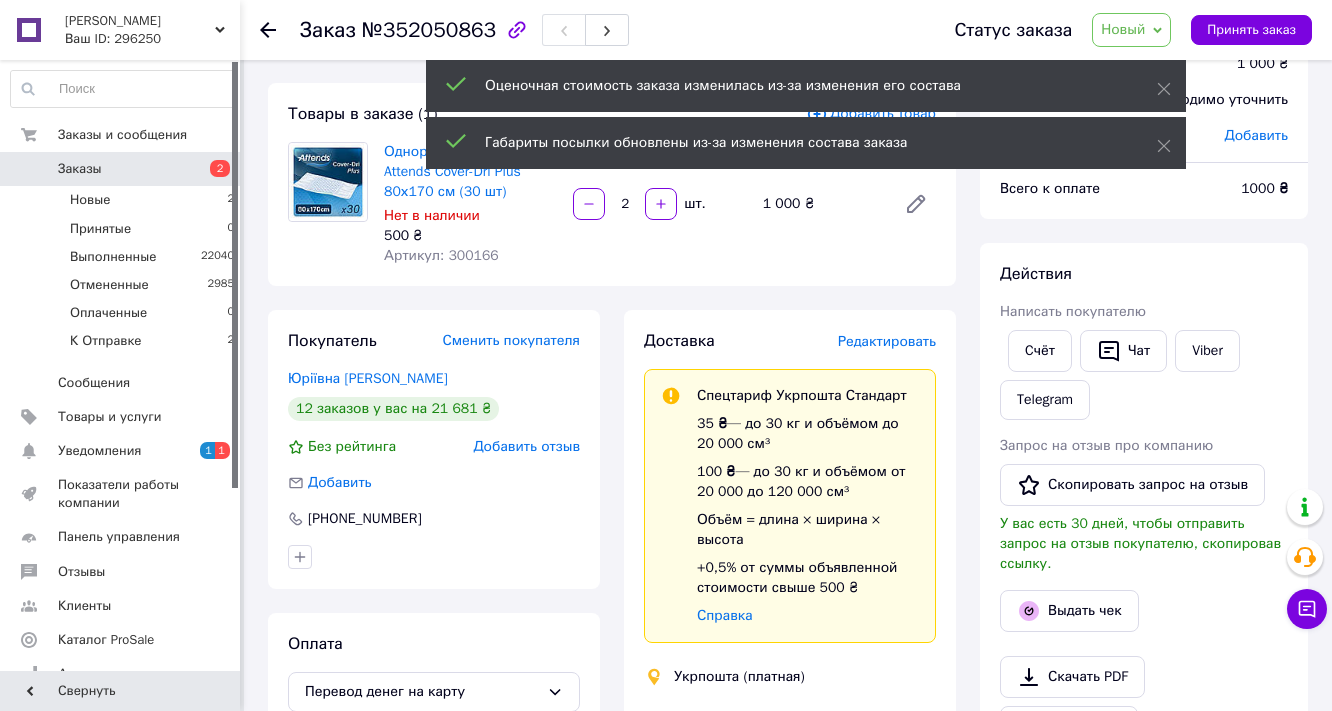 scroll, scrollTop: 0, scrollLeft: 0, axis: both 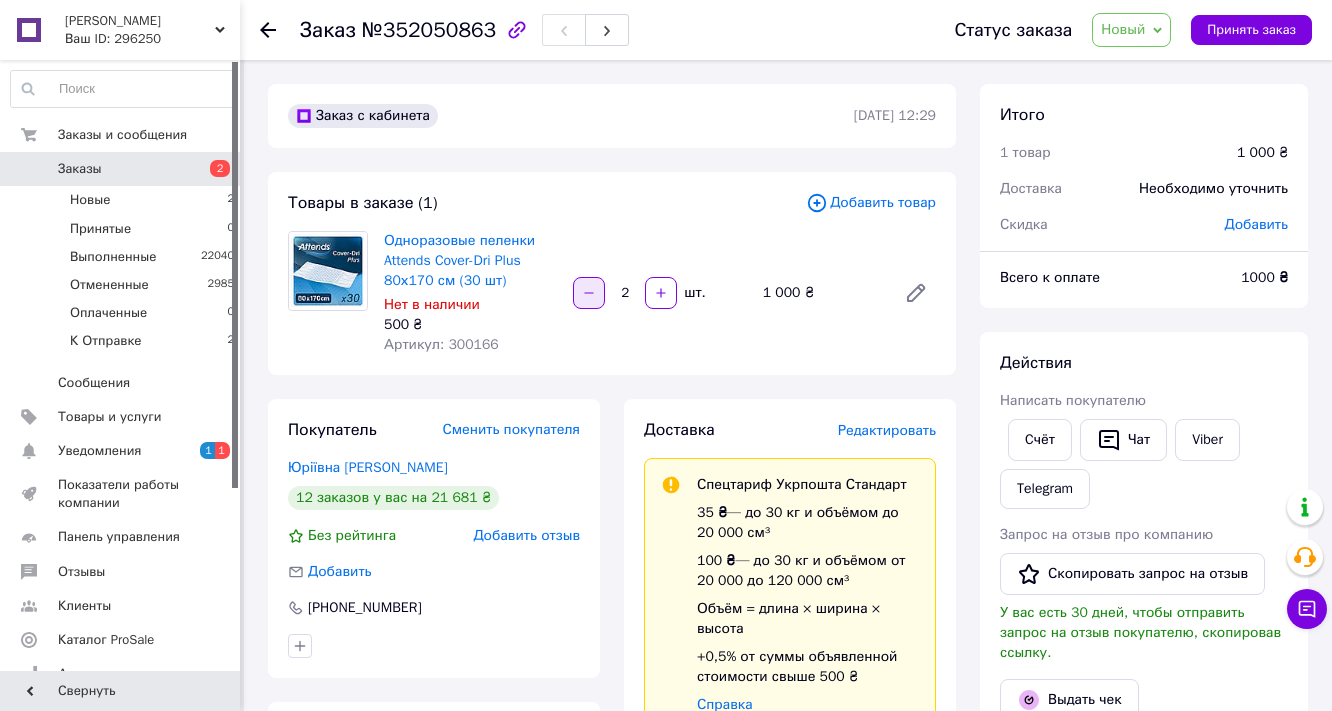 click 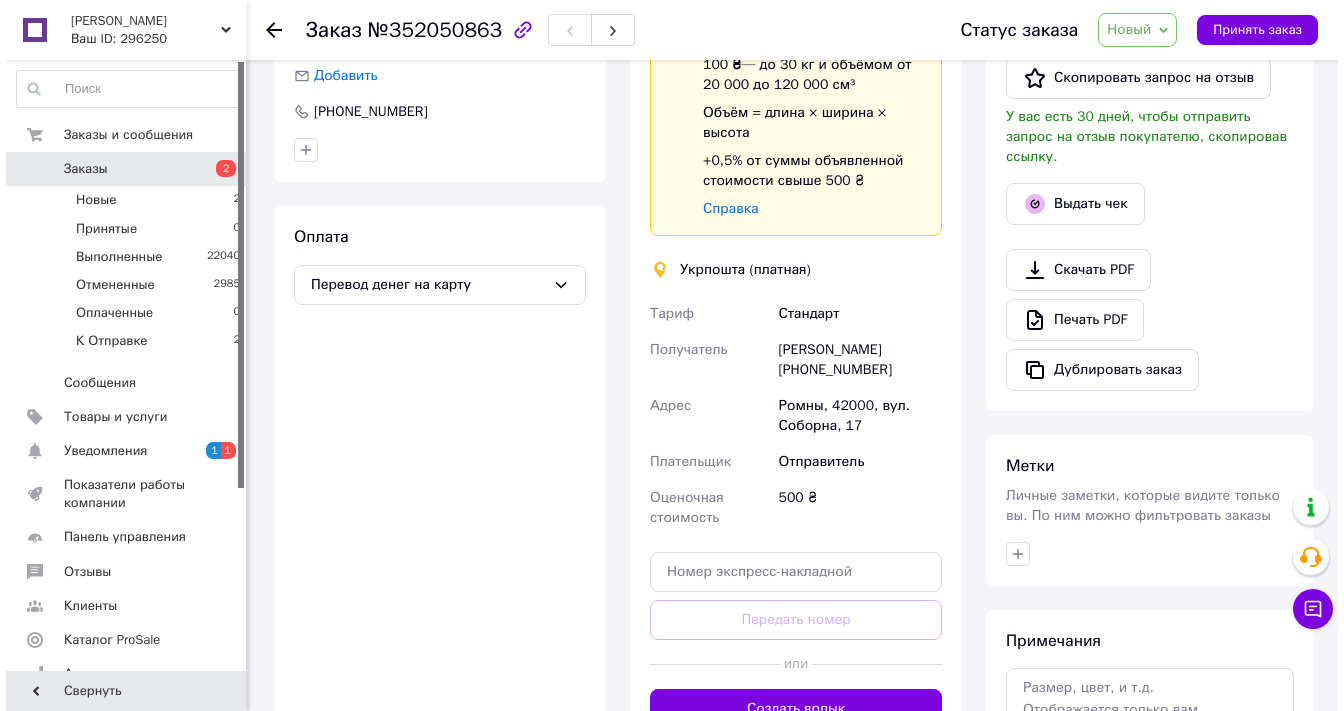 scroll, scrollTop: 320, scrollLeft: 0, axis: vertical 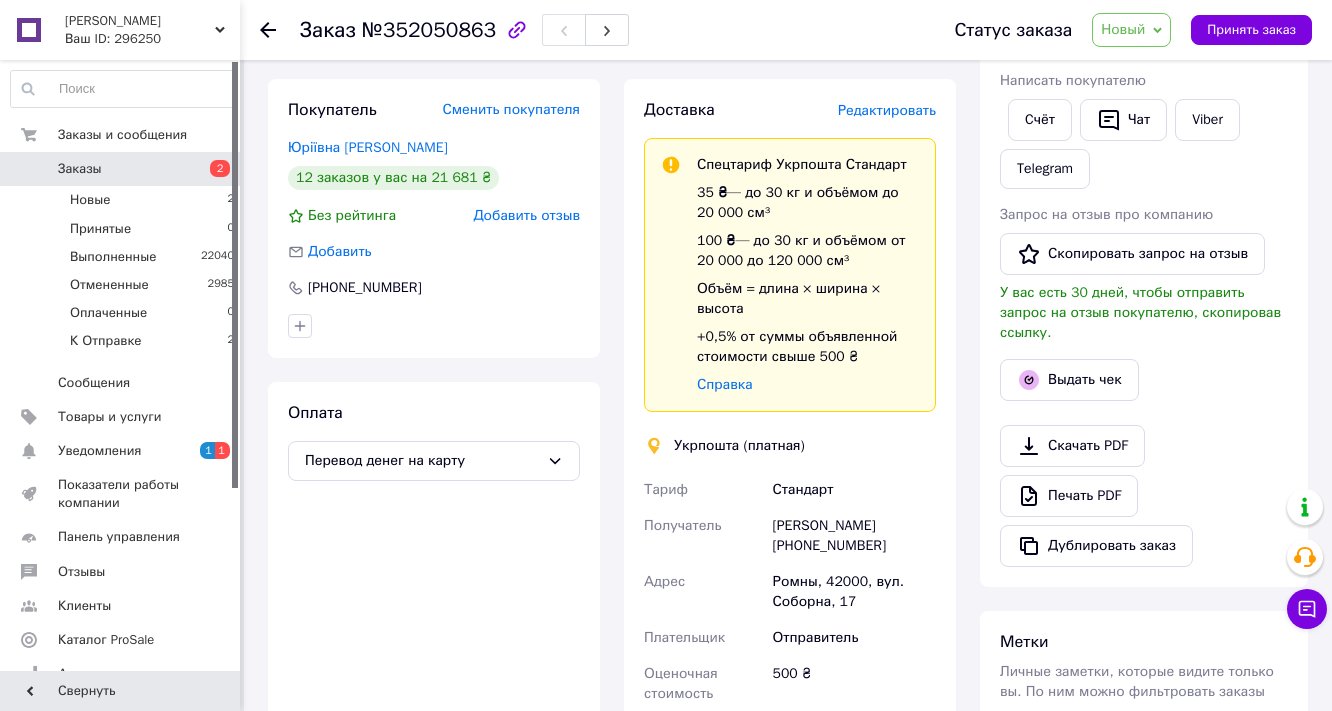 click on "Редактировать" at bounding box center [887, 110] 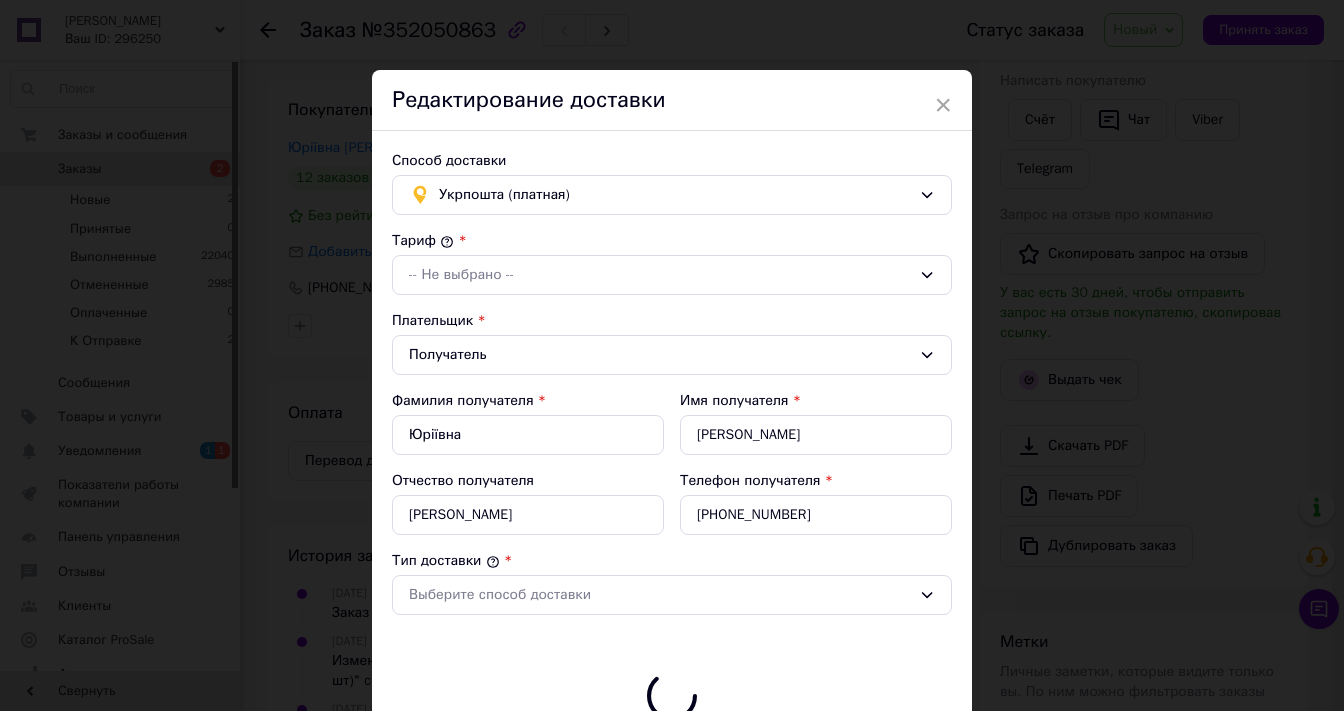 type on "500" 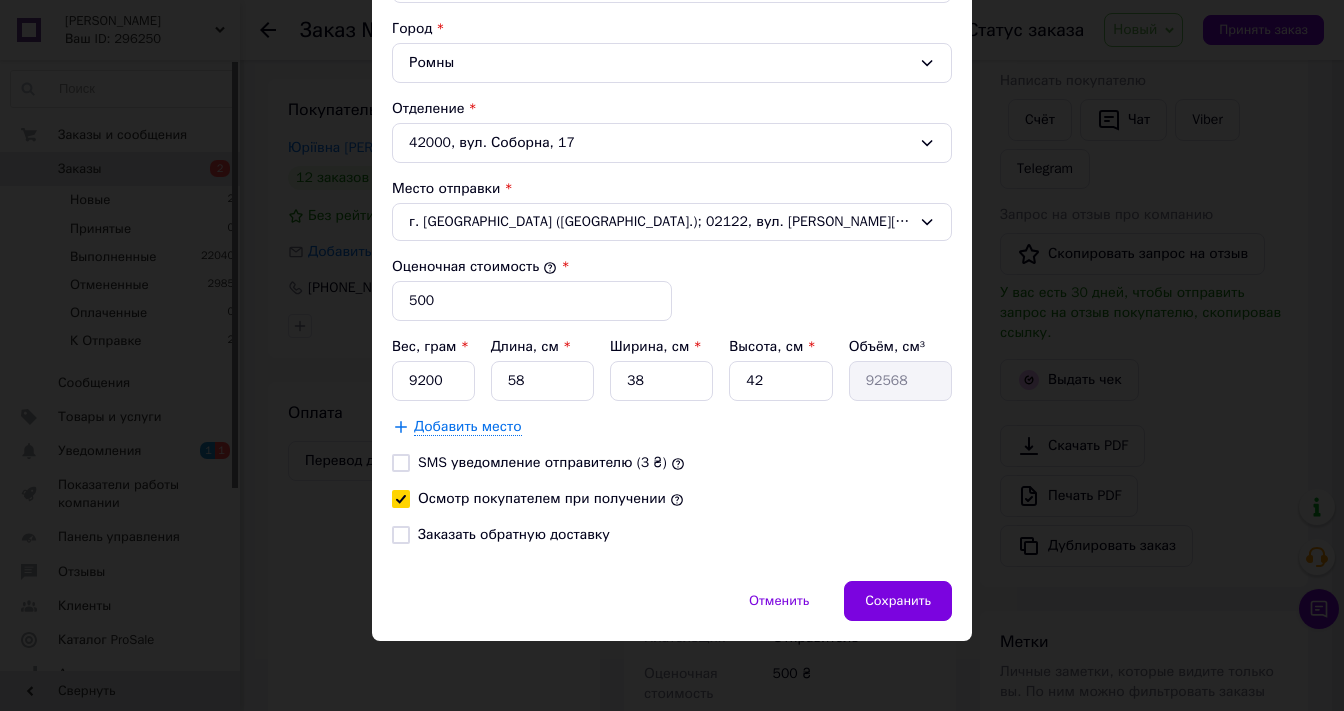 scroll, scrollTop: 767, scrollLeft: 0, axis: vertical 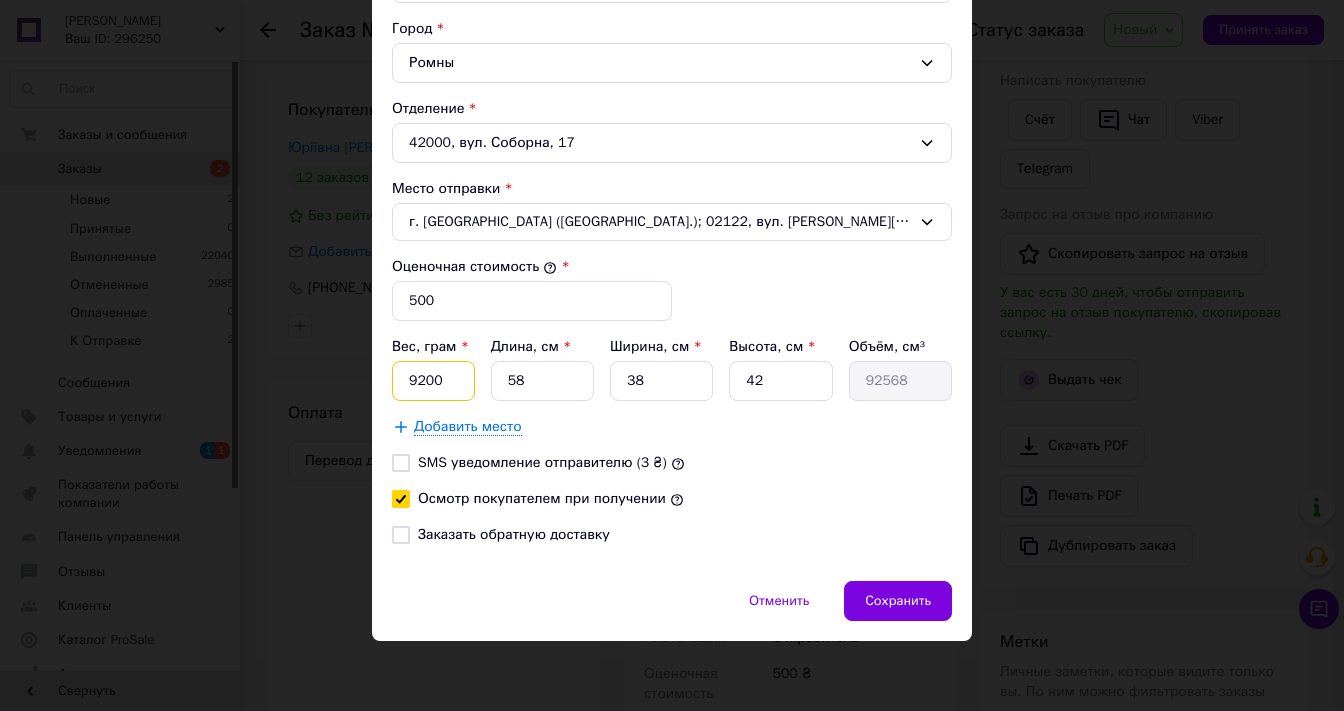 click on "9200" at bounding box center [433, 381] 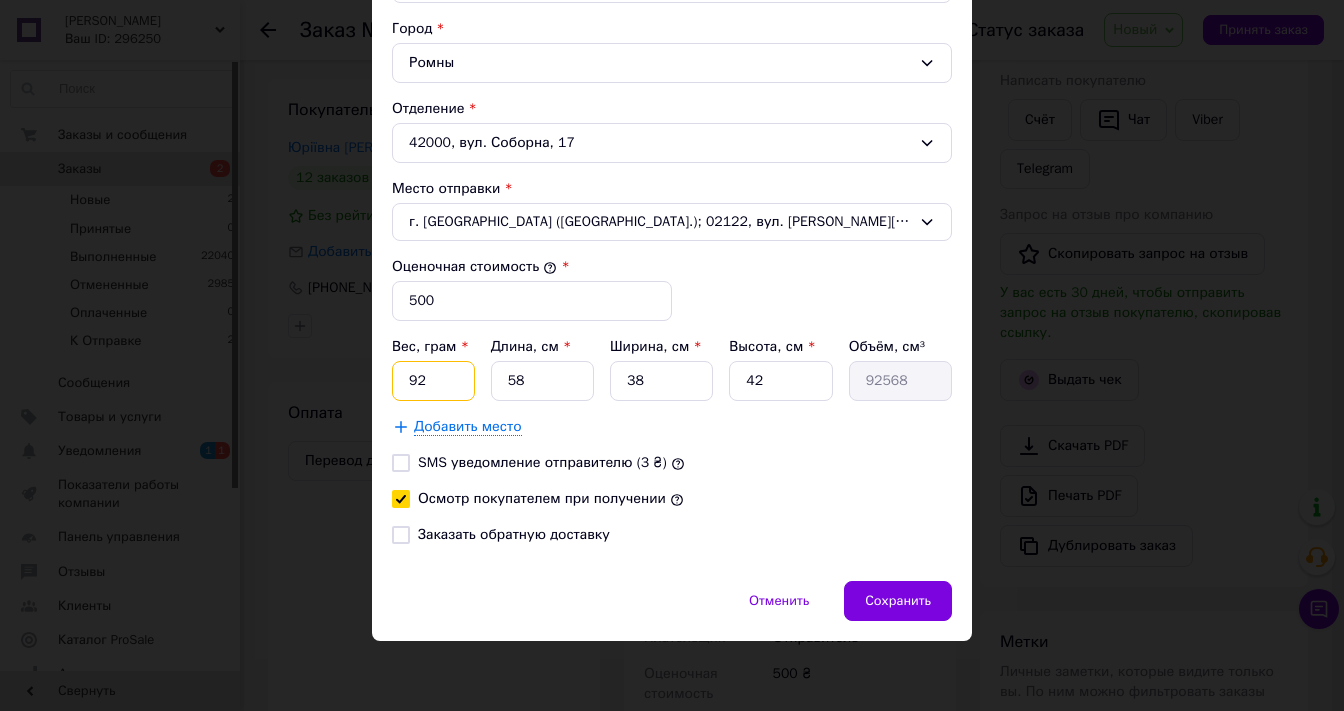 type on "9" 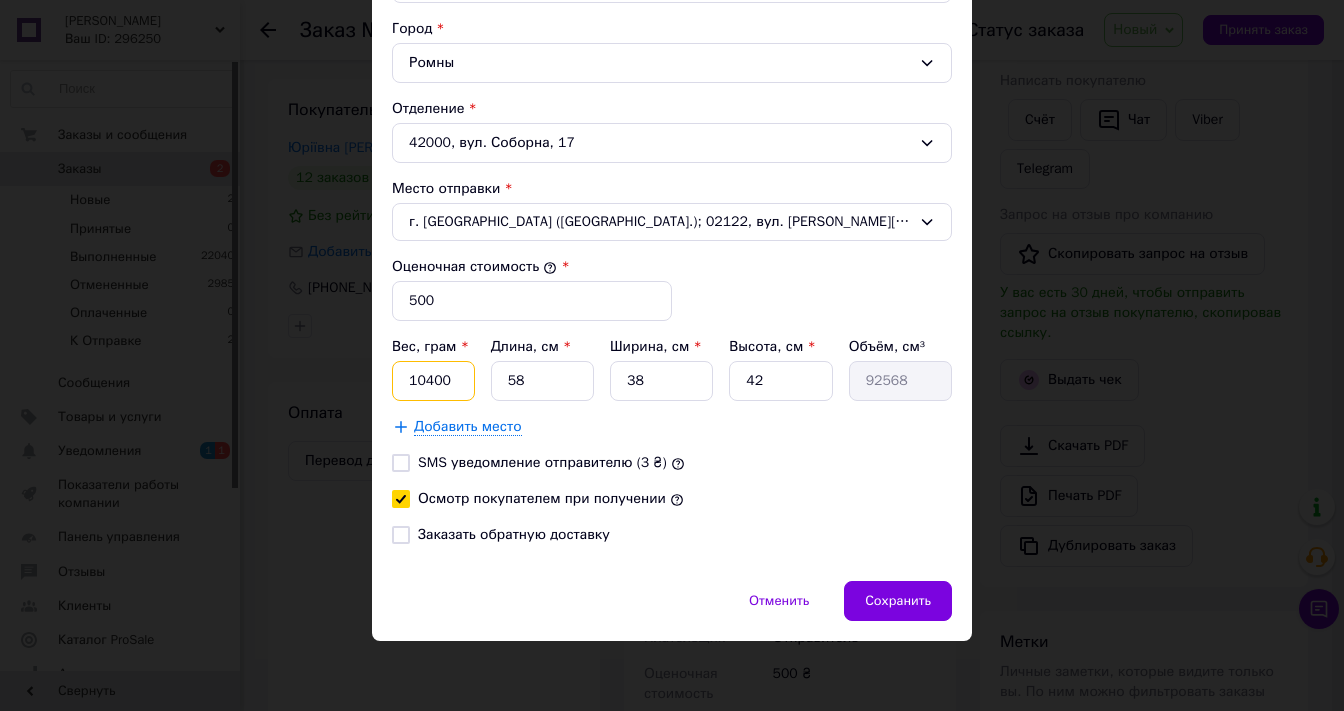 type on "10400" 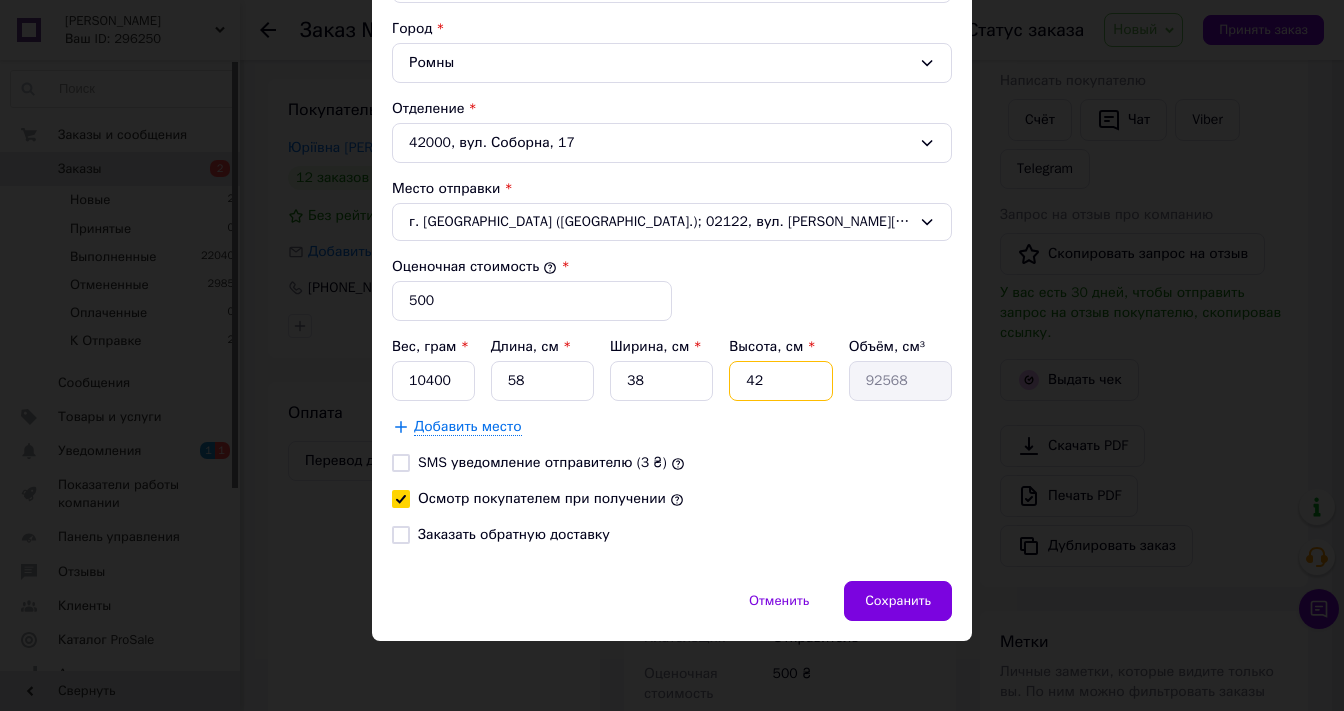 click on "42" at bounding box center (780, 381) 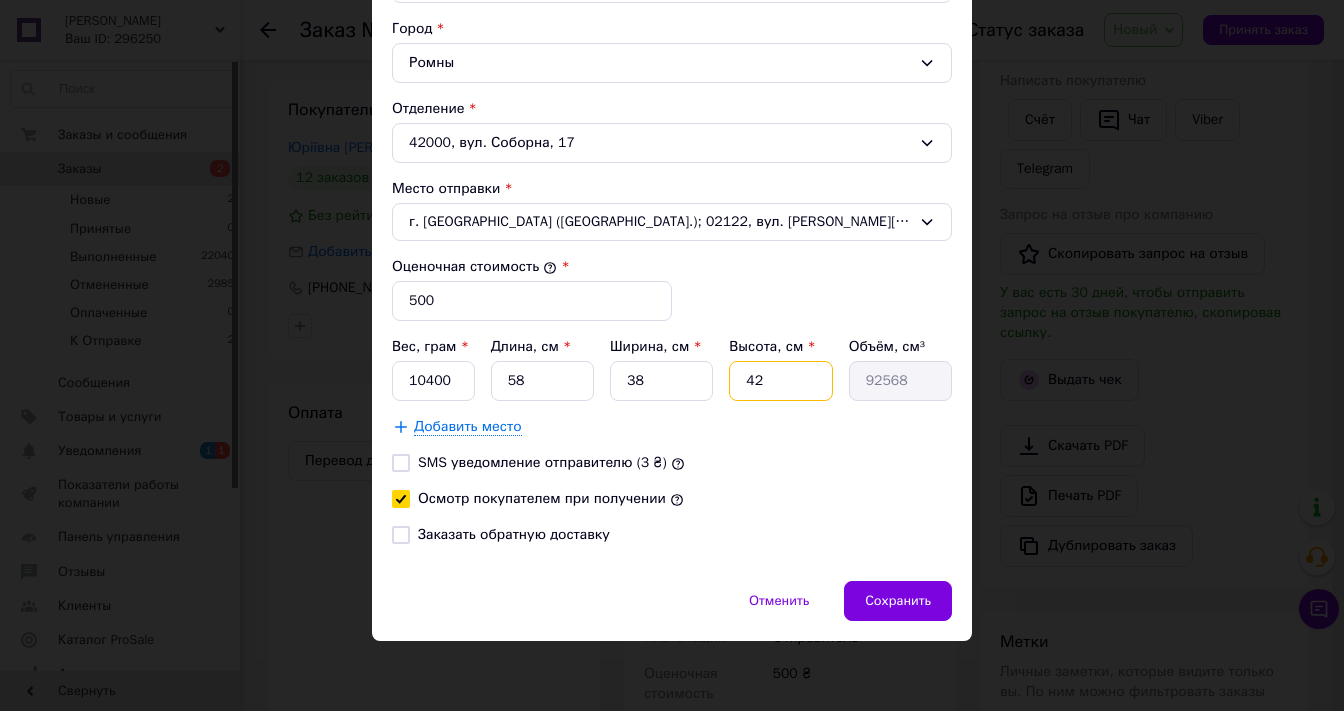 type on "4" 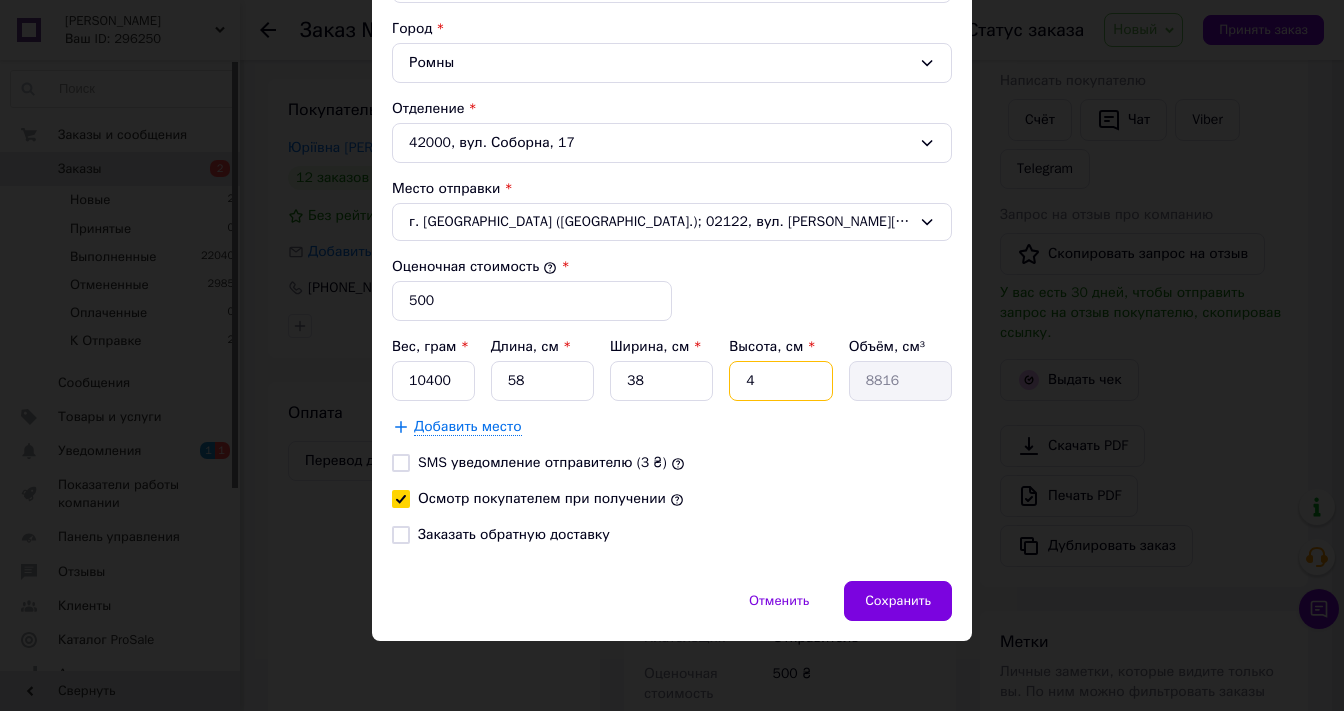 type 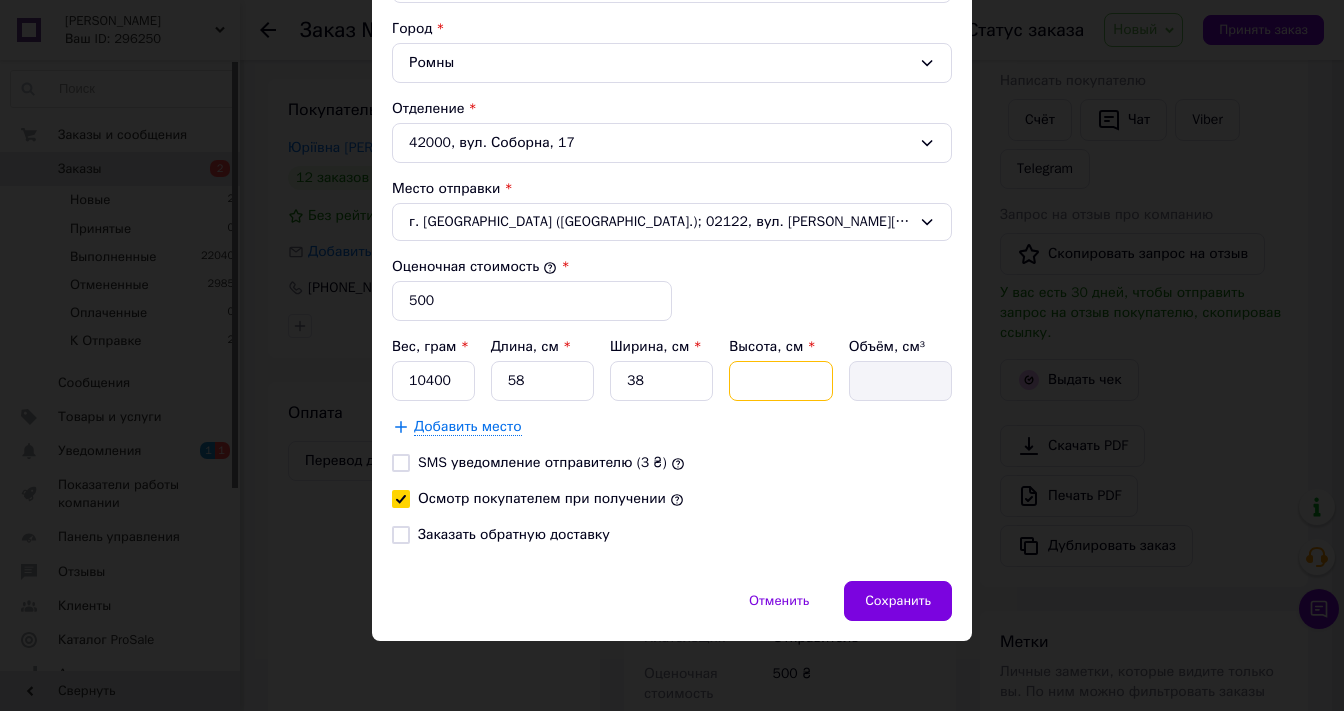 type on "5" 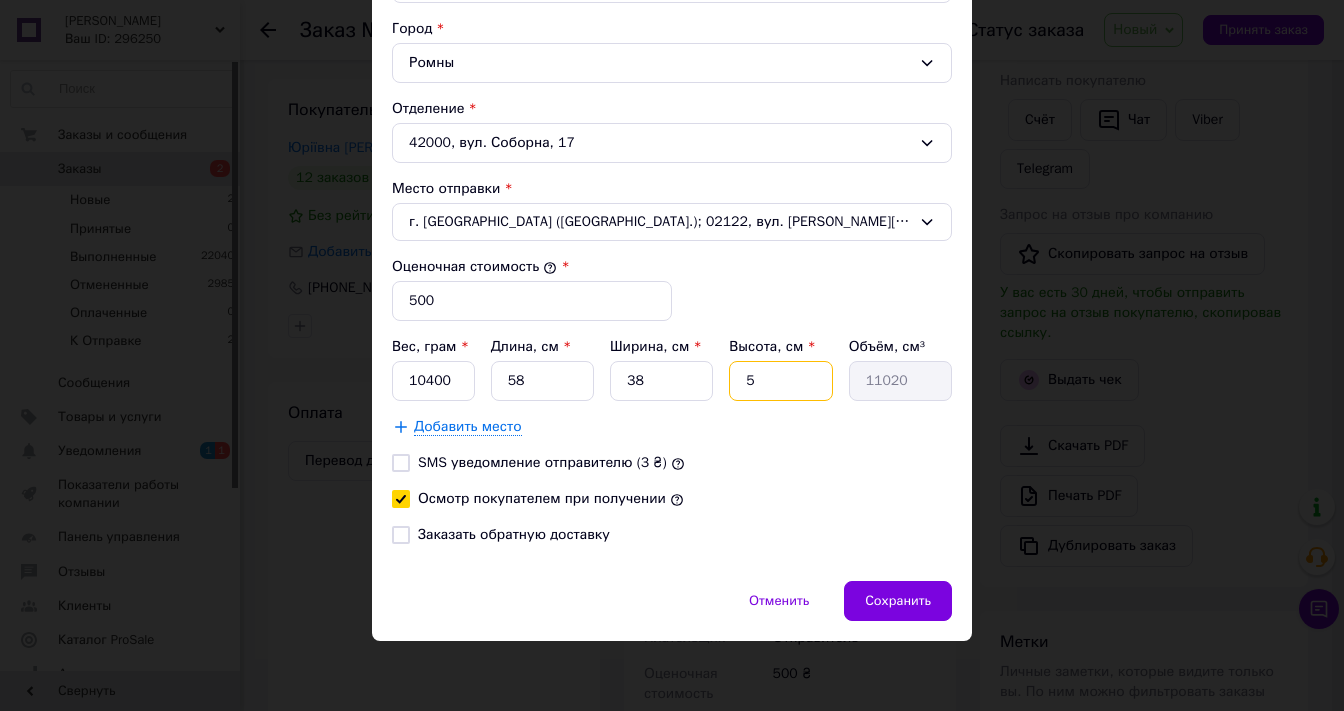 type 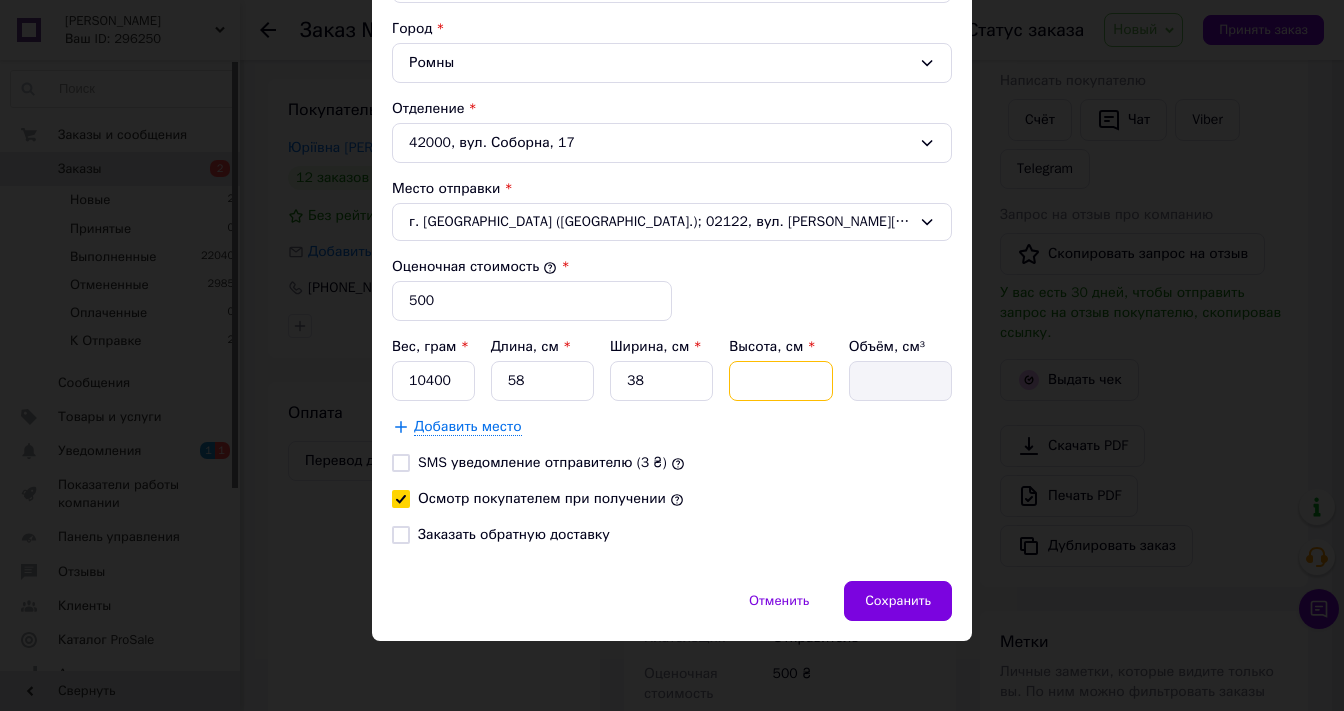 type on "6" 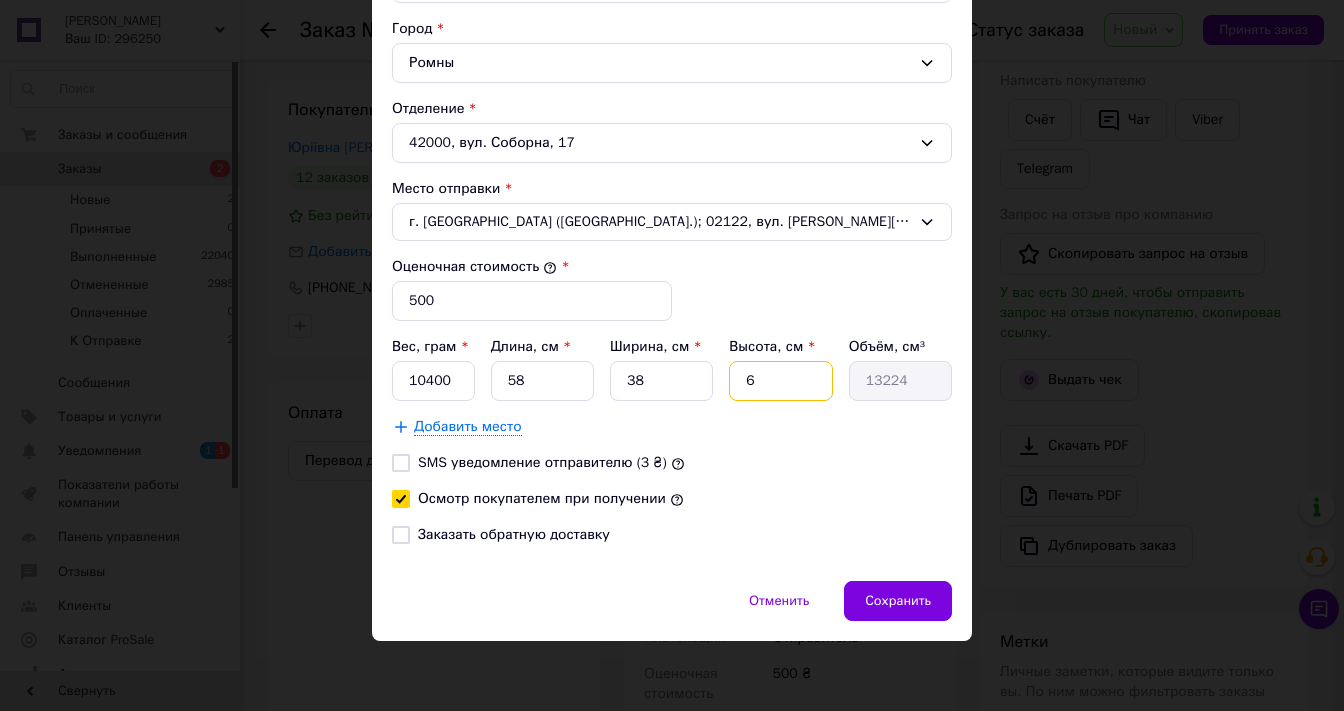 type on "63" 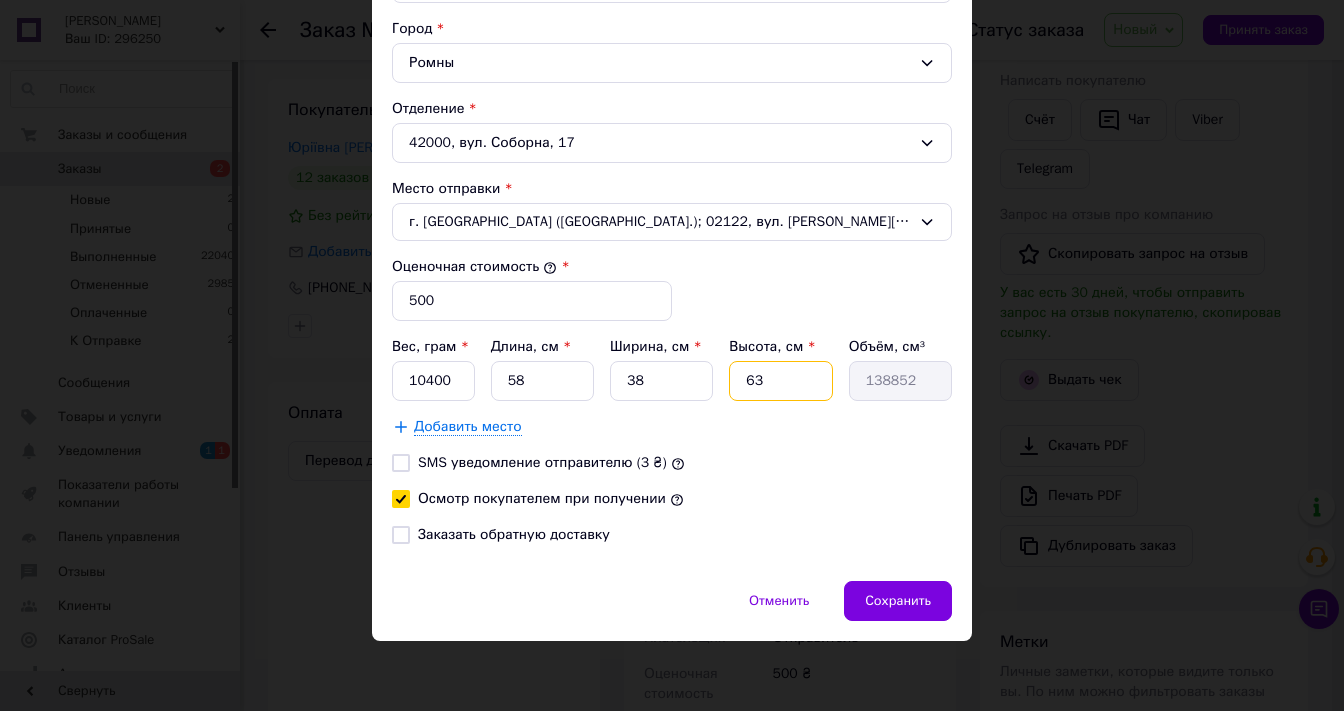 type on "6" 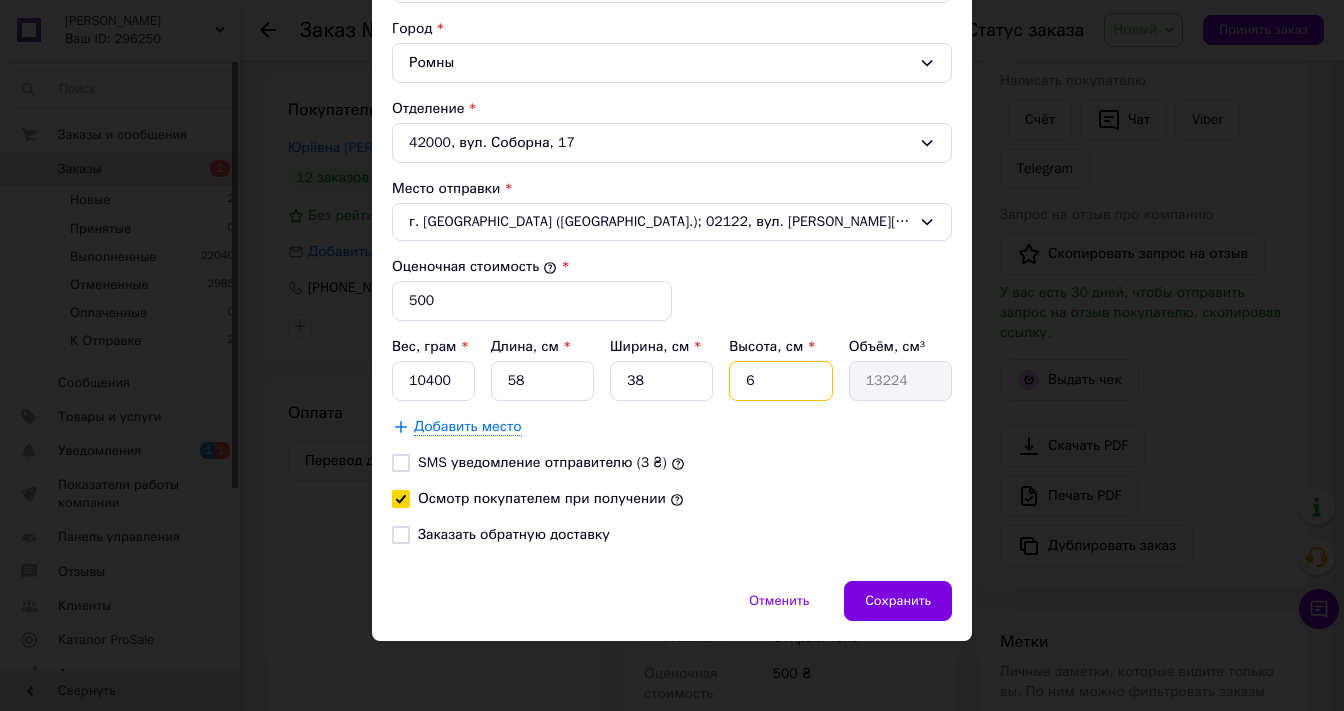 type 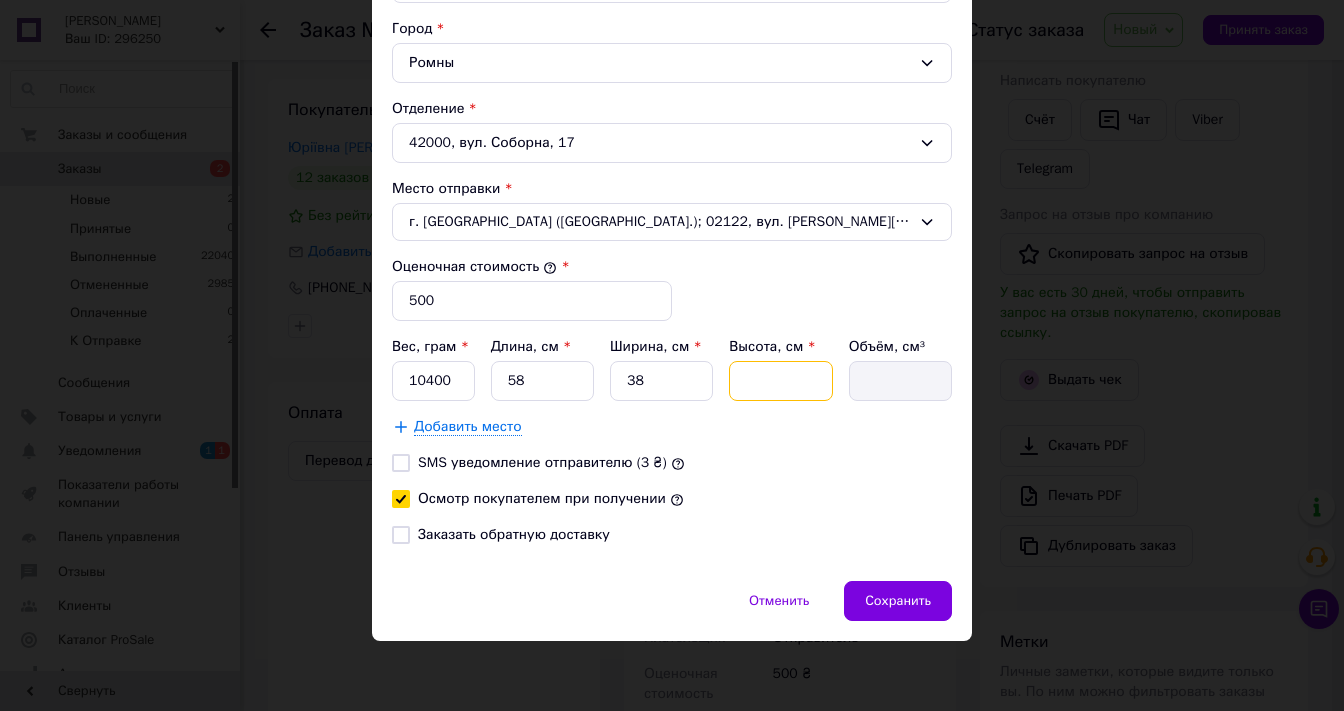 type on "5" 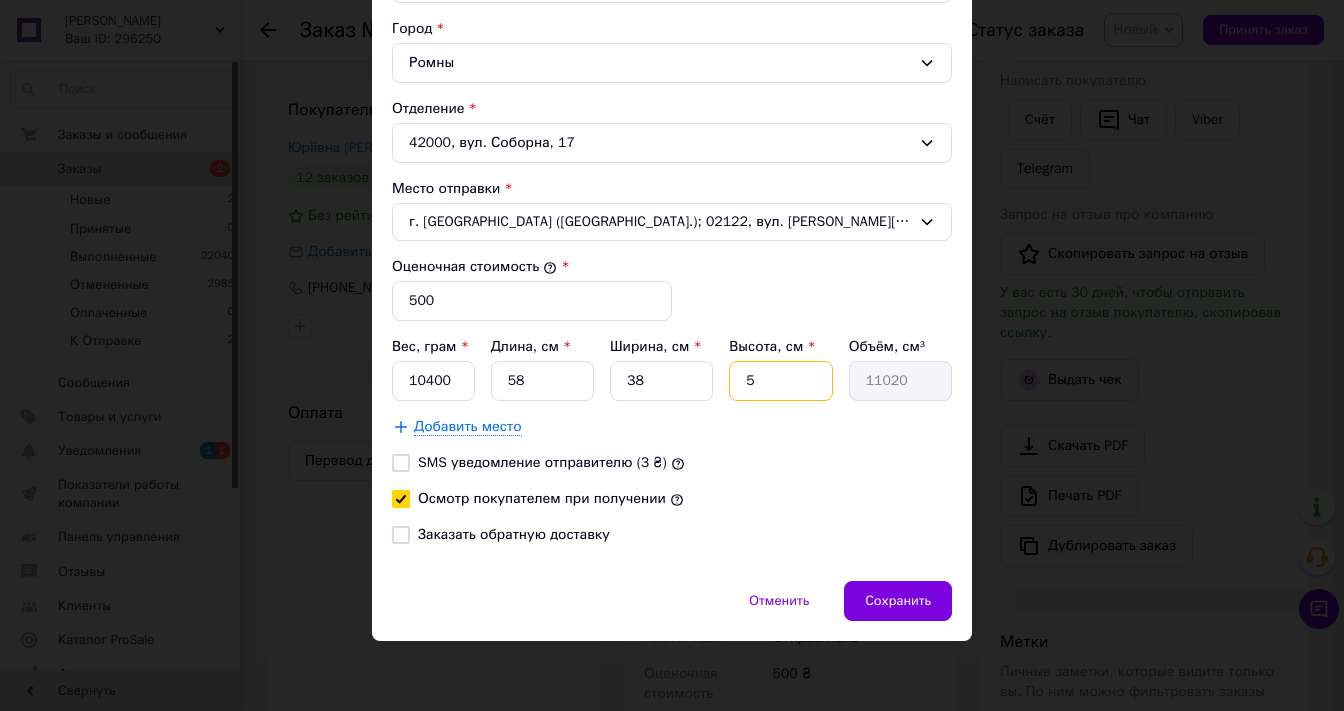 type on "59" 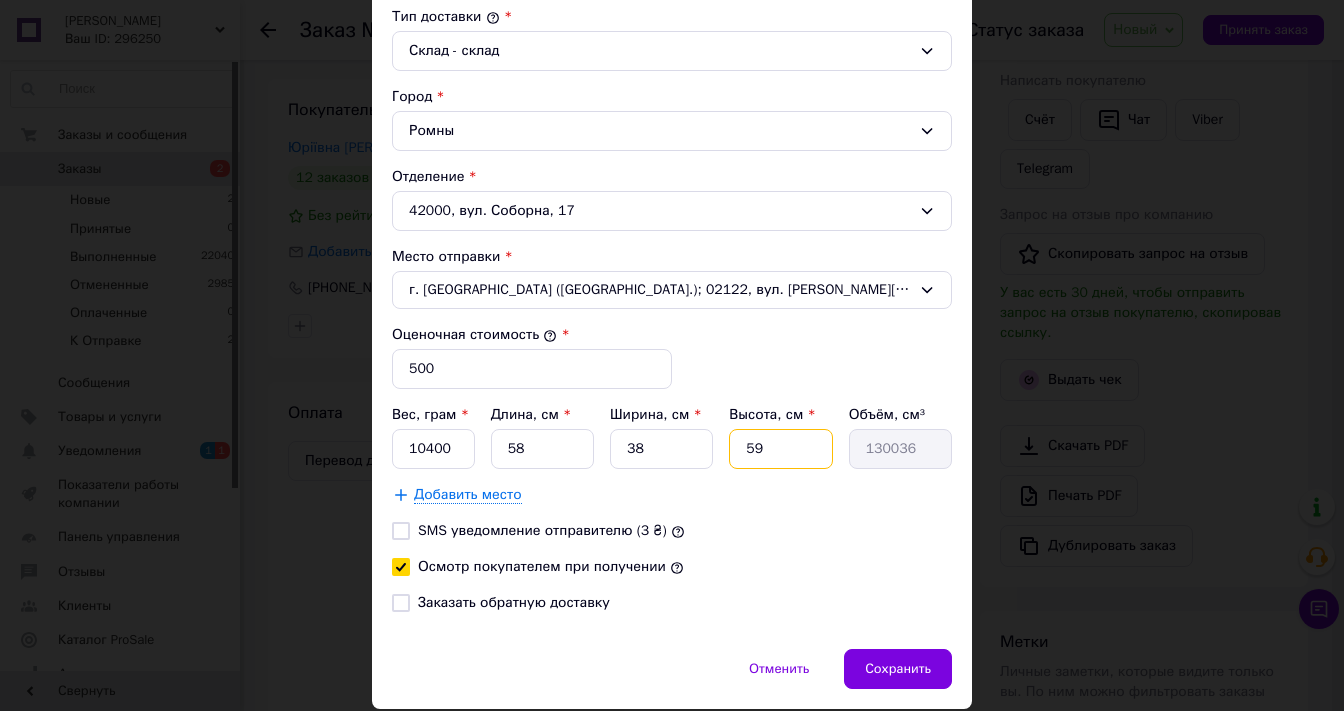 scroll, scrollTop: 527, scrollLeft: 0, axis: vertical 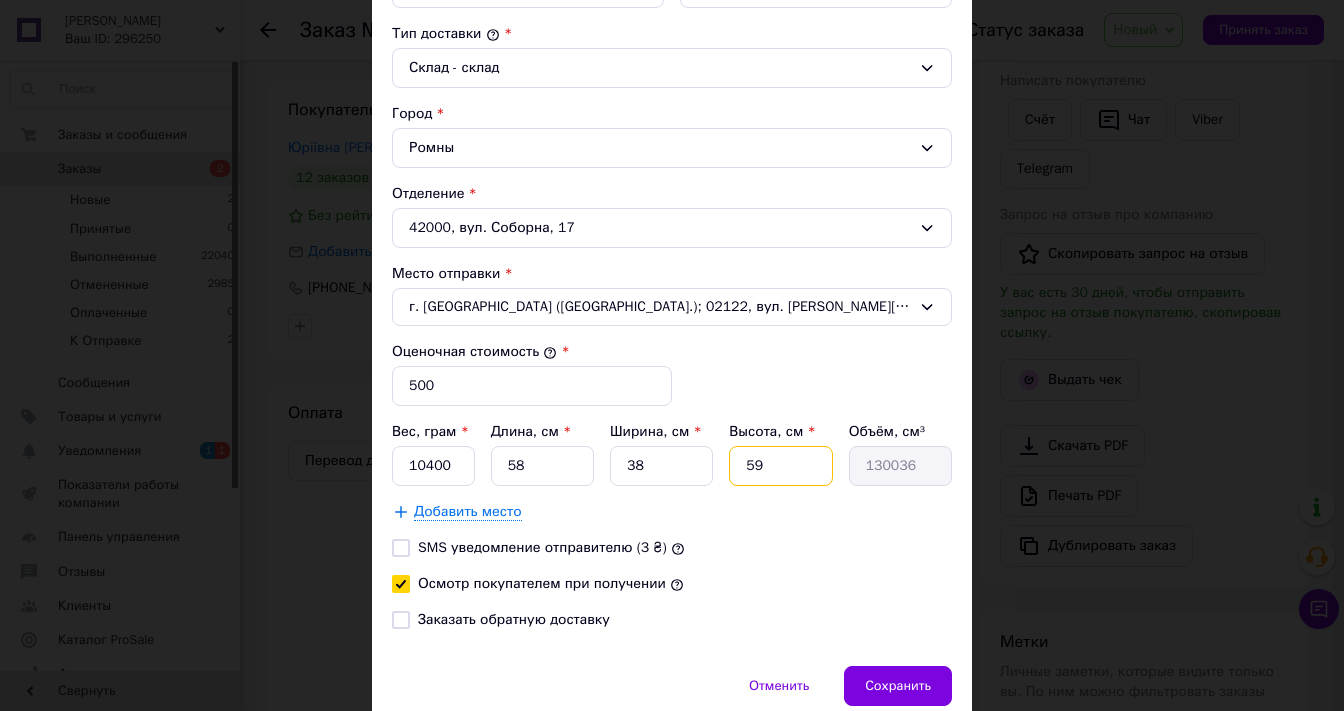 type on "59" 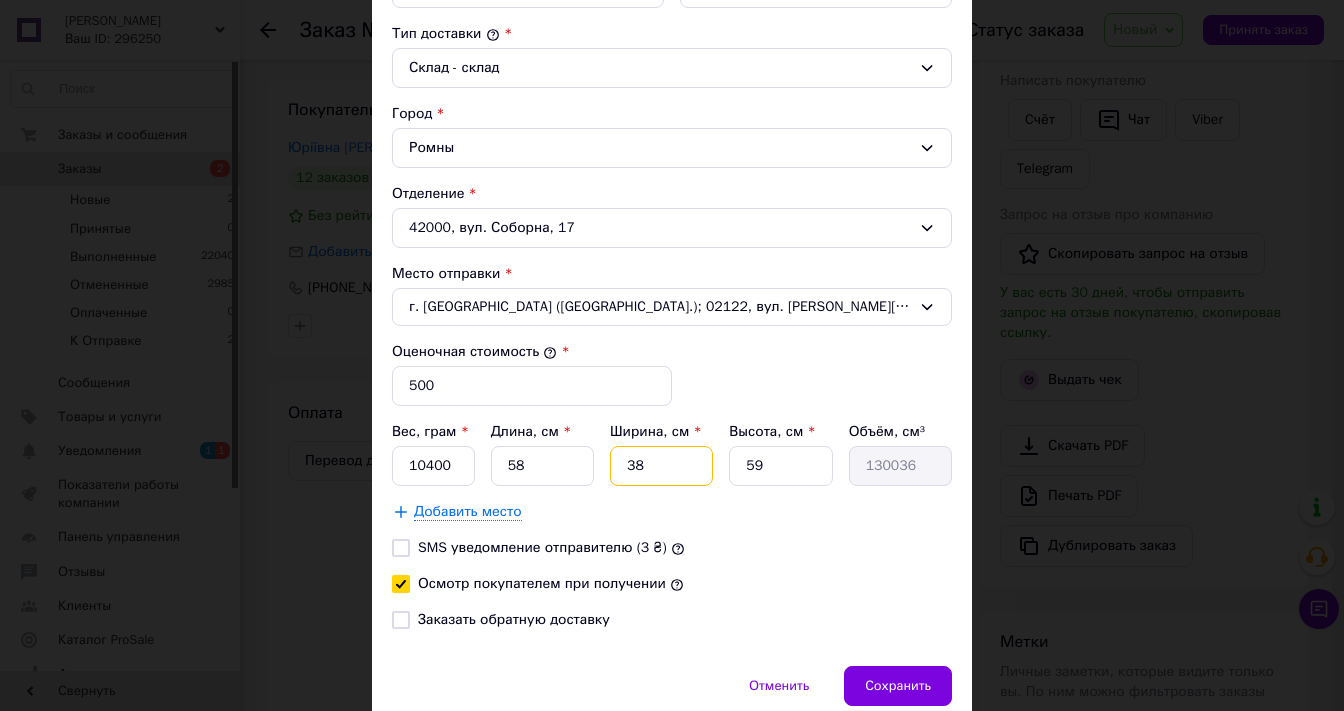 click on "38" at bounding box center (661, 466) 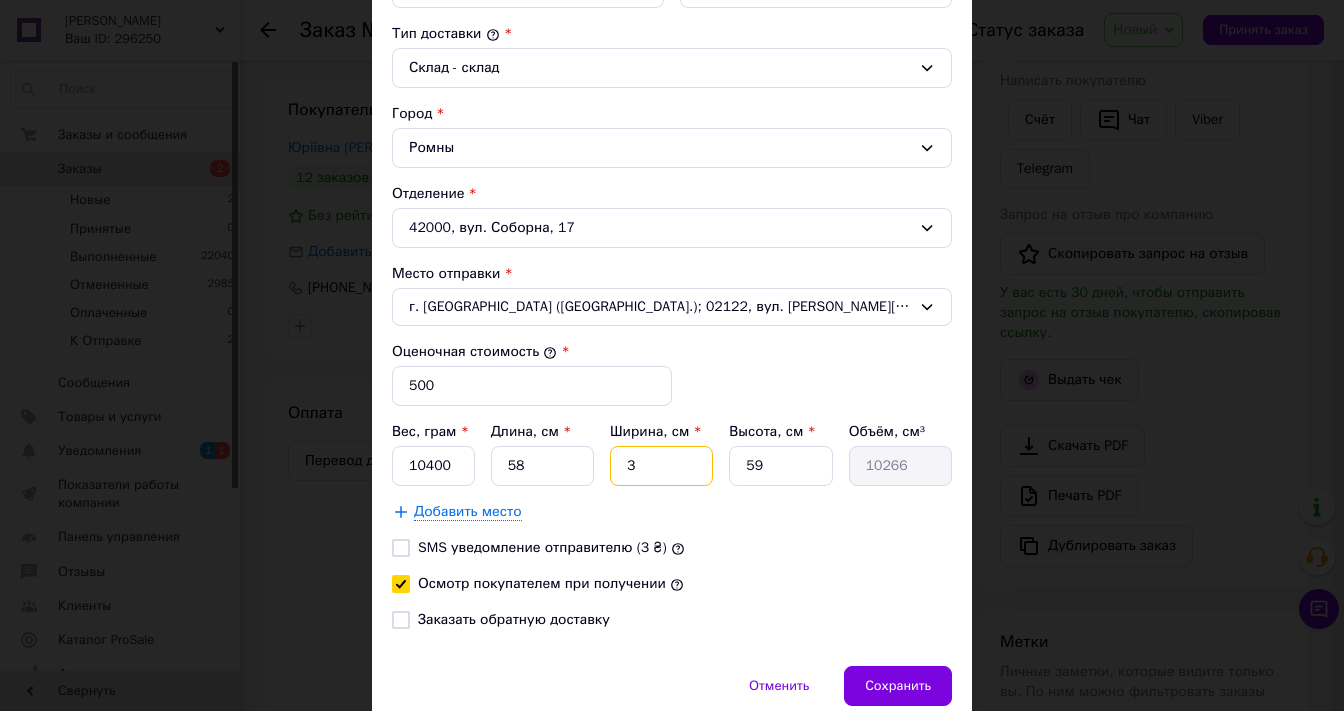 type on "36" 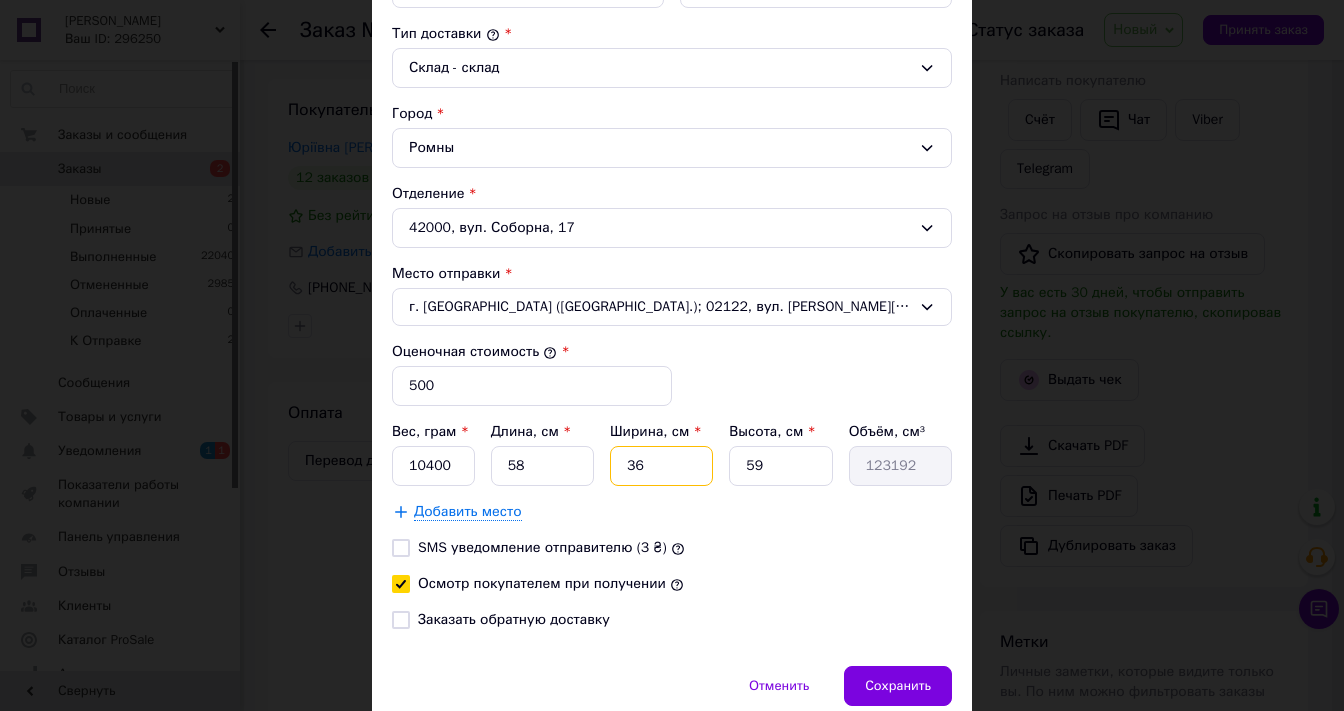 type on "36" 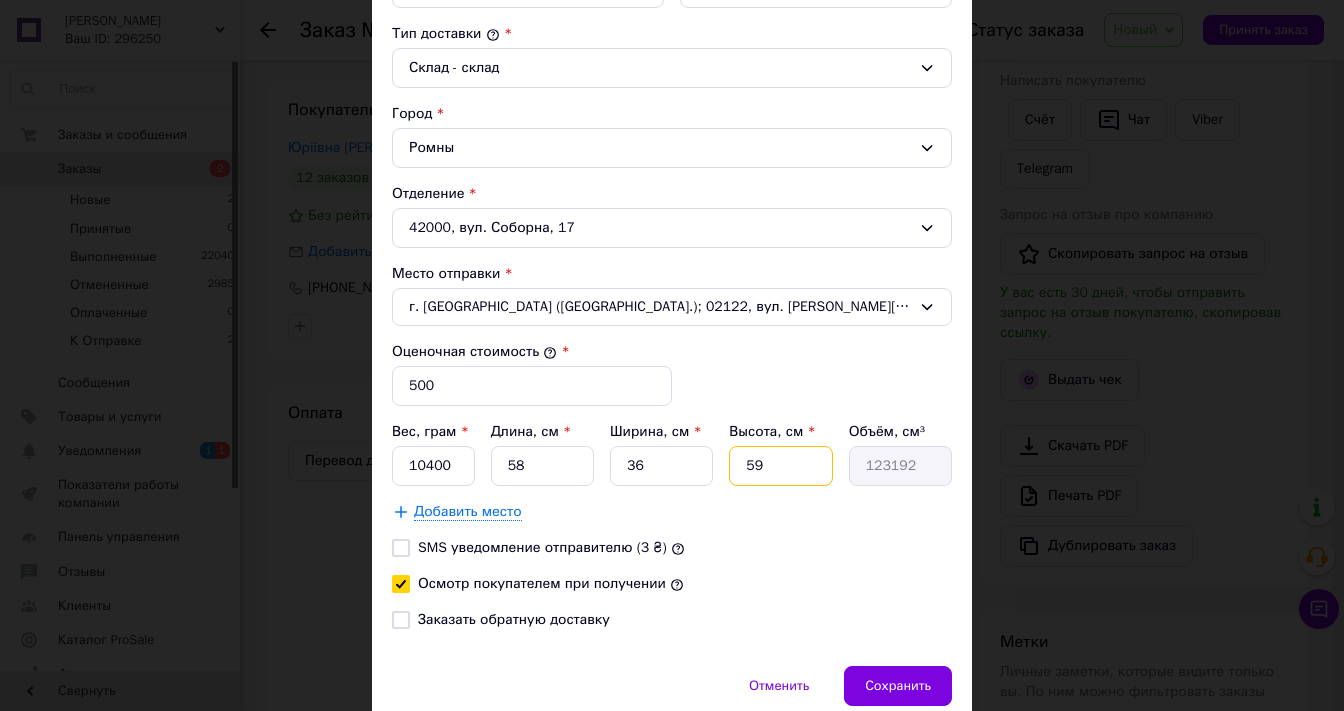 click on "59" at bounding box center [780, 466] 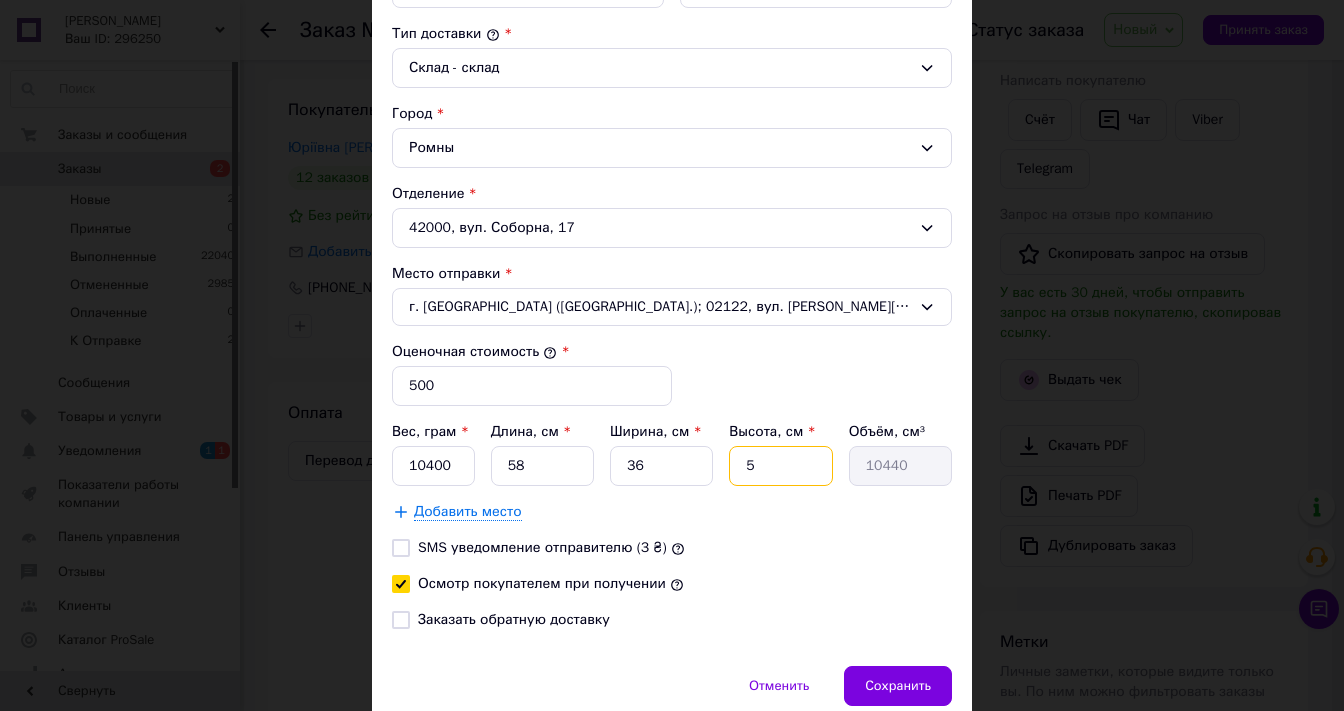 type on "57" 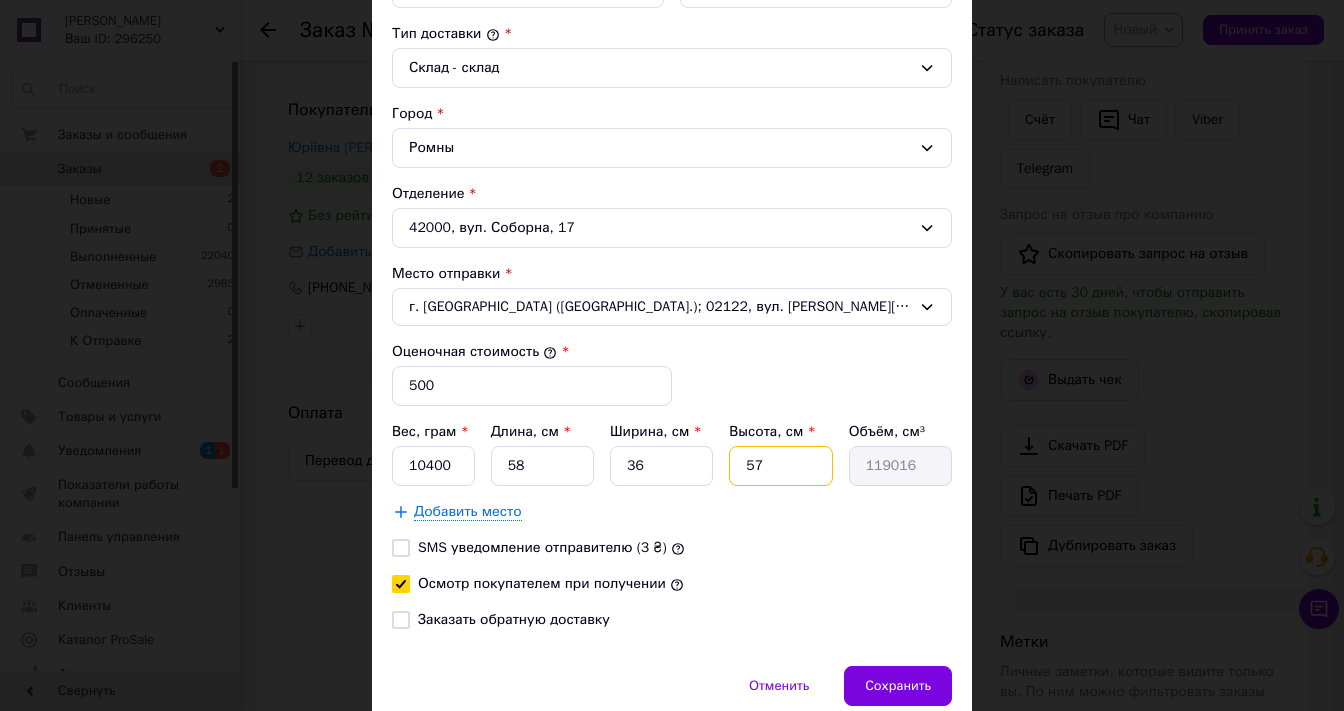type on "5" 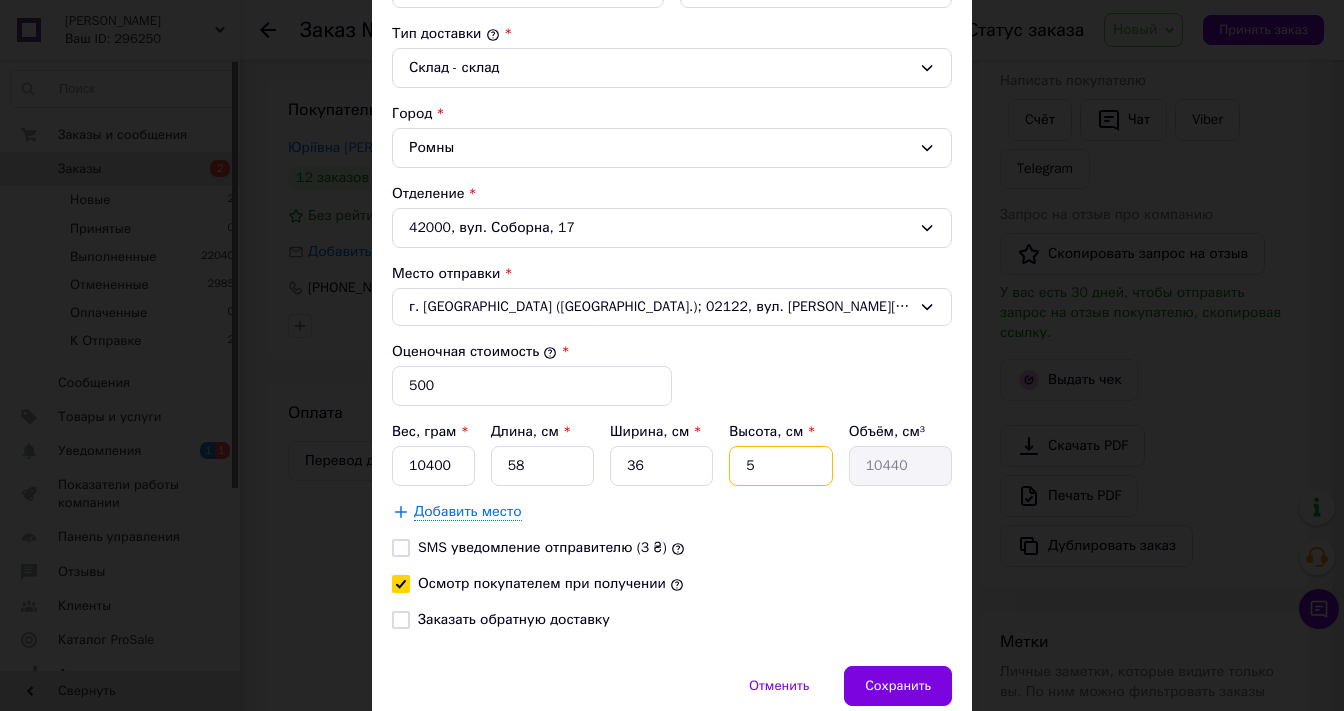 type on "59" 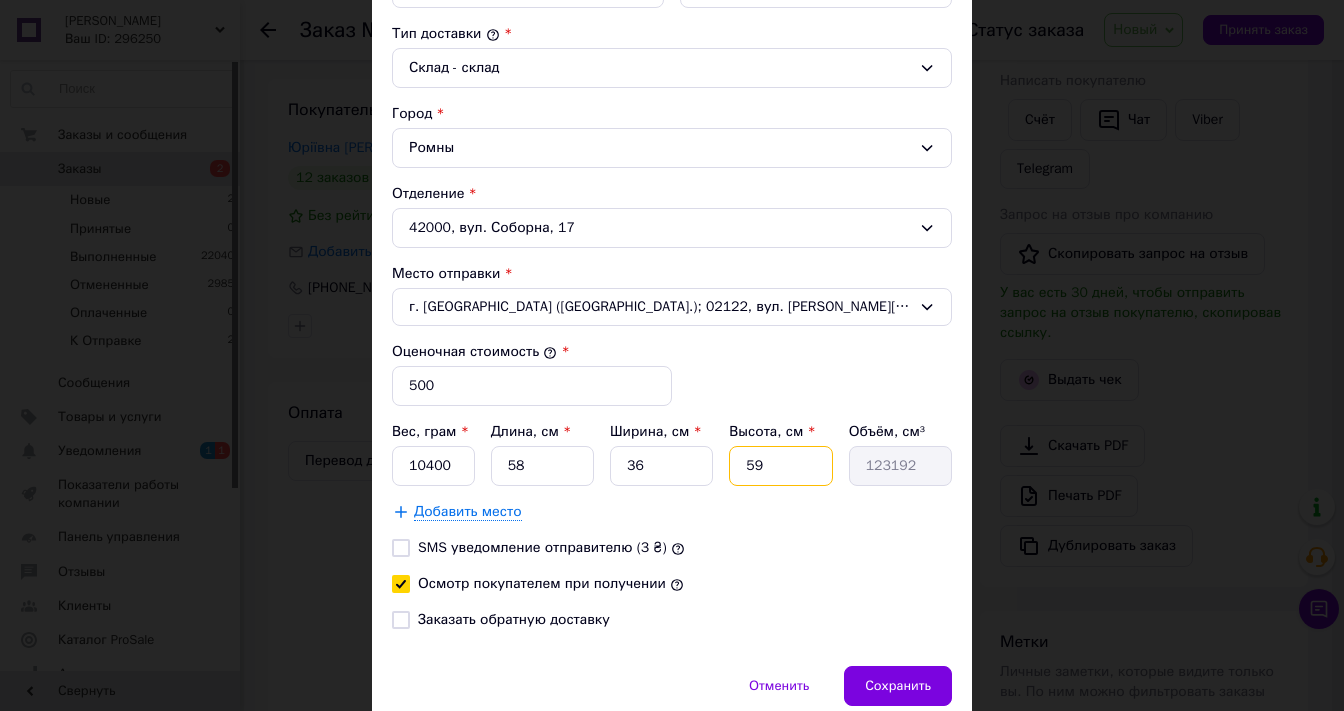 type on "5" 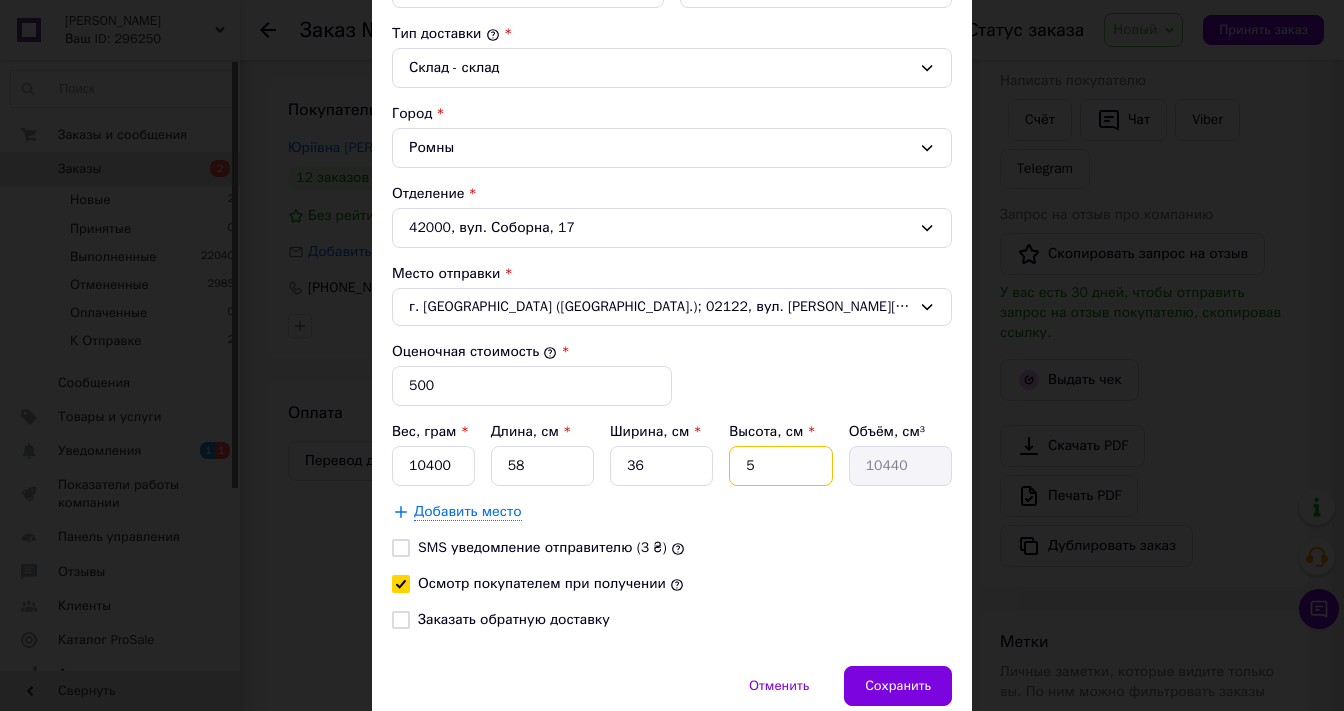 type on "58" 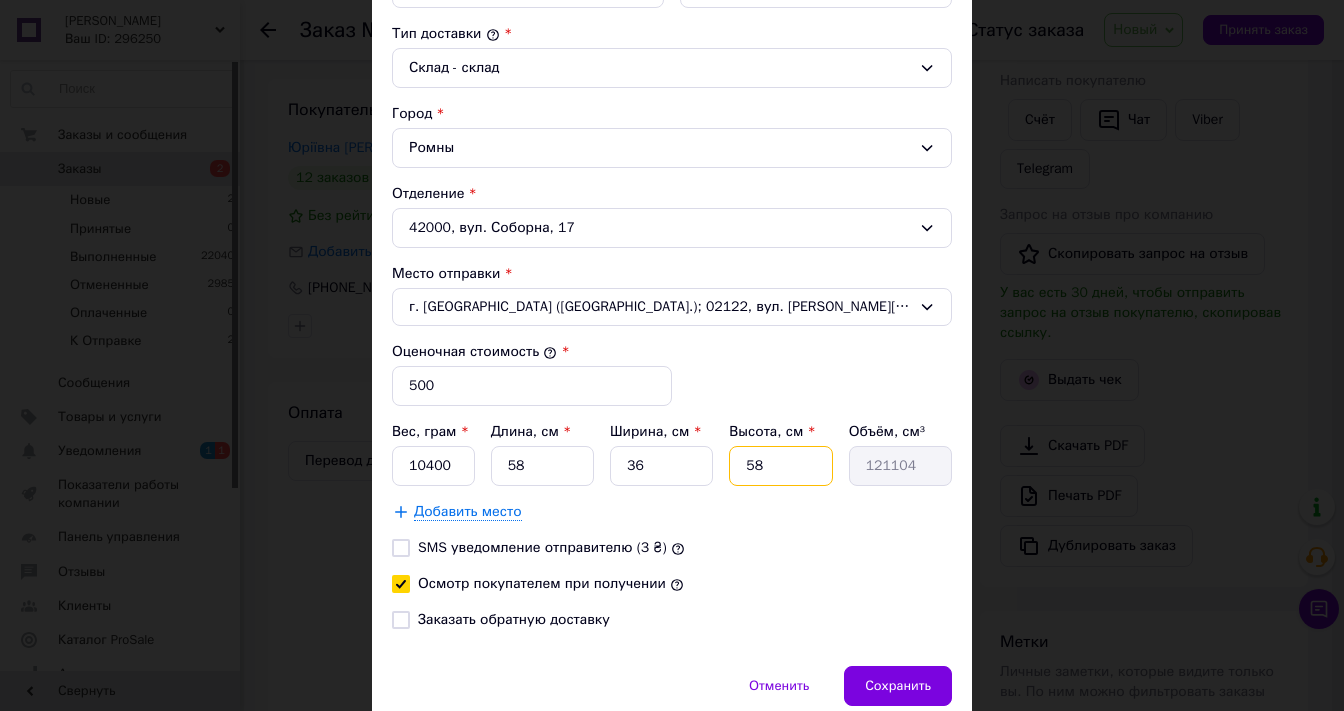type on "58" 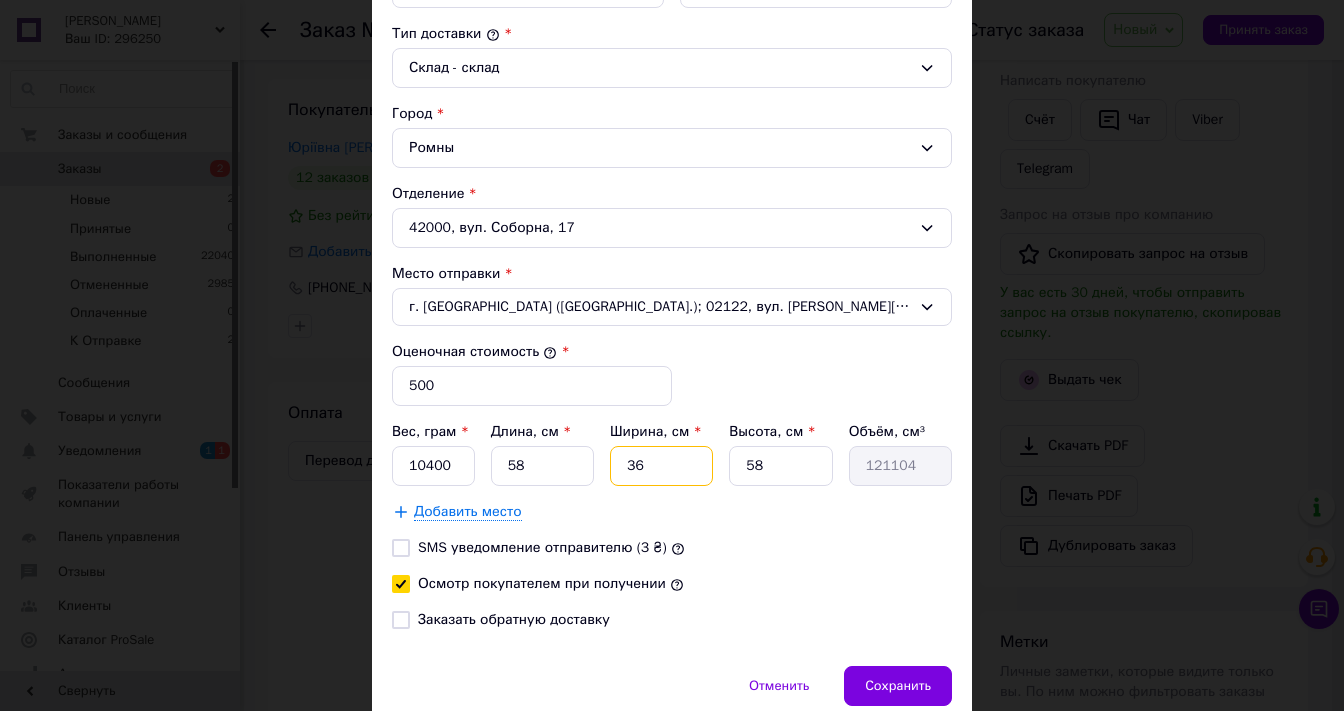 click on "36" at bounding box center [661, 466] 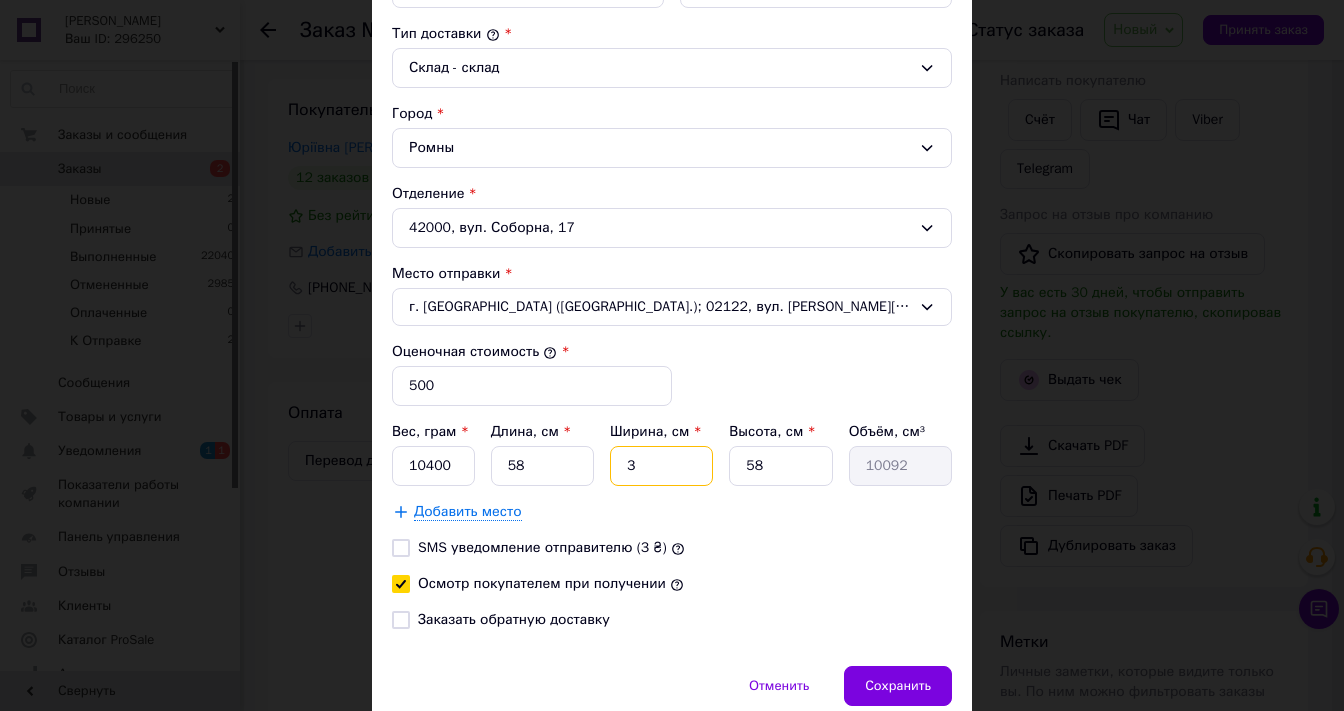 type on "35" 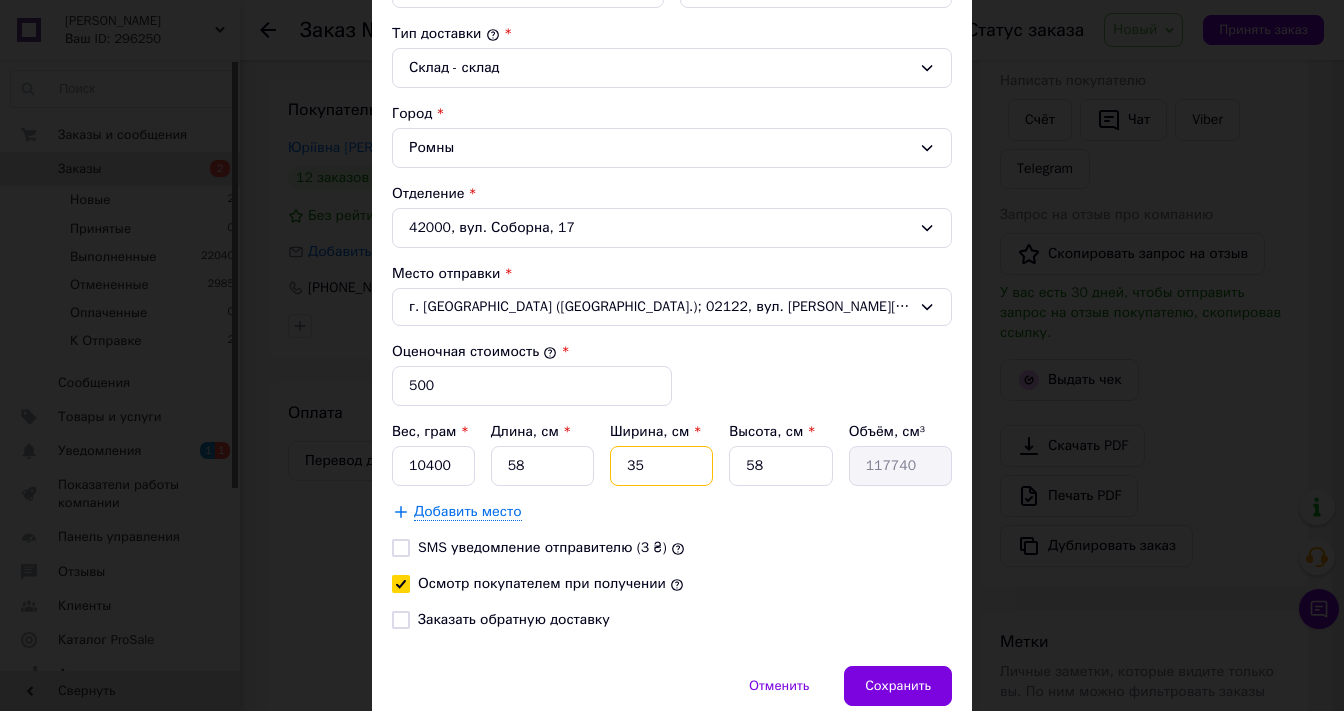 type on "35" 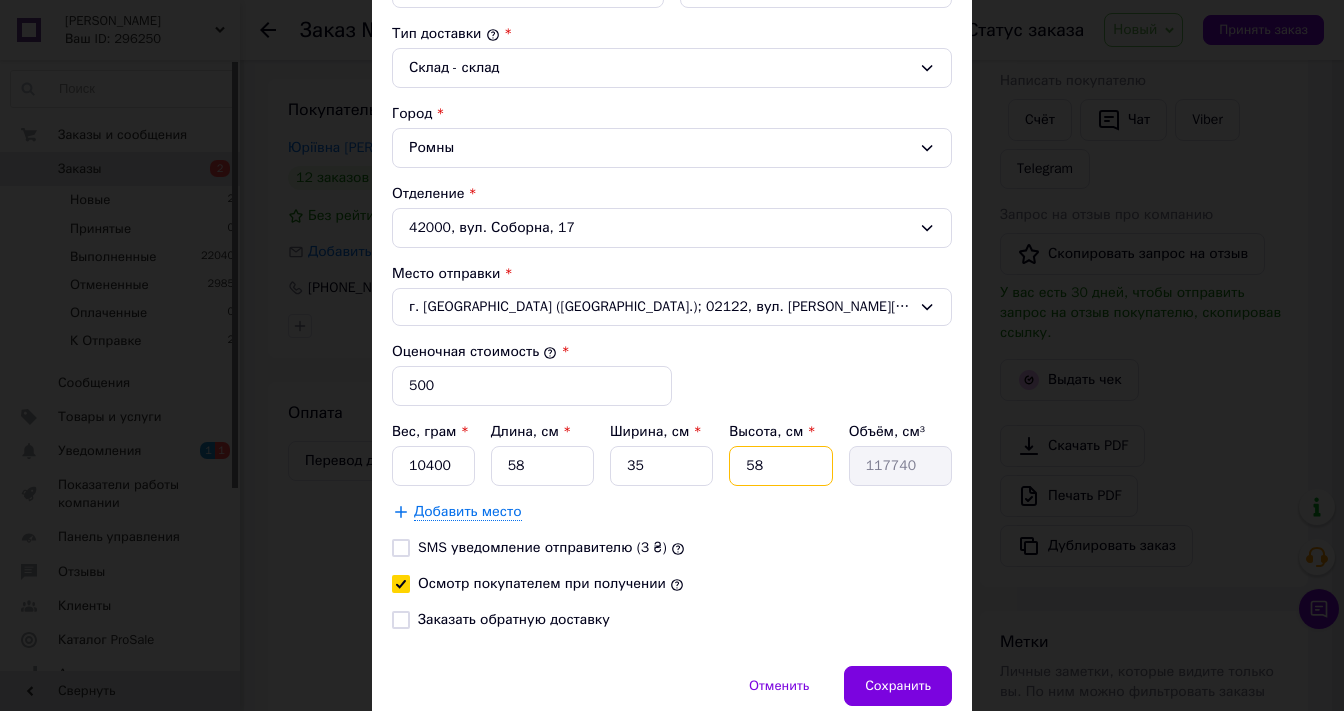 click on "58" at bounding box center [780, 466] 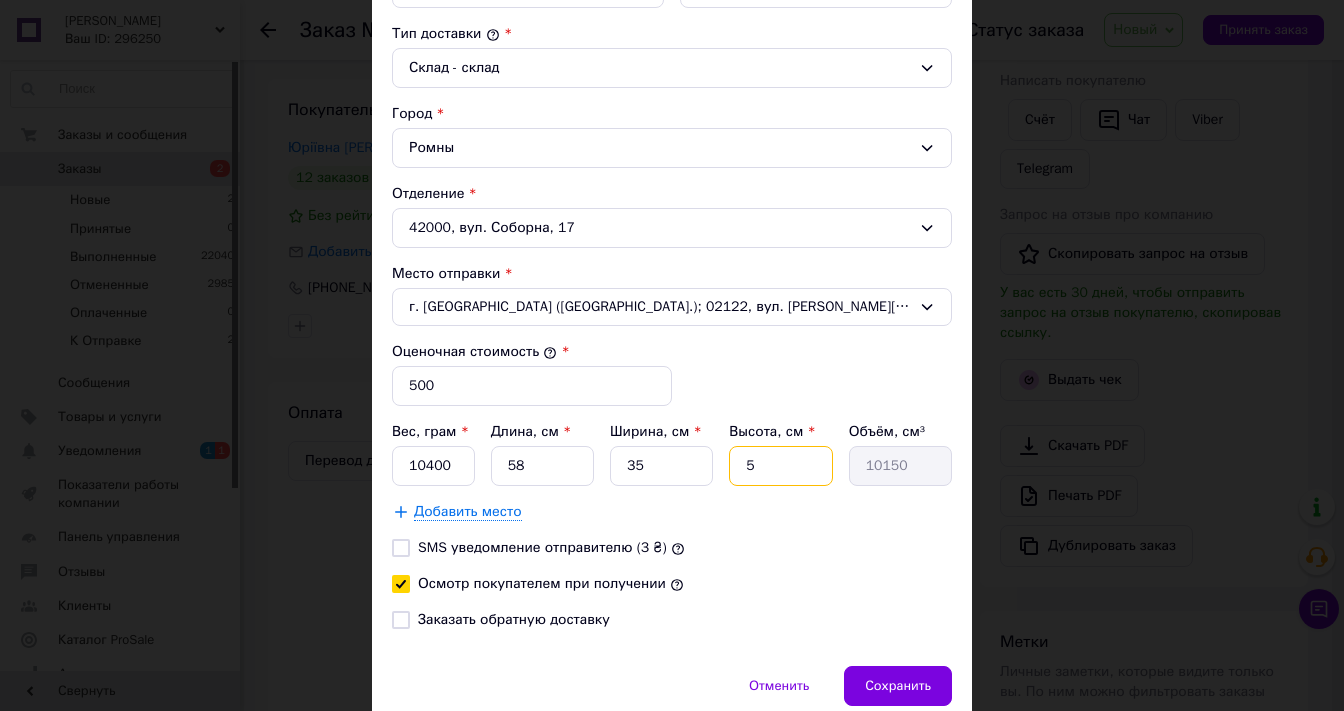 type on "59" 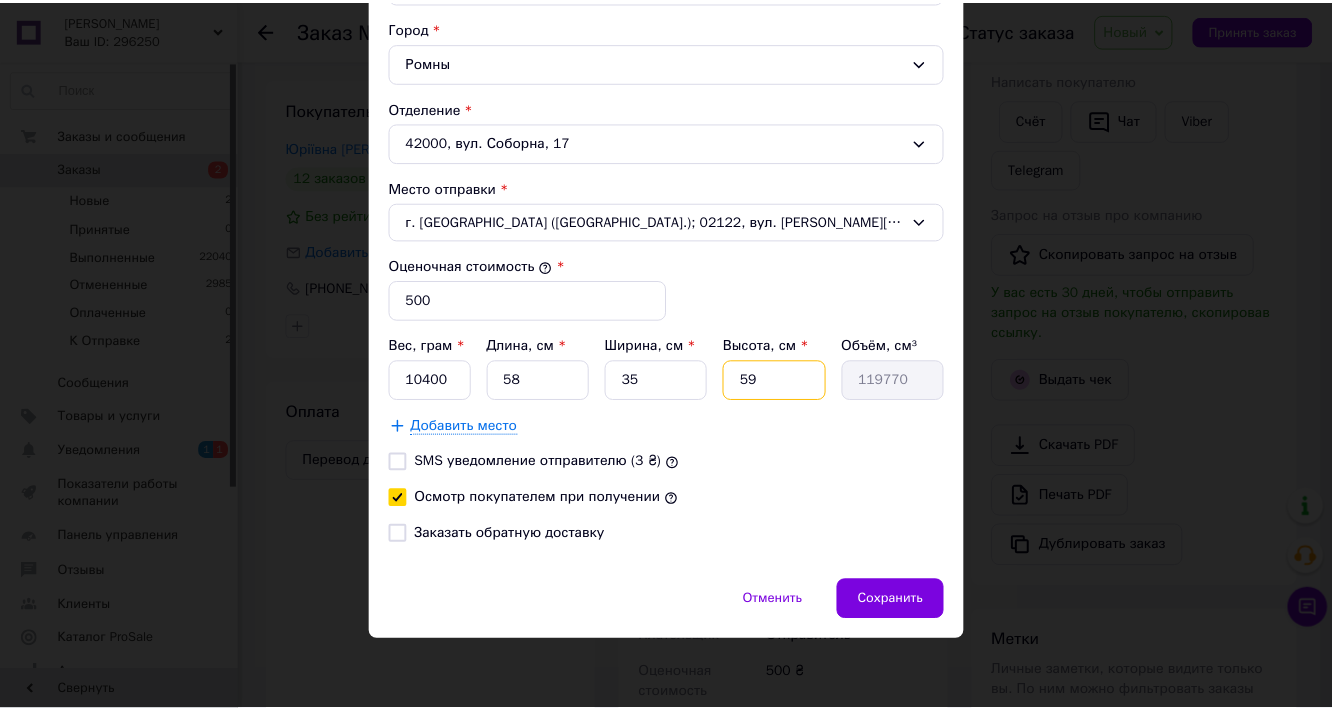 scroll, scrollTop: 767, scrollLeft: 0, axis: vertical 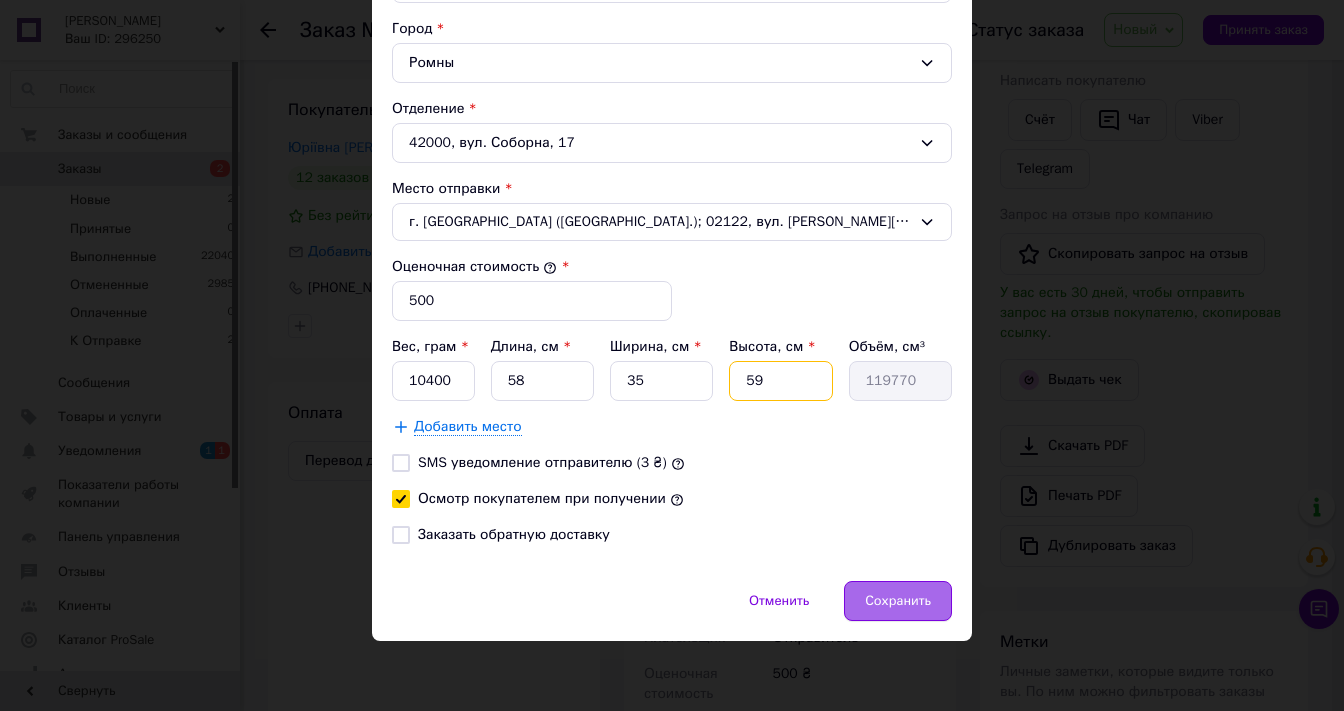 type on "59" 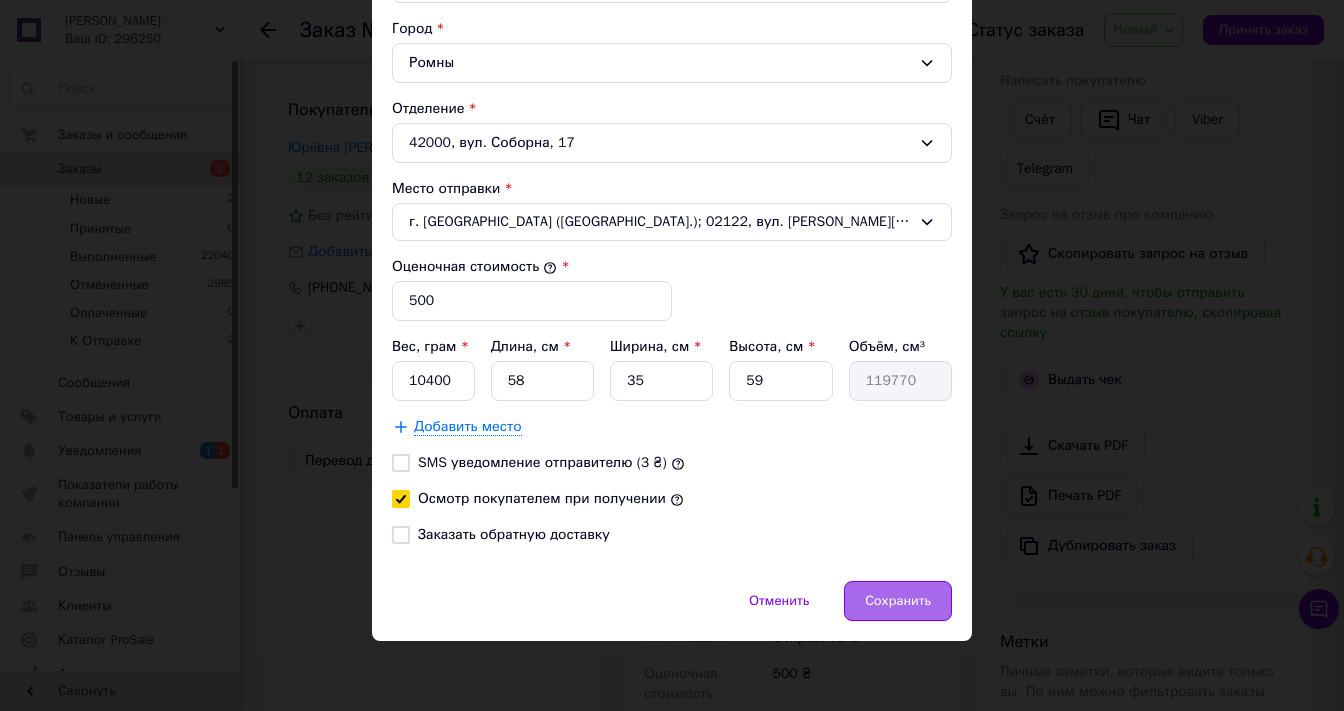 click on "Сохранить" at bounding box center (898, 601) 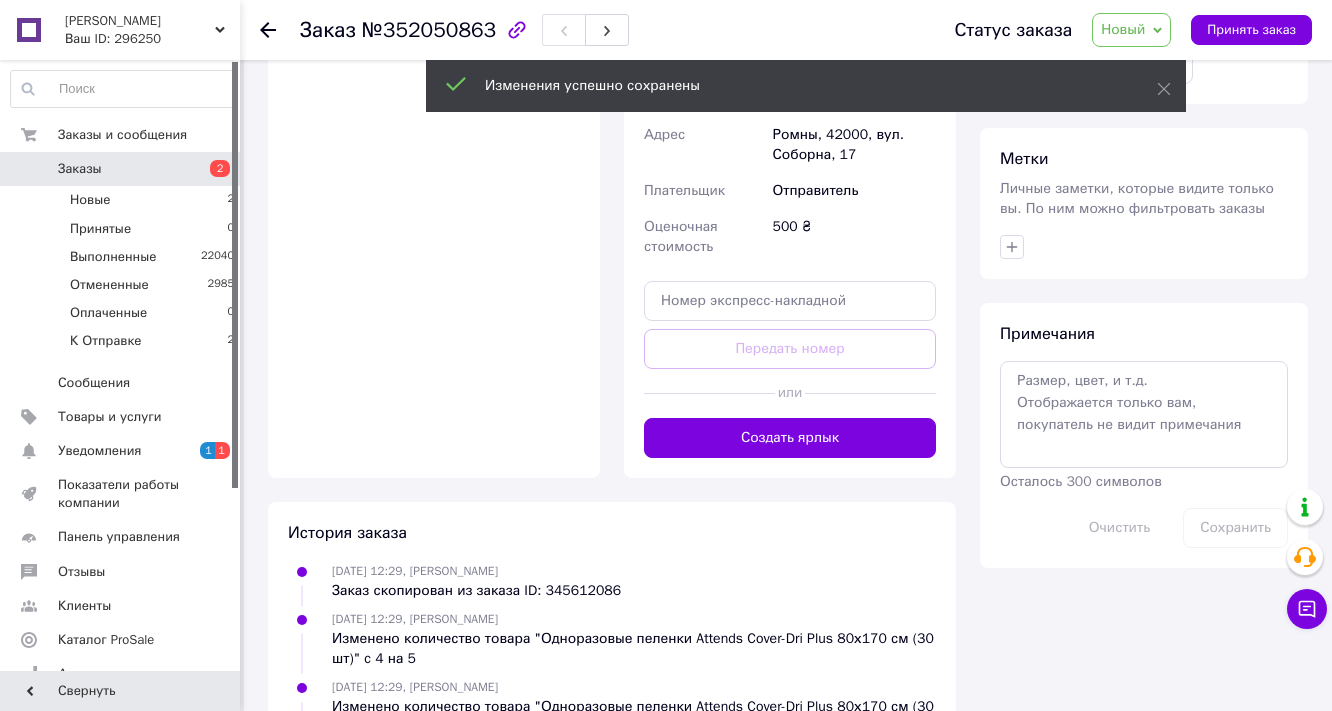 scroll, scrollTop: 800, scrollLeft: 0, axis: vertical 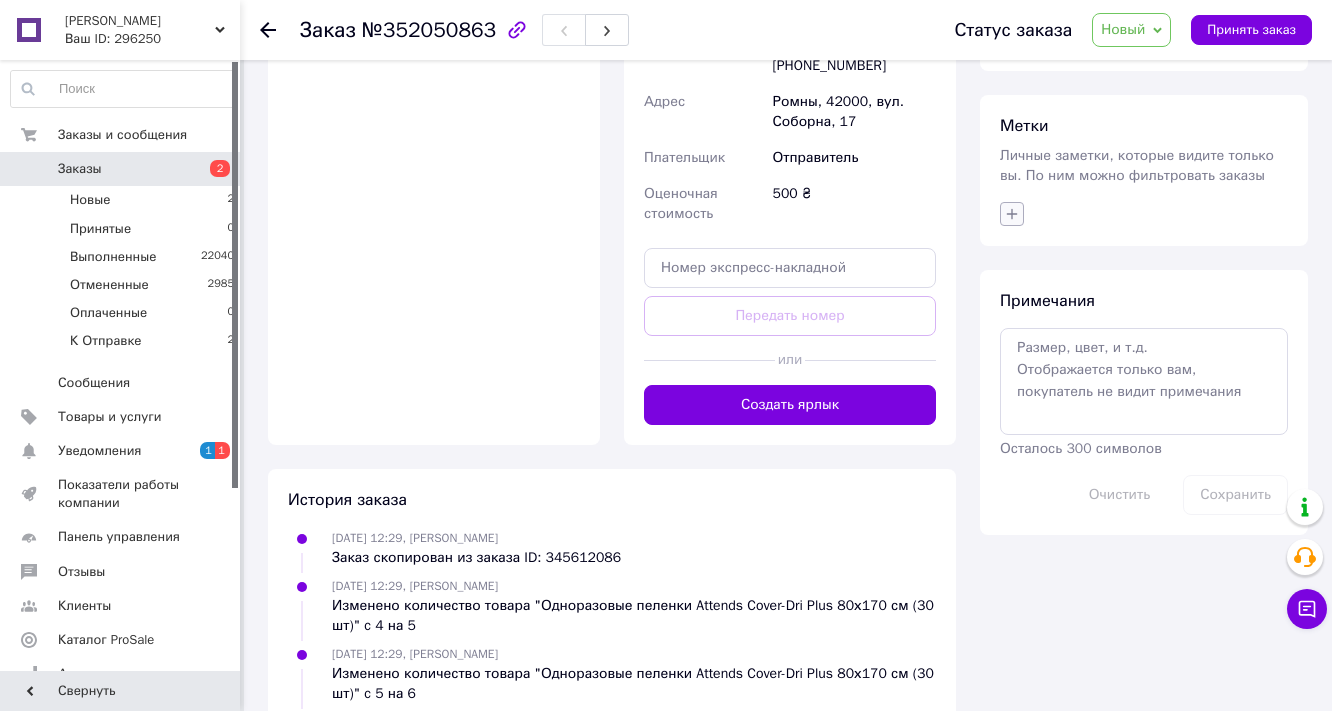 click 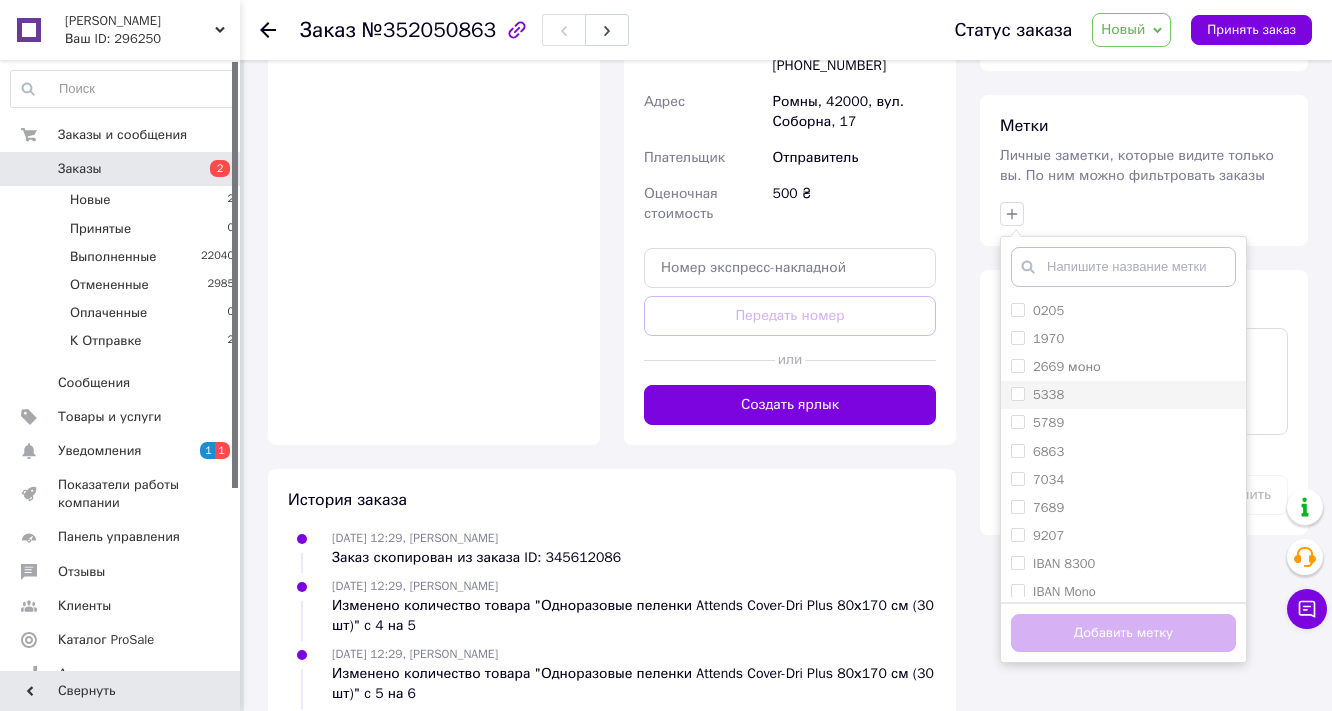 click on "5338" at bounding box center [1017, 393] 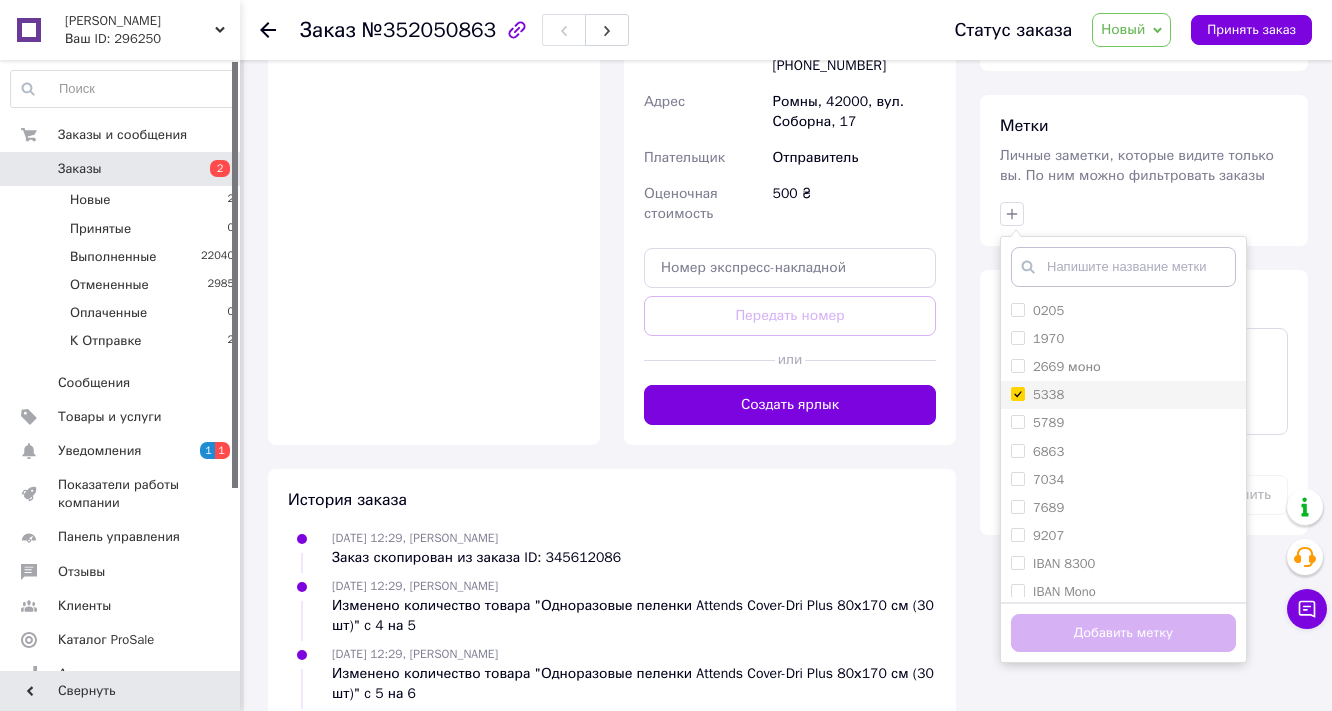 checkbox on "true" 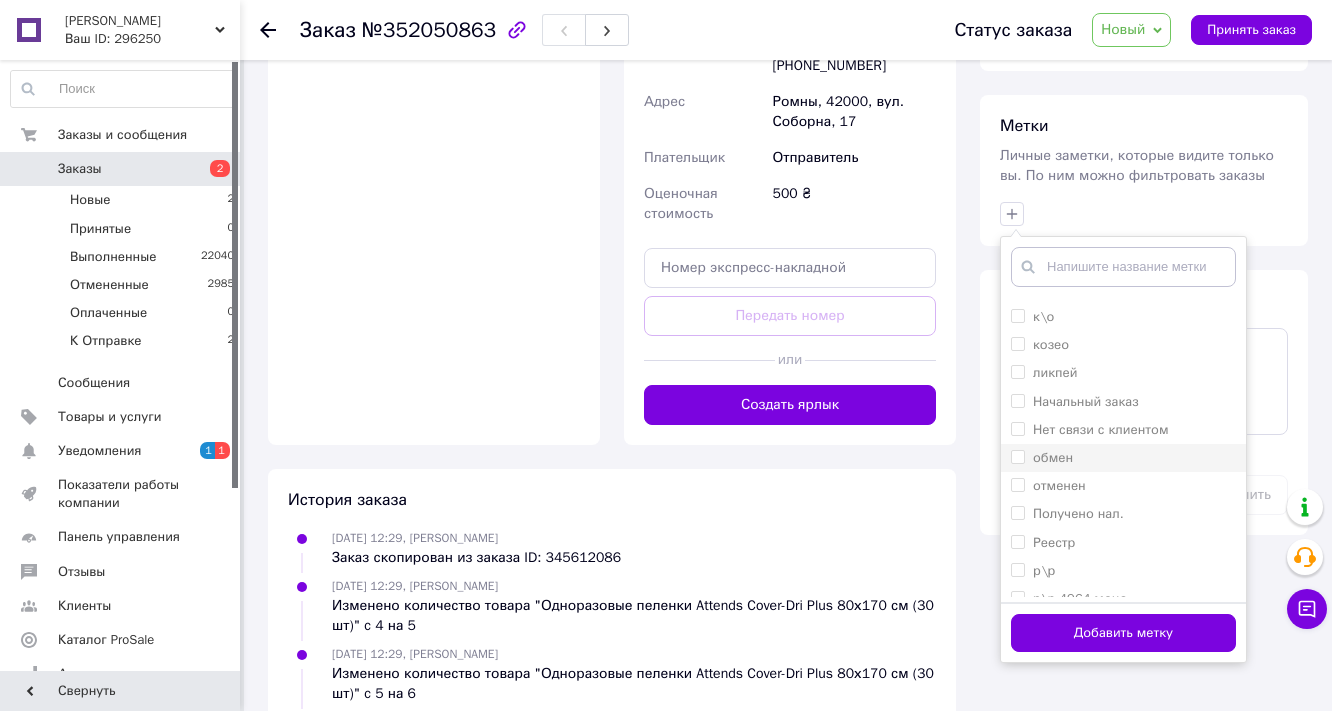 scroll, scrollTop: 376, scrollLeft: 0, axis: vertical 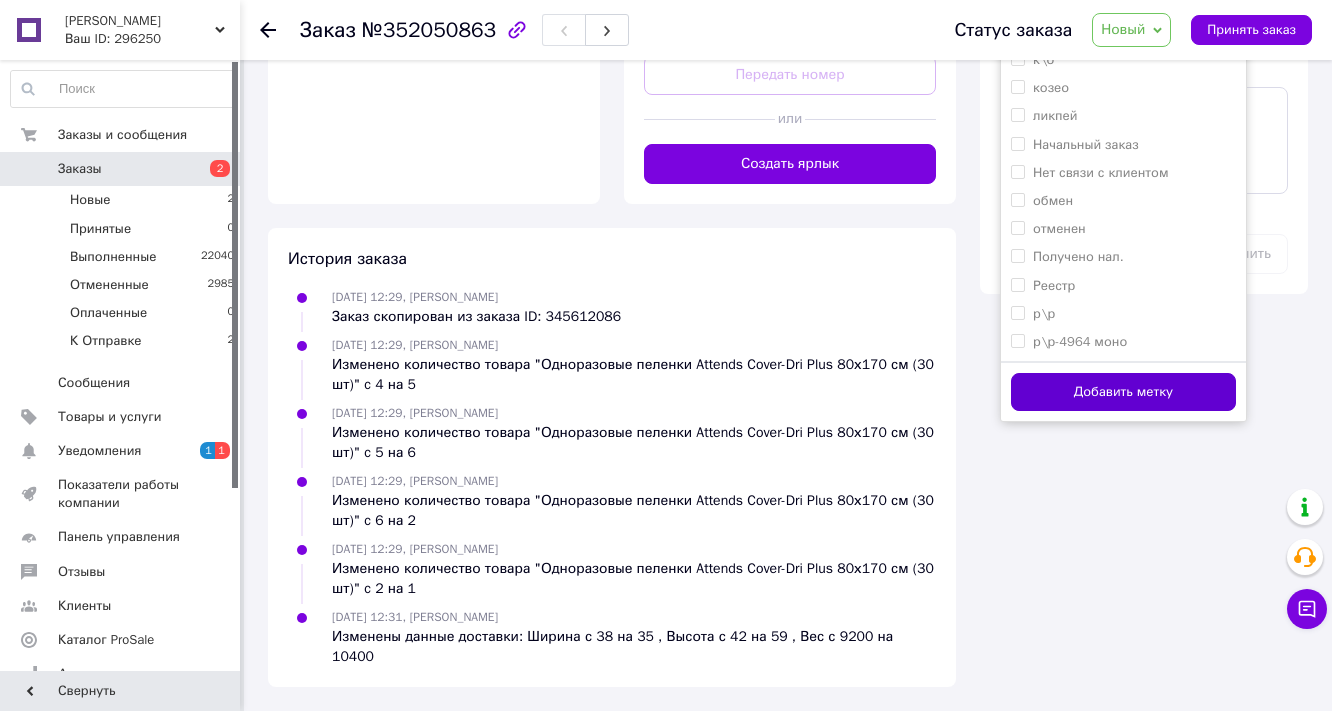 click on "Добавить метку" at bounding box center [1123, 392] 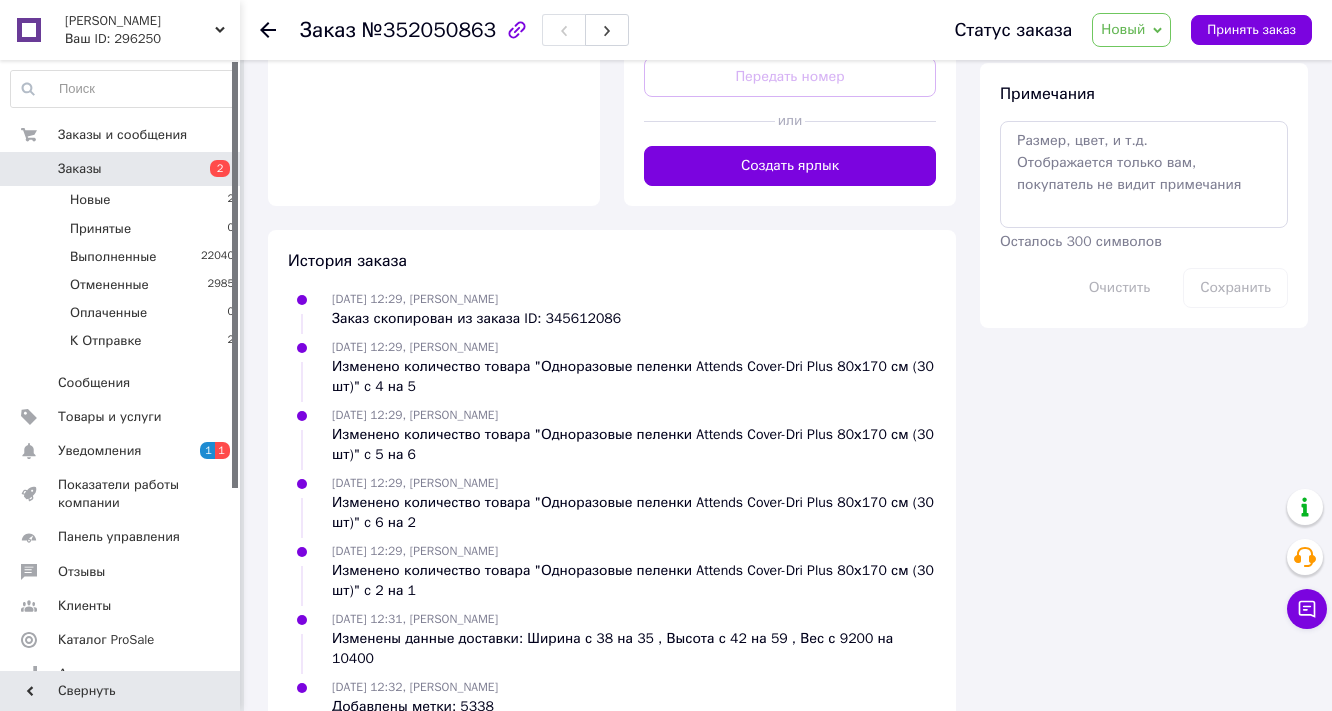 scroll, scrollTop: 1040, scrollLeft: 0, axis: vertical 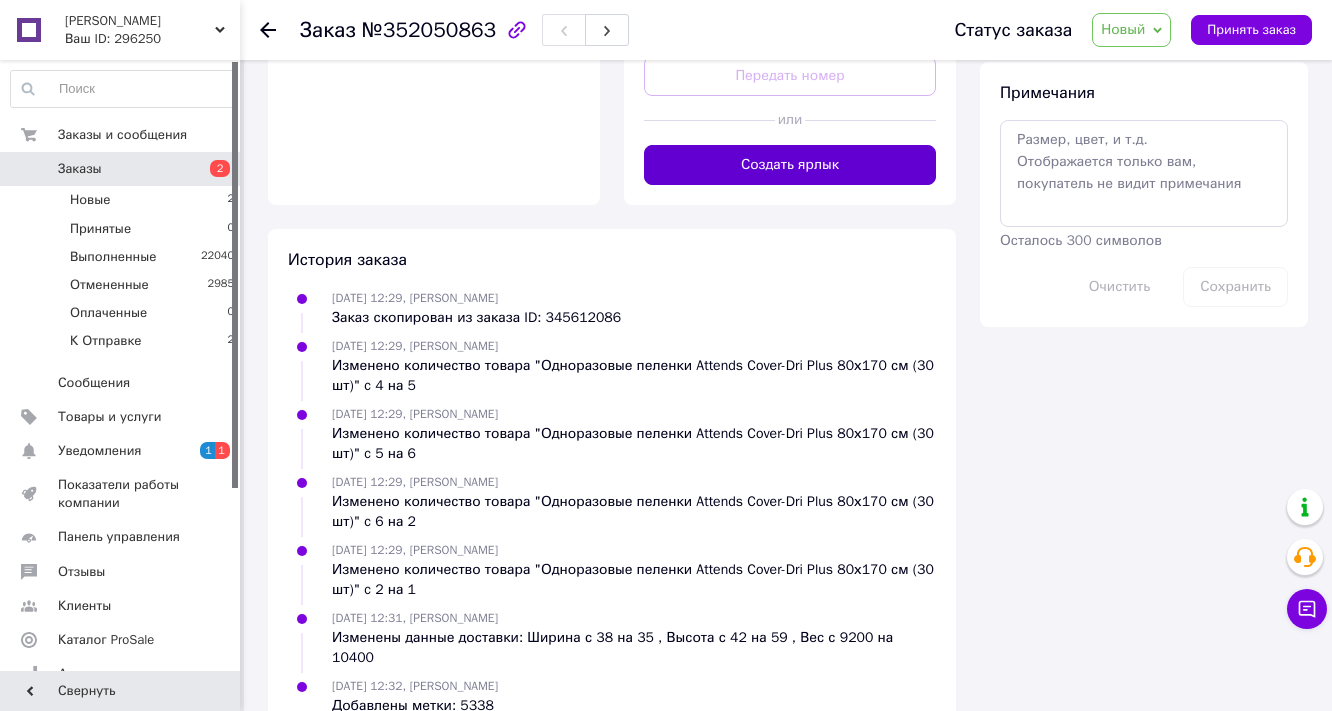 click on "Создать ярлык" at bounding box center (790, 165) 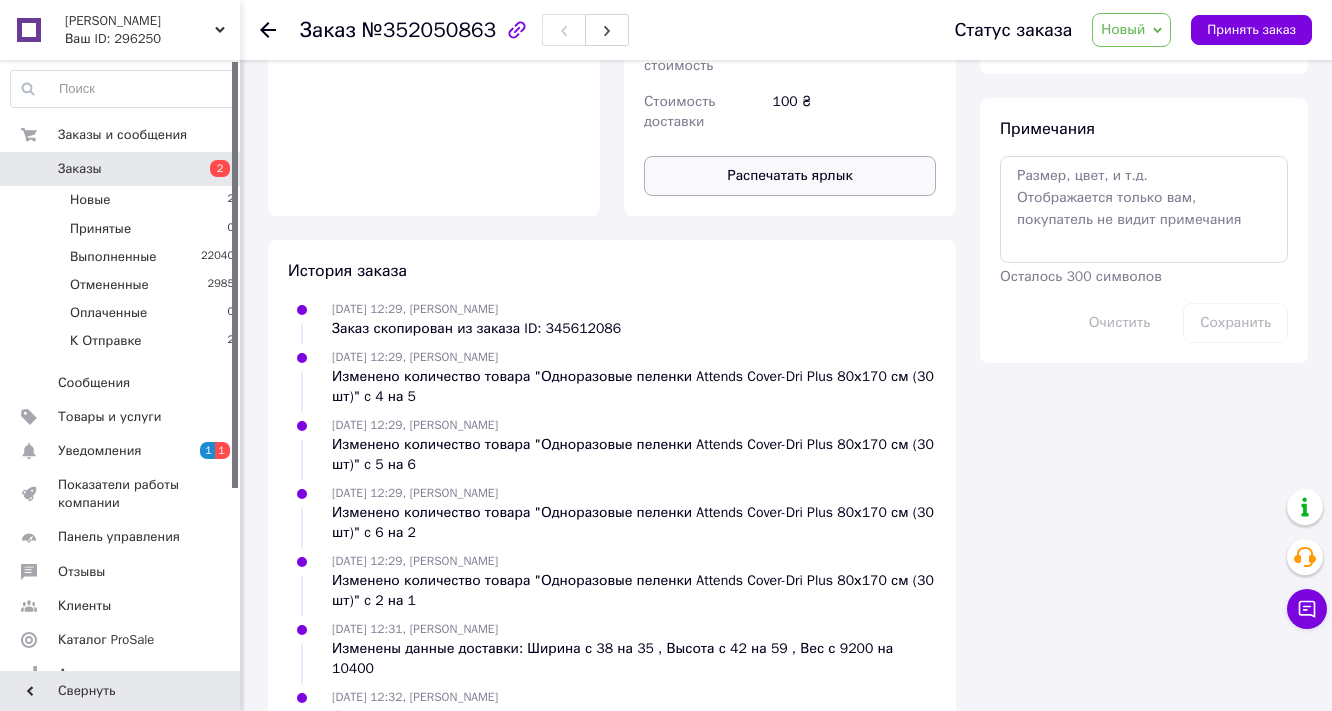 click on "Распечатать ярлык" at bounding box center [790, 176] 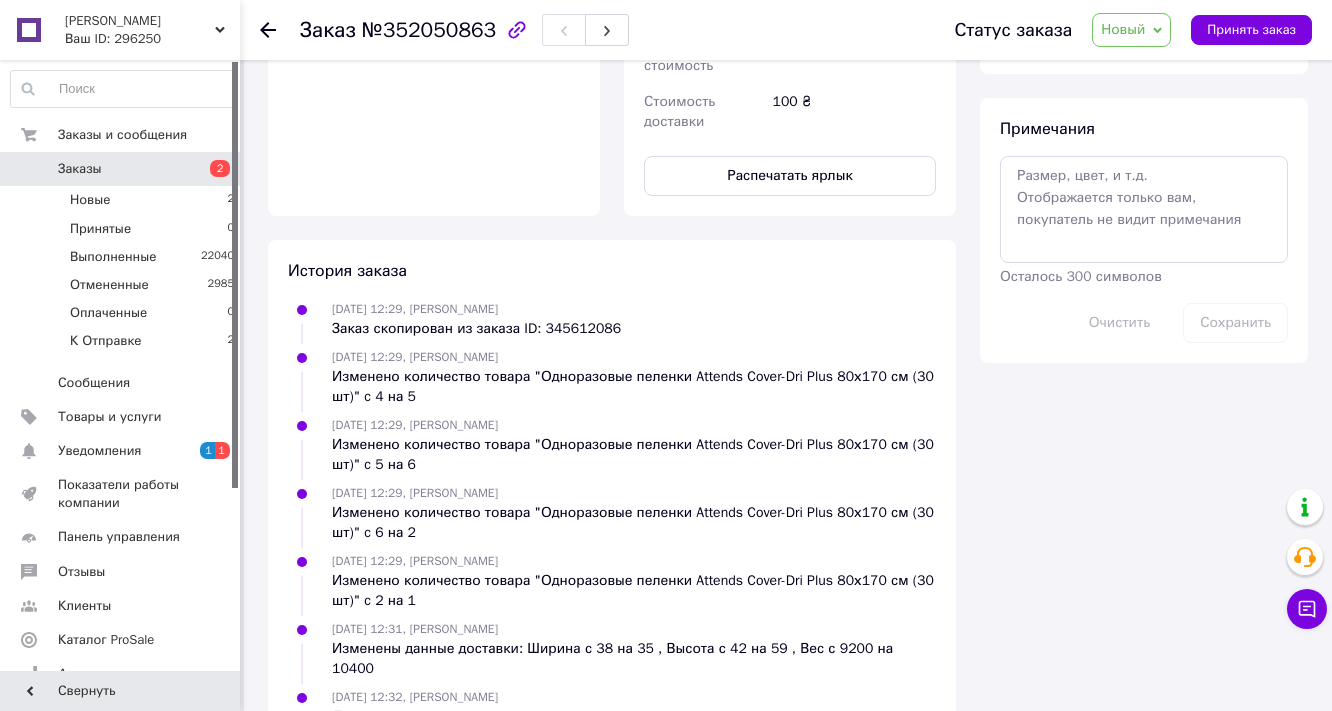 click on "Новый" at bounding box center (1123, 29) 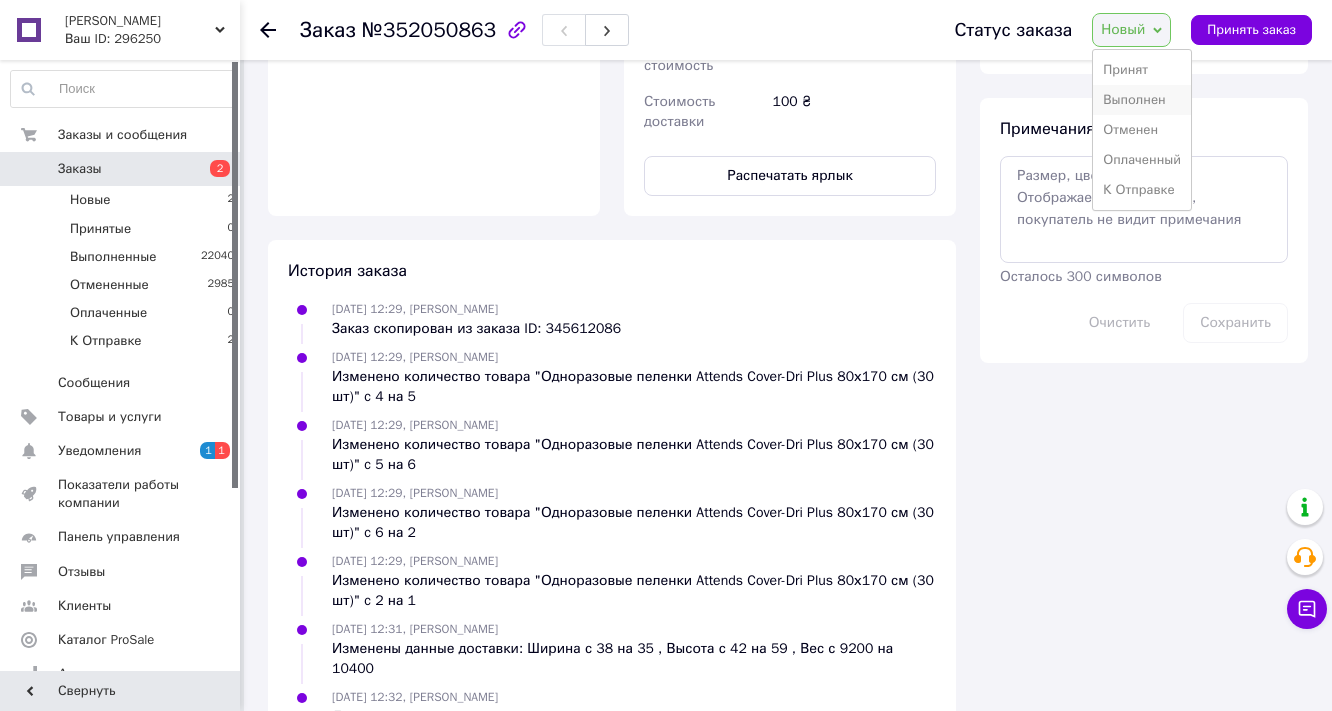 click on "Выполнен" at bounding box center (1142, 100) 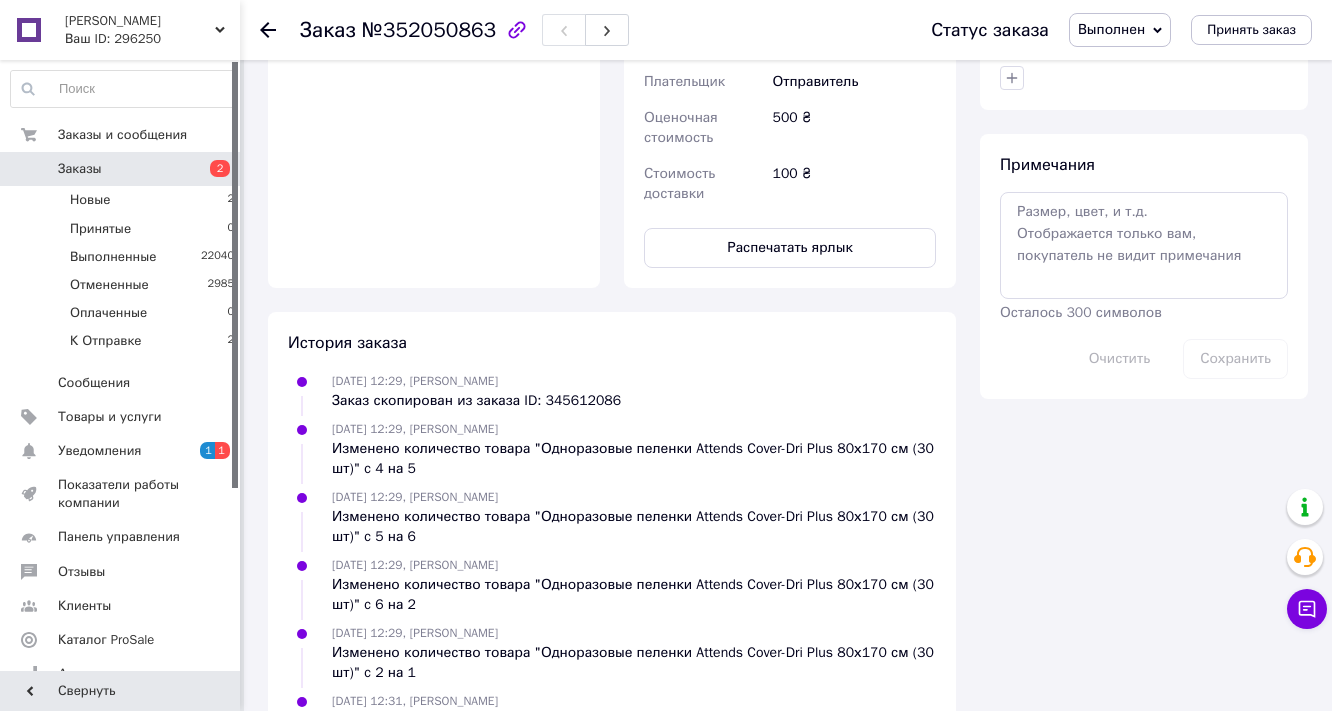 scroll, scrollTop: 1079, scrollLeft: 0, axis: vertical 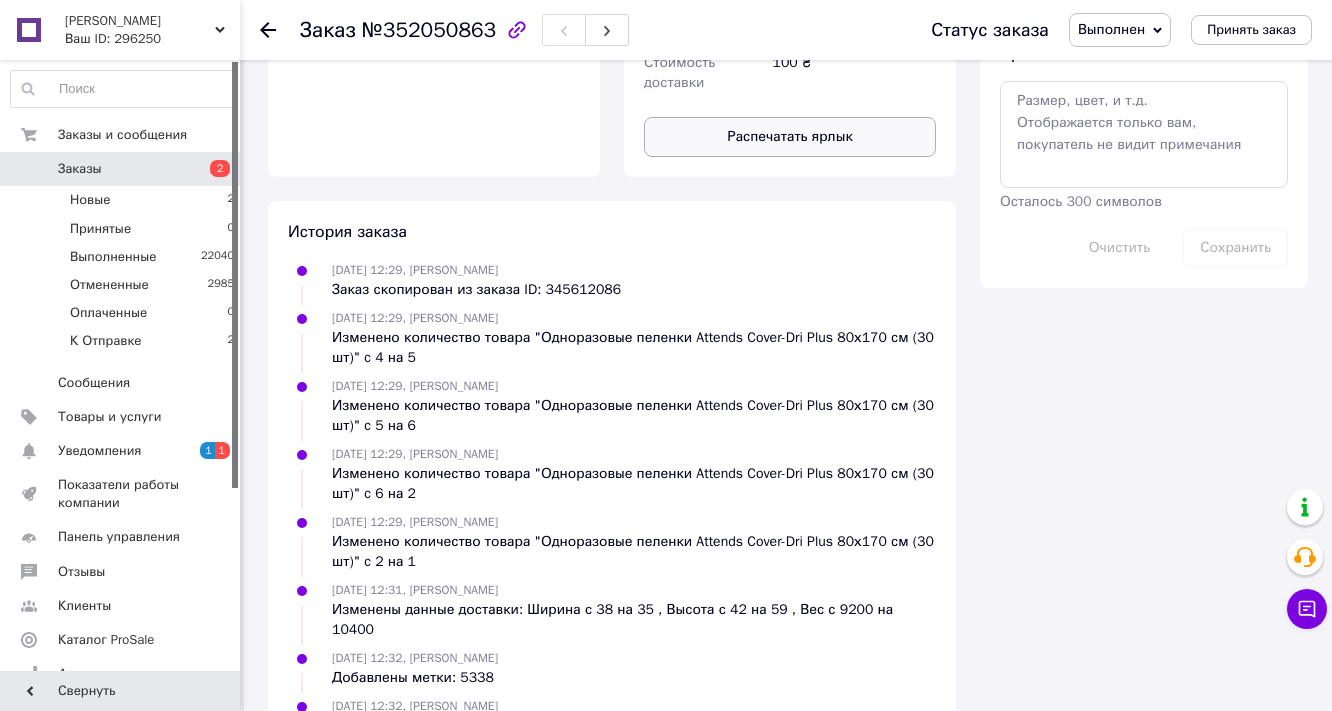 click on "Распечатать ярлык" at bounding box center [790, 137] 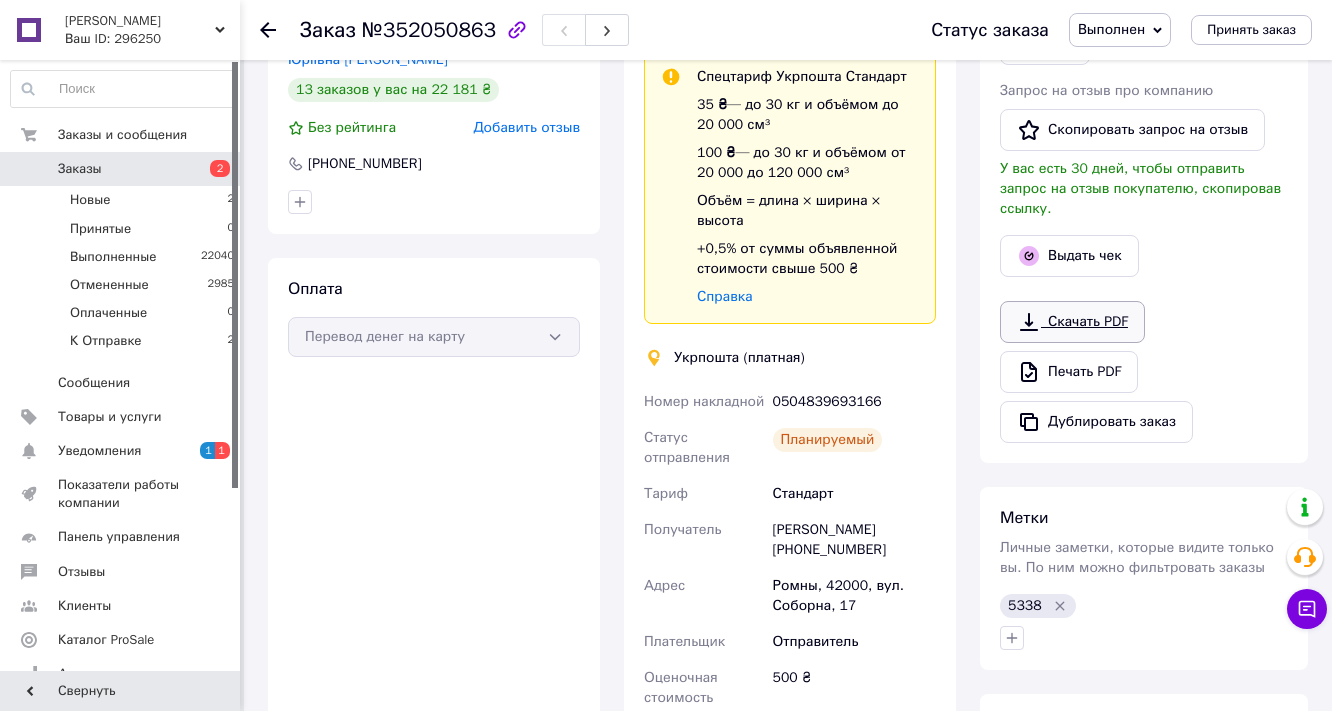 scroll, scrollTop: 199, scrollLeft: 0, axis: vertical 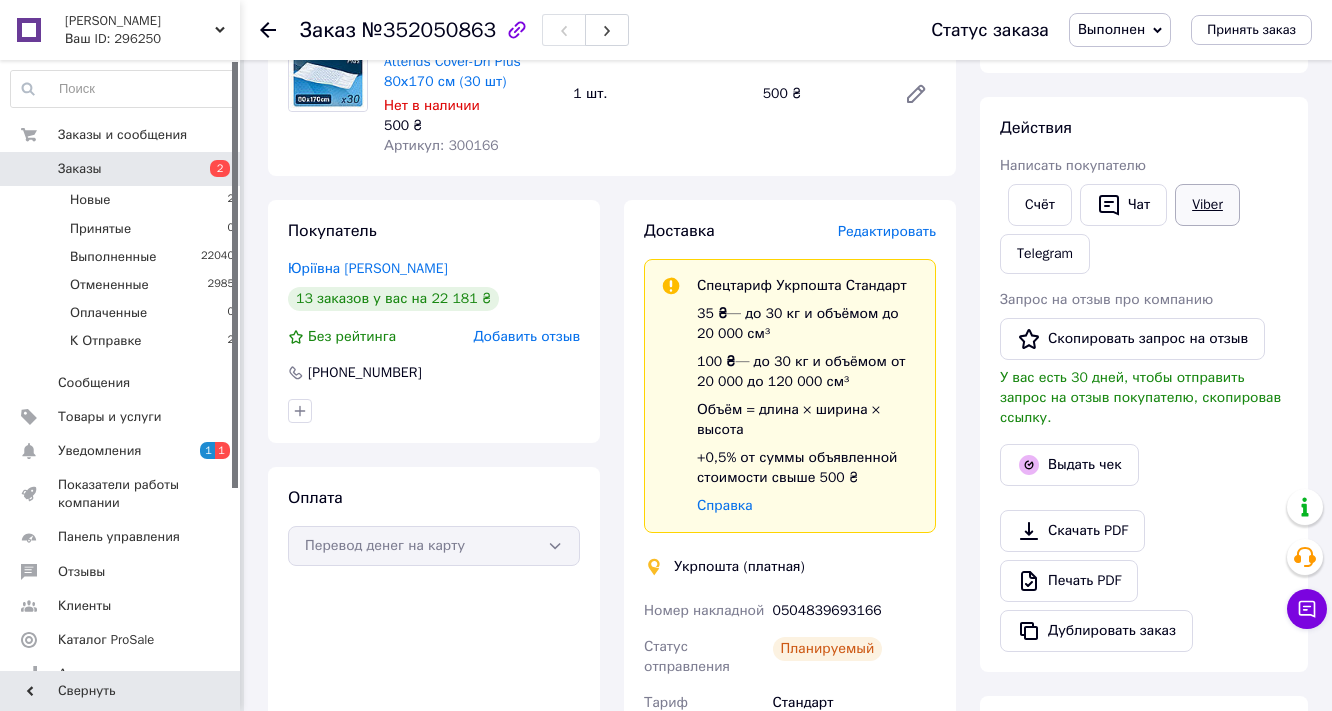 click on "Viber" at bounding box center (1207, 205) 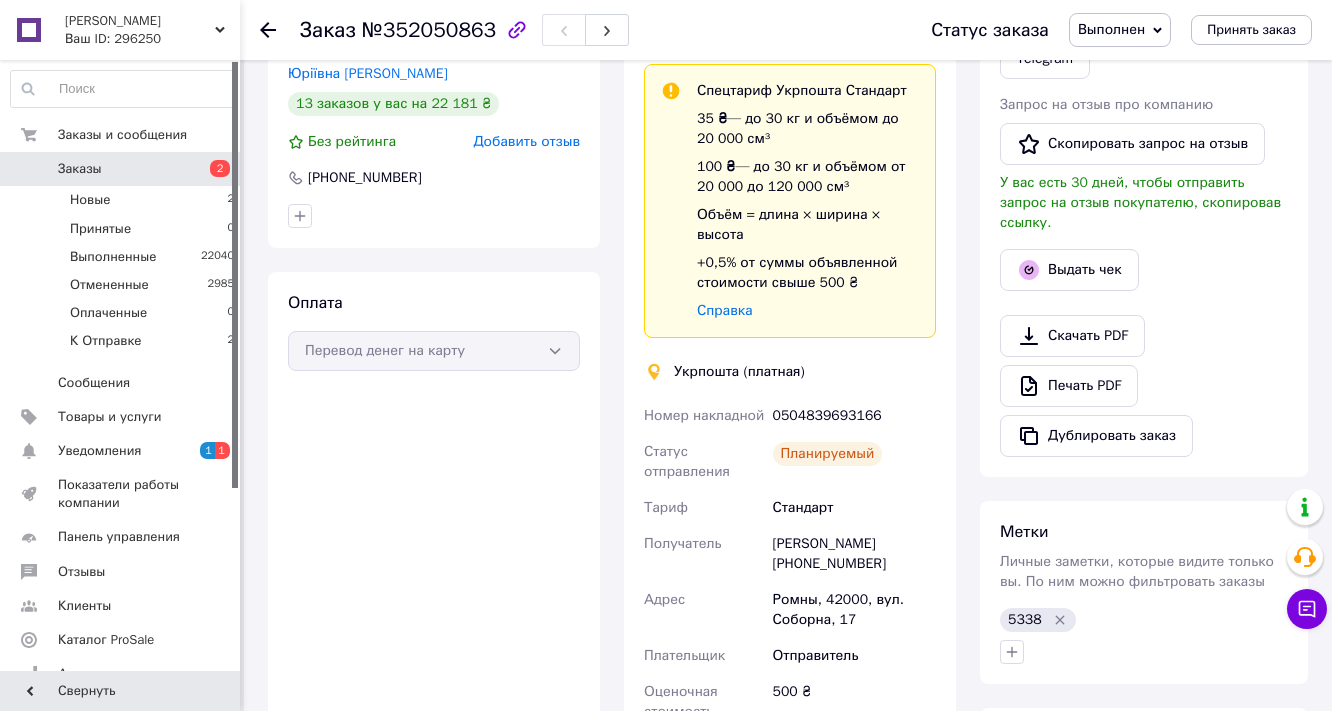 scroll, scrollTop: 439, scrollLeft: 0, axis: vertical 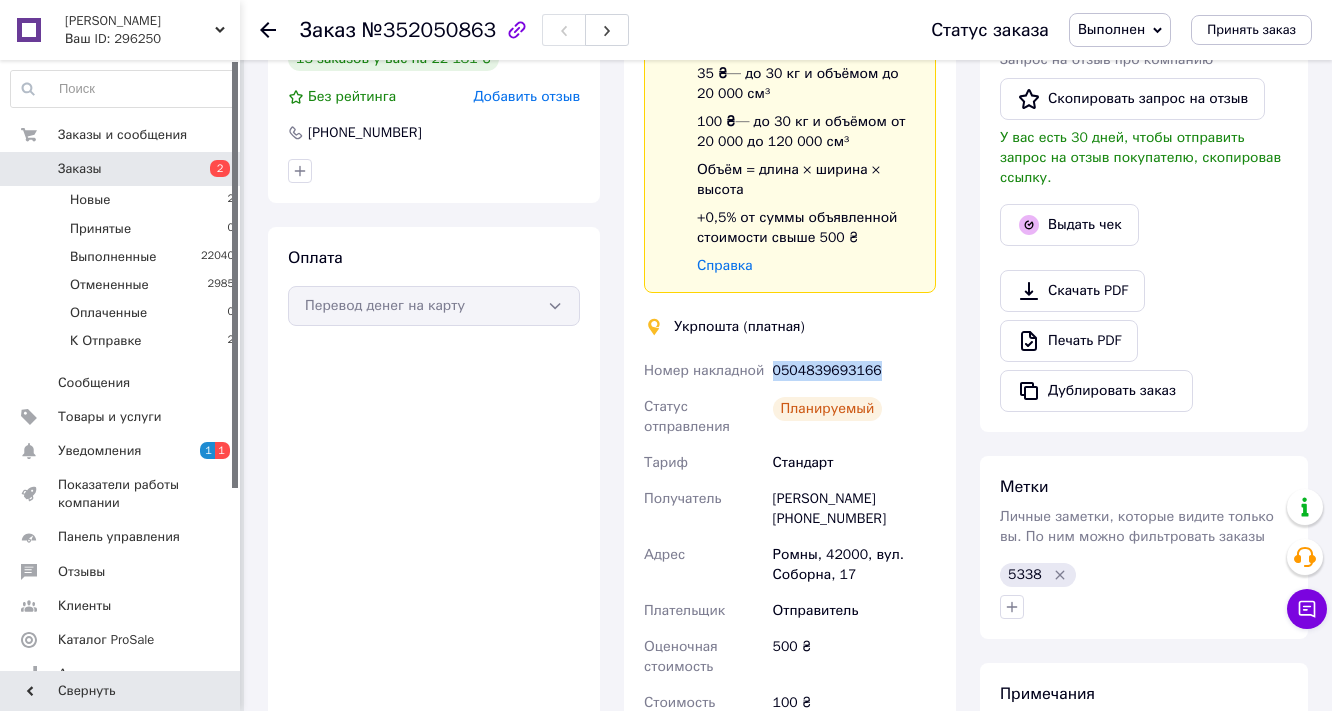 drag, startPoint x: 915, startPoint y: 570, endPoint x: 776, endPoint y: 580, distance: 139.35925 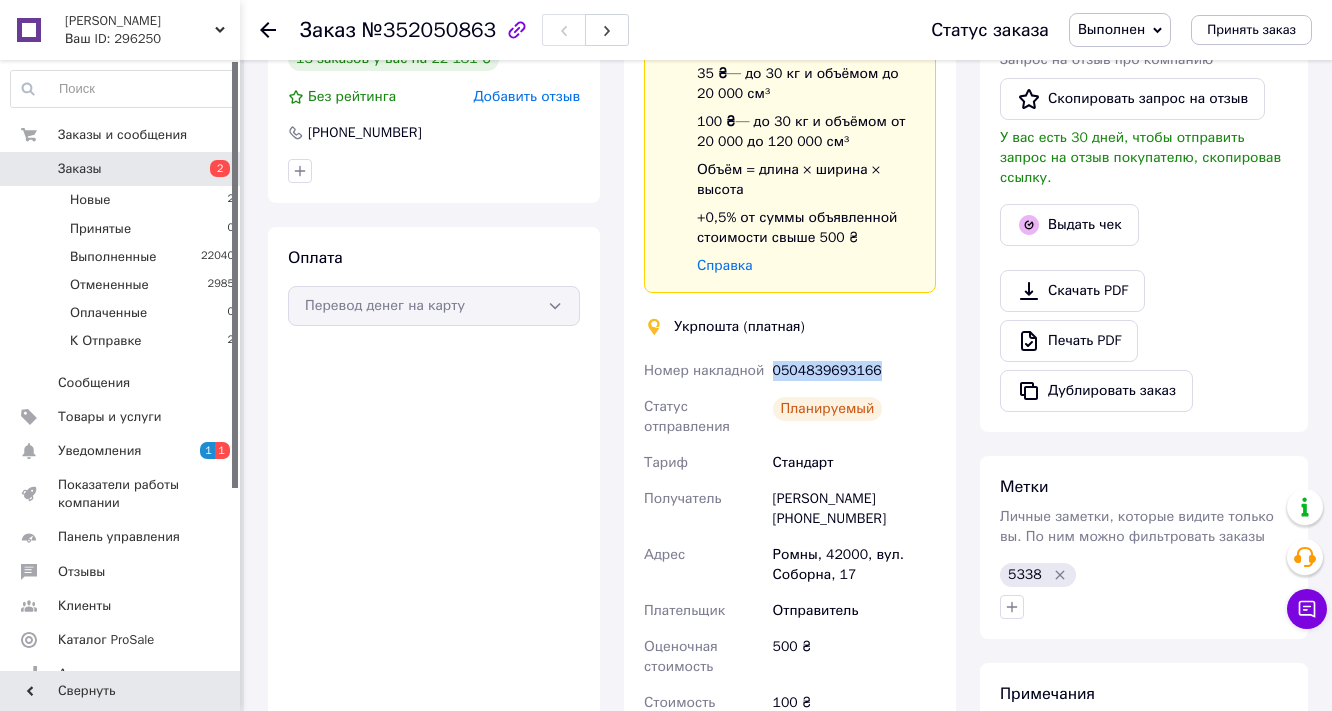 copy on "0504839693166" 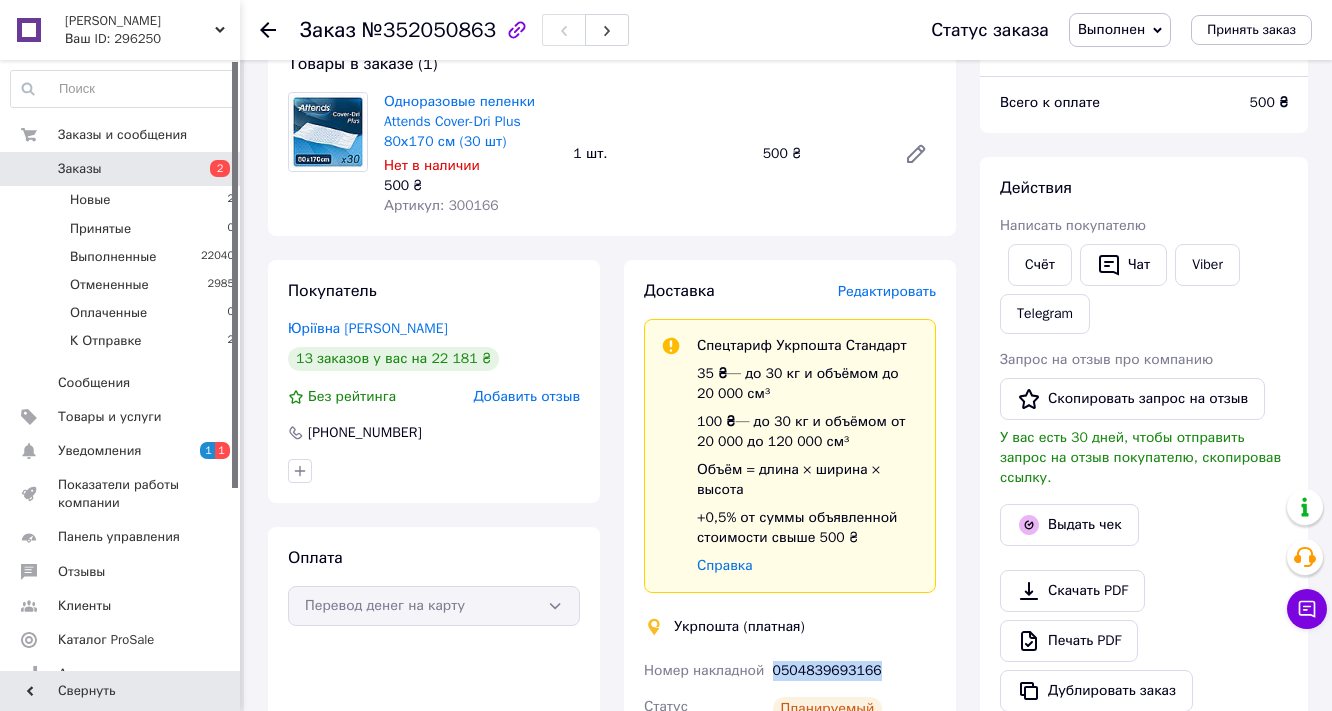 scroll, scrollTop: 119, scrollLeft: 0, axis: vertical 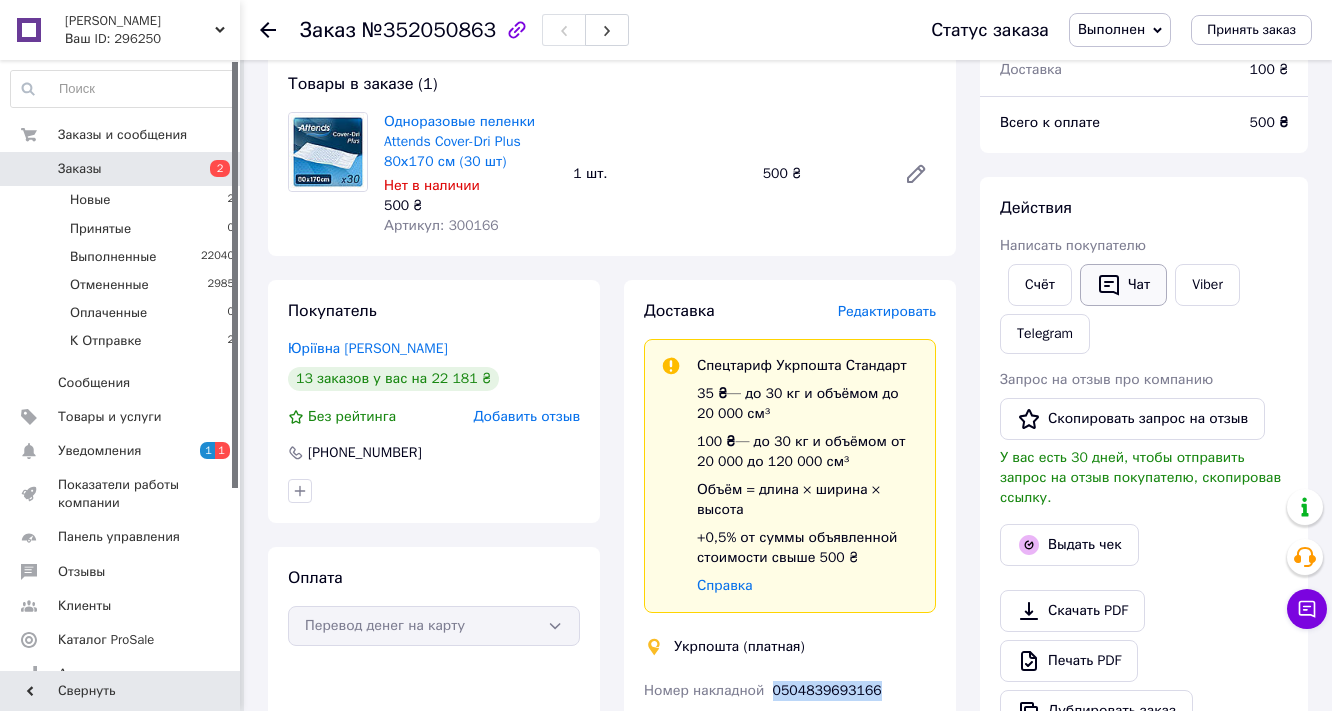 click on "Чат" at bounding box center [1123, 285] 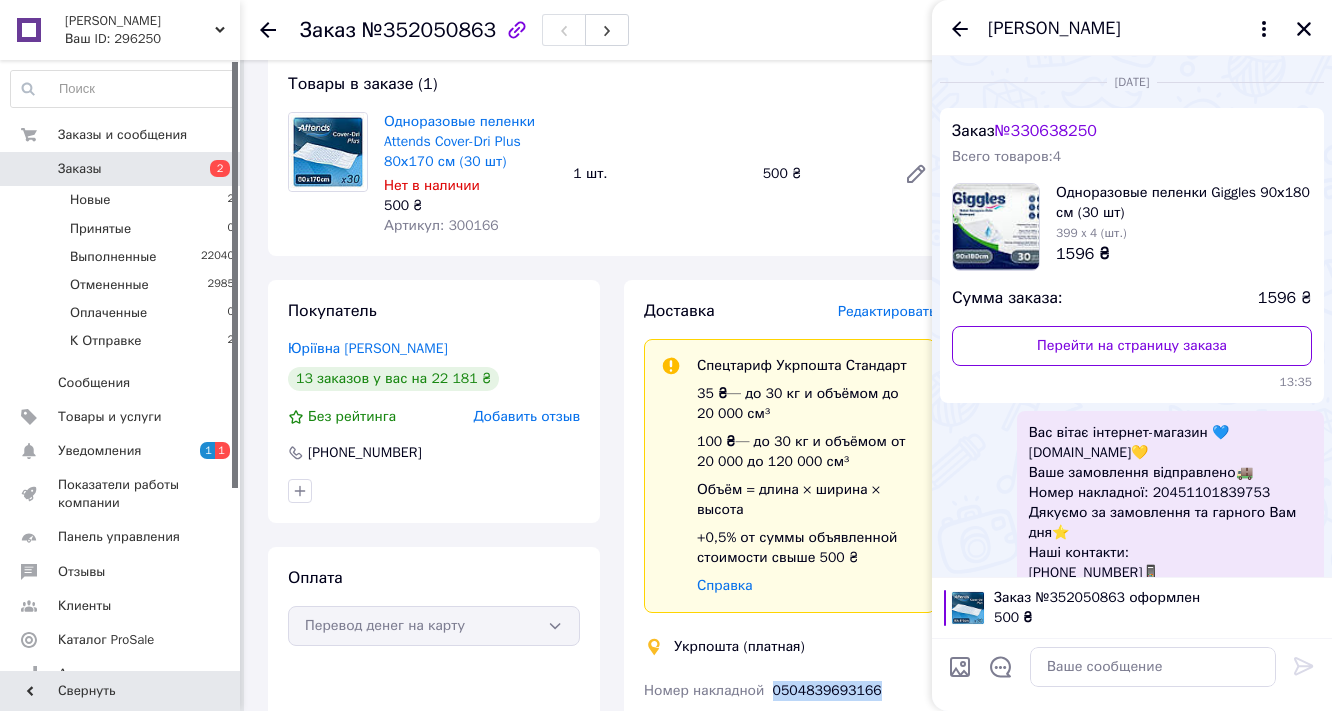 scroll, scrollTop: 288, scrollLeft: 0, axis: vertical 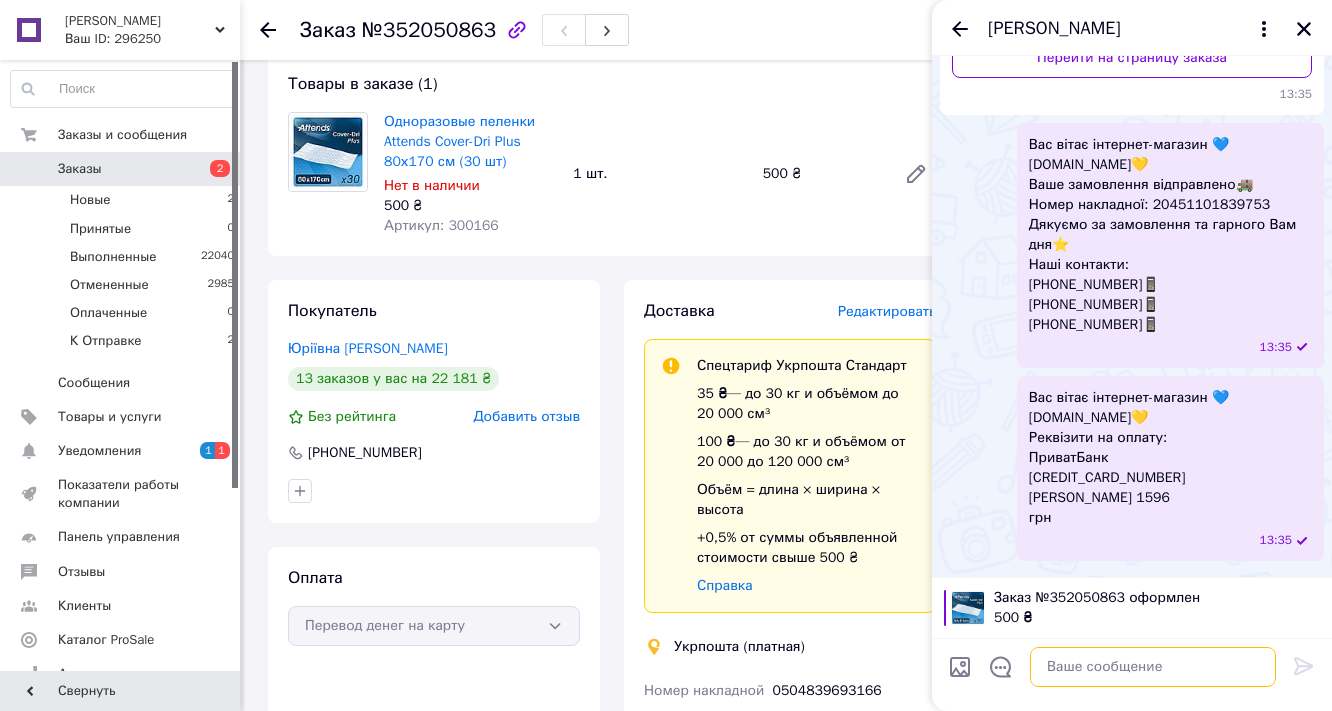 click at bounding box center (1153, 667) 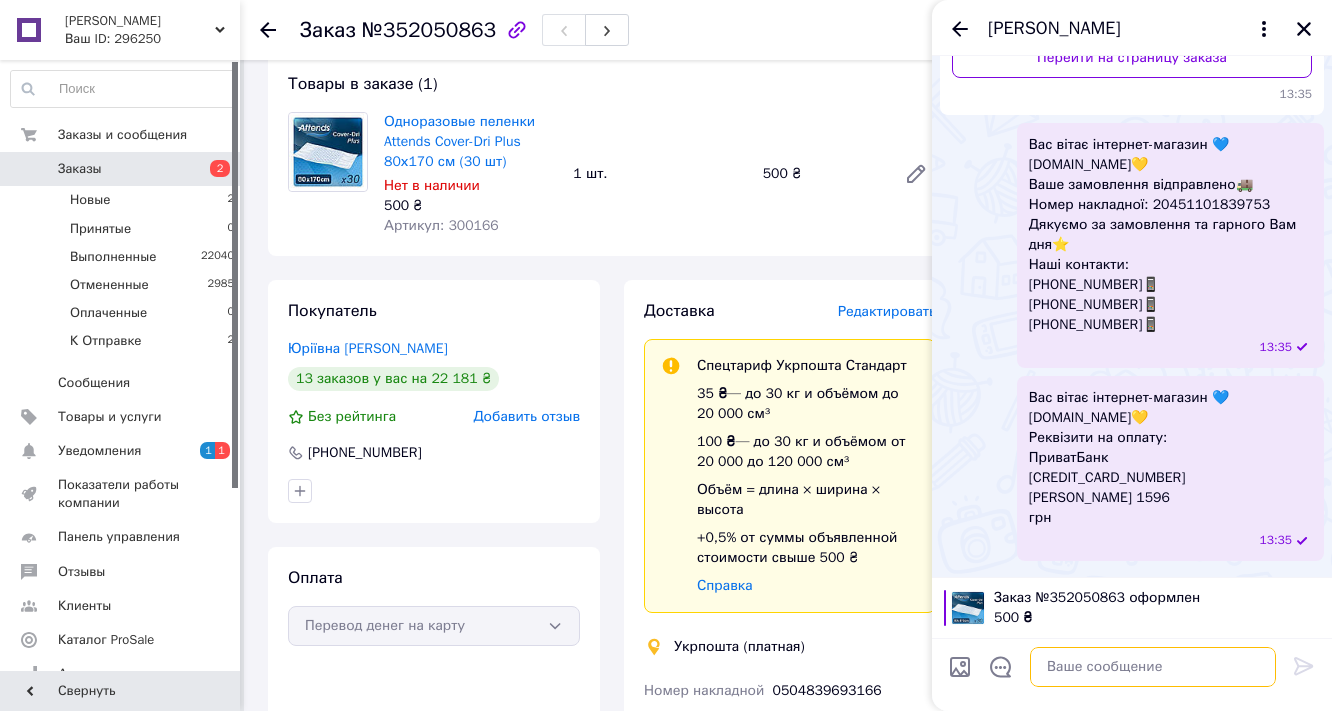 paste on "Вас вітає інтернет-магазин 💙[DOMAIN_NAME]💛
Ваше замовлення відправлено🚚
Номер накладної: 0504839693166
Дякуємо за замовлення та гарного Вам дня⭐
Наші контакти:
[PHONE_NUMBER]📱
[PHONE_NUMBER]📱
[PHONE_NUMBER]📱" 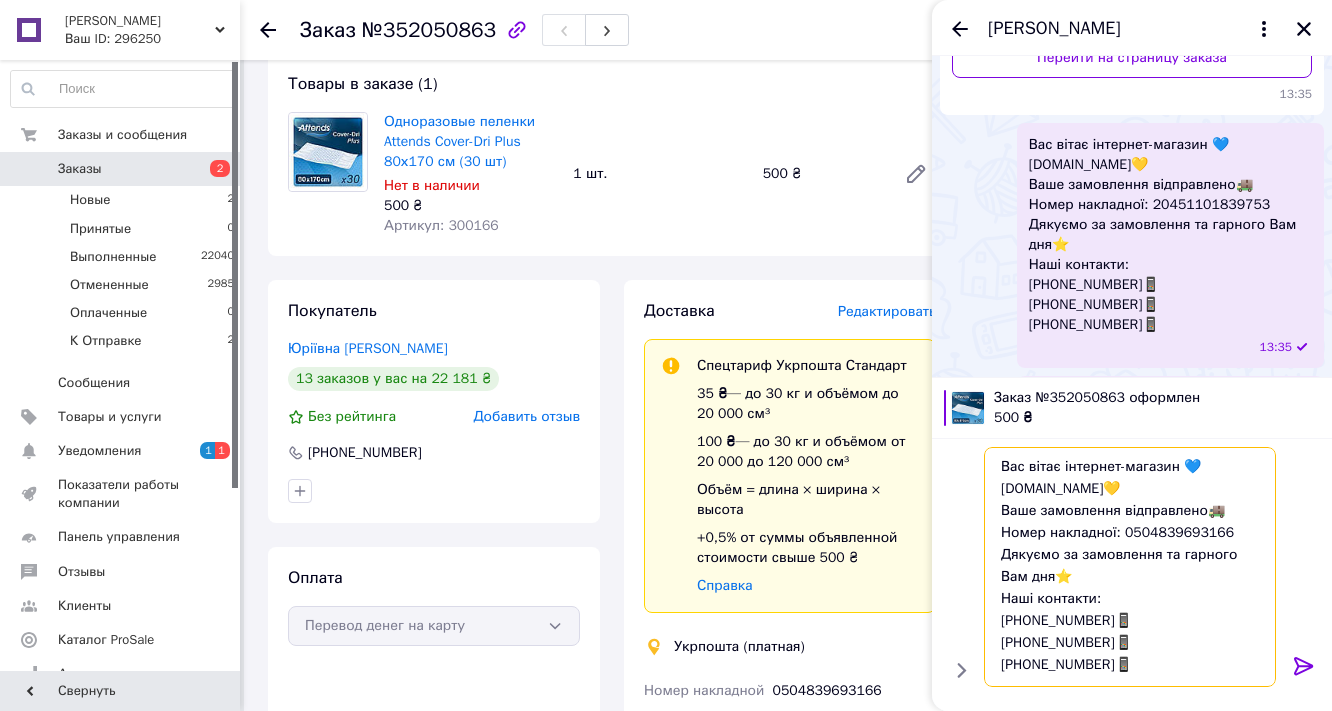 scroll, scrollTop: 92, scrollLeft: 0, axis: vertical 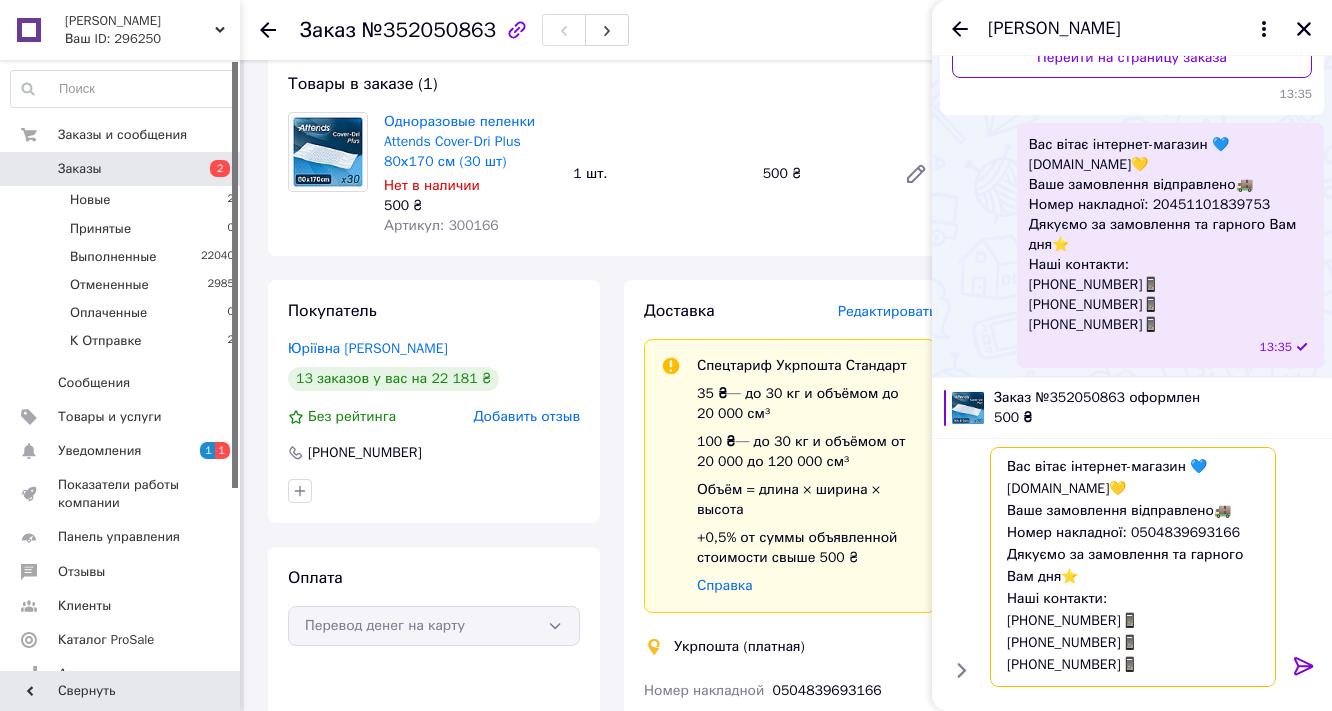 type on "Вас вітає інтернет-магазин 💙[DOMAIN_NAME]💛
Ваше замовлення відправлено🚚
Номер накладної: 0504839693166
Дякуємо за замовлення та гарного Вам дня⭐
Наші контакти:
[PHONE_NUMBER]📱
[PHONE_NUMBER]📱
[PHONE_NUMBER]📱" 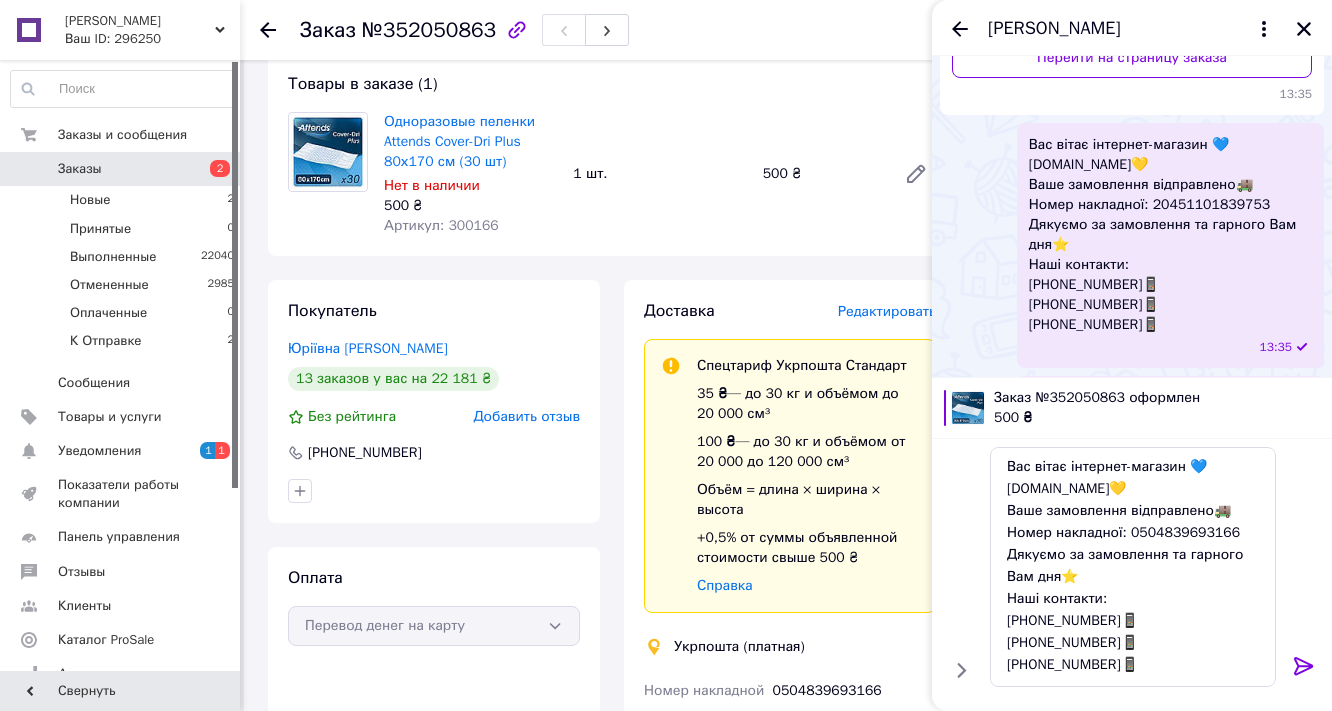 click 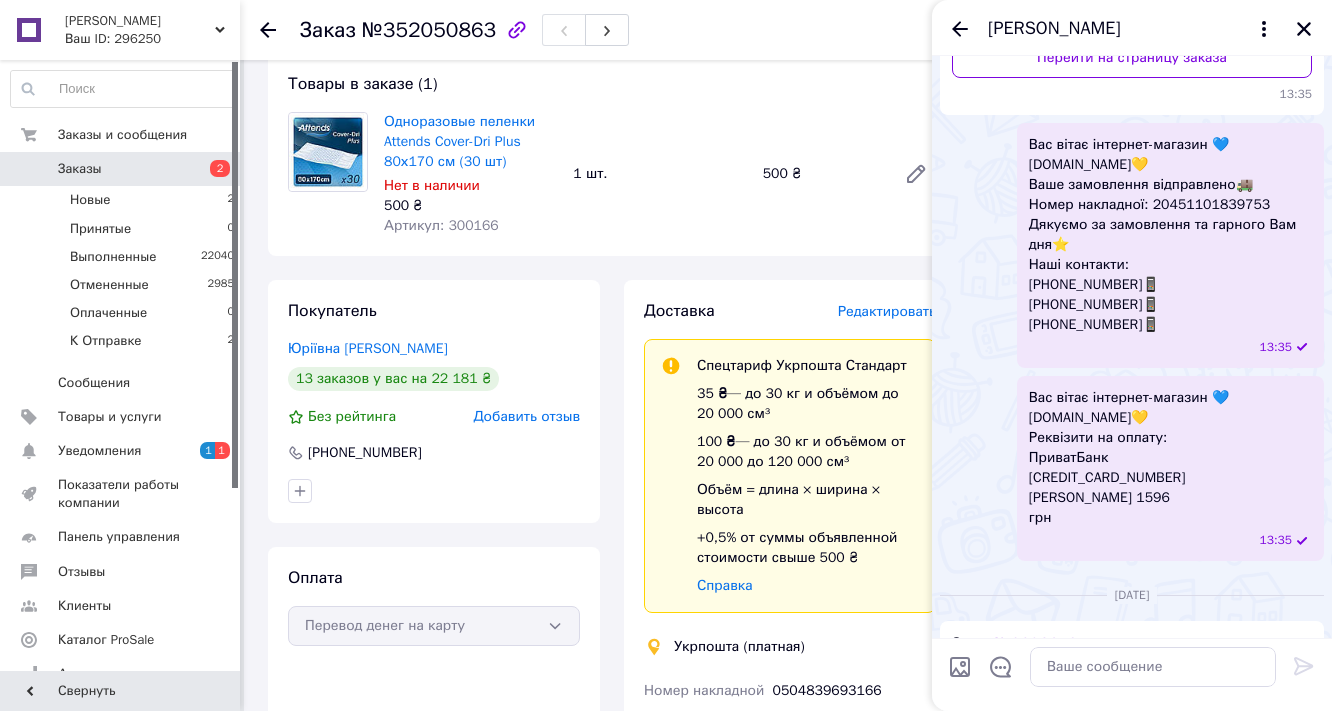 scroll, scrollTop: 0, scrollLeft: 0, axis: both 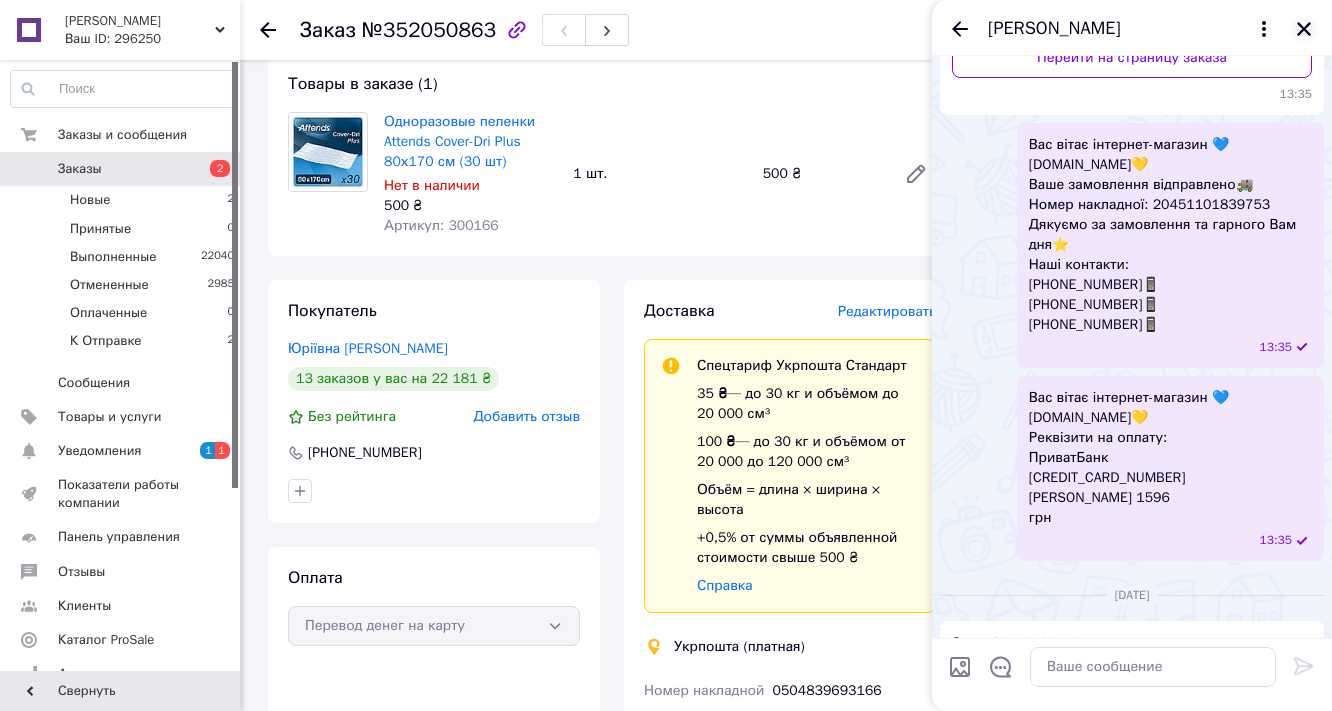 click 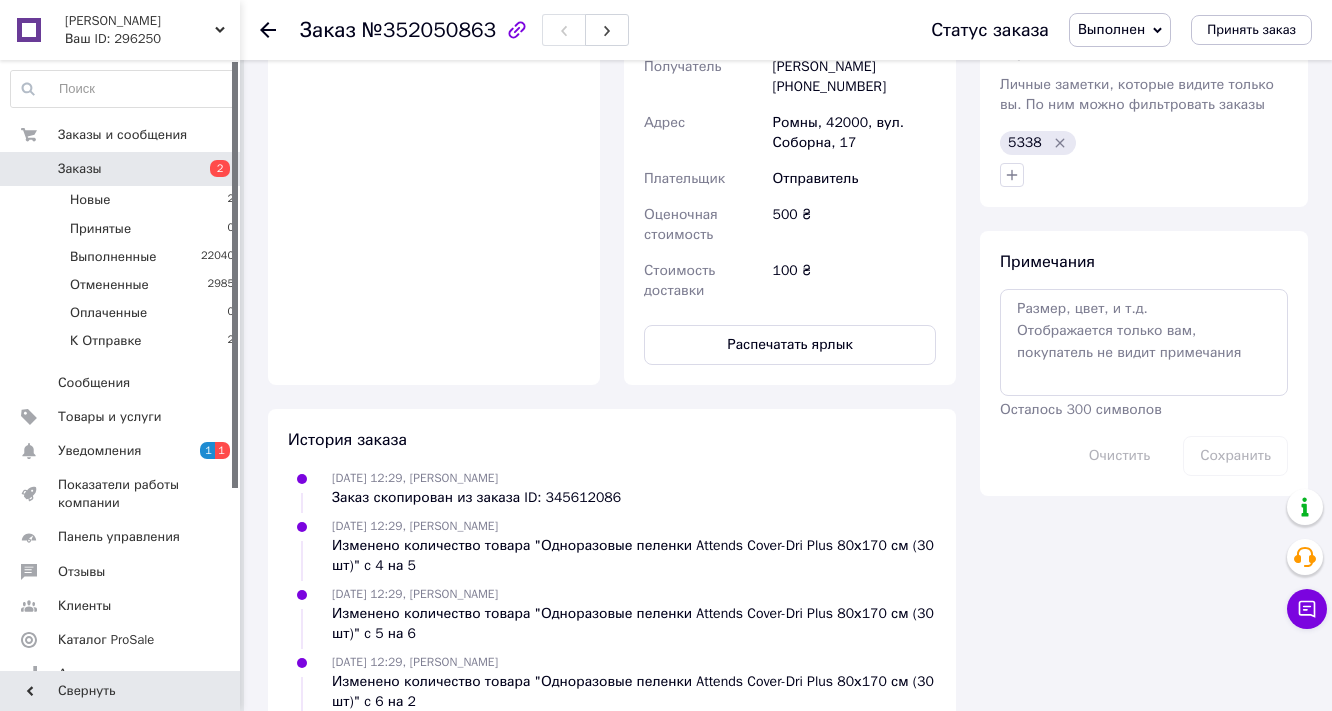 scroll, scrollTop: 880, scrollLeft: 0, axis: vertical 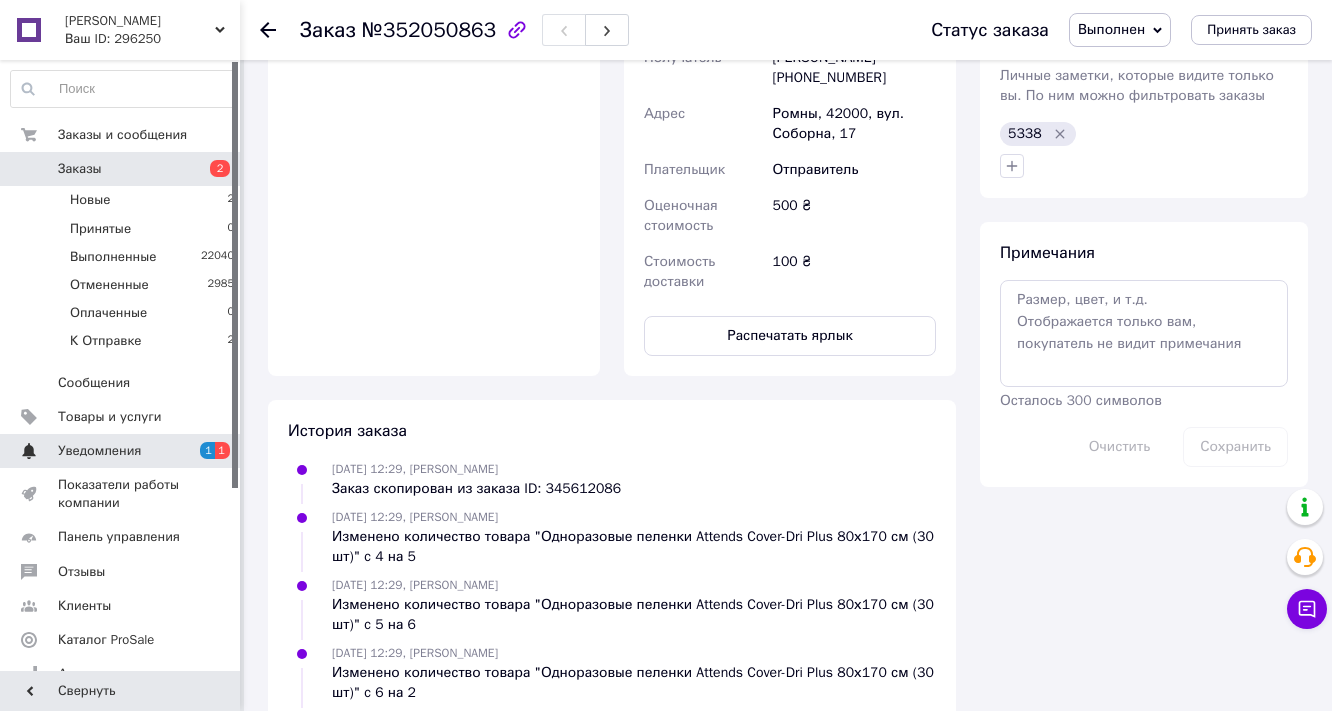 click on "Уведомления" at bounding box center [121, 451] 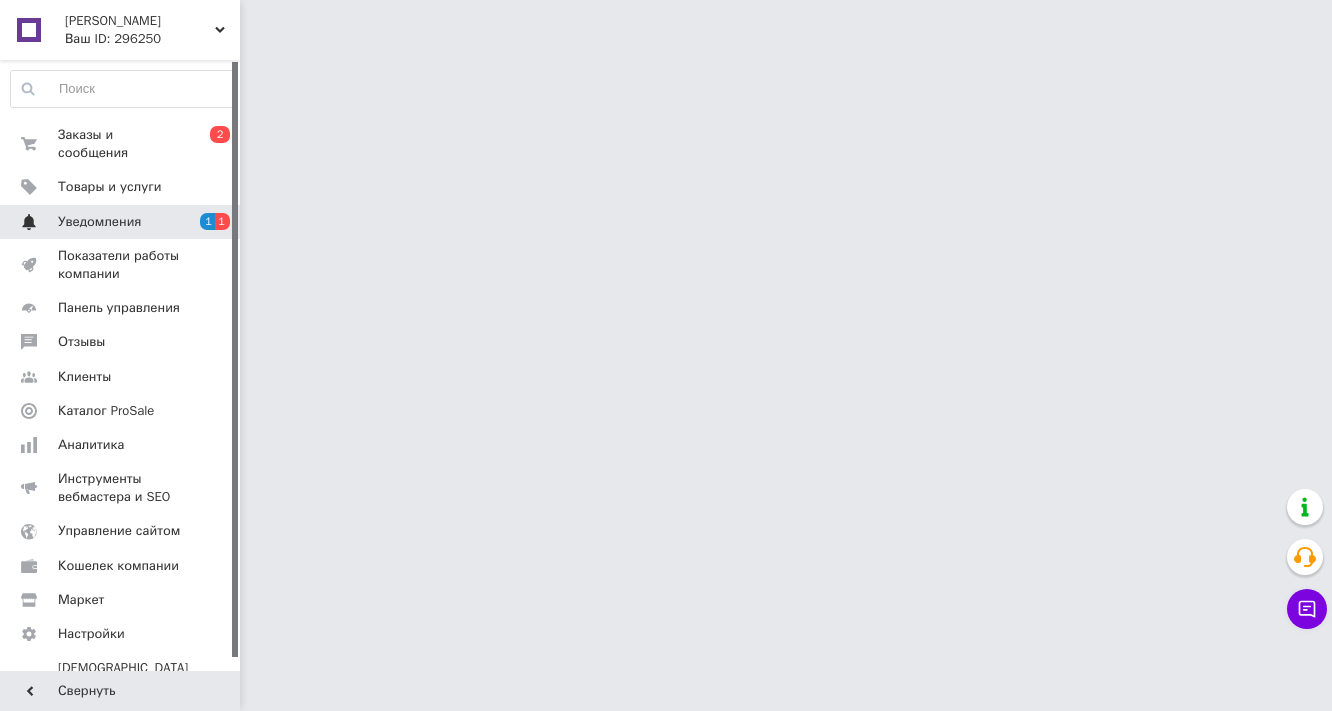 scroll, scrollTop: 0, scrollLeft: 0, axis: both 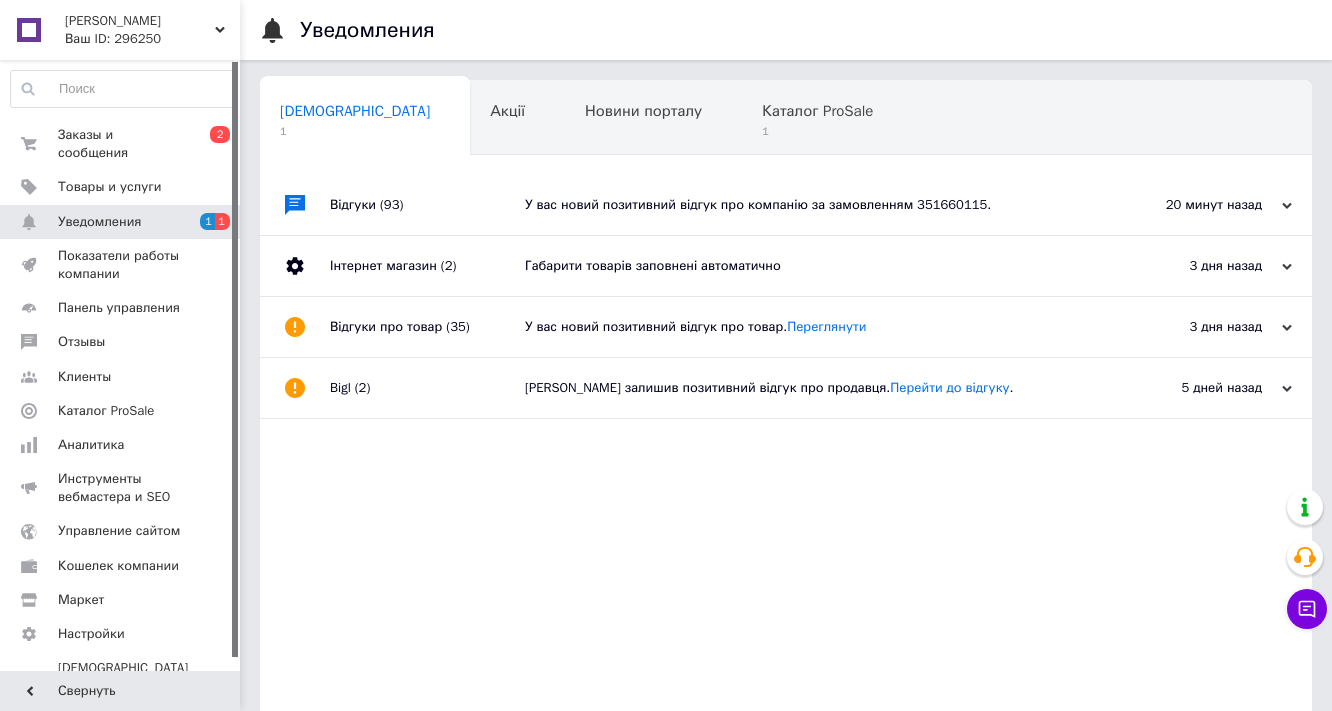 click on "У вас новий позитивний відгук про компанію за замовленням 351660115." at bounding box center [808, 205] 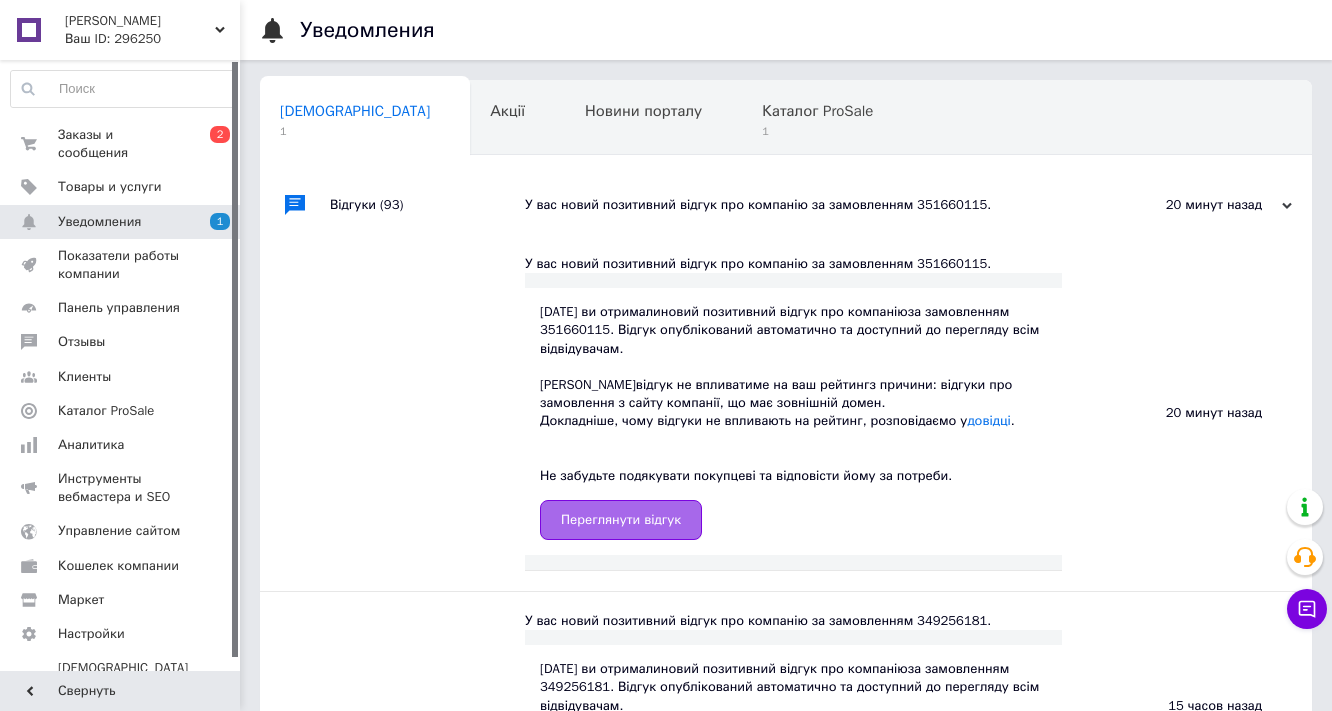 click on "Переглянути відгук" at bounding box center (621, 520) 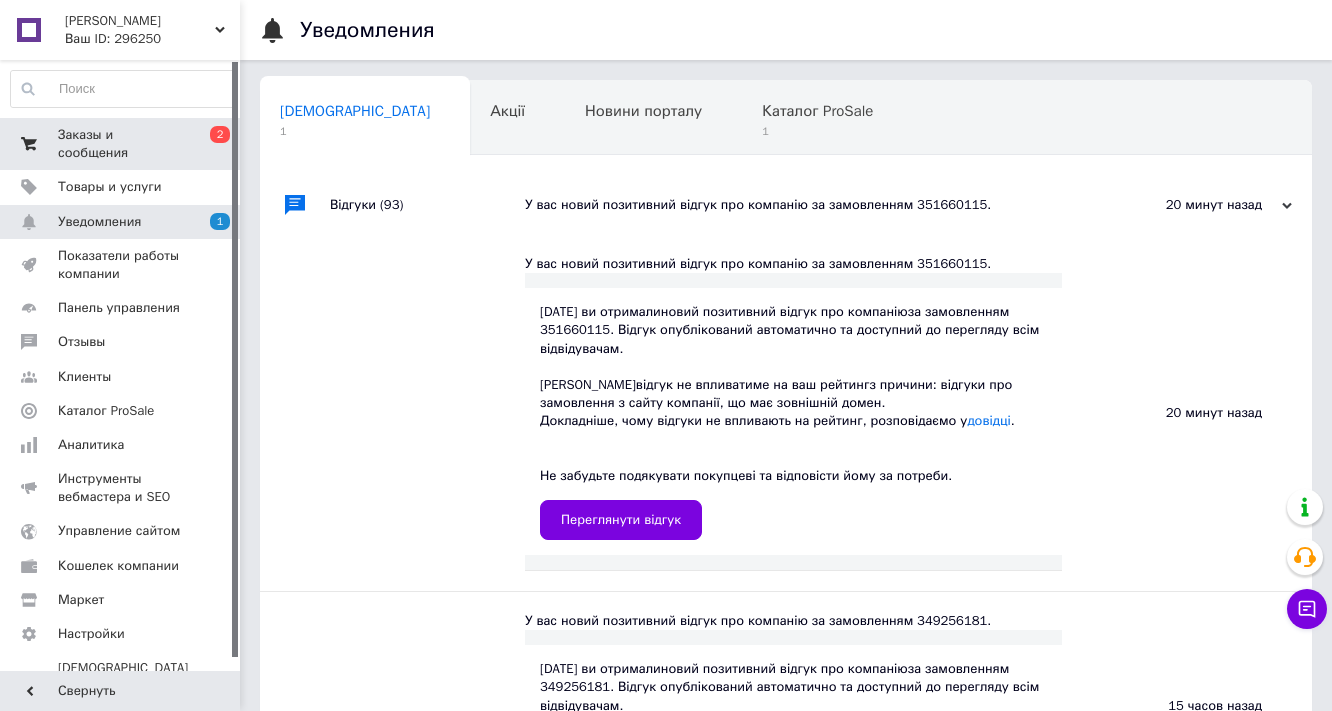 click on "Заказы и сообщения" at bounding box center (121, 144) 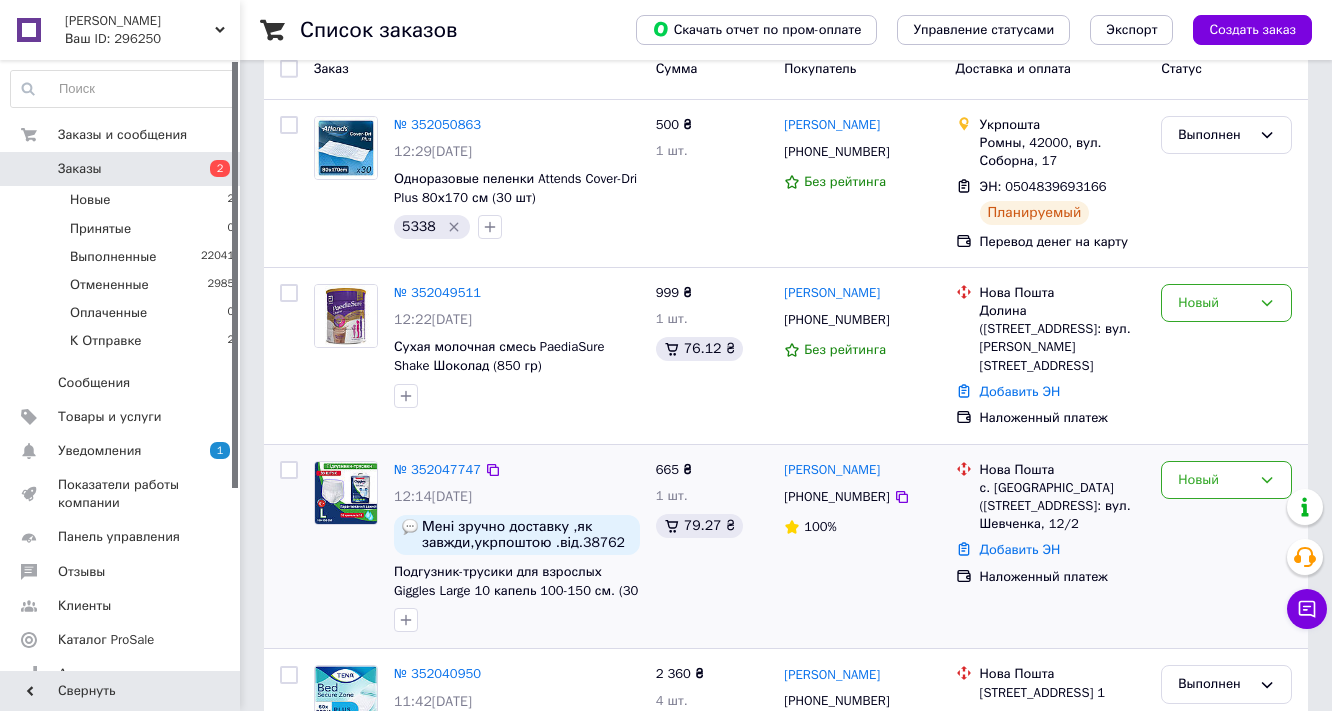 scroll, scrollTop: 240, scrollLeft: 0, axis: vertical 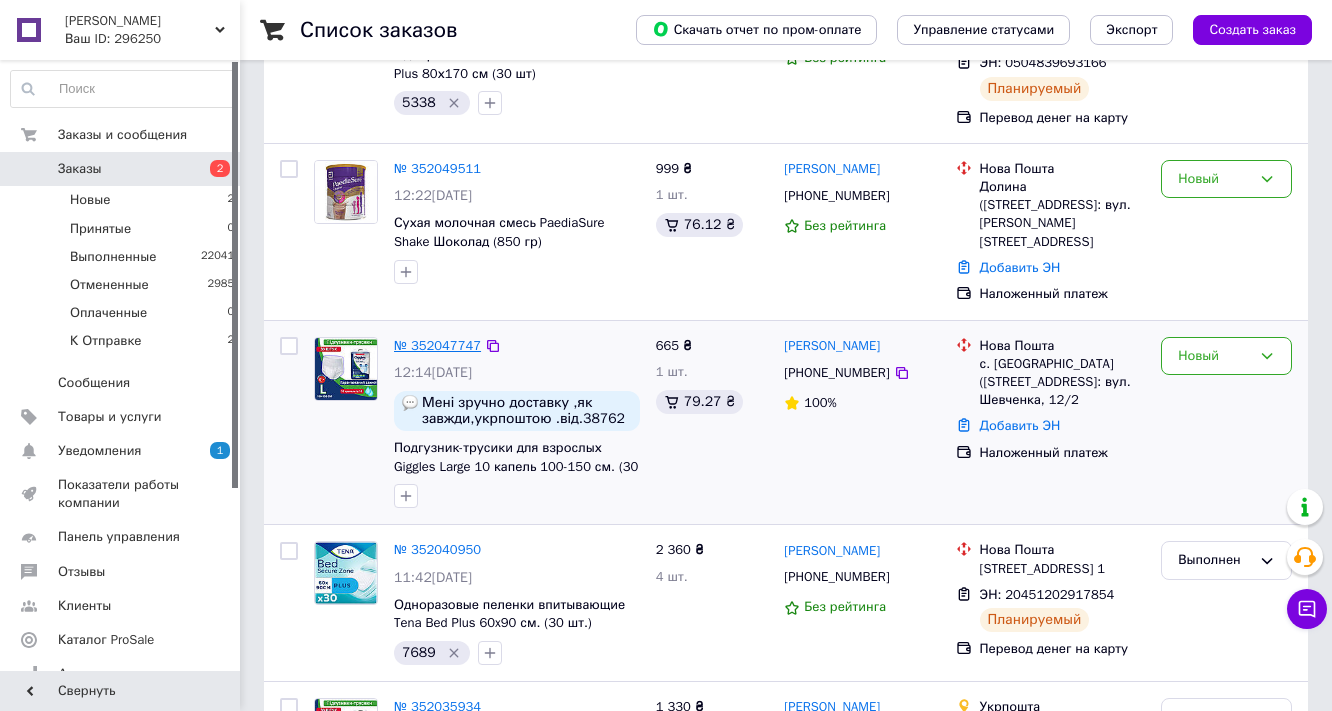 click on "№ 352047747" at bounding box center [437, 345] 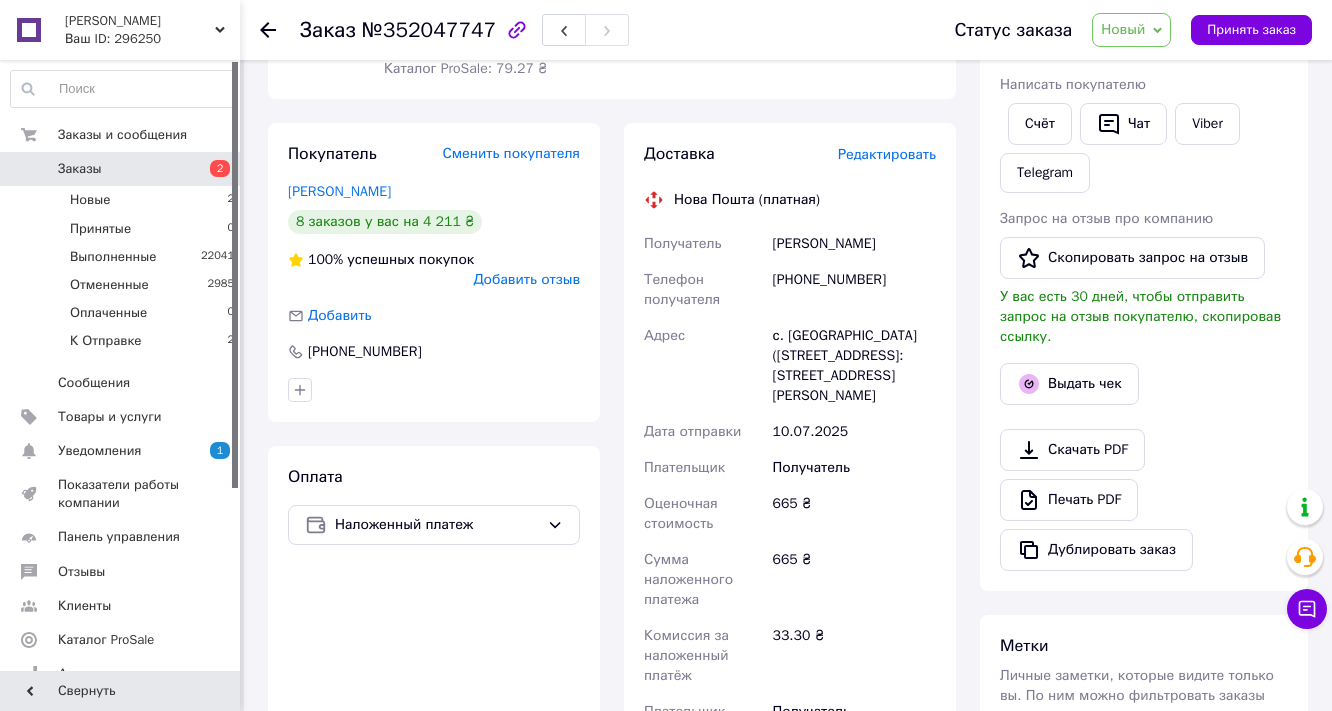 scroll, scrollTop: 560, scrollLeft: 0, axis: vertical 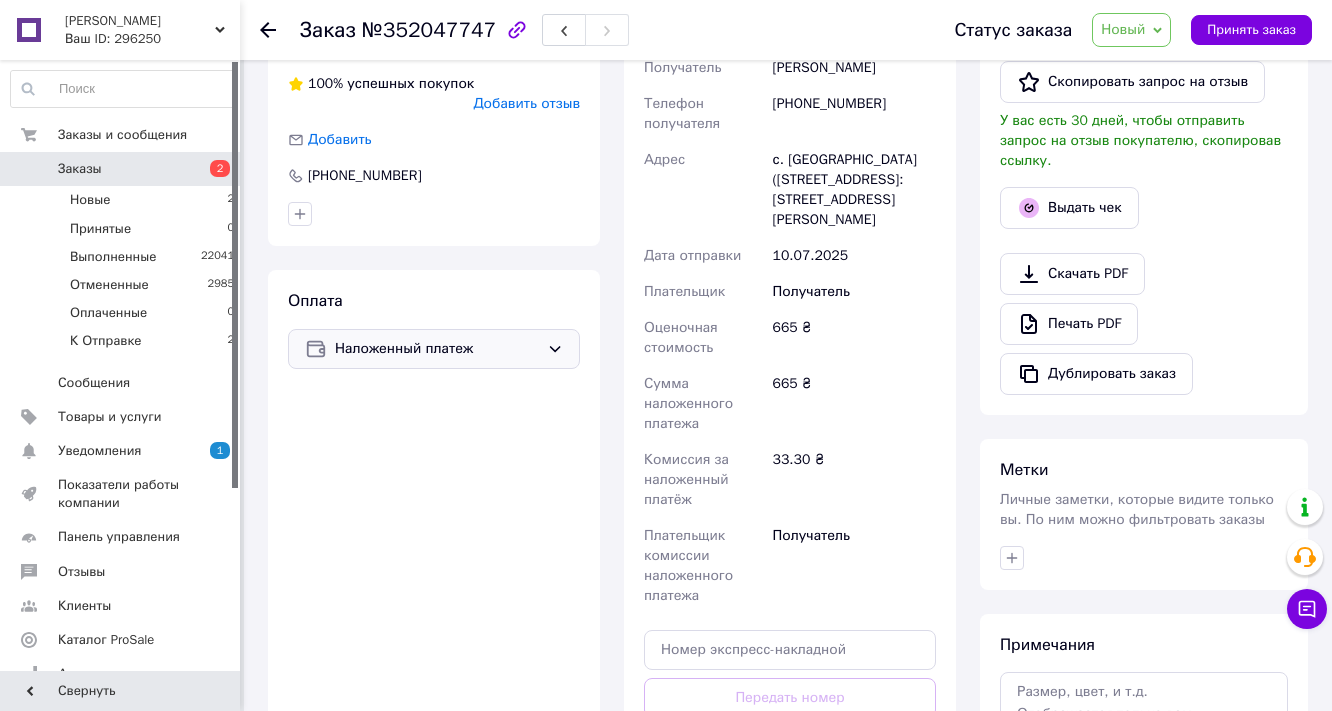 click on "Наложенный платеж" at bounding box center [437, 349] 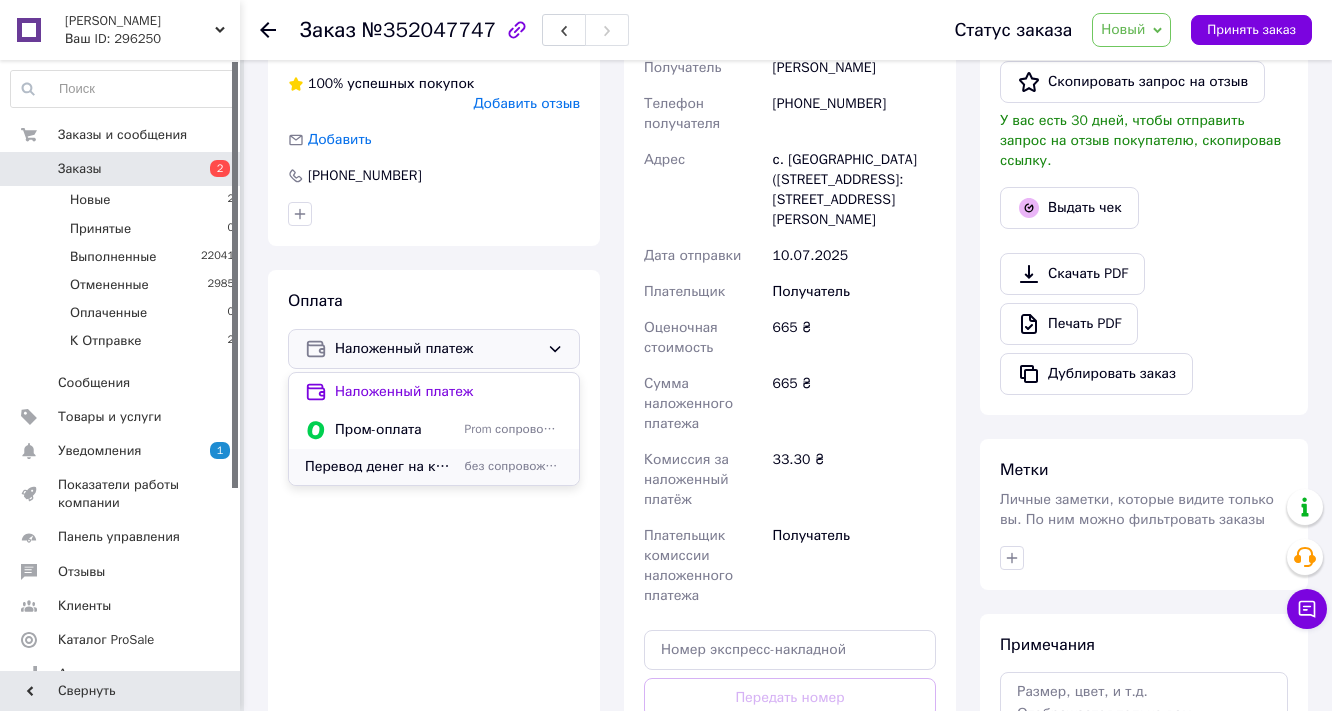 click on "Перевод денег на карту" at bounding box center [381, 467] 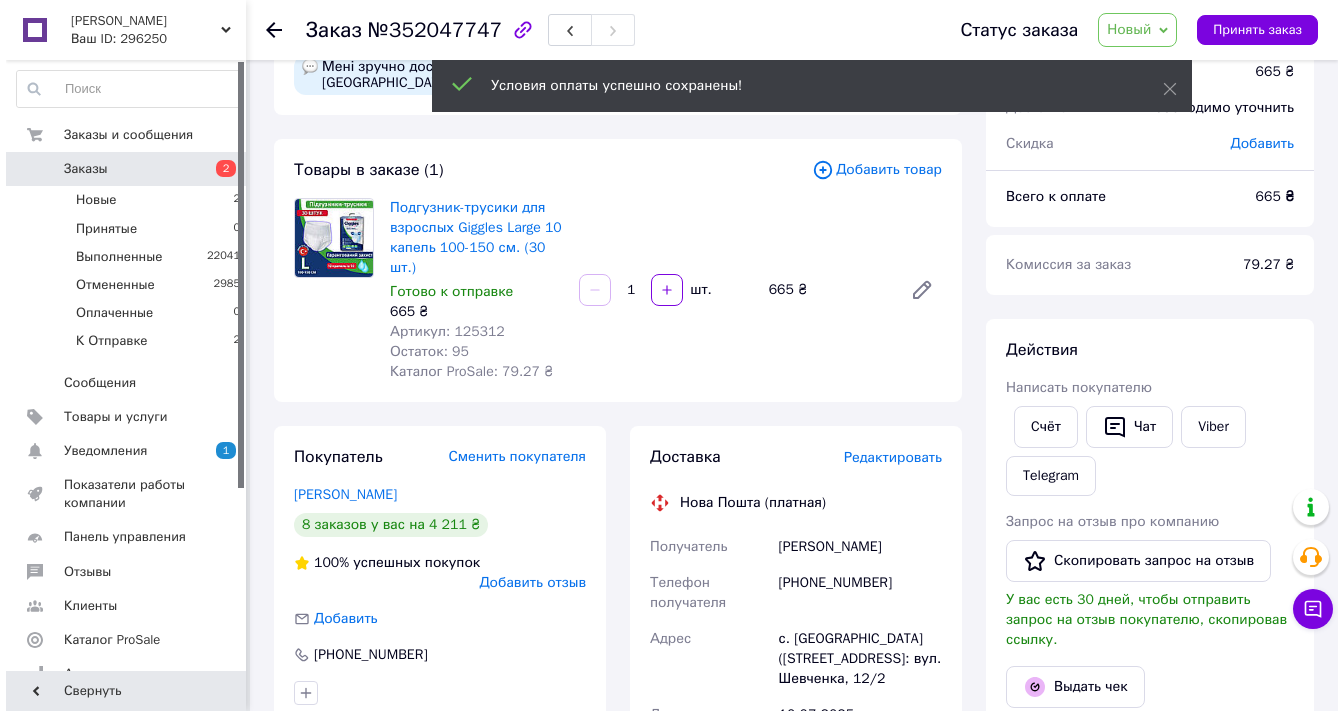 scroll, scrollTop: 80, scrollLeft: 0, axis: vertical 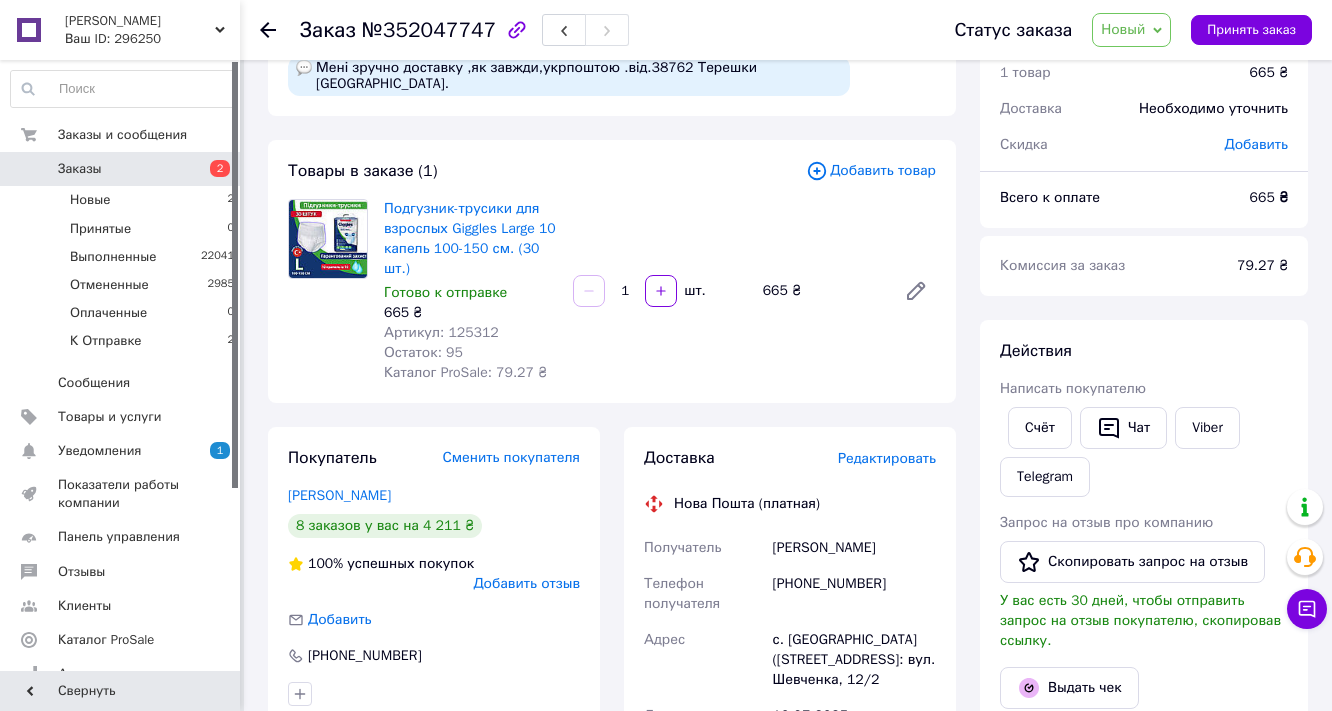 click on "Редактировать" at bounding box center (887, 458) 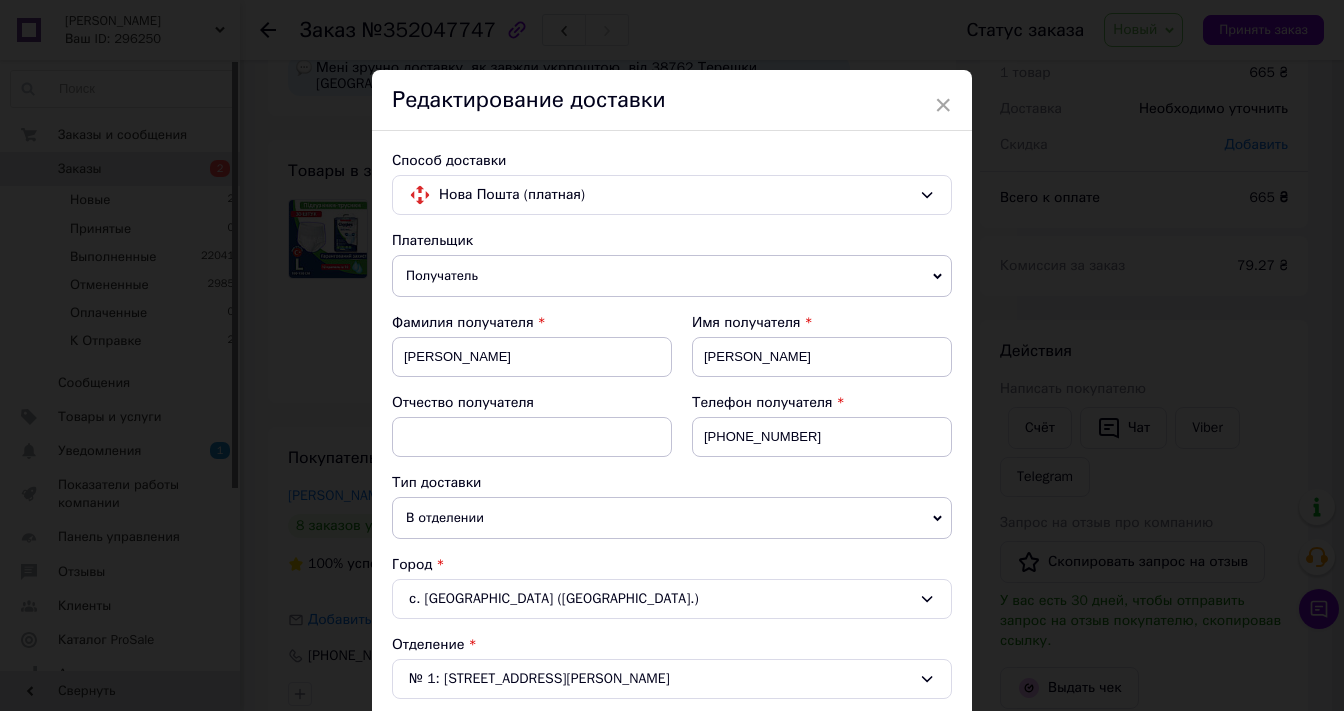 click on "Получатель" at bounding box center (672, 276) 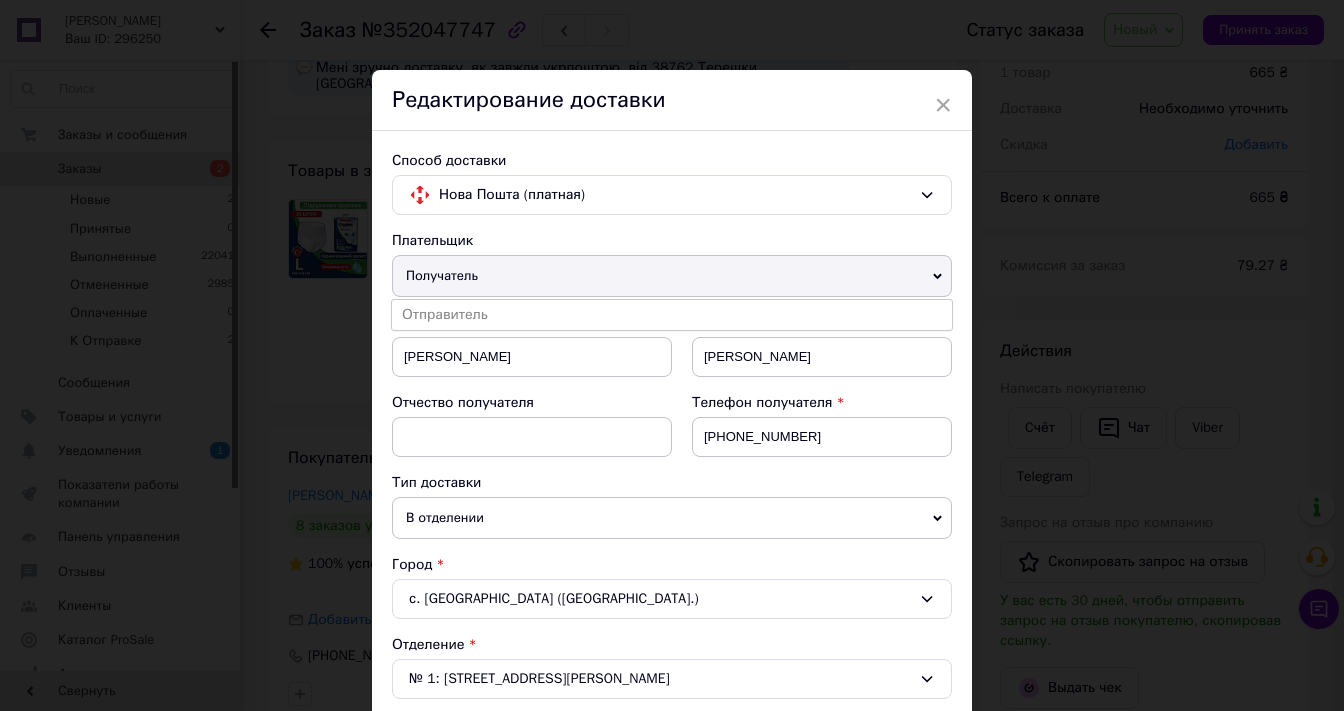 click on "Получатель" at bounding box center [672, 276] 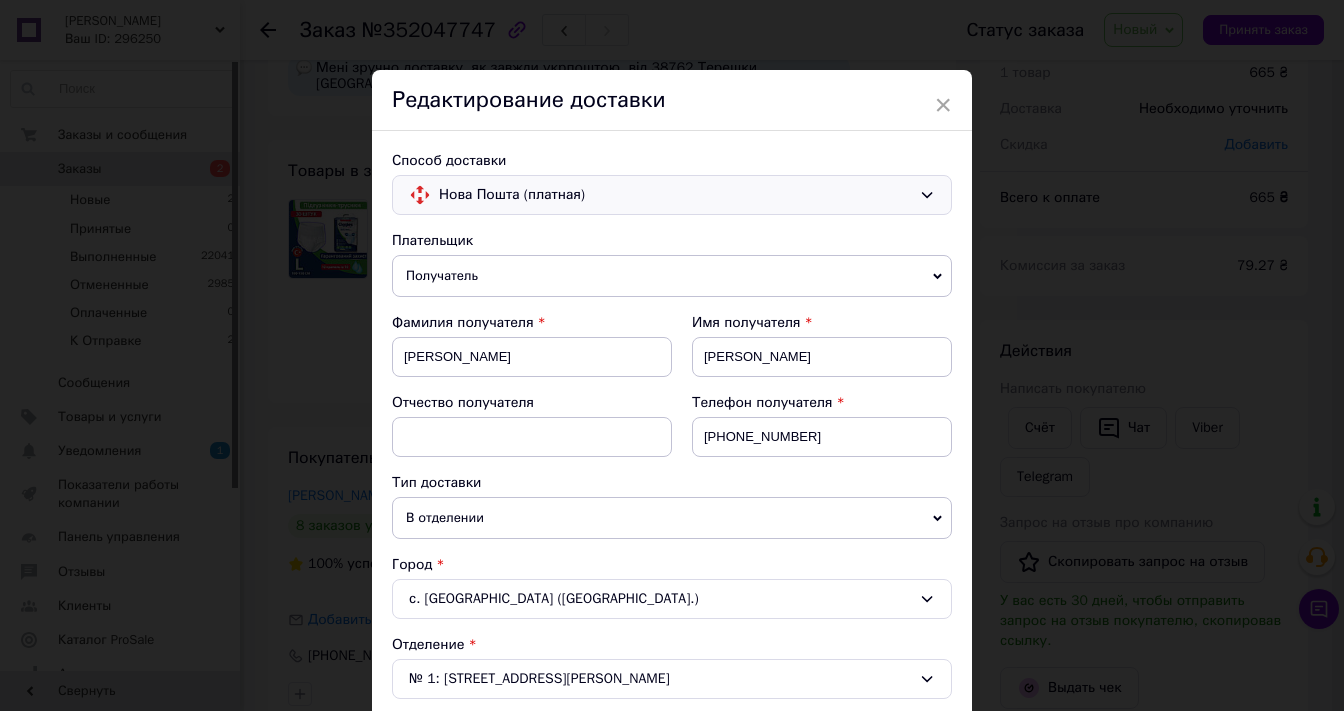 click on "Нова Пошта (платная)" at bounding box center (675, 195) 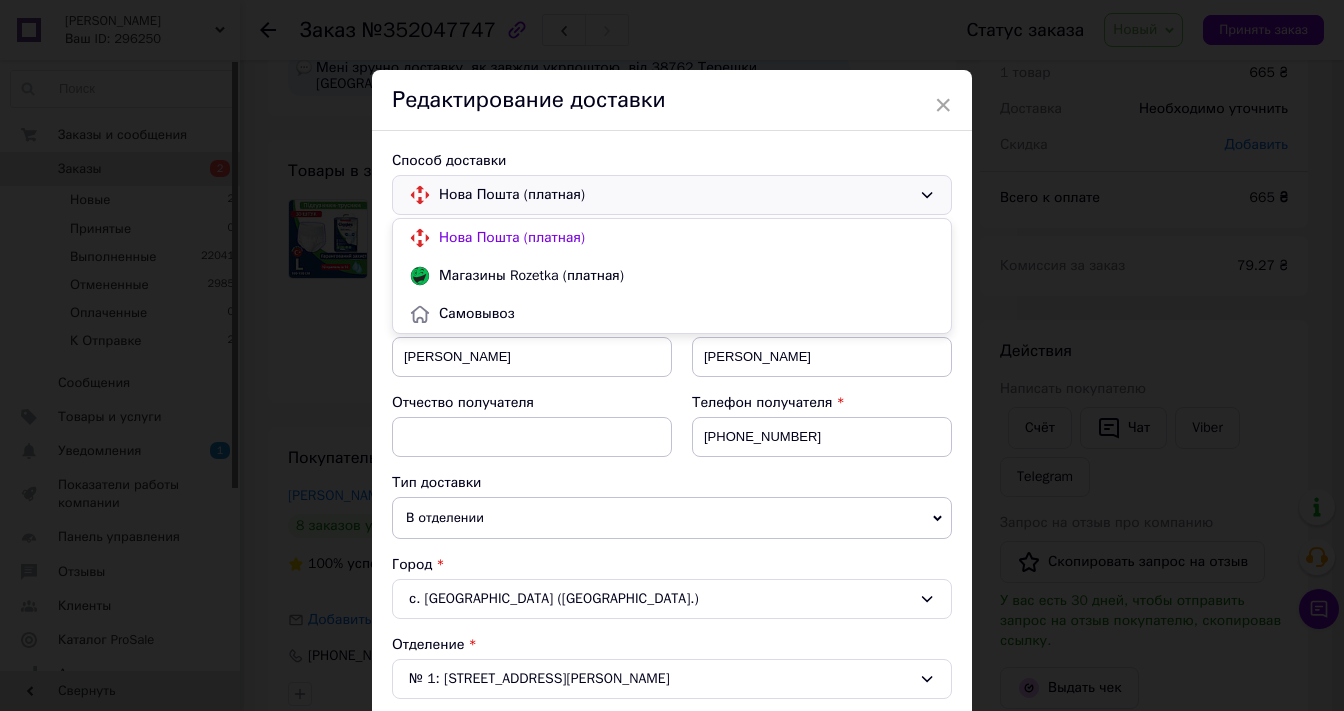 click on "Нова Пошта (платная)" at bounding box center [675, 195] 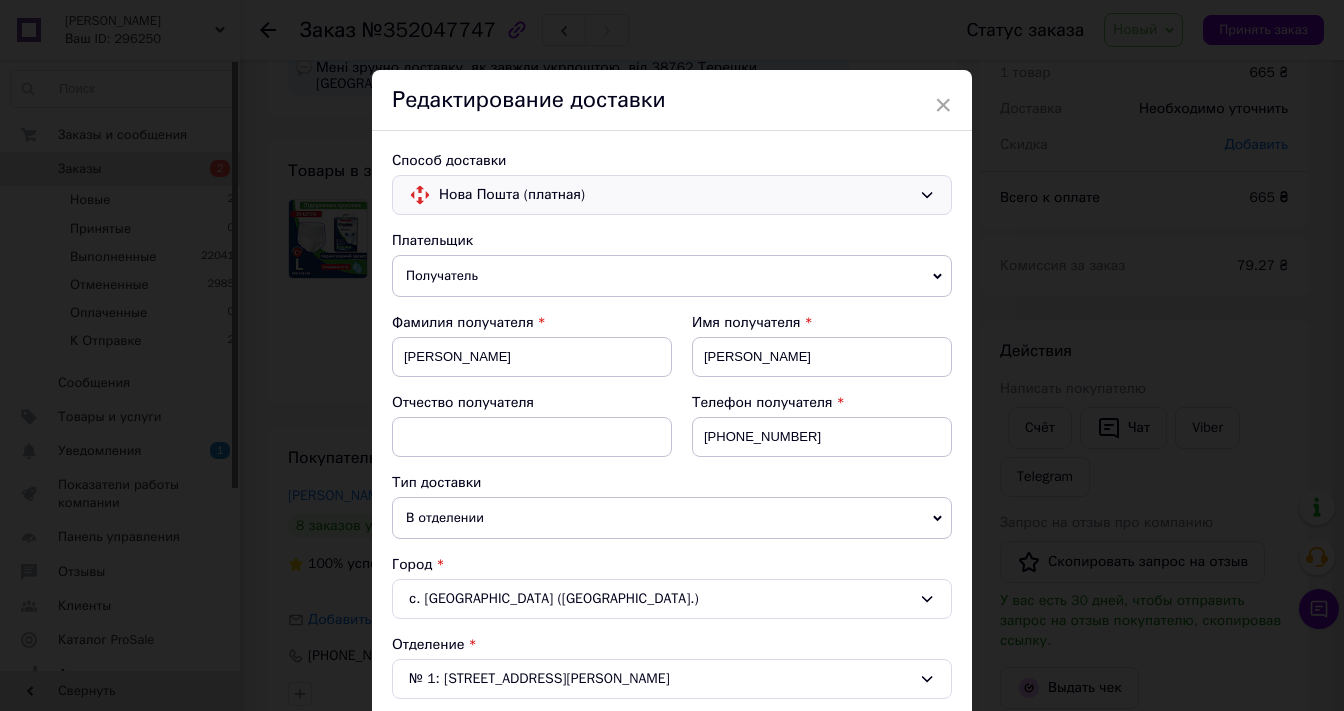 click on "Нова Пошта (платная)" at bounding box center [675, 195] 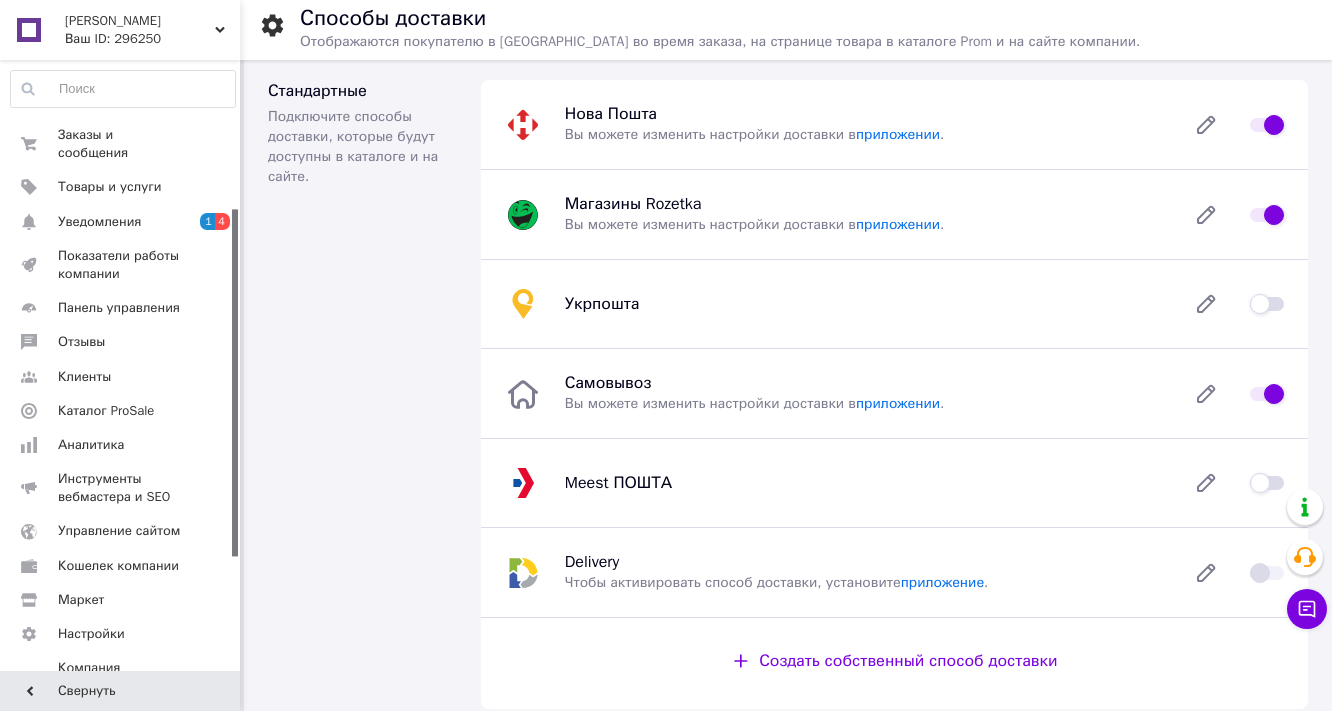 scroll, scrollTop: 0, scrollLeft: 0, axis: both 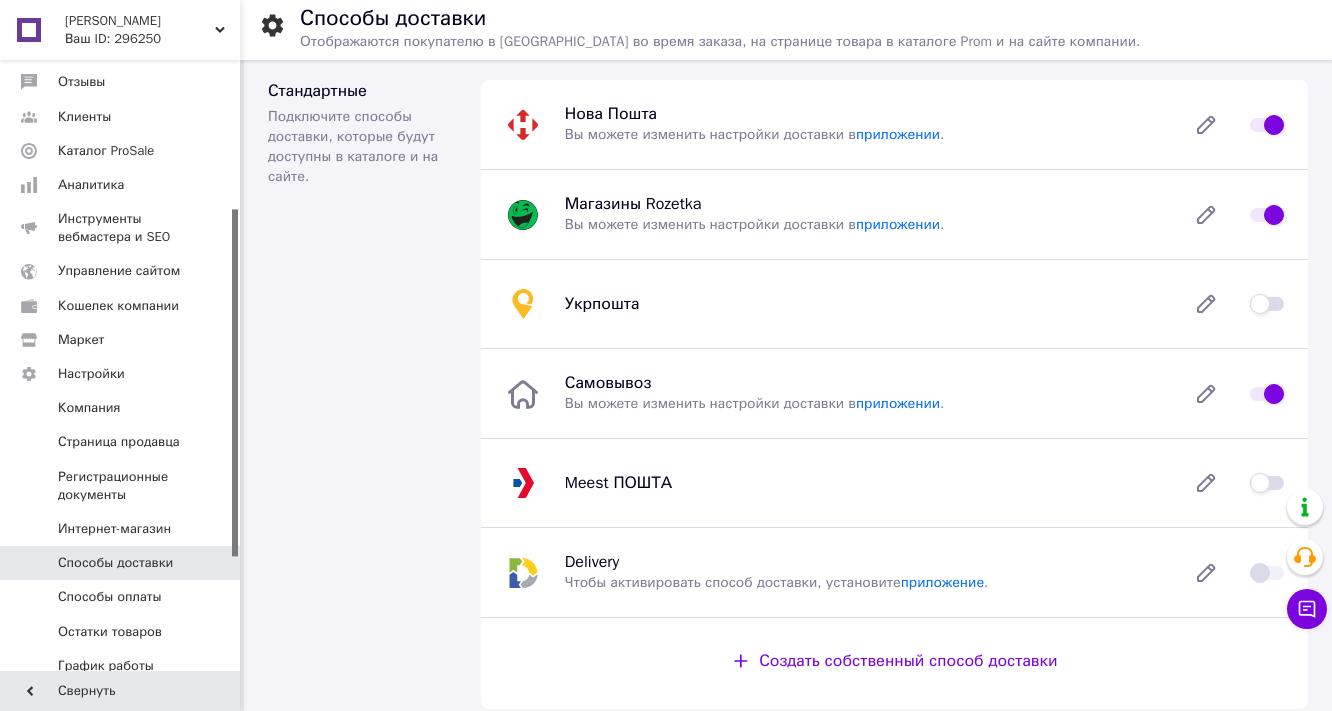 click at bounding box center [1267, 304] 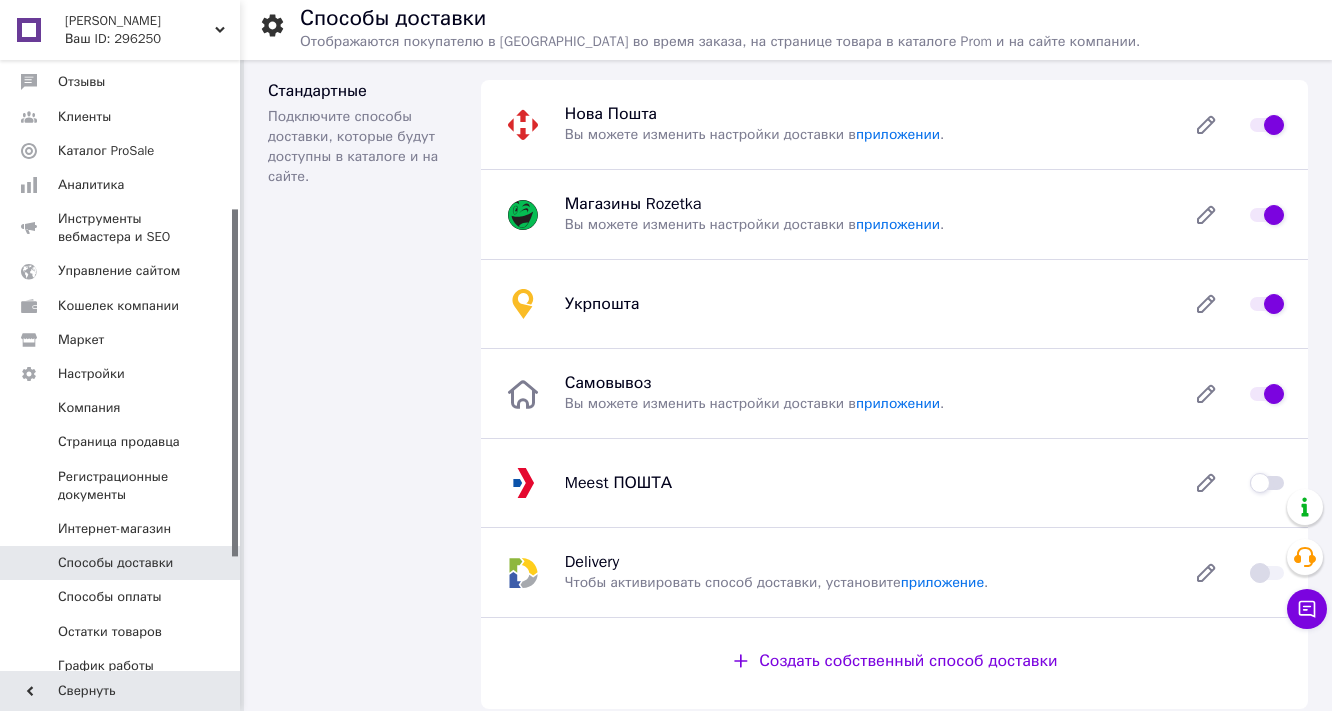 click at bounding box center (1267, 304) 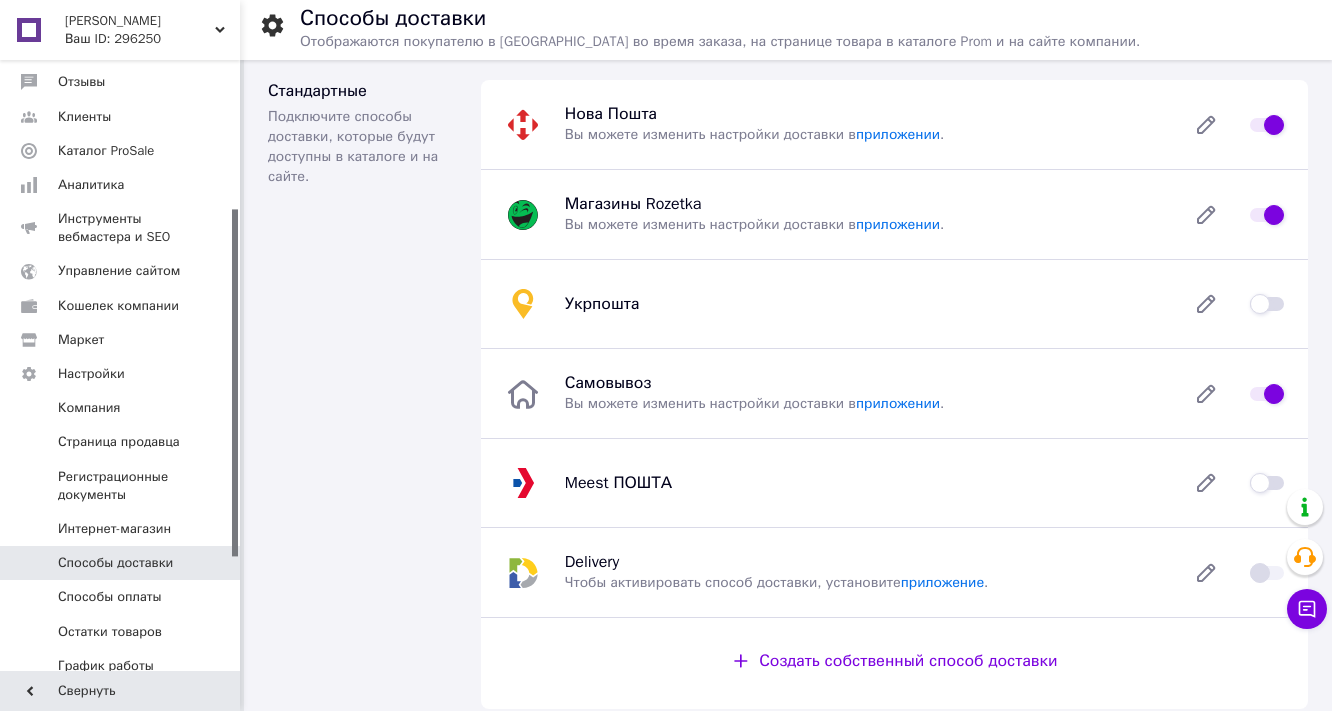 checkbox on "false" 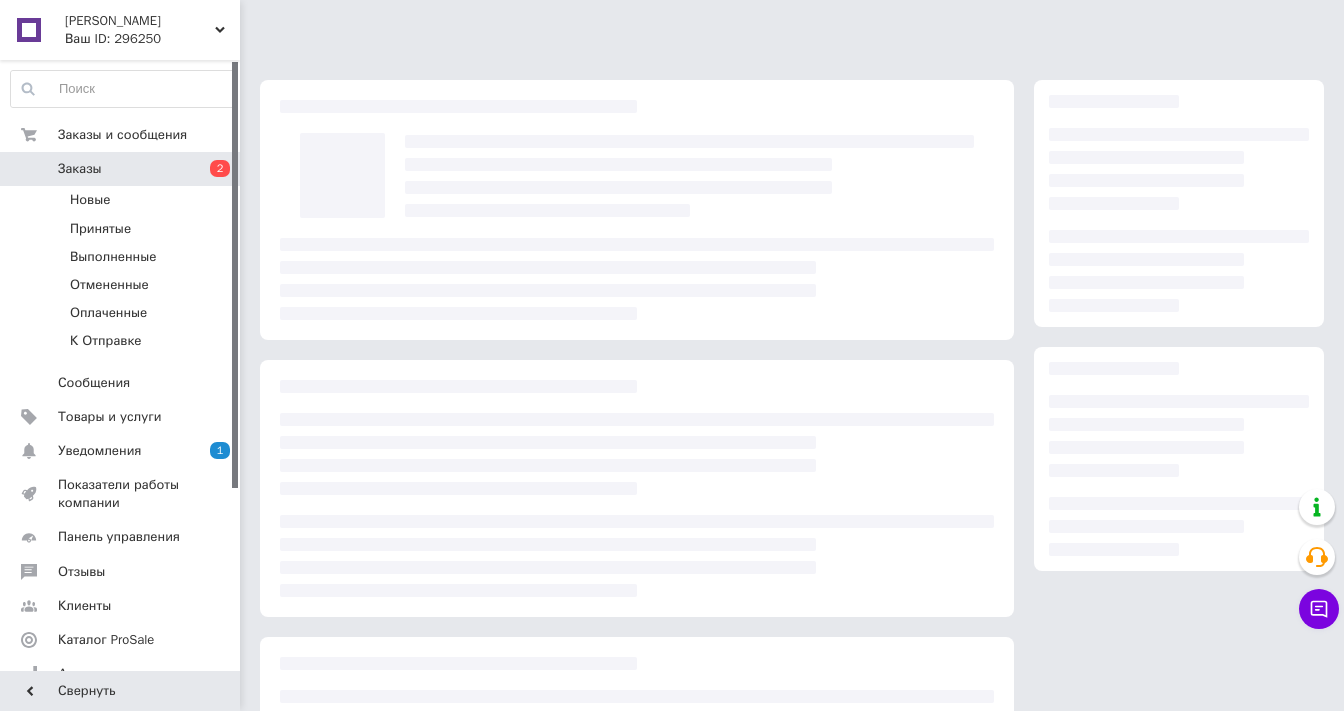 scroll, scrollTop: 80, scrollLeft: 0, axis: vertical 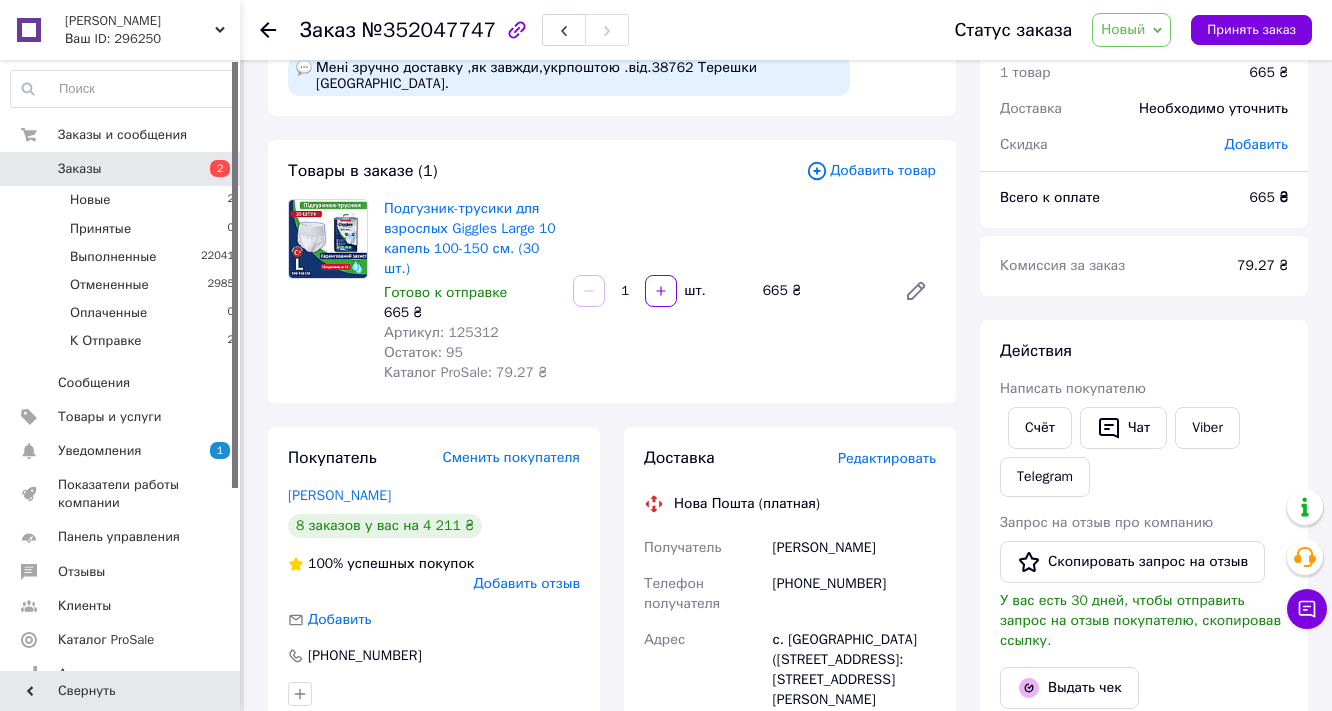 click on "Редактировать" at bounding box center (887, 458) 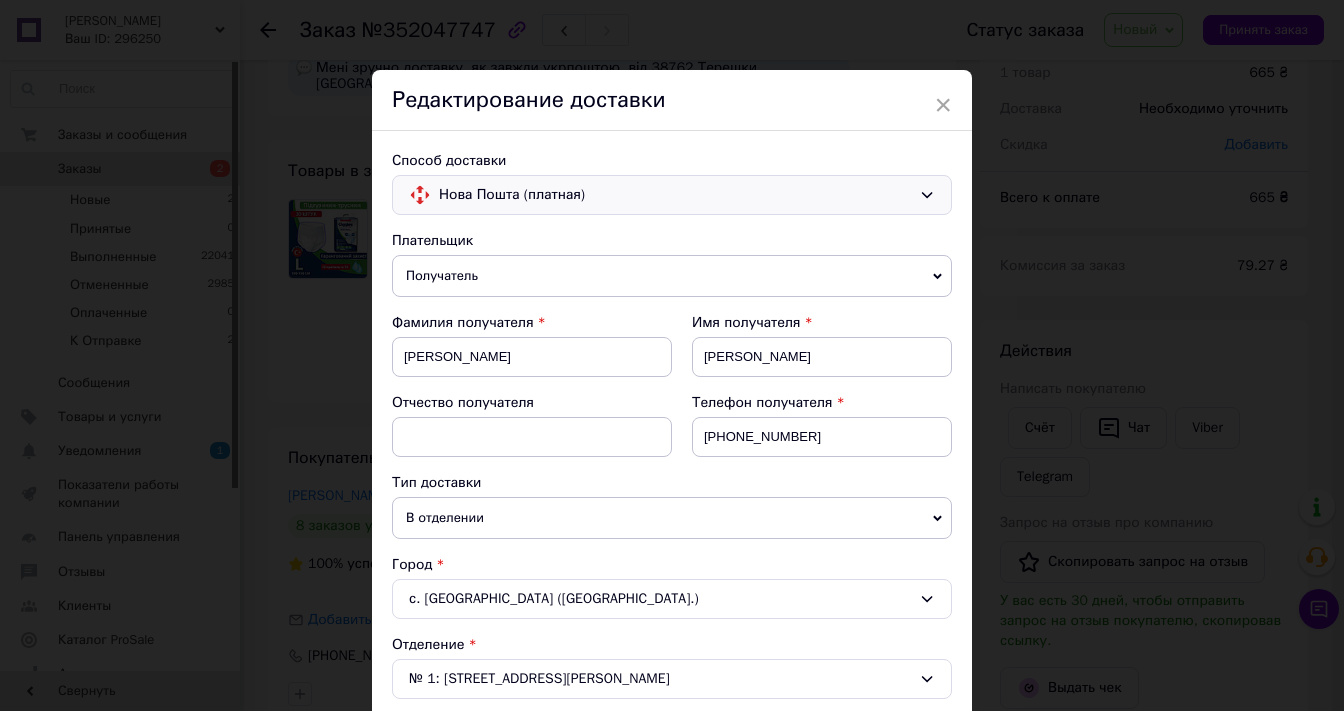 click on "Нова Пошта (платная)" at bounding box center (675, 195) 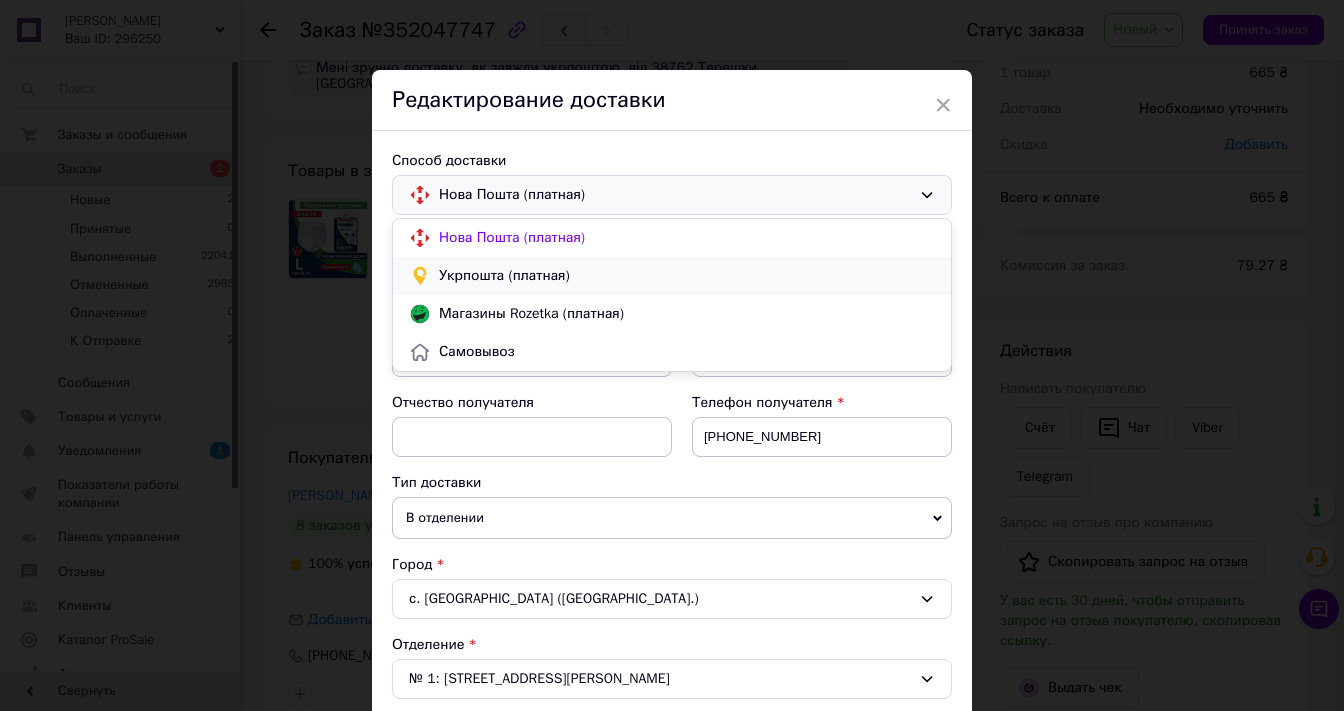 click on "Укрпошта (платная)" at bounding box center (687, 276) 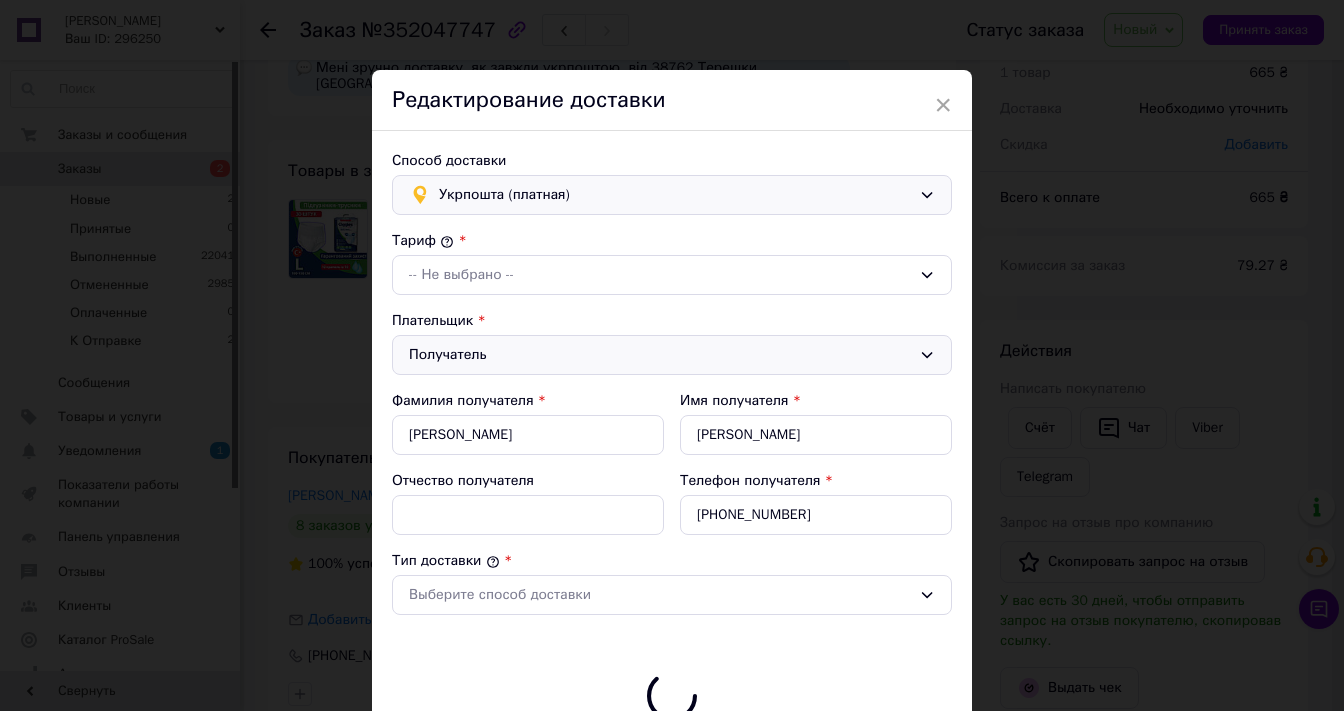 type on "665" 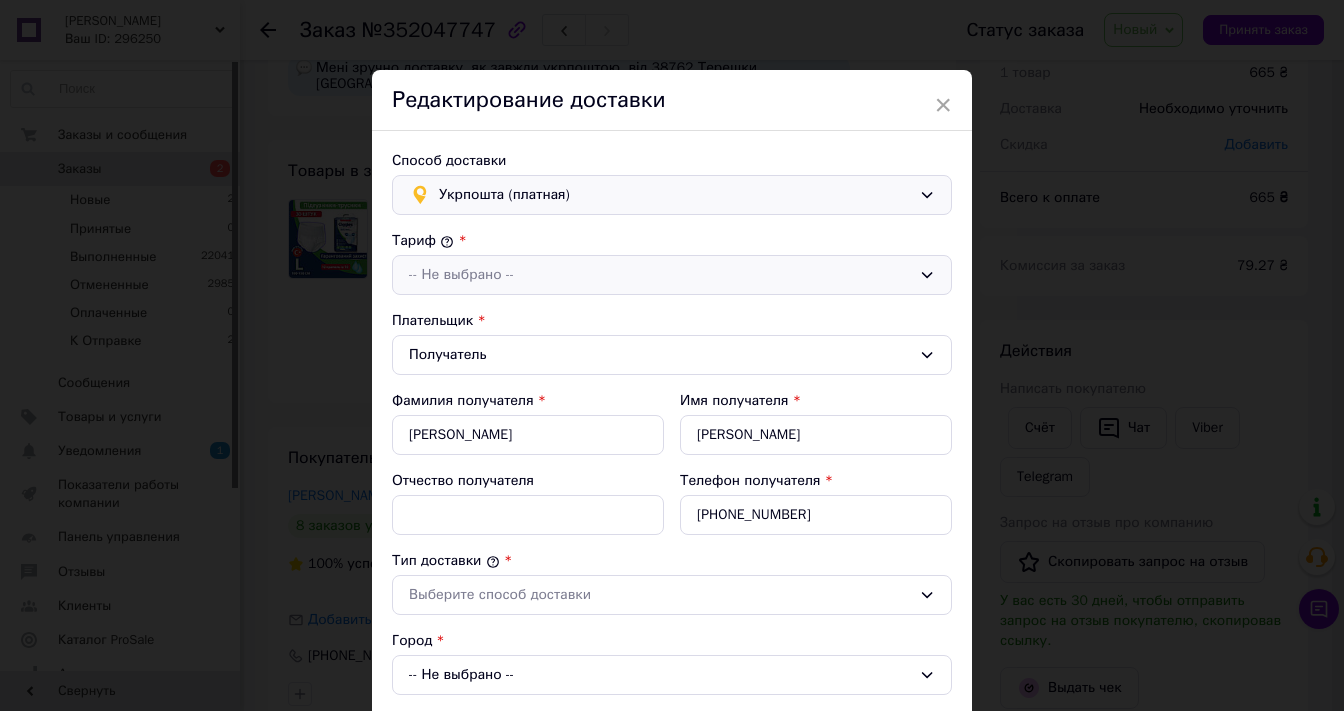 click on "-- Не выбрано --" at bounding box center (672, 275) 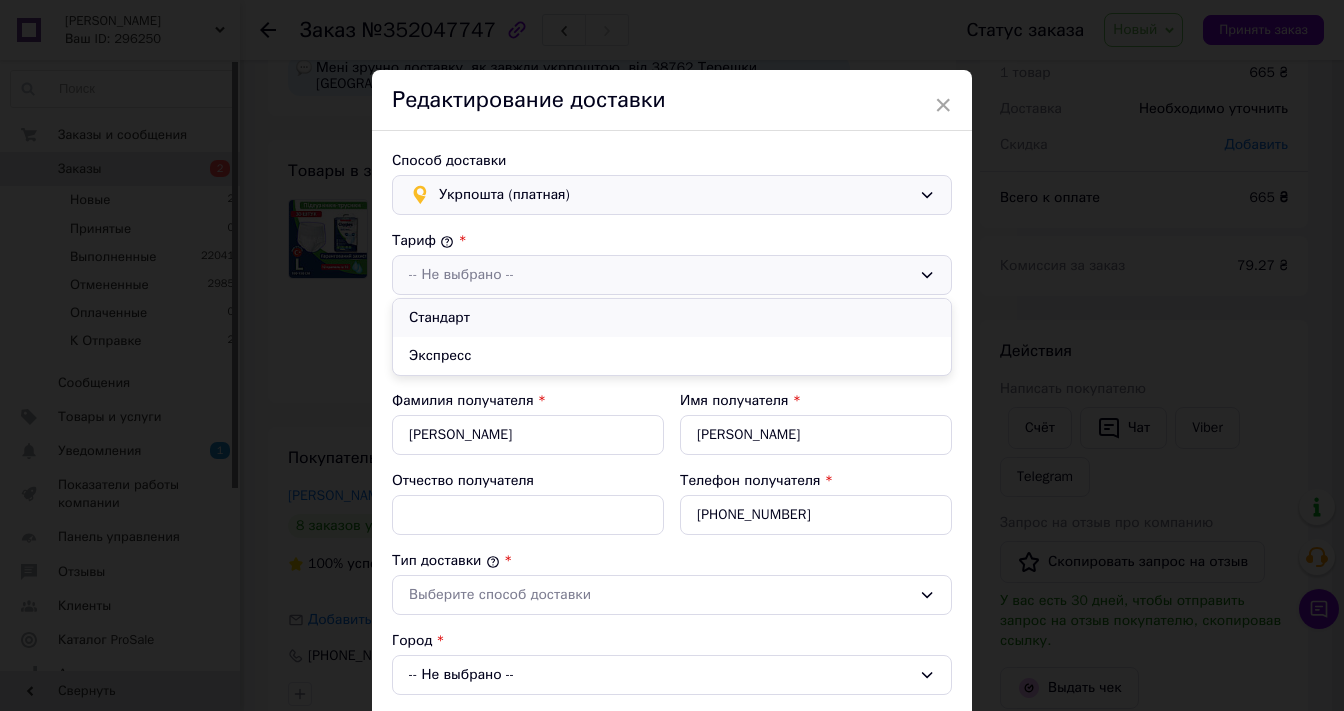 click on "Стандарт" at bounding box center (672, 318) 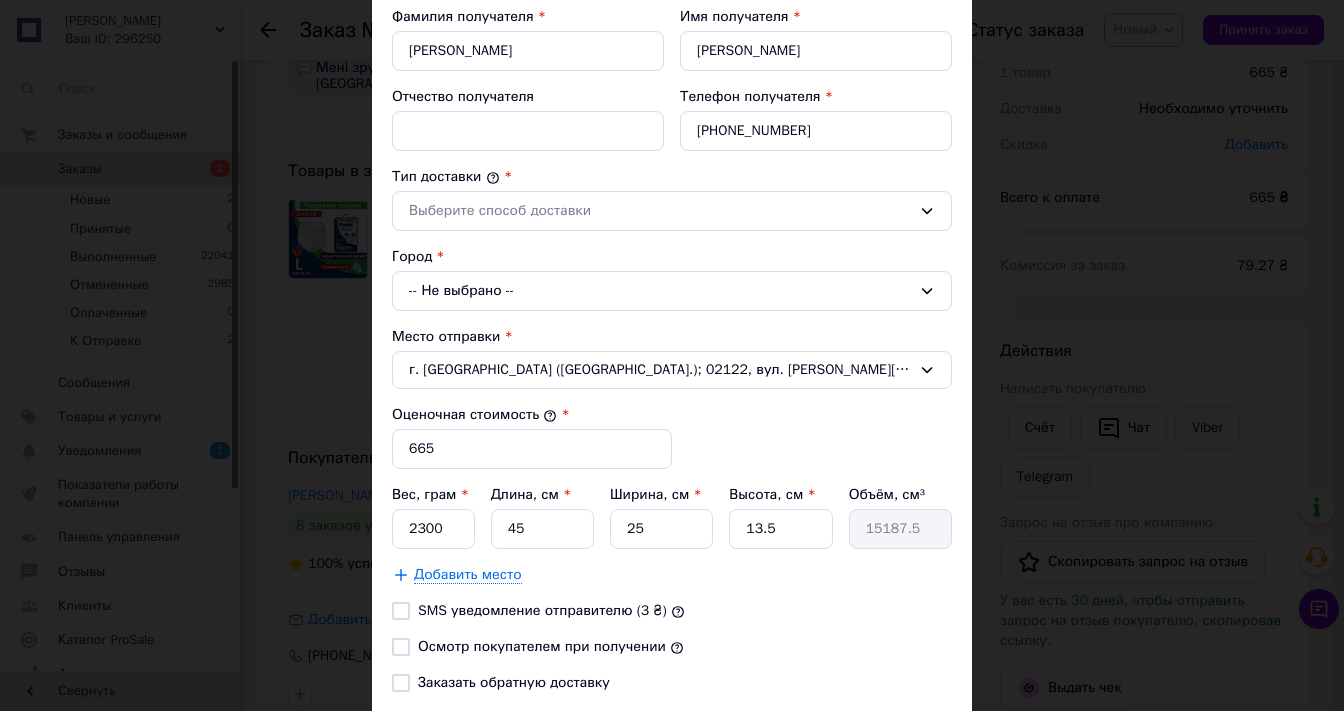 scroll, scrollTop: 400, scrollLeft: 0, axis: vertical 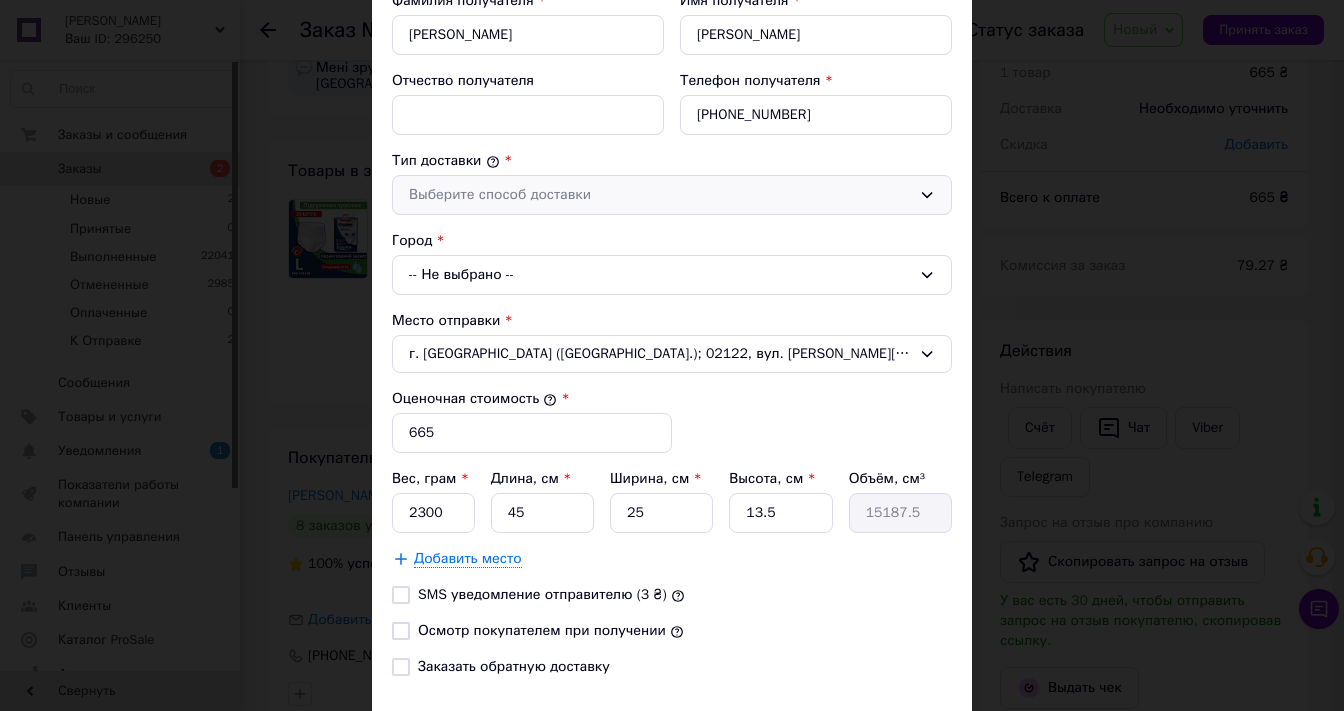 click on "Выберите способ доставки" at bounding box center [660, 195] 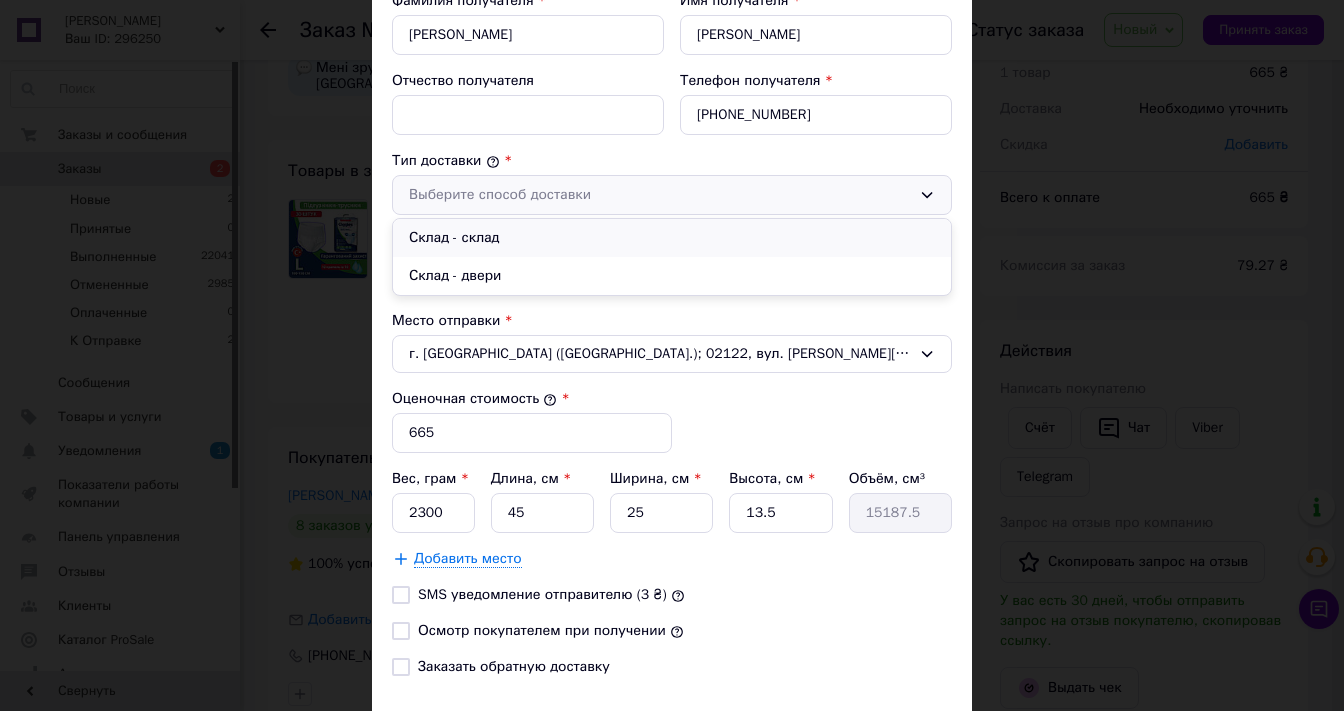 click on "Склад - склад" at bounding box center [672, 238] 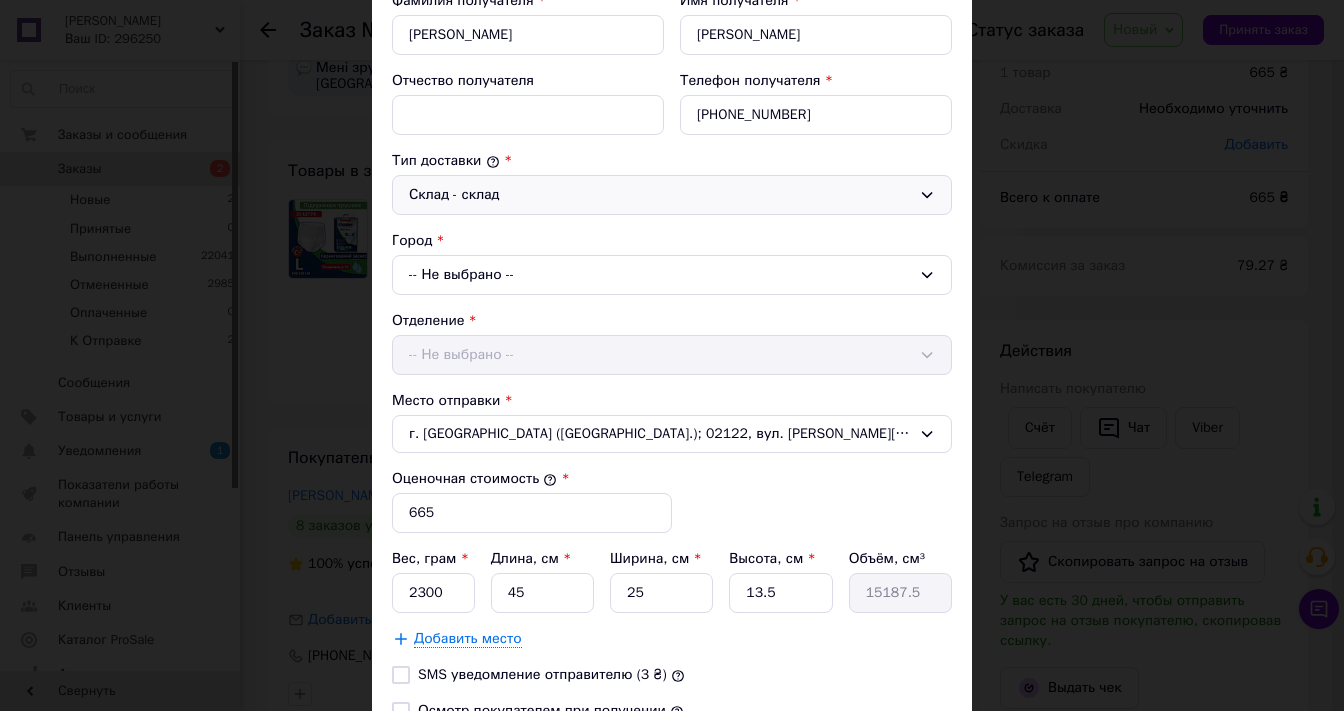 click on "-- Не выбрано --" at bounding box center (672, 275) 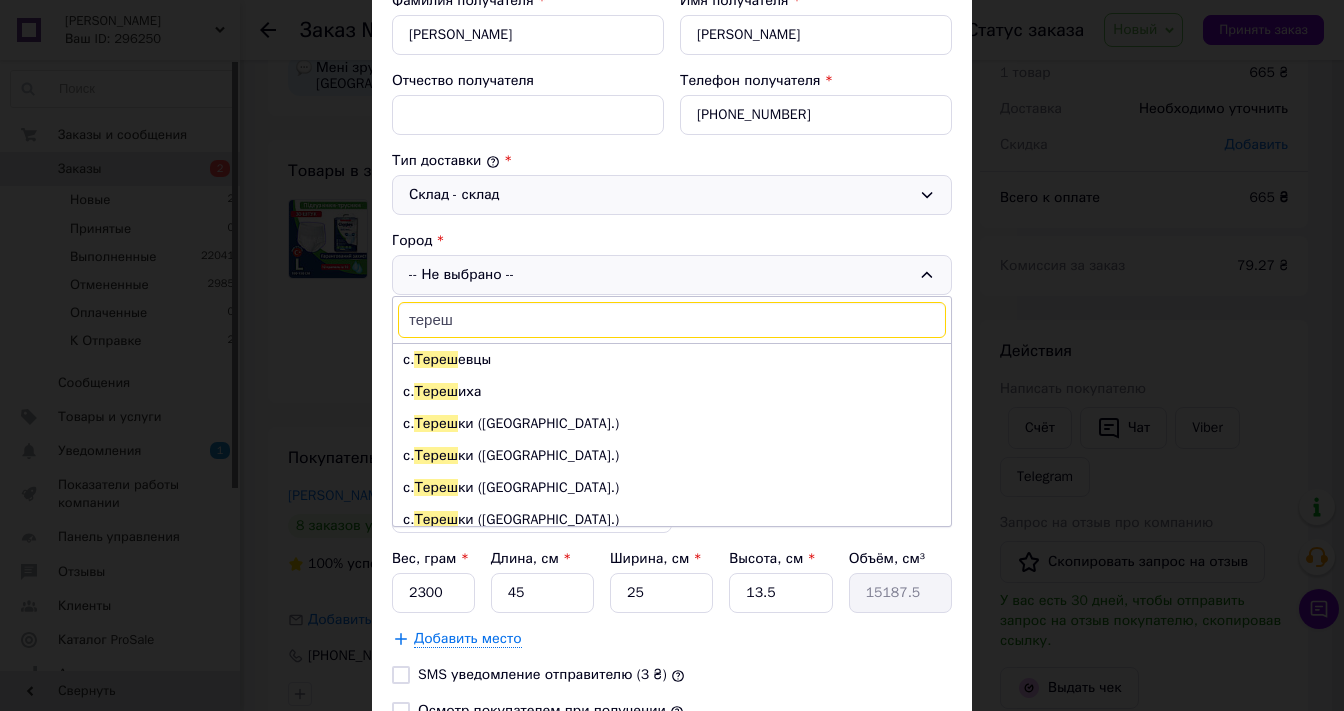 type on "тереш" 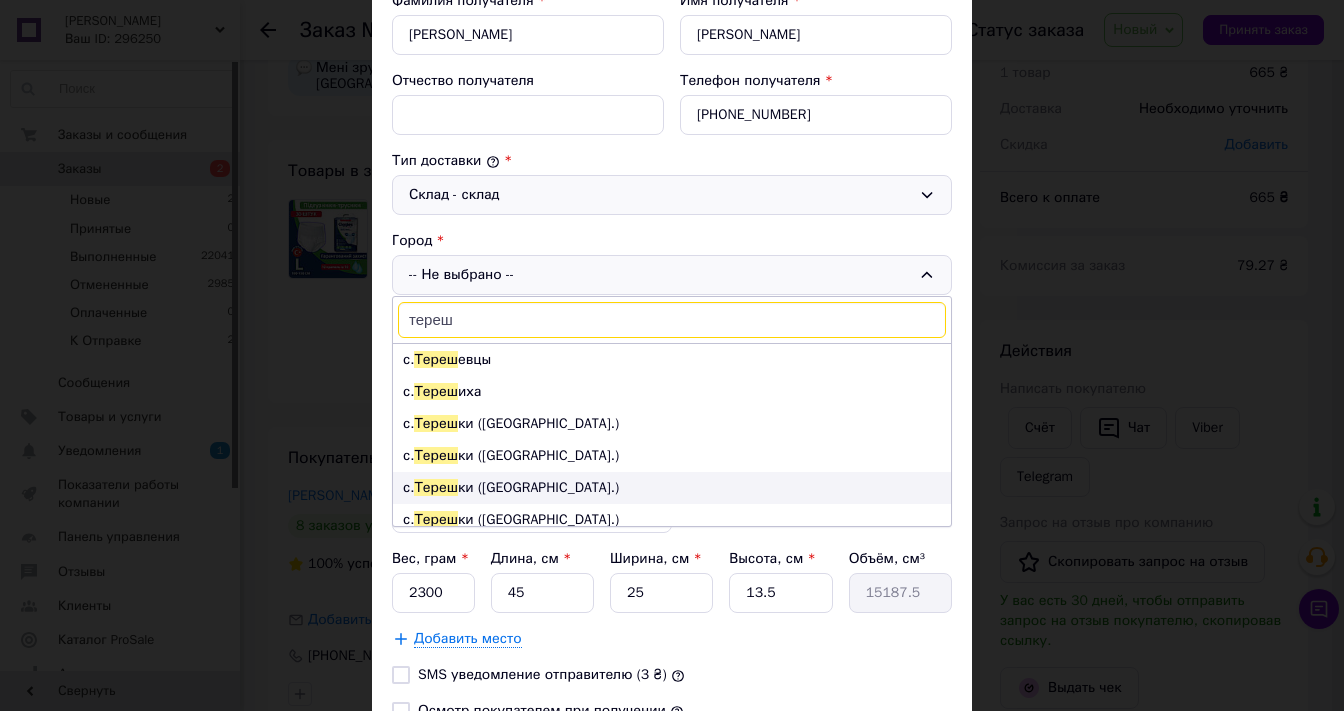 click on "с.  [GEOGRAPHIC_DATA] ки ([GEOGRAPHIC_DATA].)" at bounding box center [672, 488] 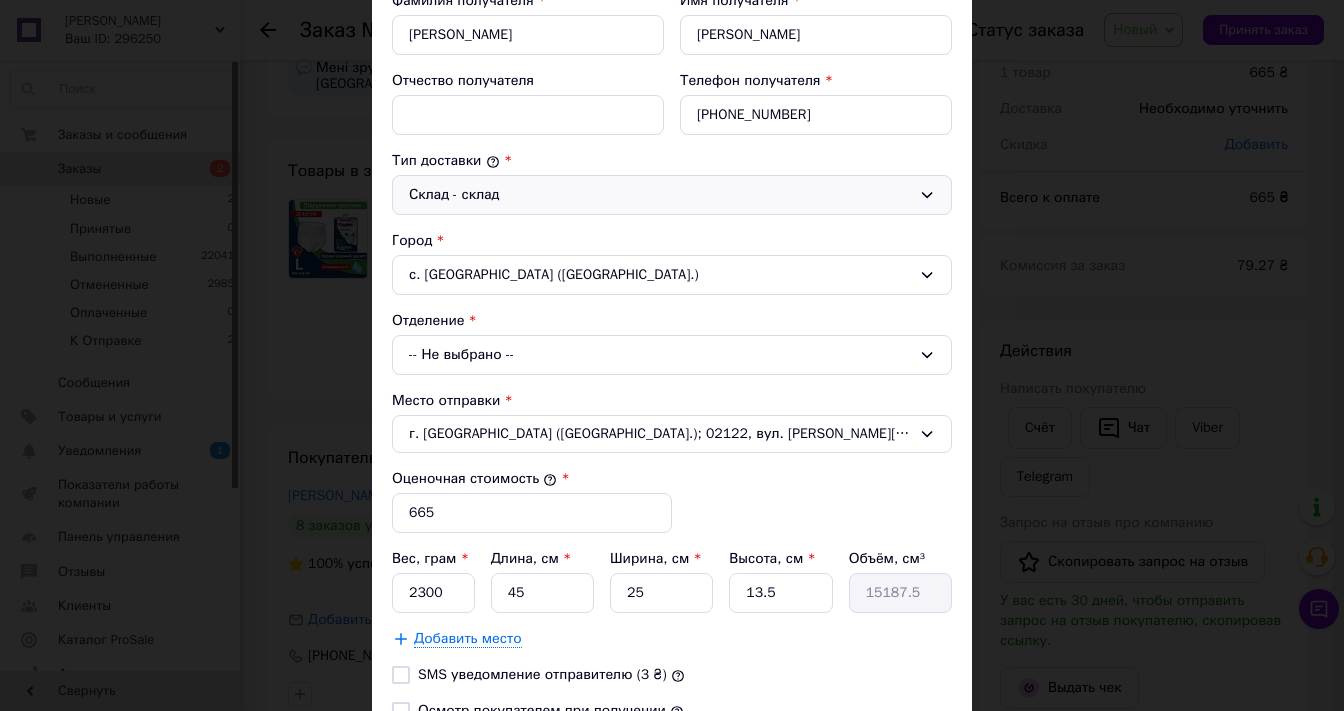 click on "-- Не выбрано --" at bounding box center [672, 355] 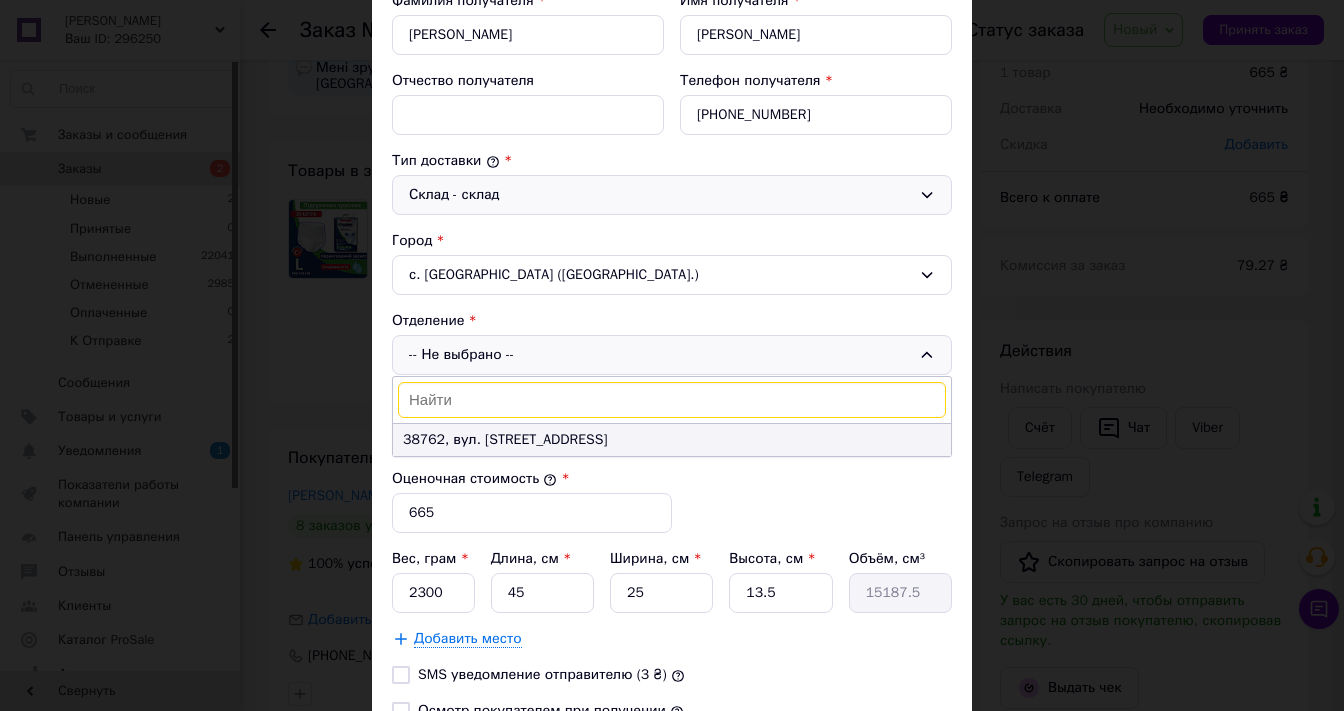 click on "38762, вул. [STREET_ADDRESS]" at bounding box center (672, 440) 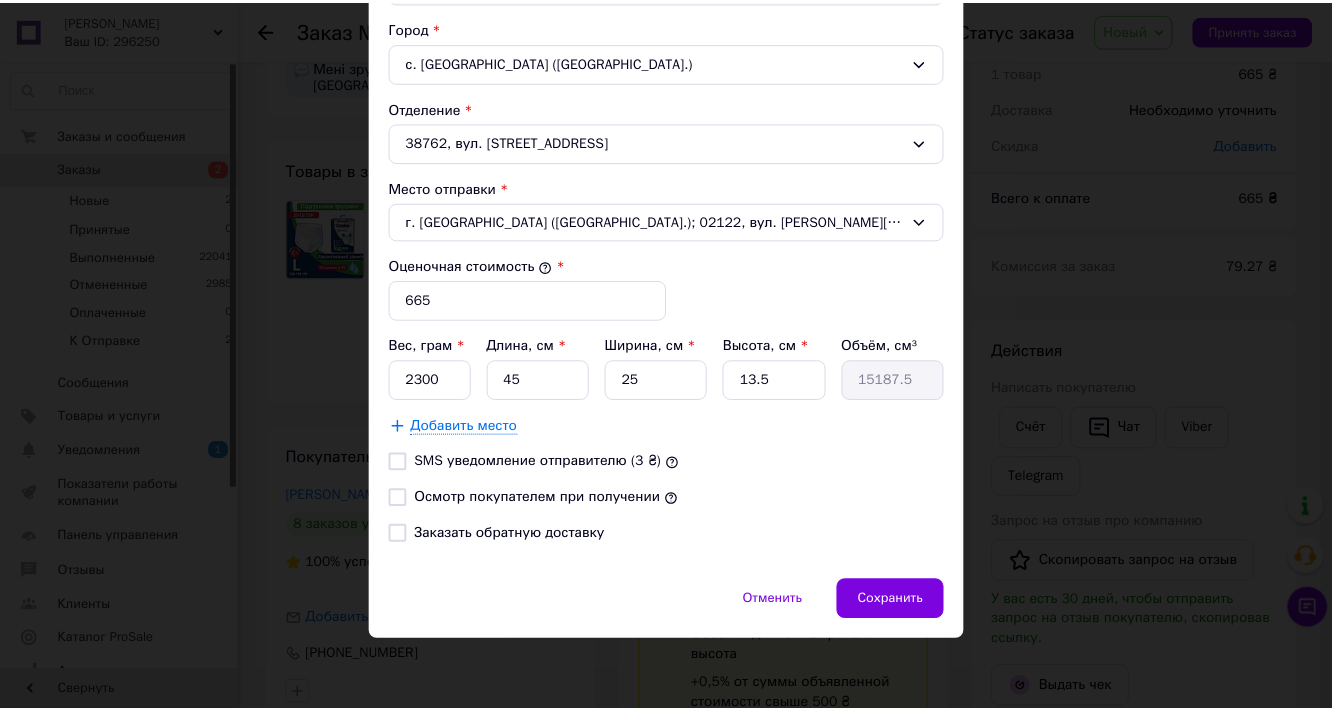 scroll, scrollTop: 767, scrollLeft: 0, axis: vertical 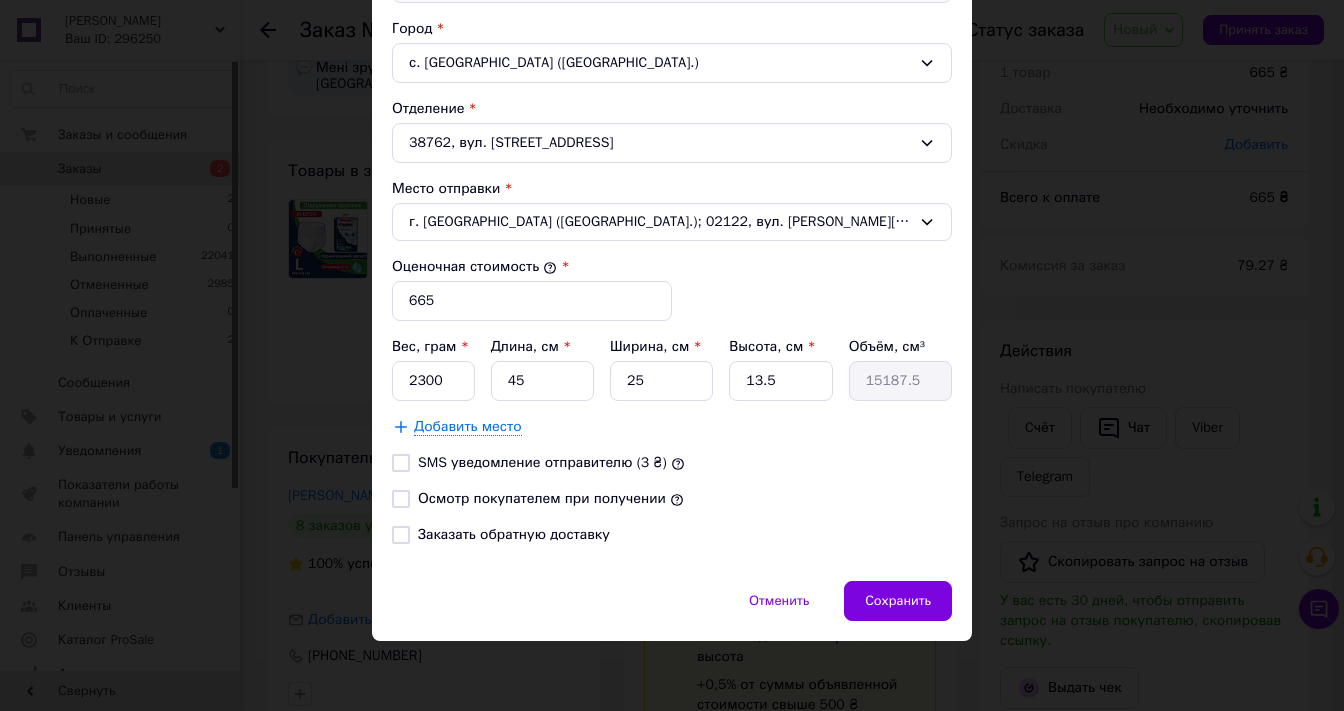 click on "Осмотр покупателем при получении" at bounding box center (401, 499) 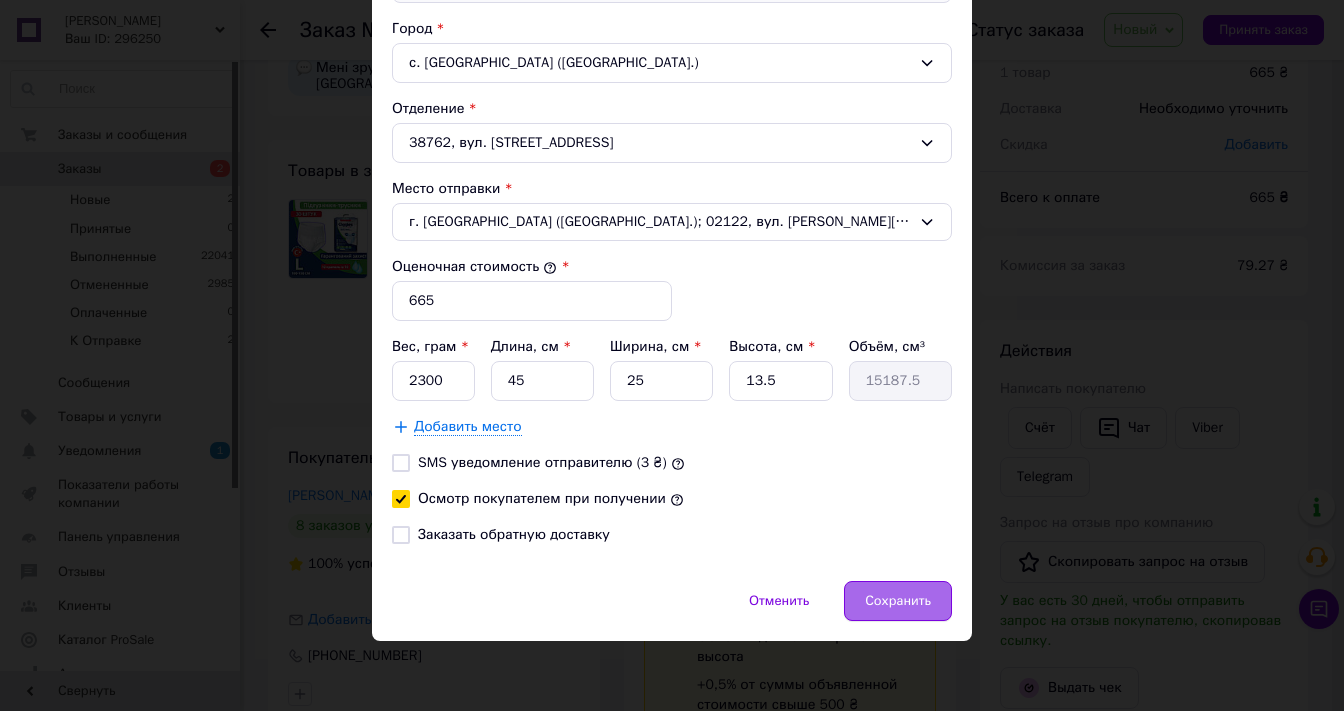 click on "Сохранить" at bounding box center (898, 601) 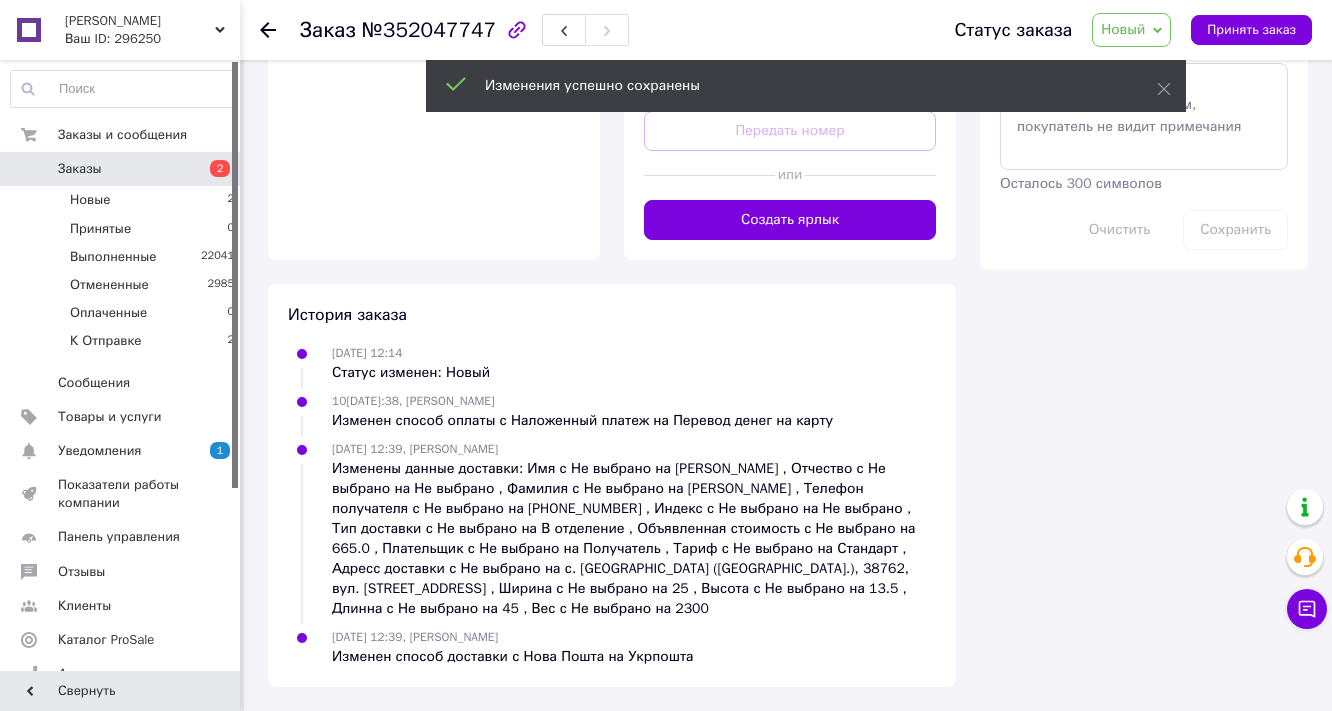 scroll, scrollTop: 1360, scrollLeft: 0, axis: vertical 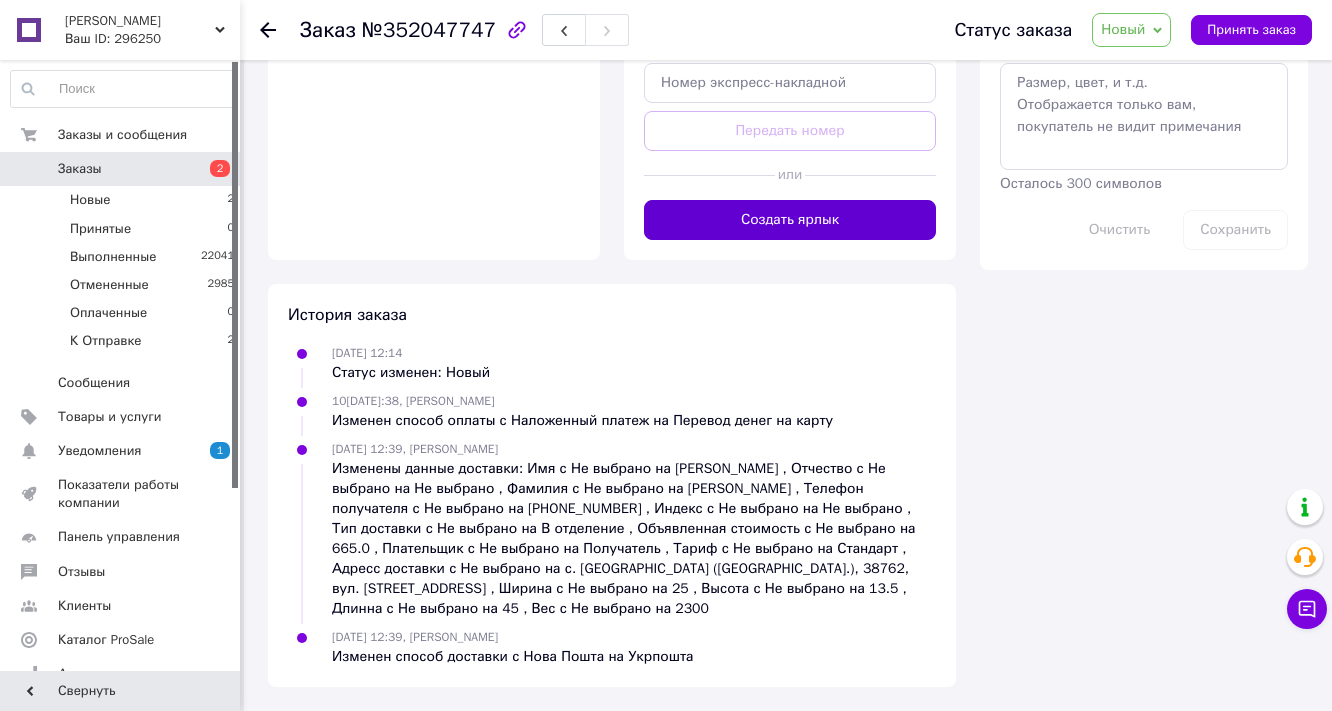 click on "Создать ярлык" at bounding box center (790, 220) 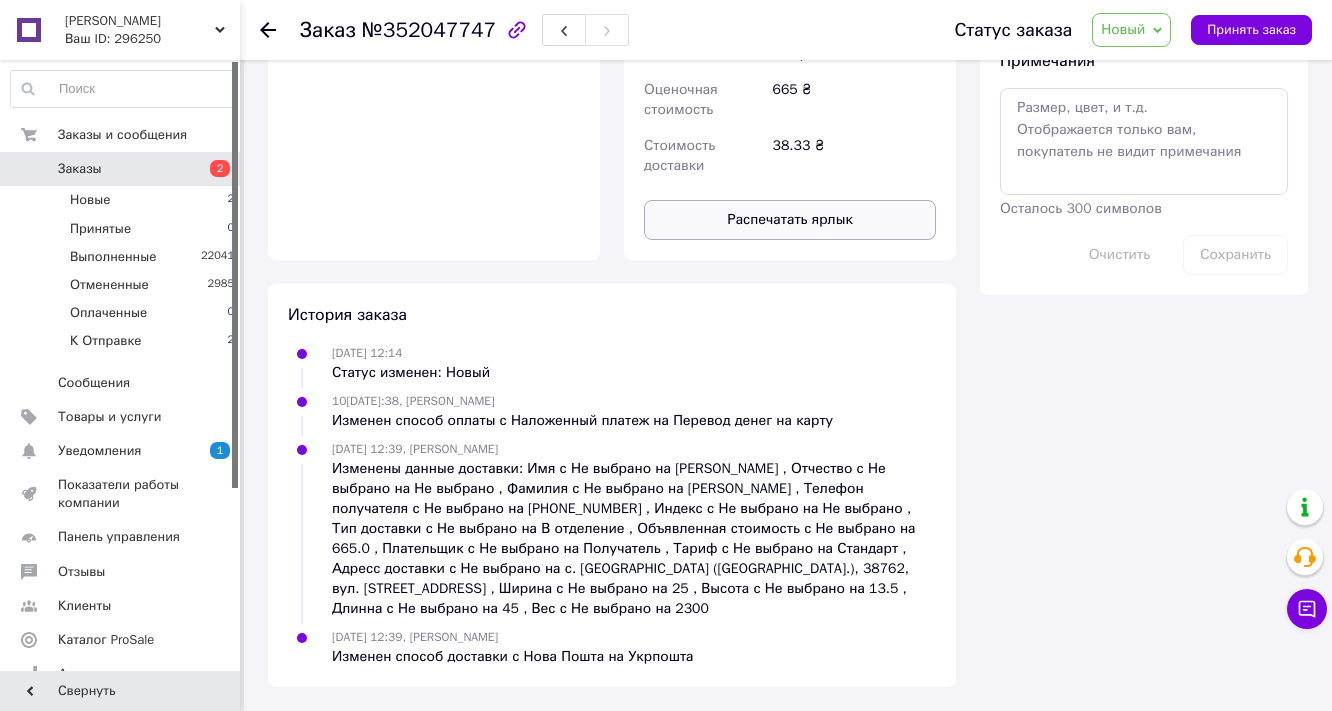 click on "Распечатать ярлык" at bounding box center (790, 220) 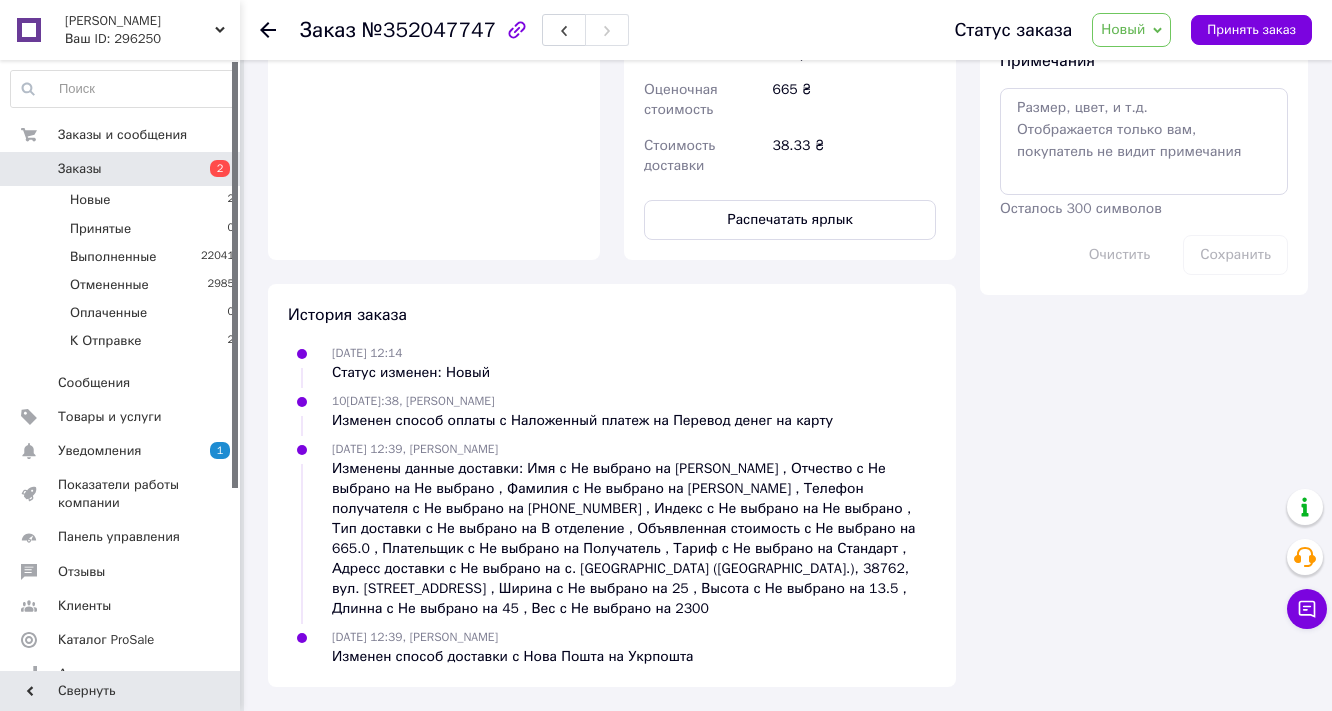 click on "Новый" at bounding box center [1123, 29] 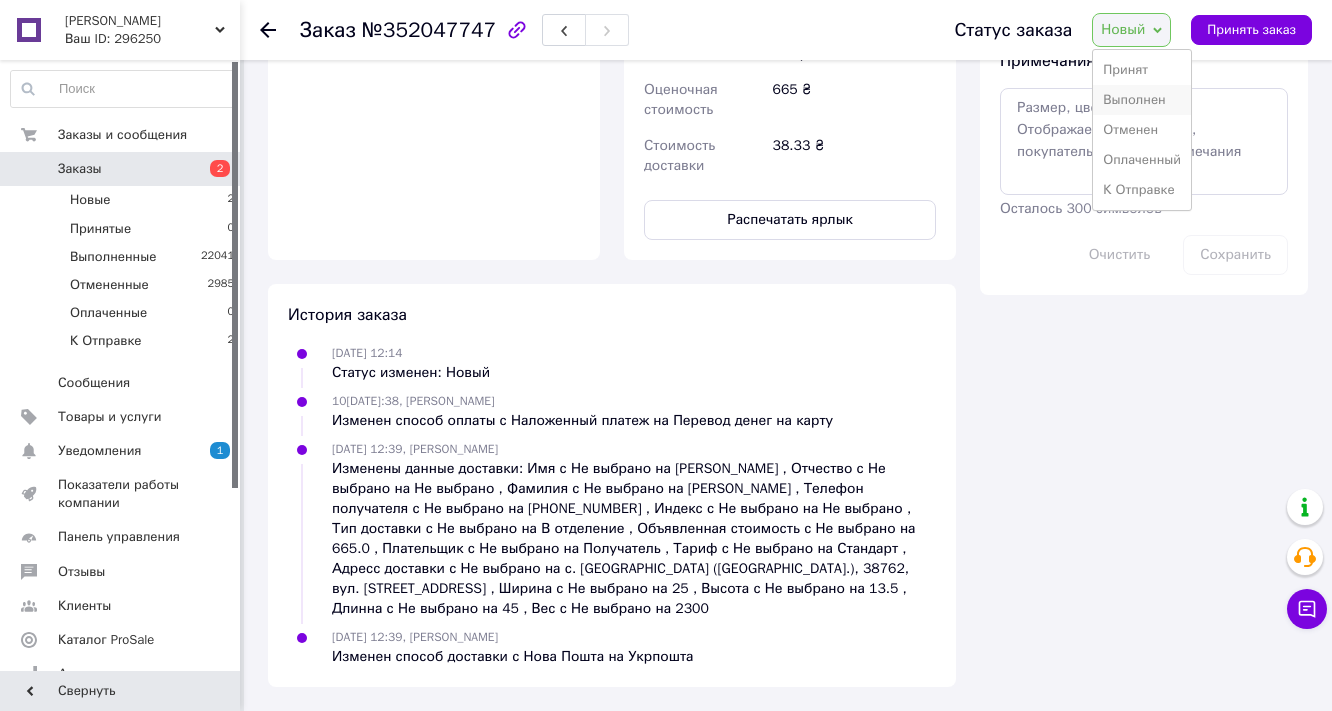 click on "Выполнен" at bounding box center [1142, 100] 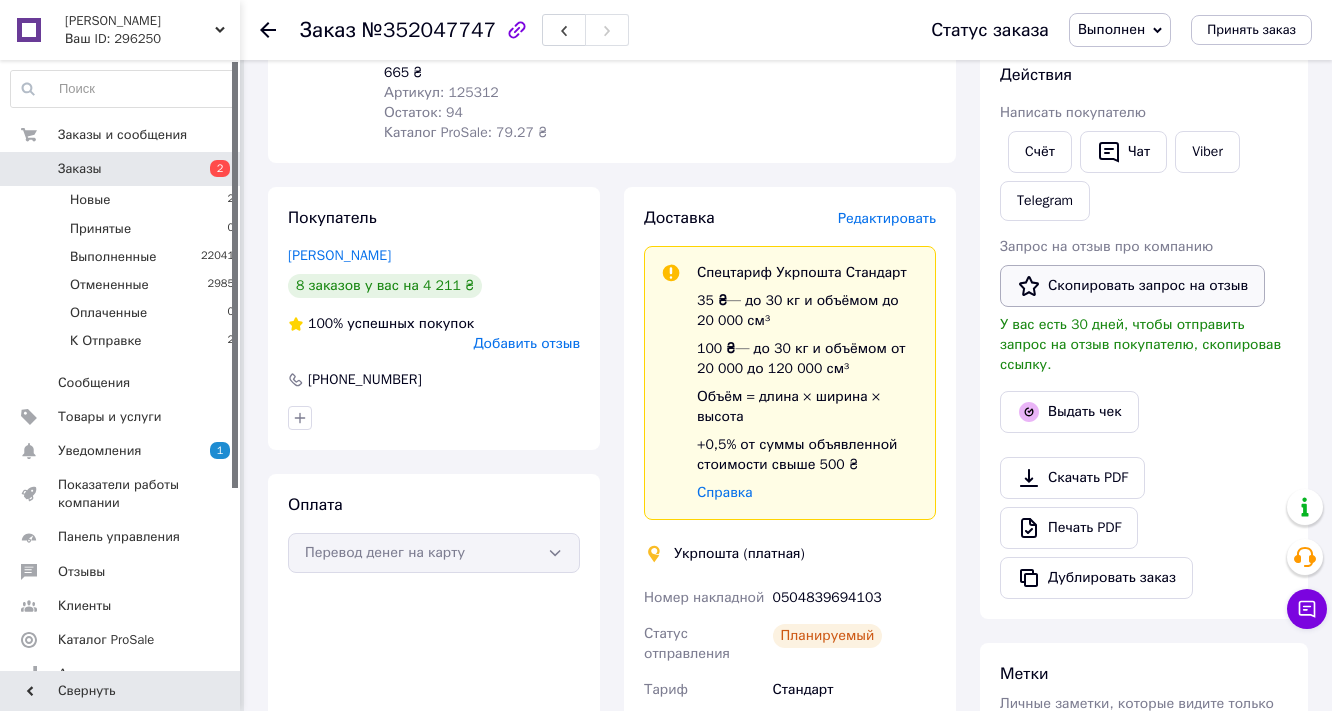scroll, scrollTop: 320, scrollLeft: 0, axis: vertical 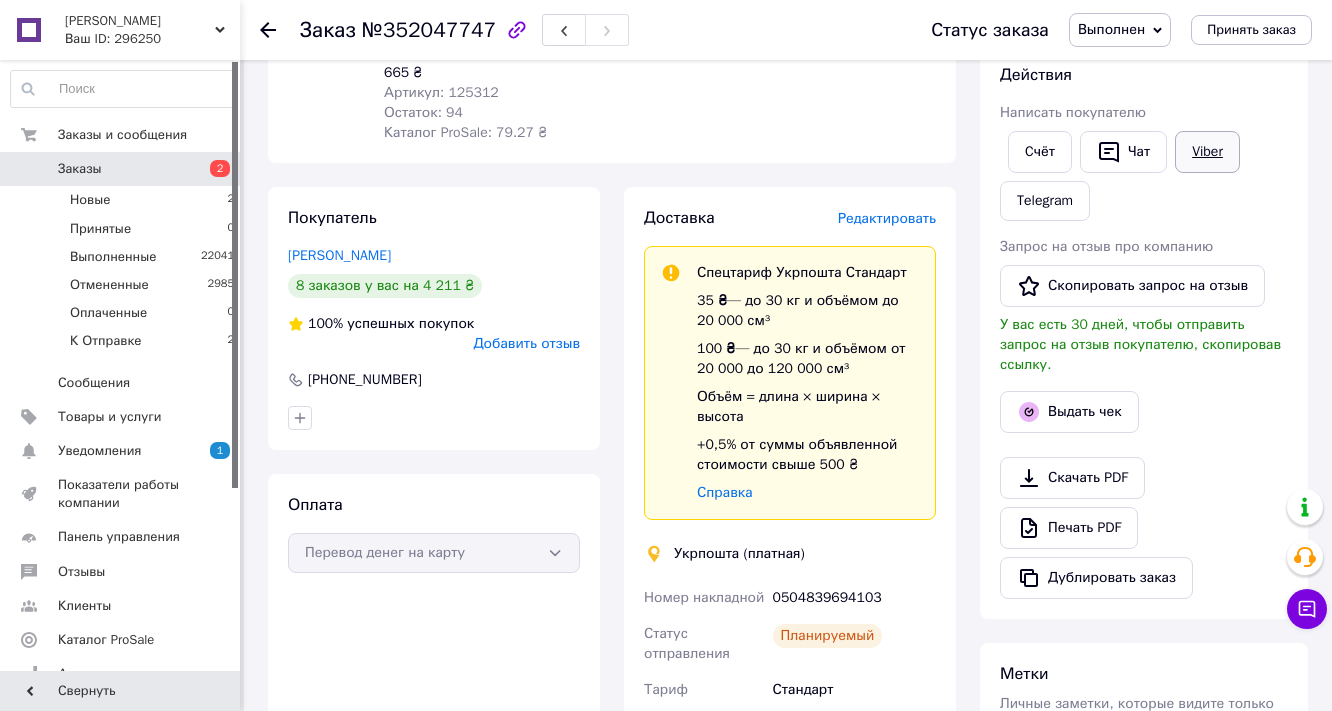 click on "Viber" at bounding box center [1207, 152] 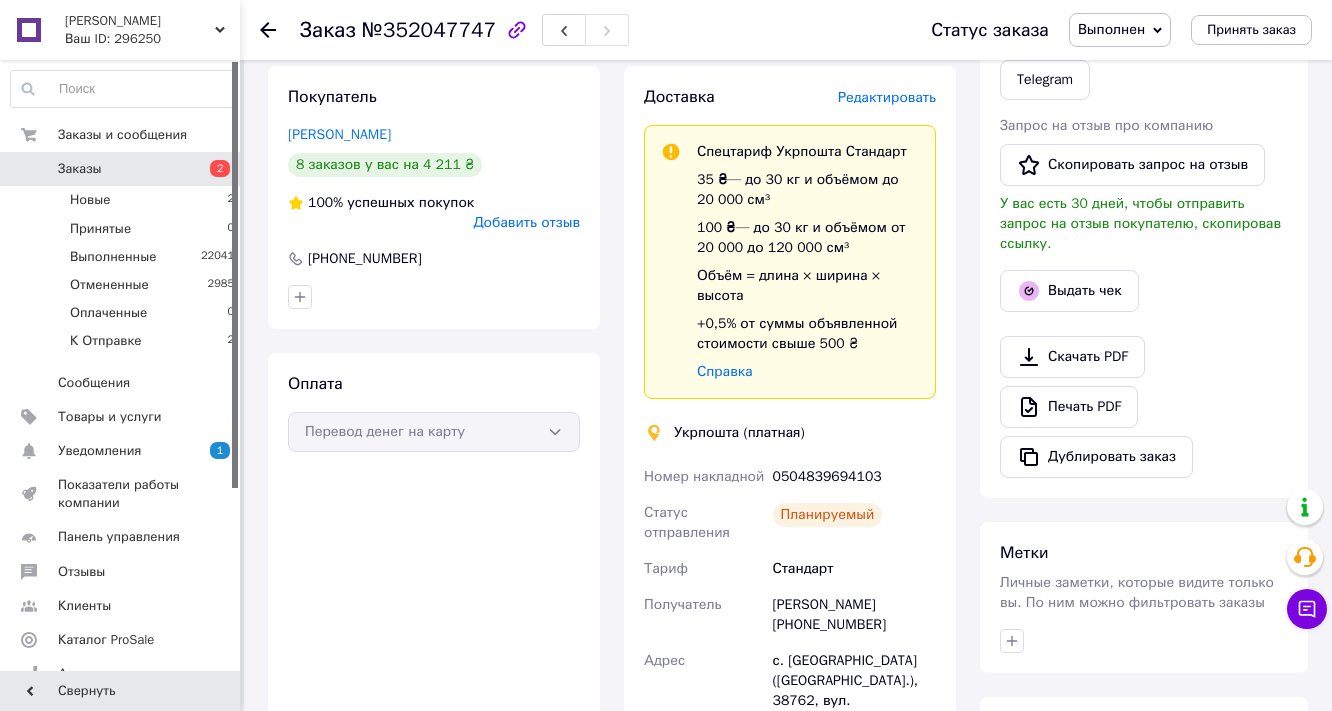 scroll, scrollTop: 640, scrollLeft: 0, axis: vertical 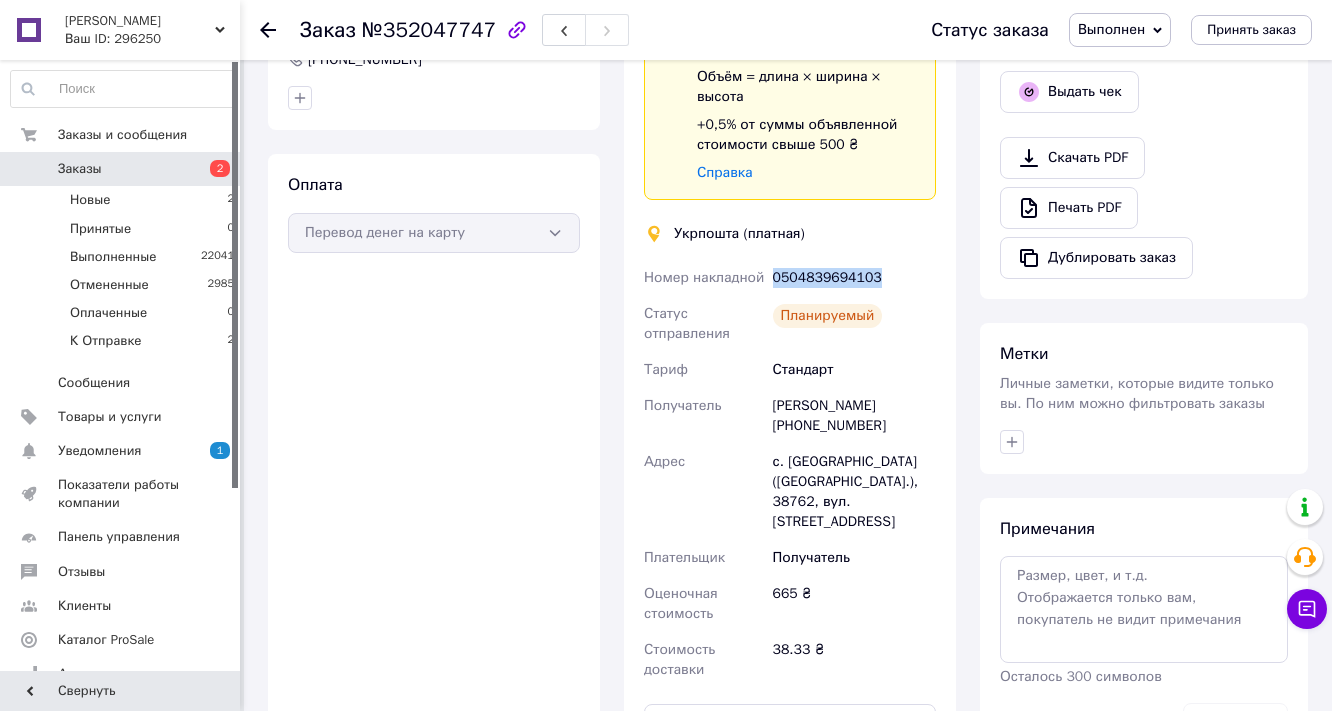 drag, startPoint x: 922, startPoint y: 497, endPoint x: 773, endPoint y: 499, distance: 149.01343 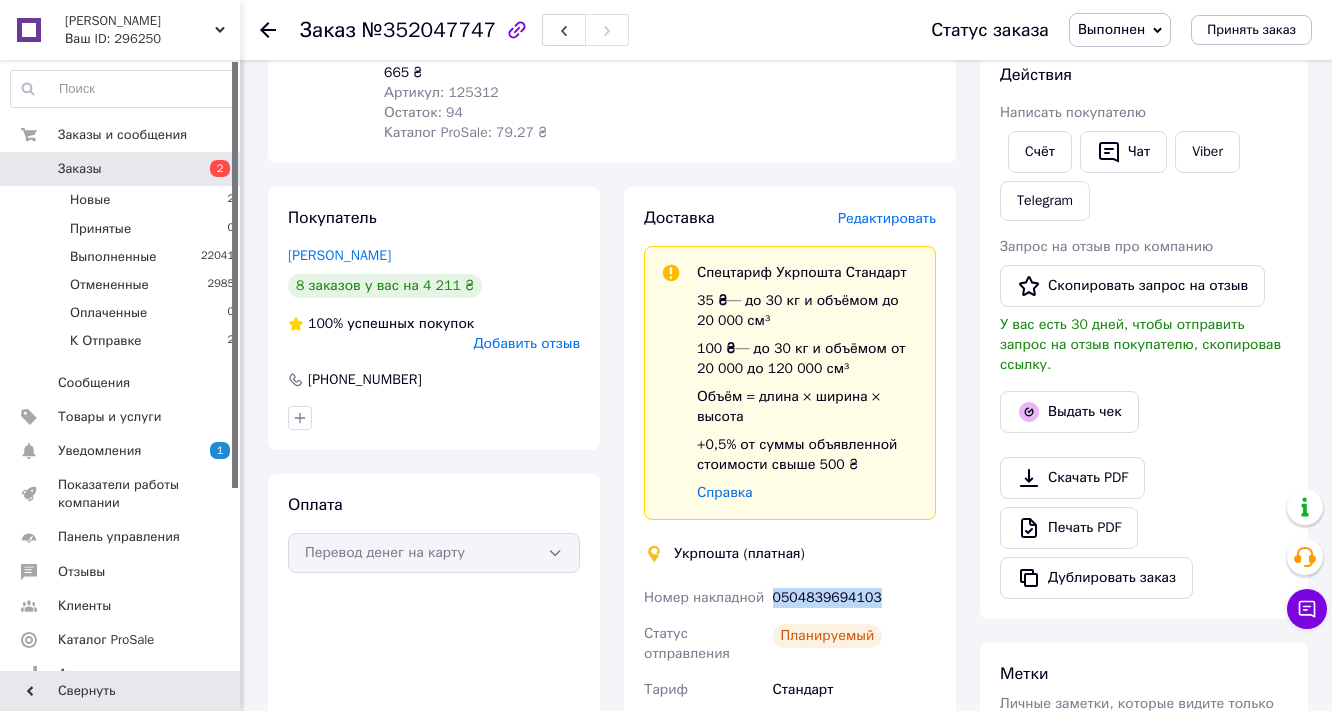 scroll, scrollTop: 320, scrollLeft: 0, axis: vertical 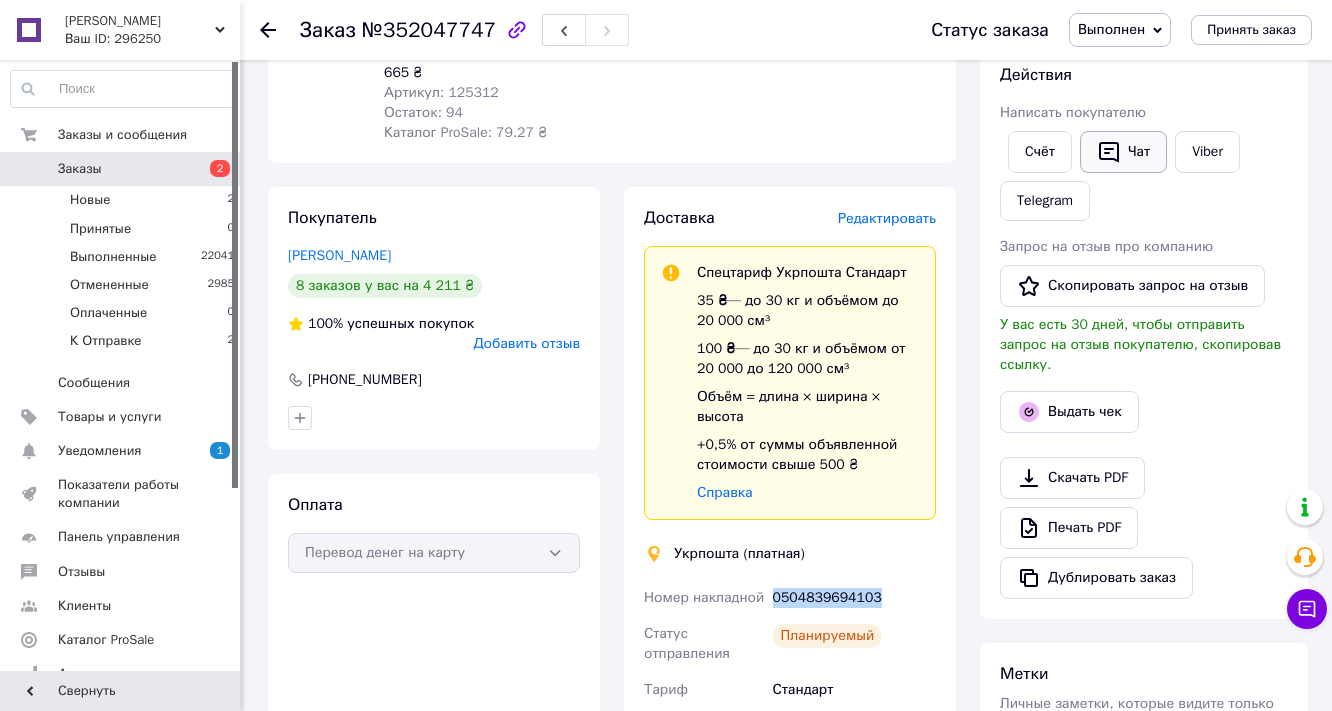 click on "Чат" at bounding box center [1123, 152] 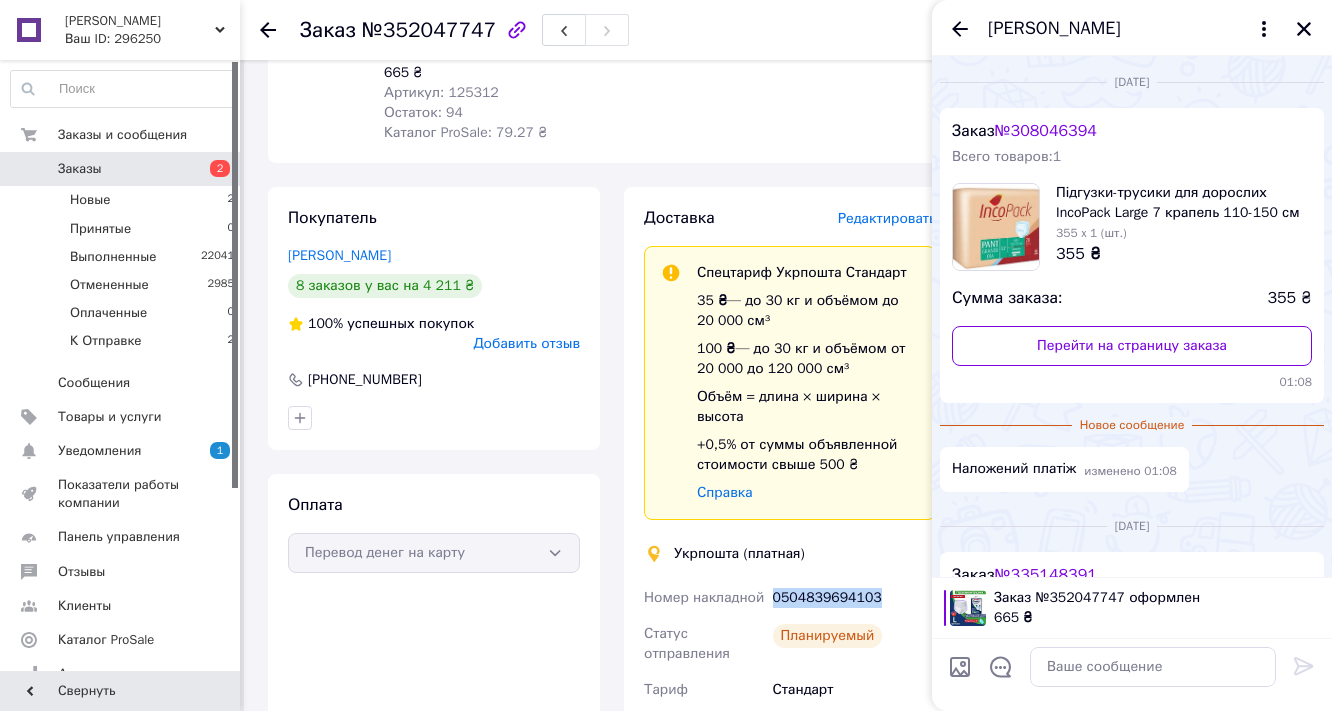 scroll, scrollTop: 292, scrollLeft: 0, axis: vertical 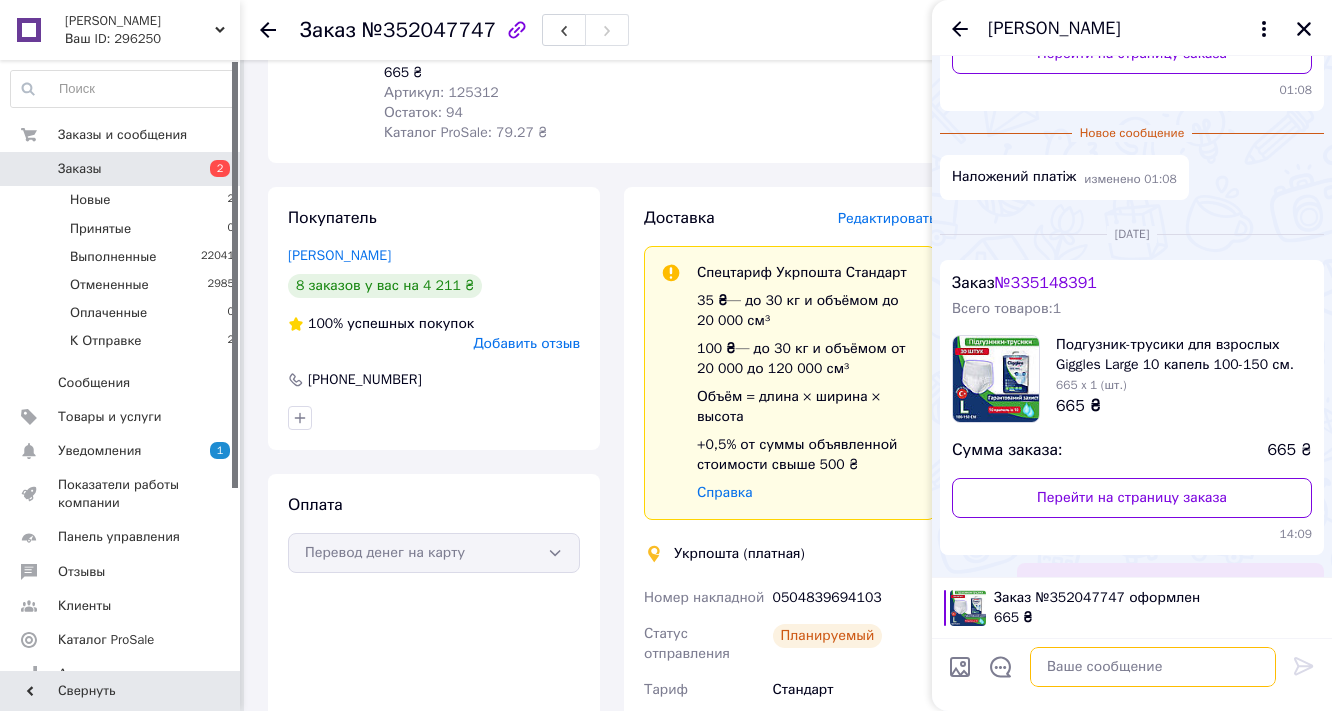 click at bounding box center [1153, 667] 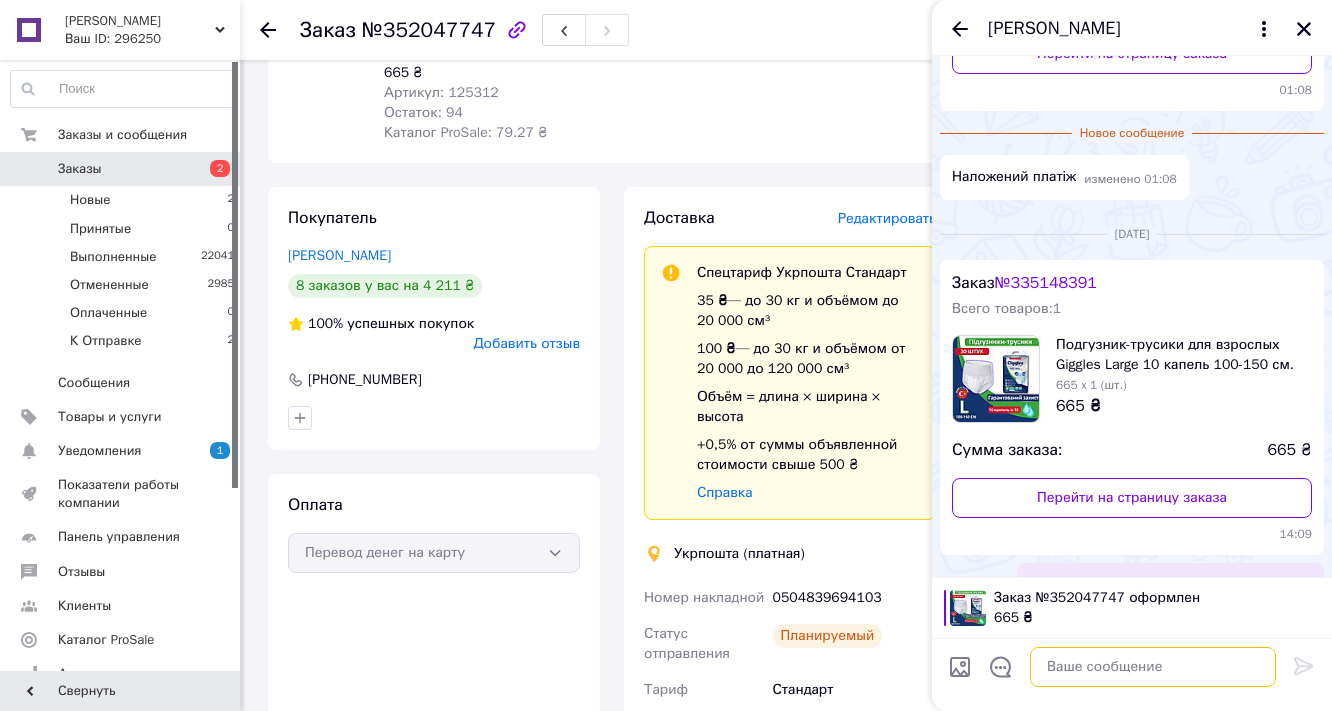 paste on "Вас вітає інтернет-магазин 💙[DOMAIN_NAME]💛
Ваше замовлення відправлено🚚
Номер ТТН: 0504839694103
Дякуємо за замовлення та гарного Вам дня⭐
Наші контакти:
[PHONE_NUMBER]📱
[PHONE_NUMBER]📱
[PHONE_NUMBER]📱" 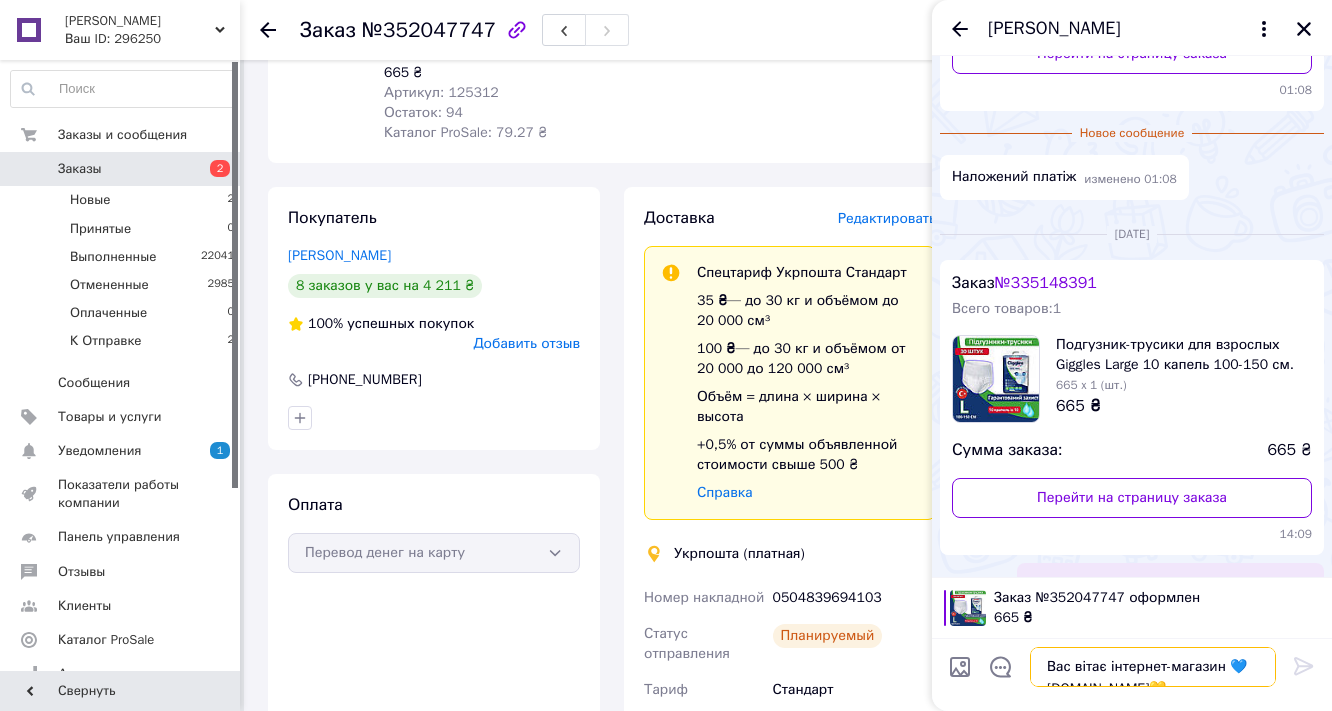 scroll, scrollTop: 74, scrollLeft: 0, axis: vertical 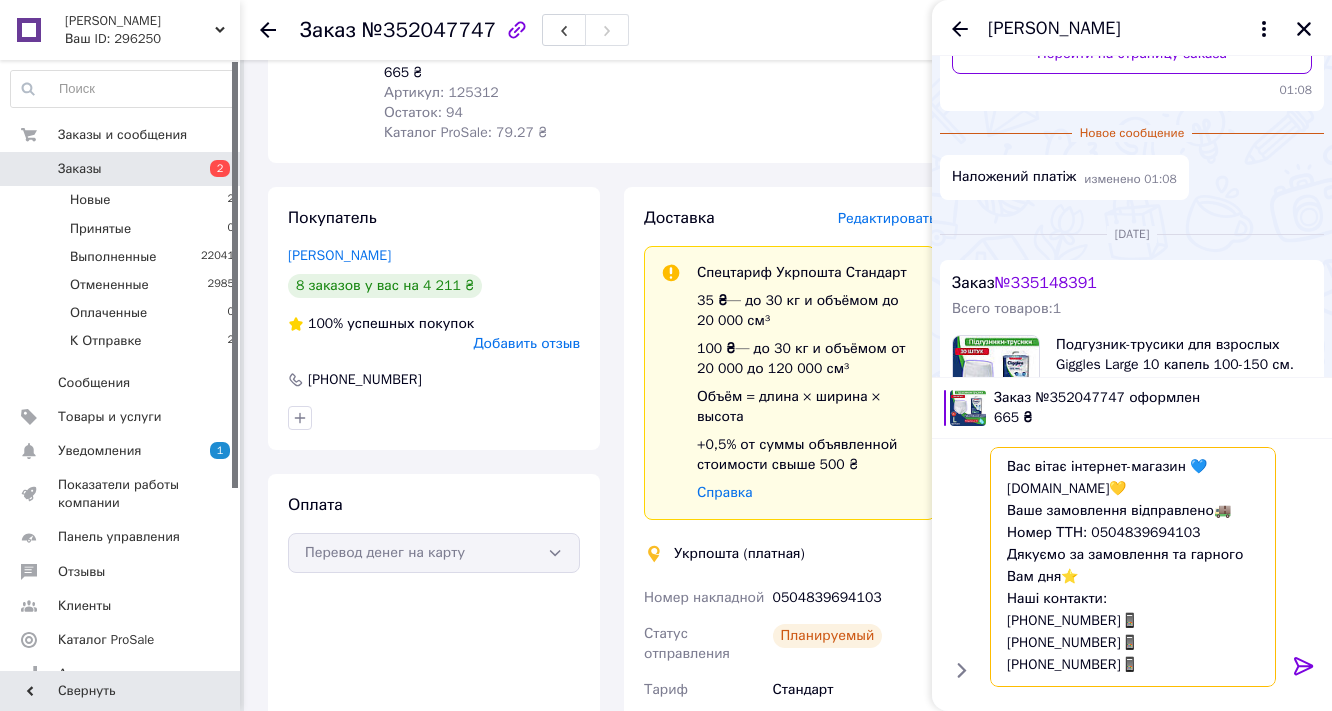 type on "Вас вітає інтернет-магазин 💙[DOMAIN_NAME]💛
Ваше замовлення відправлено🚚
Номер ТТН: 0504839694103
Дякуємо за замовлення та гарного Вам дня⭐
Наші контакти:
[PHONE_NUMBER]📱
[PHONE_NUMBER]📱
[PHONE_NUMBER]📱" 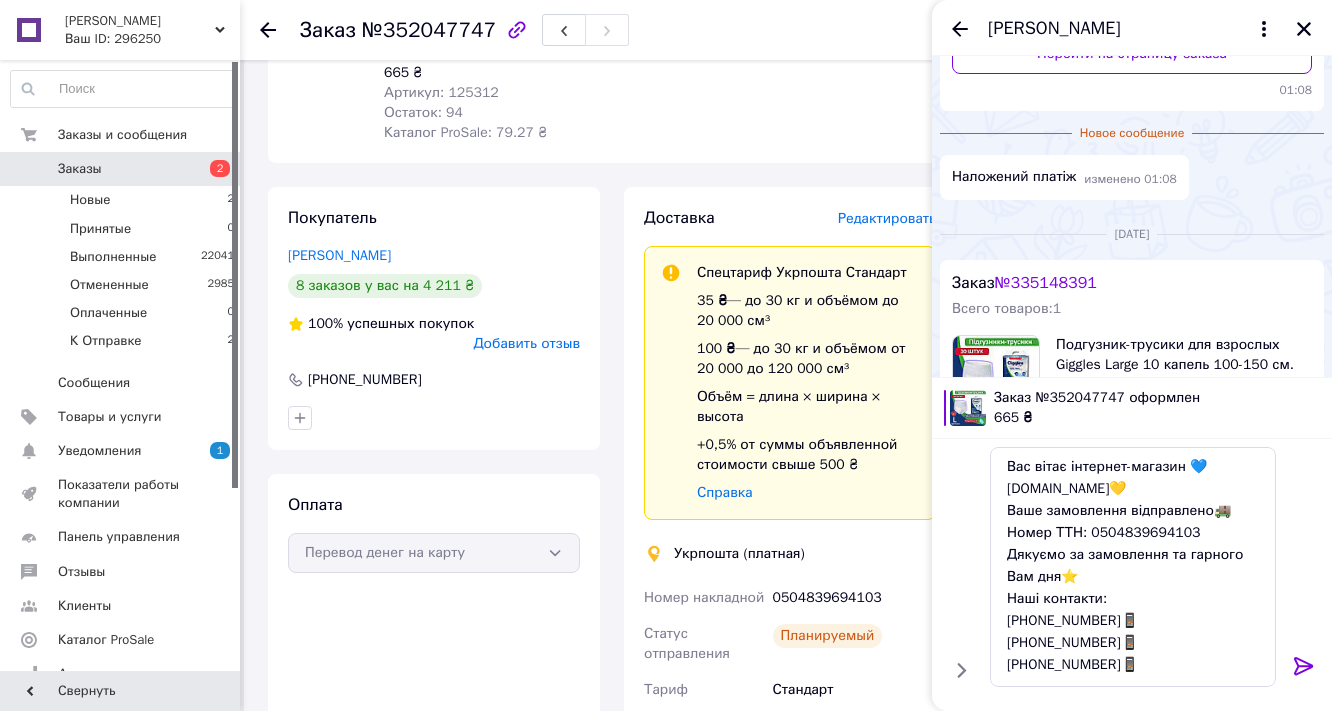 click 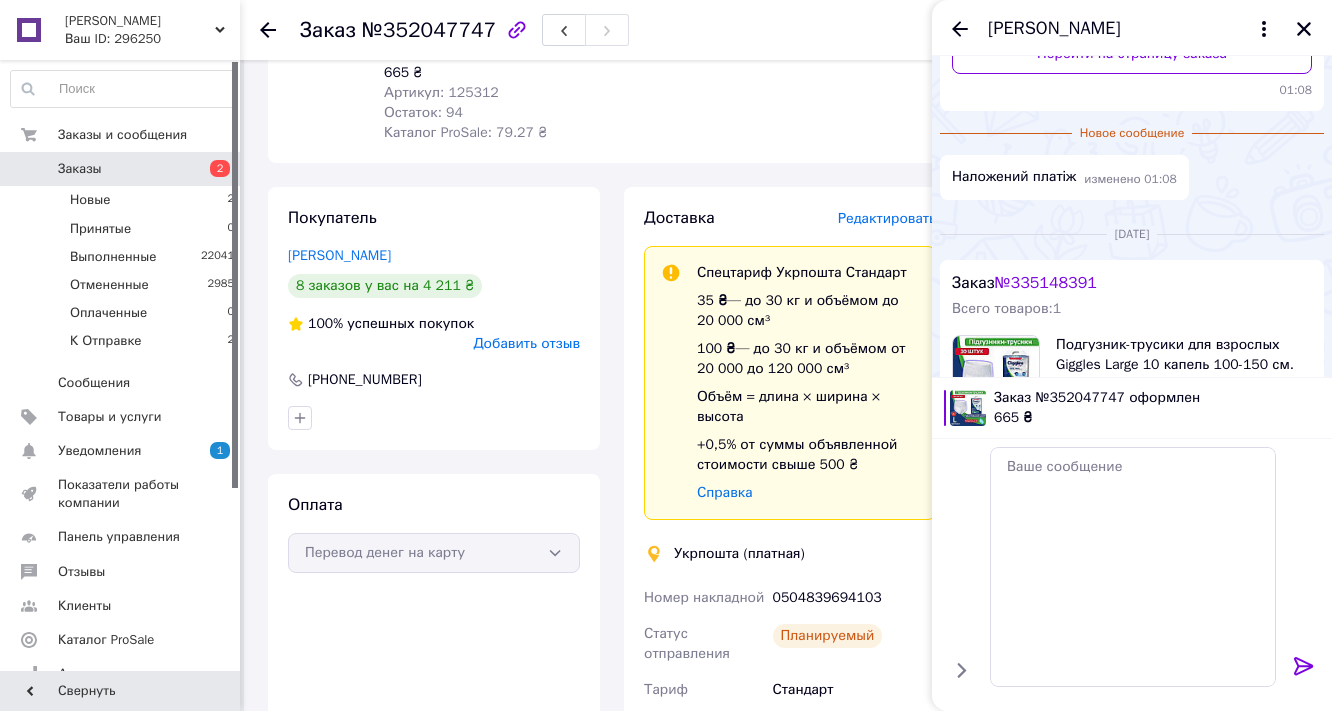 scroll, scrollTop: 0, scrollLeft: 0, axis: both 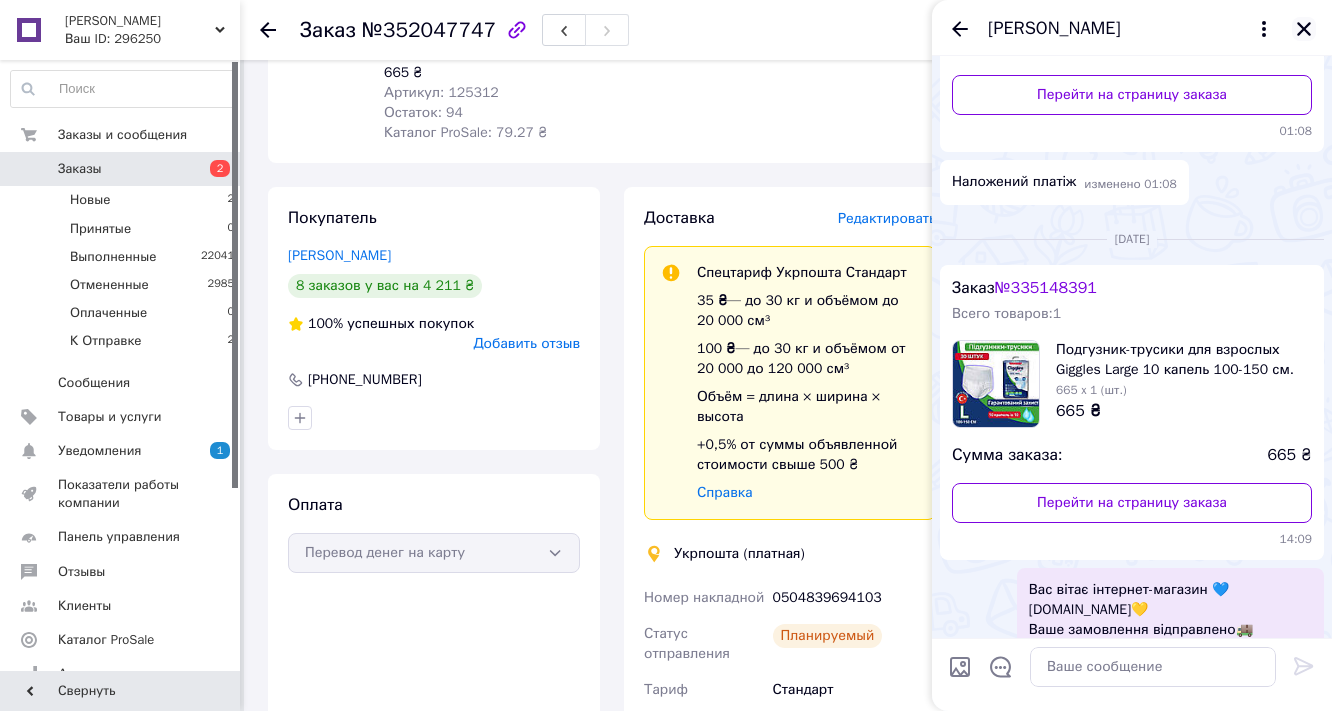 click 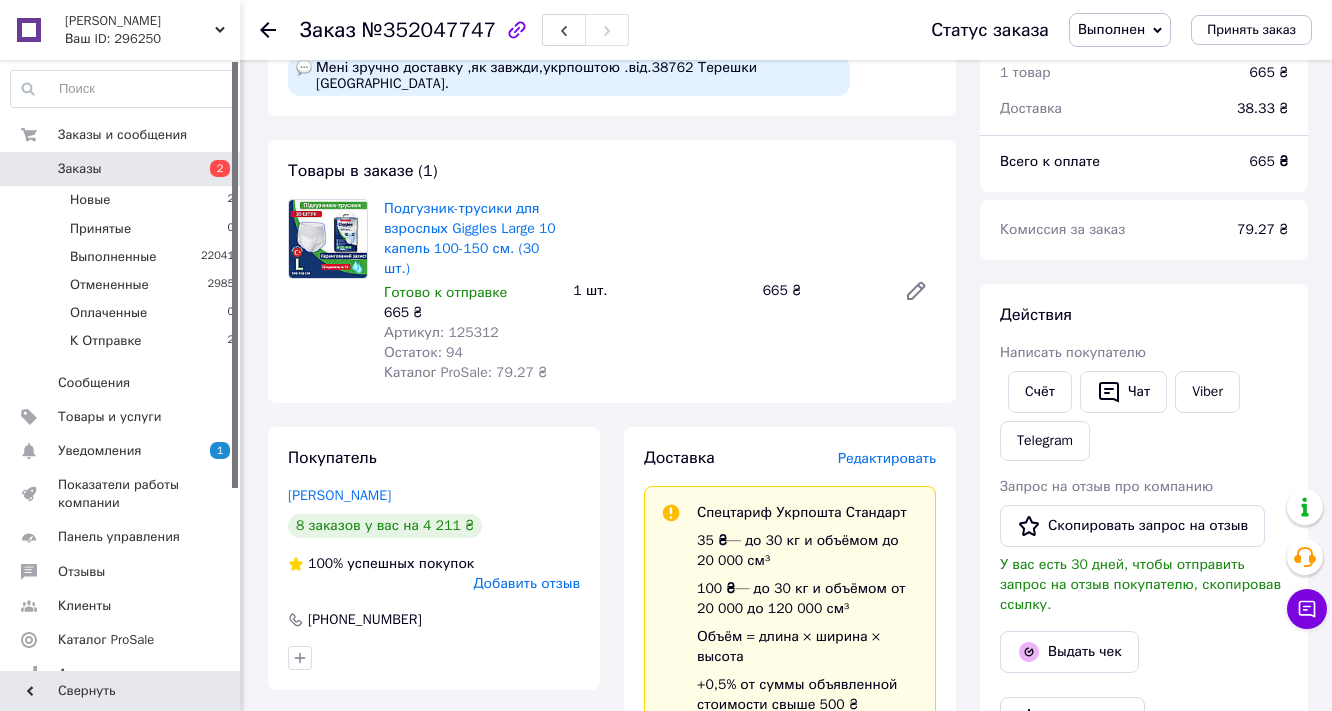 scroll, scrollTop: 80, scrollLeft: 0, axis: vertical 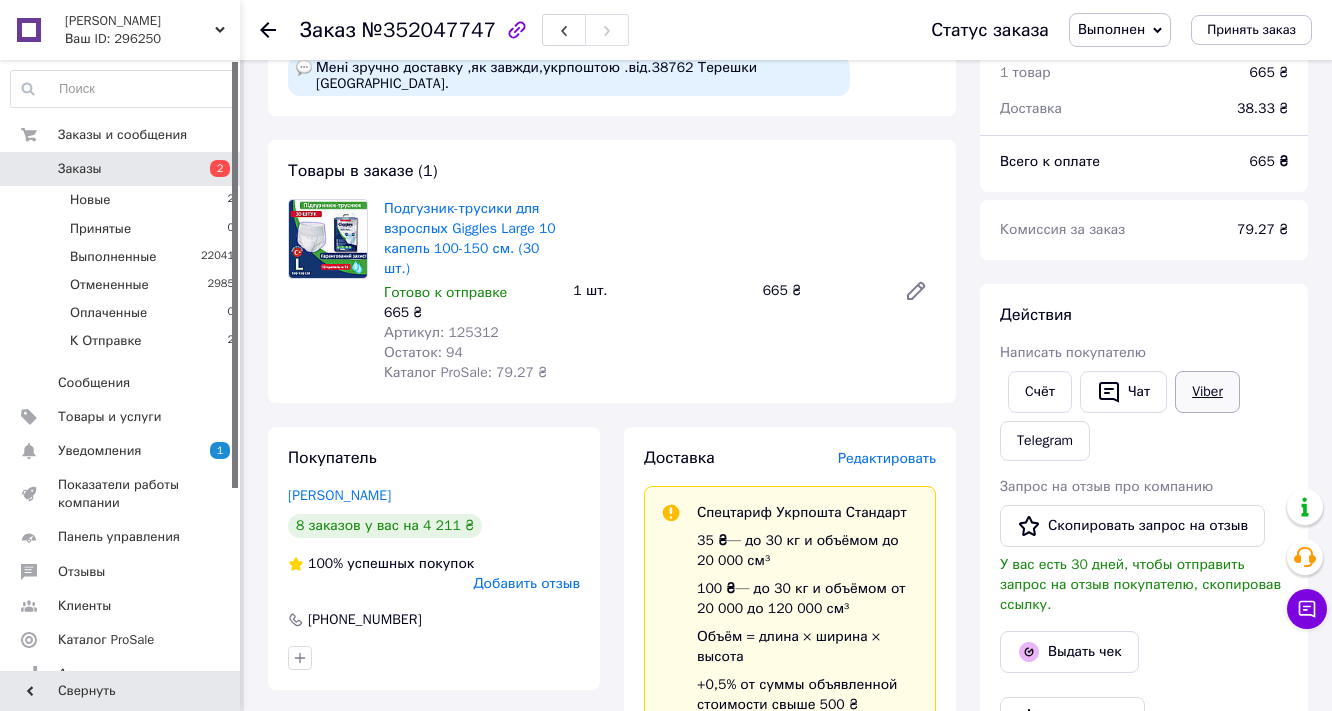 click on "Viber" at bounding box center [1207, 392] 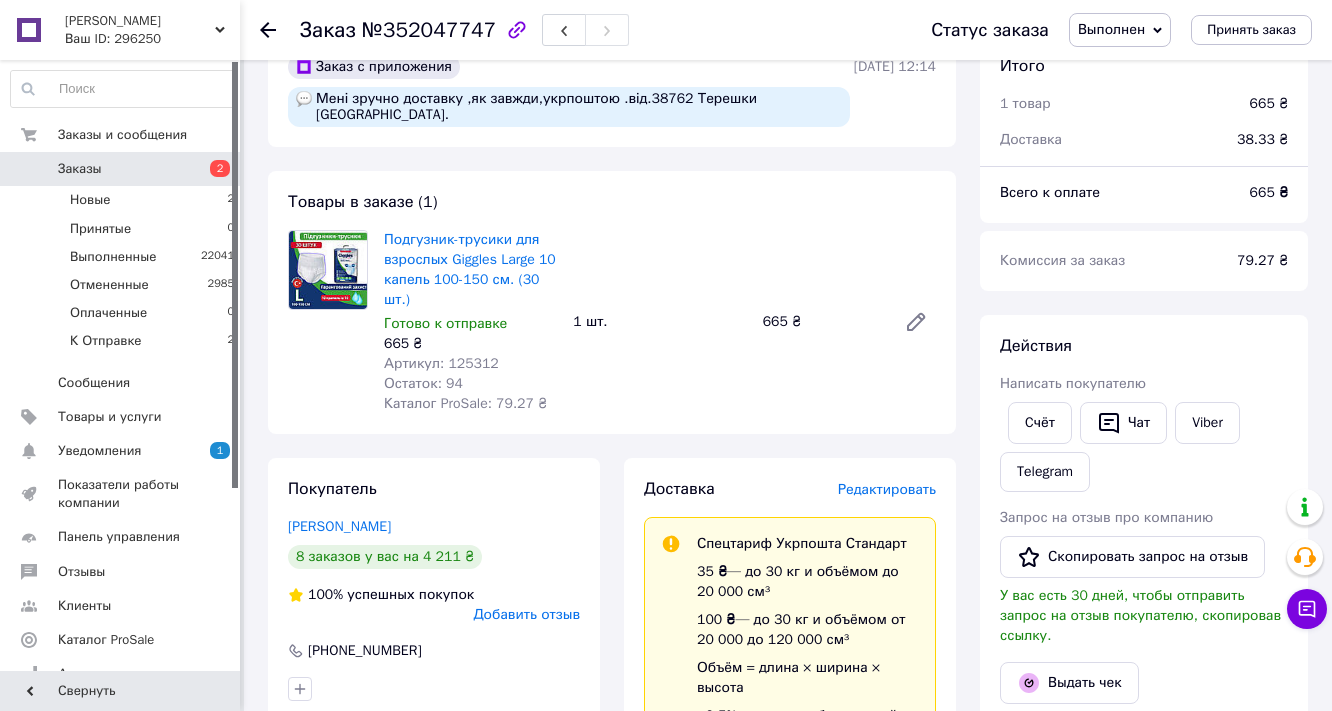 scroll, scrollTop: 0, scrollLeft: 0, axis: both 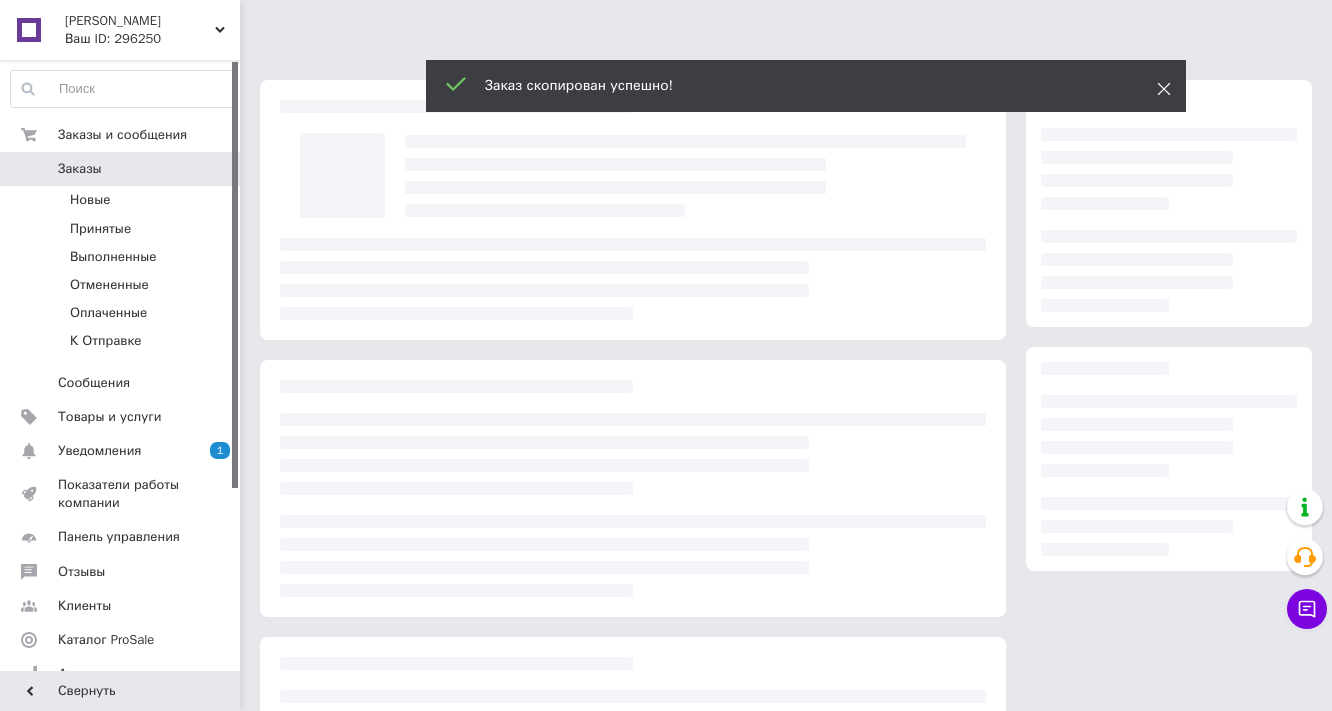 click 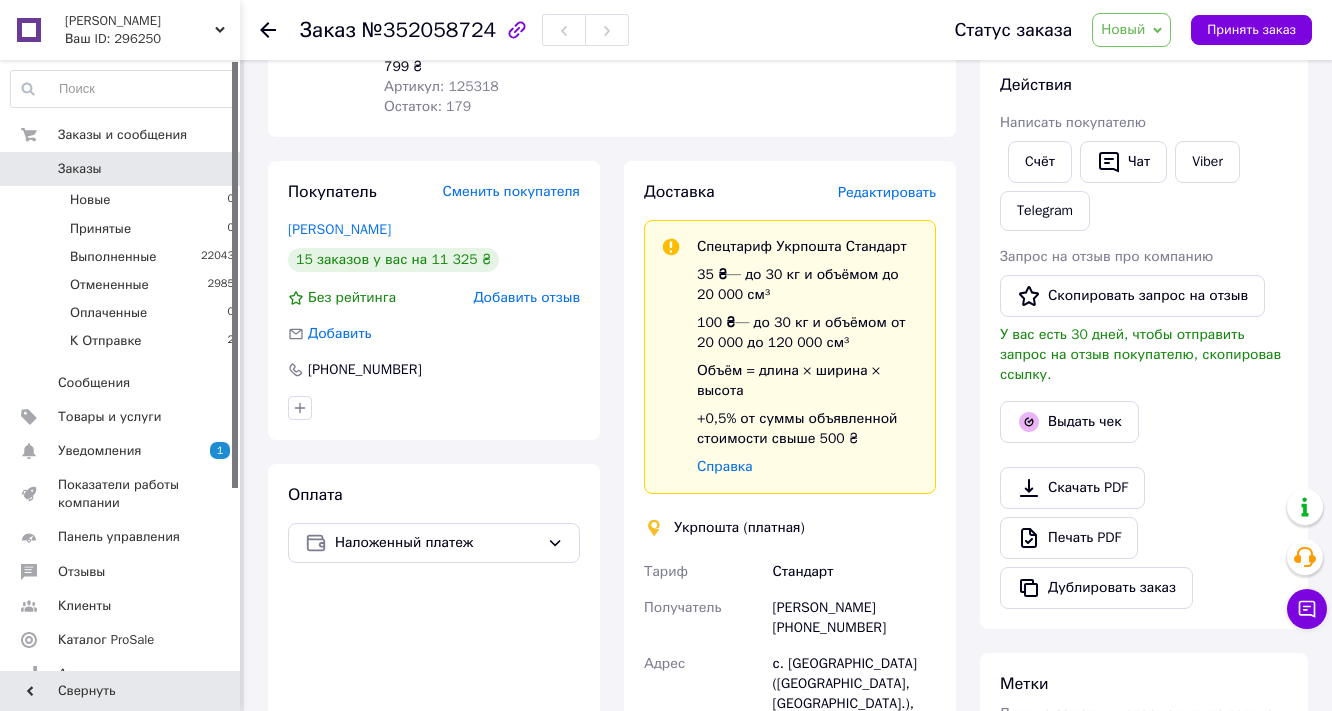 scroll, scrollTop: 320, scrollLeft: 0, axis: vertical 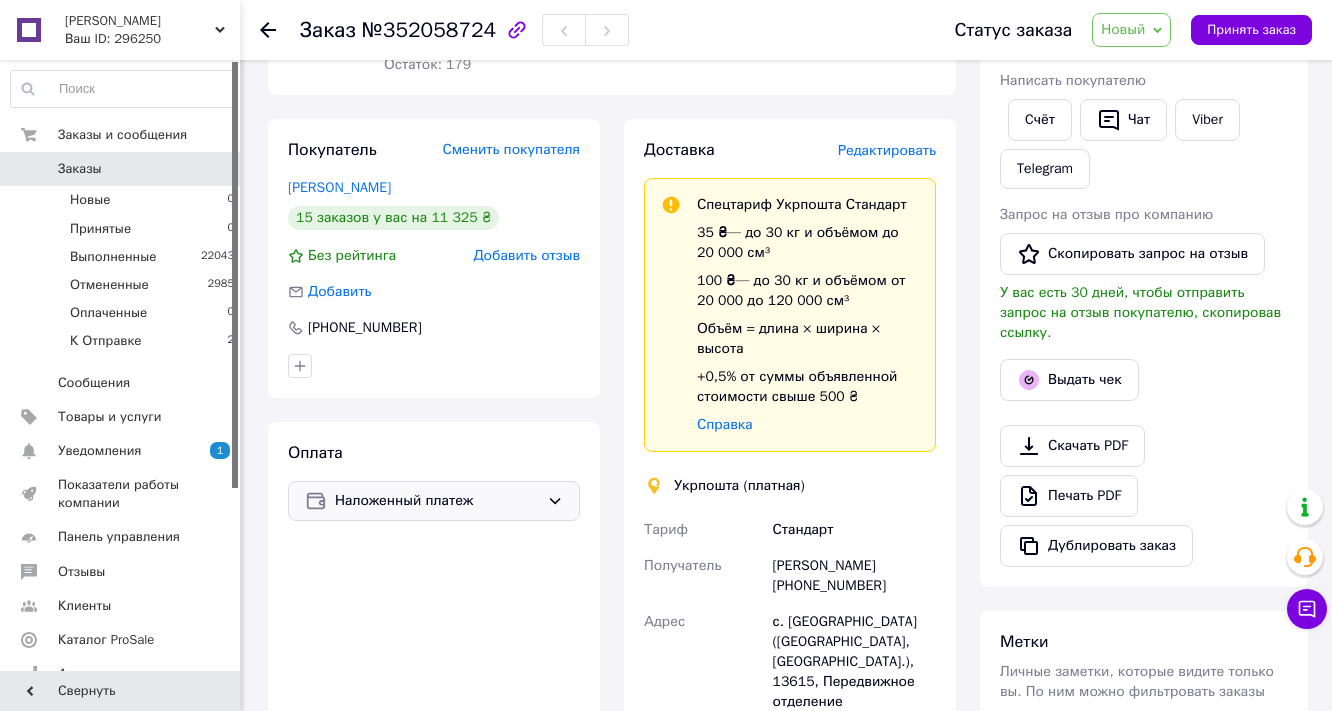 click on "Наложенный платеж" at bounding box center (437, 501) 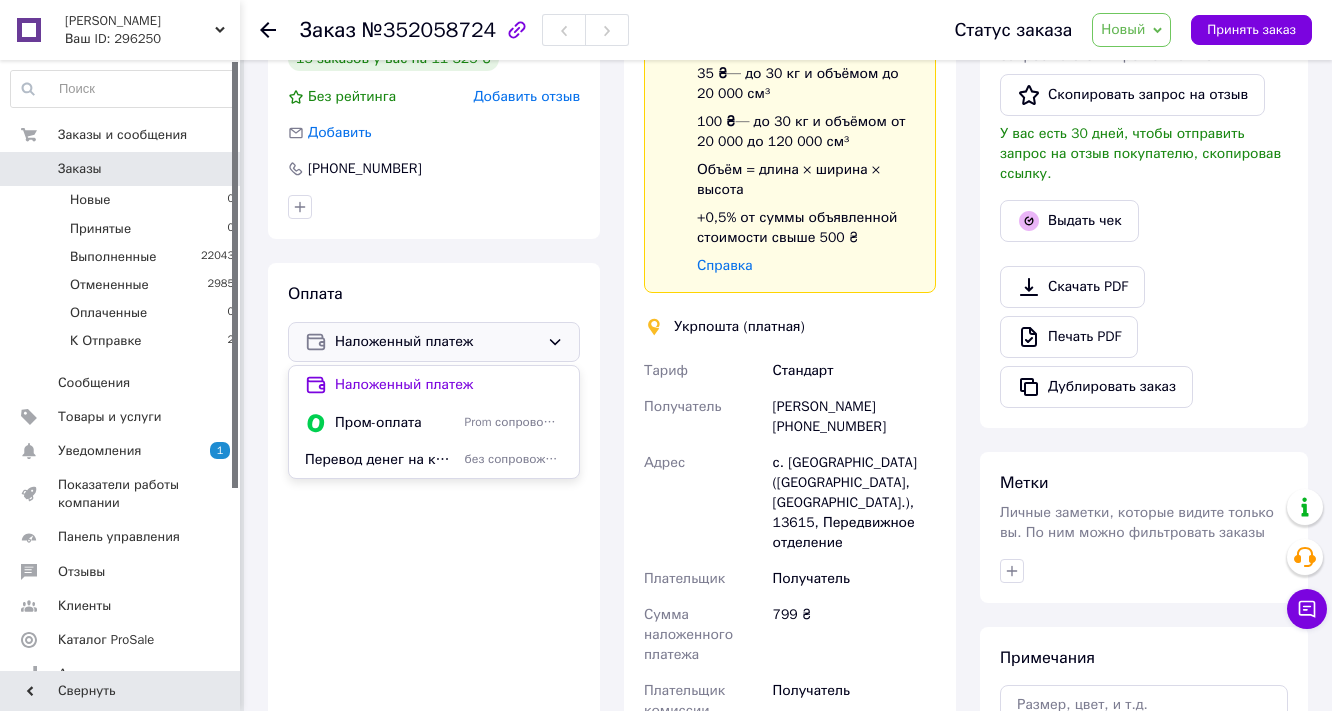 scroll, scrollTop: 480, scrollLeft: 0, axis: vertical 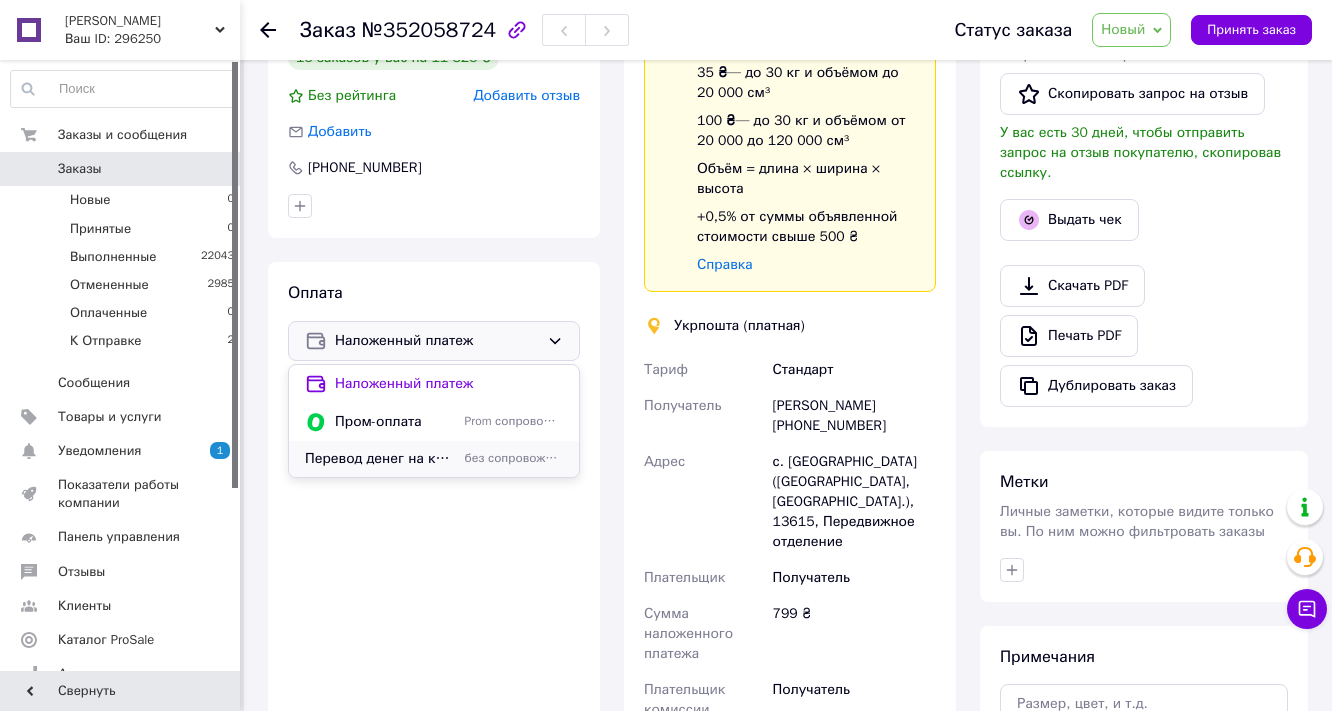 click on "Перевод денег на карту" at bounding box center (381, 459) 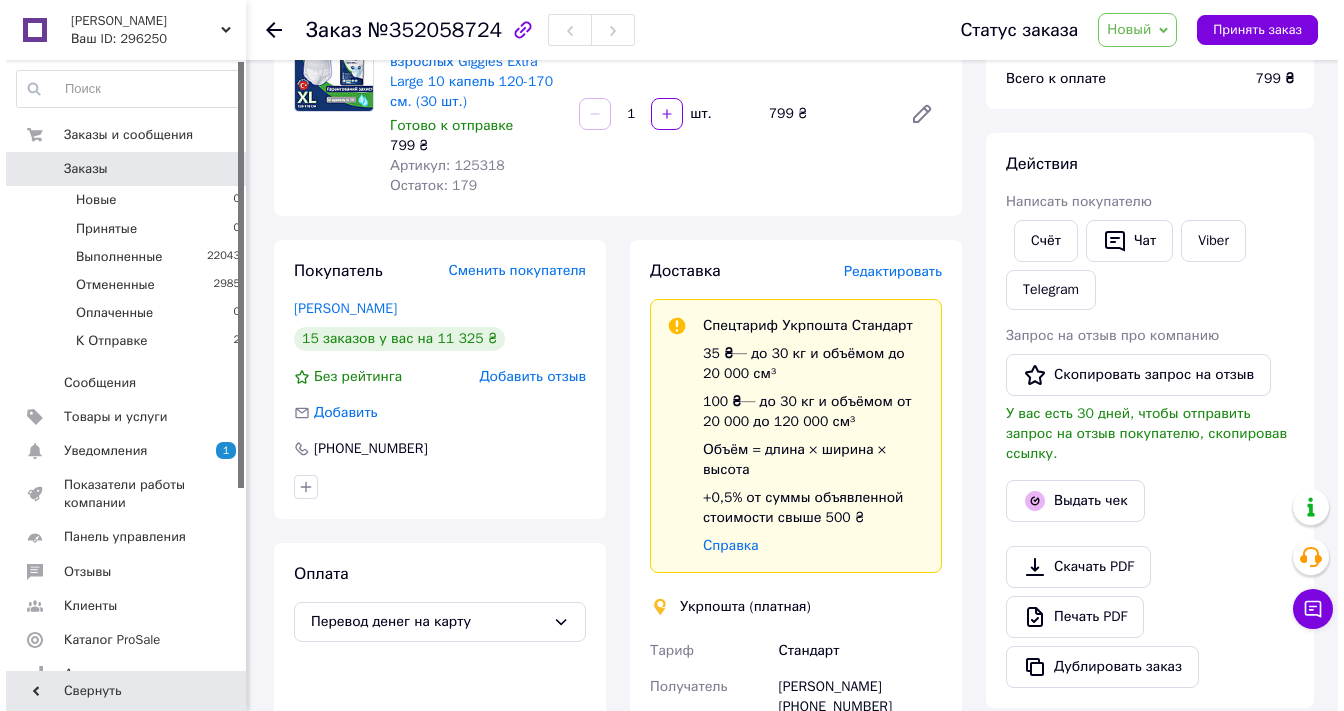 scroll, scrollTop: 0, scrollLeft: 0, axis: both 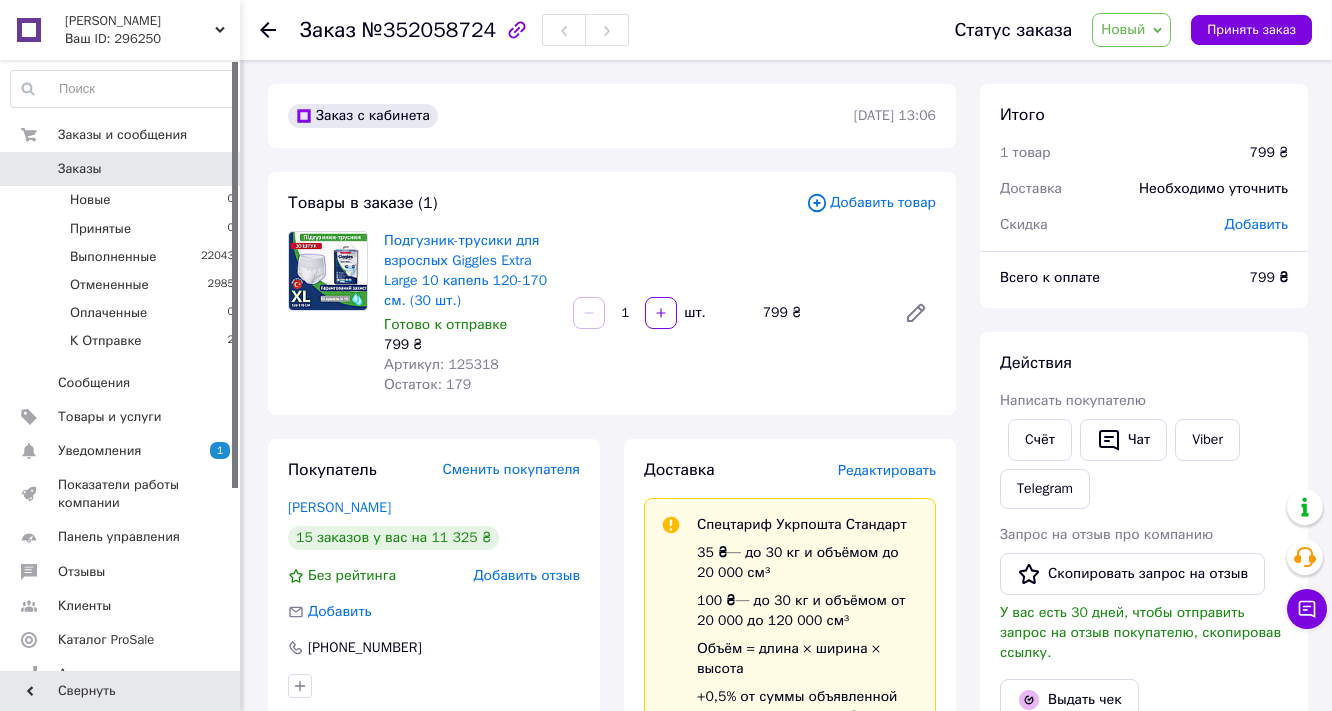 click on "Редактировать" at bounding box center (887, 470) 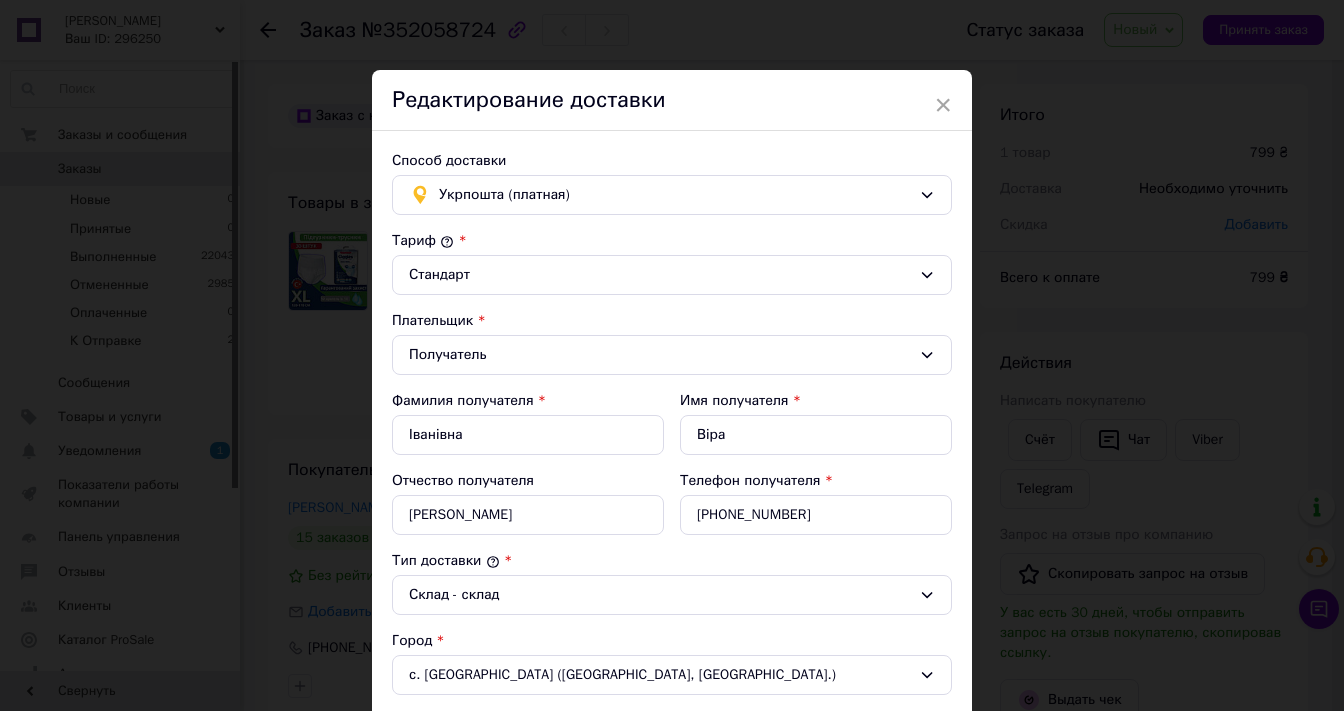 scroll, scrollTop: 240, scrollLeft: 0, axis: vertical 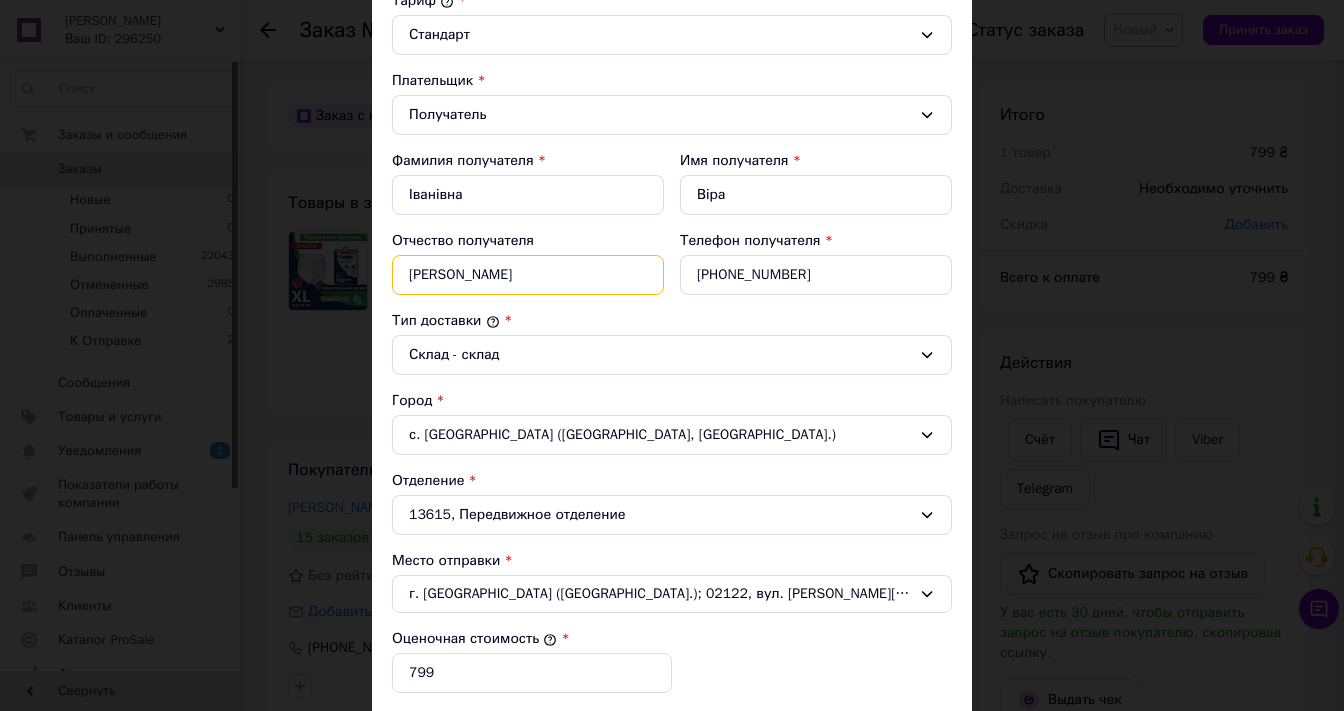 drag, startPoint x: 501, startPoint y: 327, endPoint x: 408, endPoint y: 317, distance: 93.53609 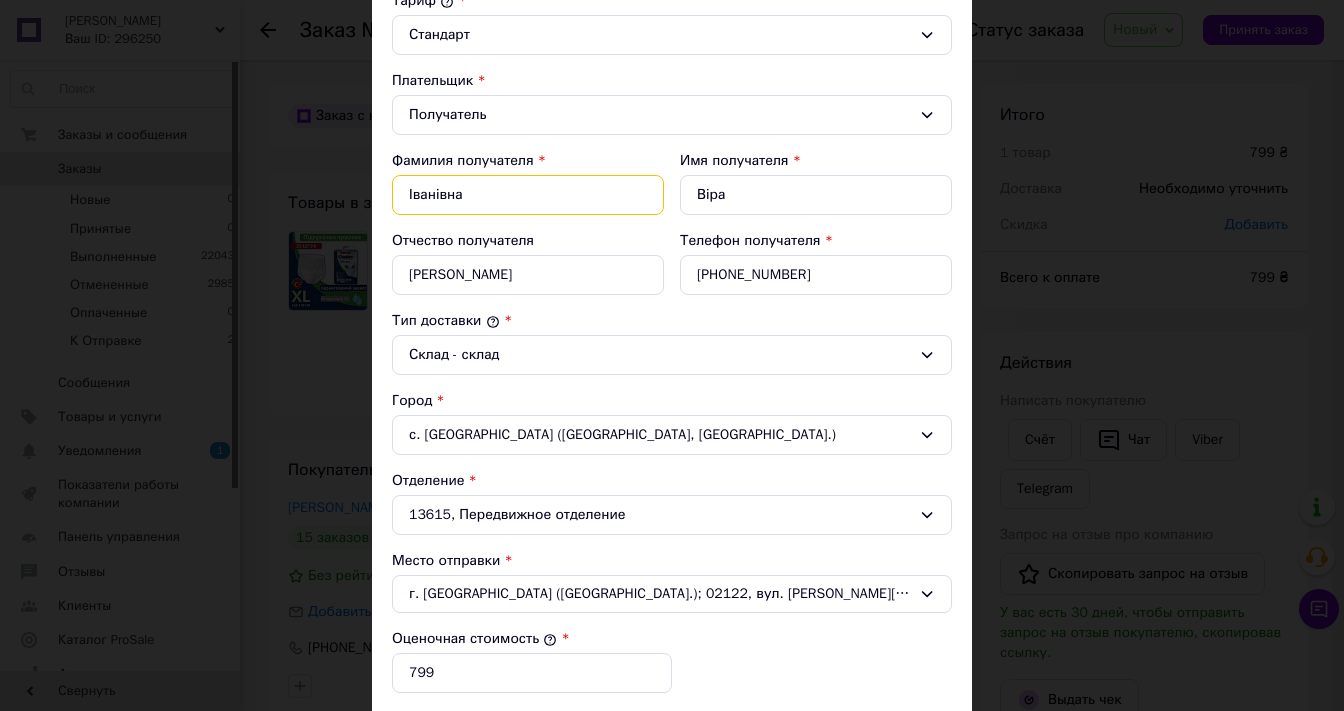 click on "Іванівна" at bounding box center (528, 195) 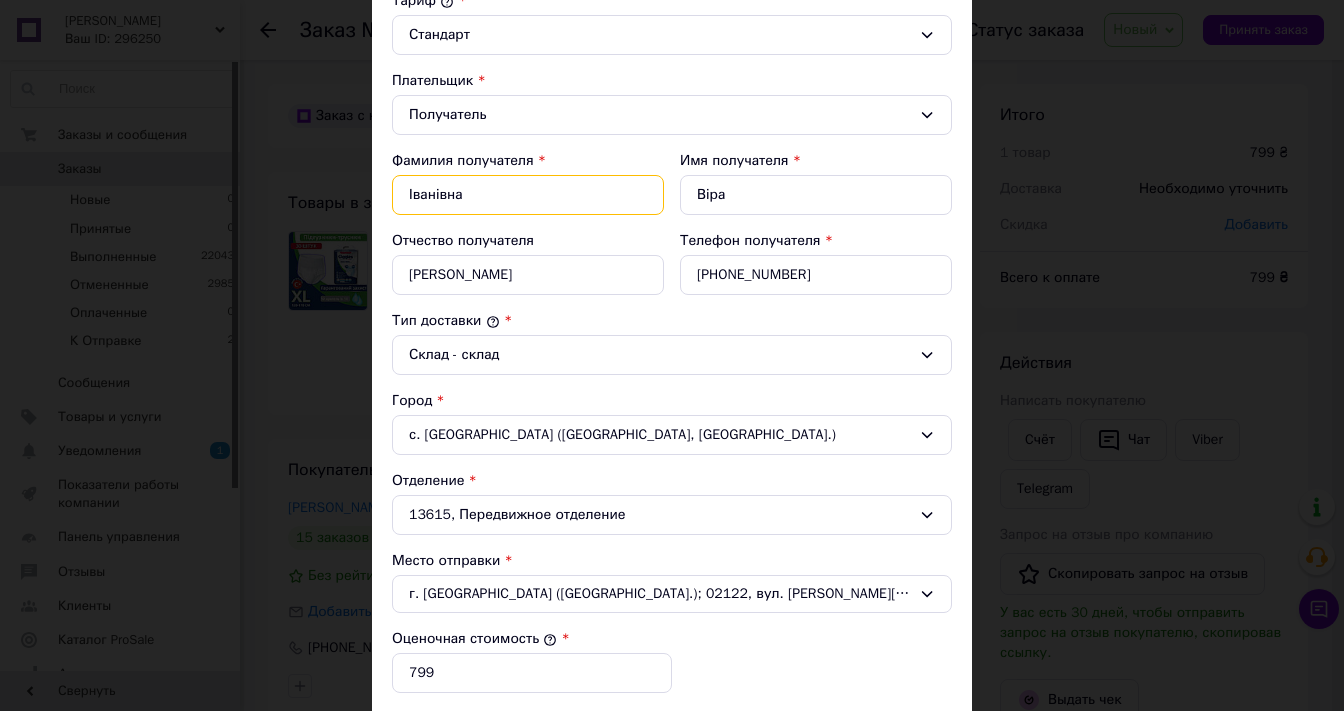 paste on "садч" 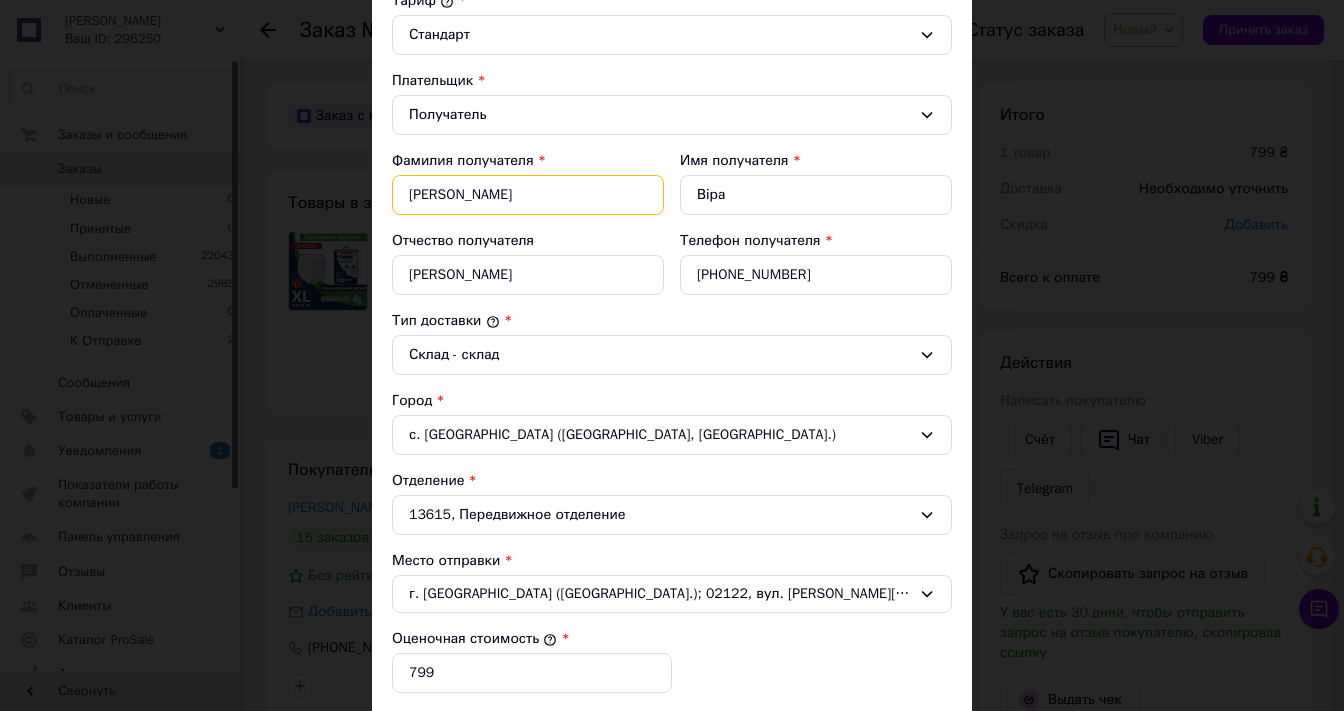 type on "Осадча" 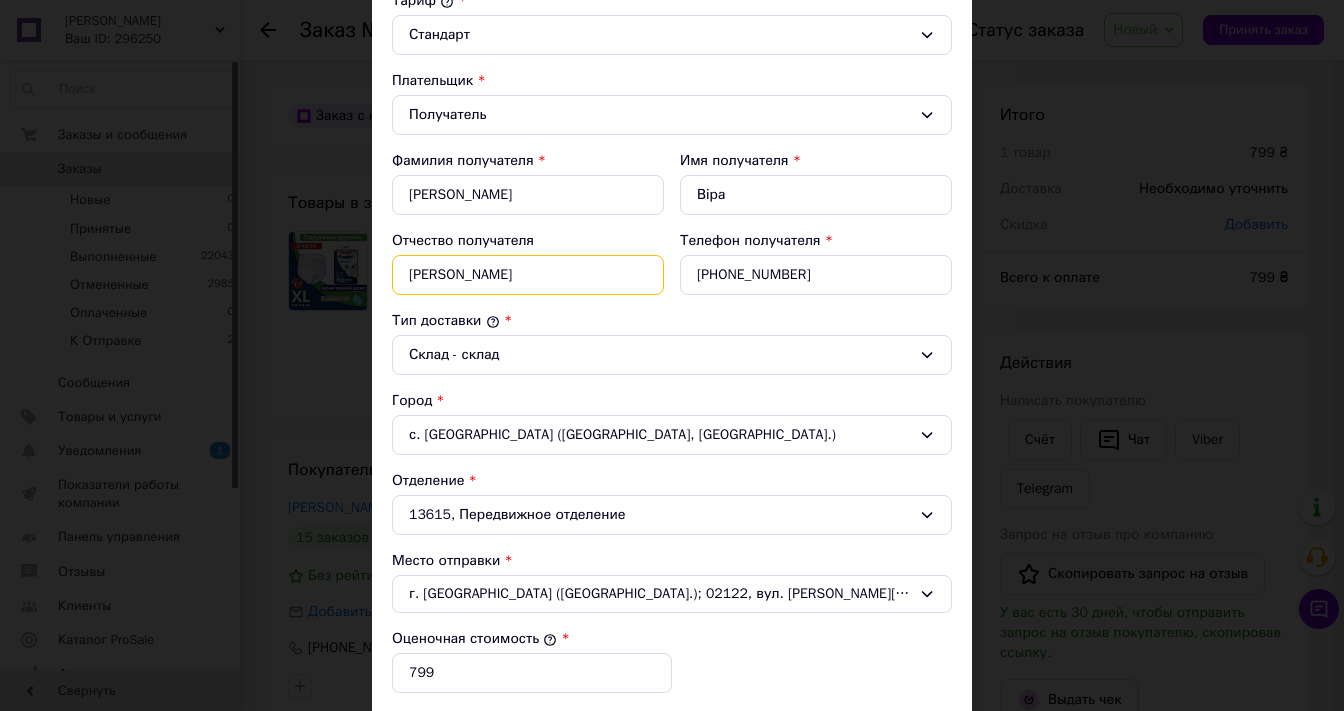 click on "Осадча" at bounding box center (528, 275) 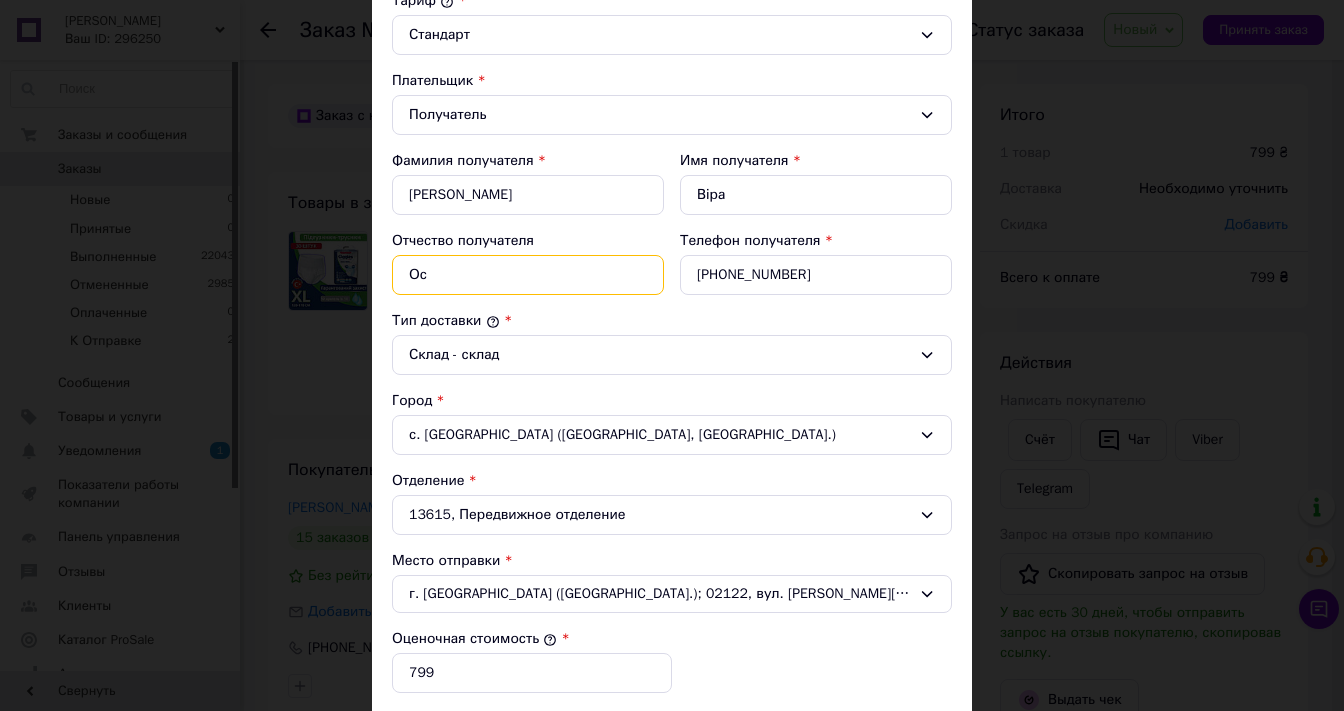 type on "О" 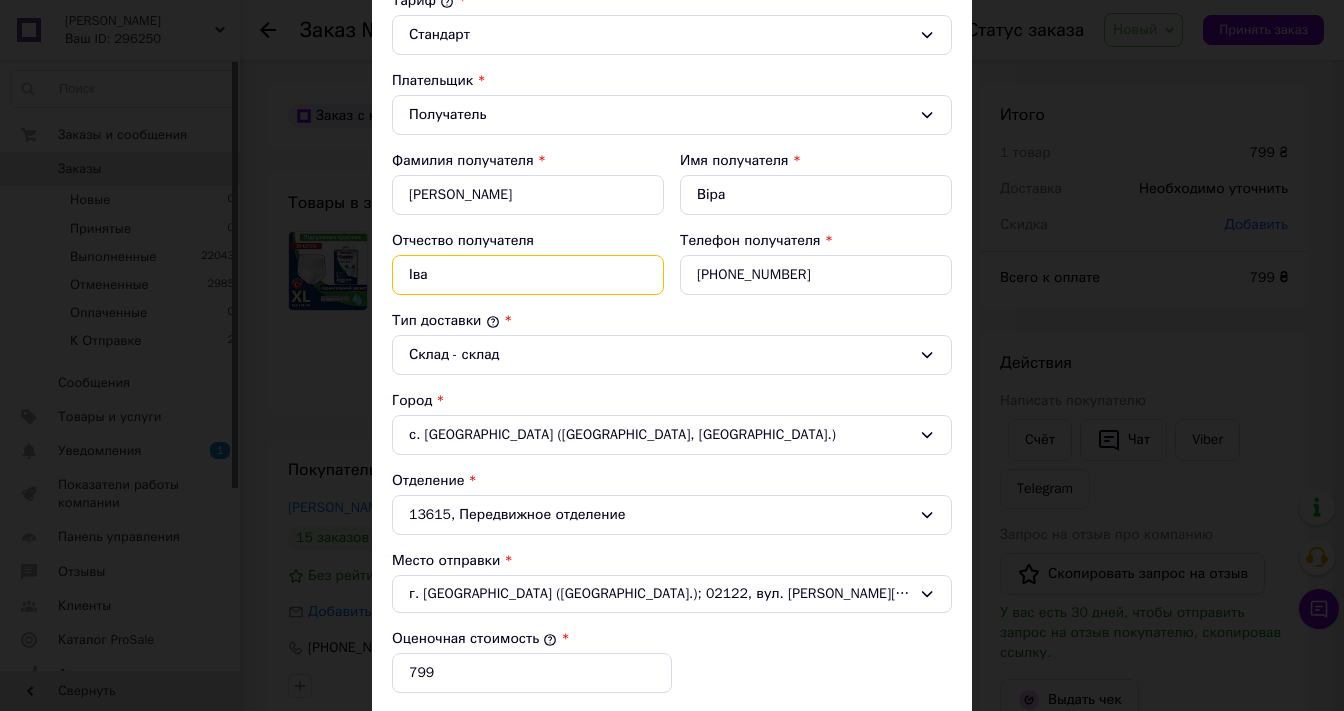 type on "Іванівна" 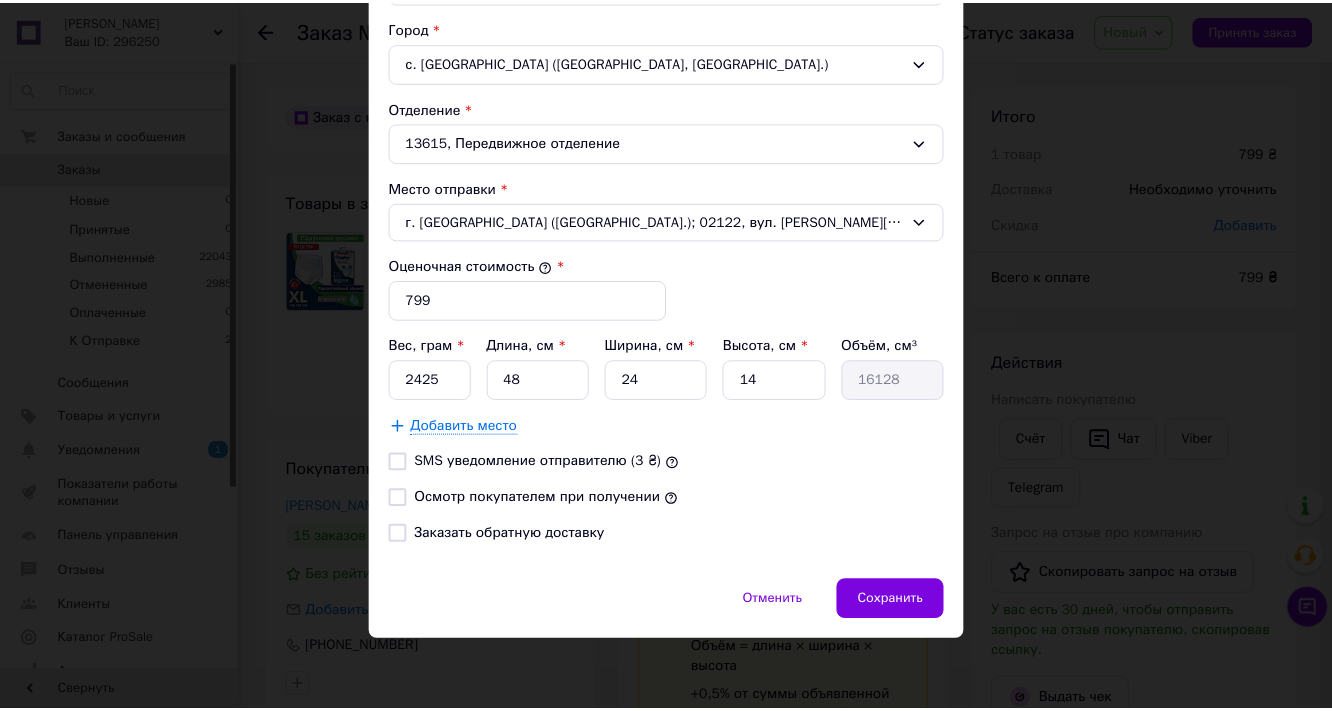 scroll, scrollTop: 720, scrollLeft: 0, axis: vertical 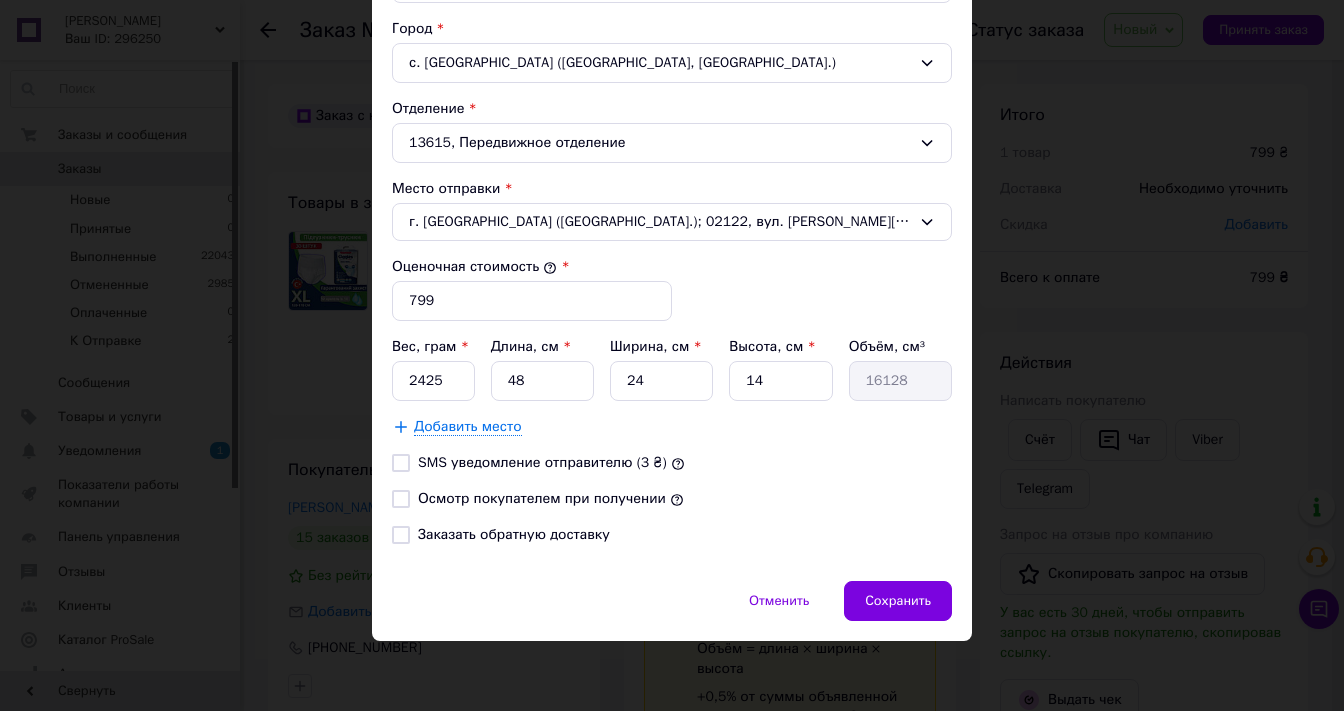 click on "Осмотр покупателем при получении" at bounding box center (401, 499) 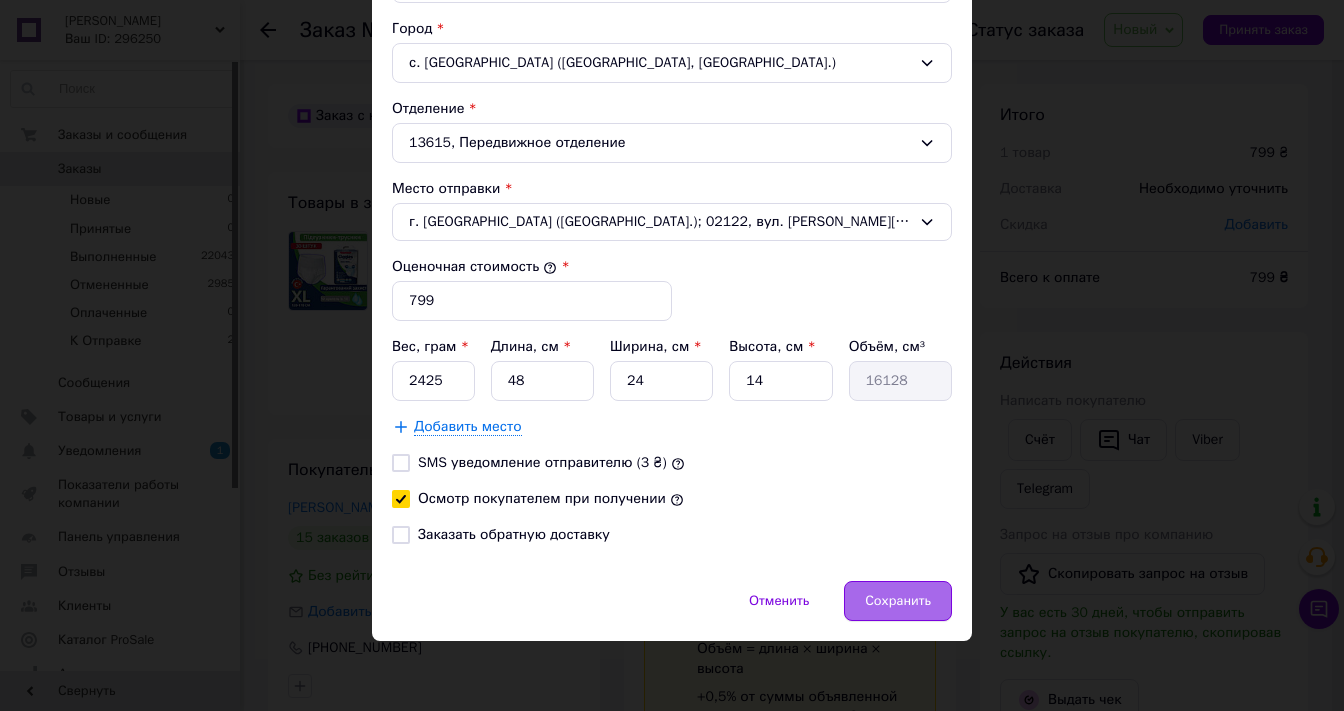 click on "Сохранить" at bounding box center (898, 601) 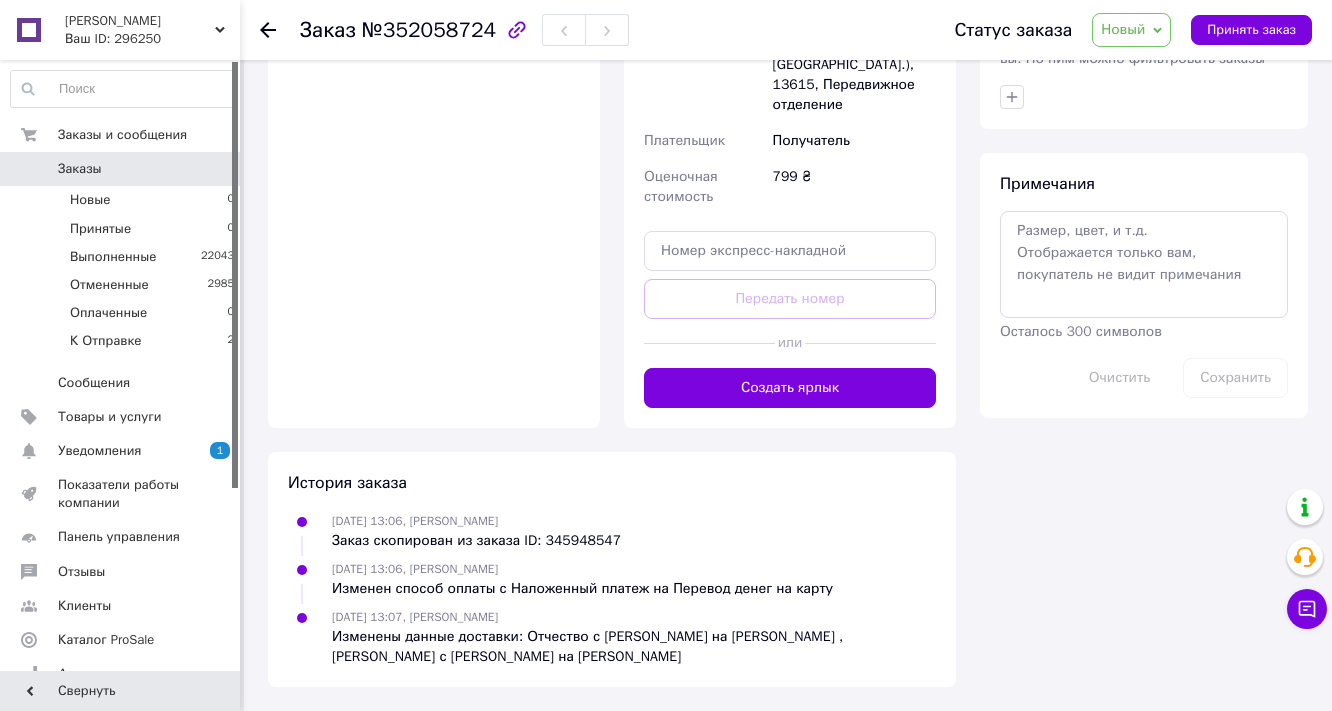 scroll, scrollTop: 960, scrollLeft: 0, axis: vertical 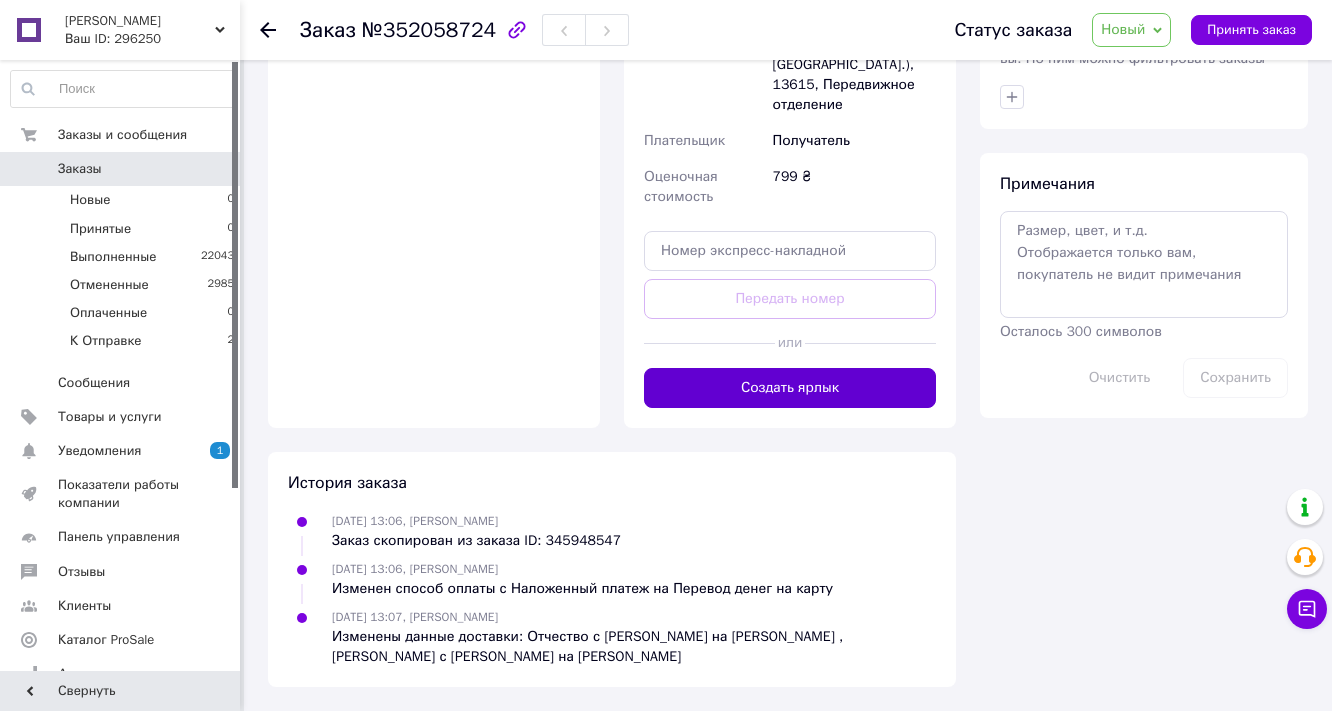 click on "Создать ярлык" at bounding box center [790, 388] 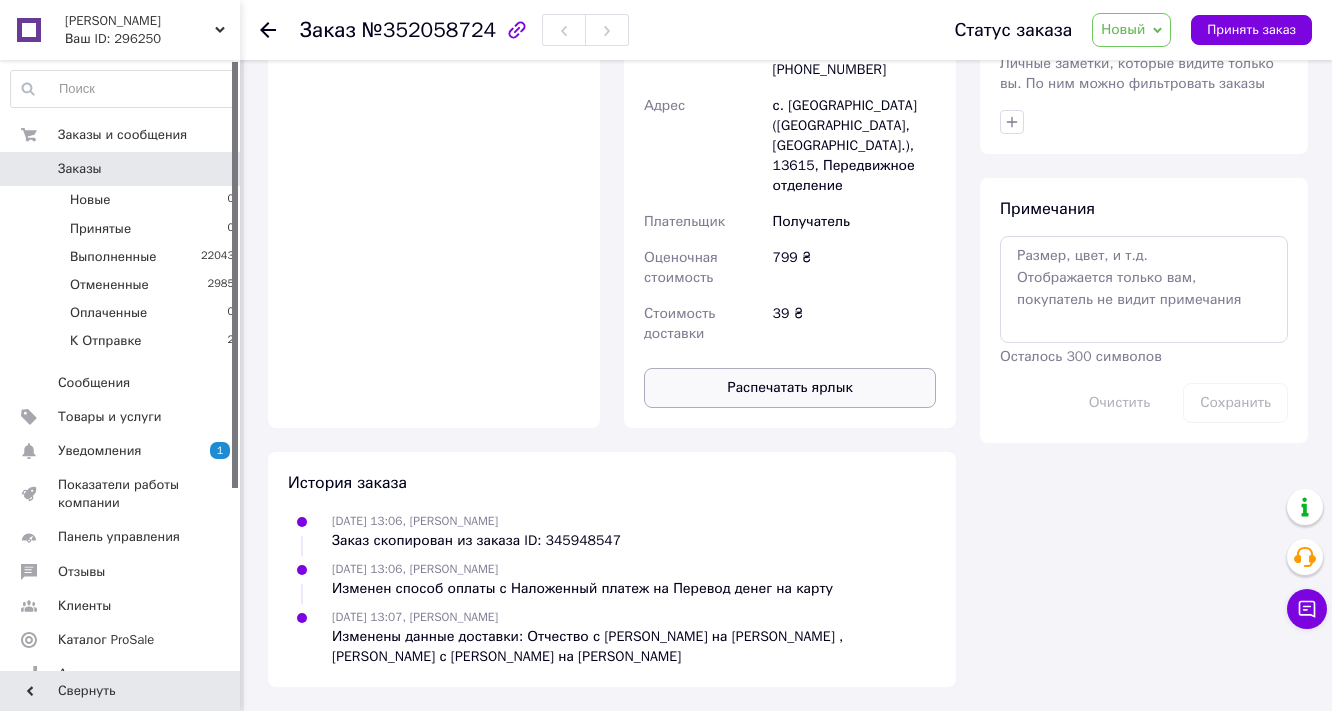 click on "Распечатать ярлык" at bounding box center [790, 388] 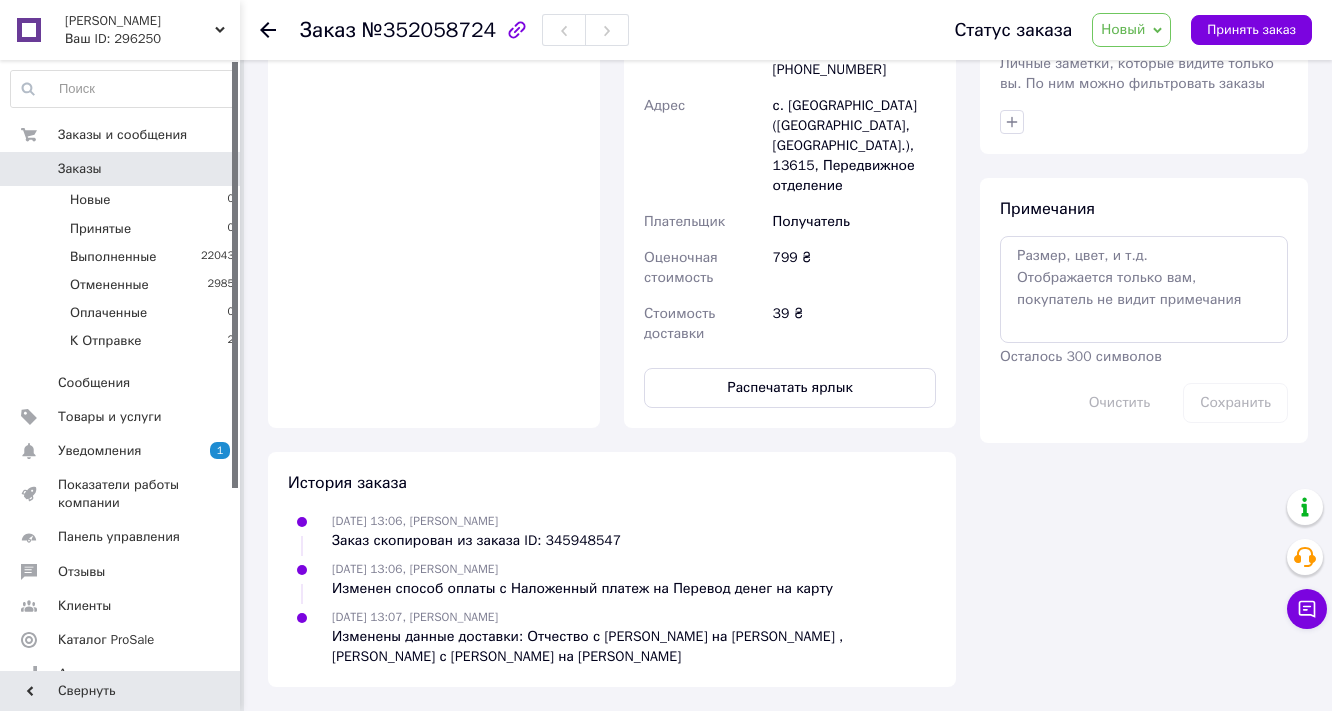 click on "Новый" at bounding box center (1123, 29) 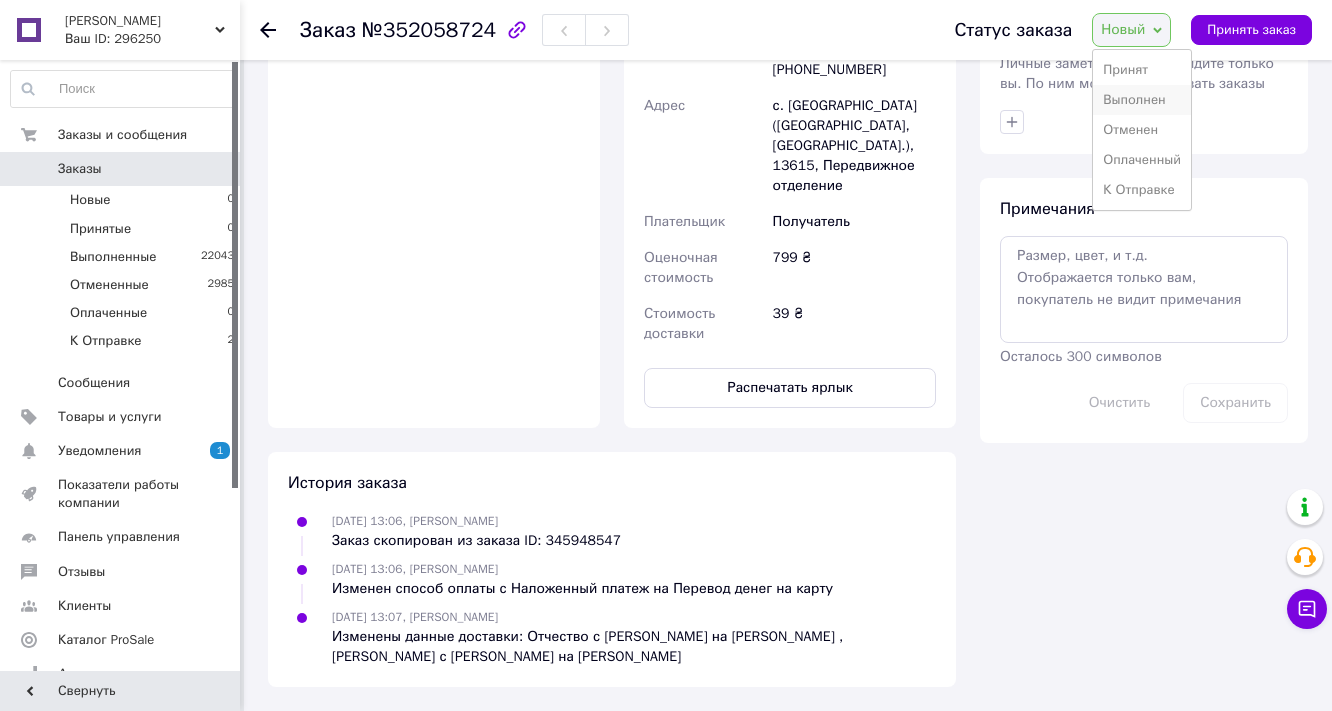 click on "Выполнен" at bounding box center (1142, 100) 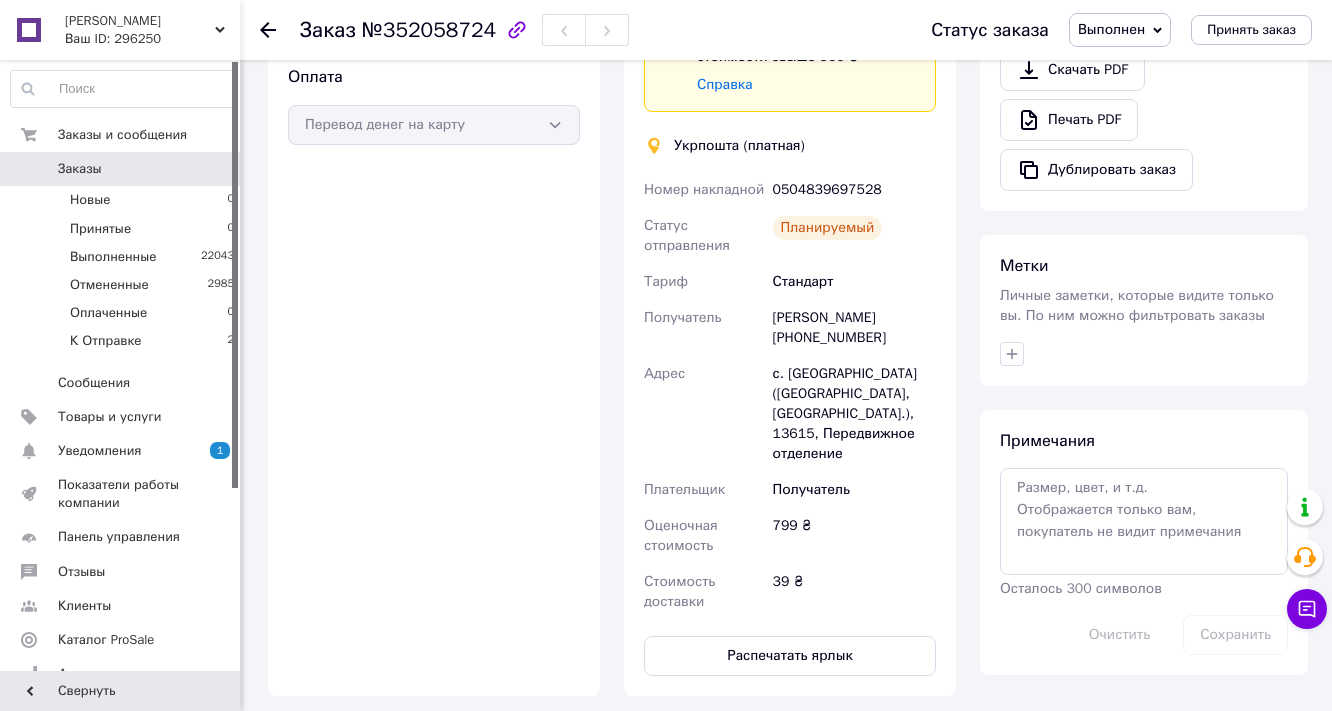 scroll, scrollTop: 800, scrollLeft: 0, axis: vertical 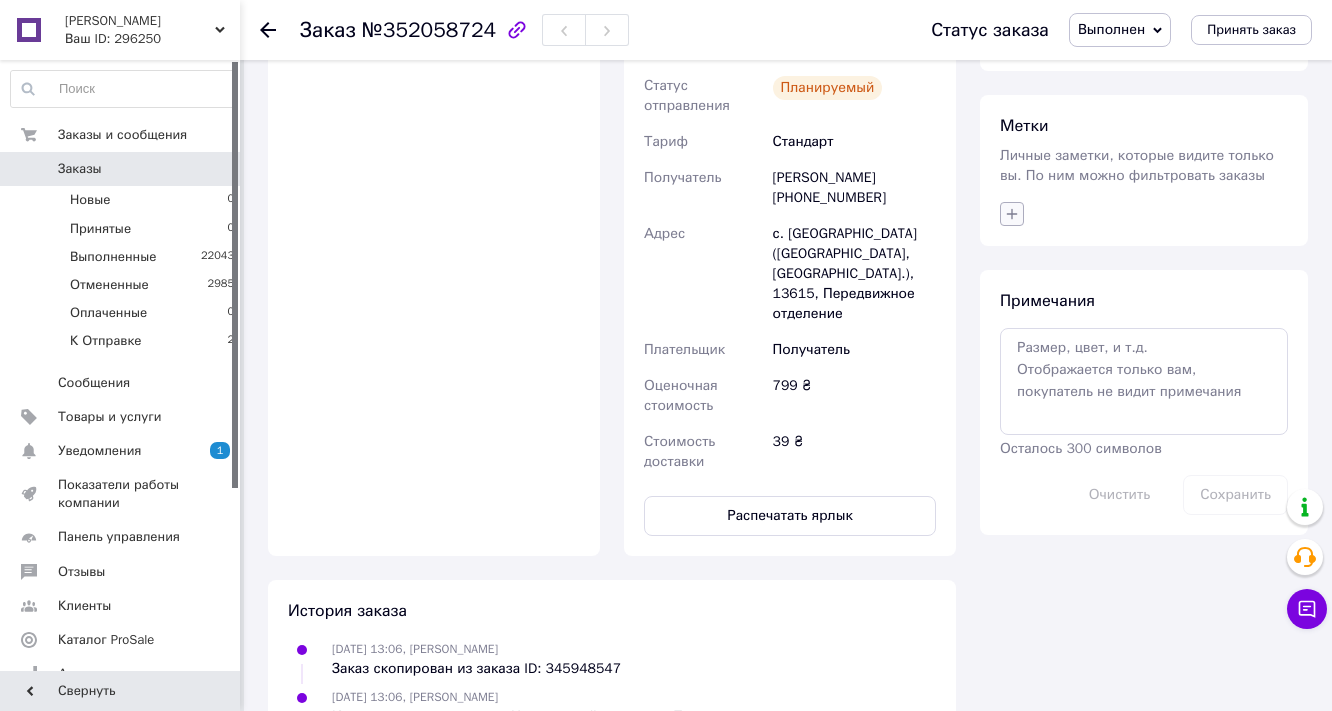 click 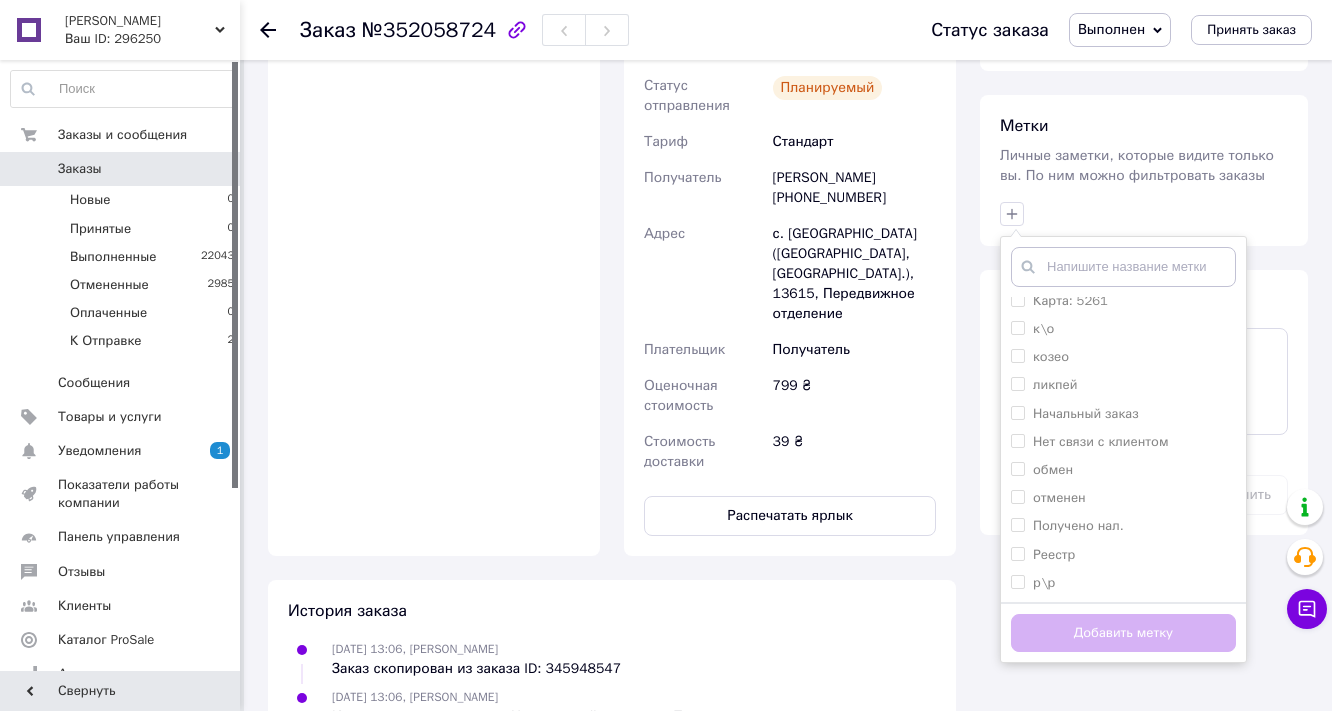 scroll, scrollTop: 376, scrollLeft: 0, axis: vertical 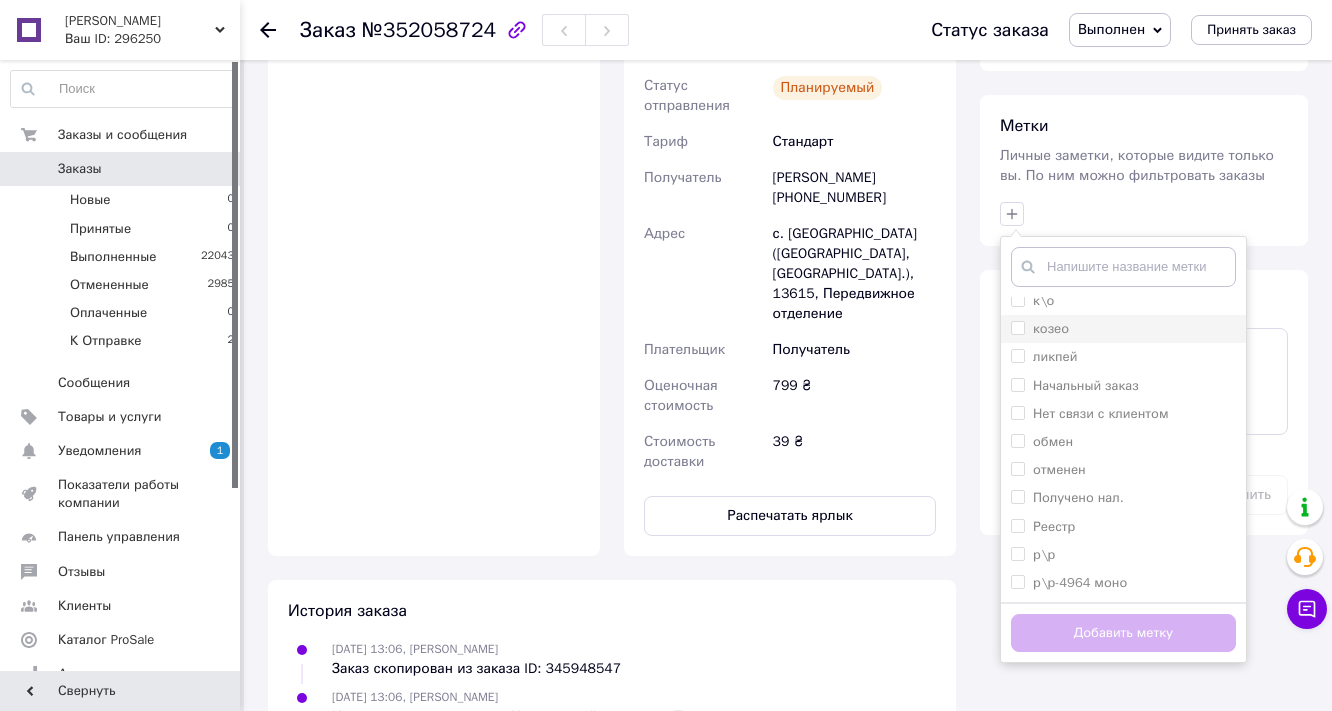 click on "козео" at bounding box center [1017, 327] 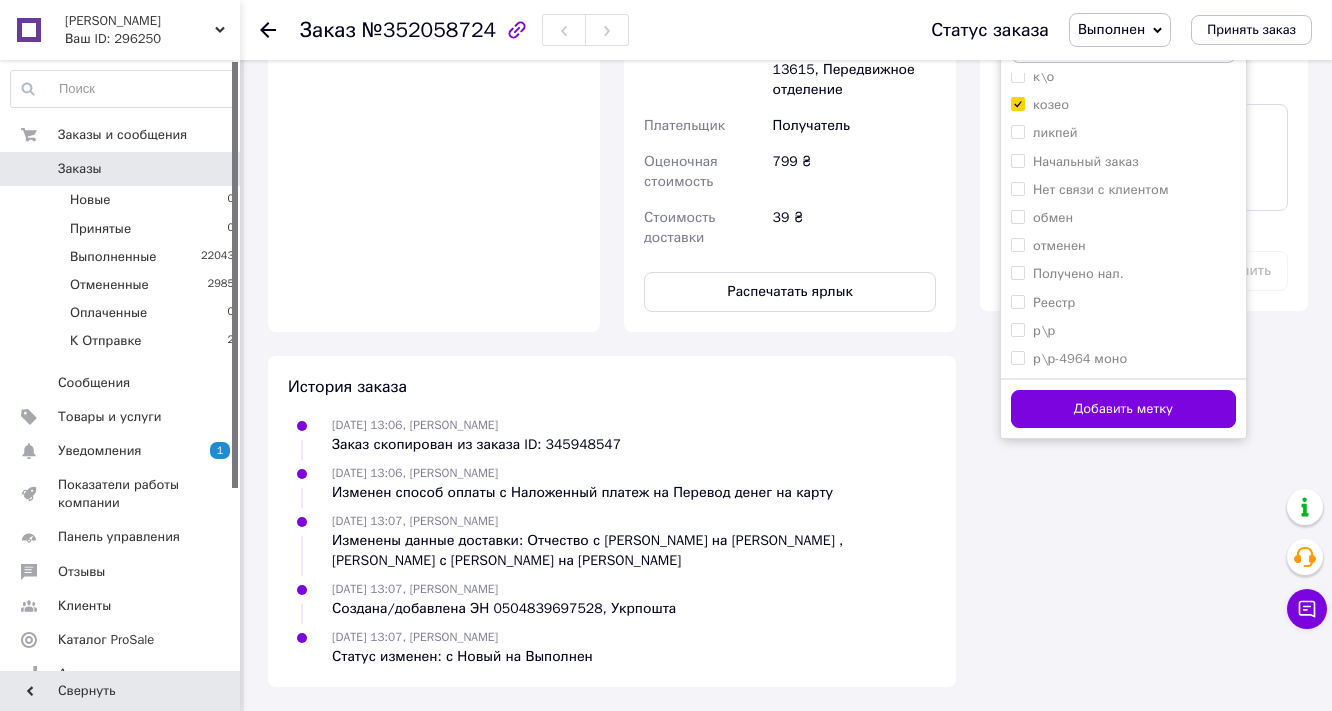 scroll, scrollTop: 1280, scrollLeft: 0, axis: vertical 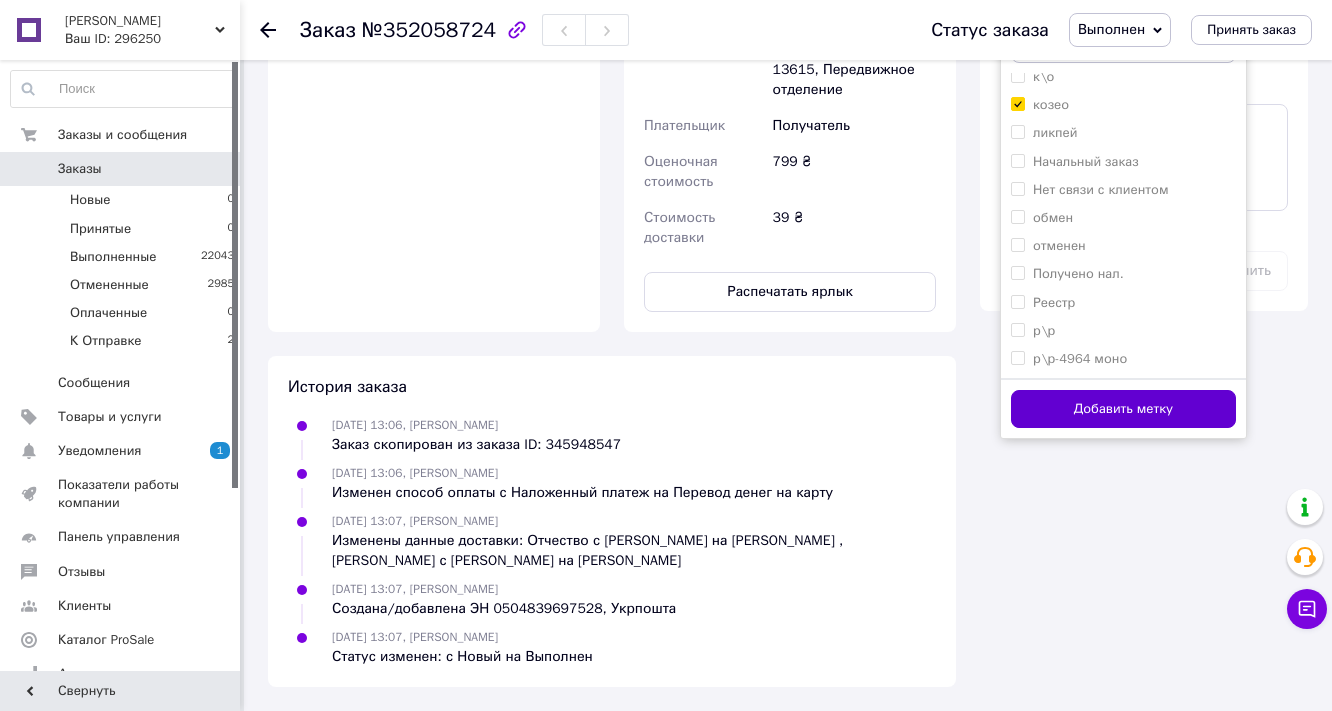 click on "Добавить метку" at bounding box center [1123, 409] 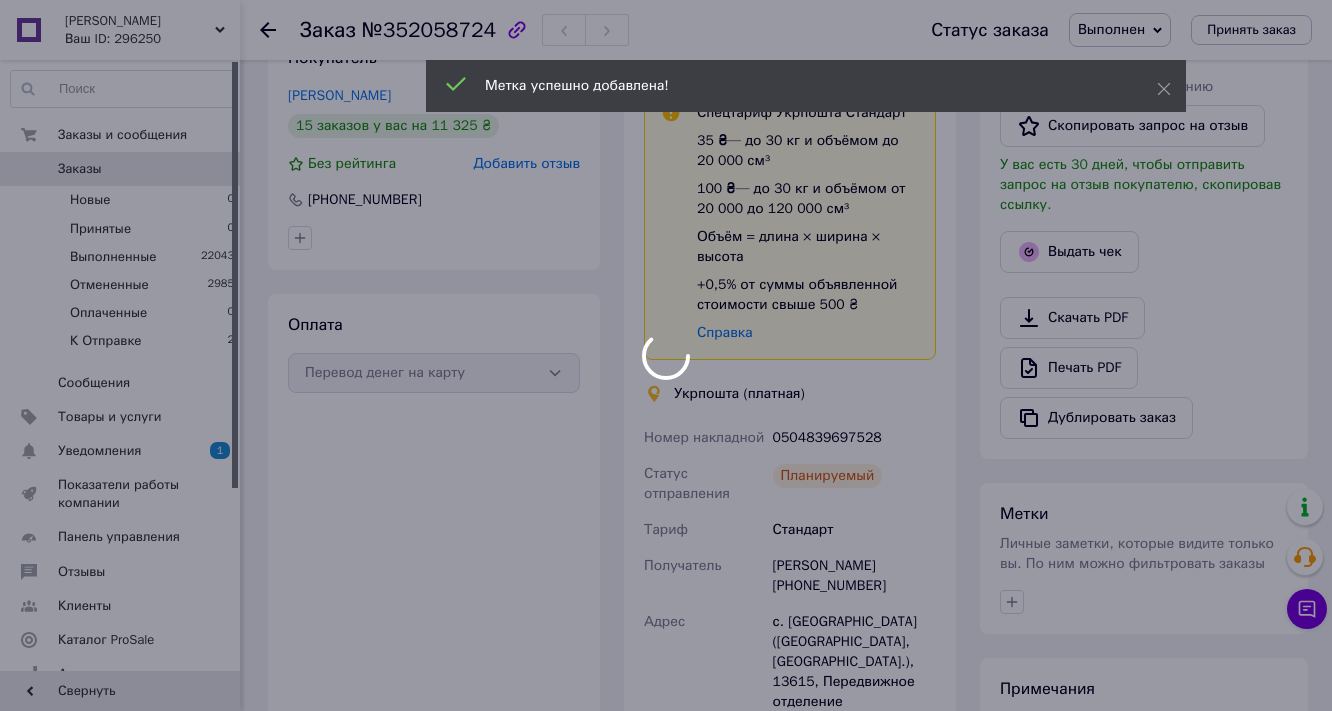 scroll, scrollTop: 160, scrollLeft: 0, axis: vertical 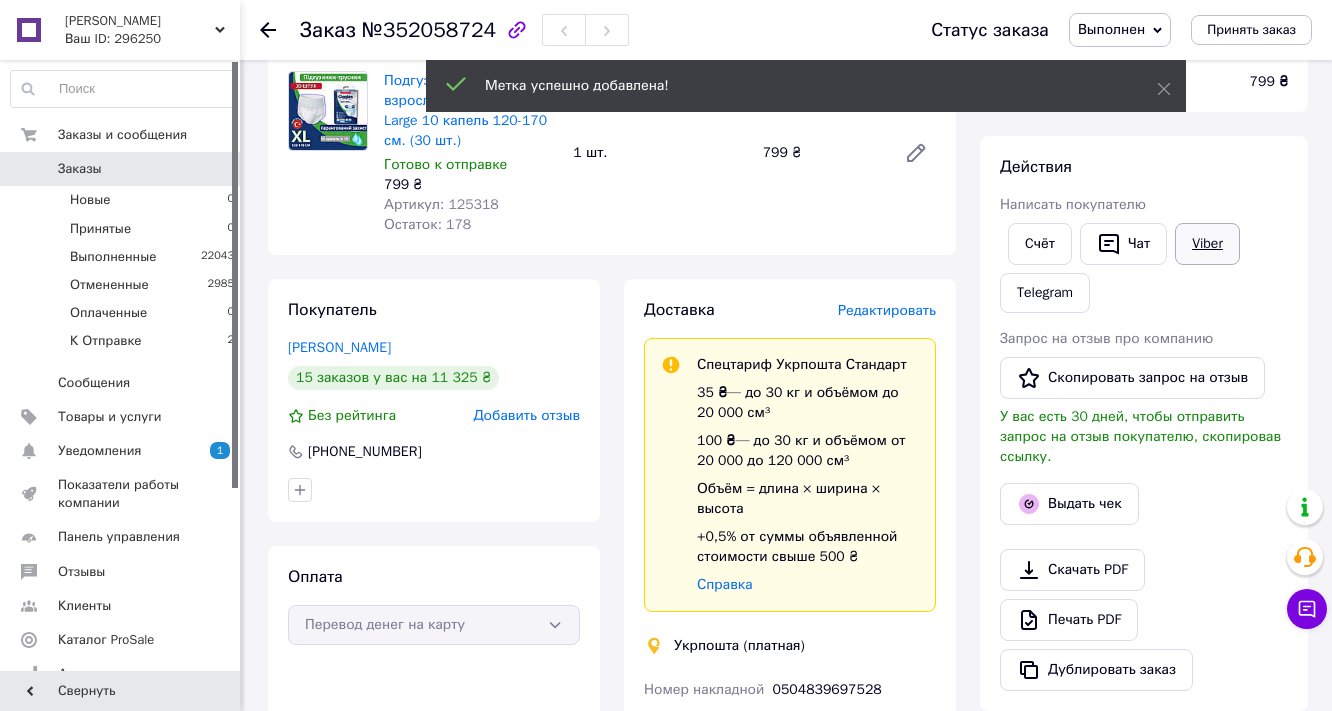 click on "Viber" at bounding box center (1207, 244) 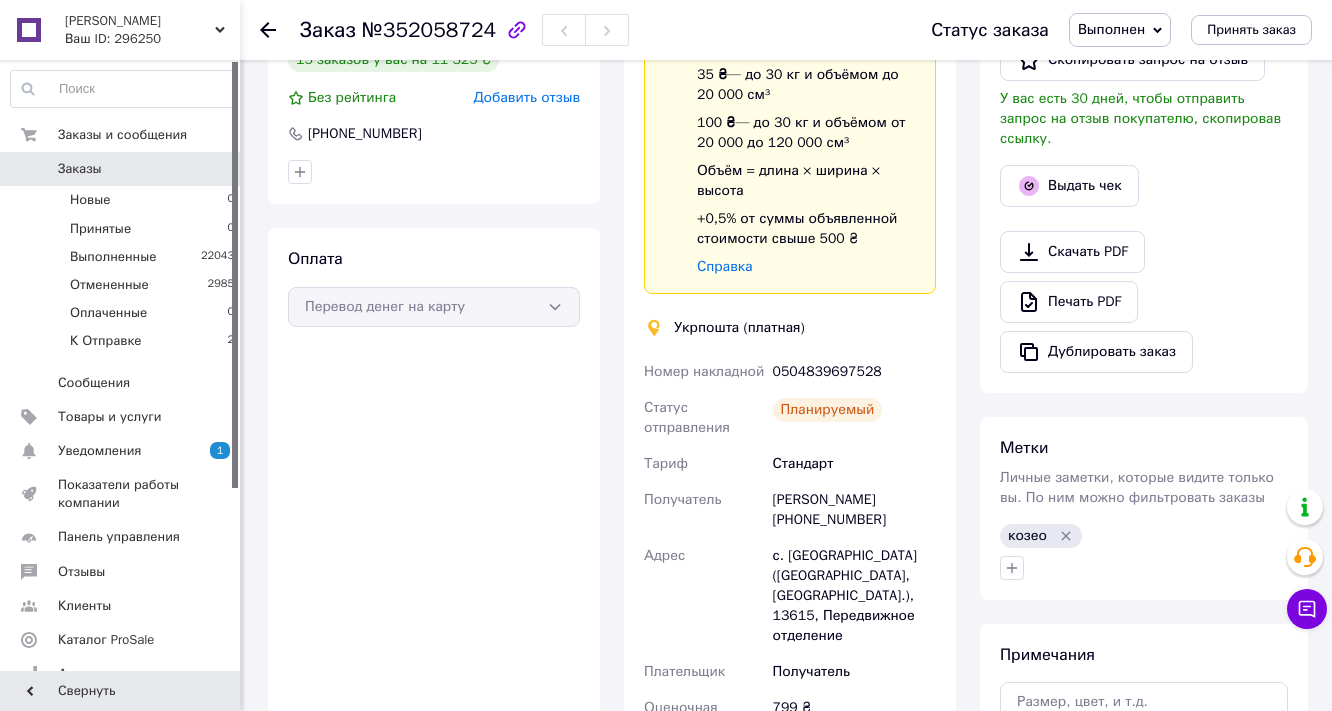 scroll, scrollTop: 480, scrollLeft: 0, axis: vertical 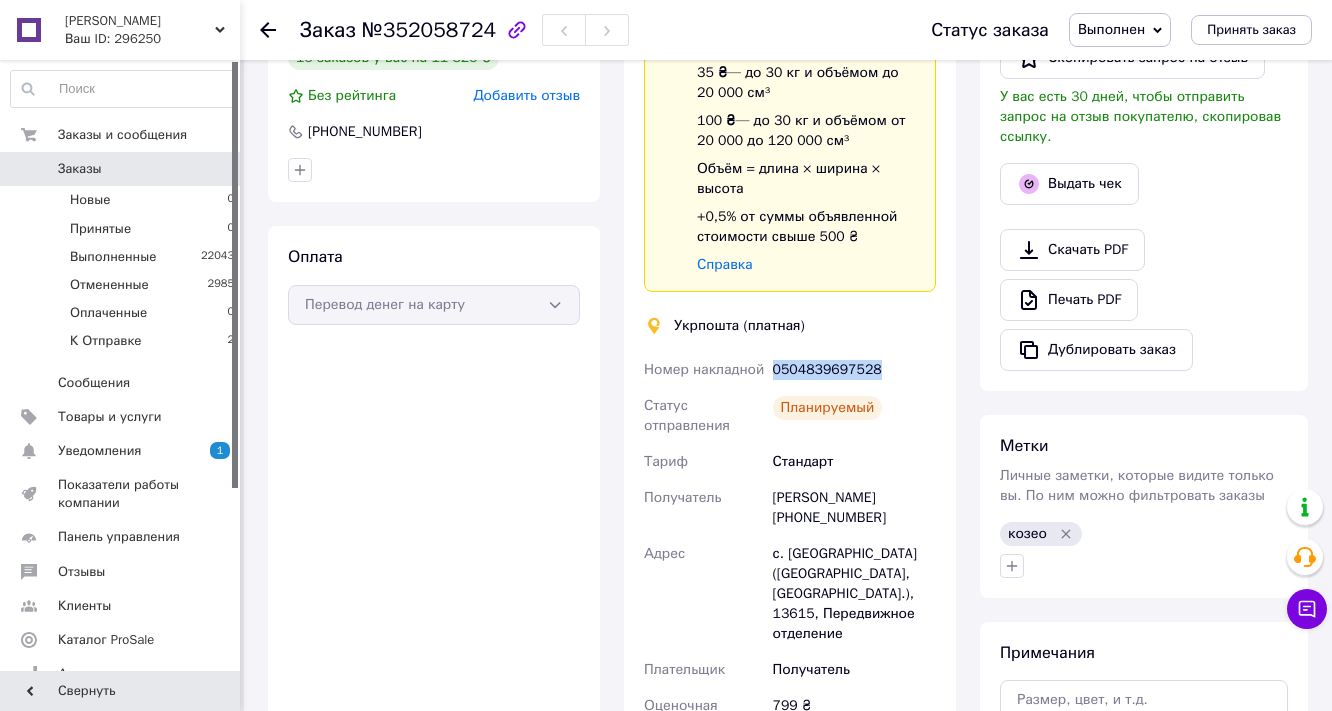 drag, startPoint x: 909, startPoint y: 566, endPoint x: 768, endPoint y: 561, distance: 141.08862 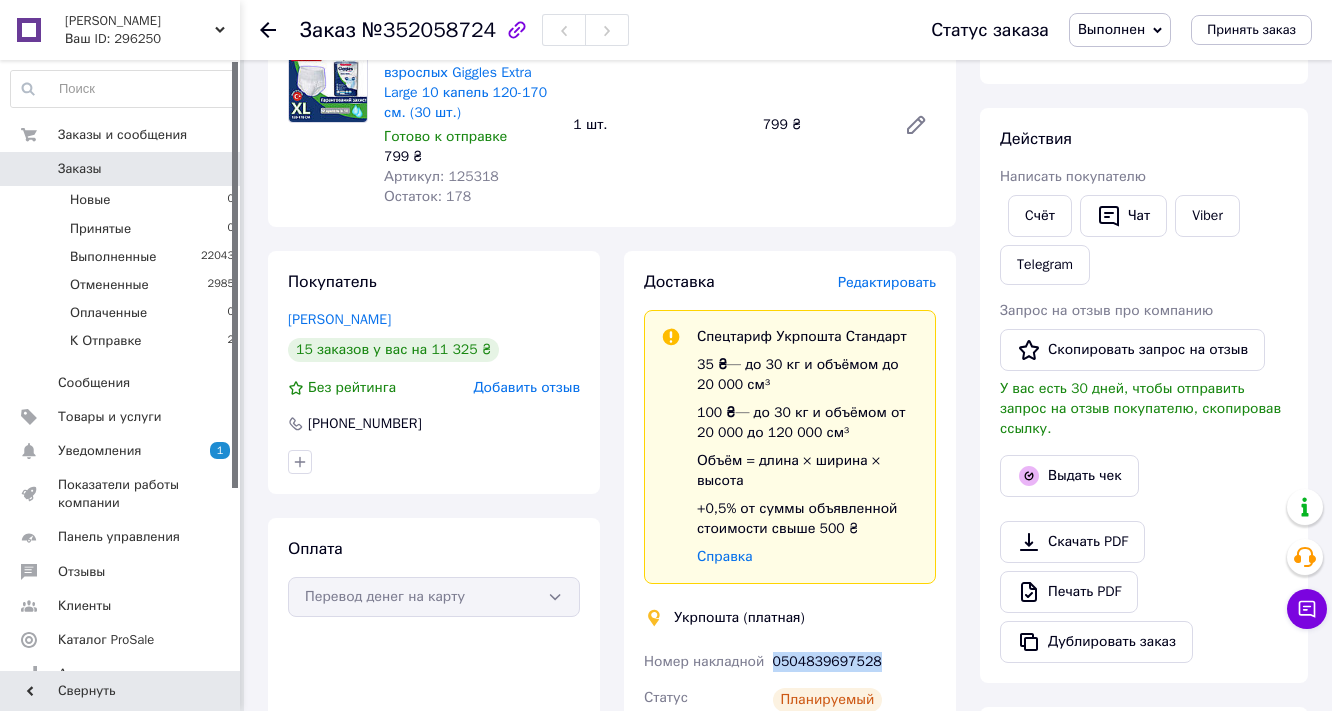scroll, scrollTop: 0, scrollLeft: 0, axis: both 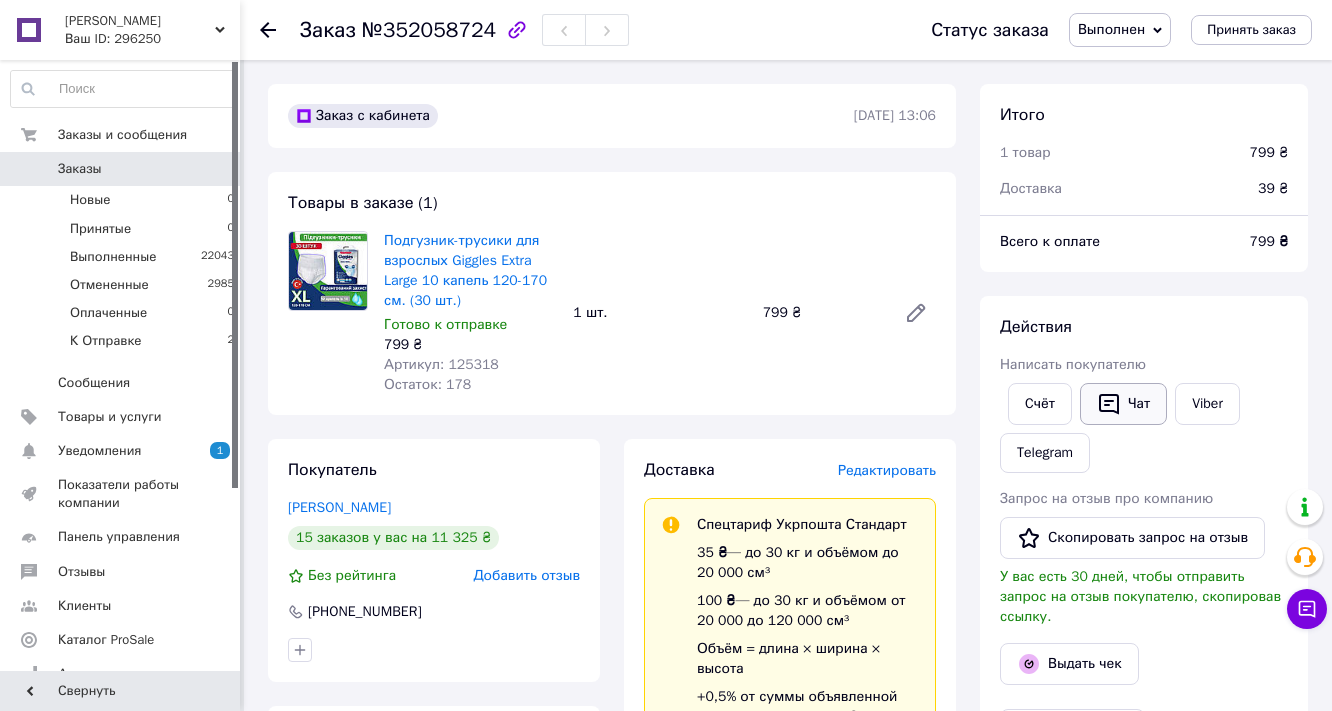 click on "Чат" at bounding box center (1123, 404) 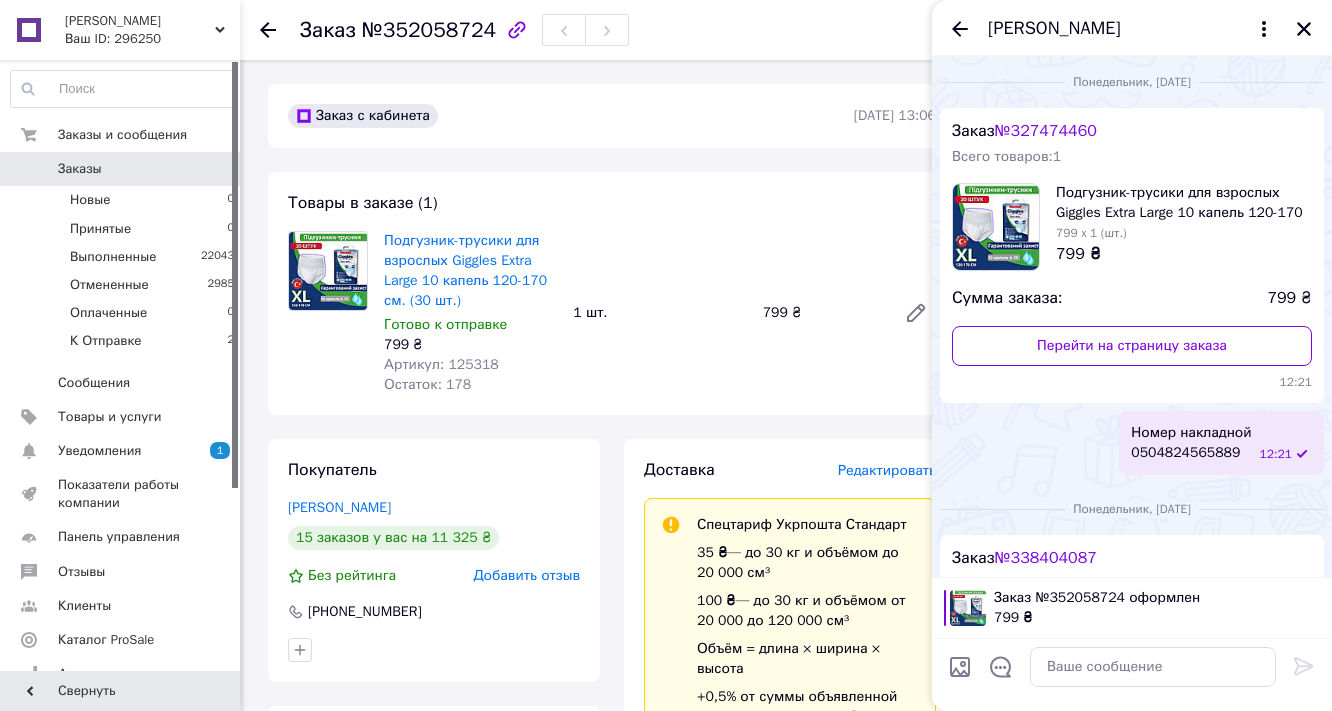 scroll, scrollTop: 288, scrollLeft: 0, axis: vertical 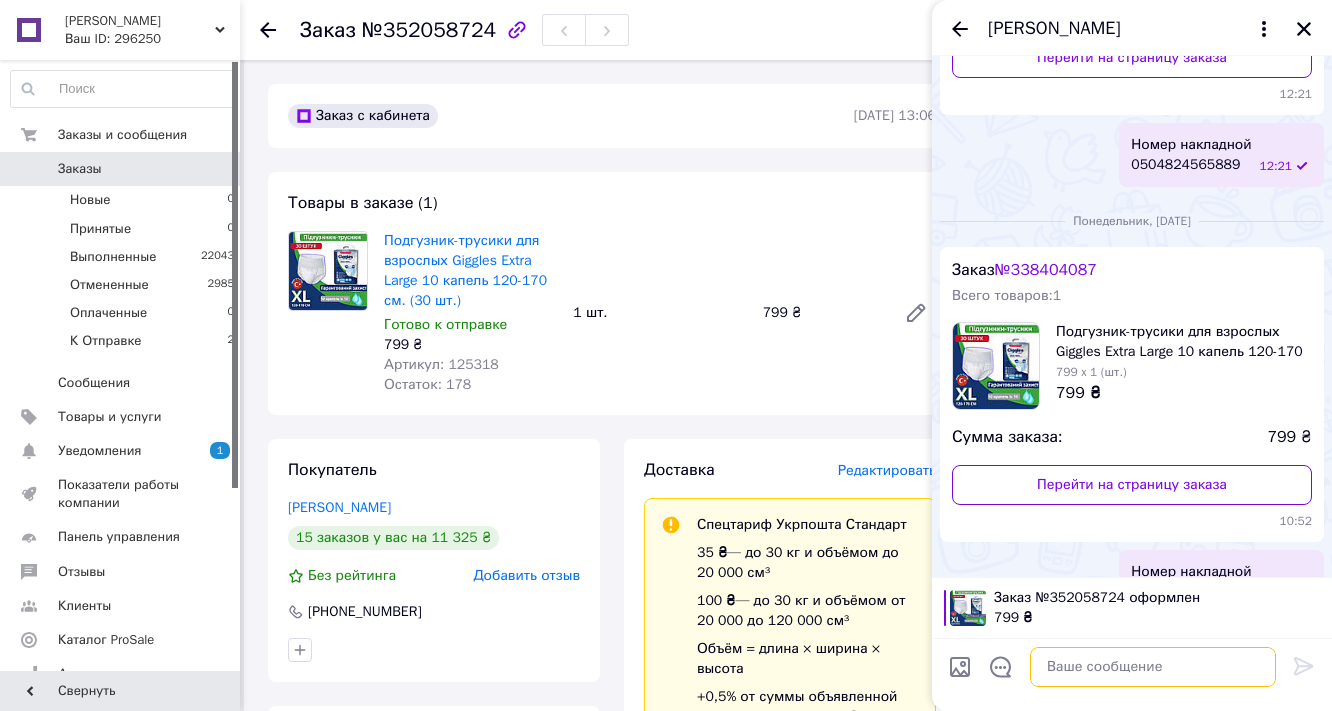 click at bounding box center (1153, 667) 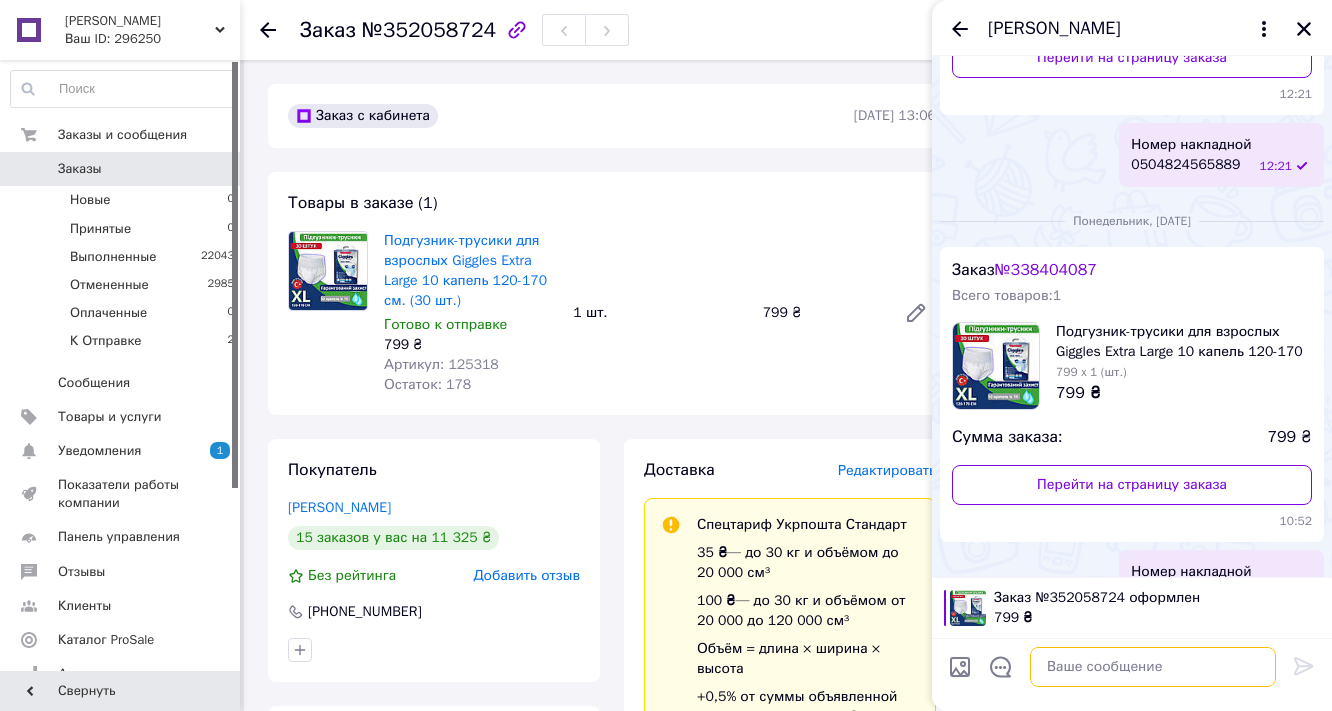 paste on "Вас вітає інтернет-магазин 💙[PERSON_NAME][DOMAIN_NAME]💛
Ваше замовлення відправлено🚚
Номер ТТН: 0504839697528
Дякуємо за замовлення та гарного Вам дня⭐
Наші контакти:
[PHONE_NUMBER]📱
[PHONE_NUMBER]📱
[PHONE_NUMBER]📱" 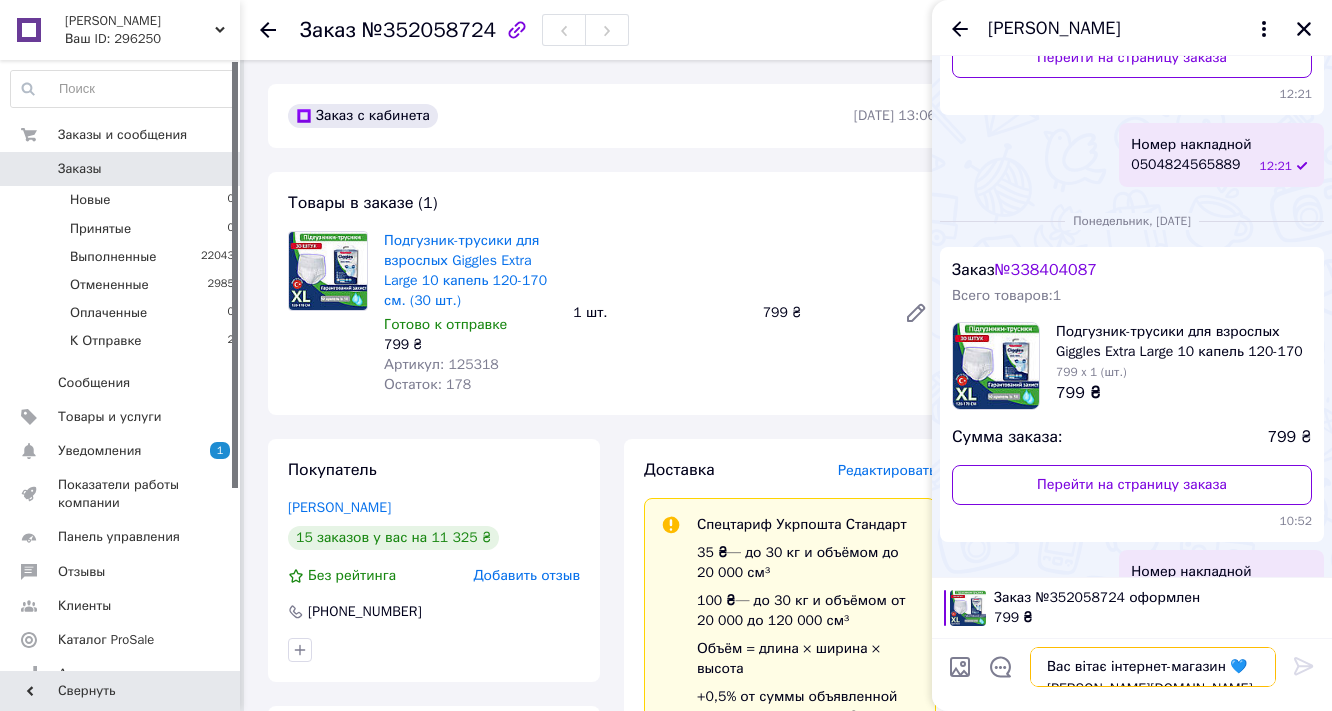 scroll, scrollTop: 74, scrollLeft: 0, axis: vertical 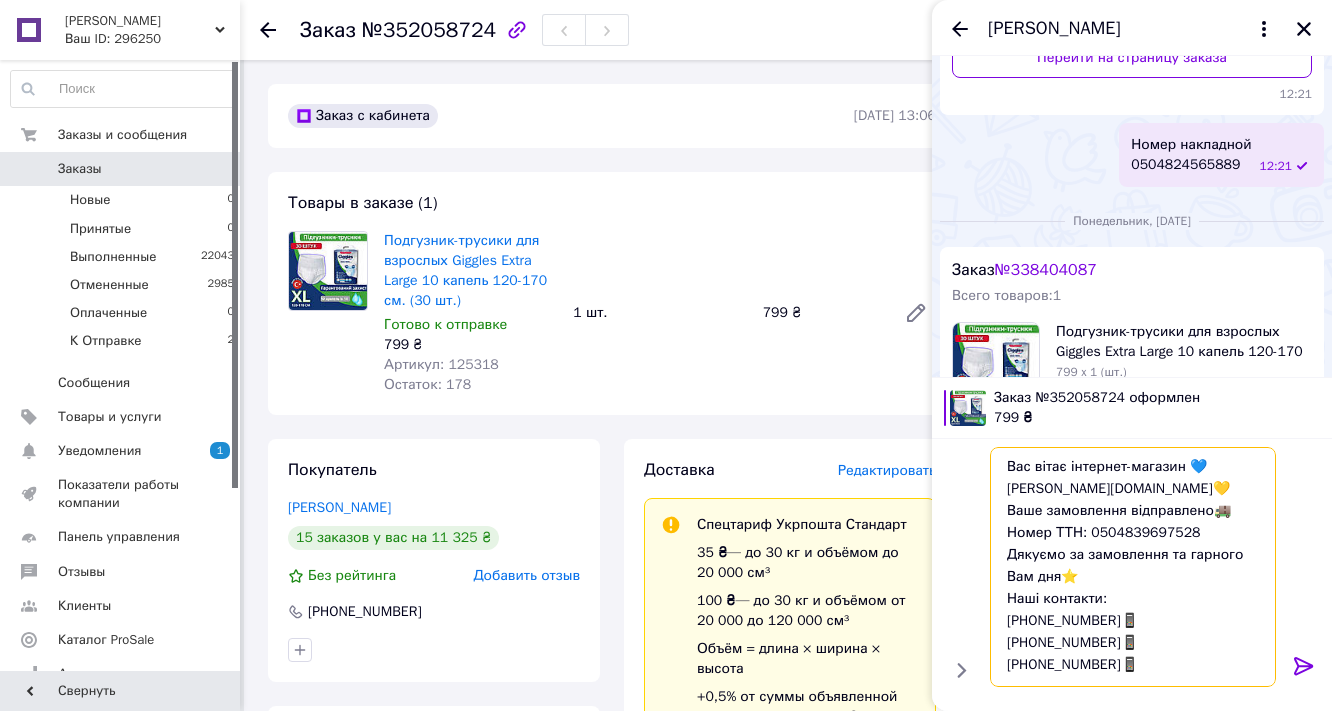 type on "Вас вітає інтернет-магазин 💙[PERSON_NAME][DOMAIN_NAME]💛
Ваше замовлення відправлено🚚
Номер ТТН: 0504839697528
Дякуємо за замовлення та гарного Вам дня⭐
Наші контакти:
[PHONE_NUMBER]📱
[PHONE_NUMBER]📱
[PHONE_NUMBER]📱" 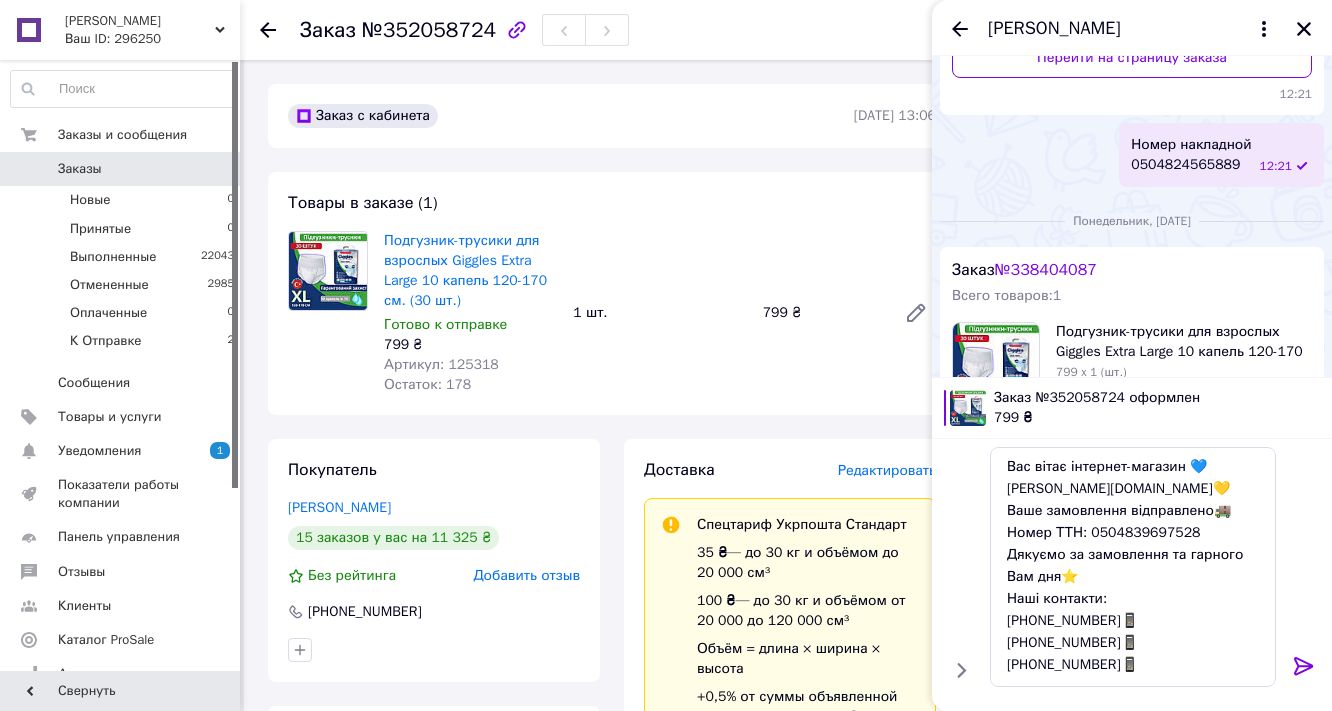 click 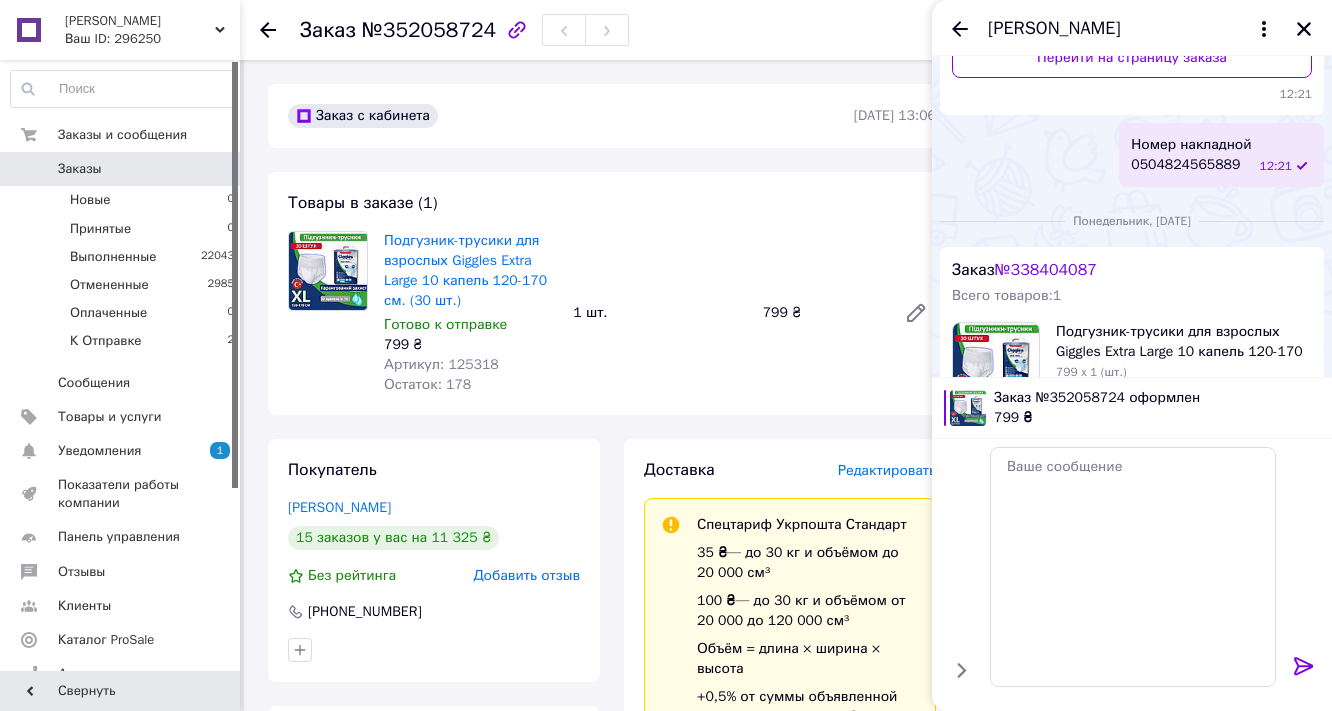 scroll, scrollTop: 0, scrollLeft: 0, axis: both 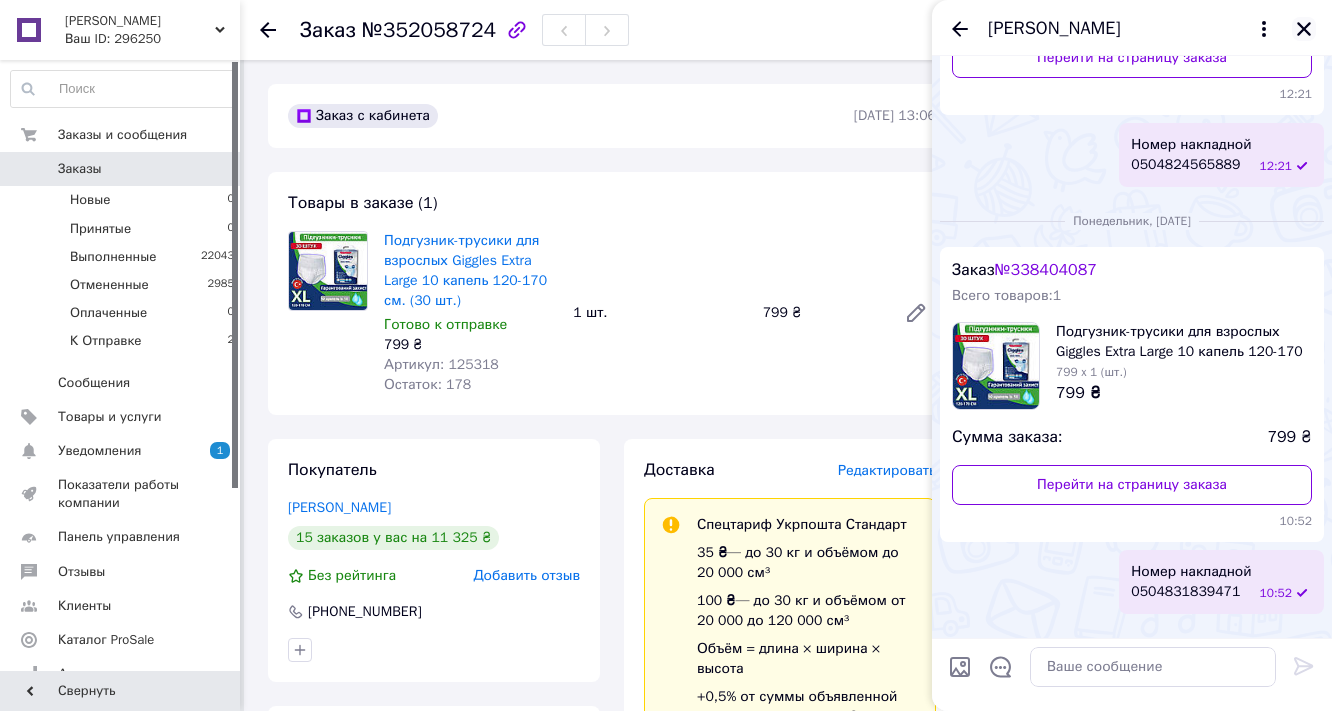 click 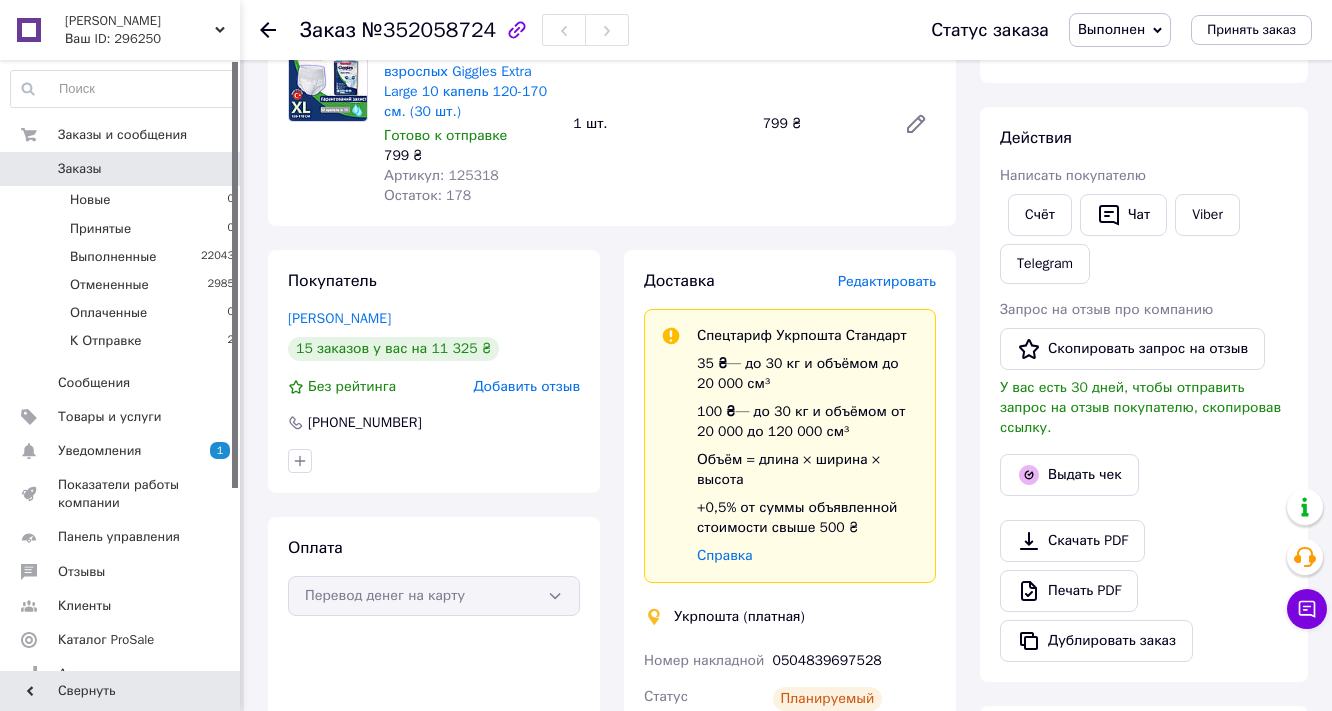 scroll, scrollTop: 0, scrollLeft: 0, axis: both 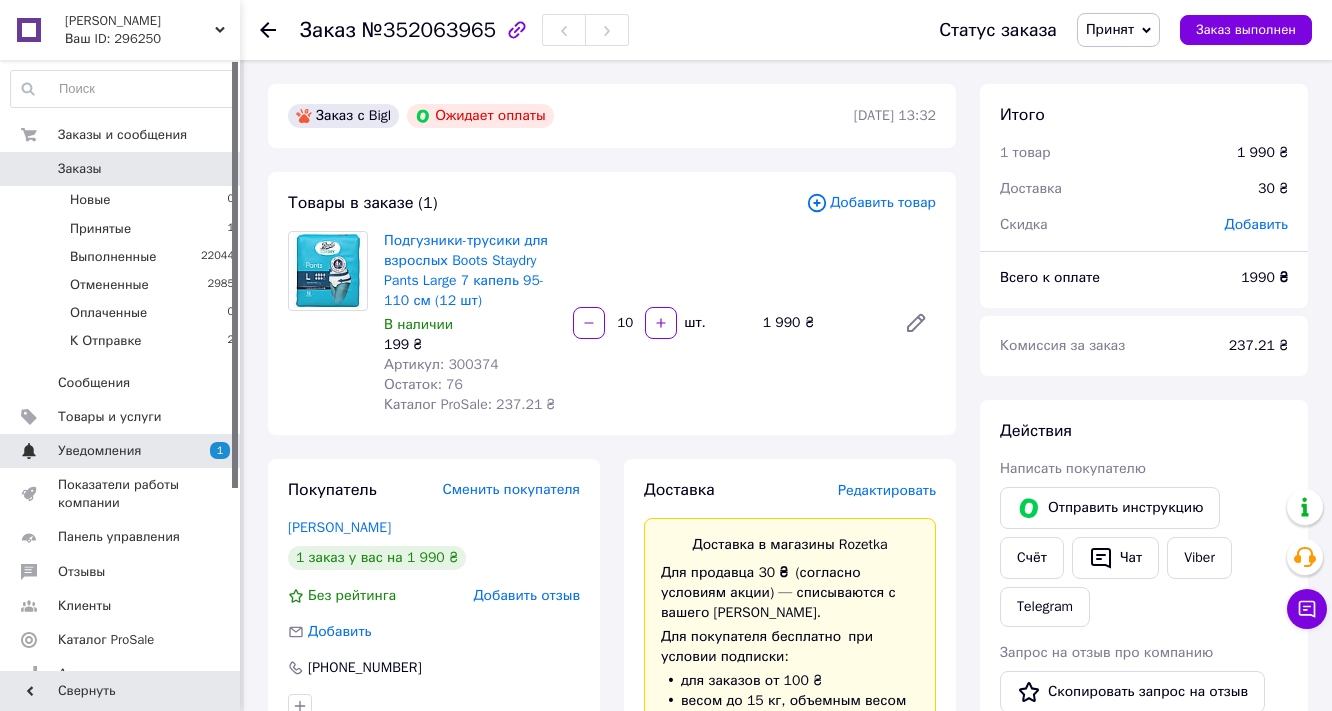 click on "Уведомления" at bounding box center [99, 451] 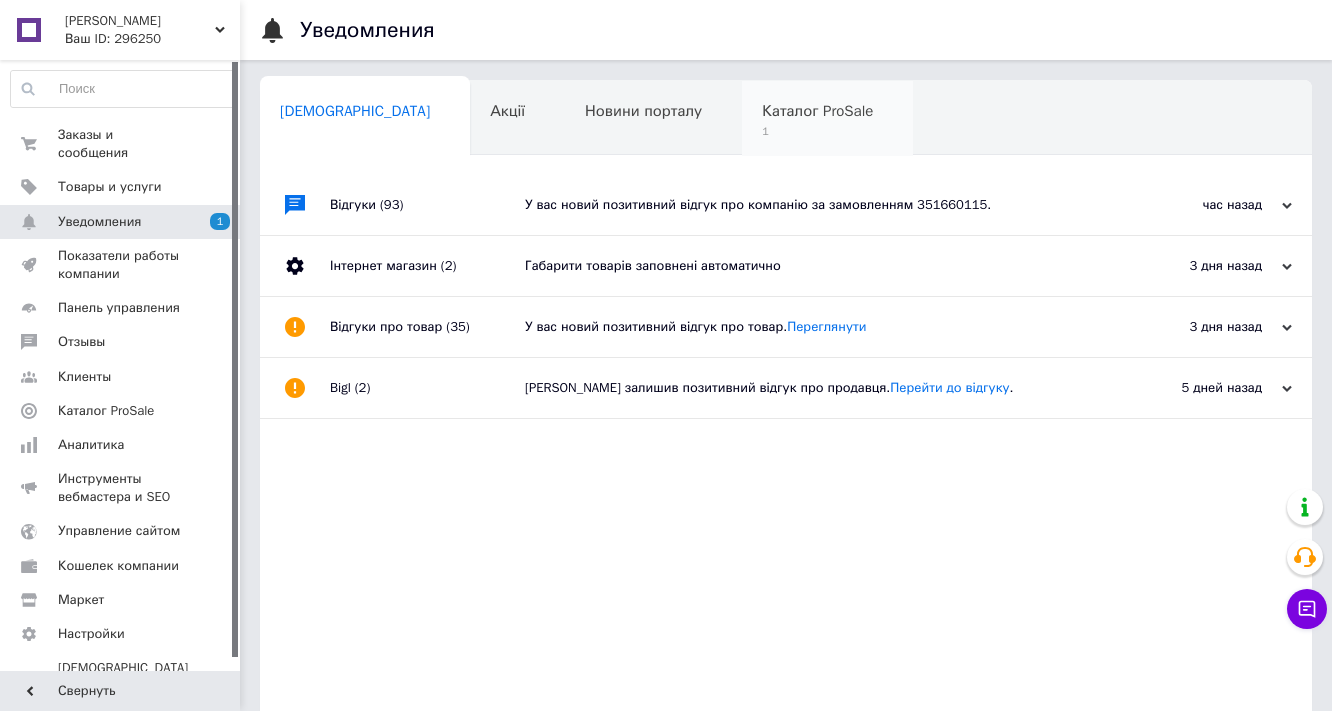 click on "1" at bounding box center [817, 131] 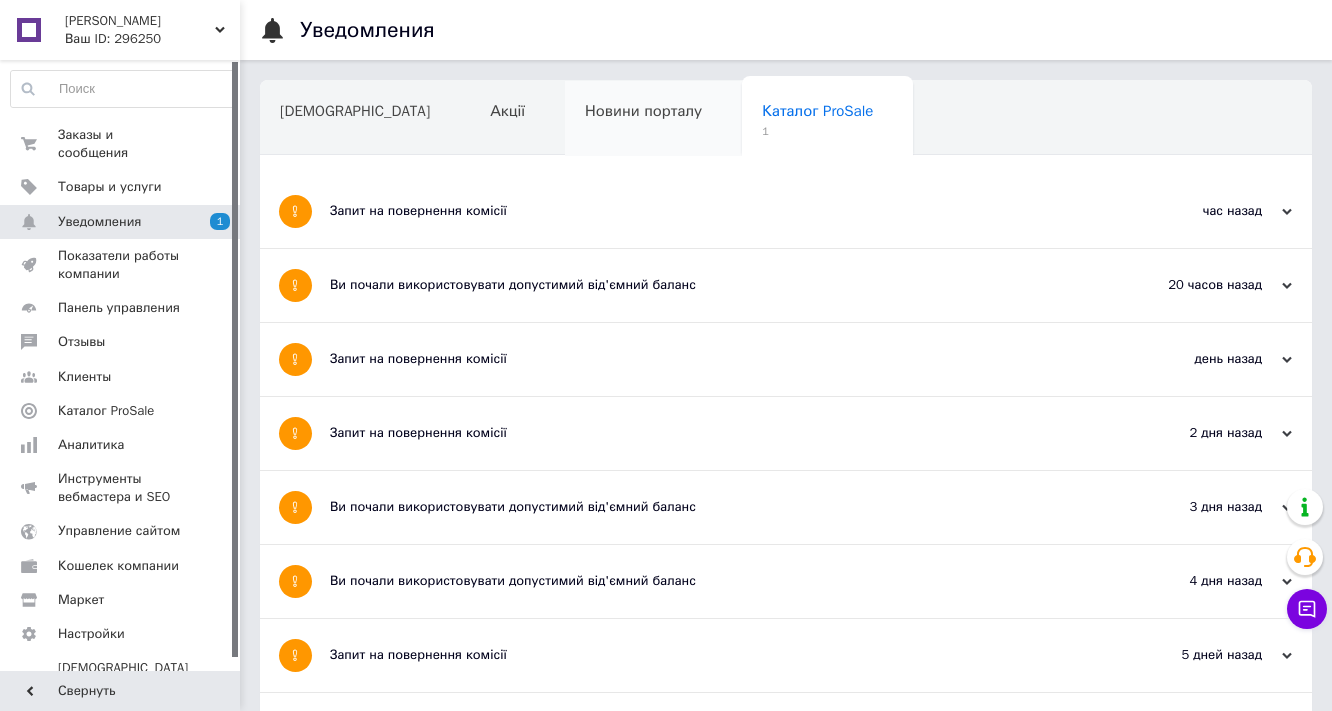 click on "Новини порталу" at bounding box center (643, 111) 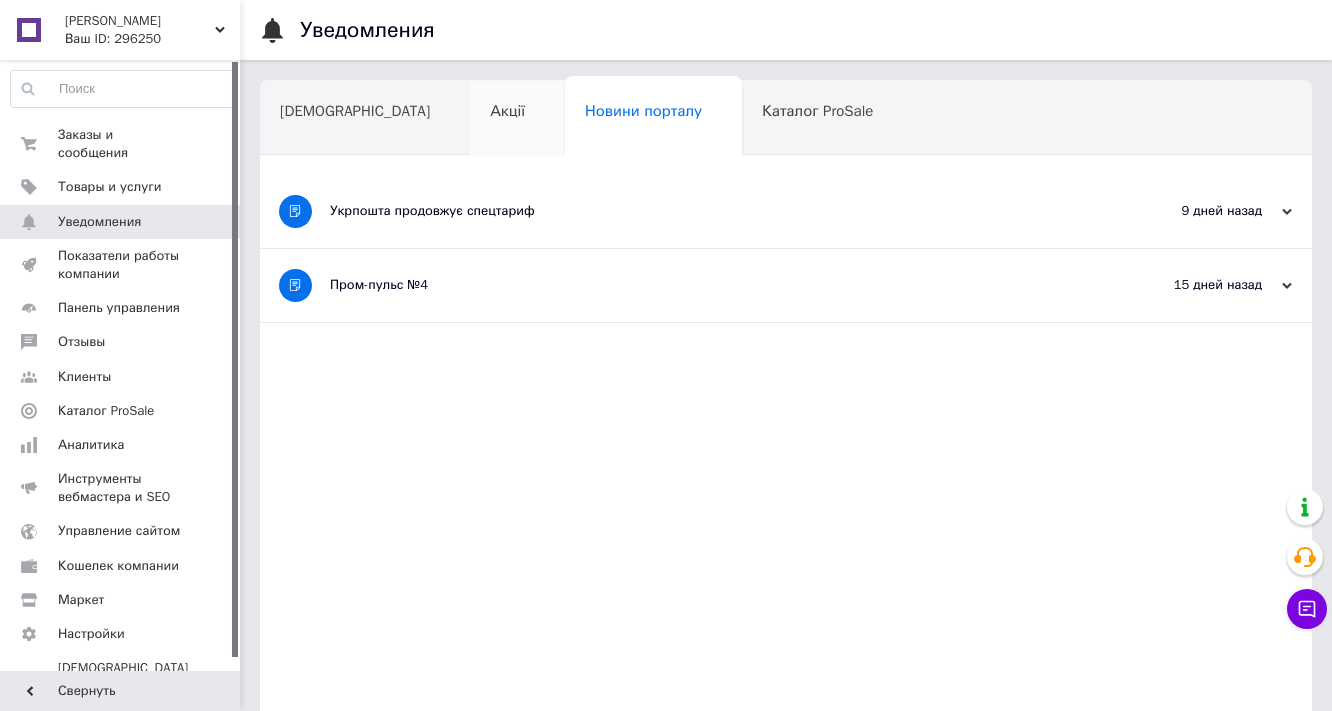 click on "Акції" at bounding box center (507, 111) 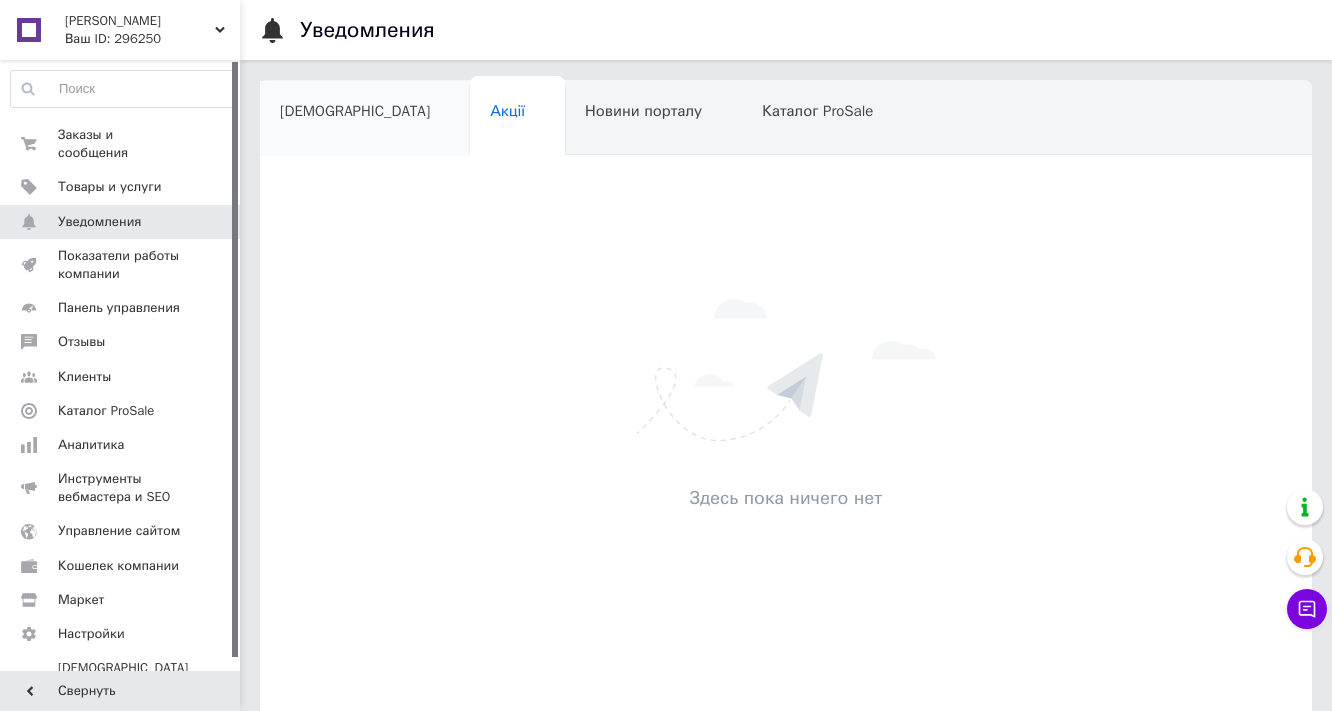 click on "[DEMOGRAPHIC_DATA]" at bounding box center (355, 111) 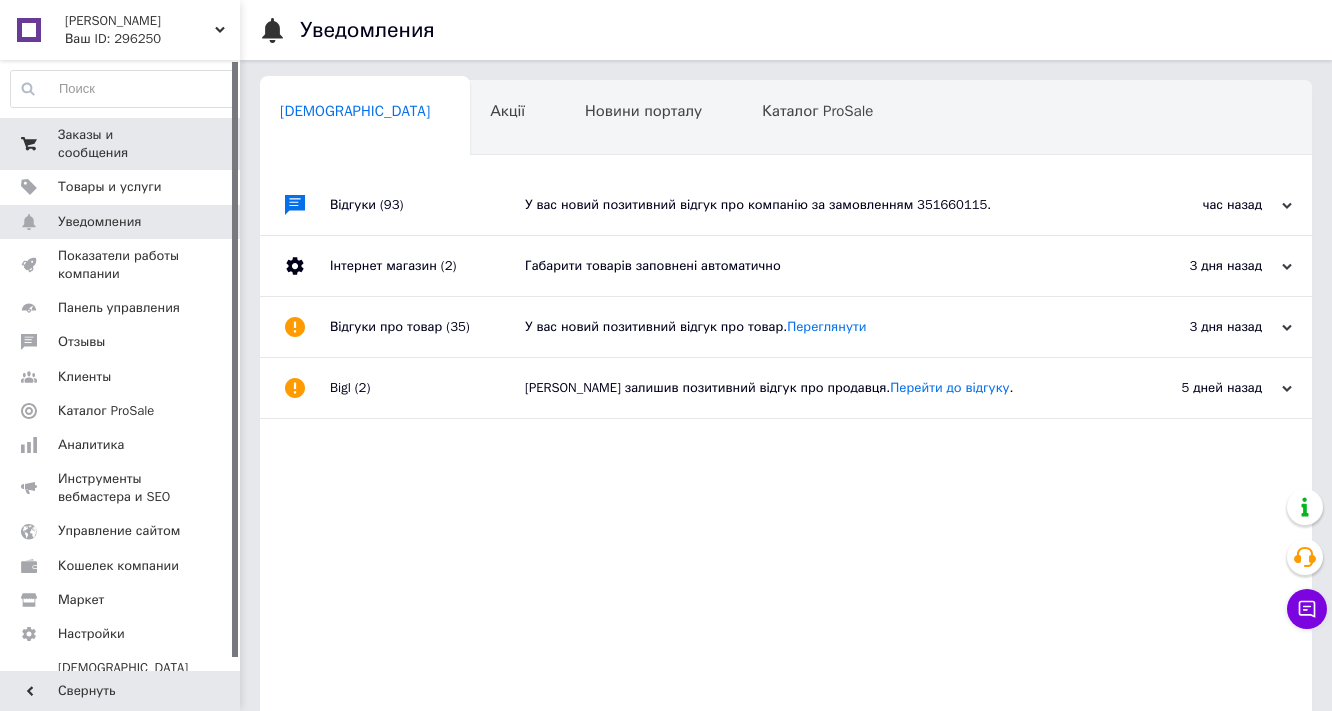 click on "Заказы и сообщения" at bounding box center [121, 144] 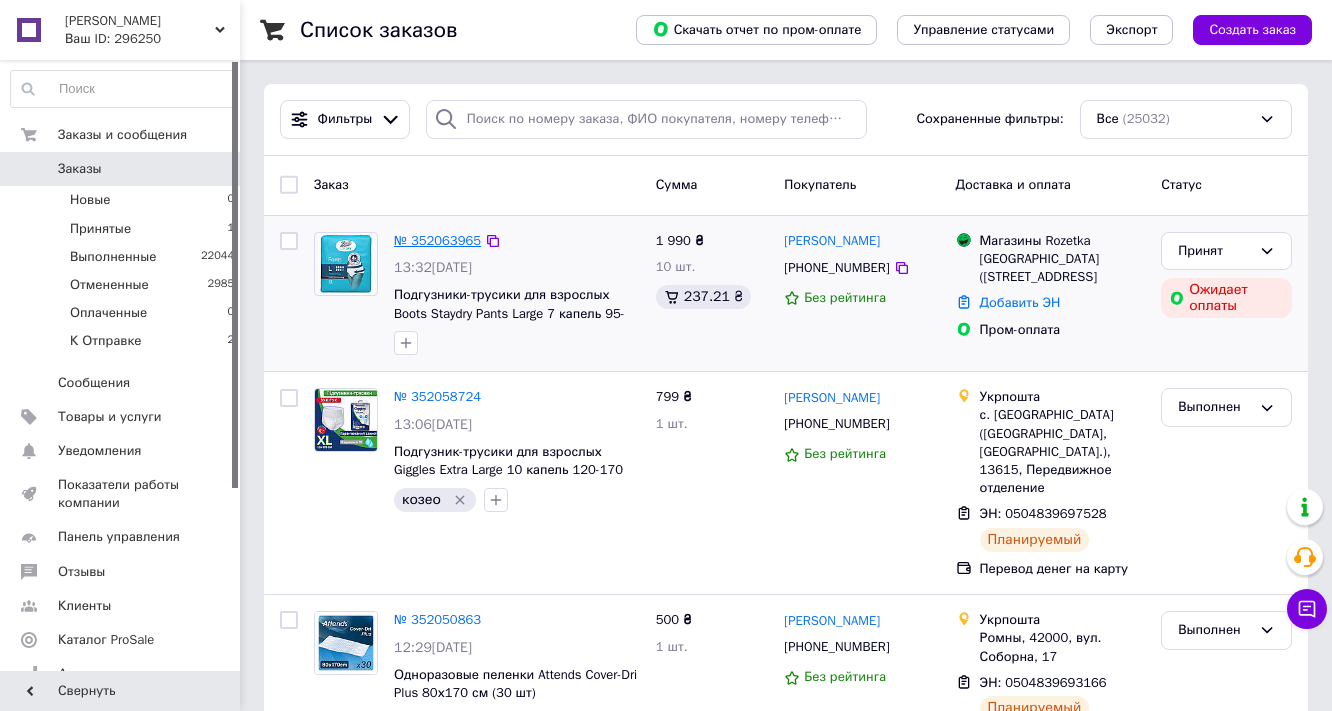 click on "№ 352063965" at bounding box center (437, 240) 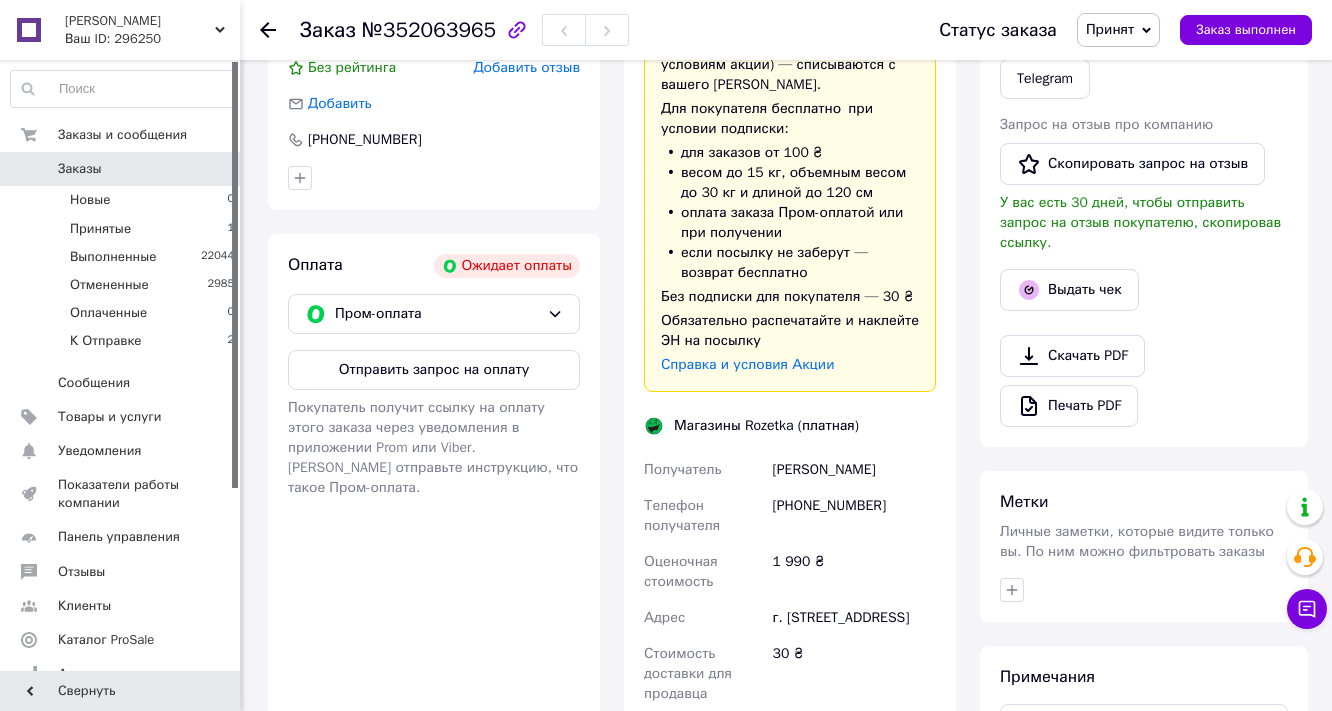 scroll, scrollTop: 640, scrollLeft: 0, axis: vertical 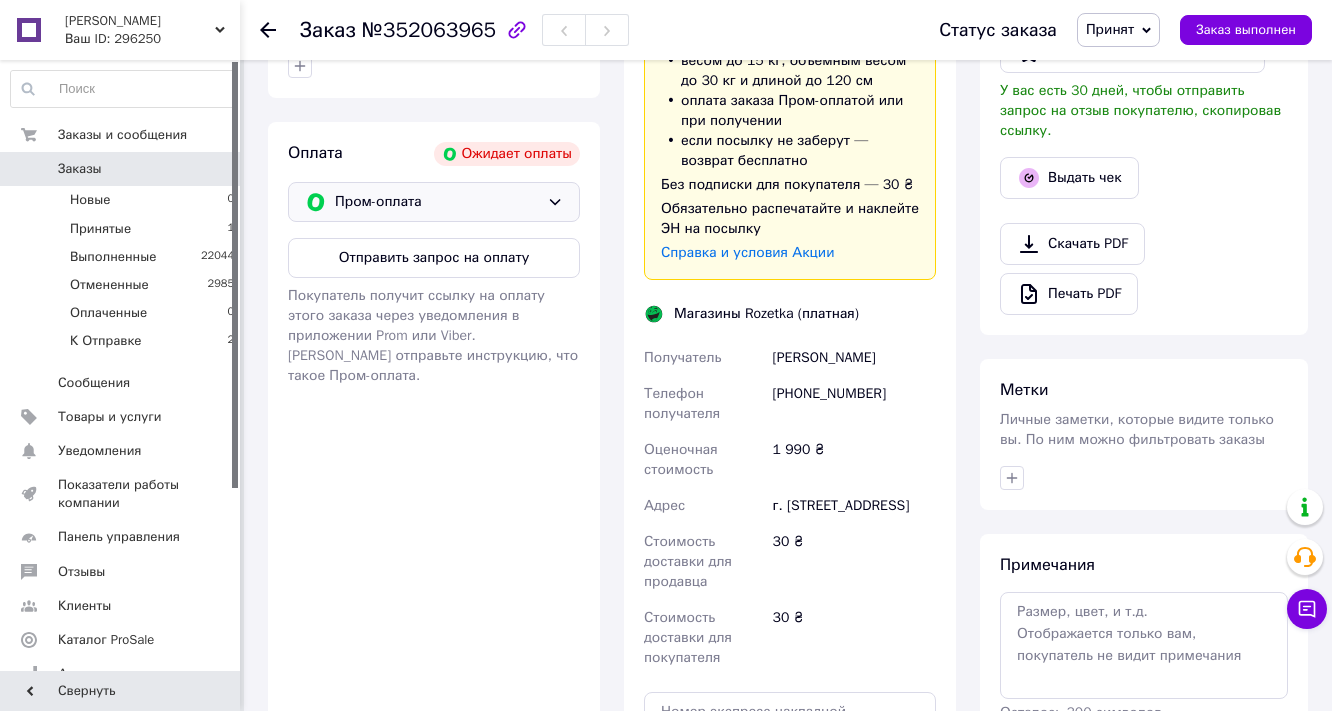 click on "Пром-оплата" at bounding box center (437, 202) 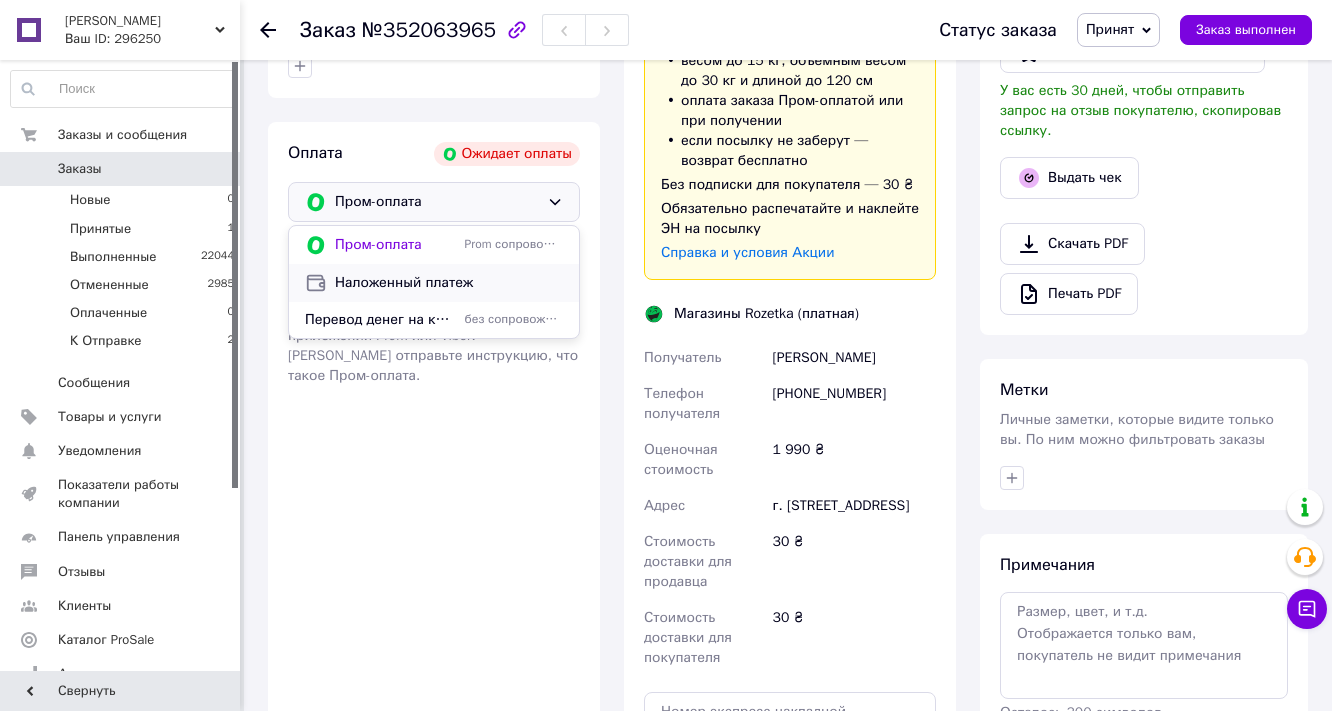 click on "Наложенный платеж" at bounding box center (449, 283) 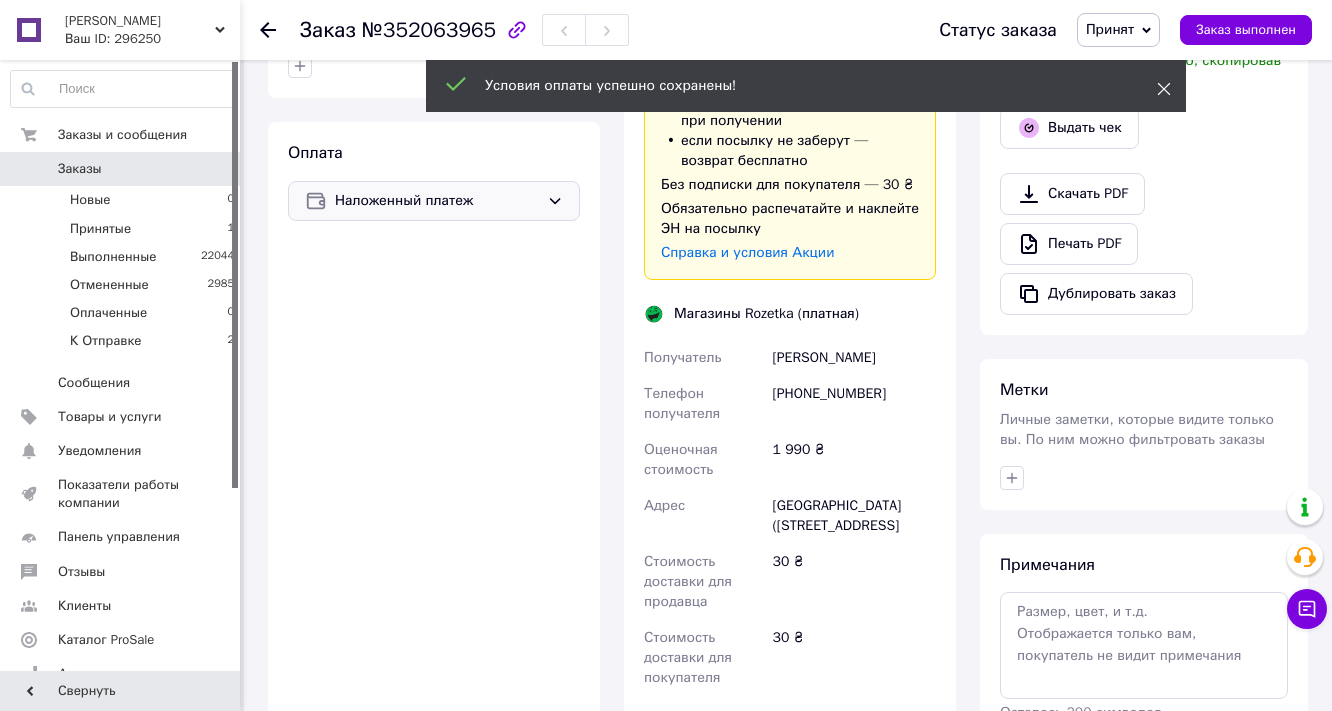 click 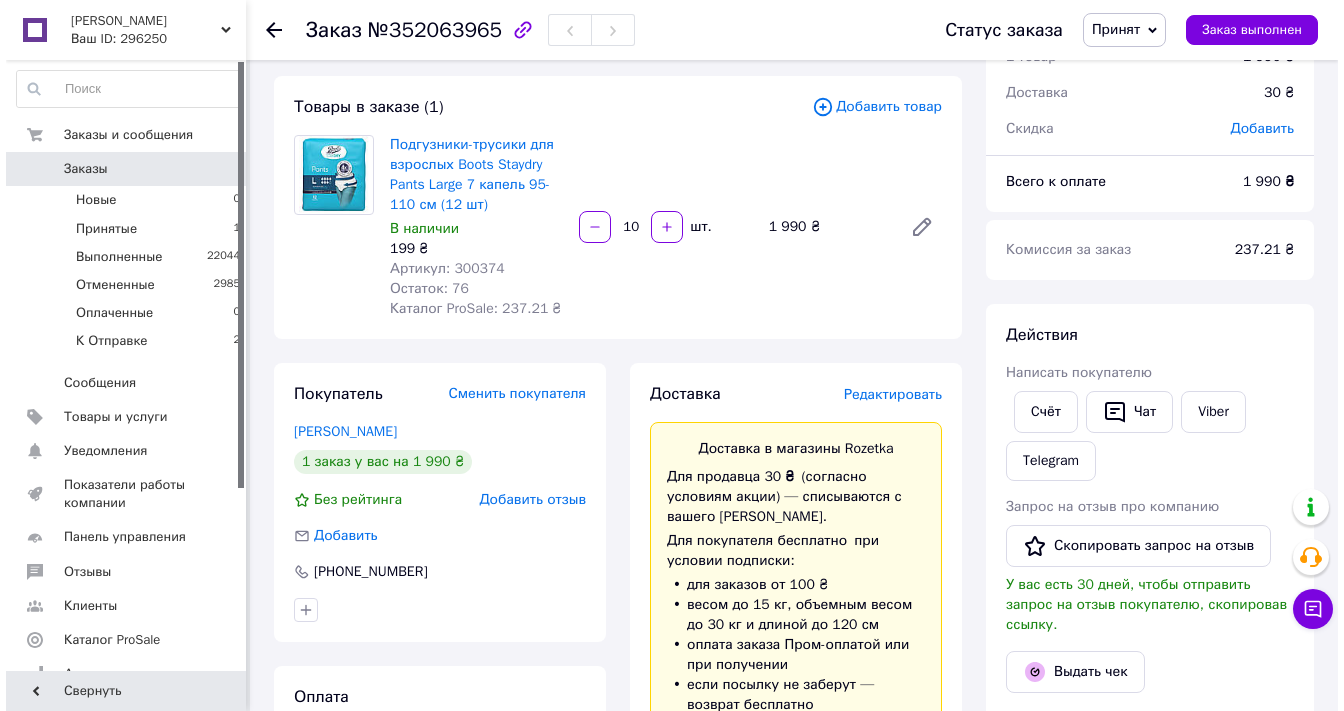 scroll, scrollTop: 240, scrollLeft: 0, axis: vertical 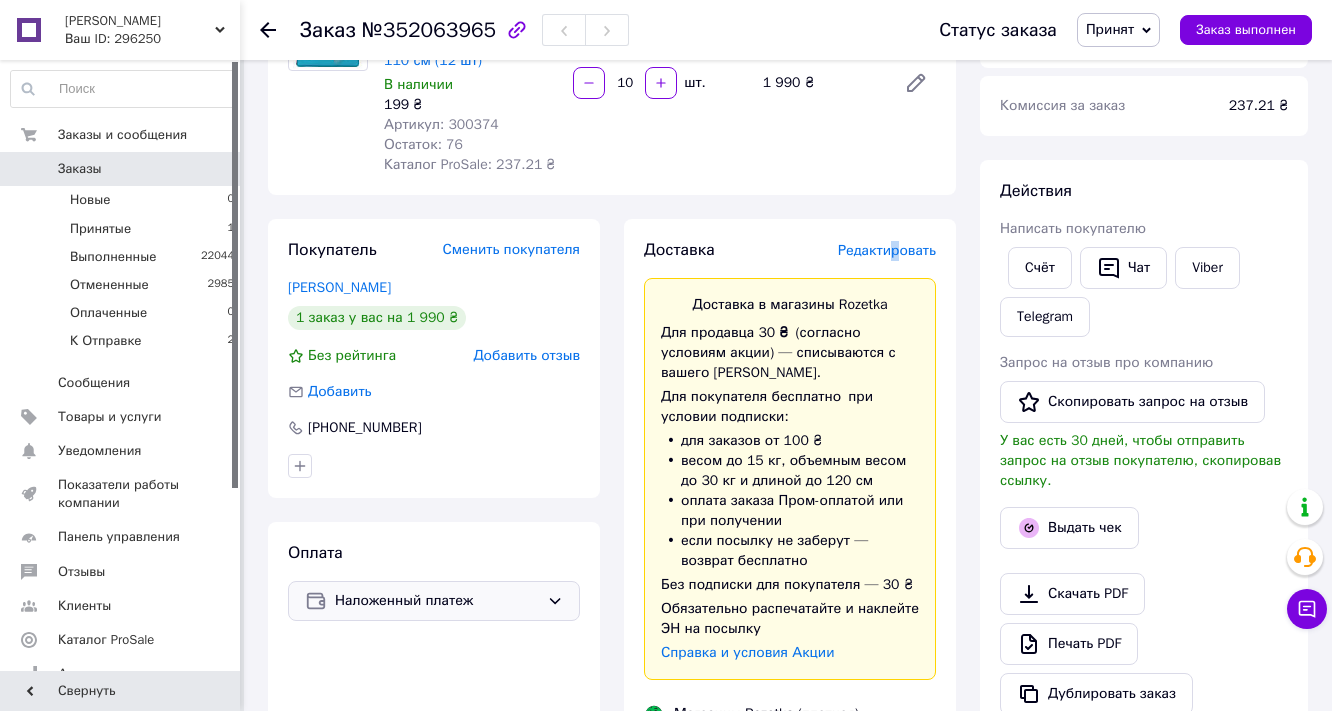 click on "Редактировать" at bounding box center [887, 250] 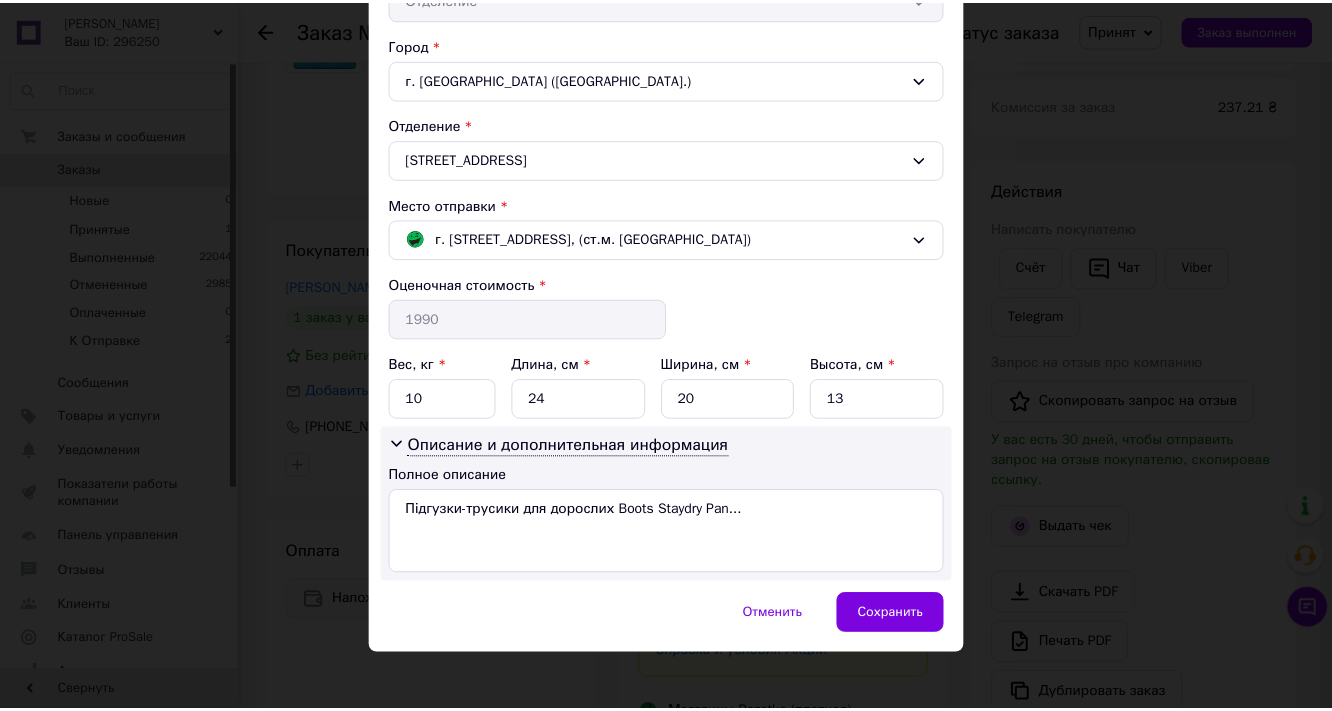 scroll, scrollTop: 655, scrollLeft: 0, axis: vertical 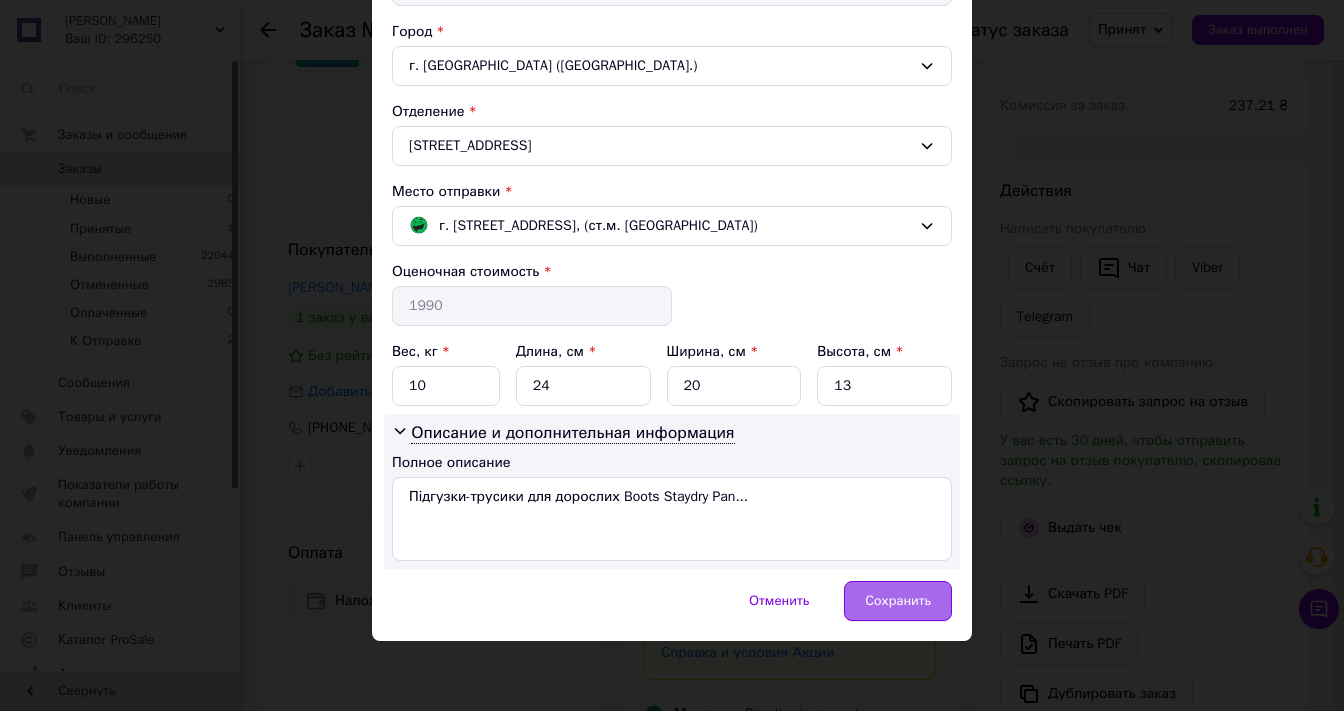 click on "Сохранить" at bounding box center (898, 601) 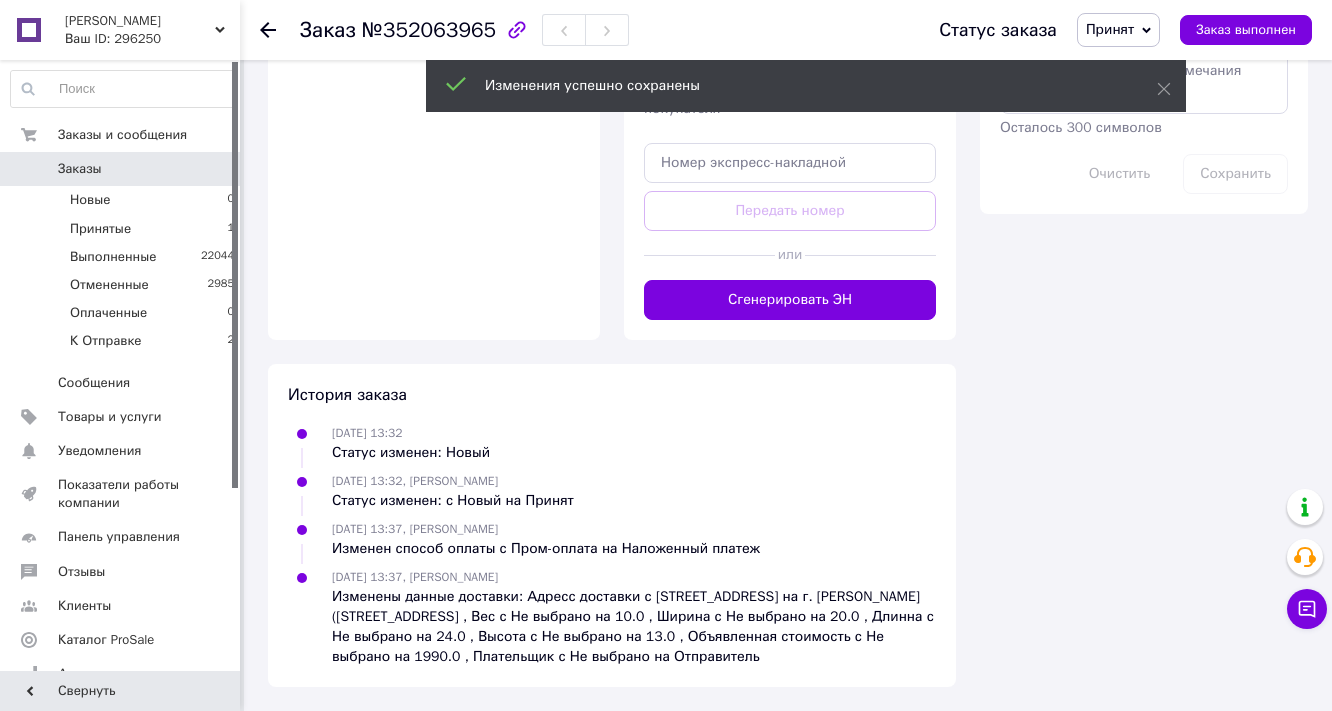 scroll, scrollTop: 1360, scrollLeft: 0, axis: vertical 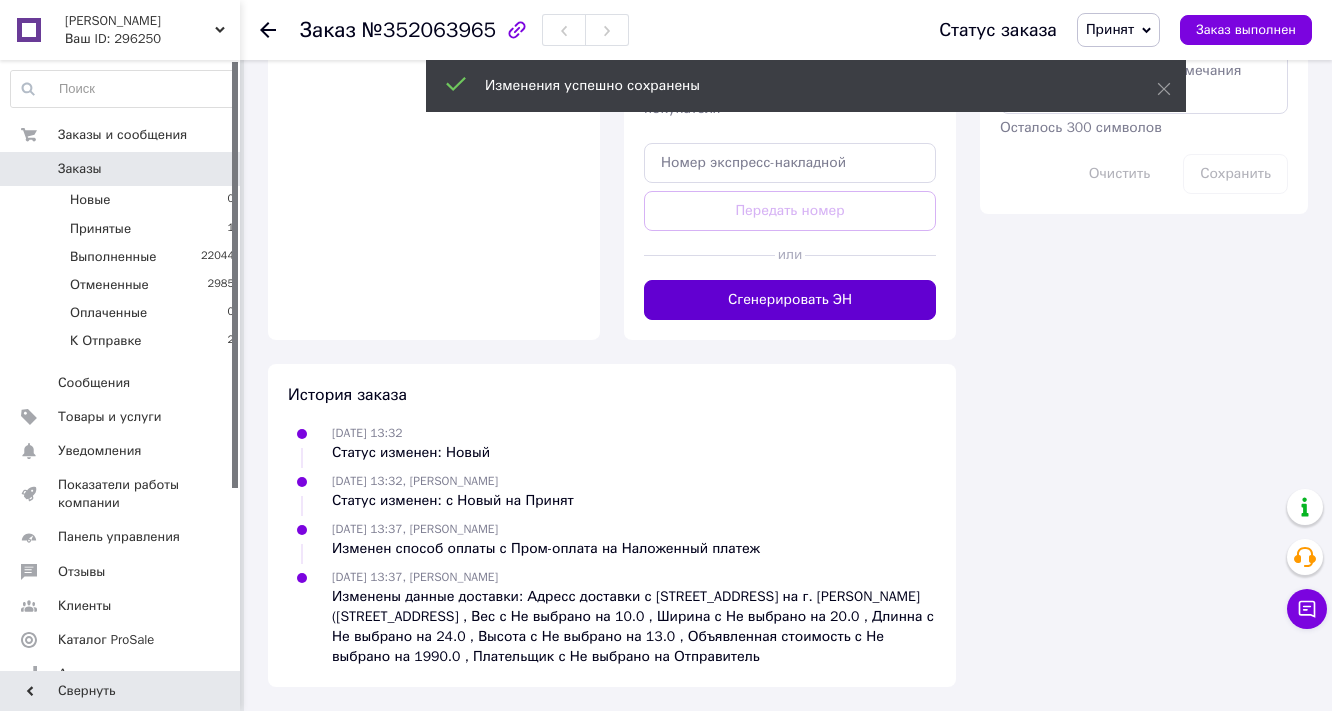 click on "Сгенерировать ЭН" at bounding box center [790, 300] 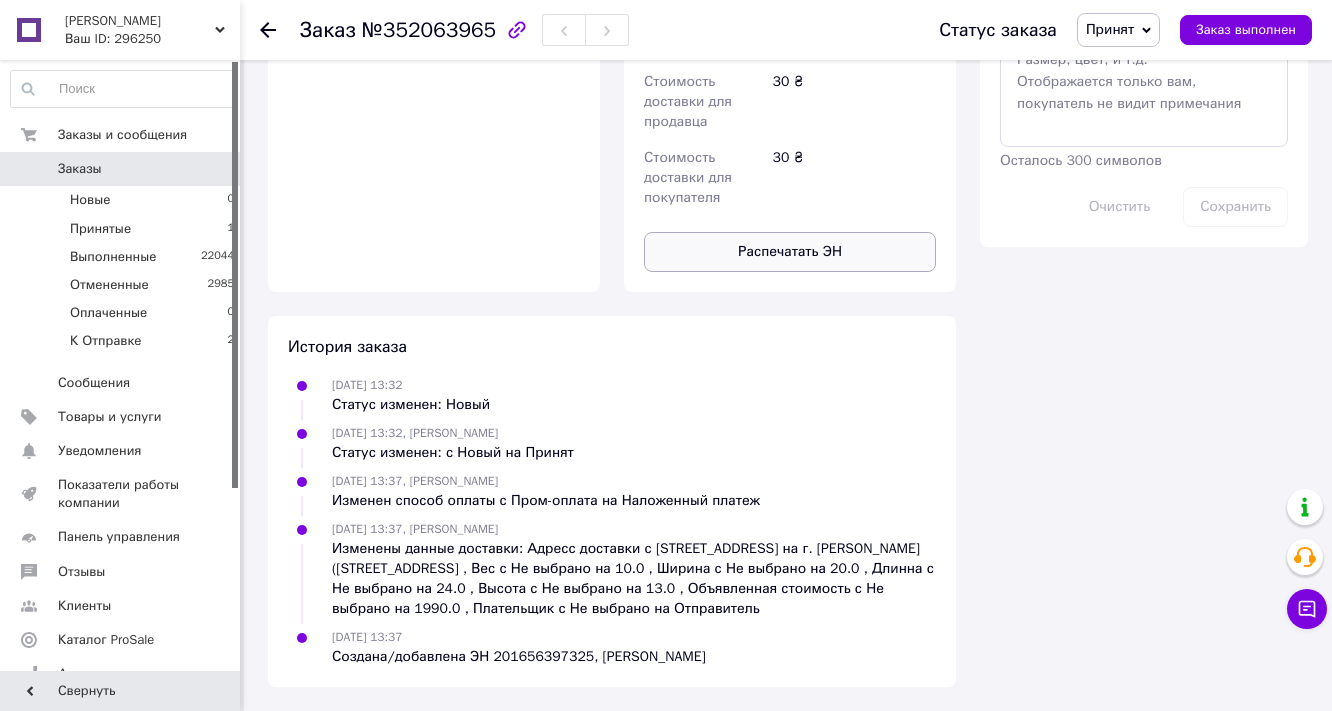 click on "Распечатать ЭН" at bounding box center (790, 252) 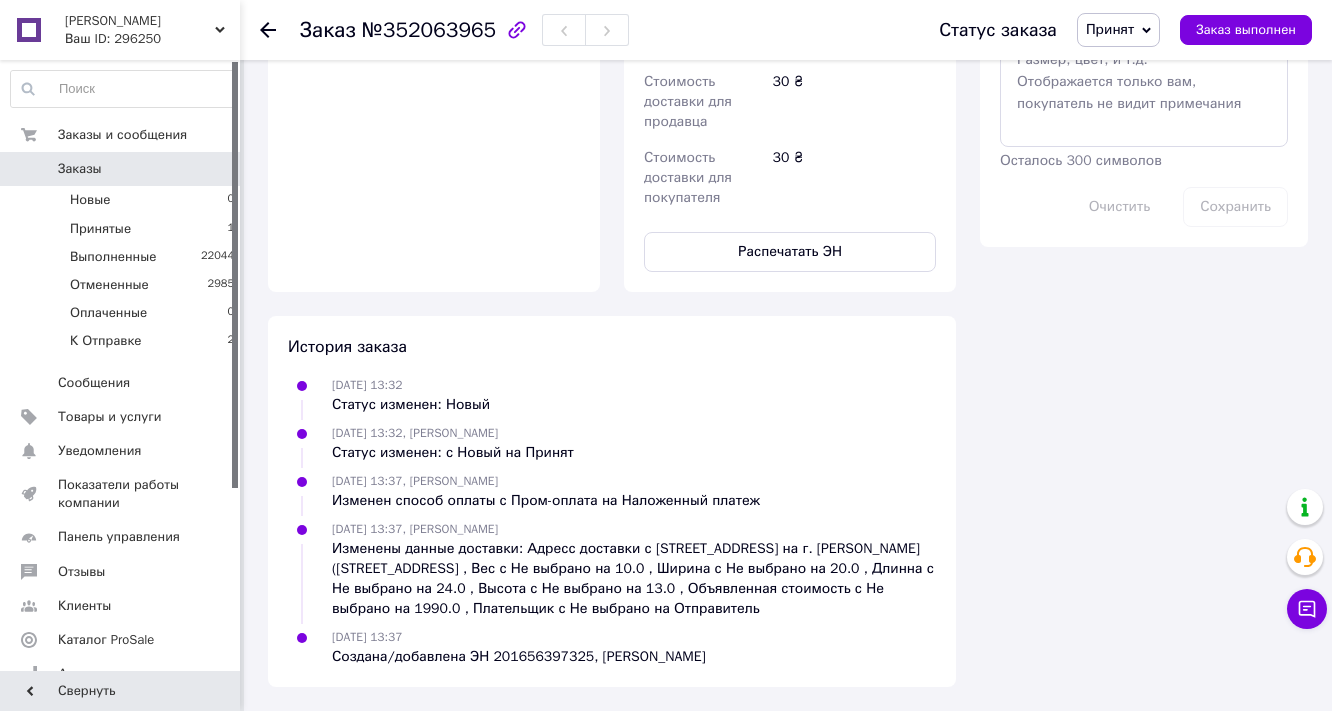 drag, startPoint x: 1116, startPoint y: 20, endPoint x: 1115, endPoint y: 42, distance: 22.022715 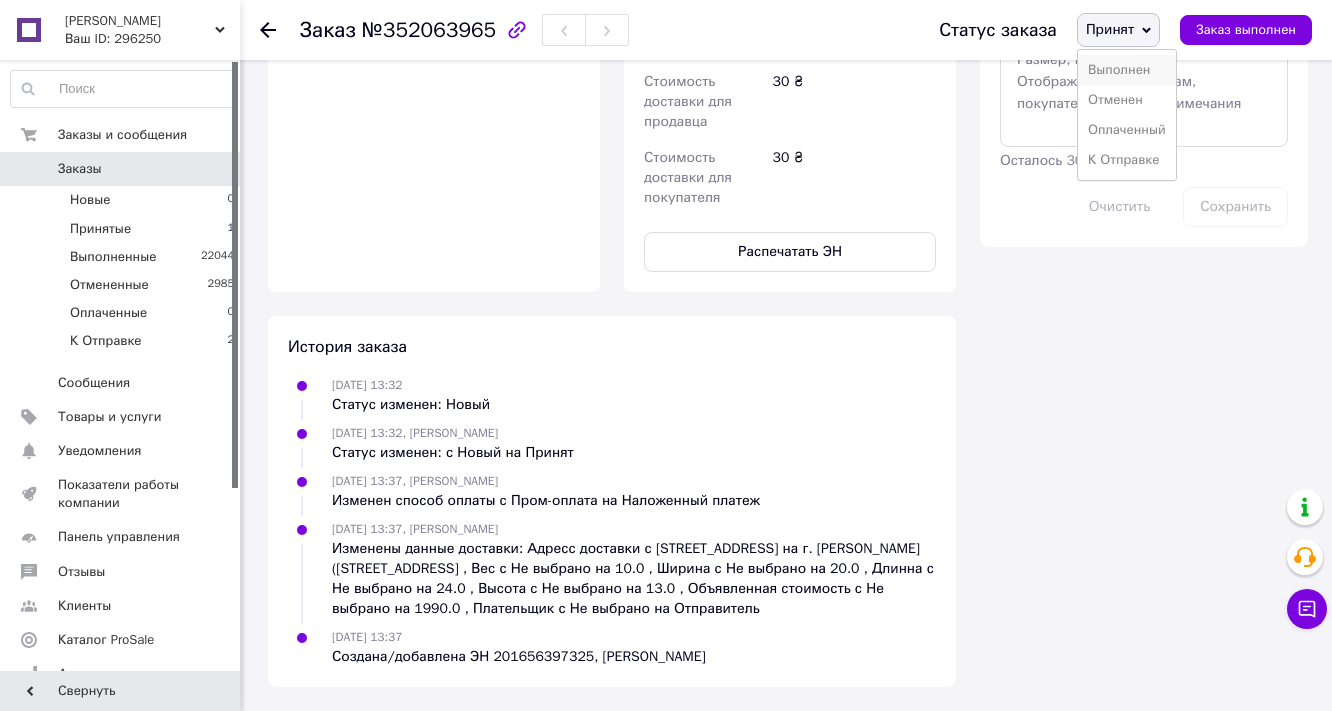 click on "Выполнен" at bounding box center (1127, 70) 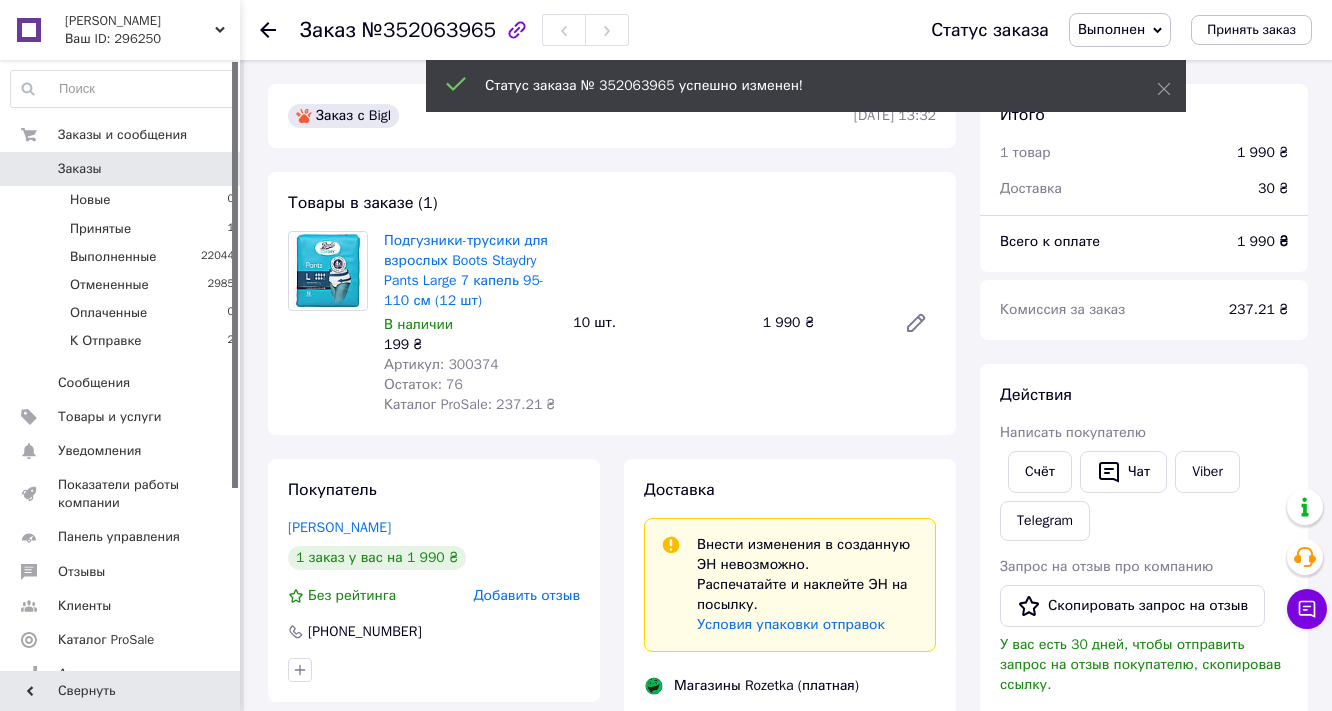scroll, scrollTop: 0, scrollLeft: 0, axis: both 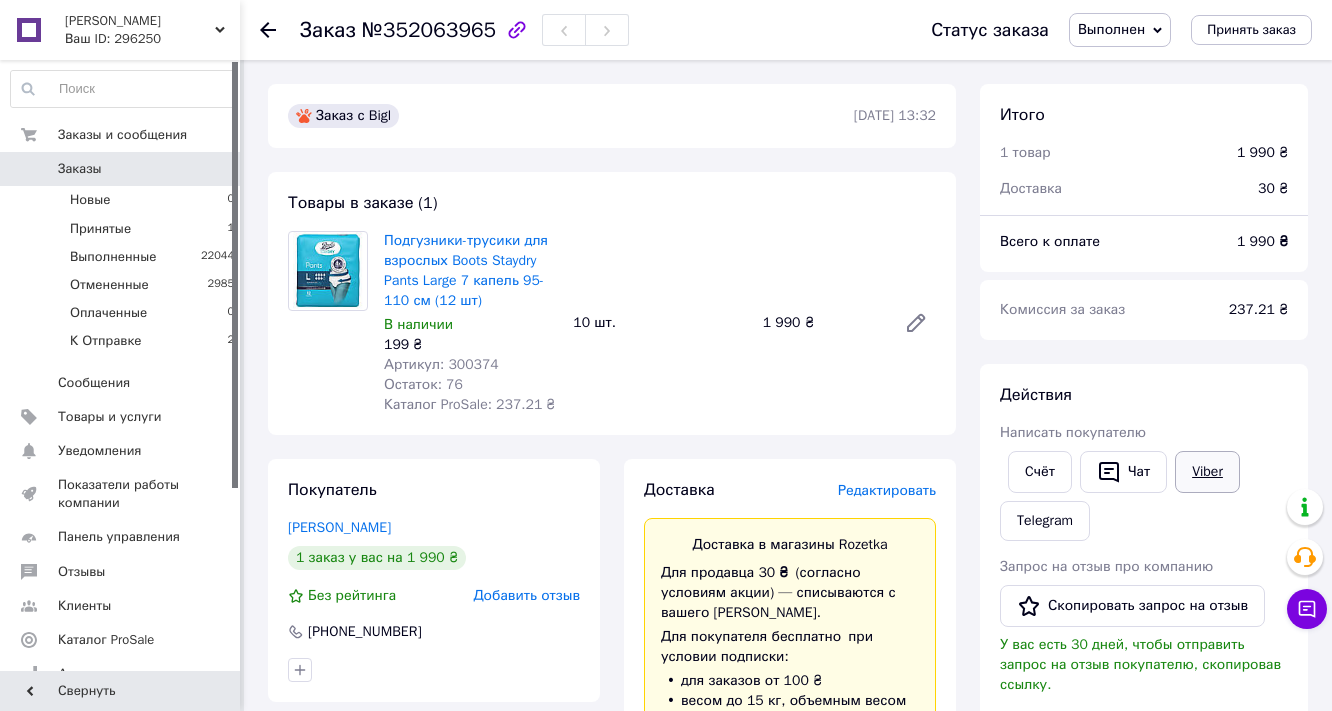 click on "Viber" at bounding box center [1207, 472] 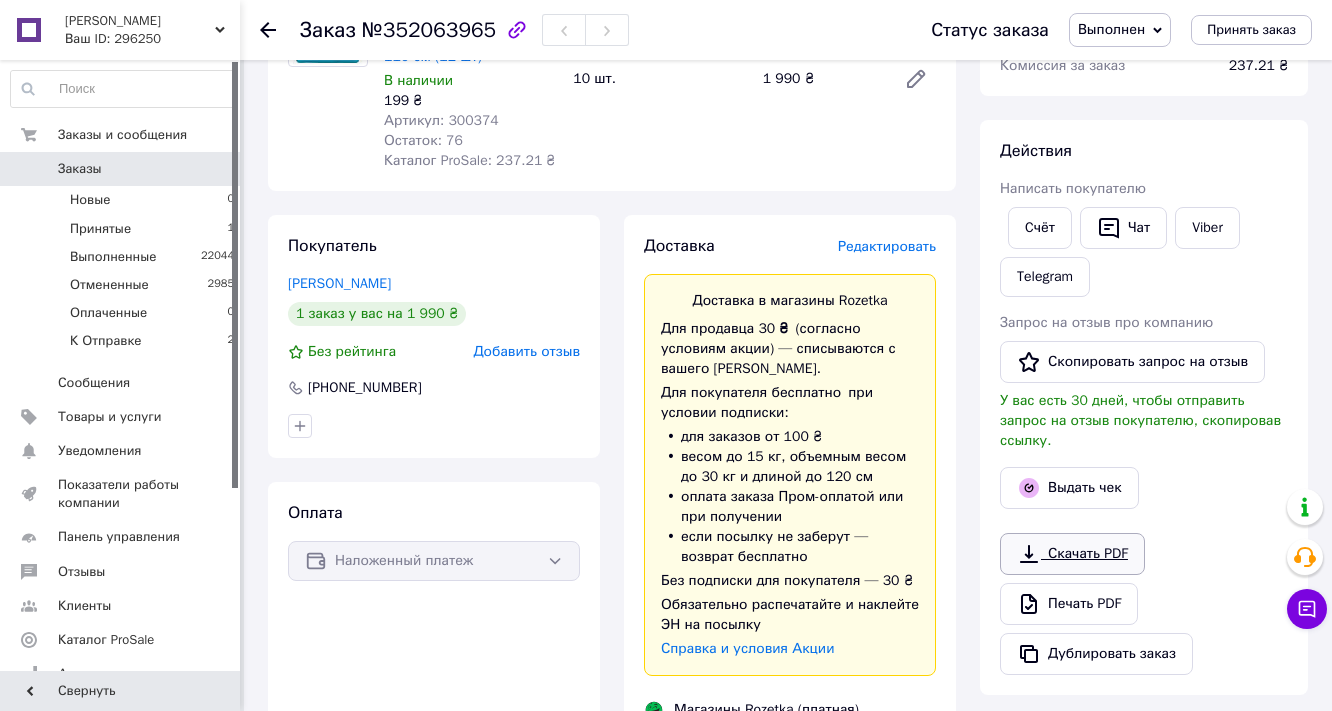 scroll, scrollTop: 240, scrollLeft: 0, axis: vertical 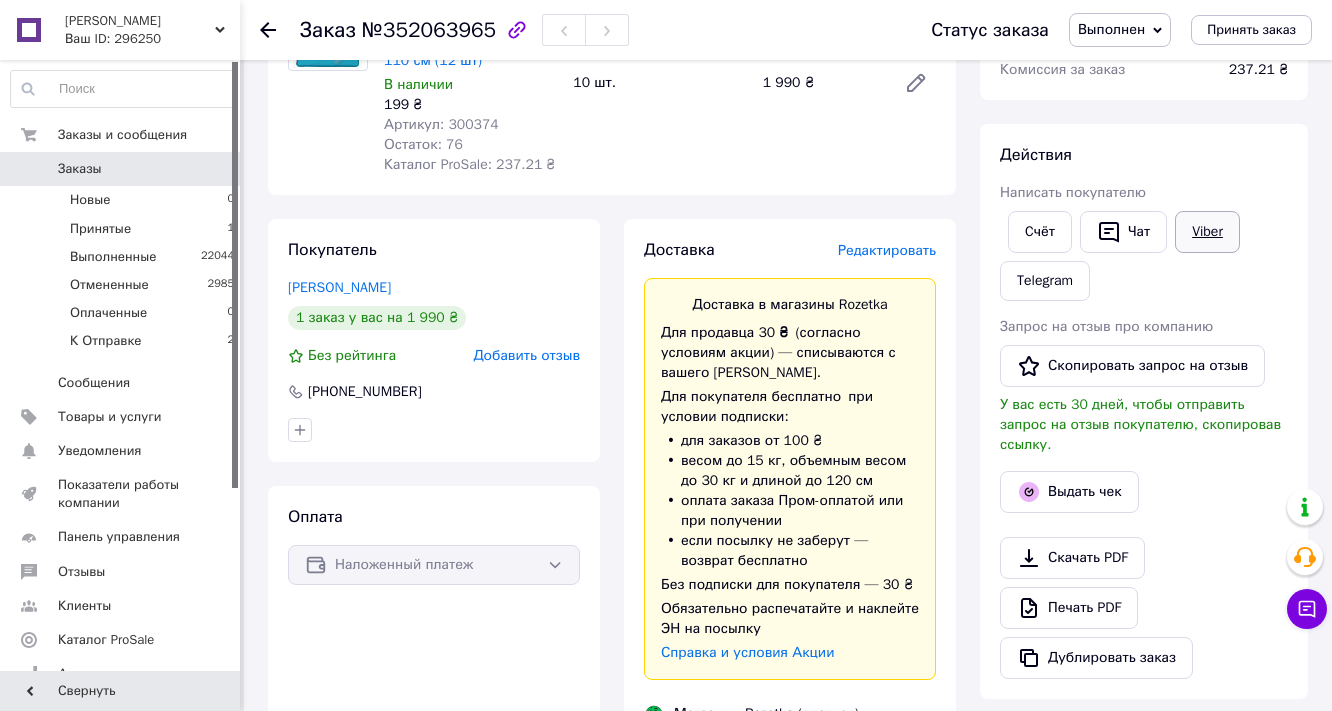 click on "Viber" at bounding box center [1207, 232] 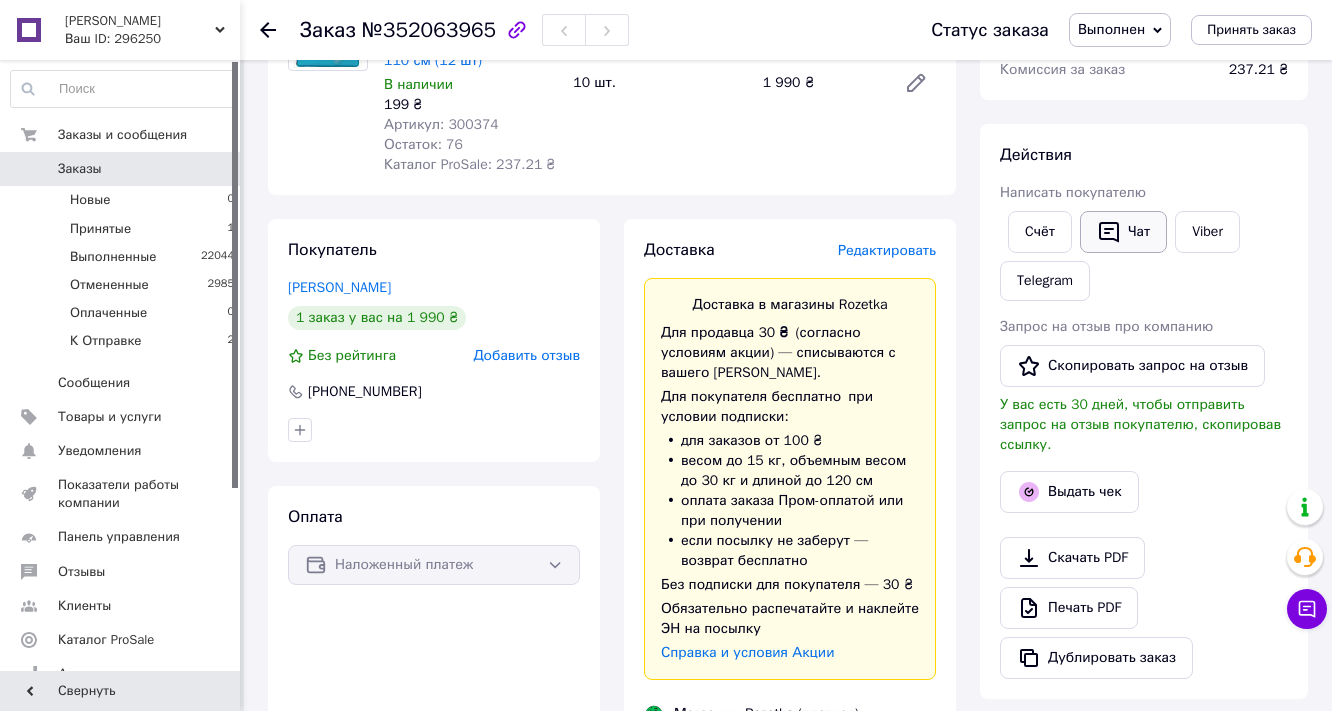 click on "Чат" at bounding box center (1123, 232) 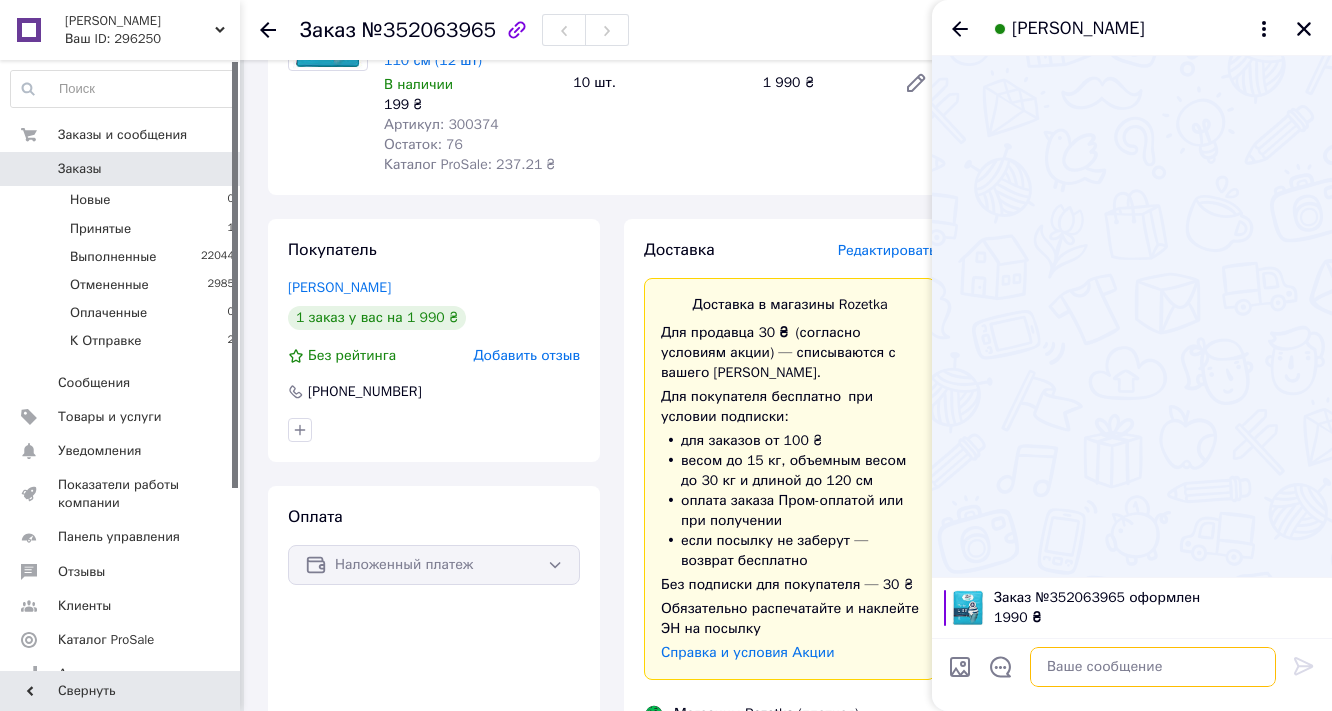 click at bounding box center [1153, 667] 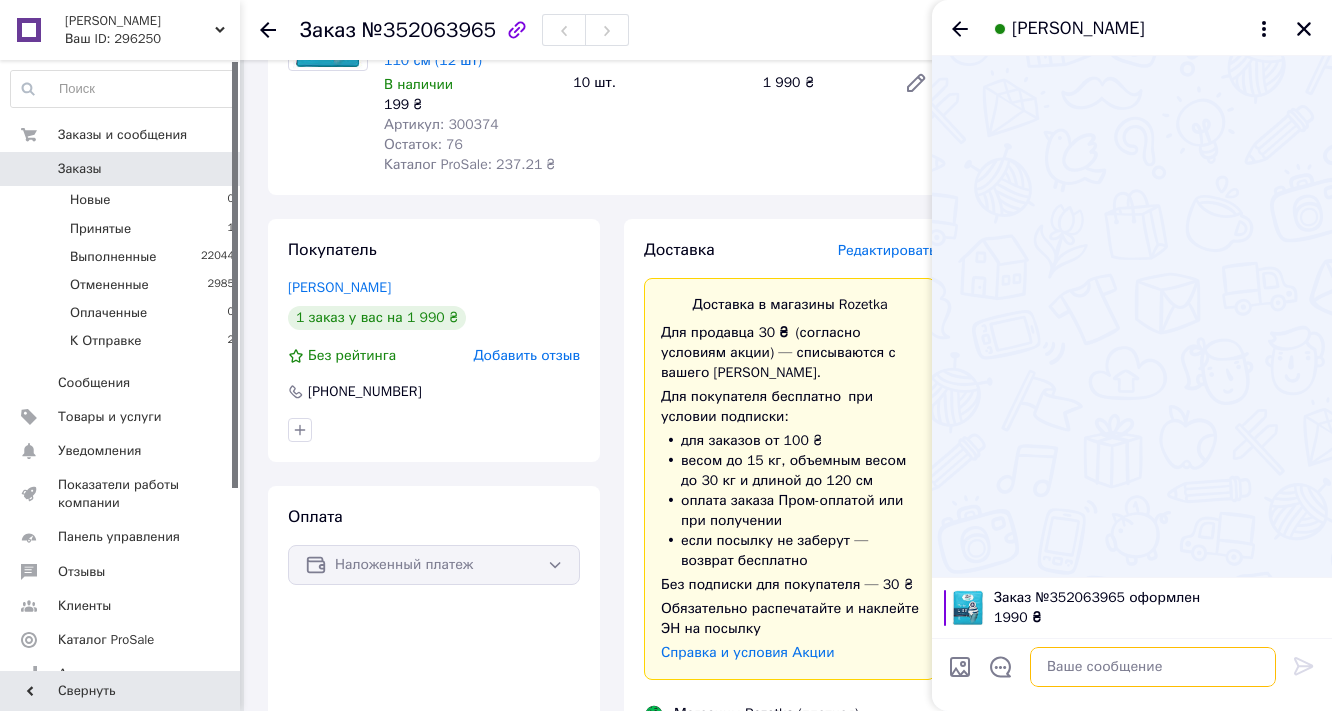 paste on "Вас вітає інтернет-магазин 💙[PERSON_NAME][DOMAIN_NAME]💛
Ваше замовлення відправлено🚚
Номер ТТН: 201656397325
Дякуємо за замовлення та гарного Вам дня⭐
Наші контакти:
[PHONE_NUMBER]📱
[PHONE_NUMBER]📱
[PHONE_NUMBER]📱" 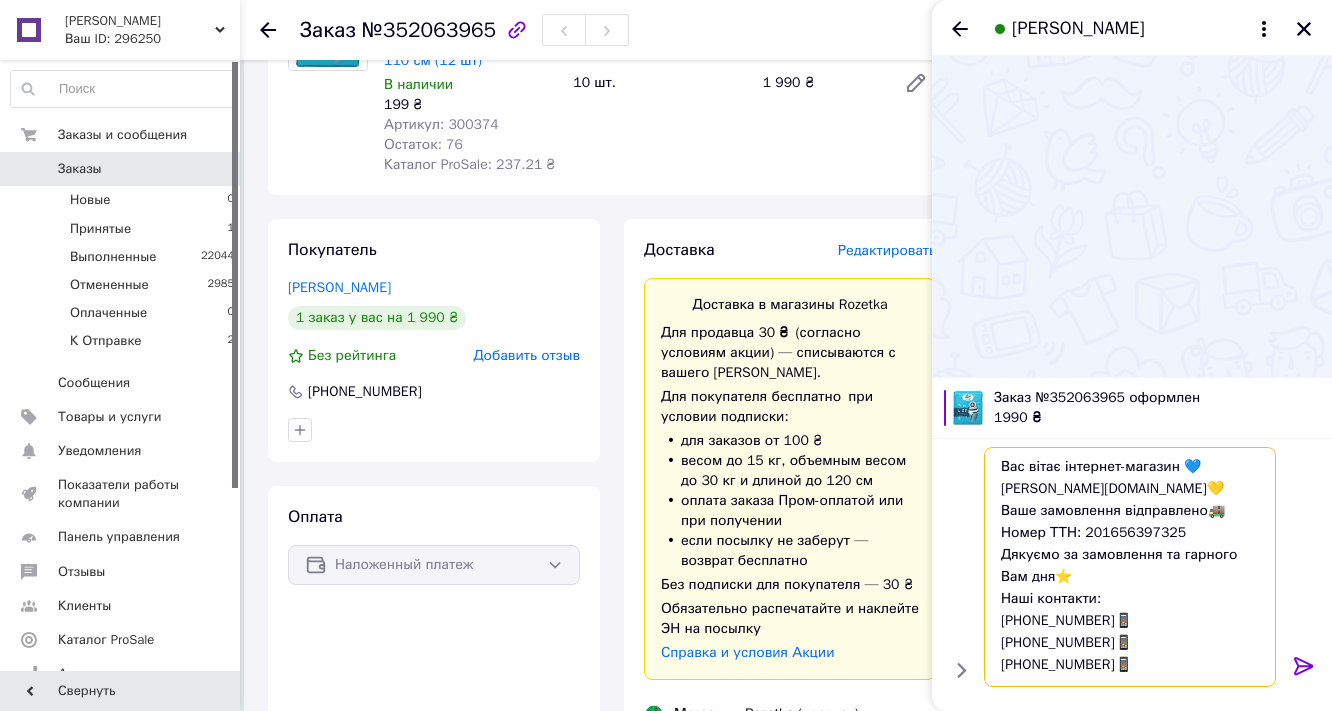 scroll, scrollTop: 74, scrollLeft: 0, axis: vertical 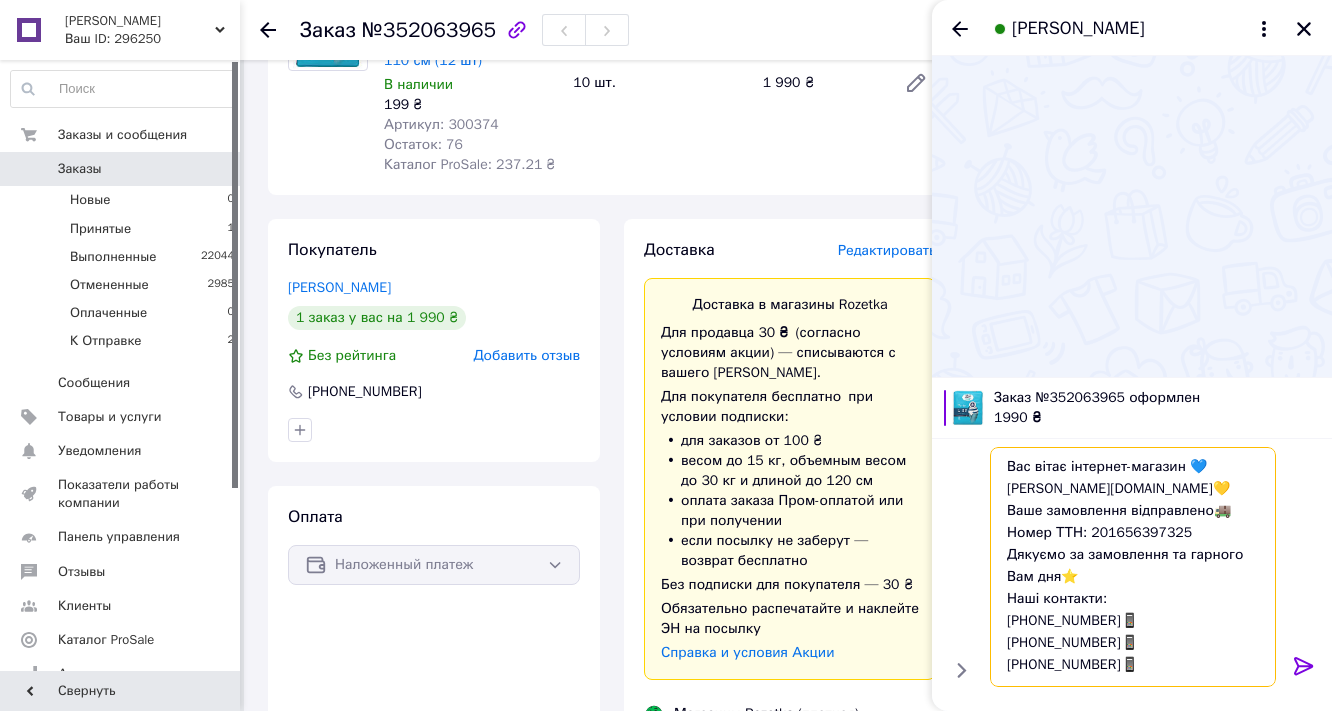 type on "Вас вітає інтернет-магазин 💙[PERSON_NAME][DOMAIN_NAME]💛
Ваше замовлення відправлено🚚
Номер ТТН: 201656397325
Дякуємо за замовлення та гарного Вам дня⭐
Наші контакти:
[PHONE_NUMBER]📱
[PHONE_NUMBER]📱
[PHONE_NUMBER]📱" 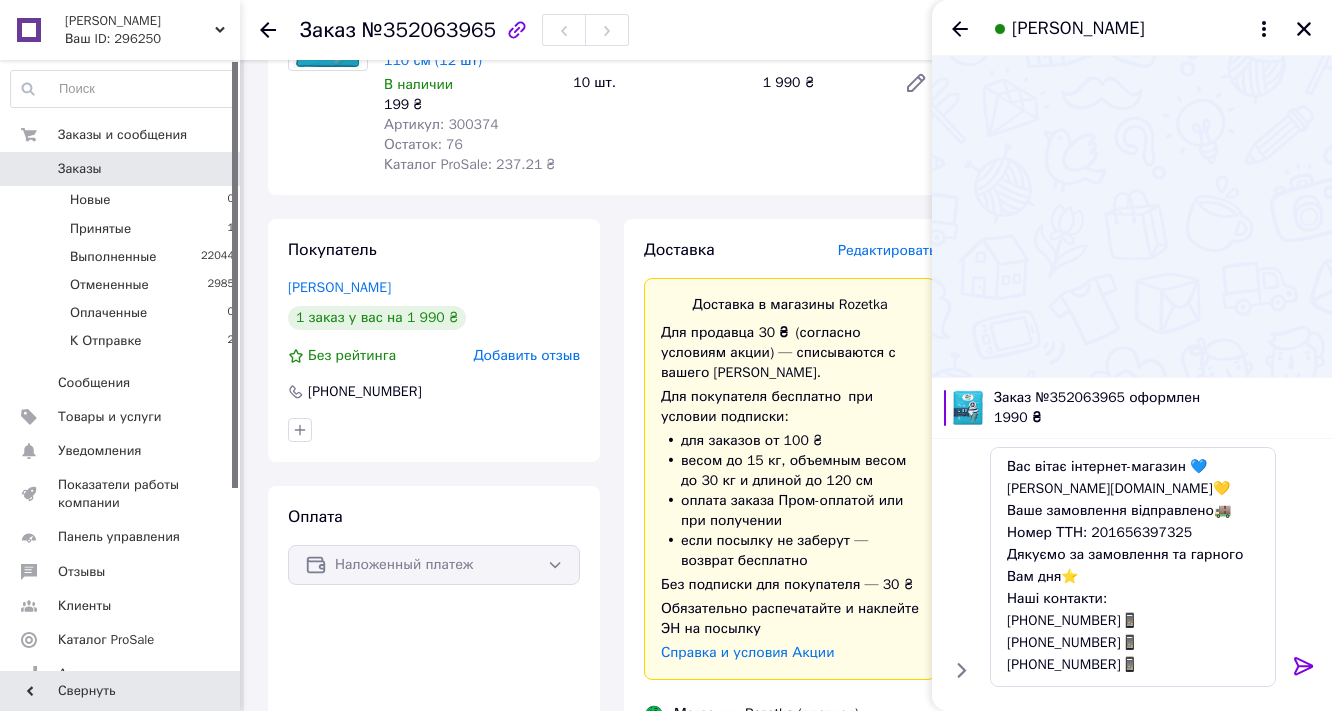 click 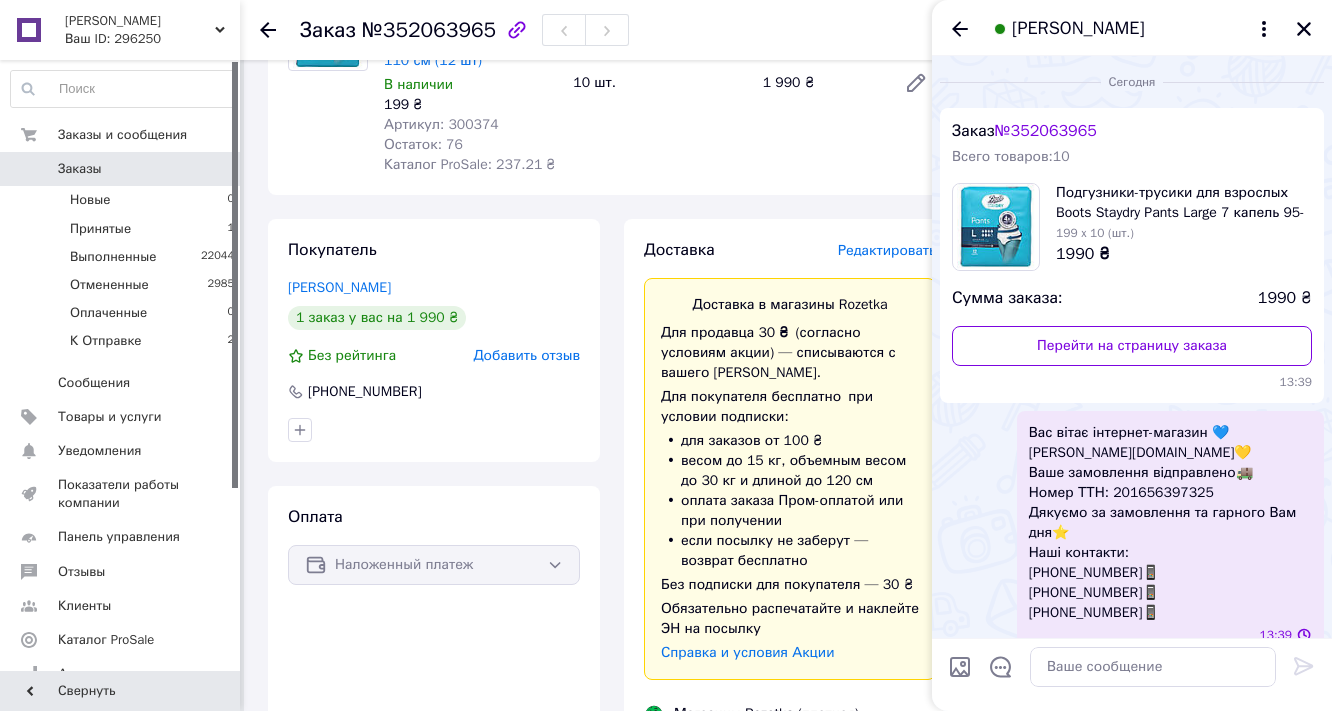 scroll, scrollTop: 0, scrollLeft: 0, axis: both 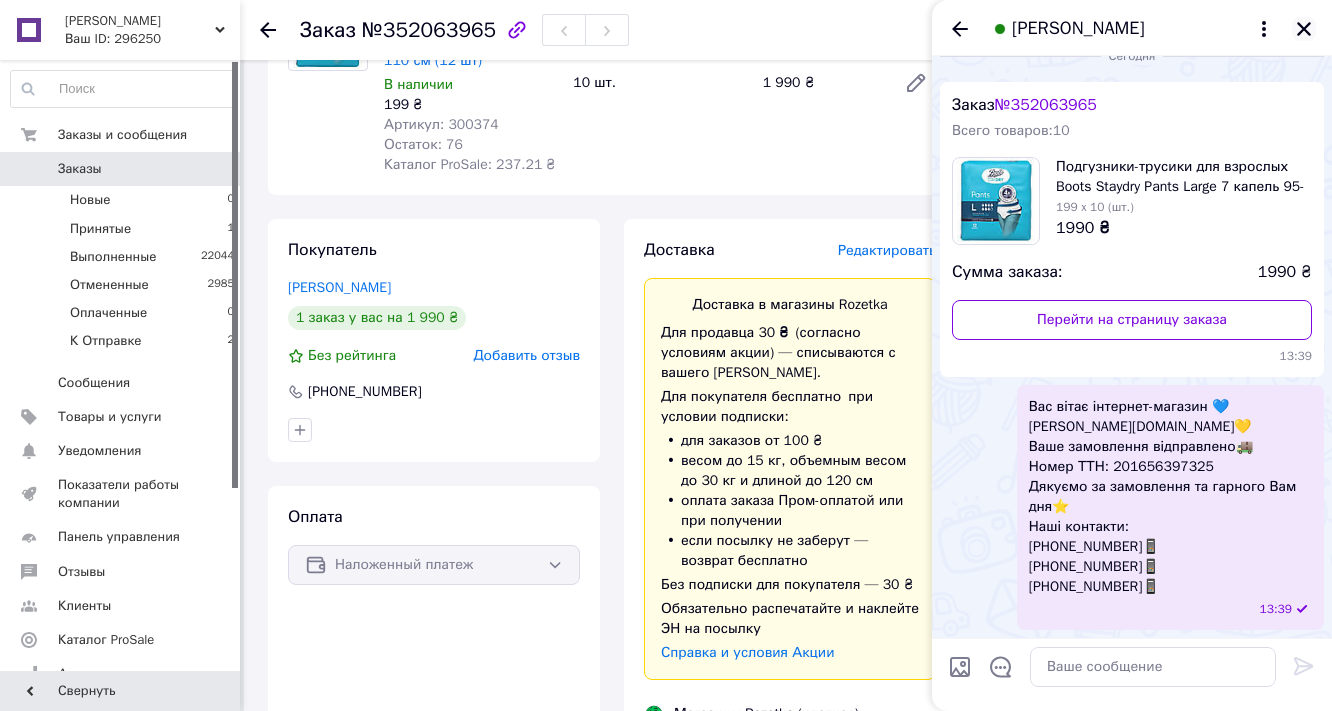 click 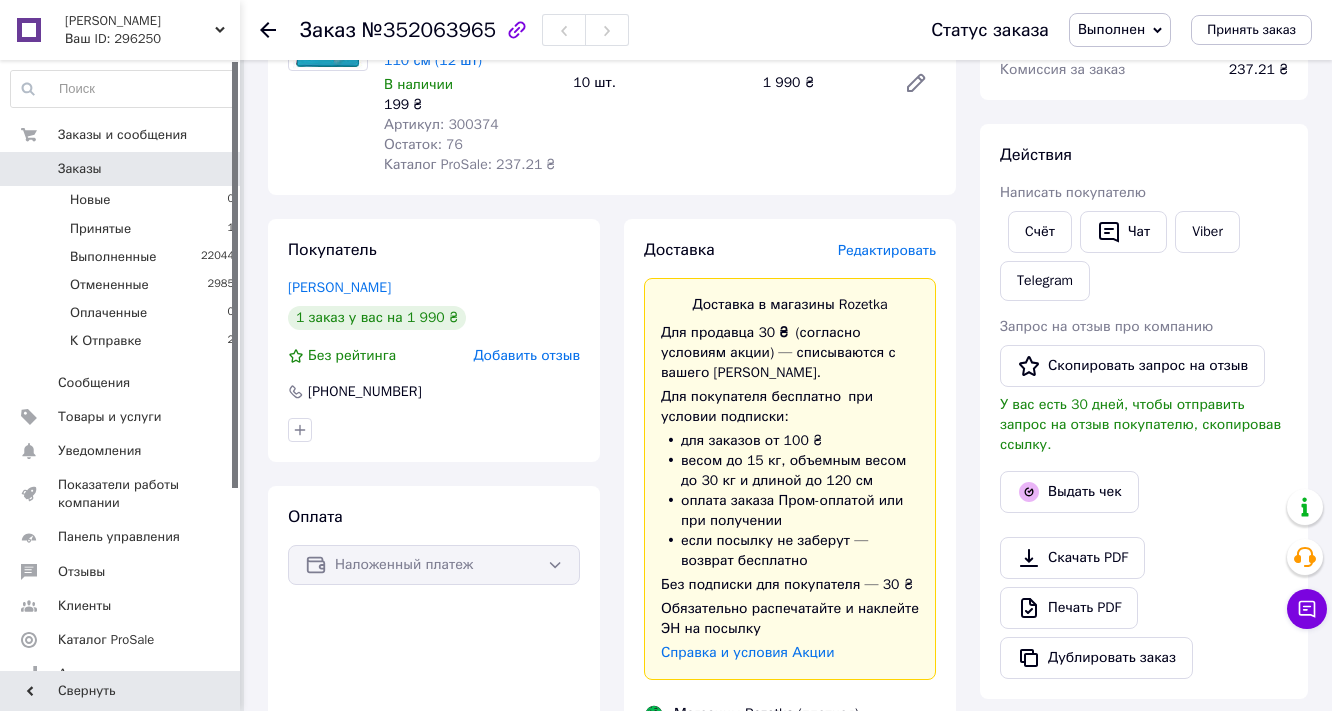 scroll, scrollTop: 0, scrollLeft: 0, axis: both 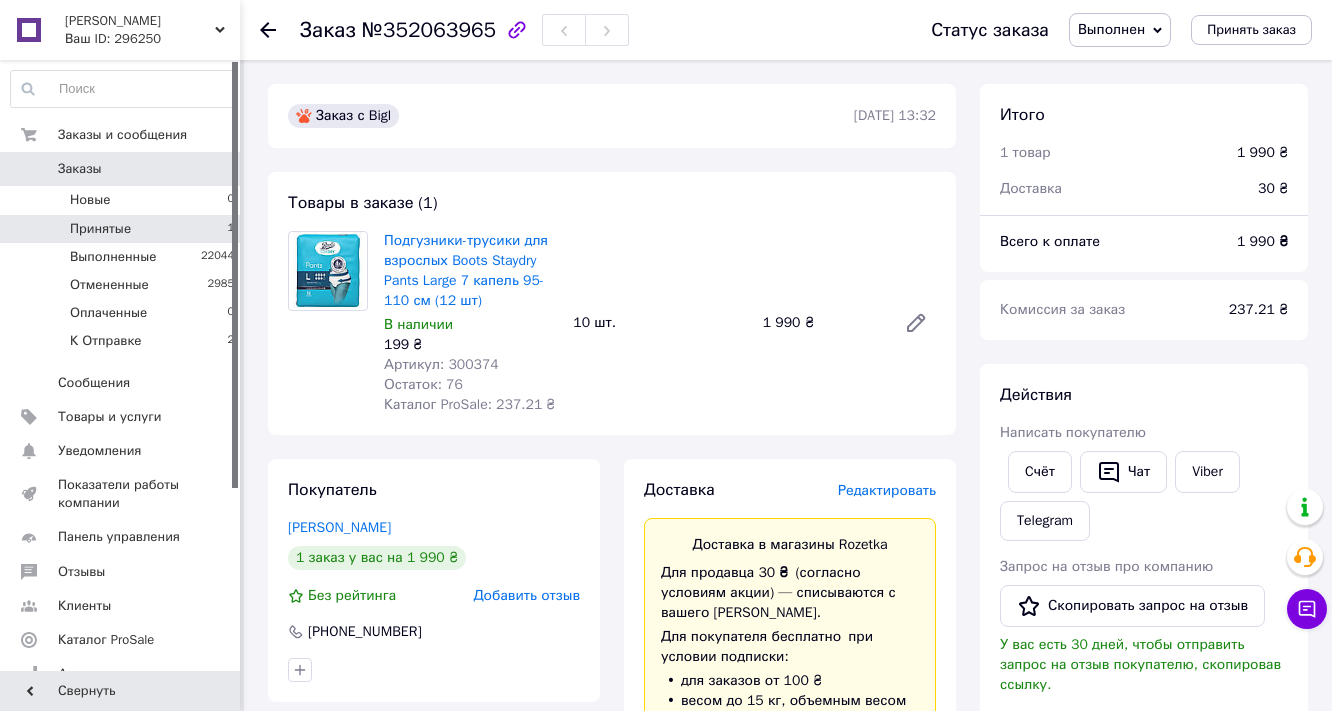 click on "Принятые 1" at bounding box center [123, 229] 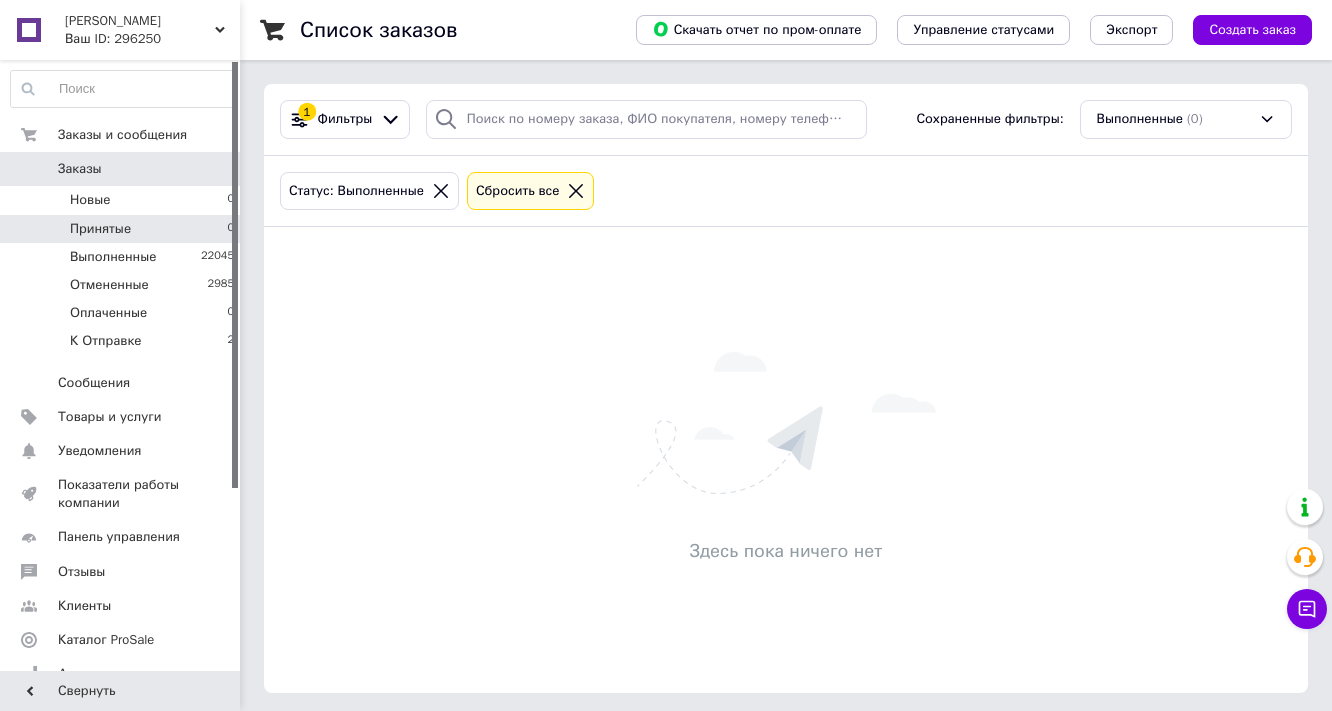 click 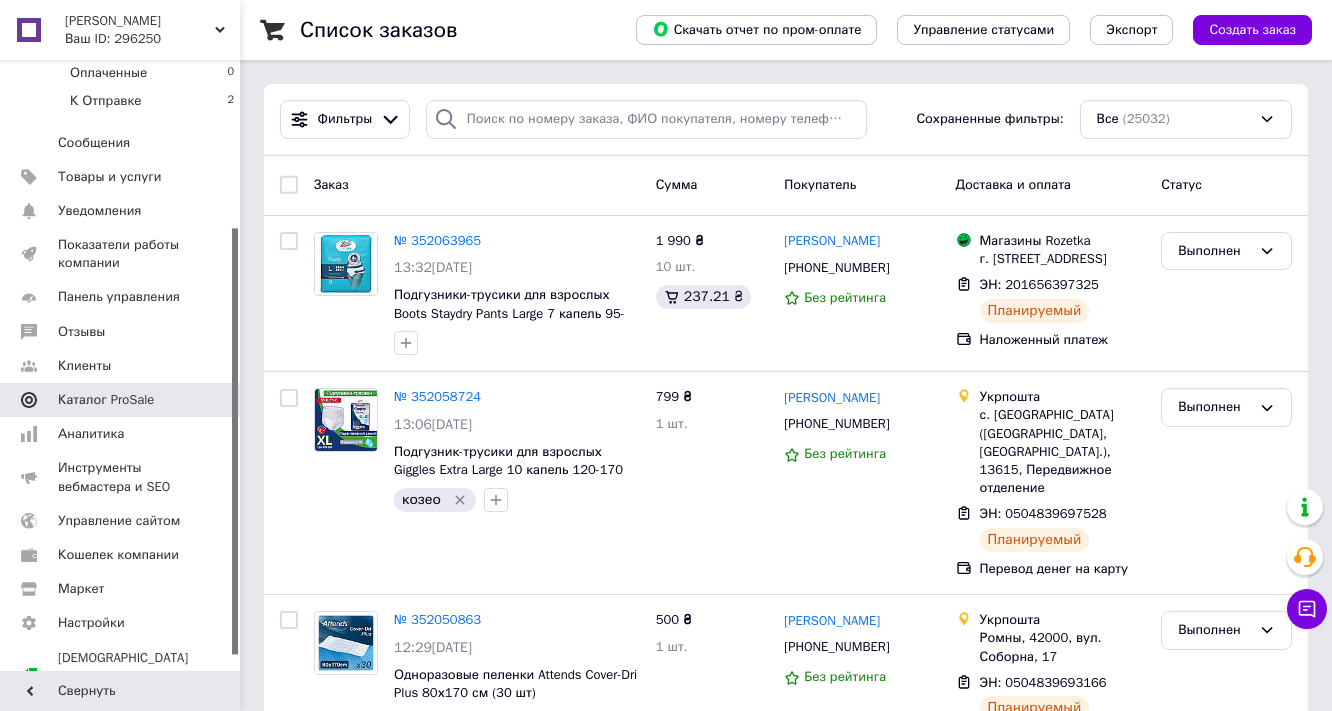 click on "Каталог ProSale" at bounding box center [106, 400] 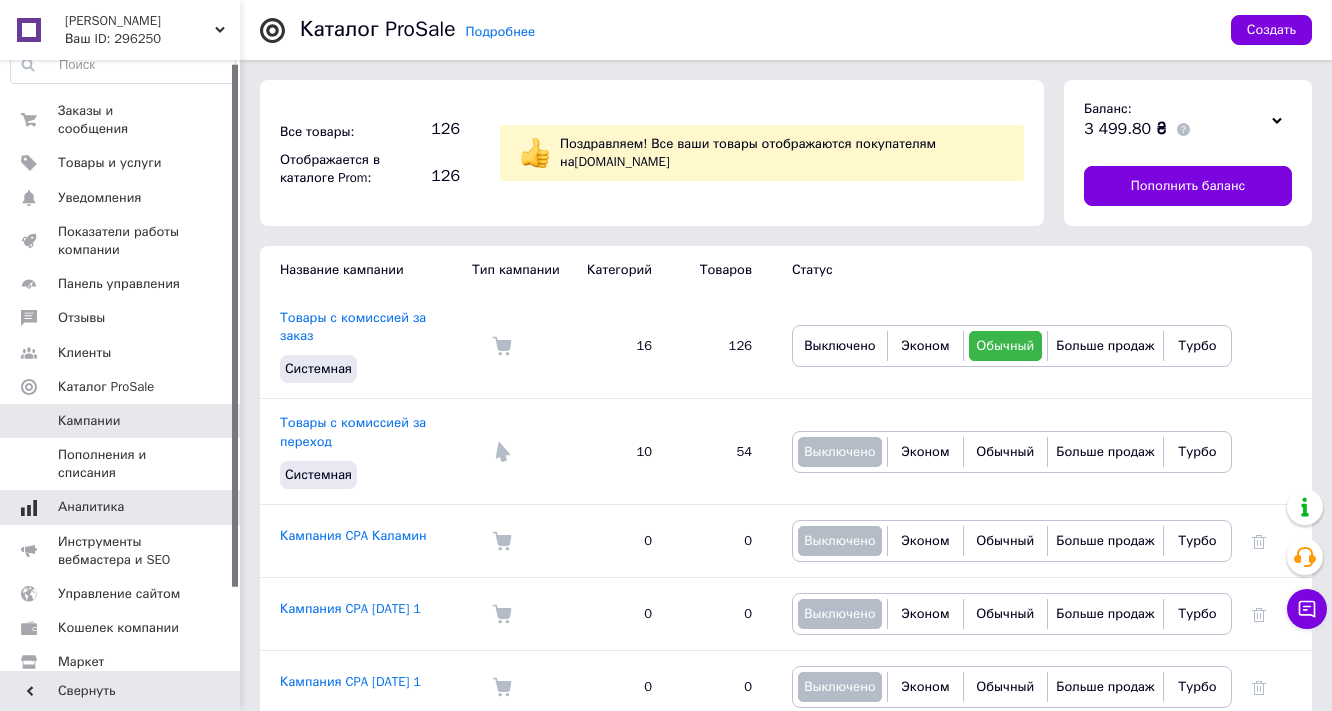 scroll, scrollTop: 0, scrollLeft: 0, axis: both 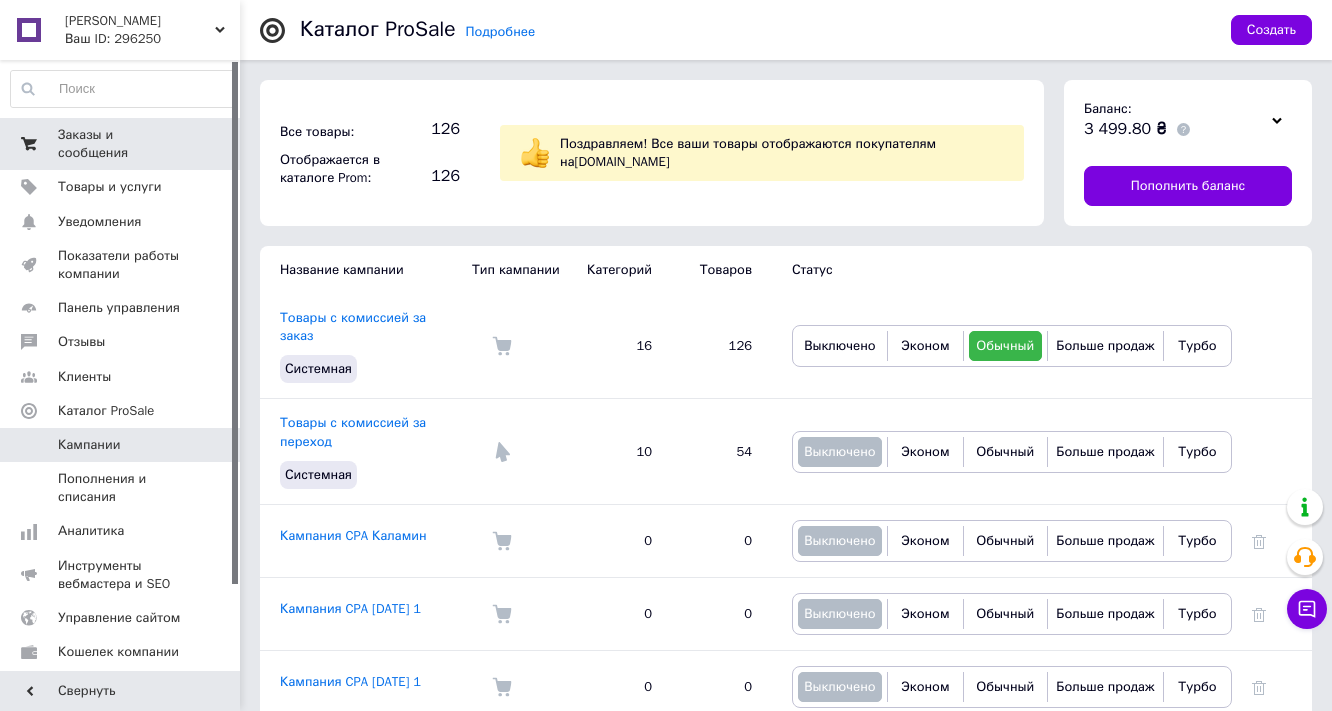 click on "Заказы и сообщения" at bounding box center [121, 144] 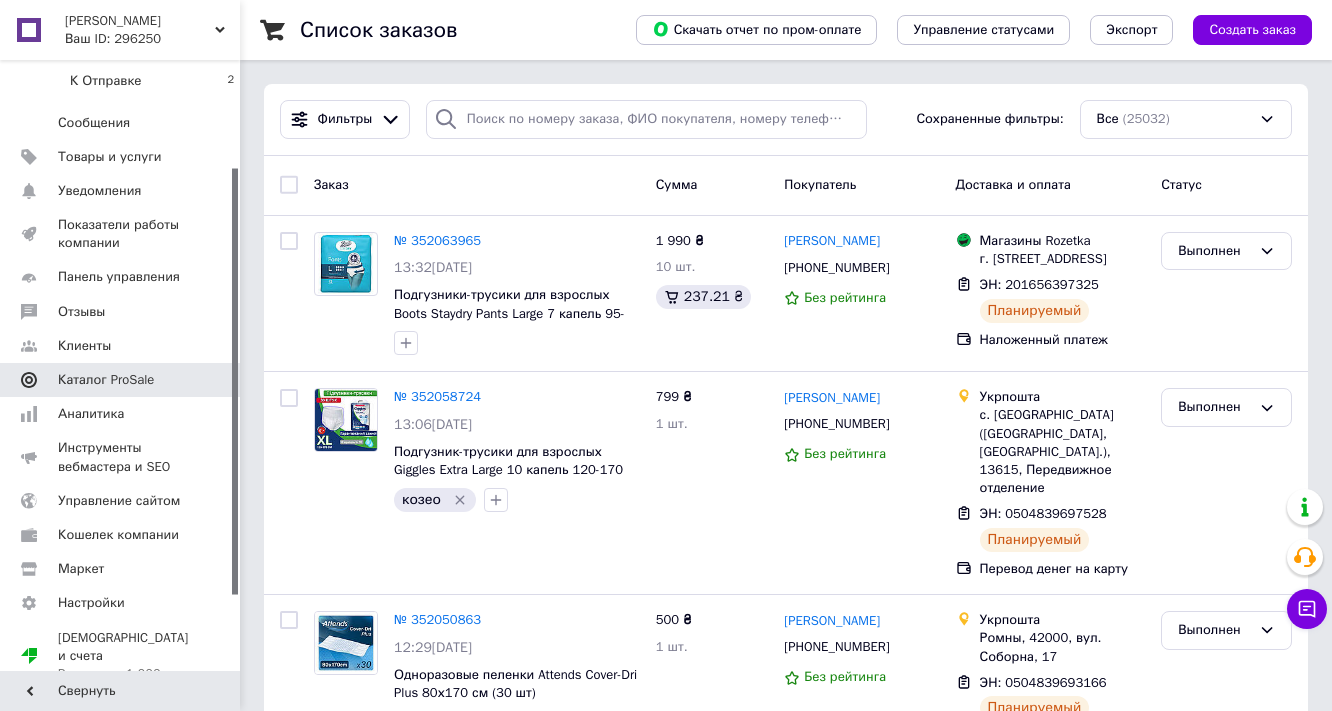 scroll, scrollTop: 260, scrollLeft: 0, axis: vertical 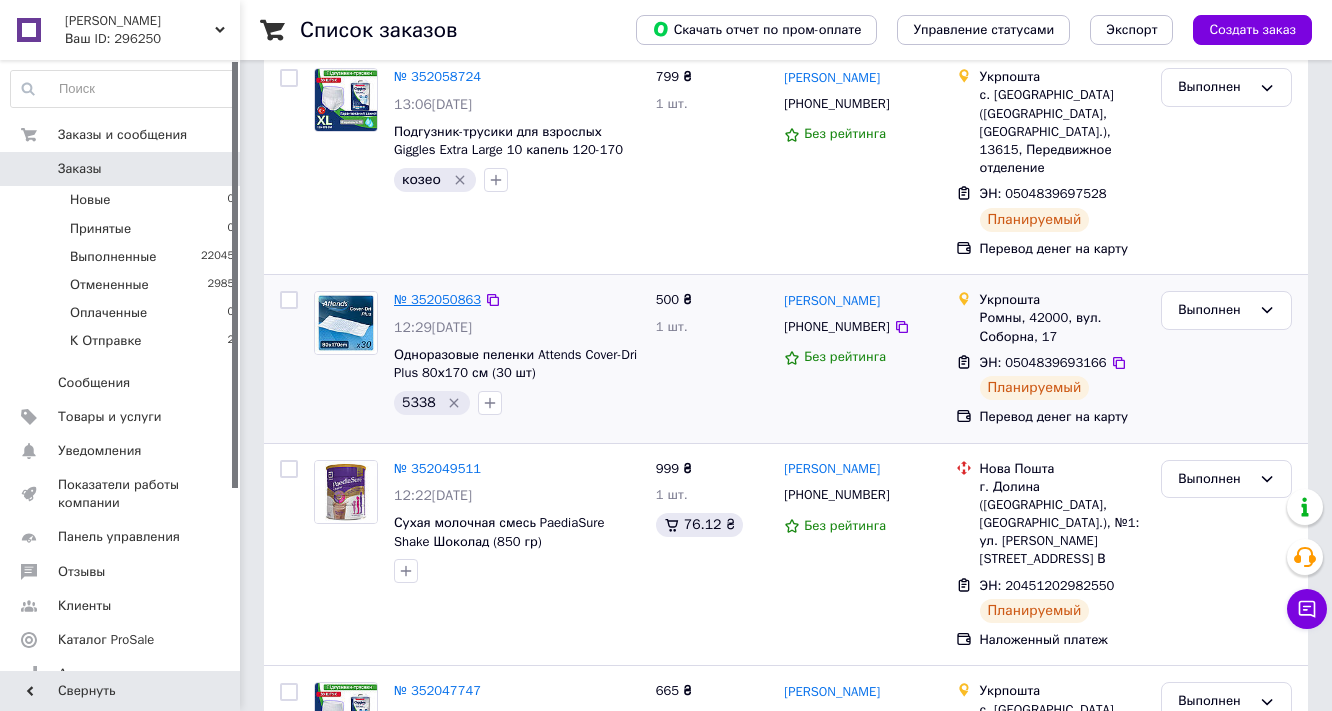 click on "№ 352050863" at bounding box center (437, 299) 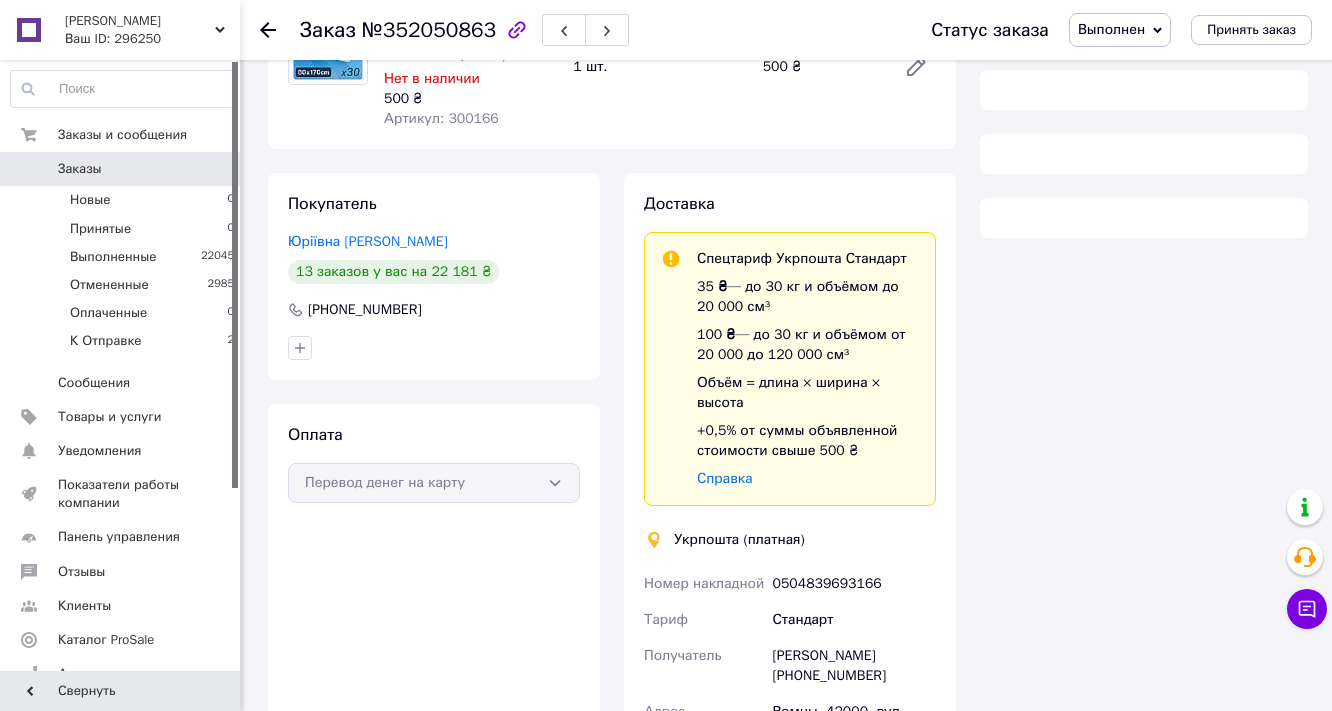 scroll, scrollTop: 320, scrollLeft: 0, axis: vertical 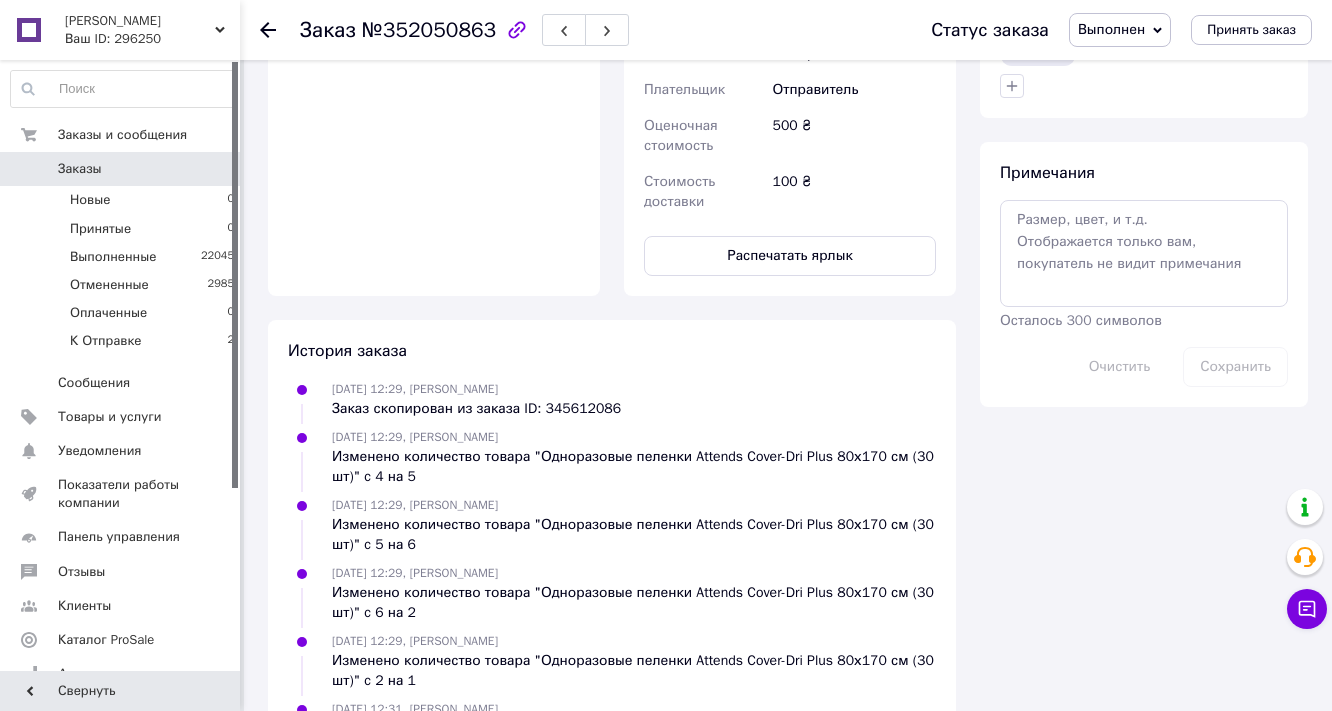 click 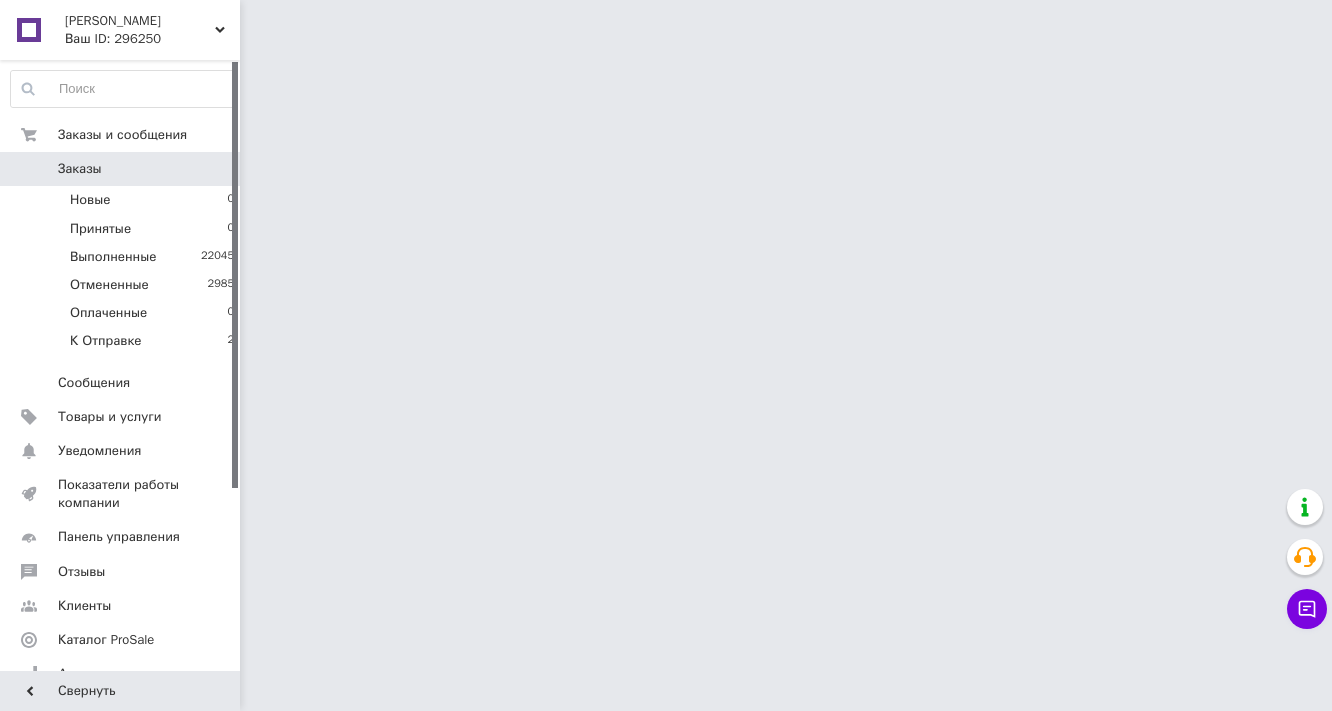 scroll, scrollTop: 0, scrollLeft: 0, axis: both 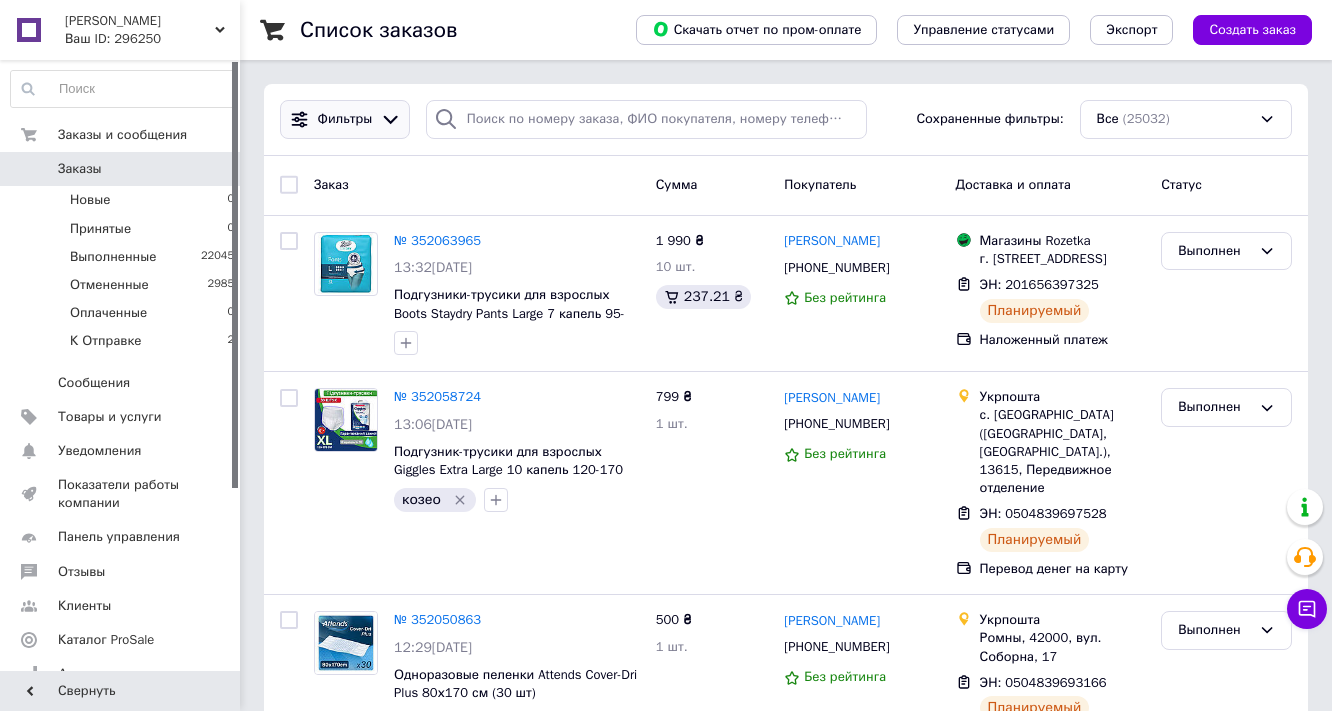 click on "Фильтры" at bounding box center (345, 119) 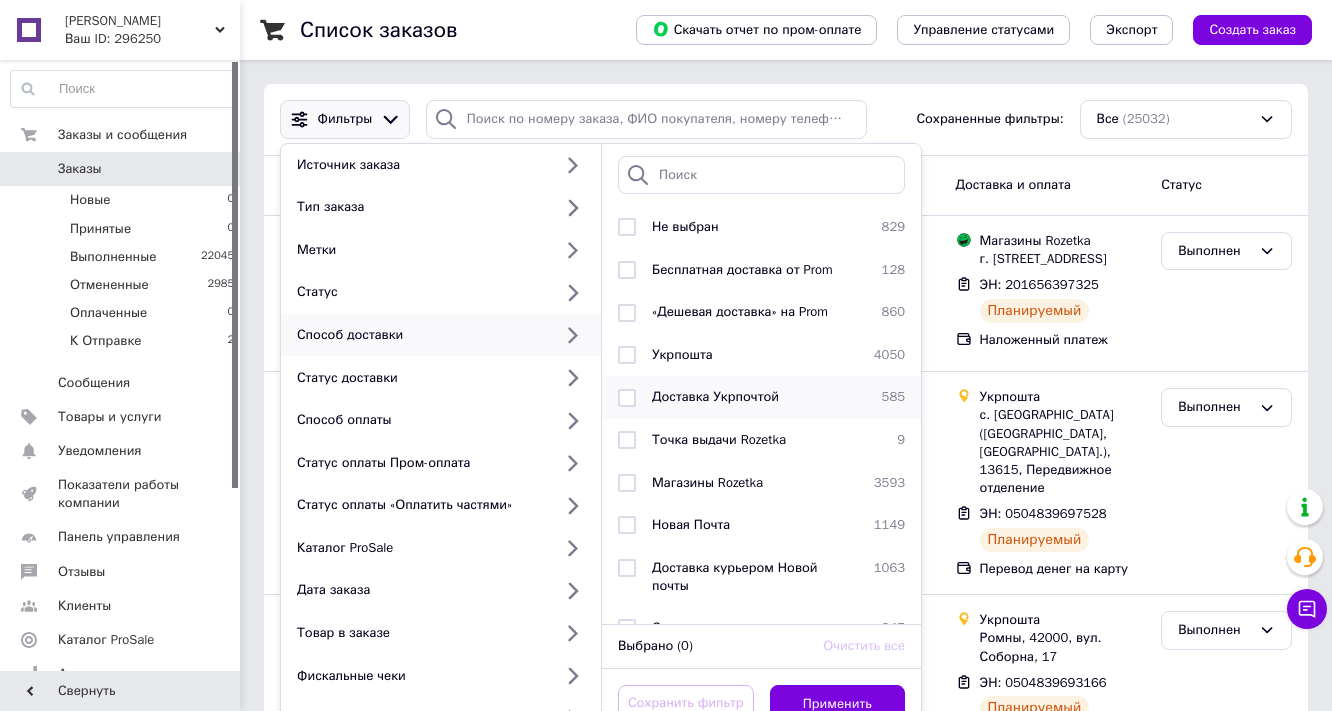 drag, startPoint x: 626, startPoint y: 356, endPoint x: 652, endPoint y: 414, distance: 63.560993 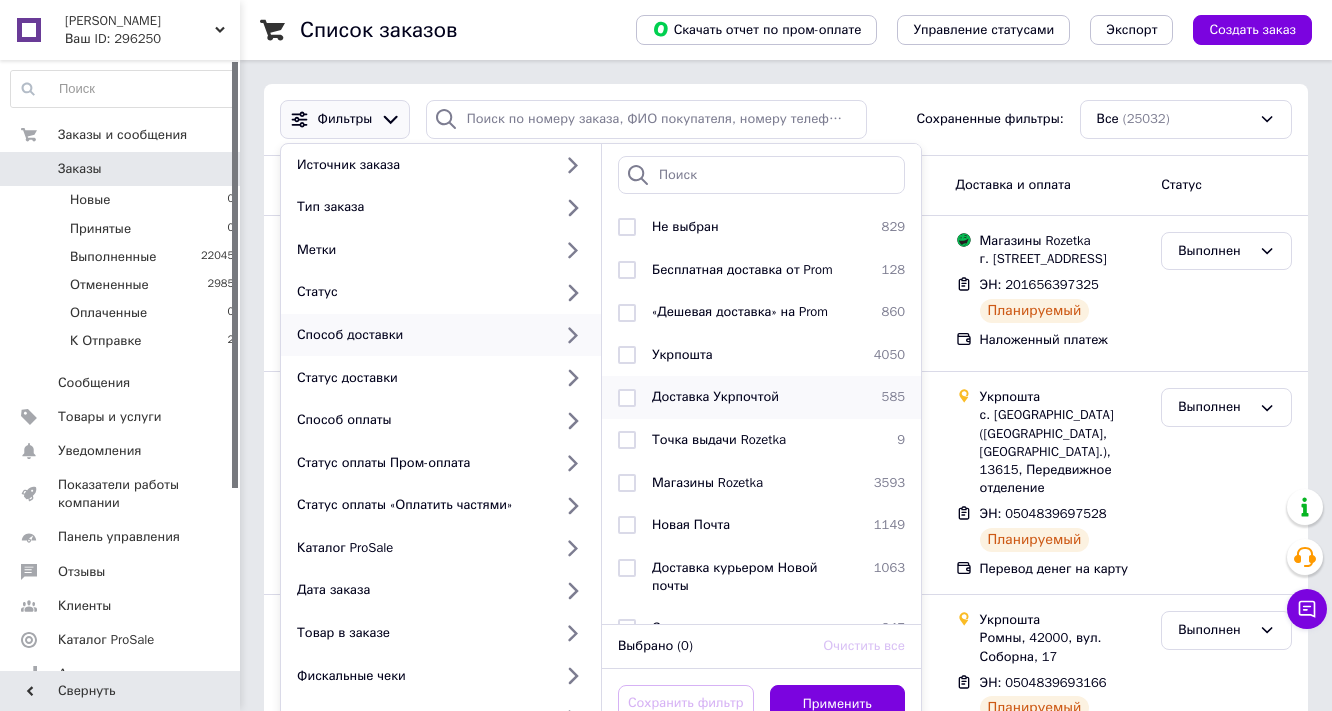 click at bounding box center (627, 355) 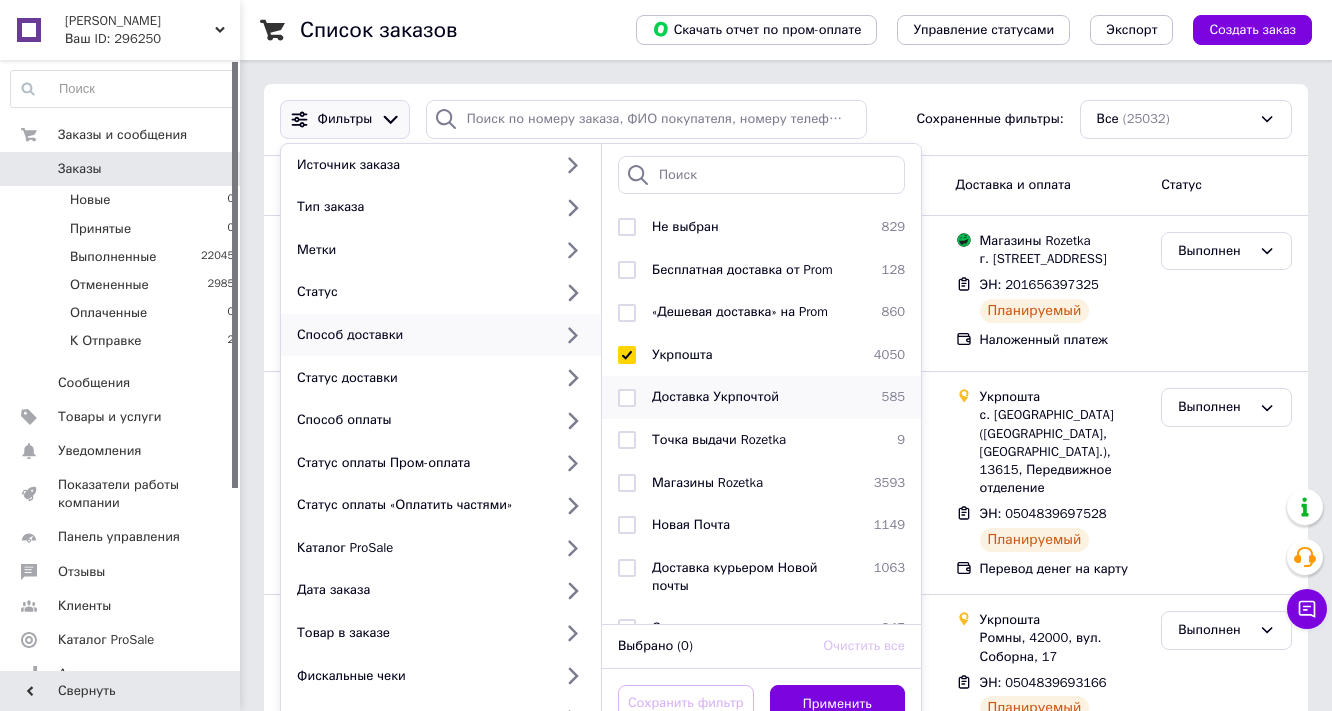 checkbox on "true" 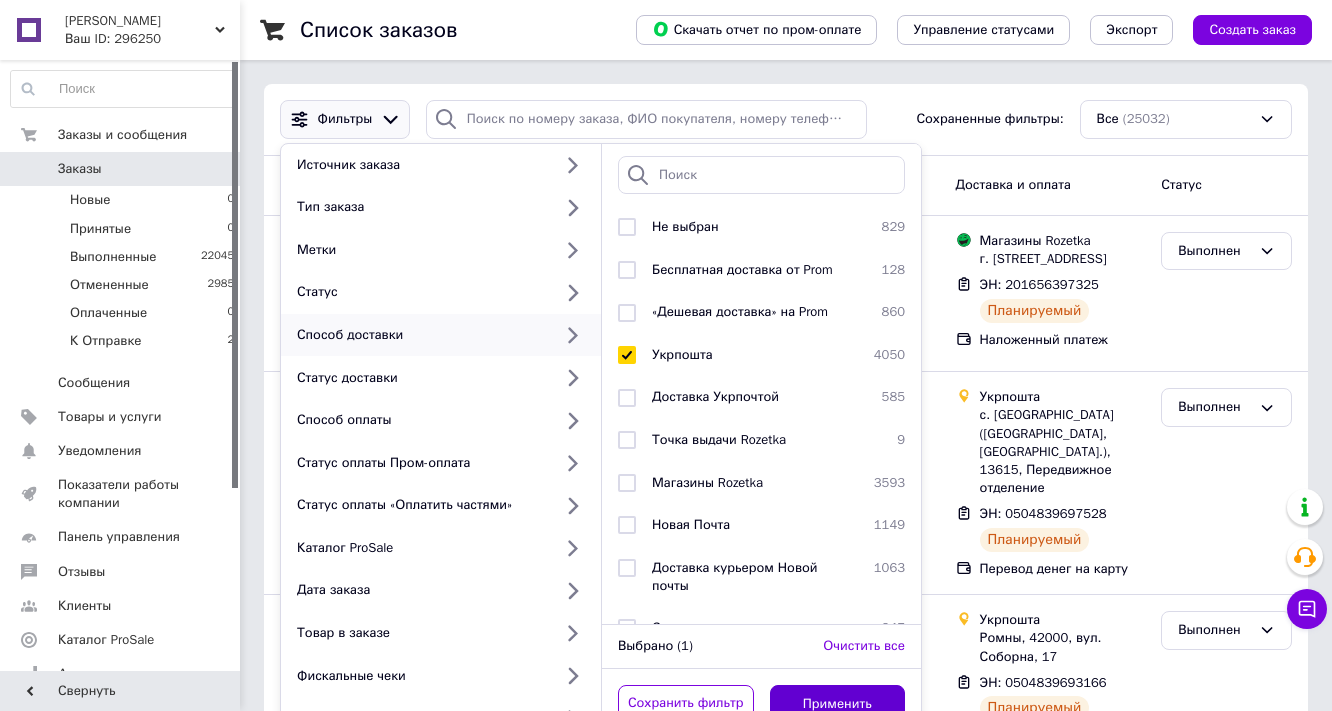 click on "Применить" at bounding box center [838, 704] 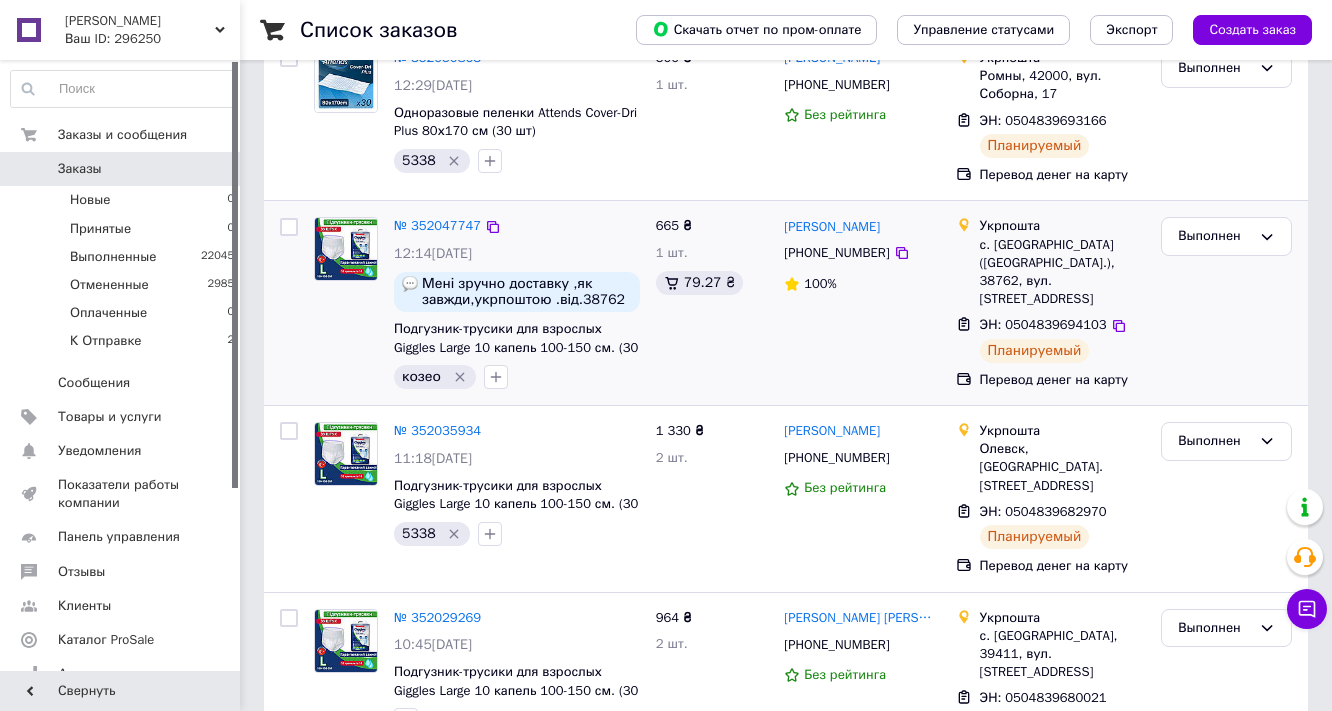 scroll, scrollTop: 560, scrollLeft: 0, axis: vertical 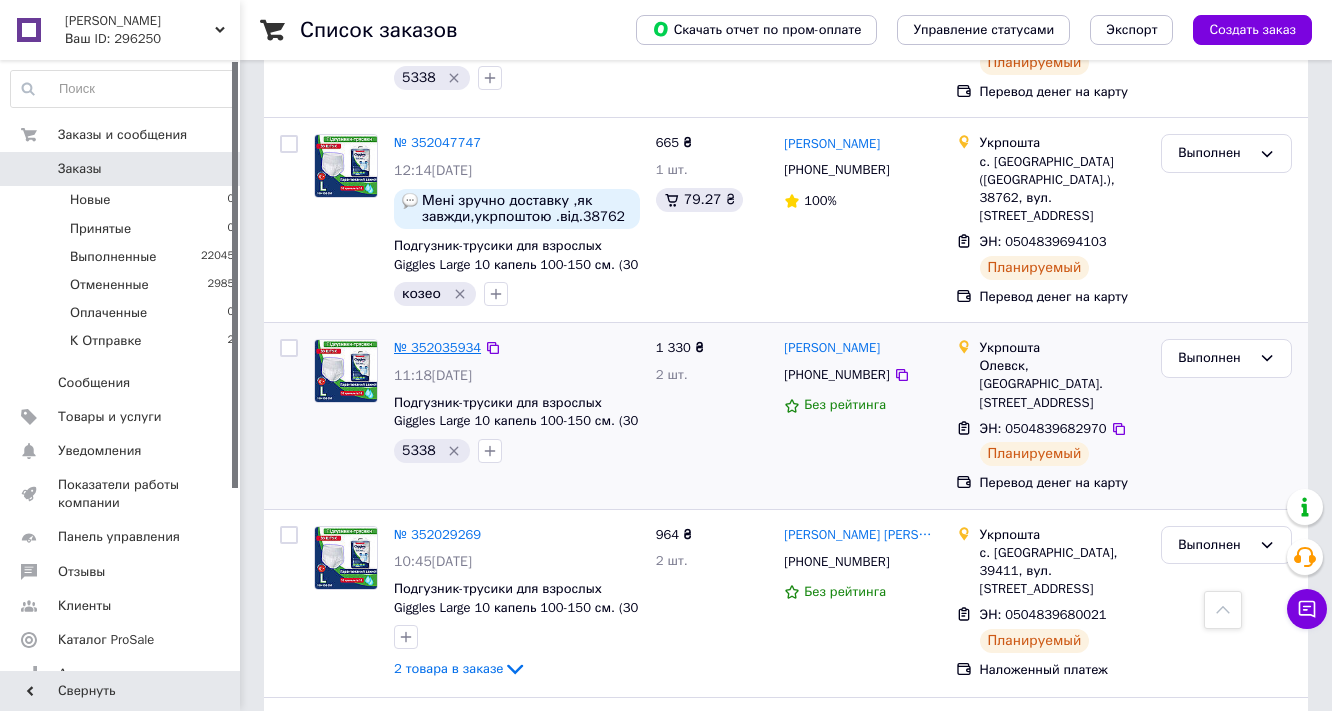 click on "№ 352035934" at bounding box center (437, 347) 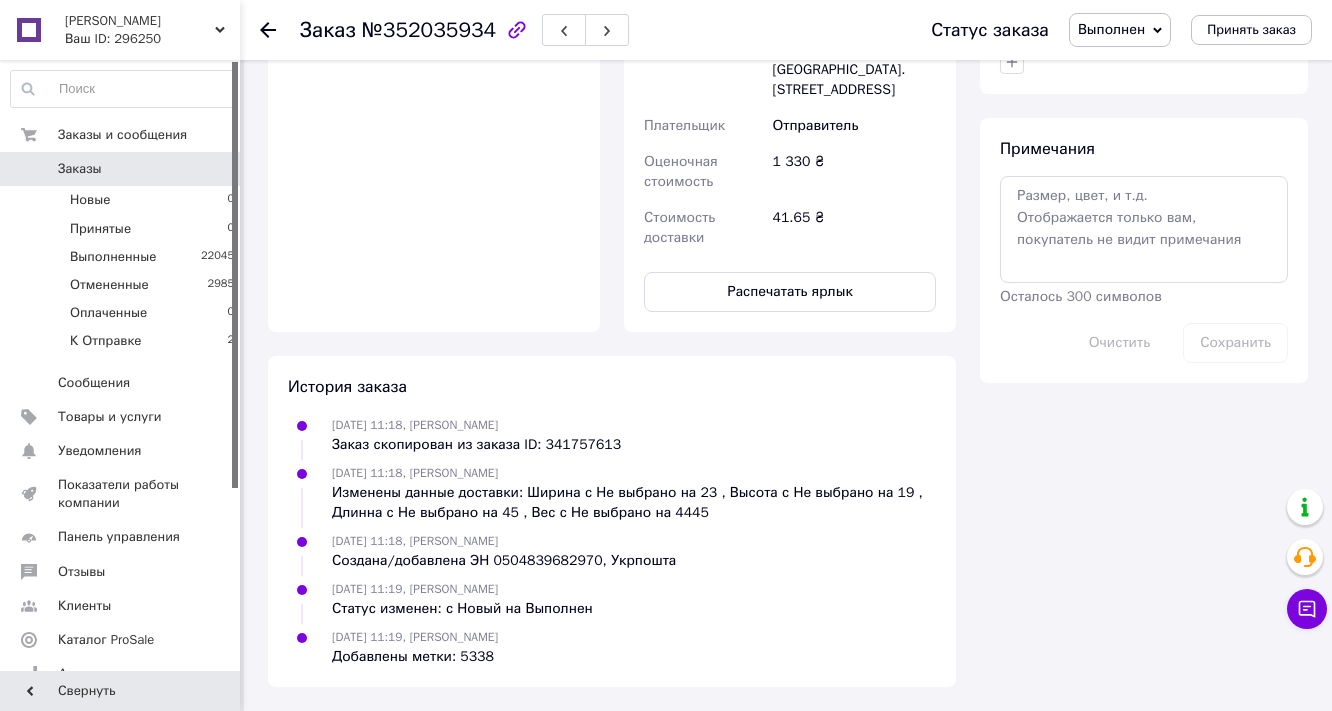 scroll, scrollTop: 1200, scrollLeft: 0, axis: vertical 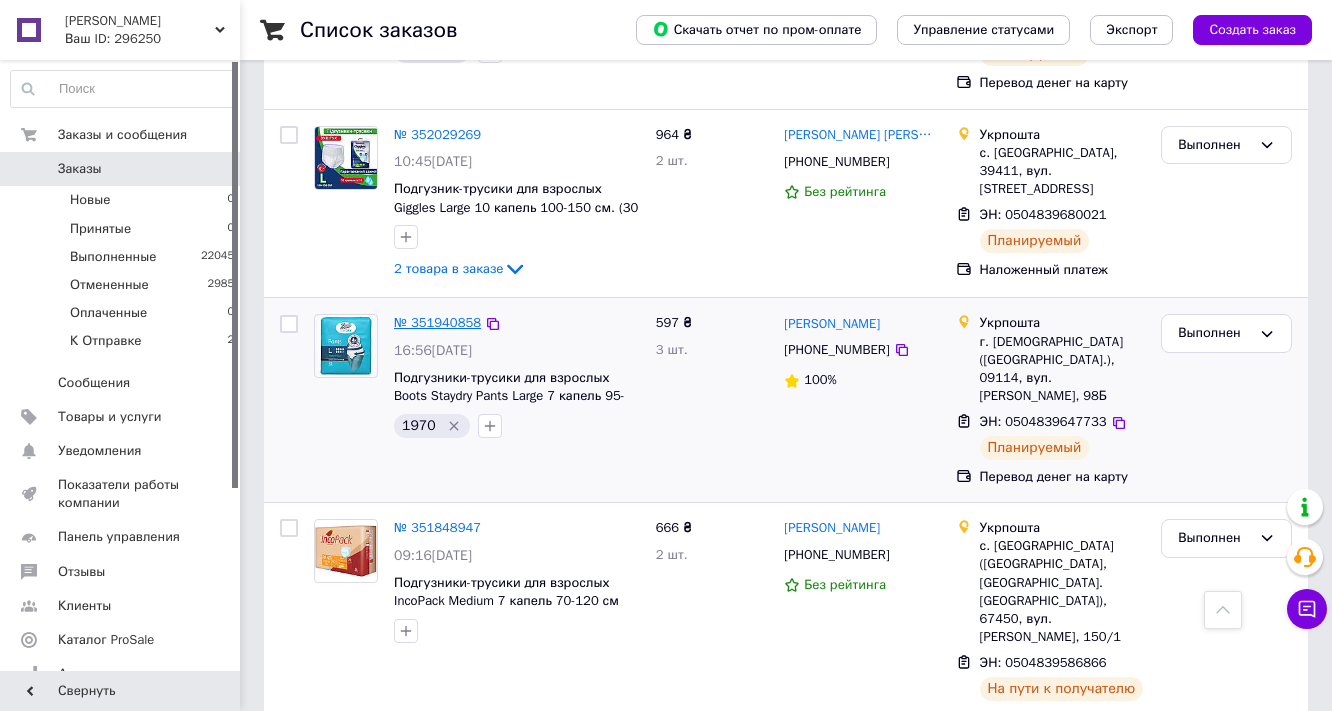 click on "№ 351940858" at bounding box center [437, 322] 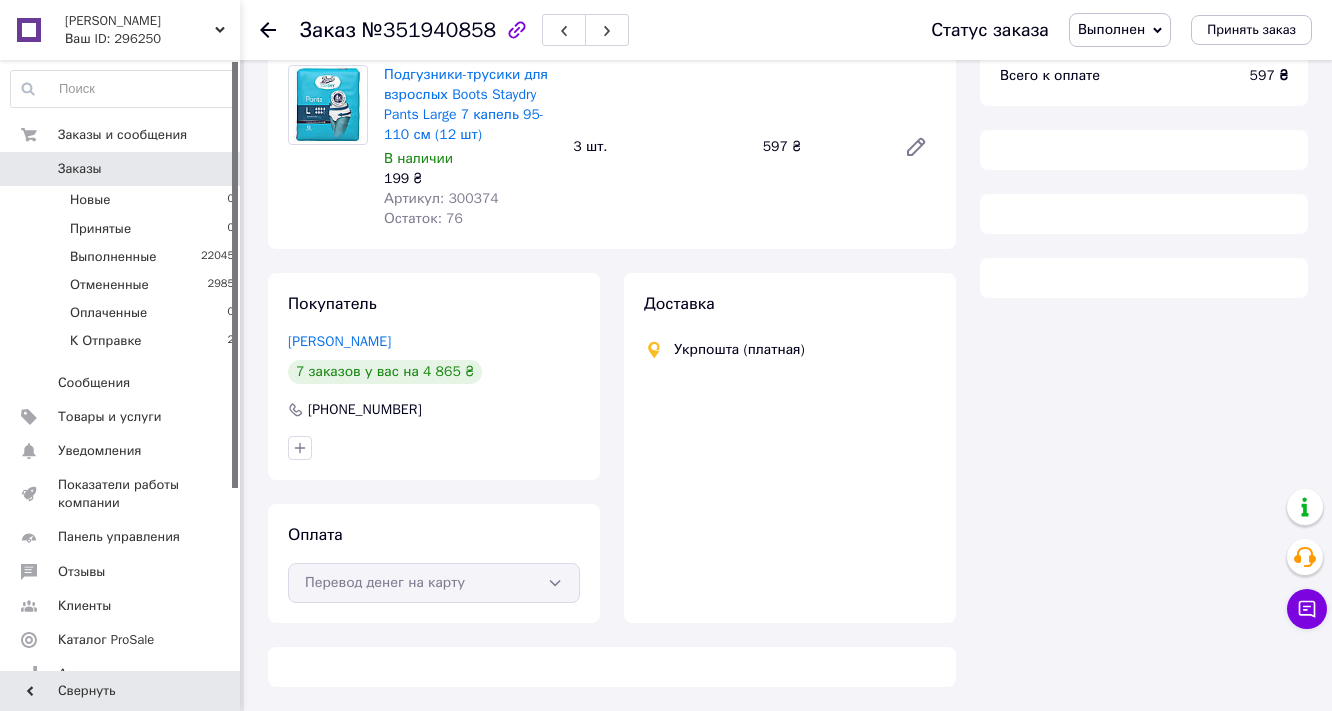 scroll, scrollTop: 960, scrollLeft: 0, axis: vertical 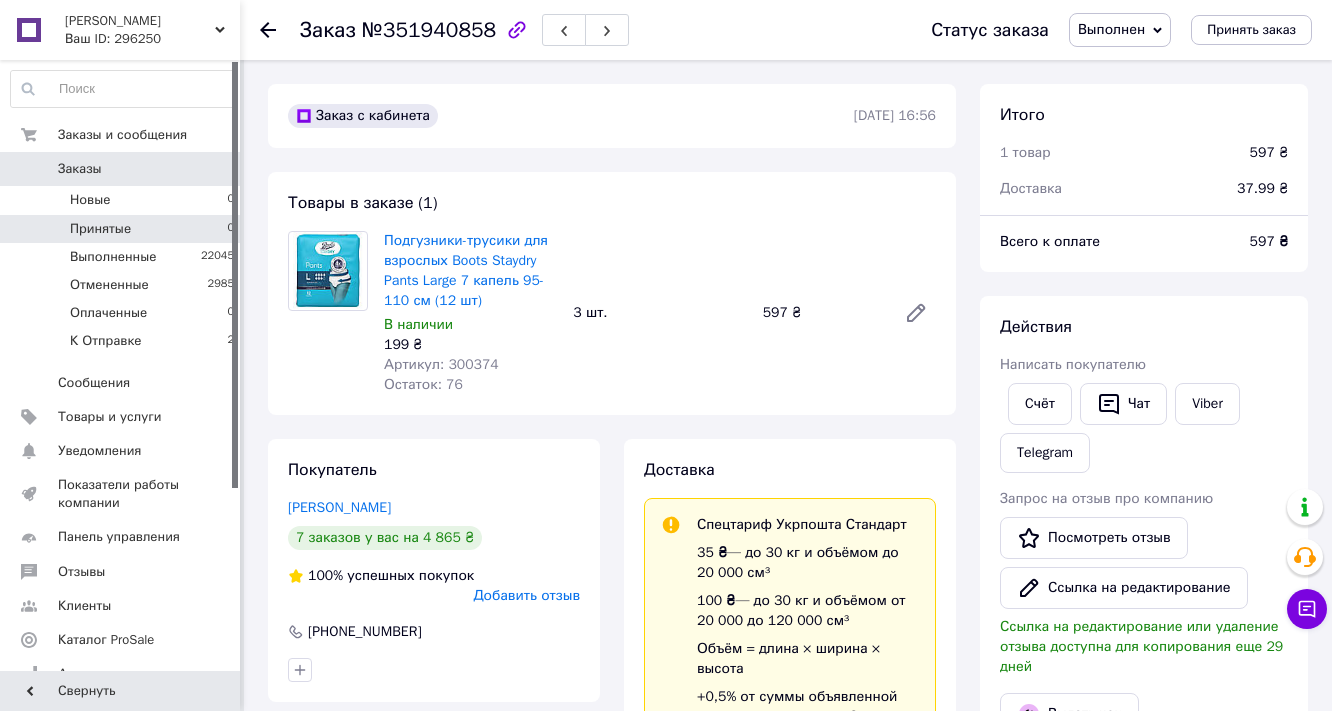click on "Принятые" at bounding box center [100, 229] 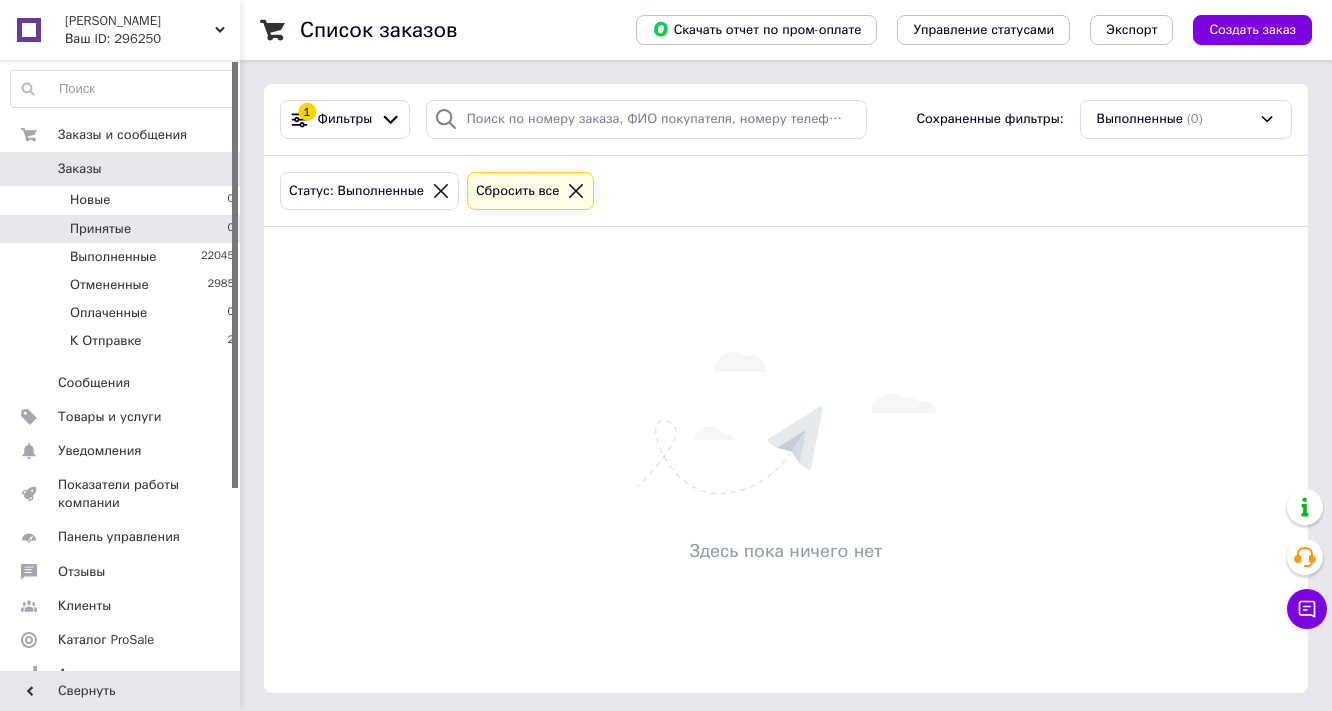 click 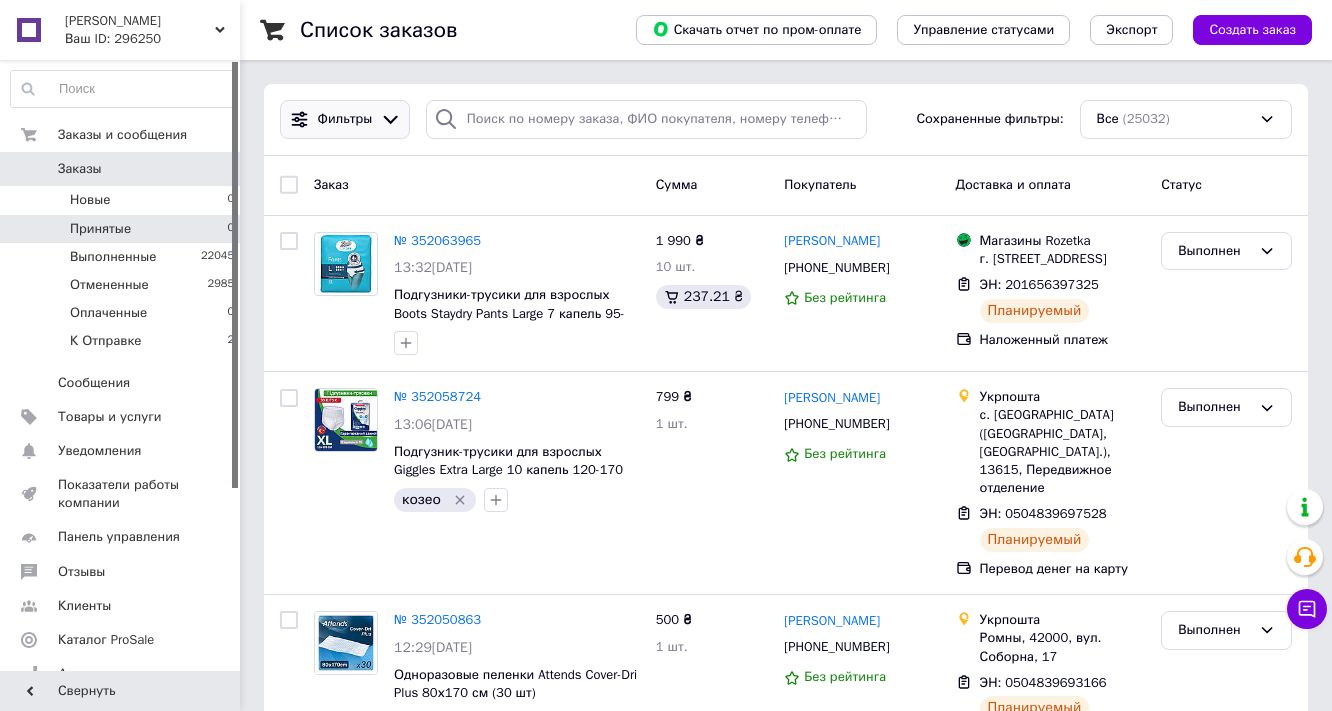 click on "Фильтры" at bounding box center (345, 119) 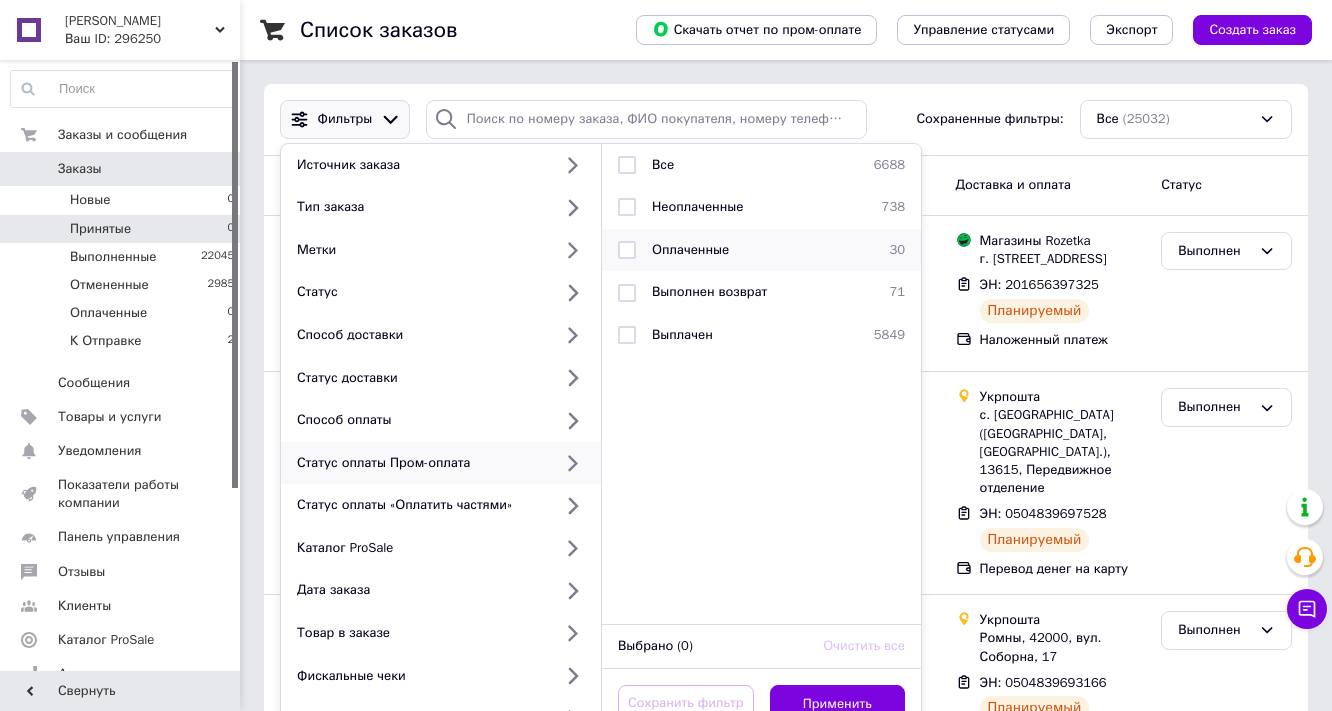 click at bounding box center (627, 250) 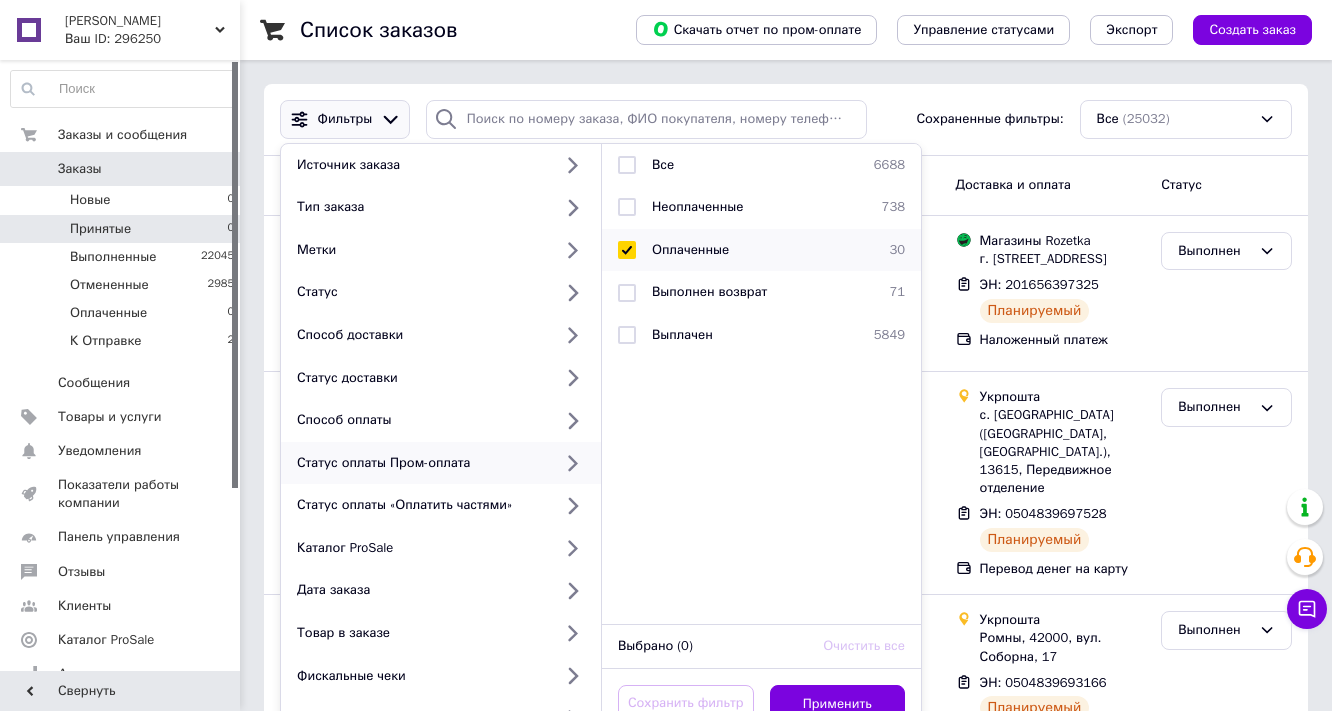 checkbox on "true" 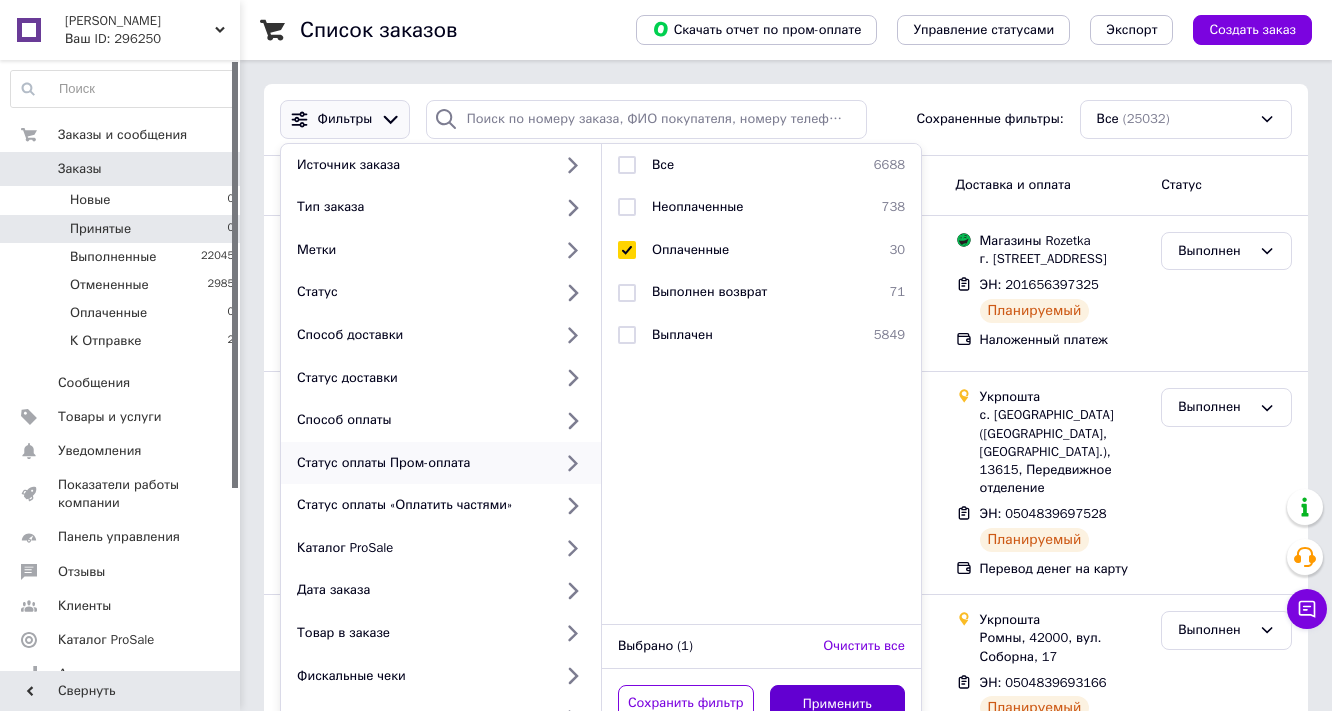 click on "Применить" at bounding box center (838, 704) 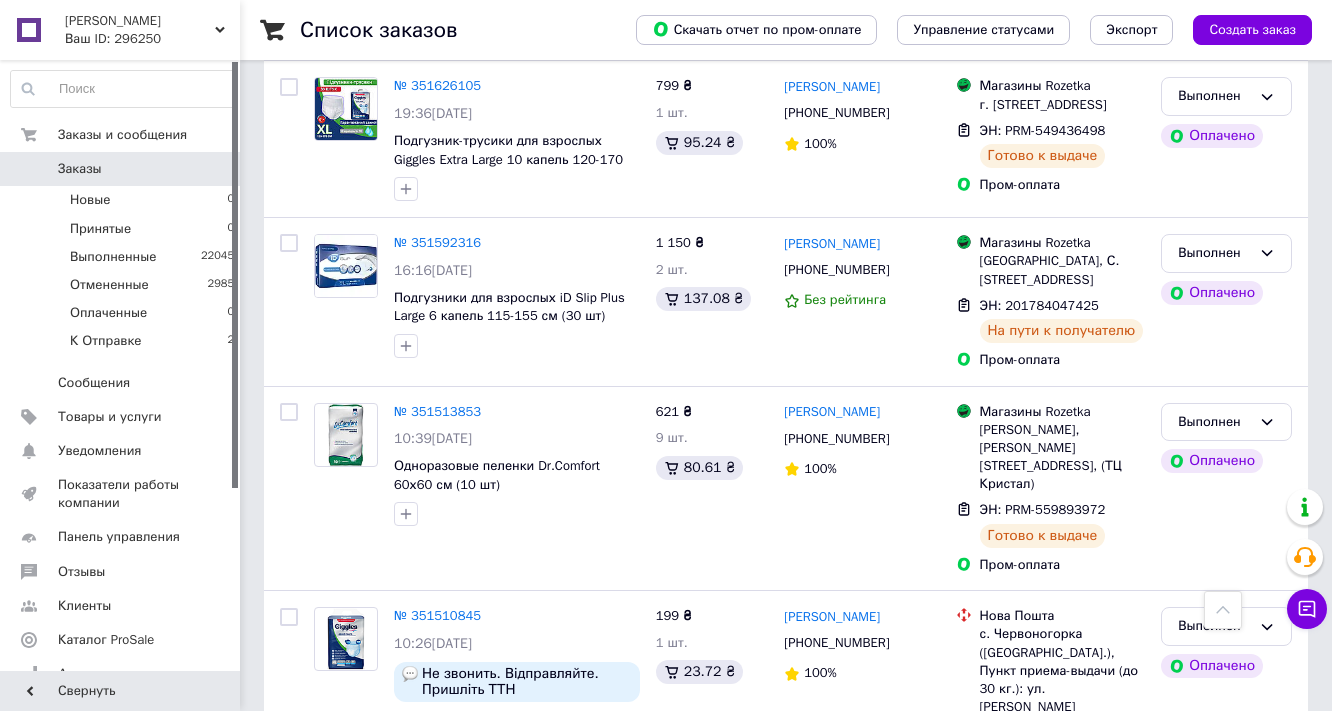 scroll, scrollTop: 5537, scrollLeft: 0, axis: vertical 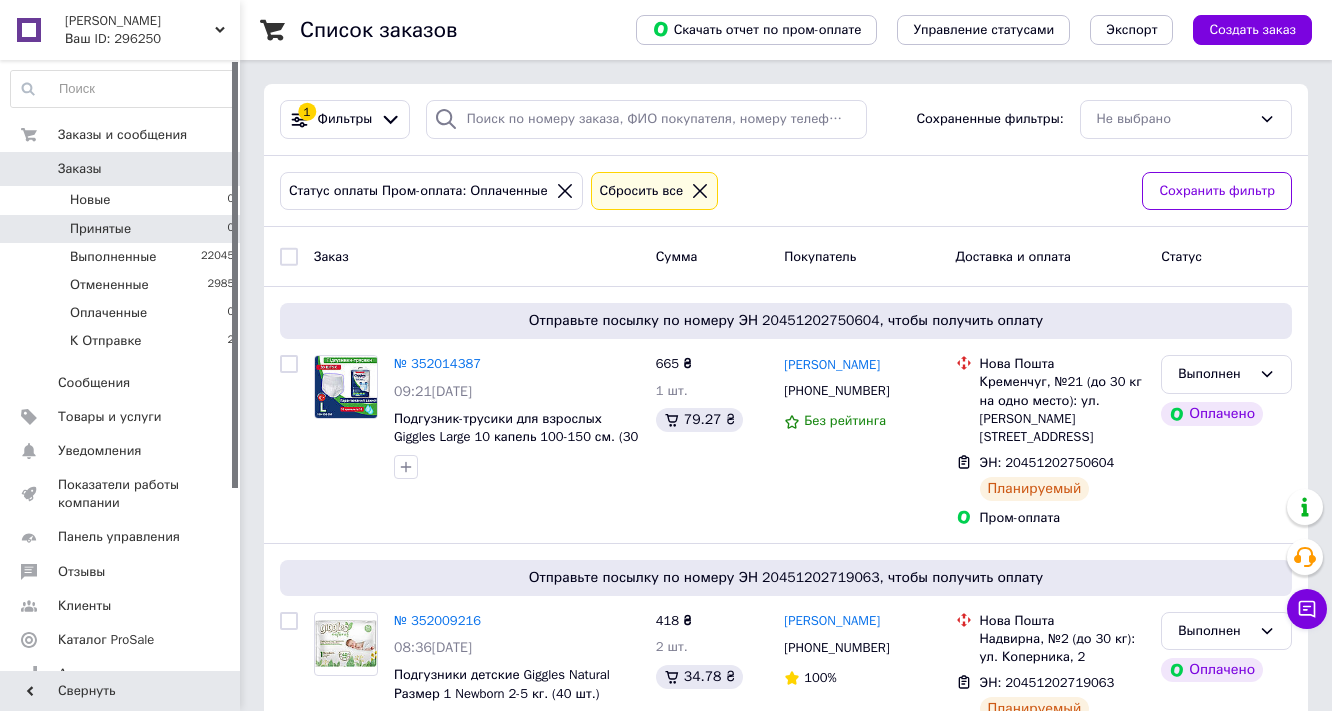 click on "Принятые" at bounding box center [100, 229] 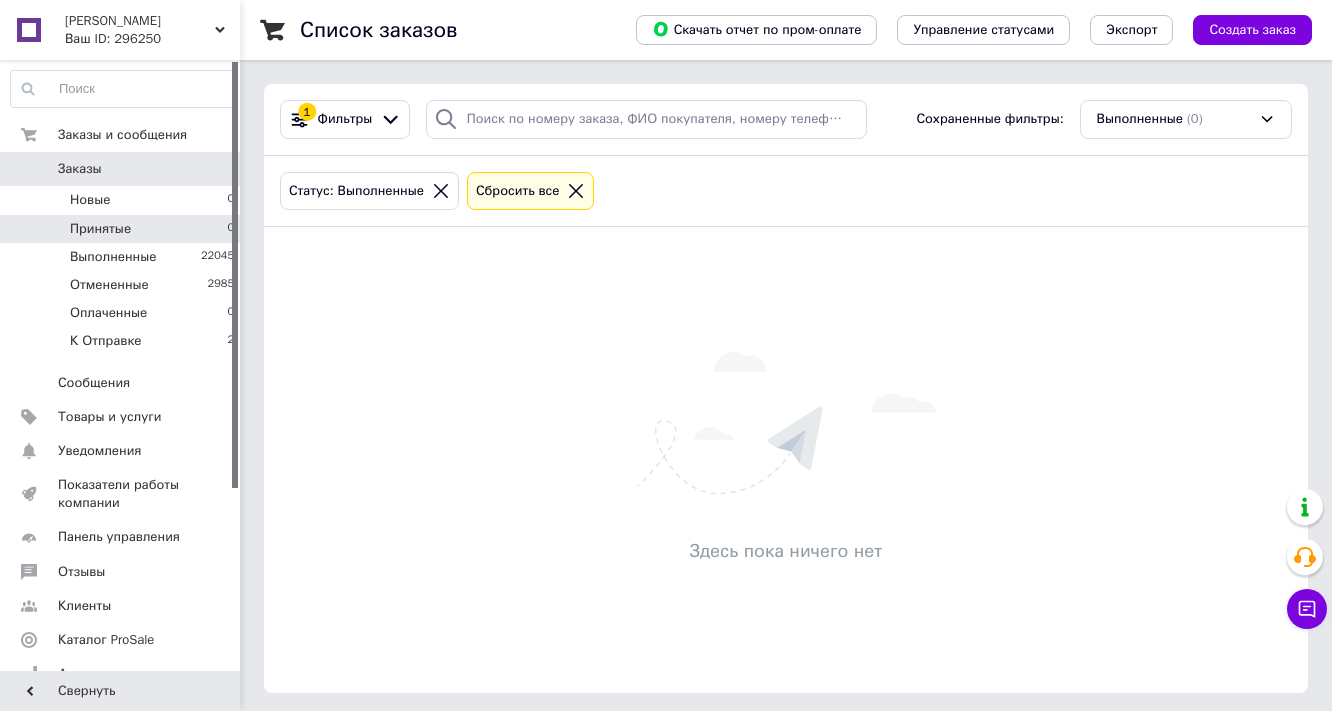 click 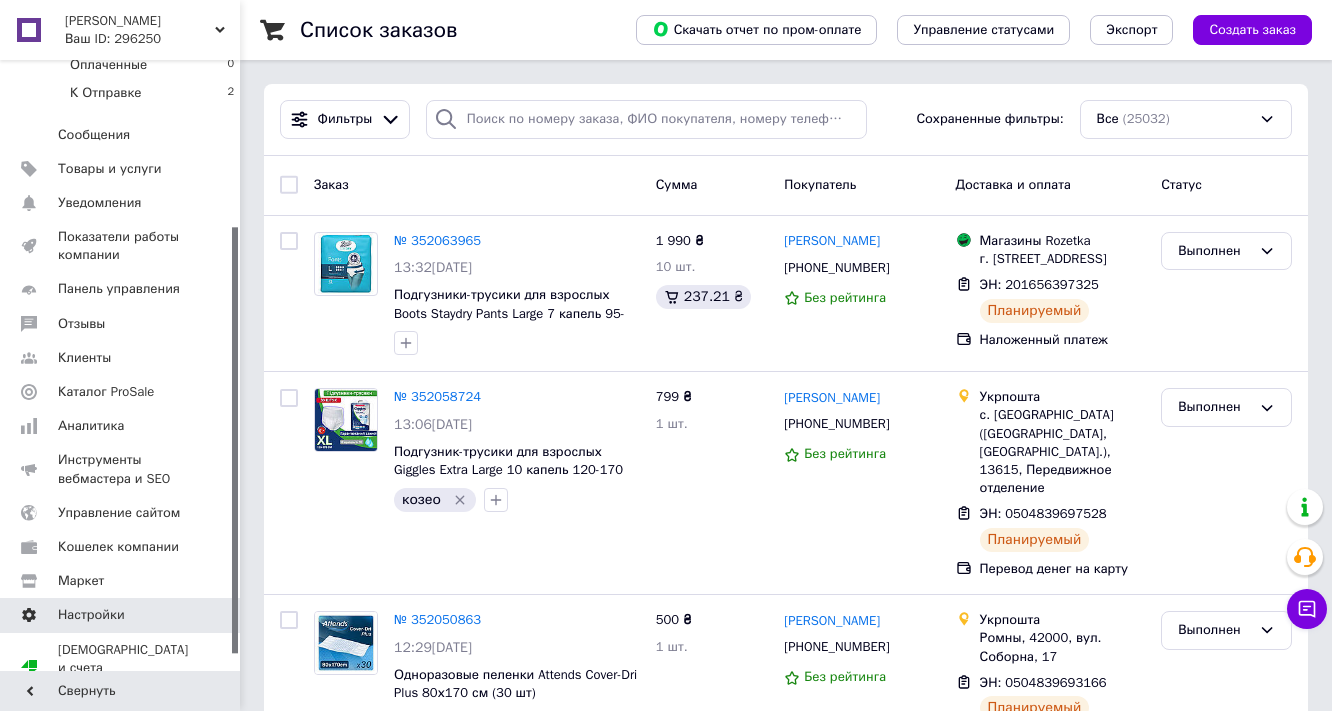 scroll, scrollTop: 260, scrollLeft: 0, axis: vertical 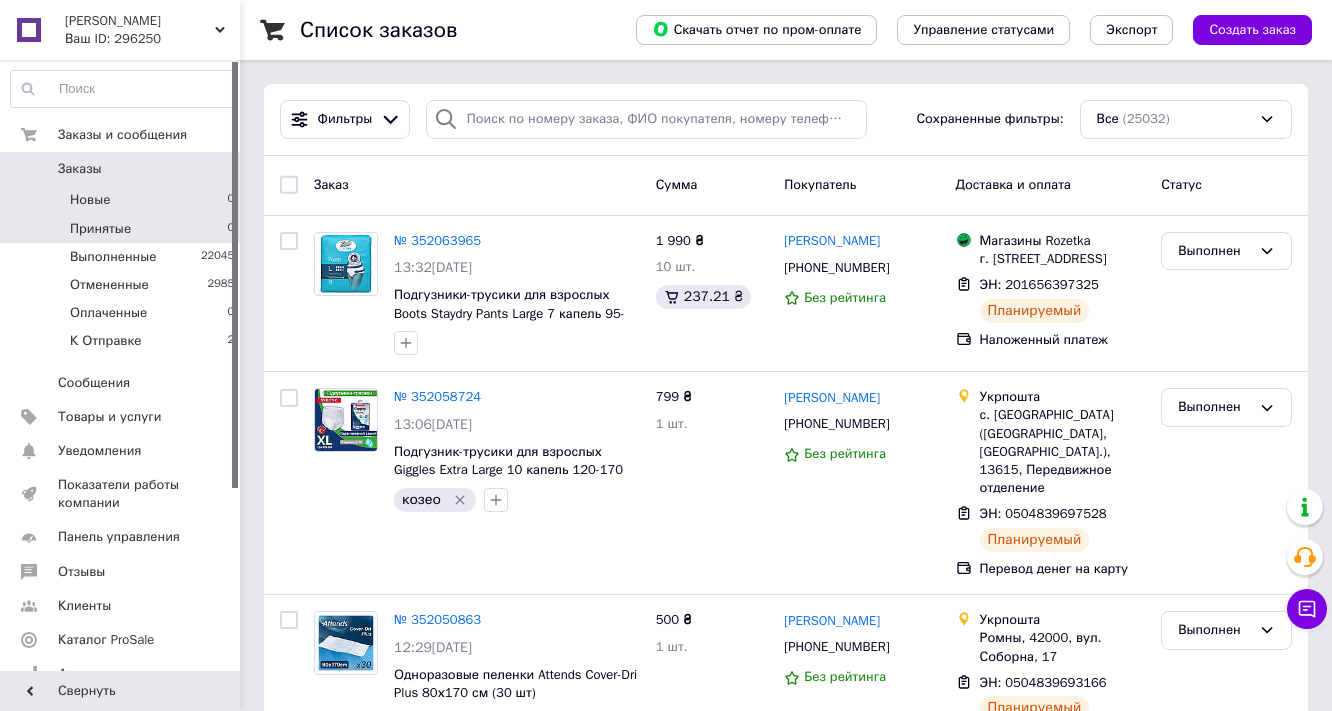 click on "Новые 0" at bounding box center (123, 200) 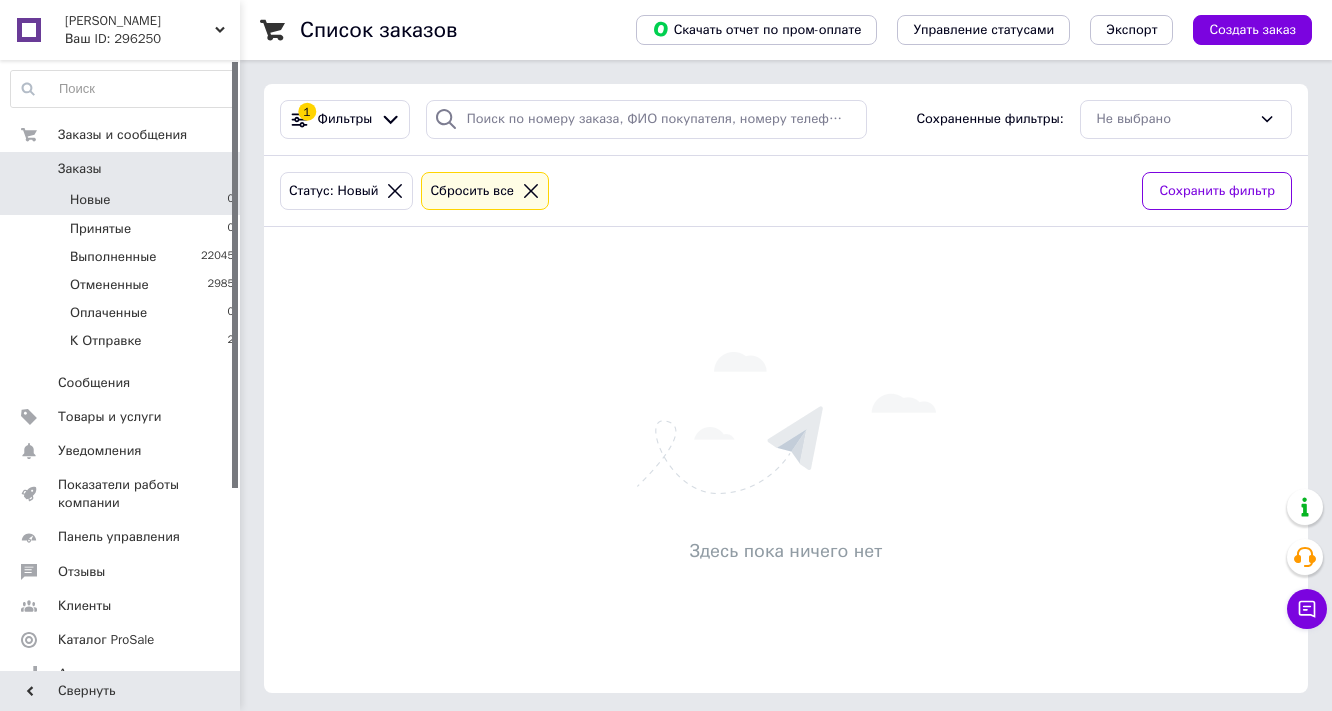 click 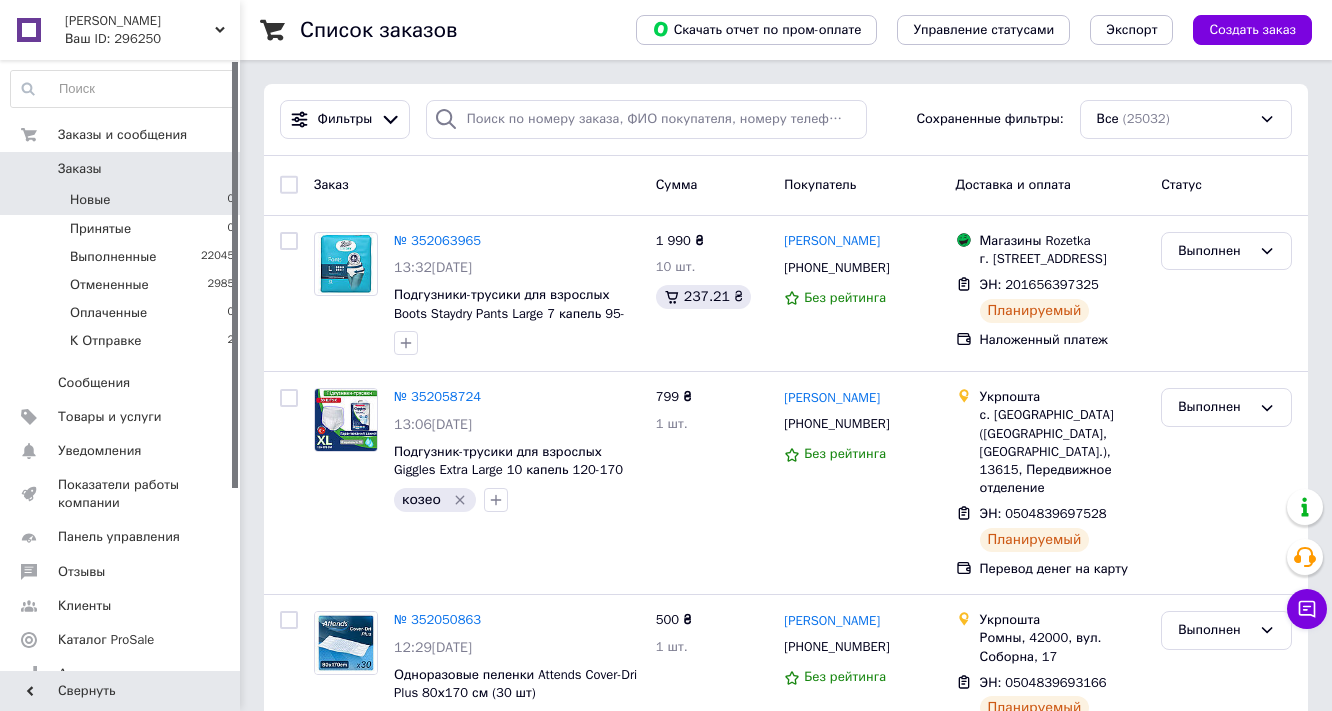 click on "Новые 0" at bounding box center (123, 200) 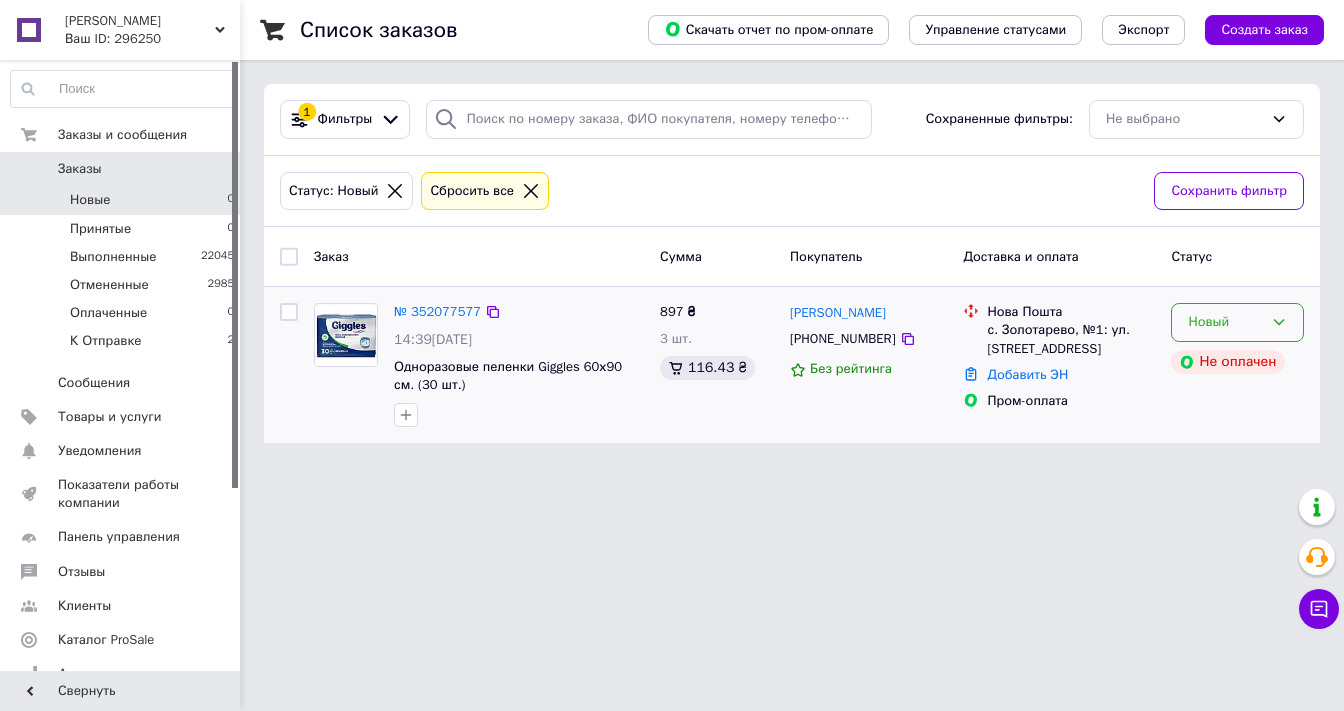 click on "Новый" at bounding box center [1225, 322] 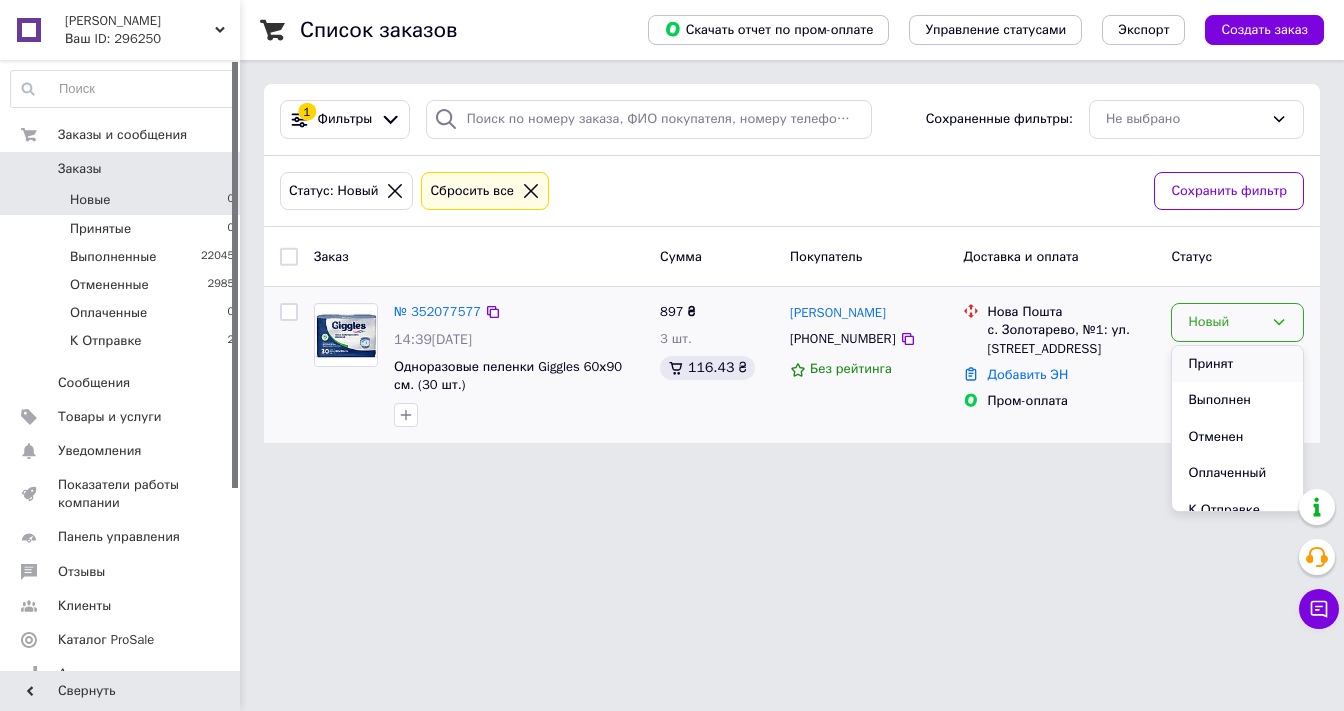 click on "Принят" at bounding box center (1237, 364) 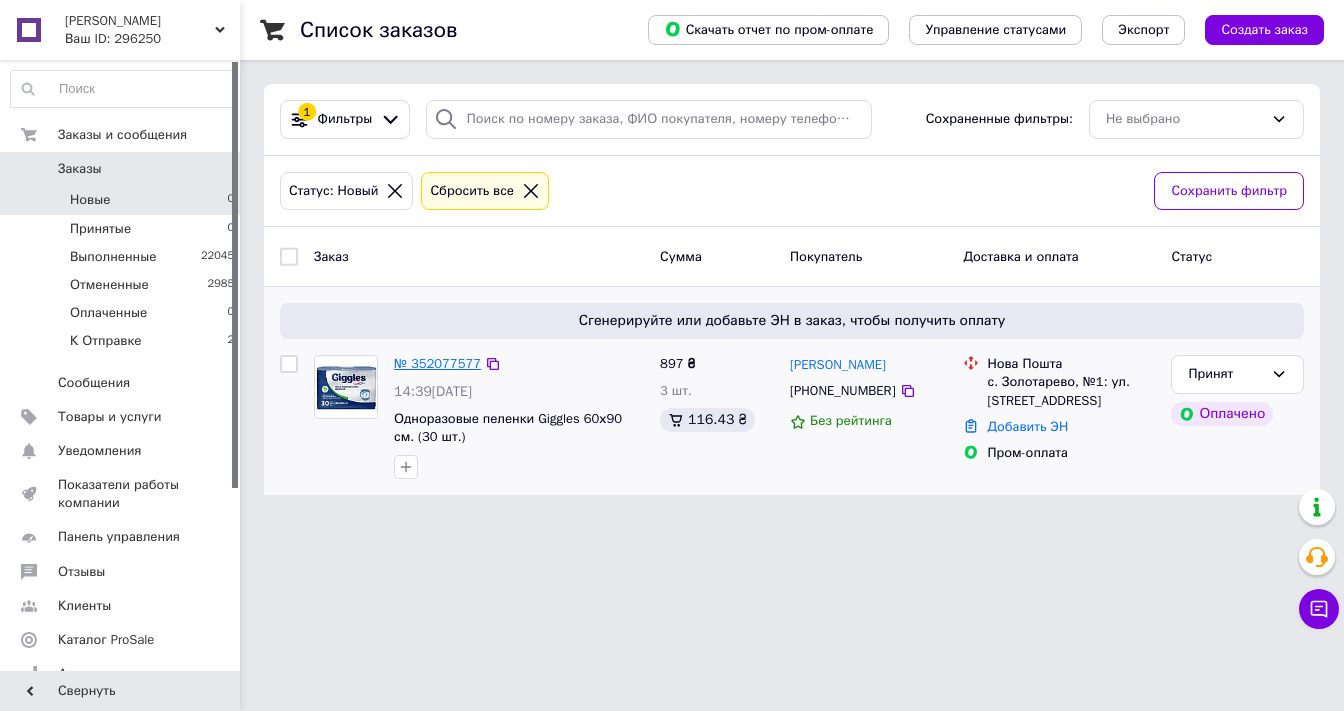 click on "№ 352077577" at bounding box center [437, 363] 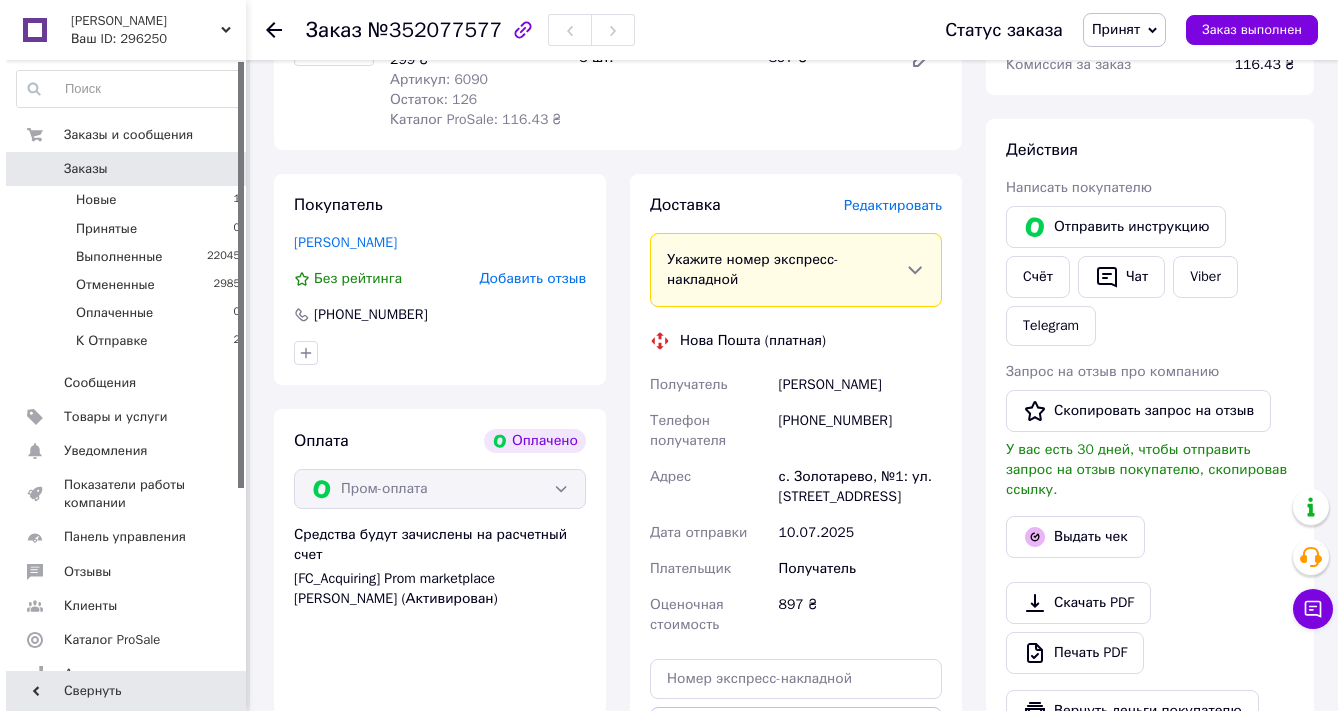 scroll, scrollTop: 320, scrollLeft: 0, axis: vertical 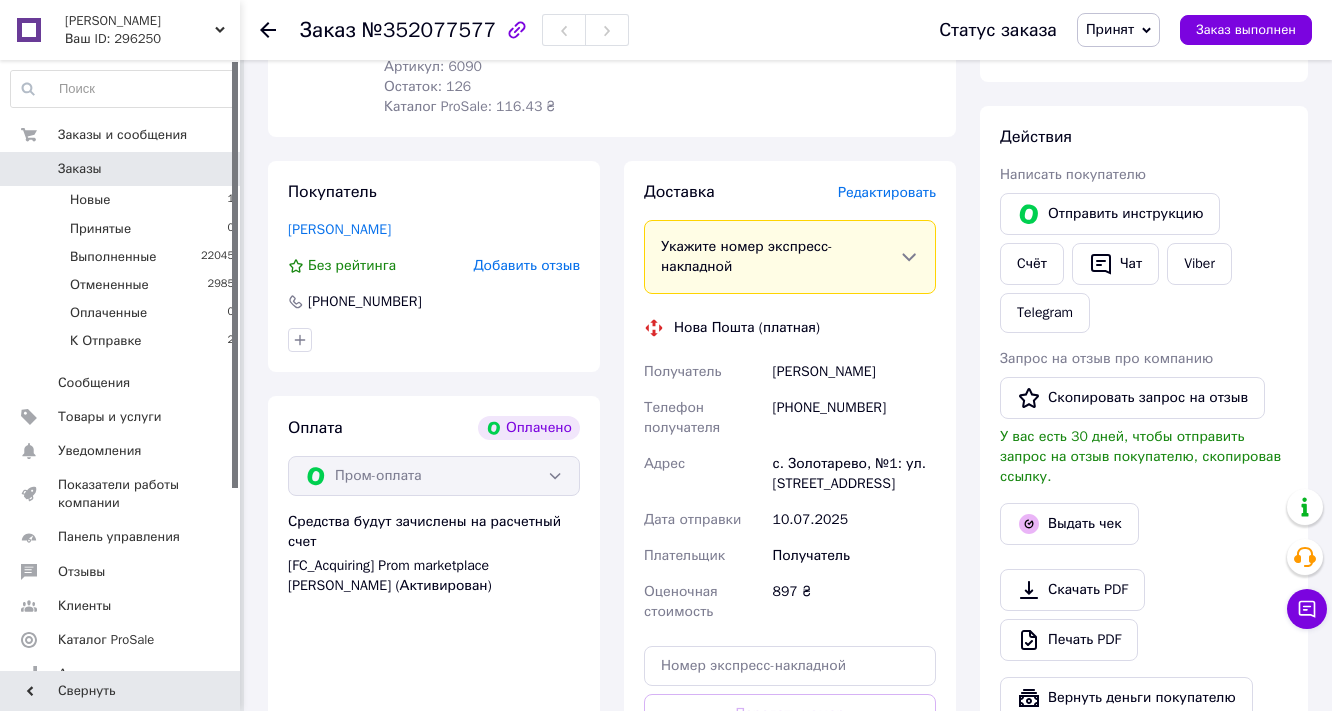 click on "Редактировать" at bounding box center [887, 192] 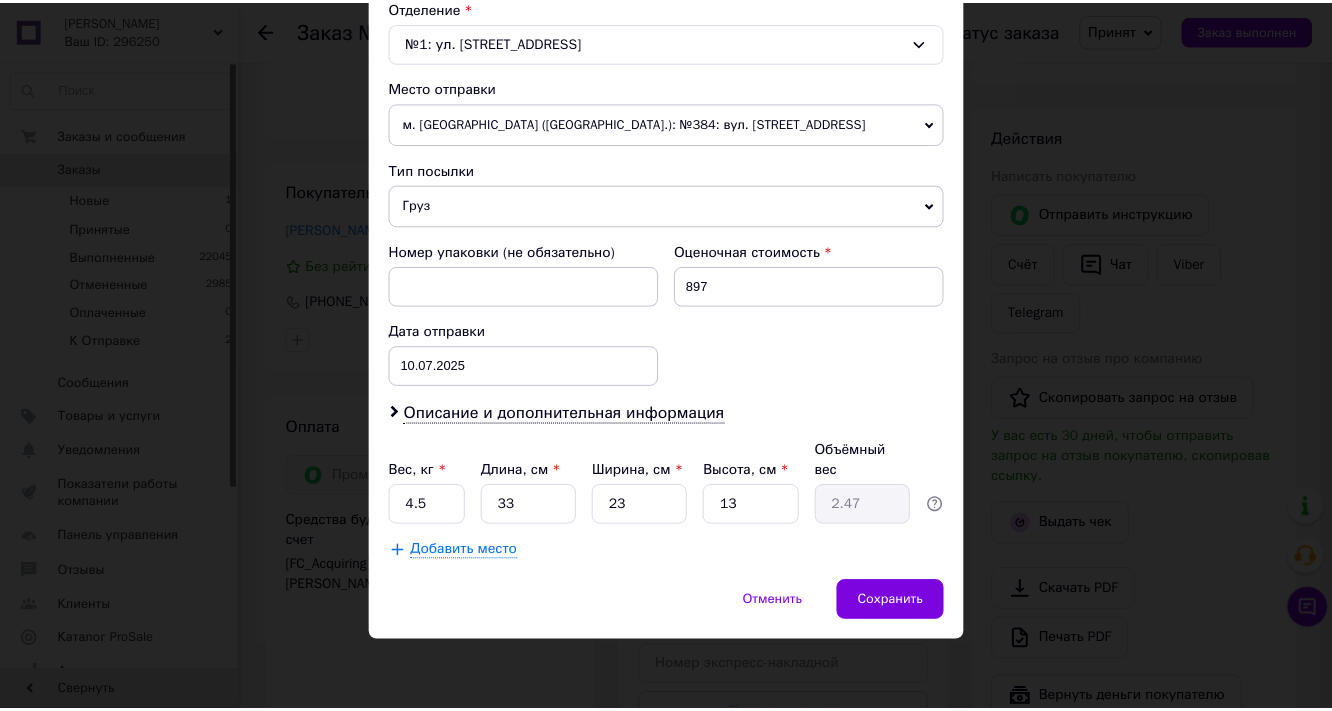 scroll, scrollTop: 777, scrollLeft: 0, axis: vertical 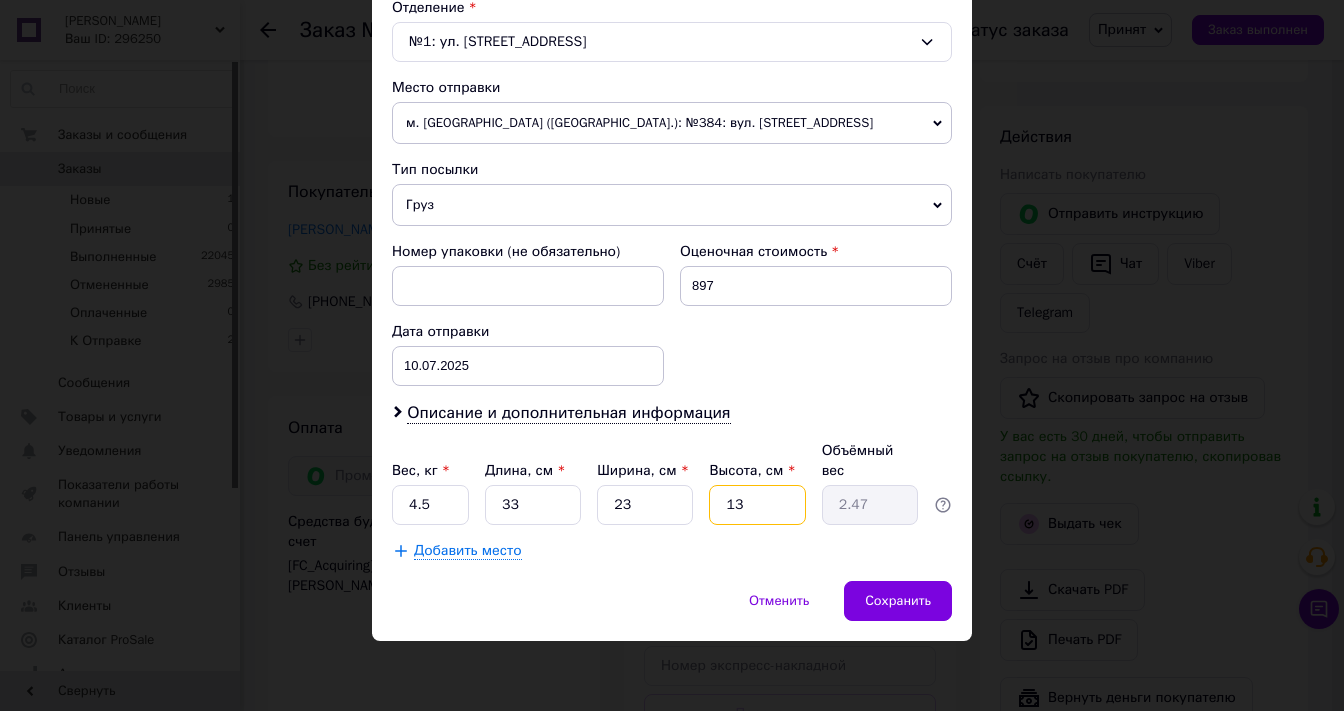click on "13" at bounding box center (757, 505) 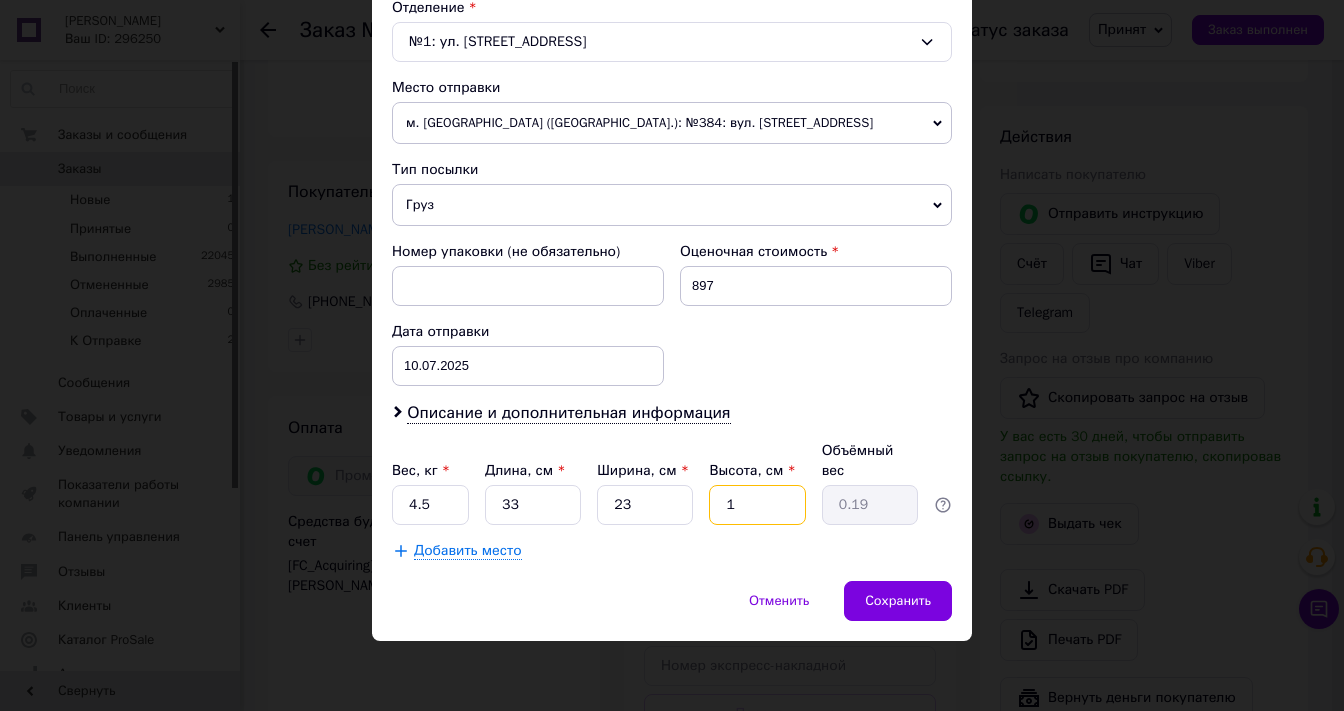 type 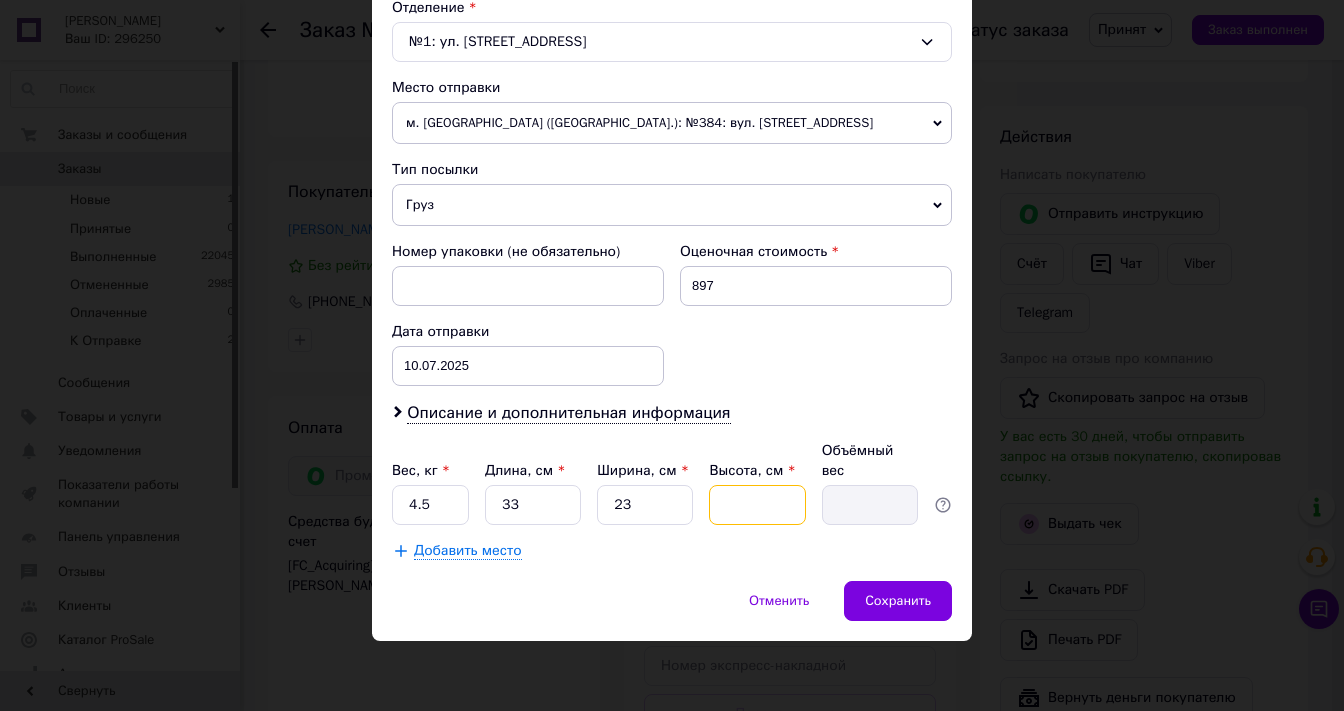 type on "3" 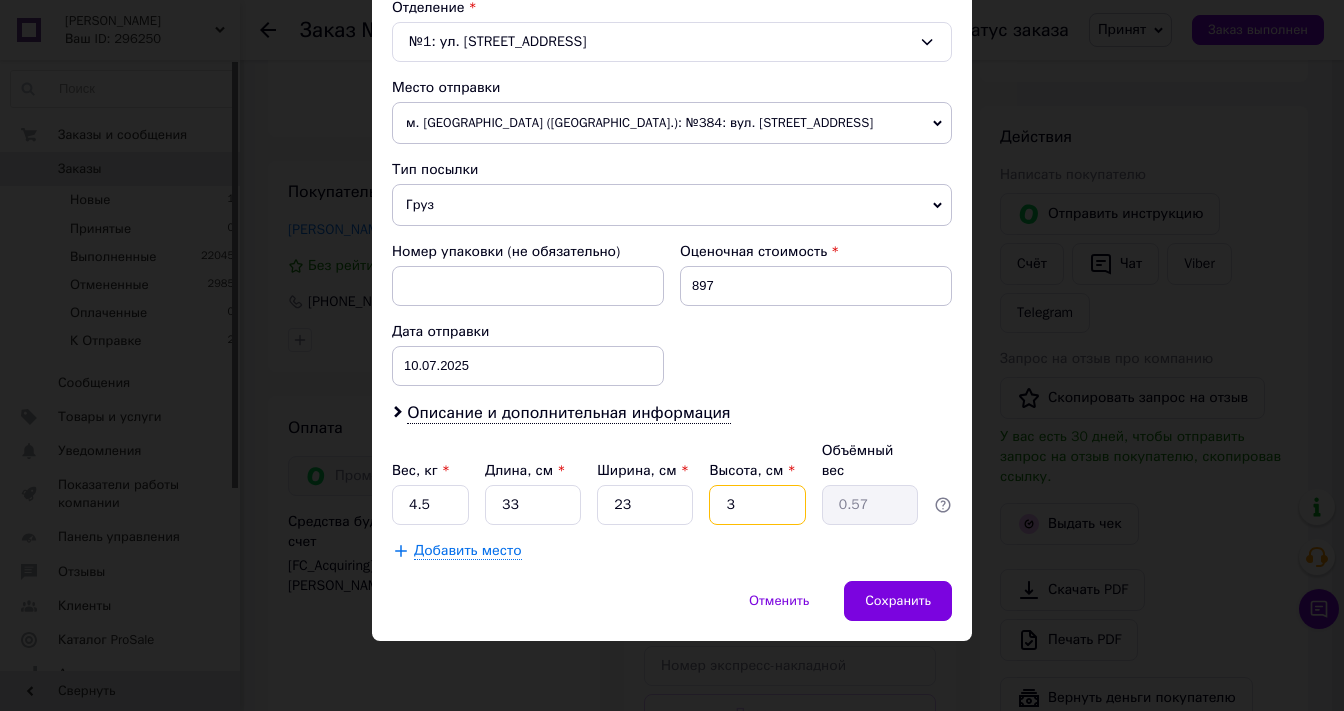 type on "35" 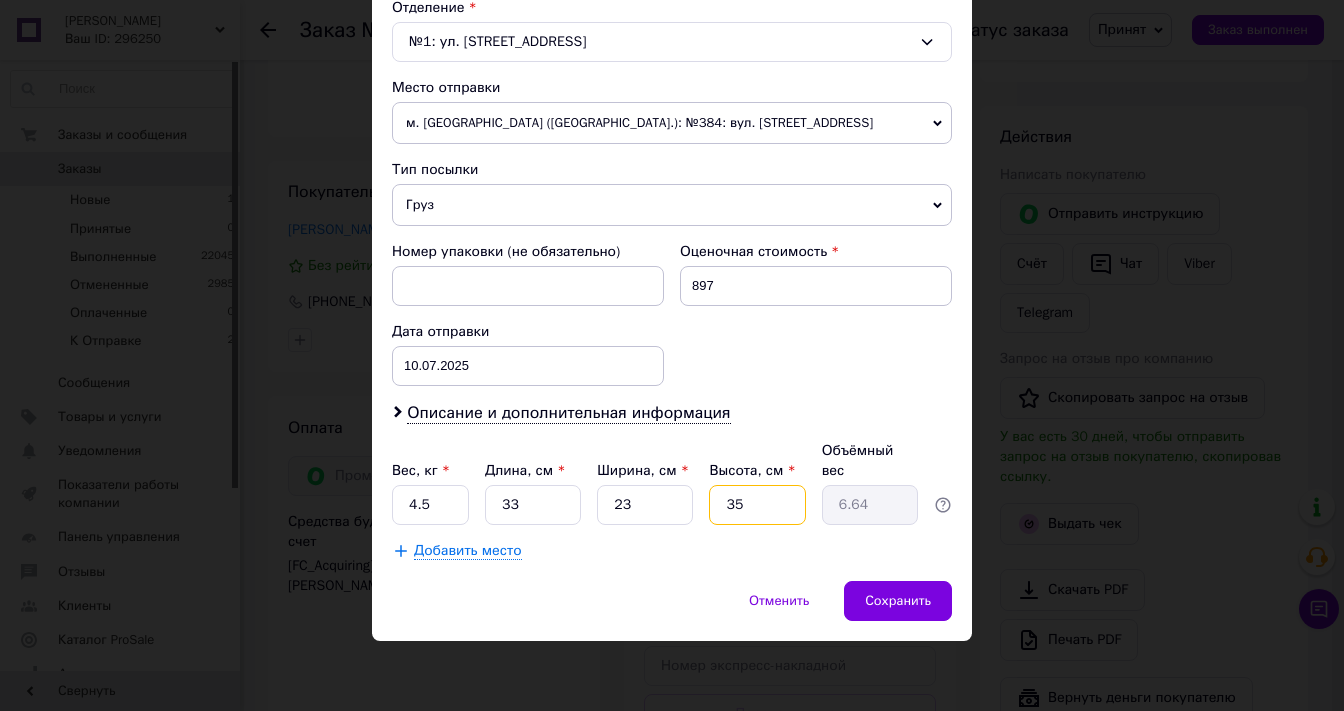 type on "35" 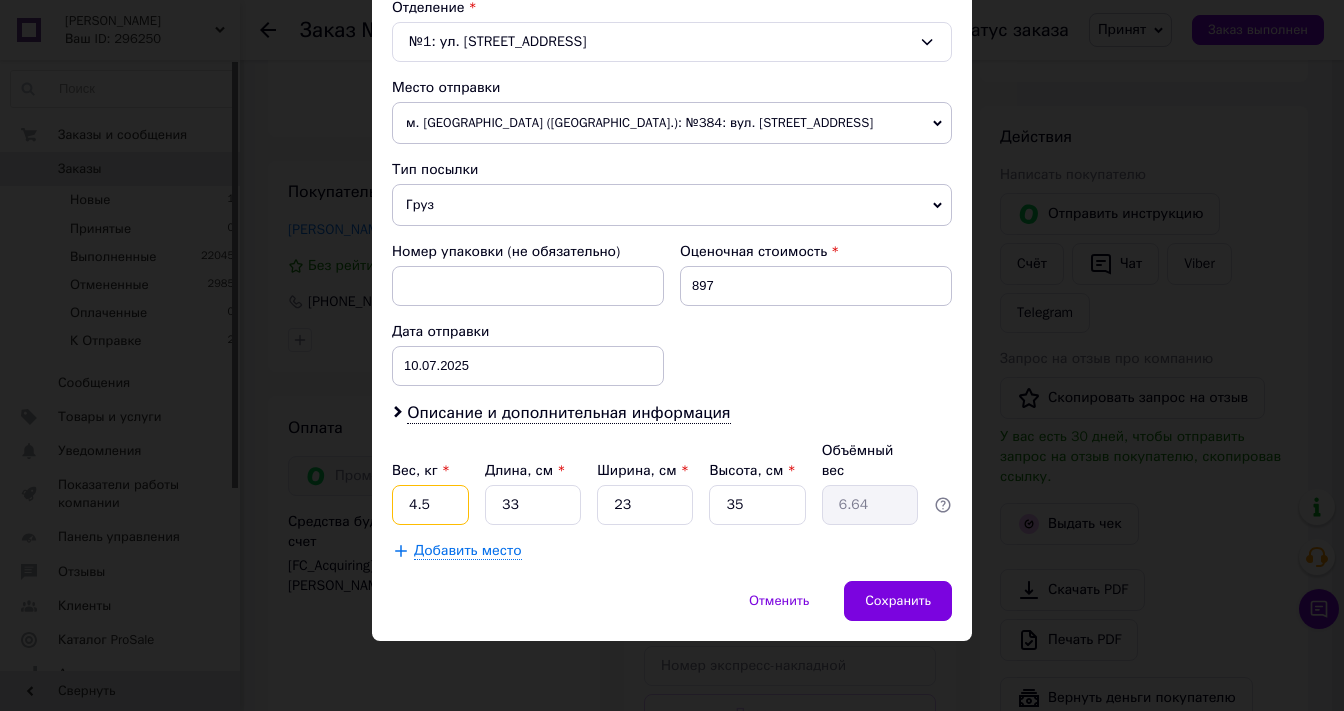 click on "4.5" at bounding box center [430, 505] 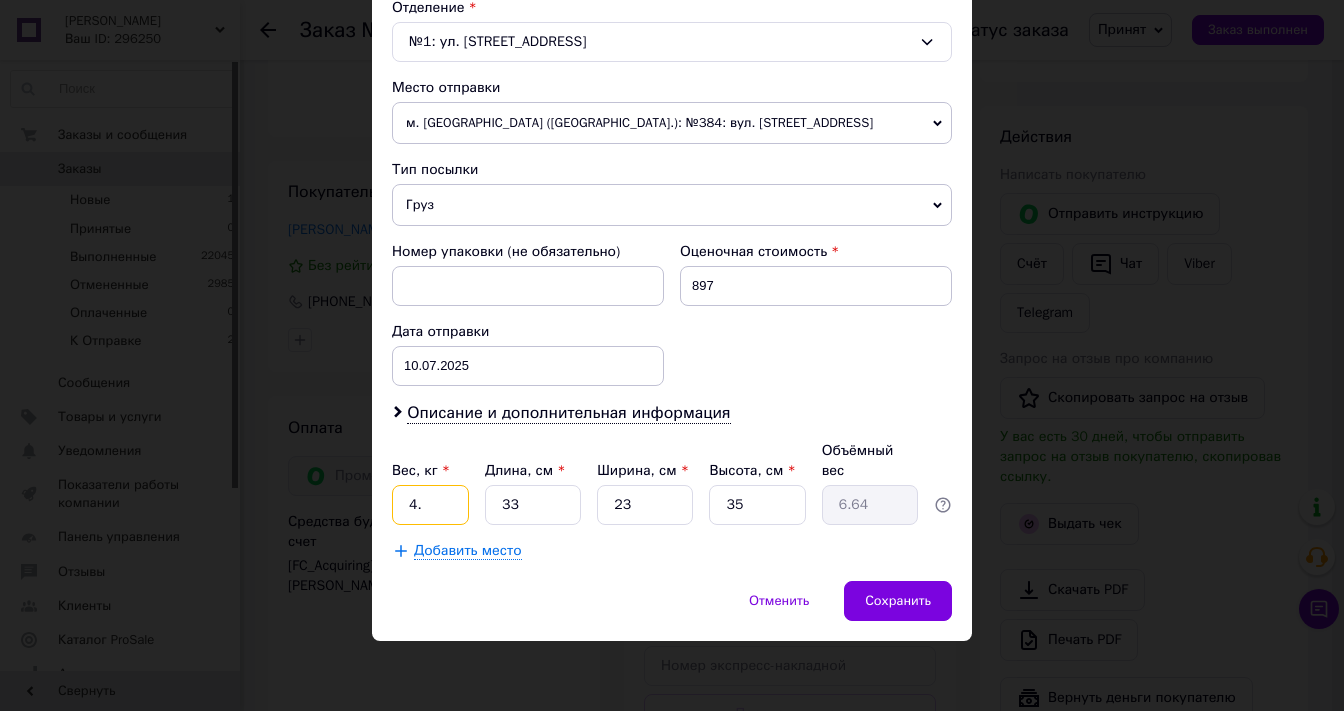 type on "4" 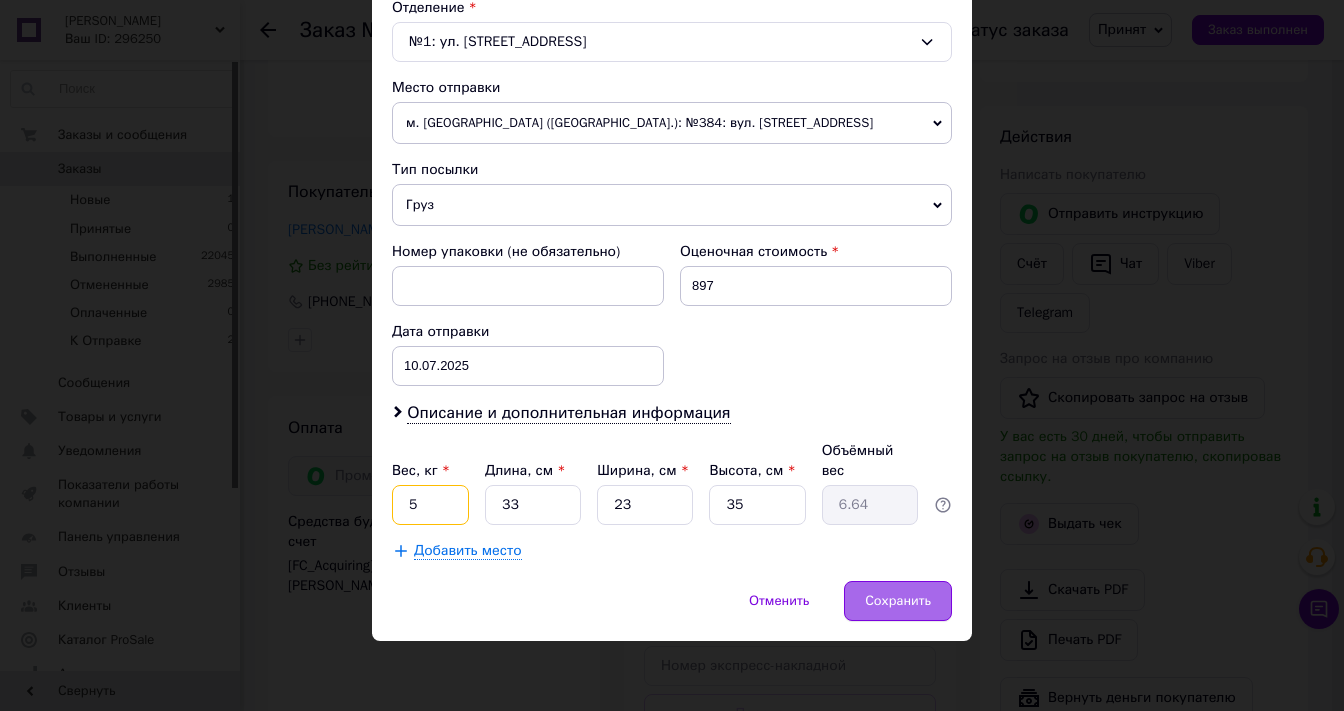 type on "5" 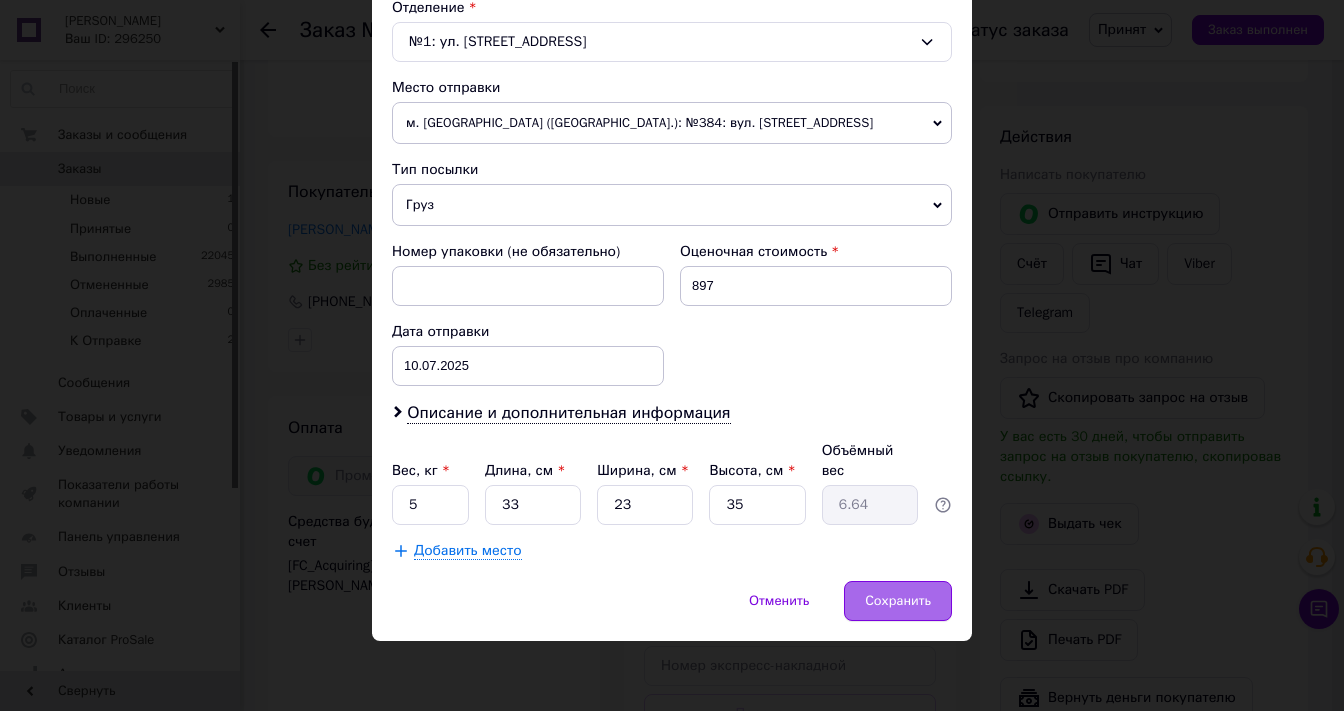 click on "Сохранить" at bounding box center (898, 601) 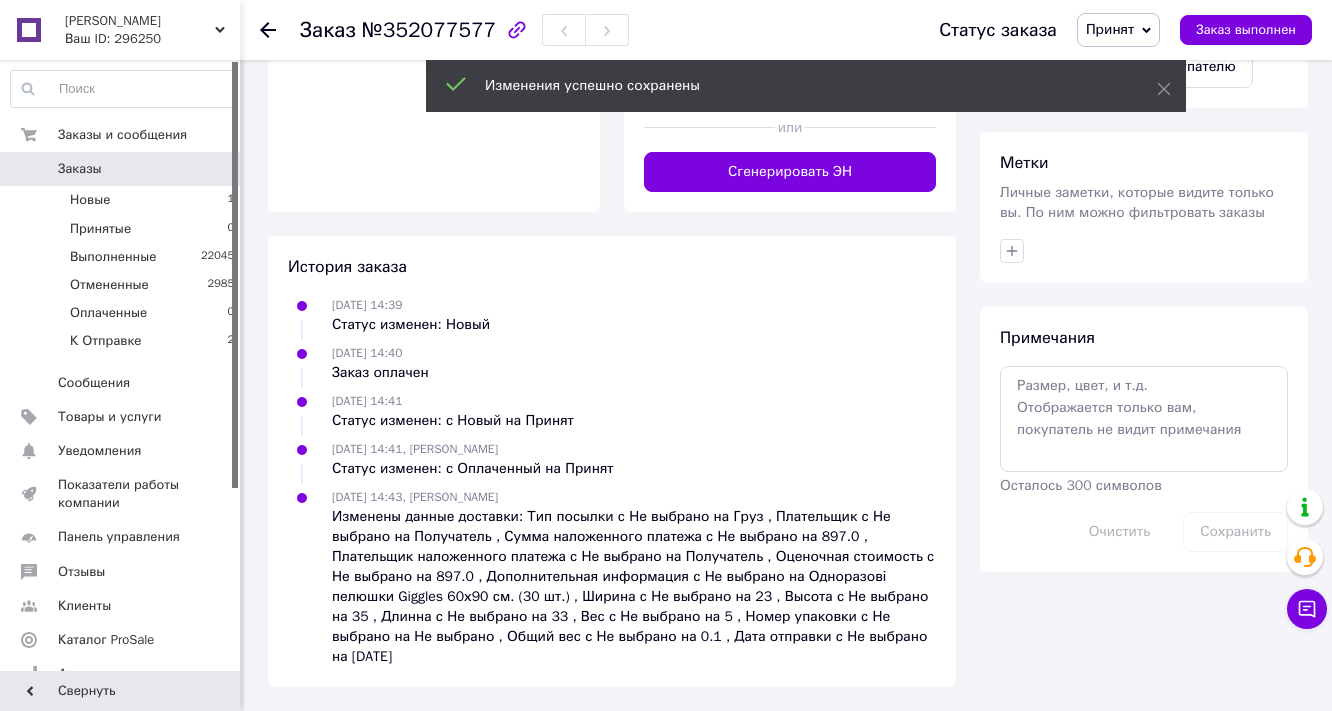 scroll, scrollTop: 1120, scrollLeft: 0, axis: vertical 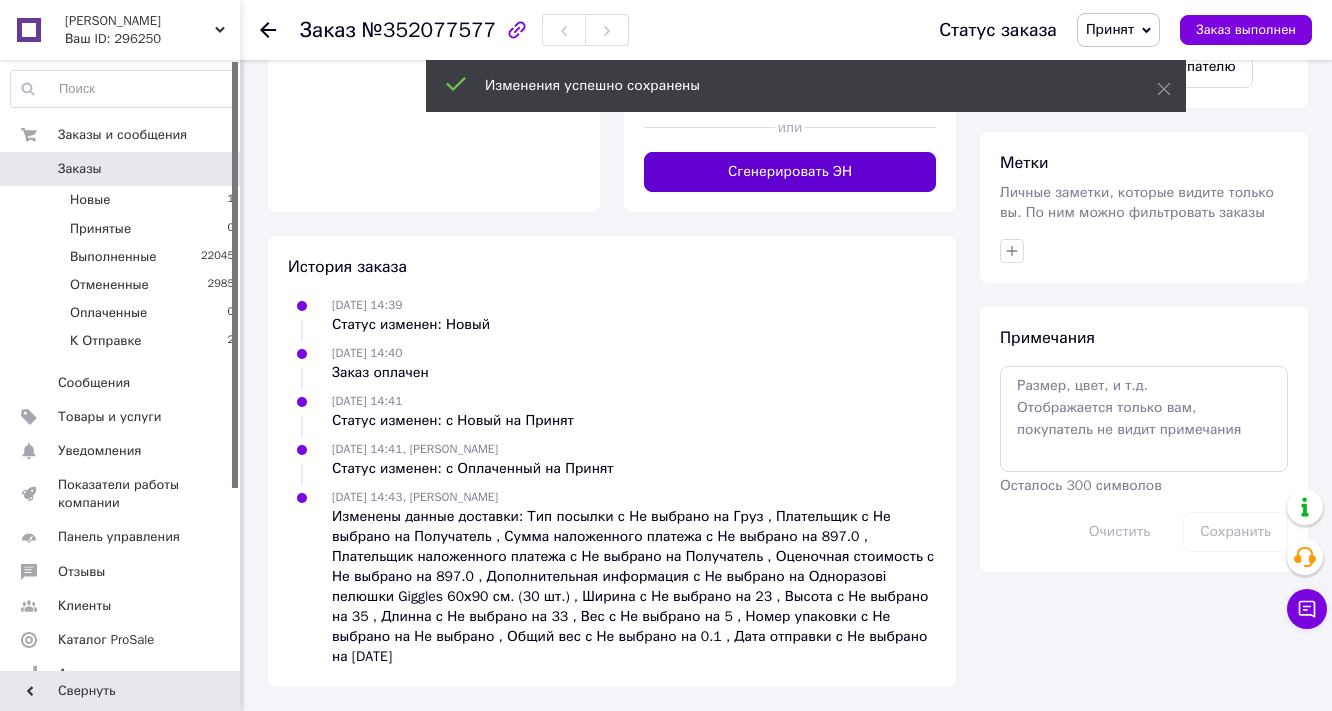 click on "Сгенерировать ЭН" at bounding box center (790, 172) 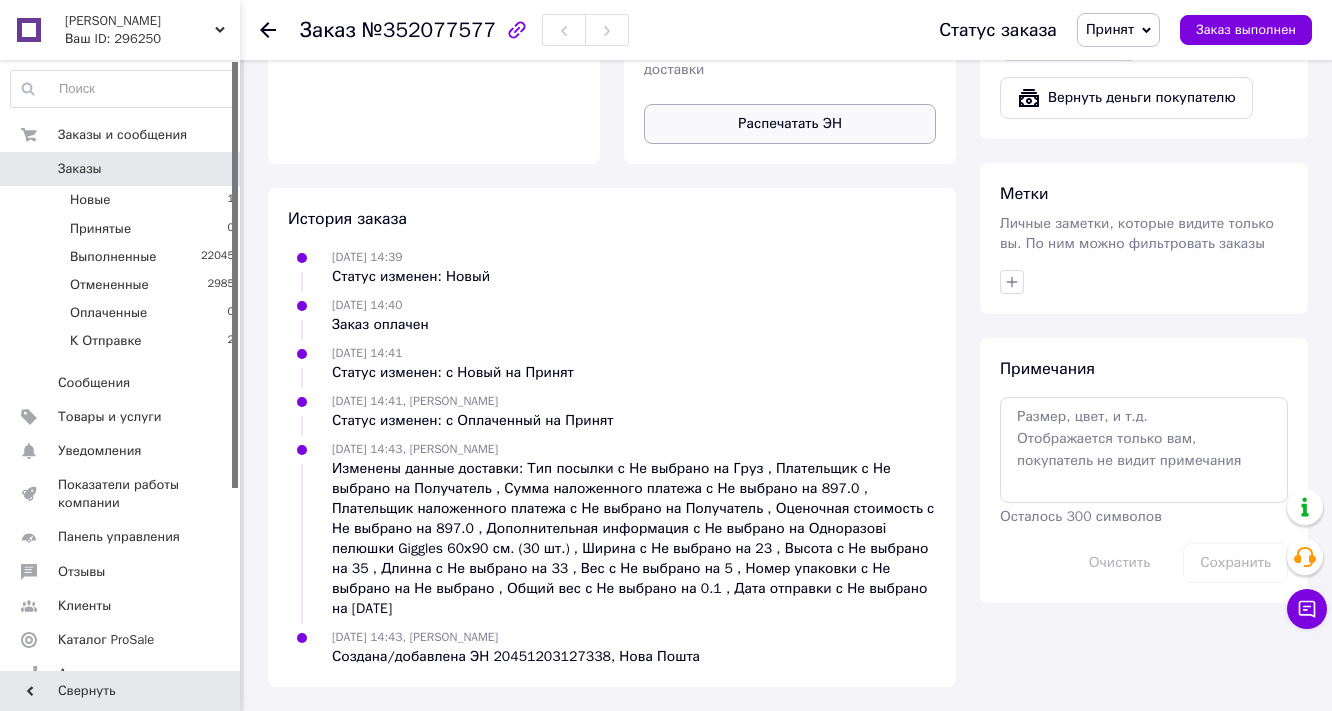 click on "Распечатать ЭН" at bounding box center (790, 124) 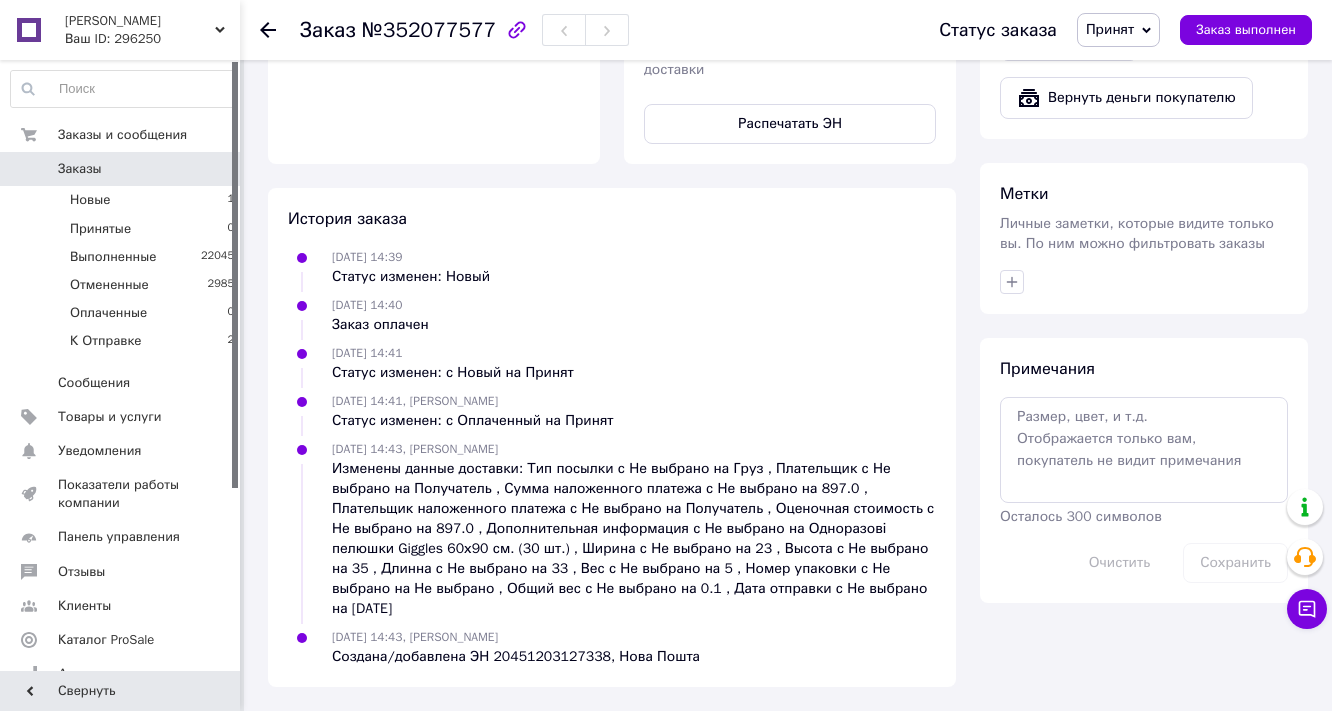click on "Принят" at bounding box center (1110, 29) 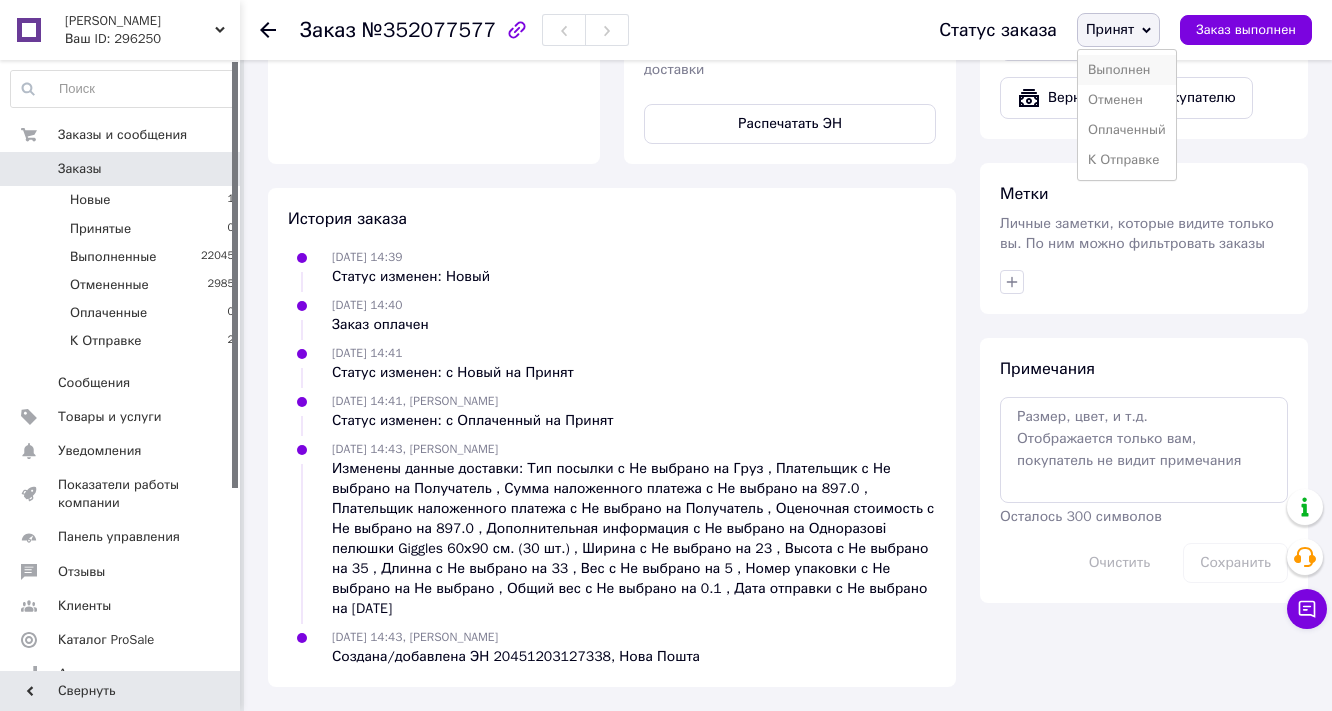 click on "Выполнен" at bounding box center [1127, 70] 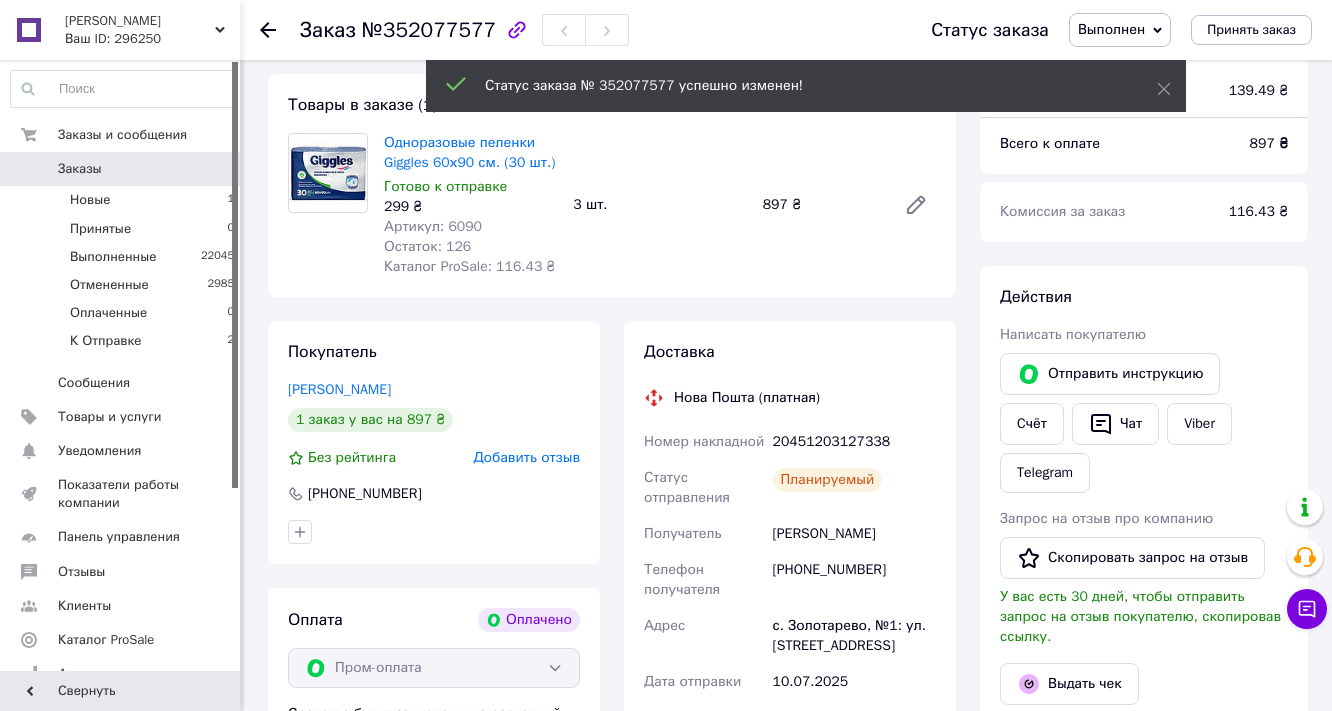 scroll, scrollTop: 100, scrollLeft: 0, axis: vertical 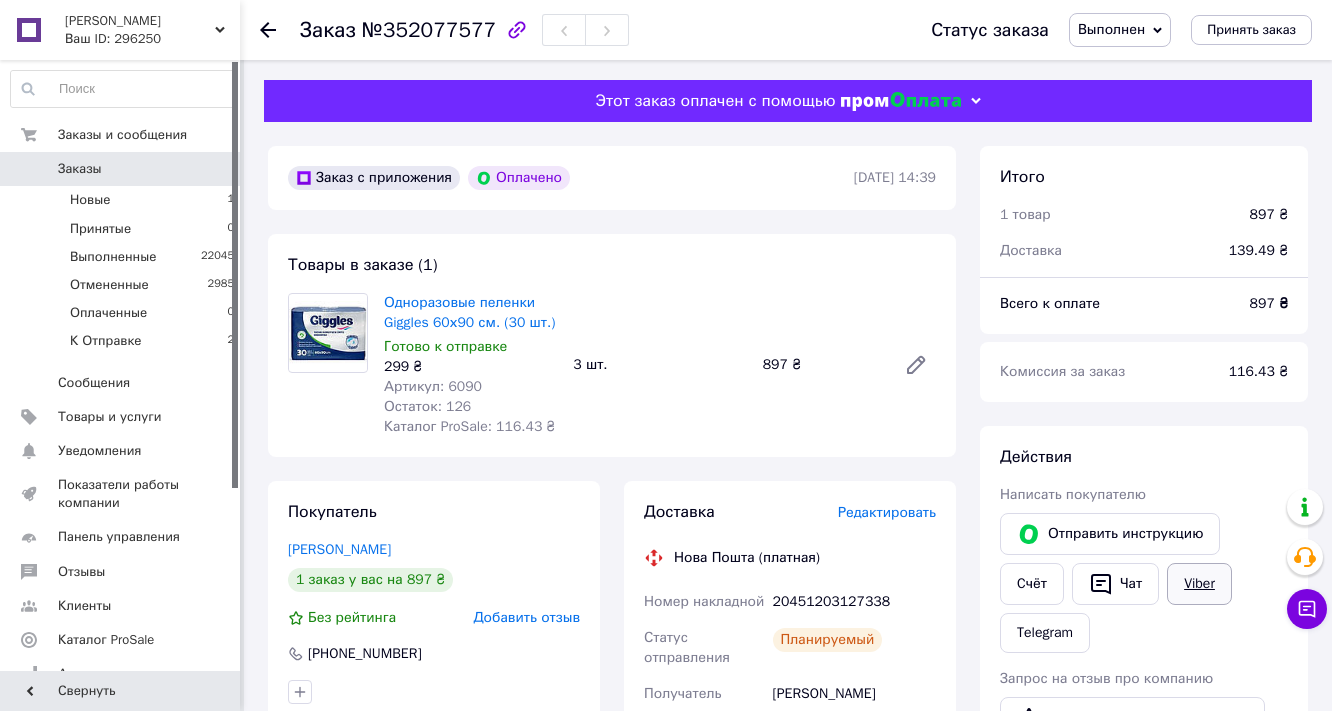 click on "Viber" at bounding box center (1199, 584) 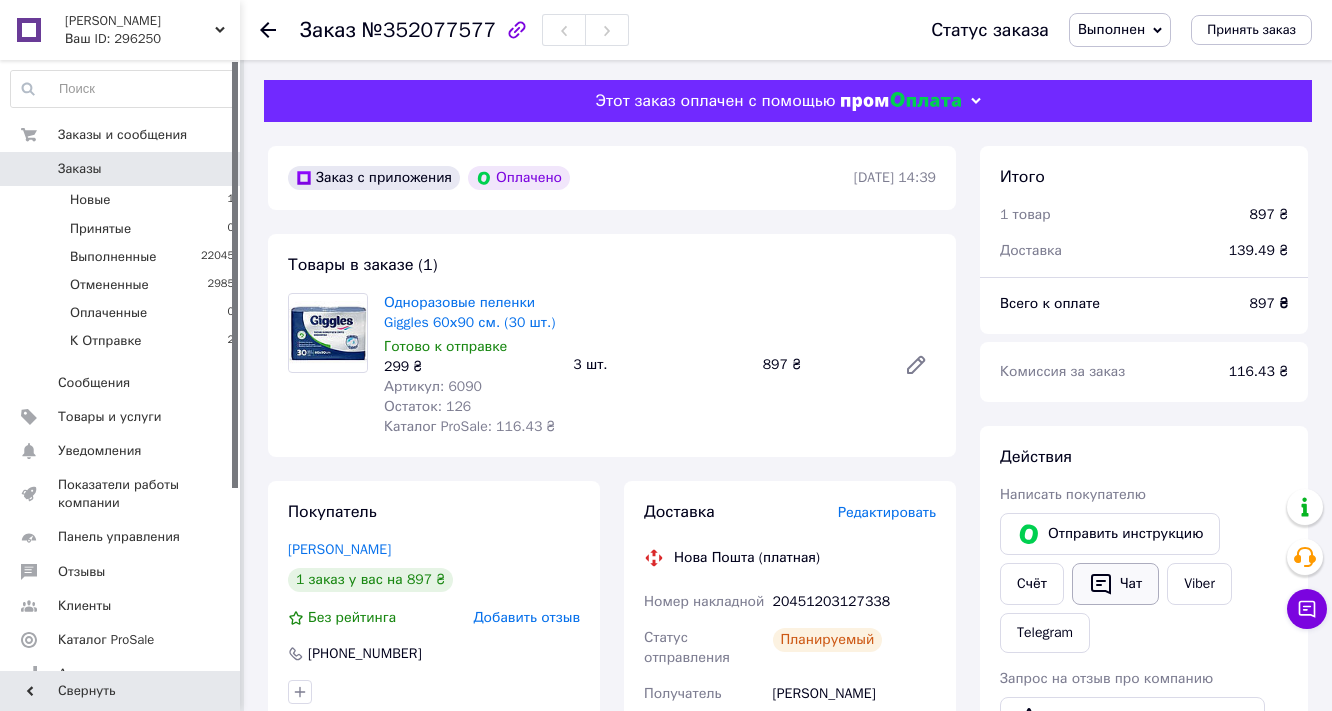 click on "Чат" at bounding box center (1115, 584) 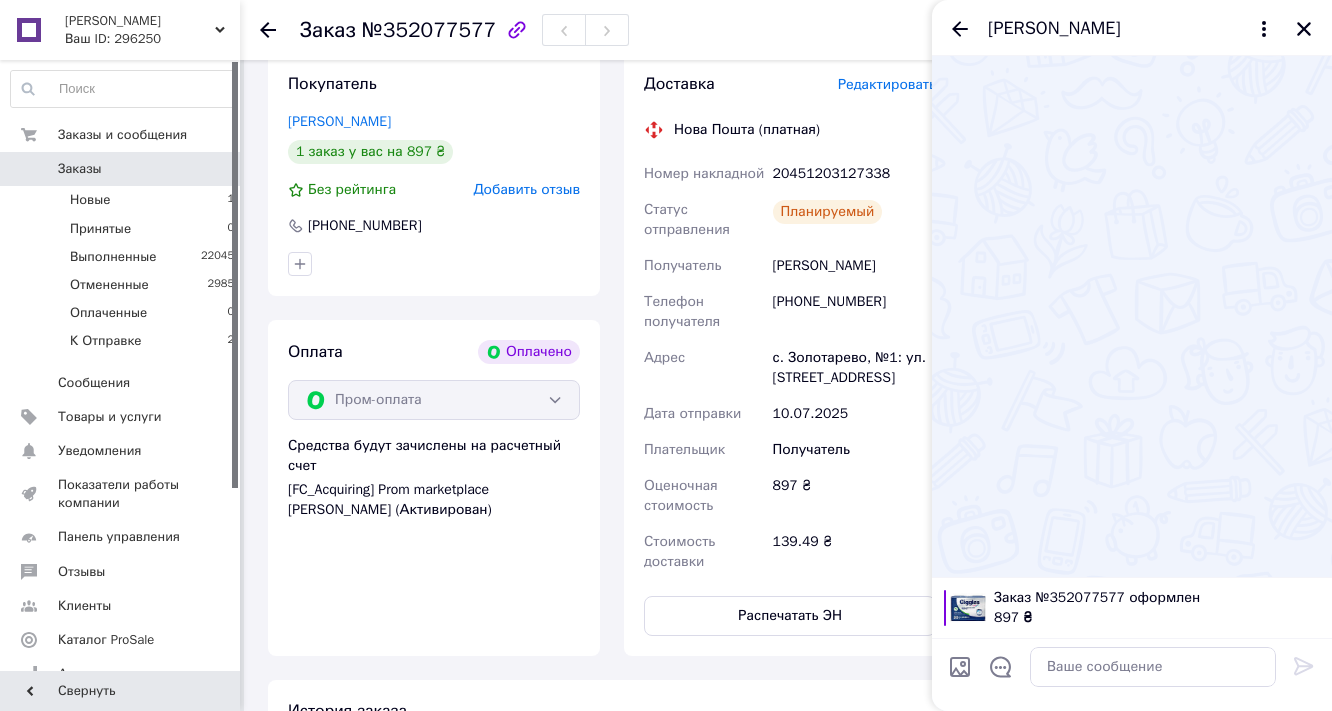 scroll, scrollTop: 560, scrollLeft: 0, axis: vertical 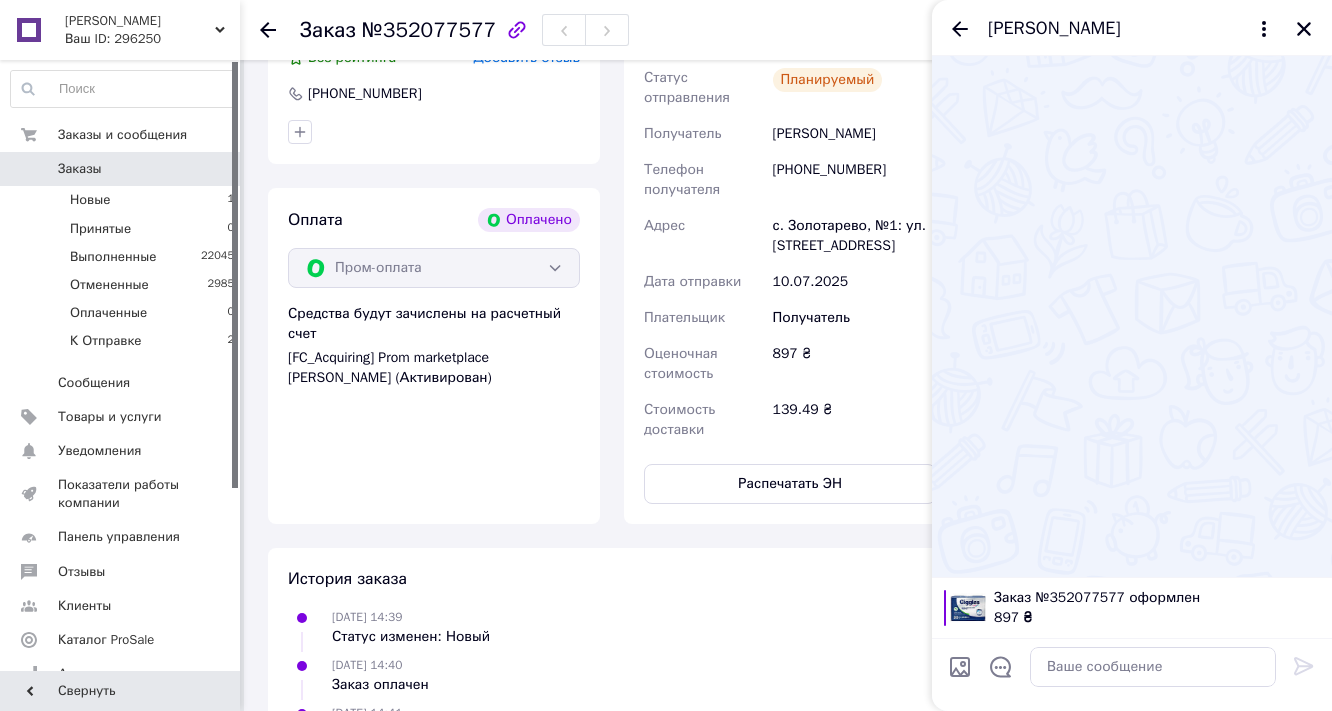 drag, startPoint x: 917, startPoint y: 144, endPoint x: 644, endPoint y: 154, distance: 273.18307 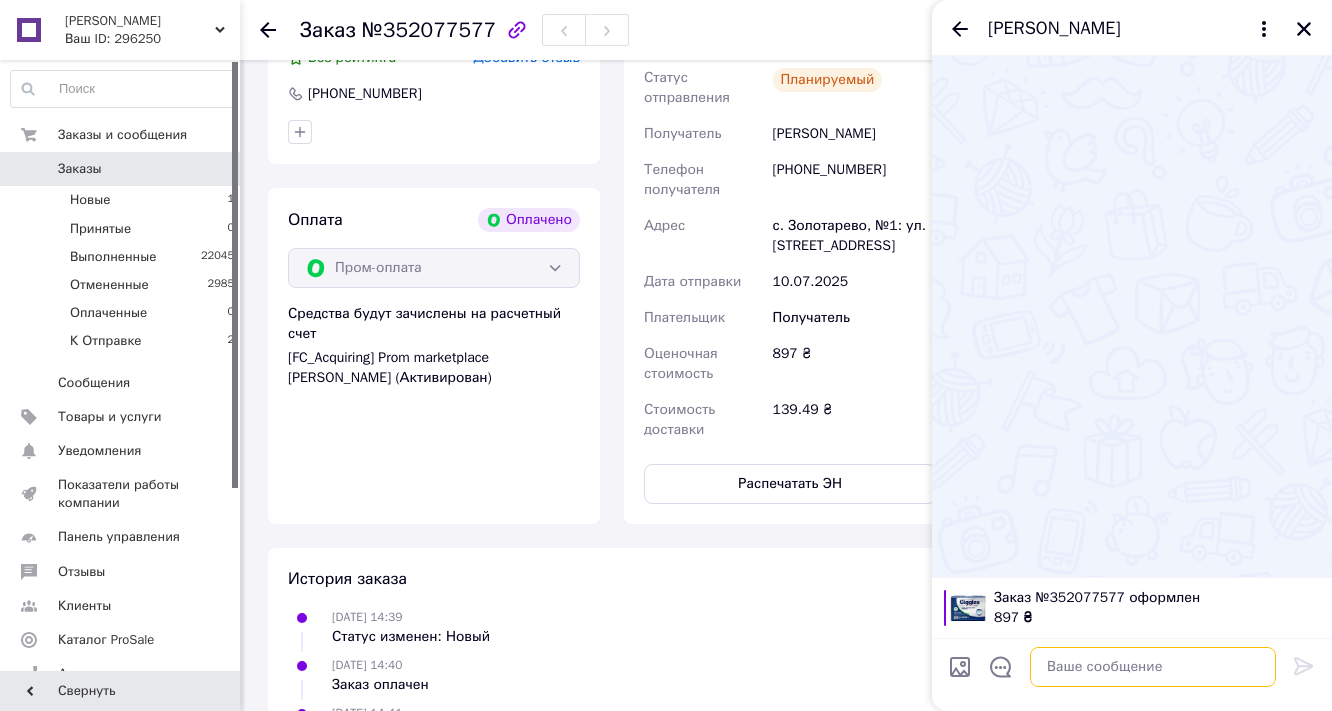 click at bounding box center [1153, 667] 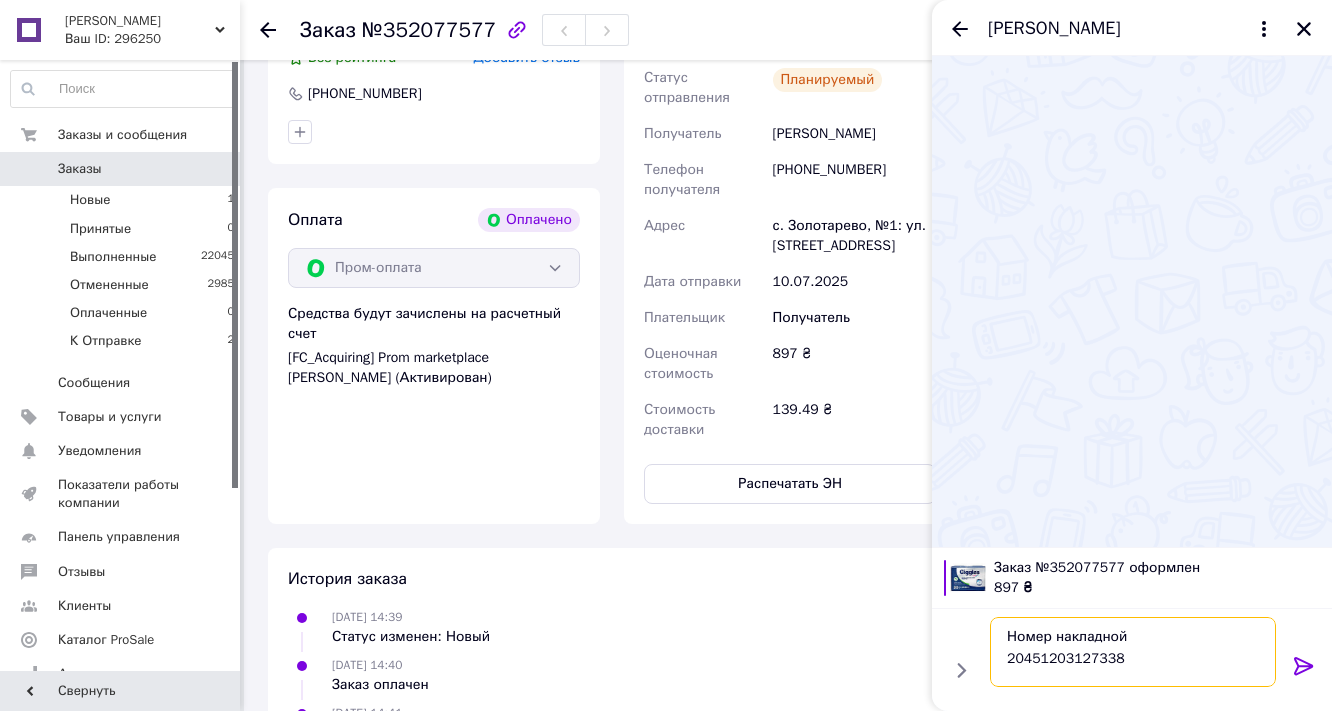 type on "Номер накладной
20451203127338" 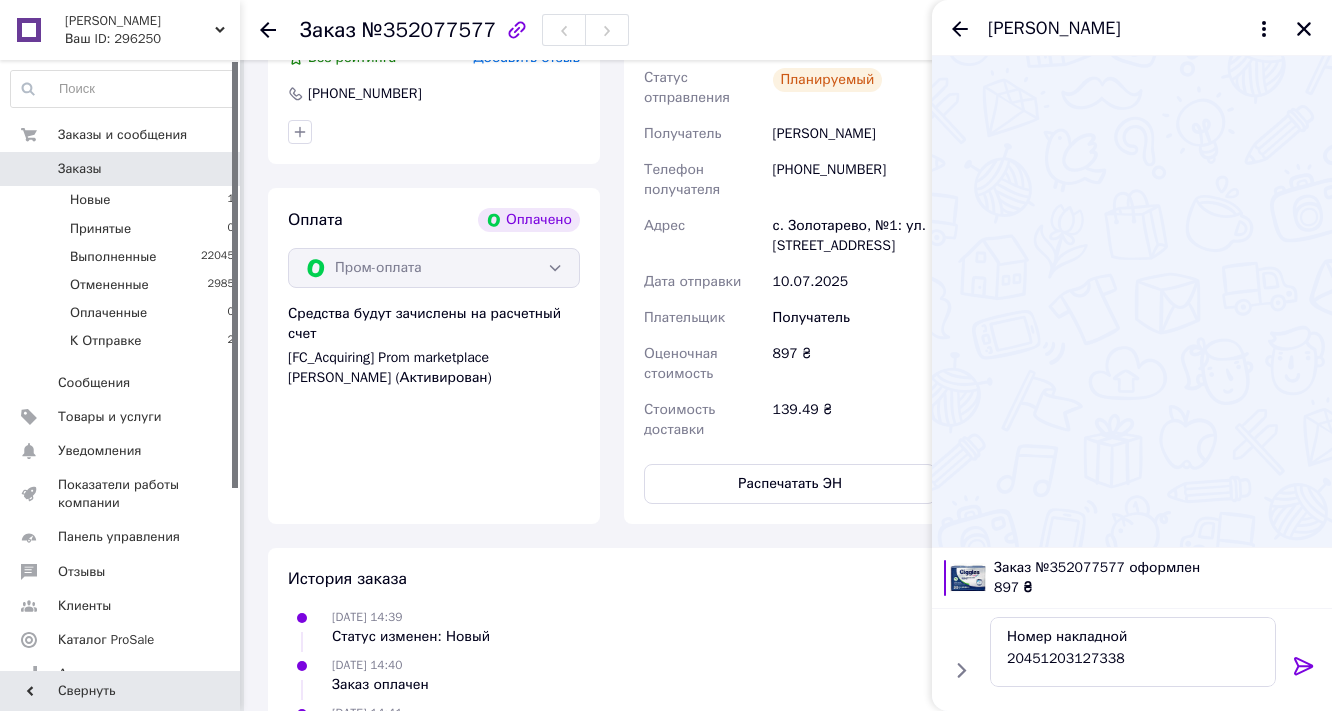 click 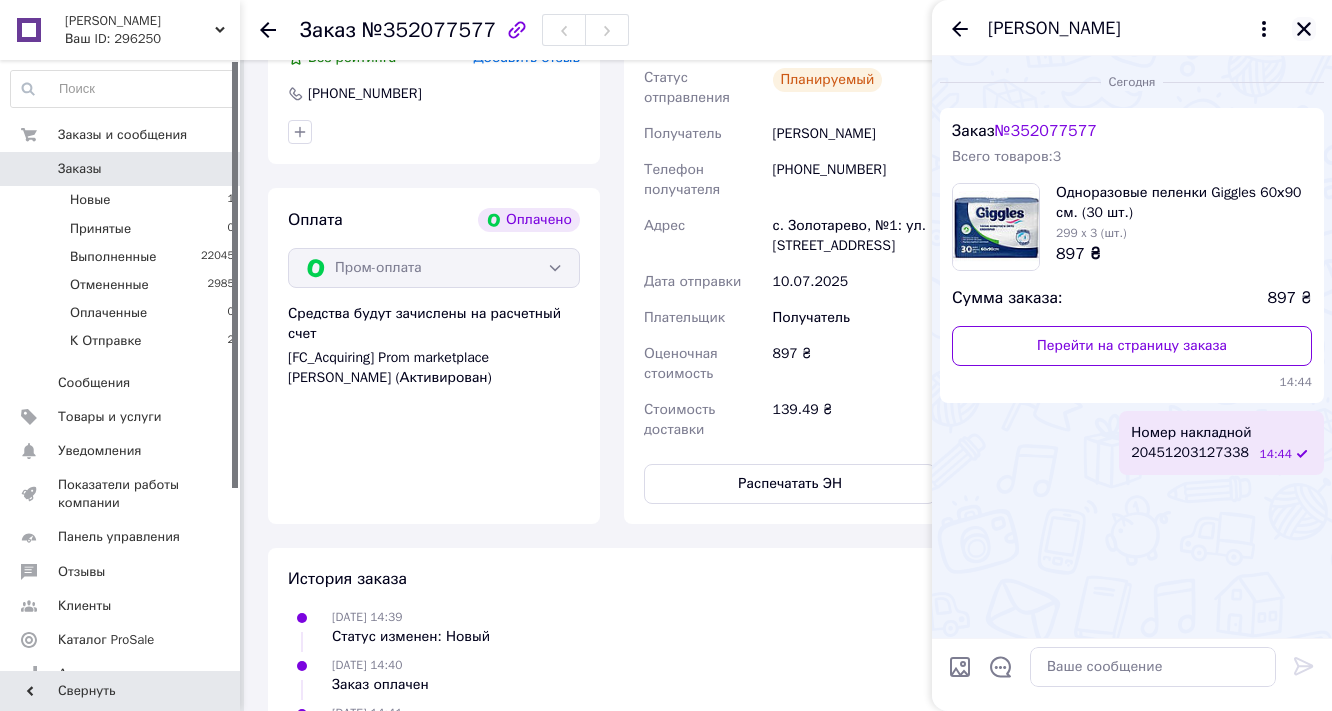 click 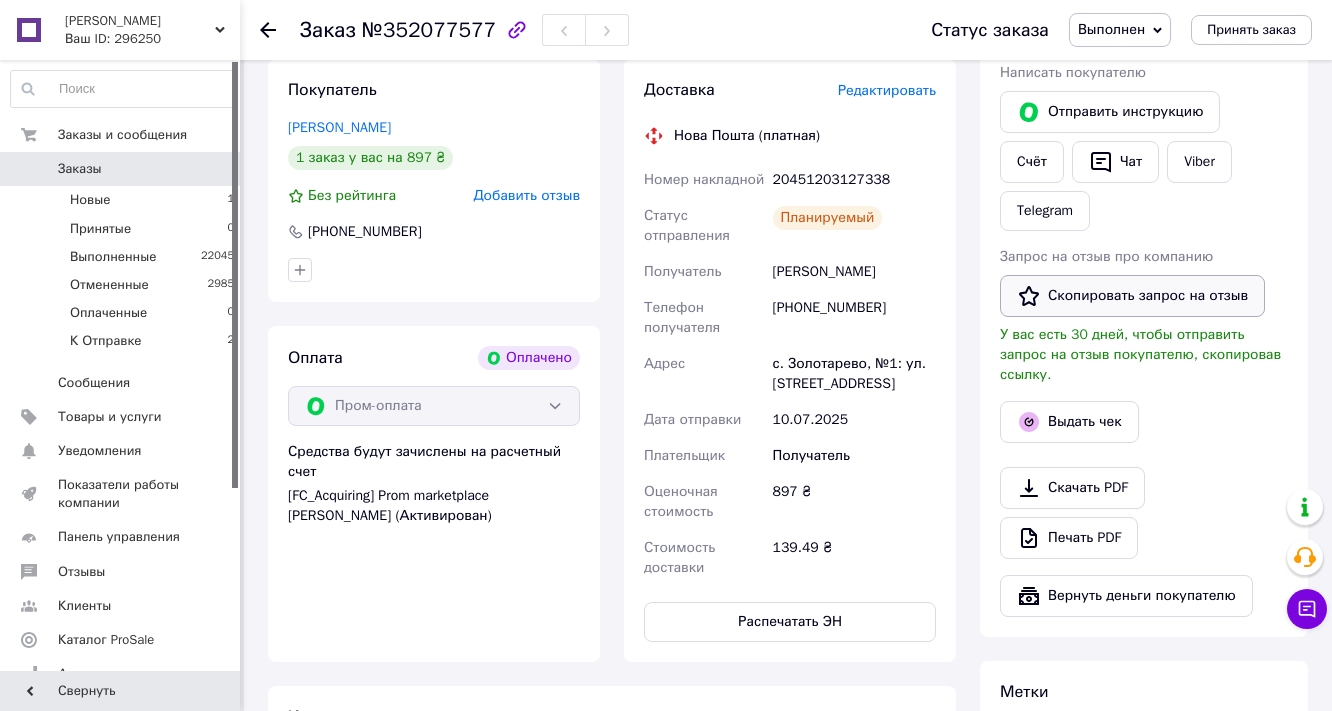scroll, scrollTop: 400, scrollLeft: 0, axis: vertical 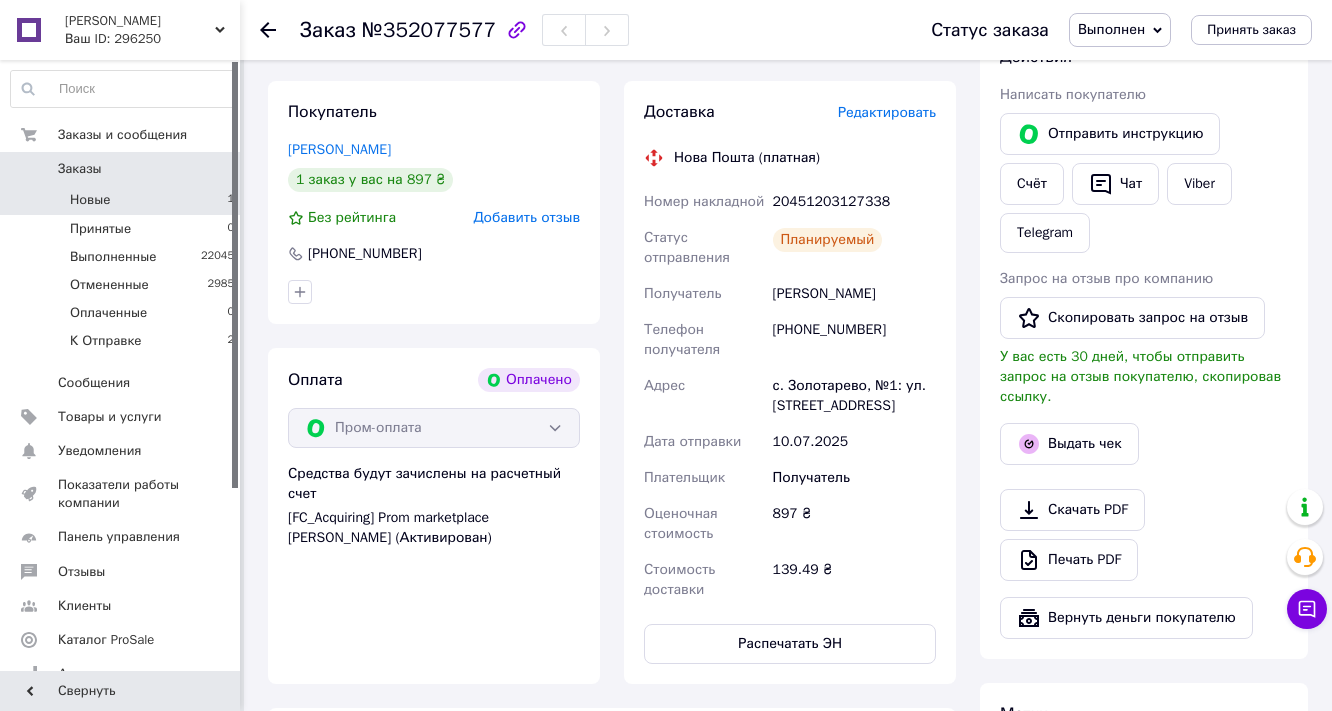 click on "Новые 1" at bounding box center [123, 200] 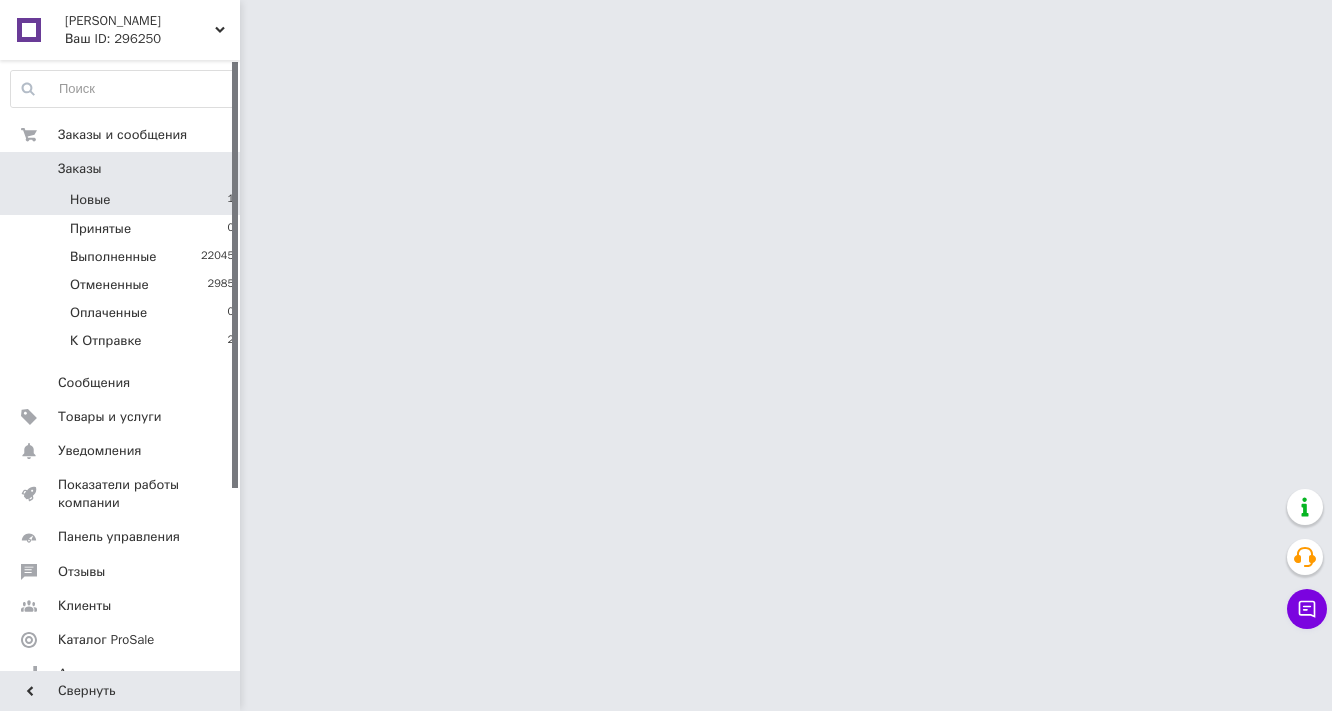 scroll, scrollTop: 0, scrollLeft: 0, axis: both 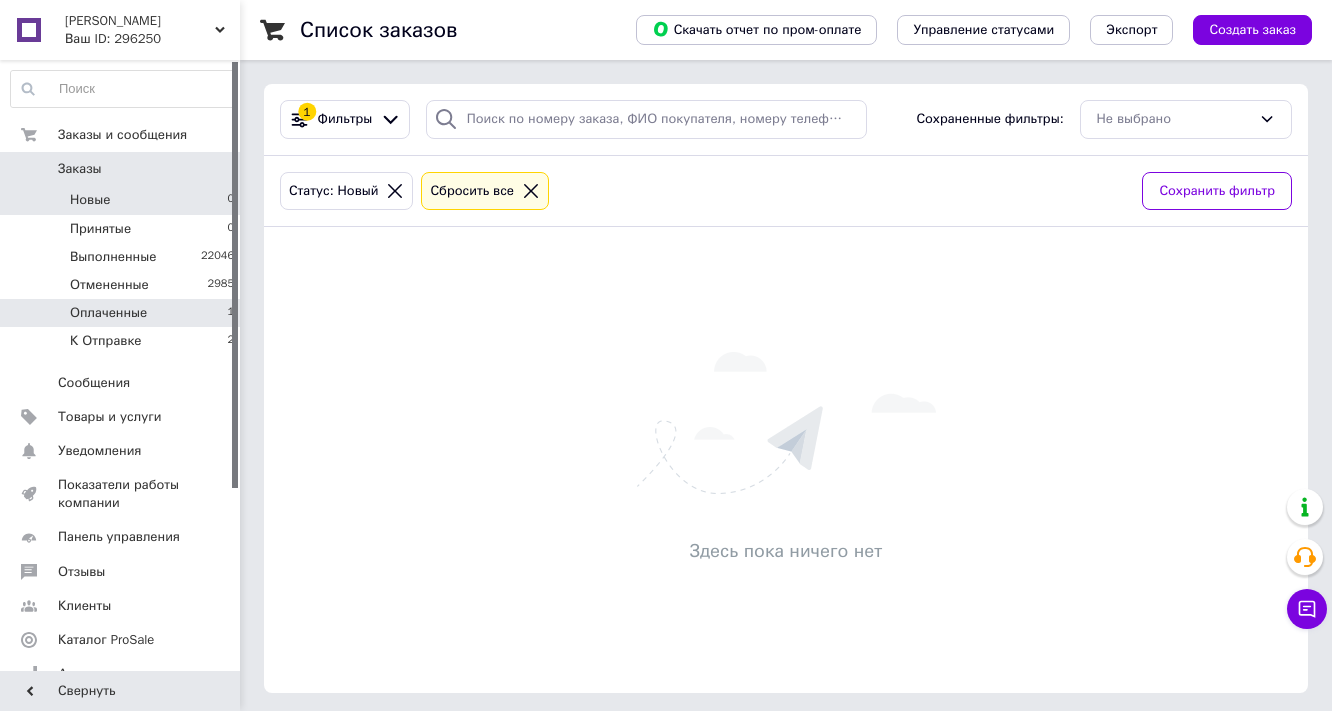 click on "Оплаченные 1" at bounding box center [123, 313] 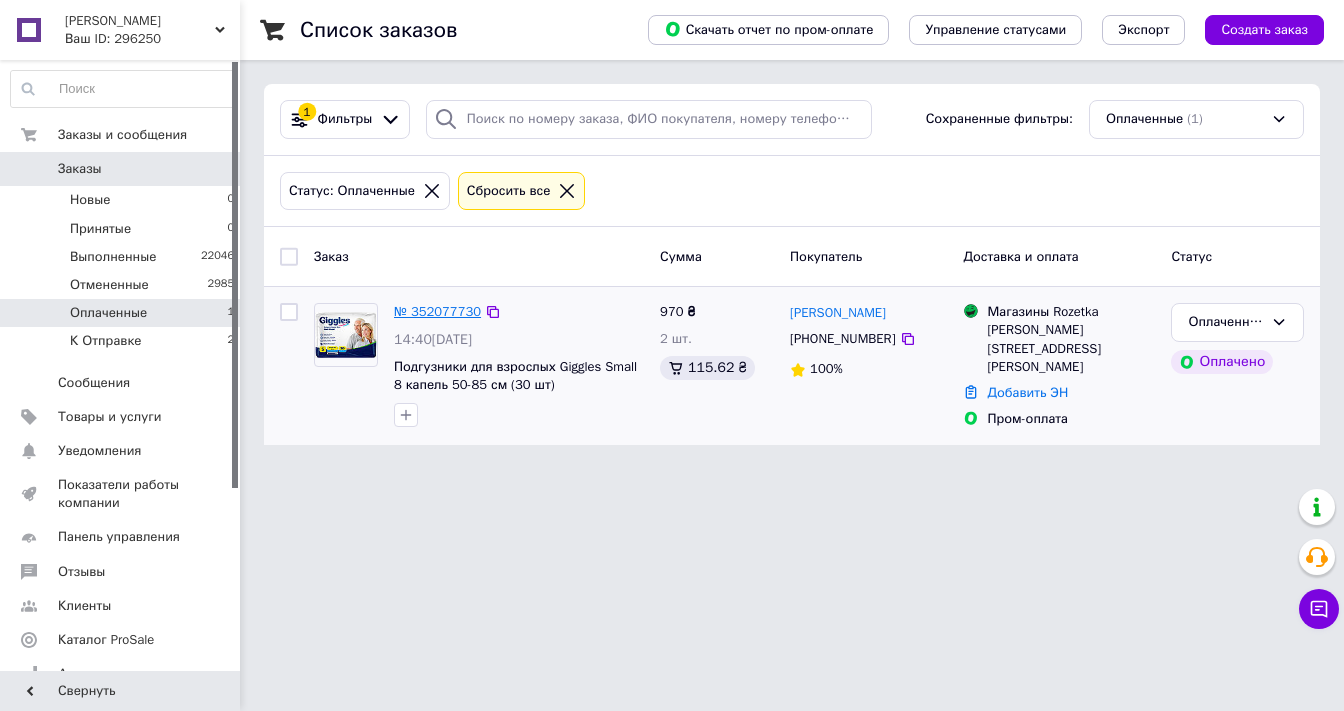 click on "№ 352077730" at bounding box center [437, 311] 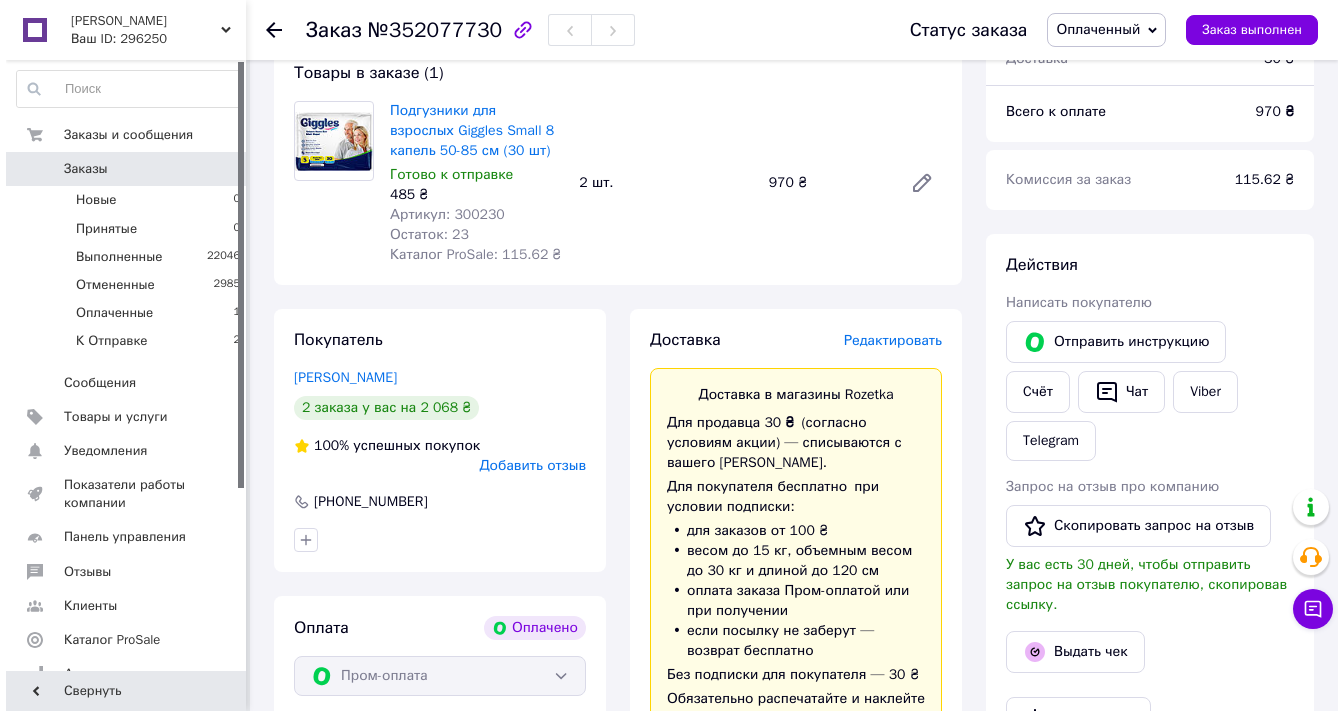 scroll, scrollTop: 240, scrollLeft: 0, axis: vertical 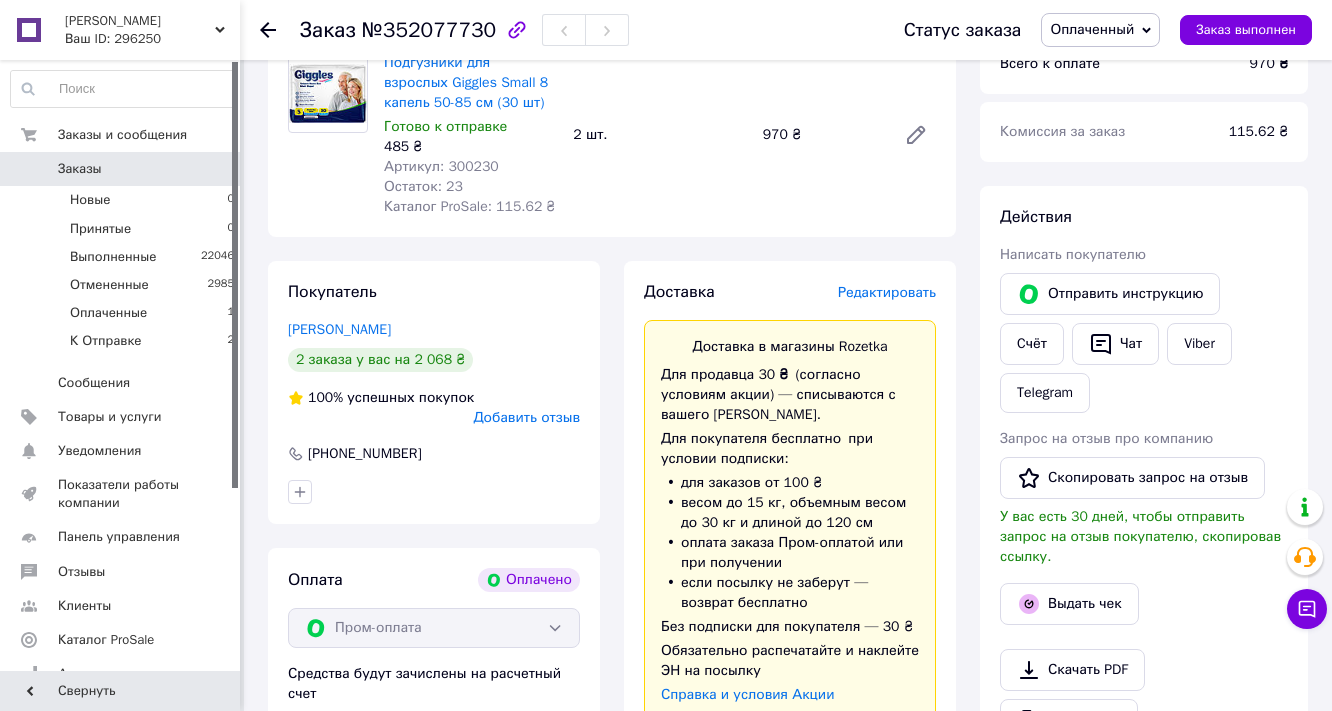 click on "Редактировать" at bounding box center (887, 292) 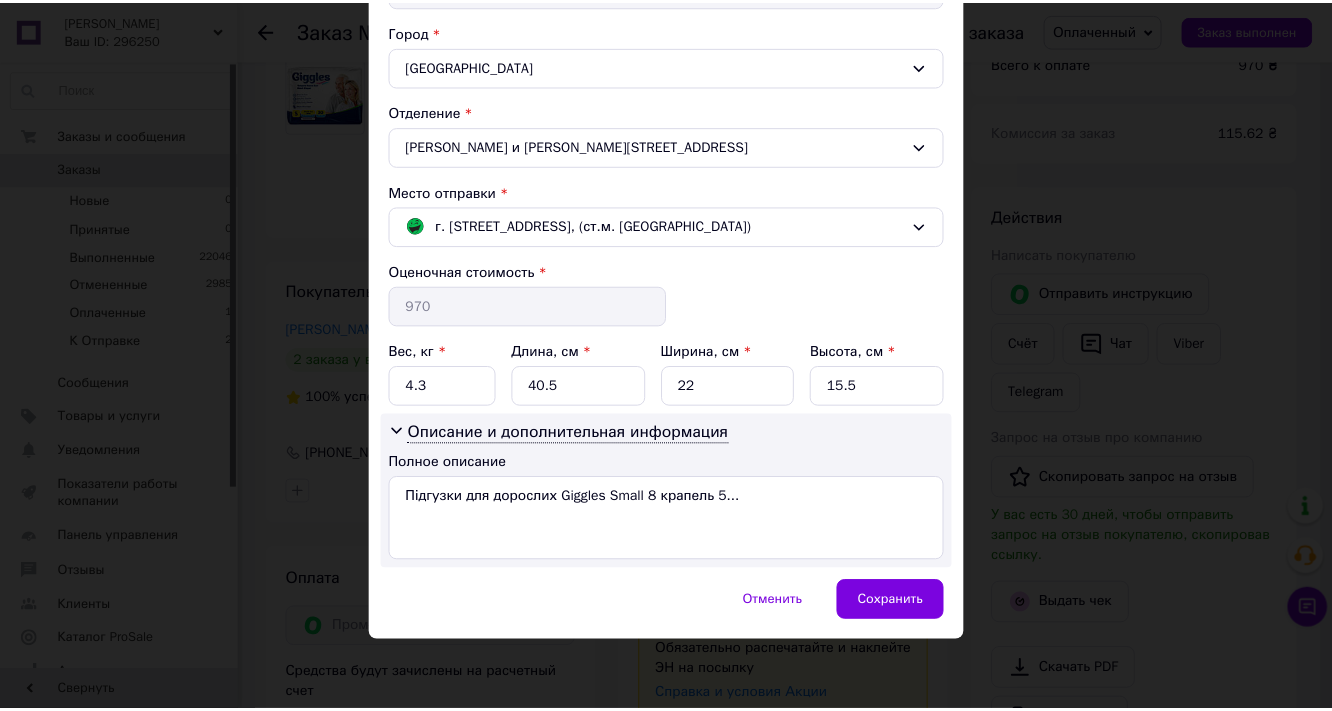 scroll, scrollTop: 655, scrollLeft: 0, axis: vertical 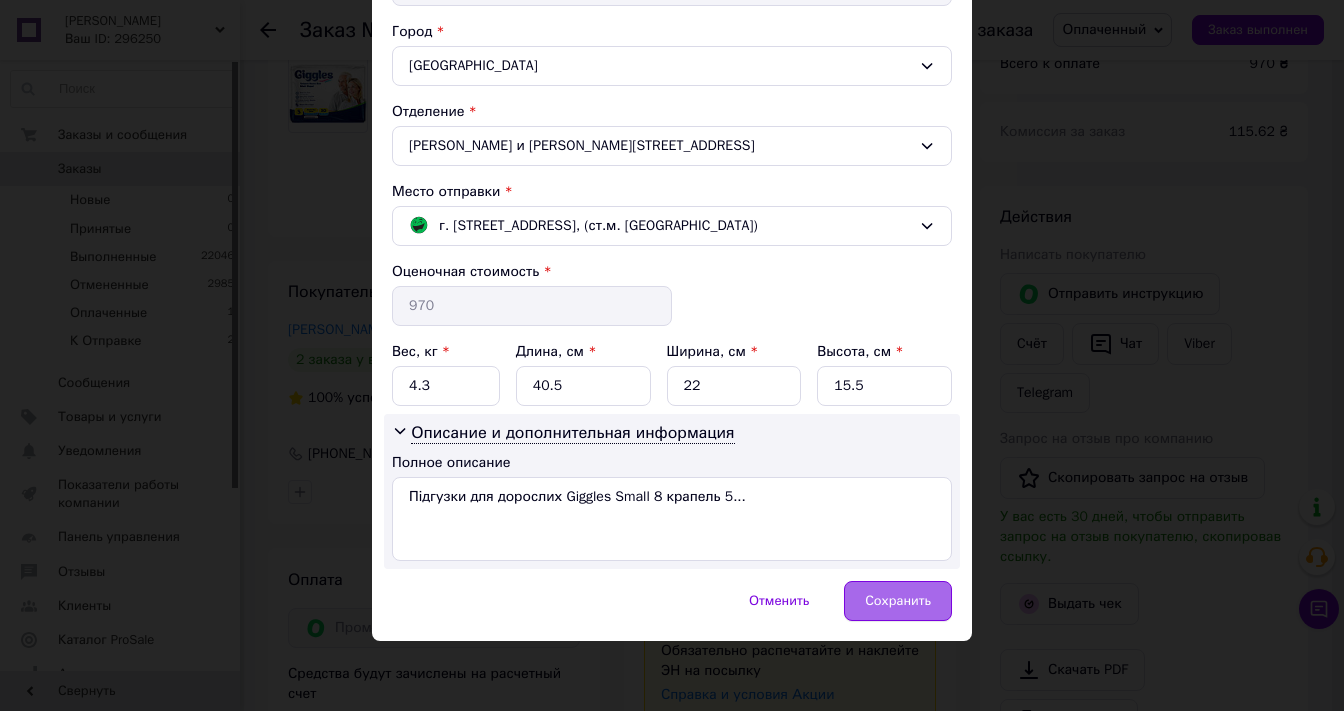 click on "Сохранить" at bounding box center [898, 601] 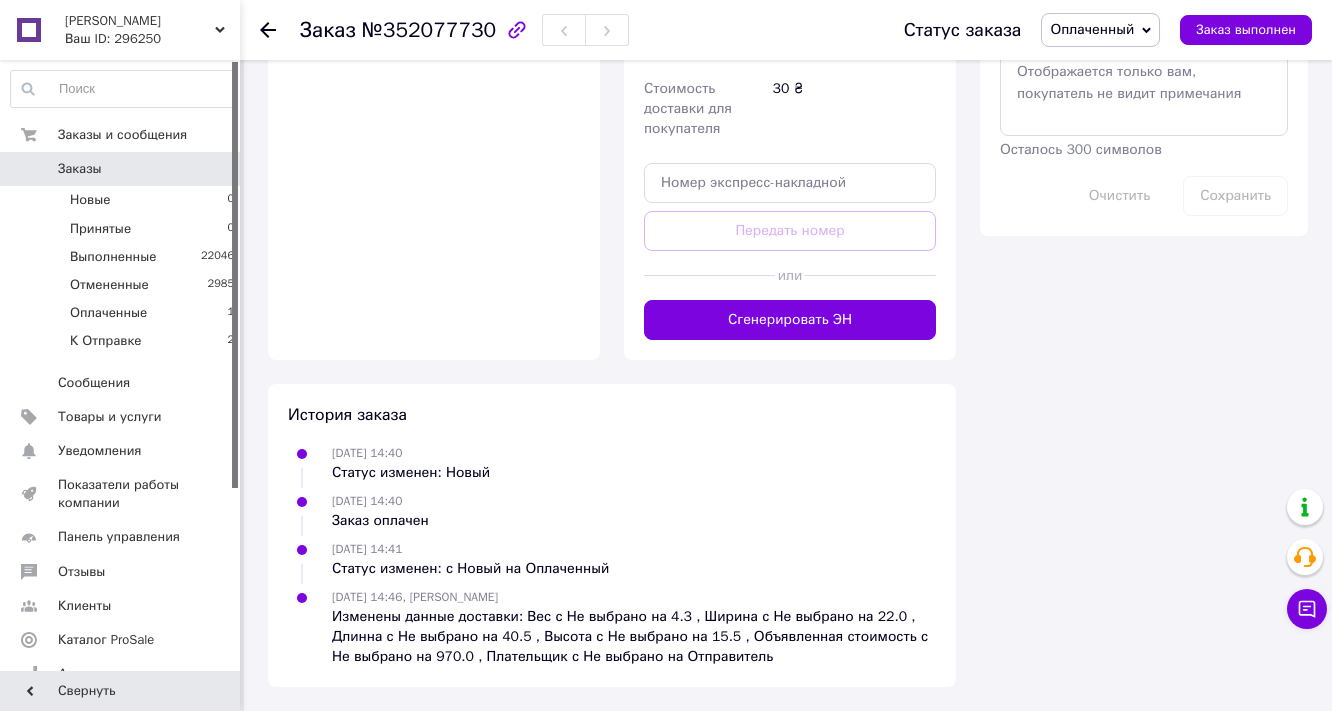 scroll, scrollTop: 1440, scrollLeft: 0, axis: vertical 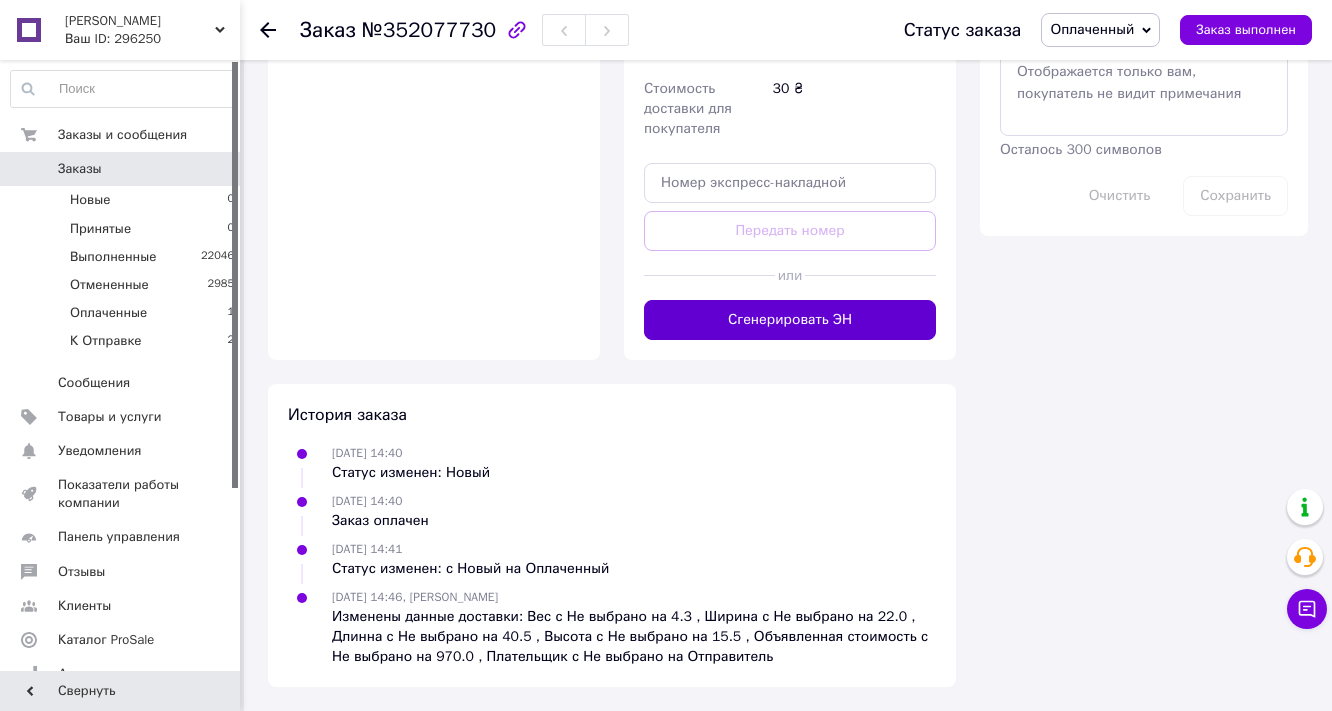 click on "Сгенерировать ЭН" at bounding box center (790, 320) 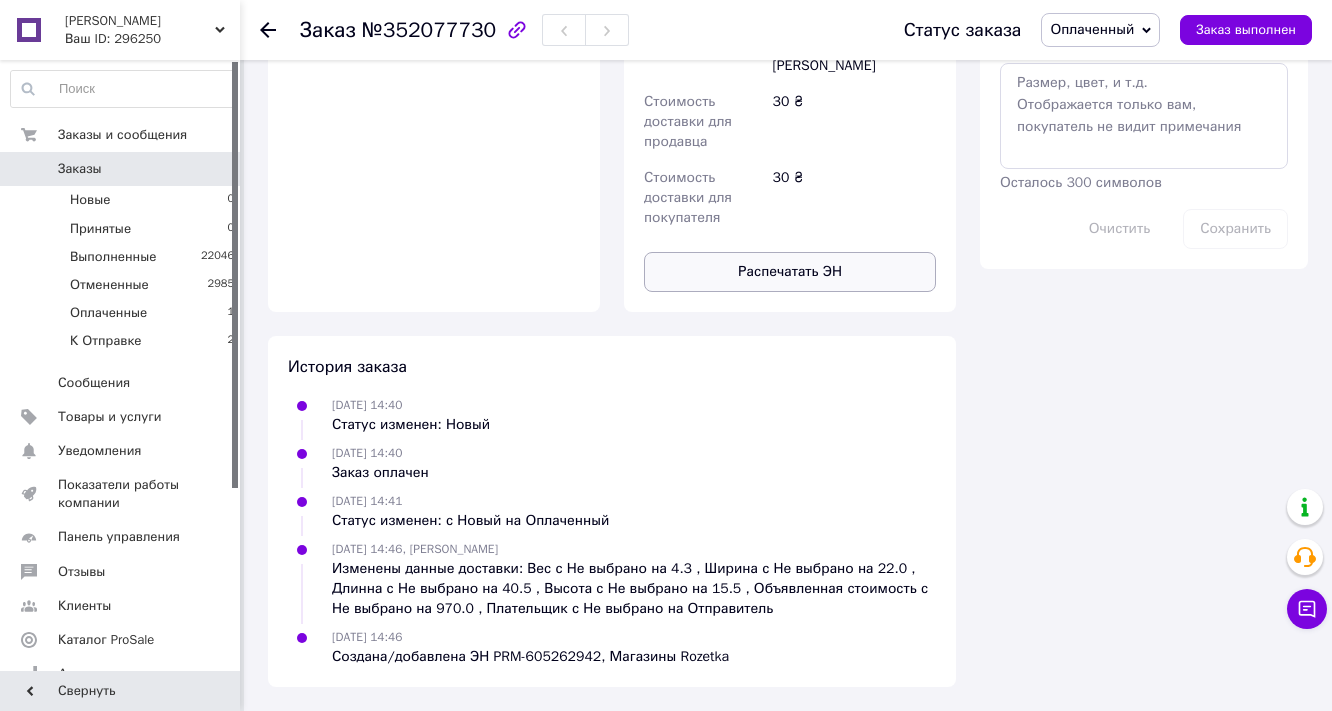 click on "Распечатать ЭН" at bounding box center (790, 272) 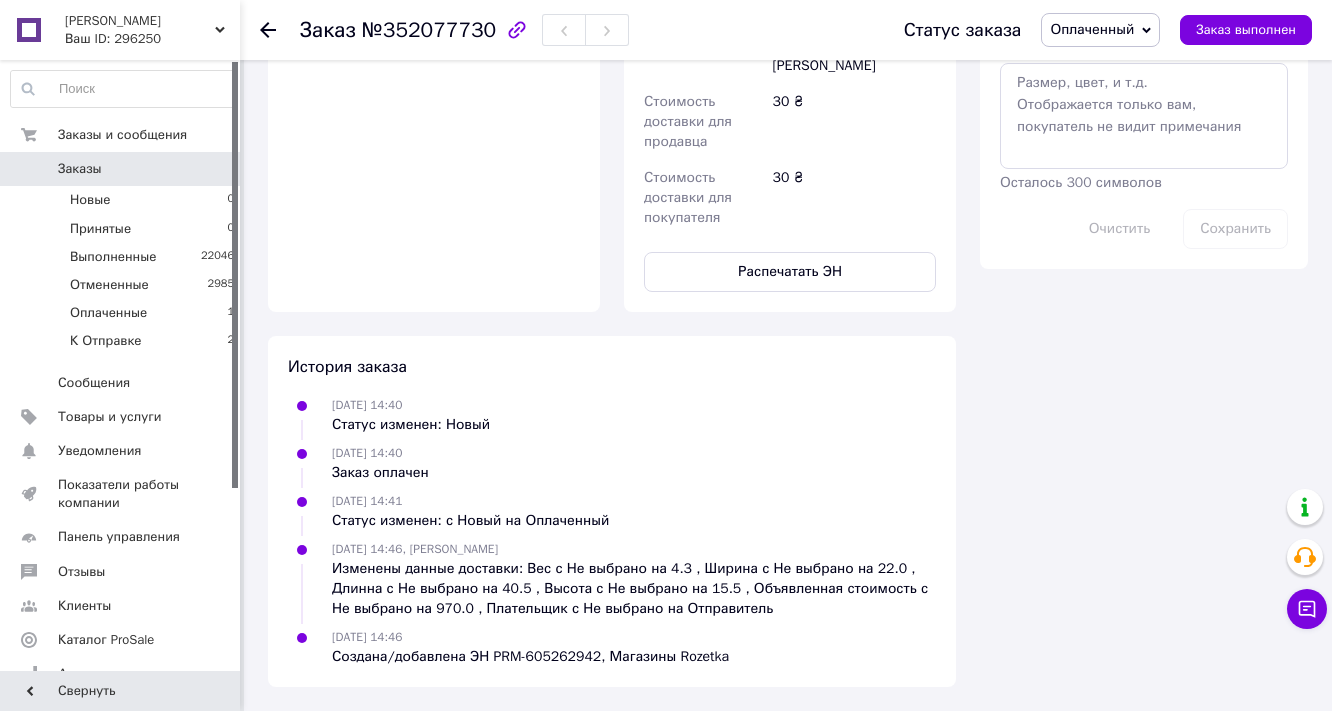click on "Оплаченный" at bounding box center (1092, 29) 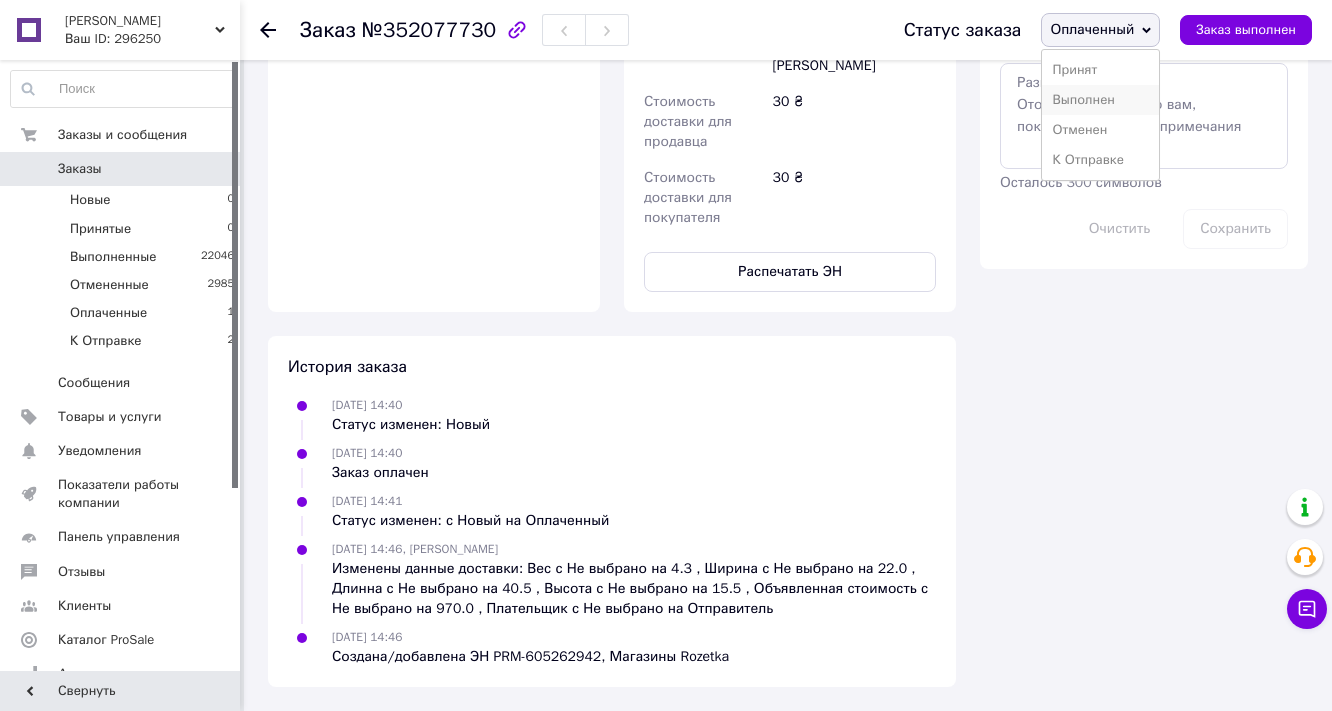 click on "Выполнен" at bounding box center [1100, 100] 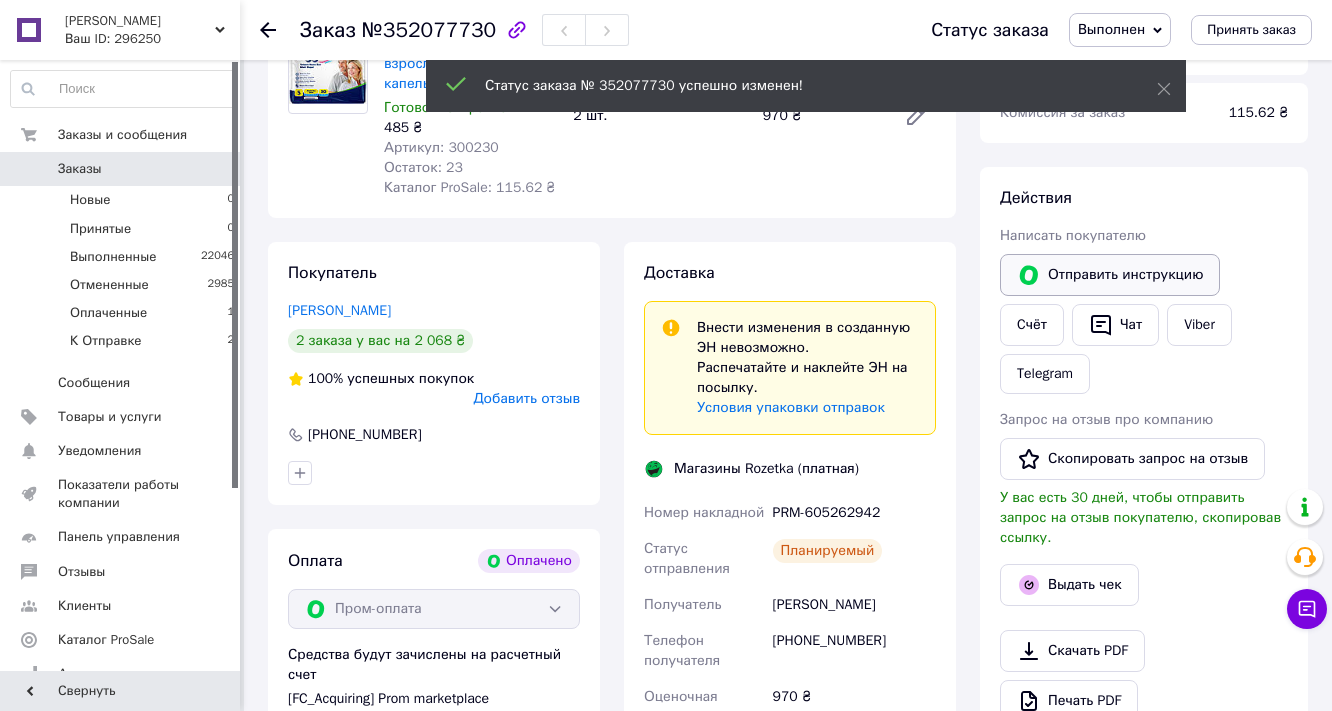 scroll, scrollTop: 240, scrollLeft: 0, axis: vertical 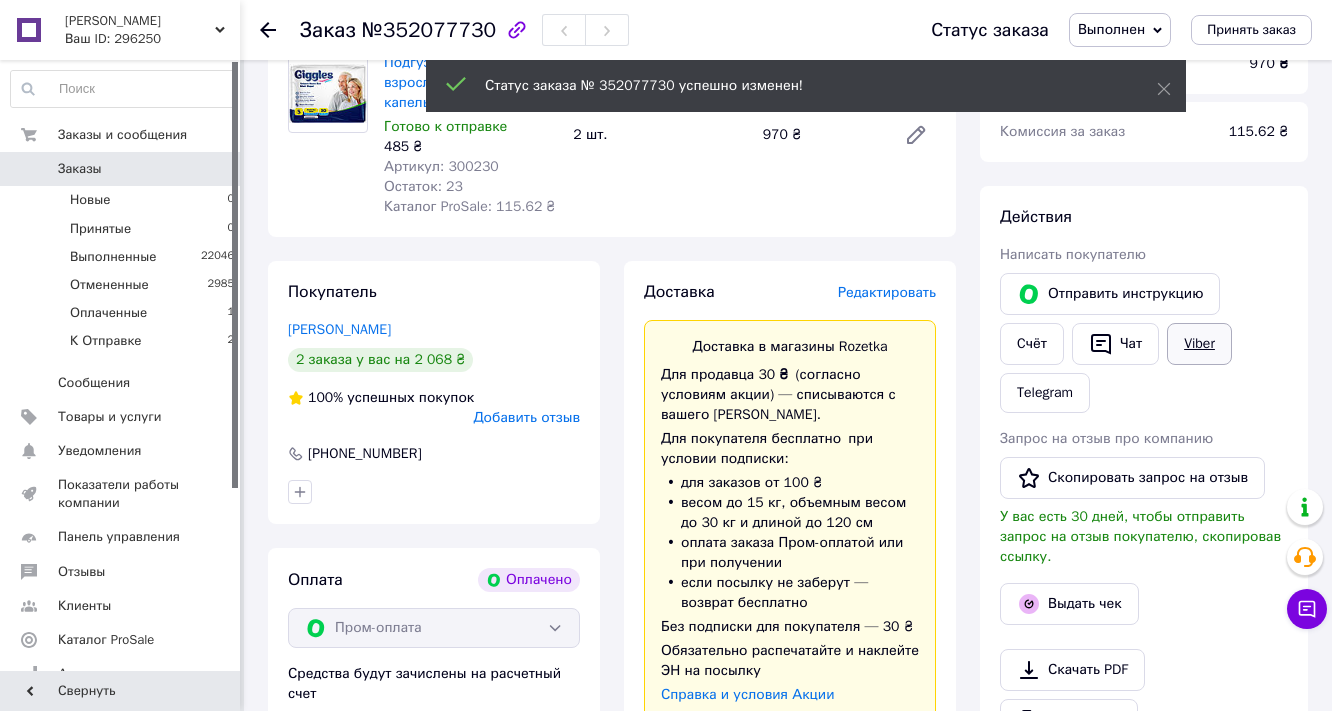 click on "Viber" at bounding box center [1199, 344] 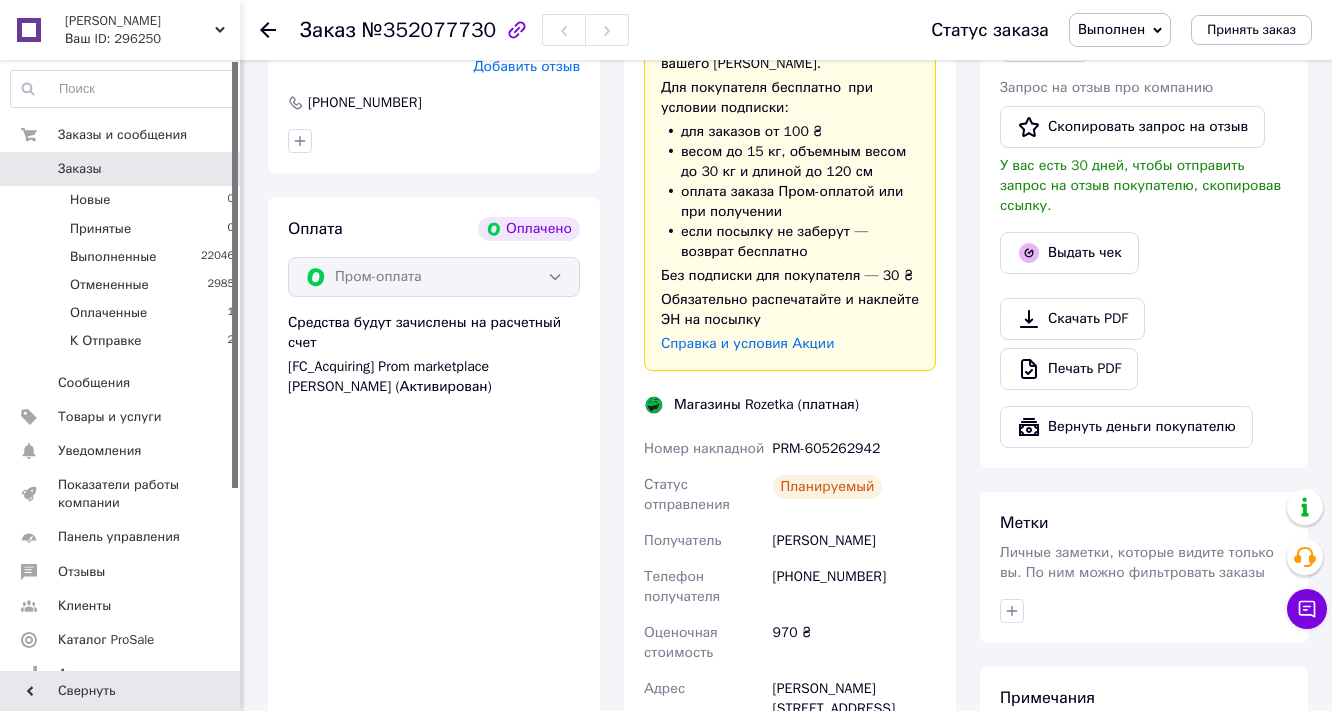 scroll, scrollTop: 640, scrollLeft: 0, axis: vertical 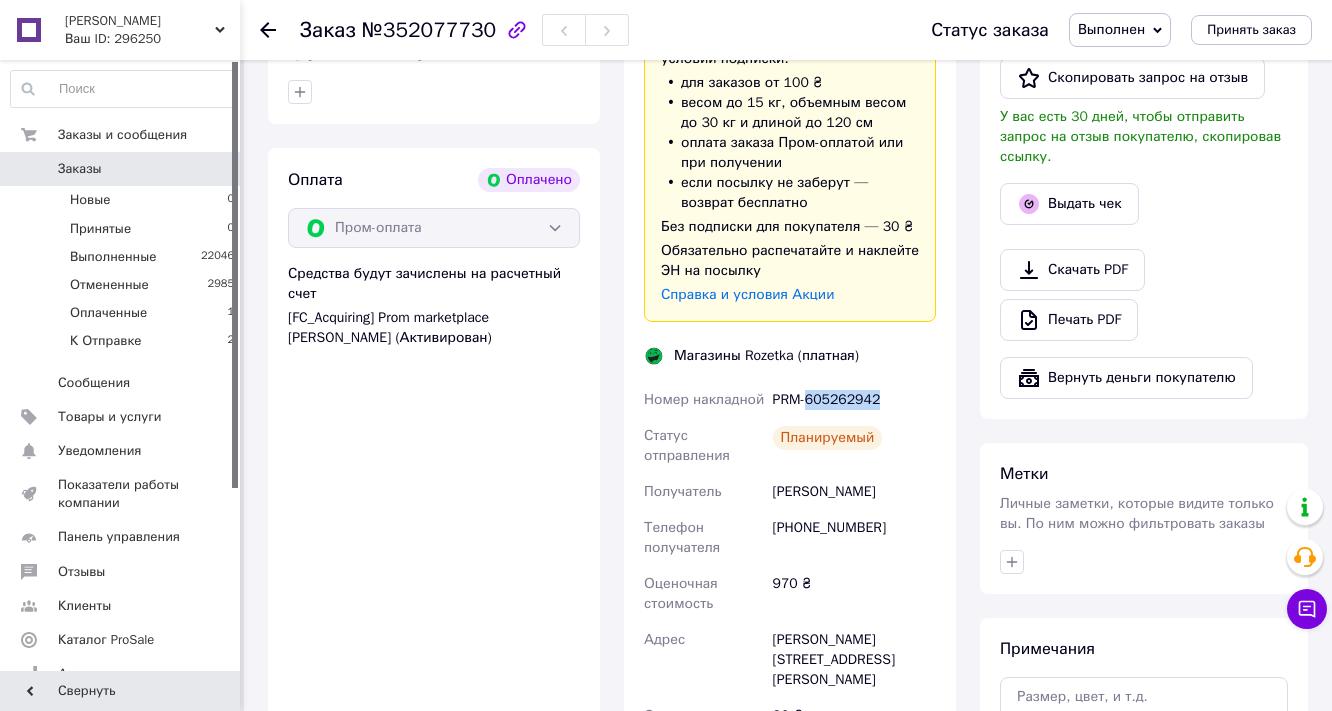 drag, startPoint x: 918, startPoint y: 648, endPoint x: 818, endPoint y: 660, distance: 100.71743 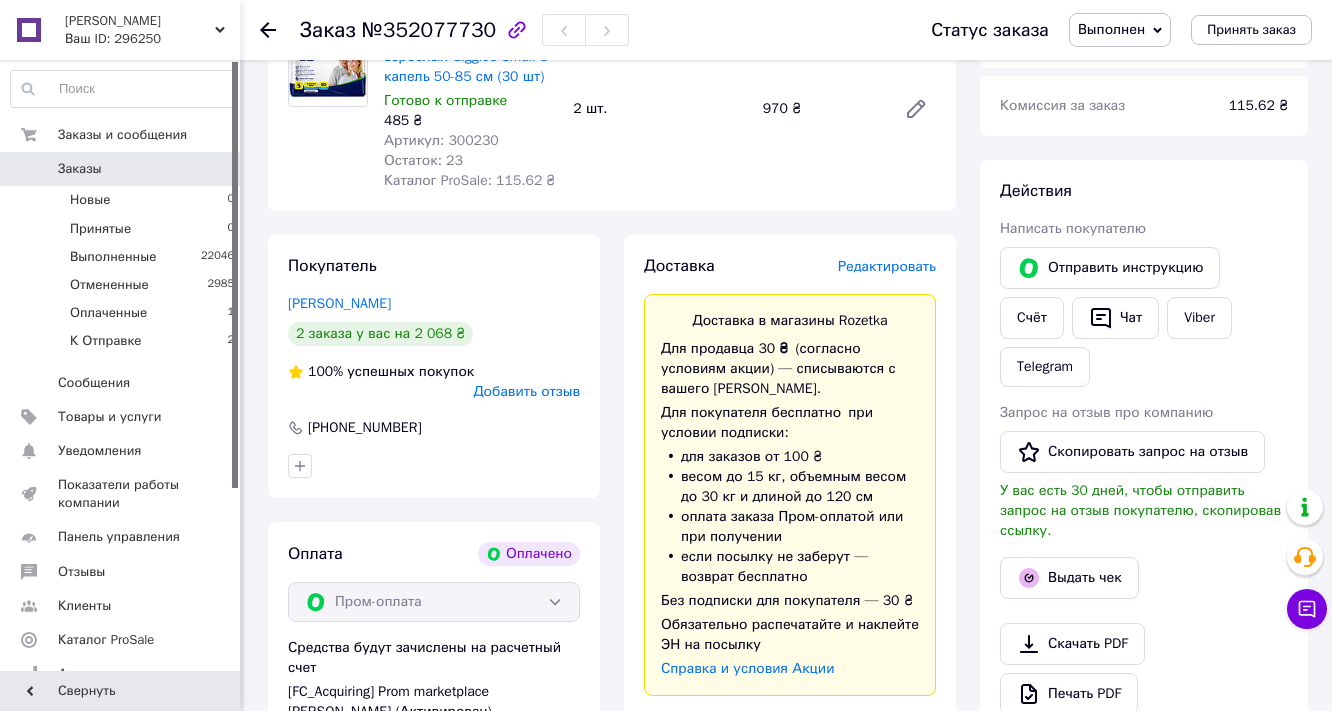scroll, scrollTop: 160, scrollLeft: 0, axis: vertical 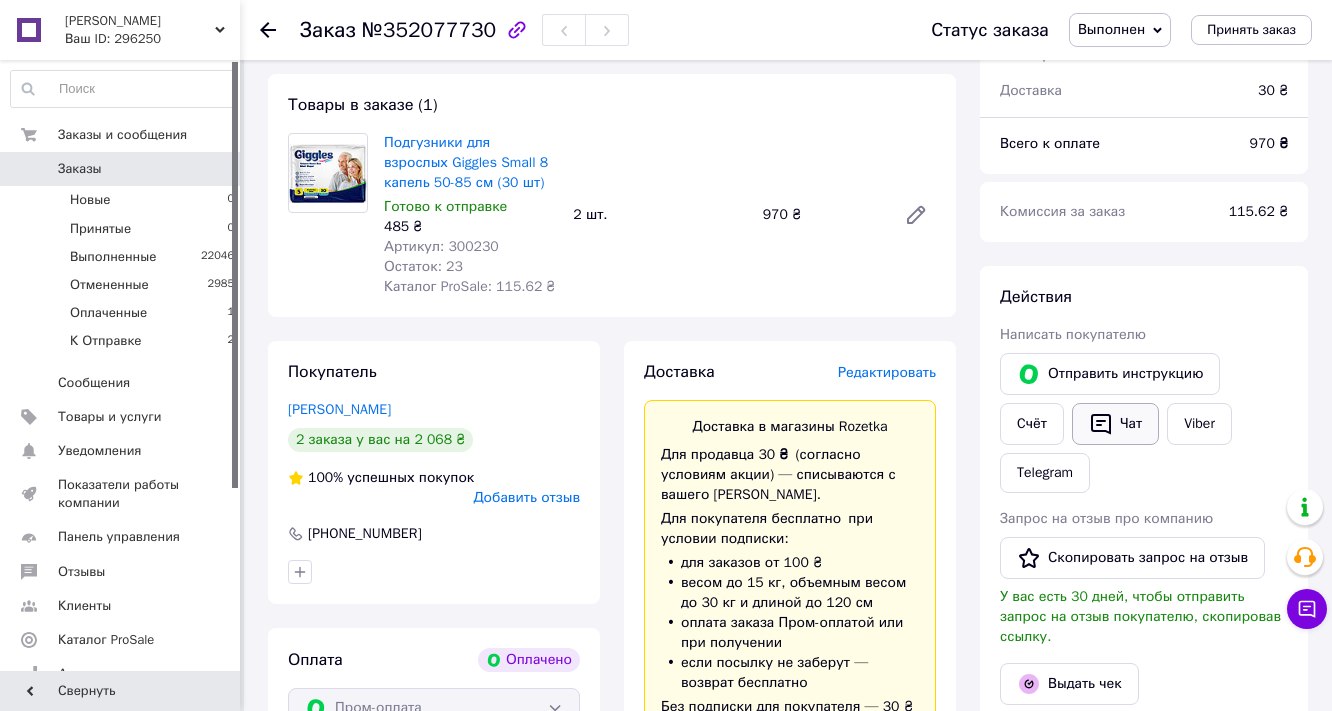 click on "Чат" at bounding box center [1115, 424] 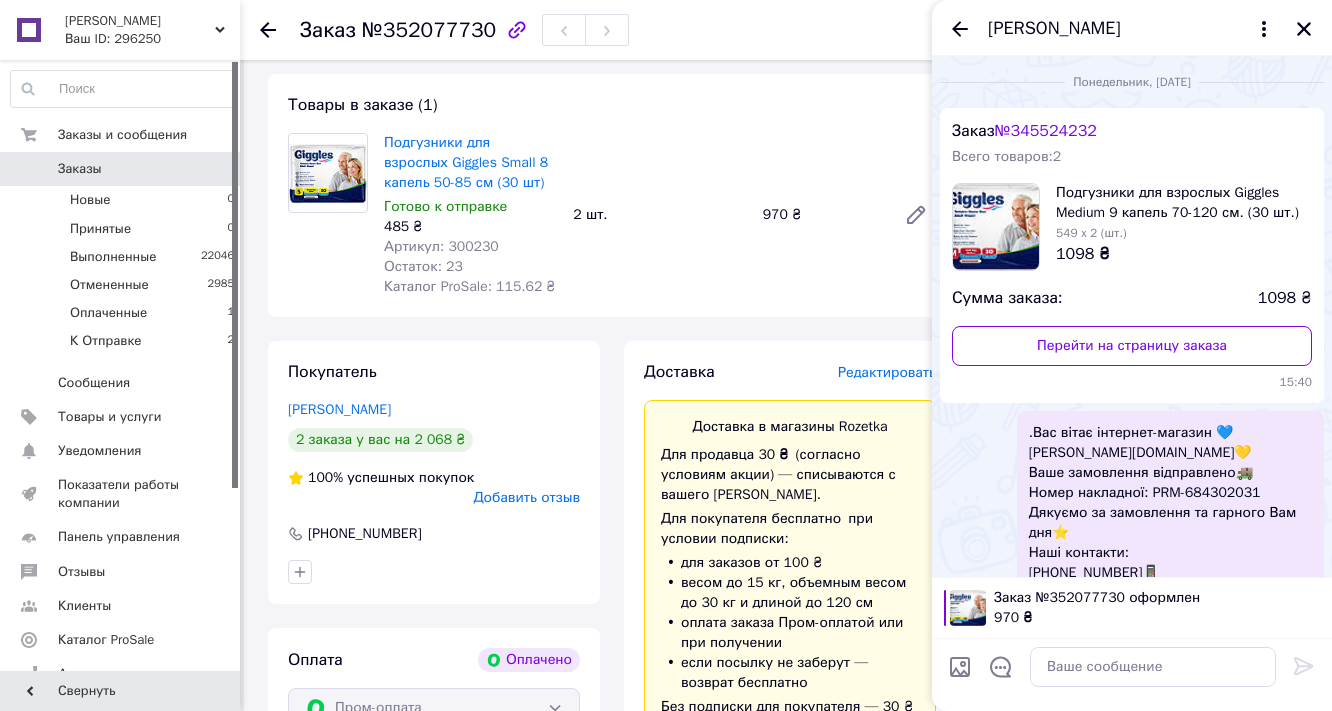 scroll, scrollTop: 127, scrollLeft: 0, axis: vertical 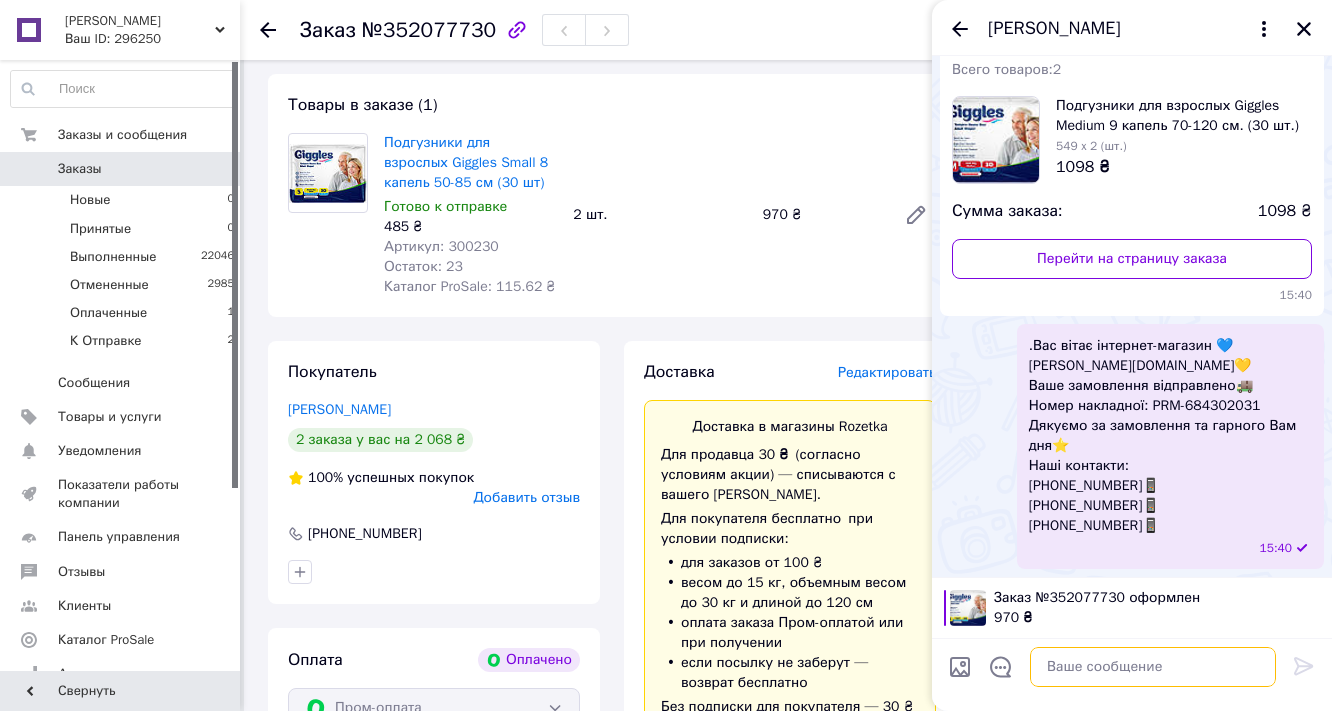 click at bounding box center [1153, 667] 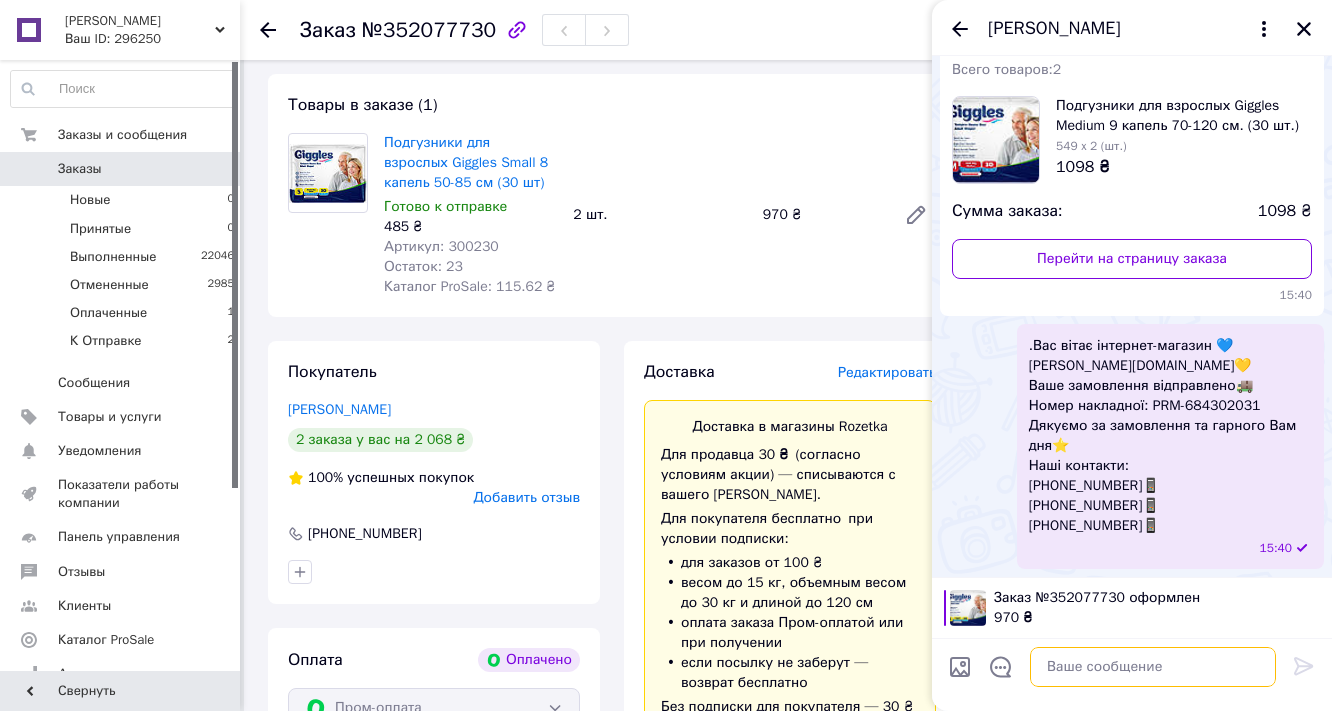 paste on ".Вас вітає інтернет-магазин 💙[PERSON_NAME][DOMAIN_NAME]💛
Ваше замовлення відправлено🚚
Номер накладної: PRM-605262942
Дякуємо за замовлення та гарного Вам дня⭐
Наші контакти:
[PHONE_NUMBER]📱
[PHONE_NUMBER]📱
[PHONE_NUMBER]📱" 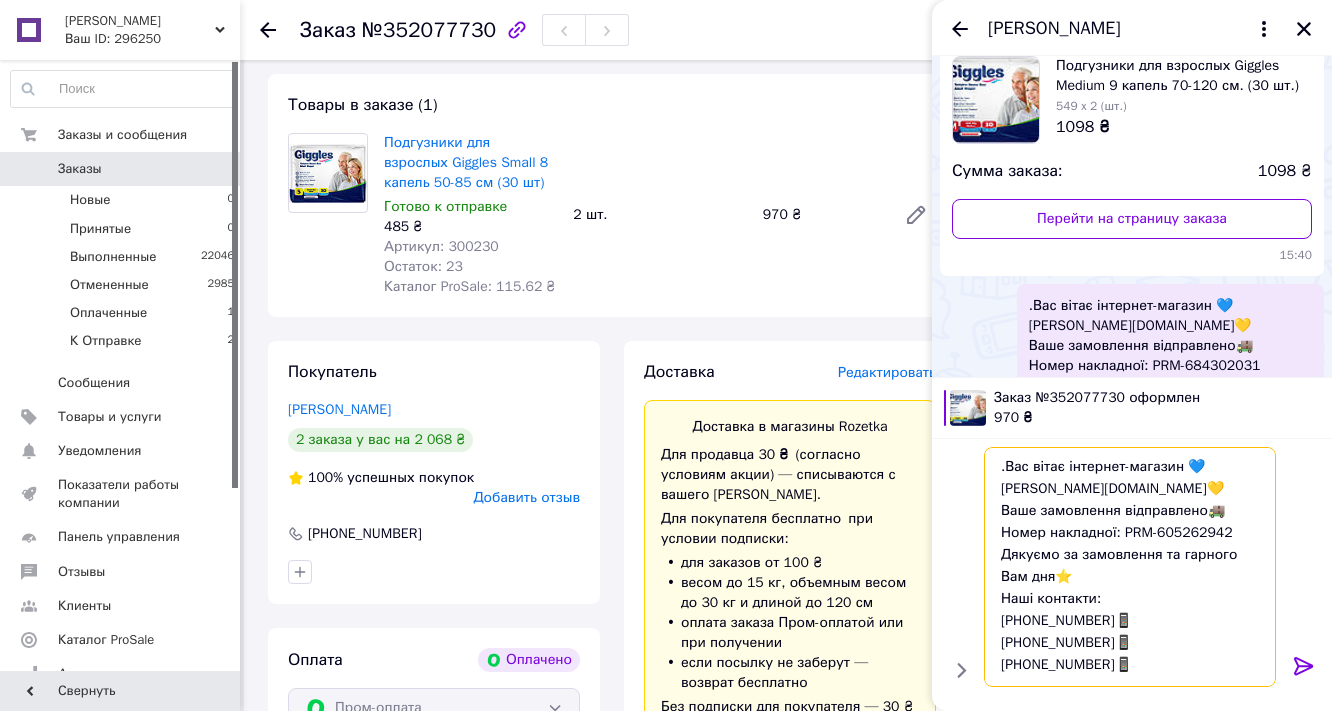 scroll, scrollTop: 92, scrollLeft: 0, axis: vertical 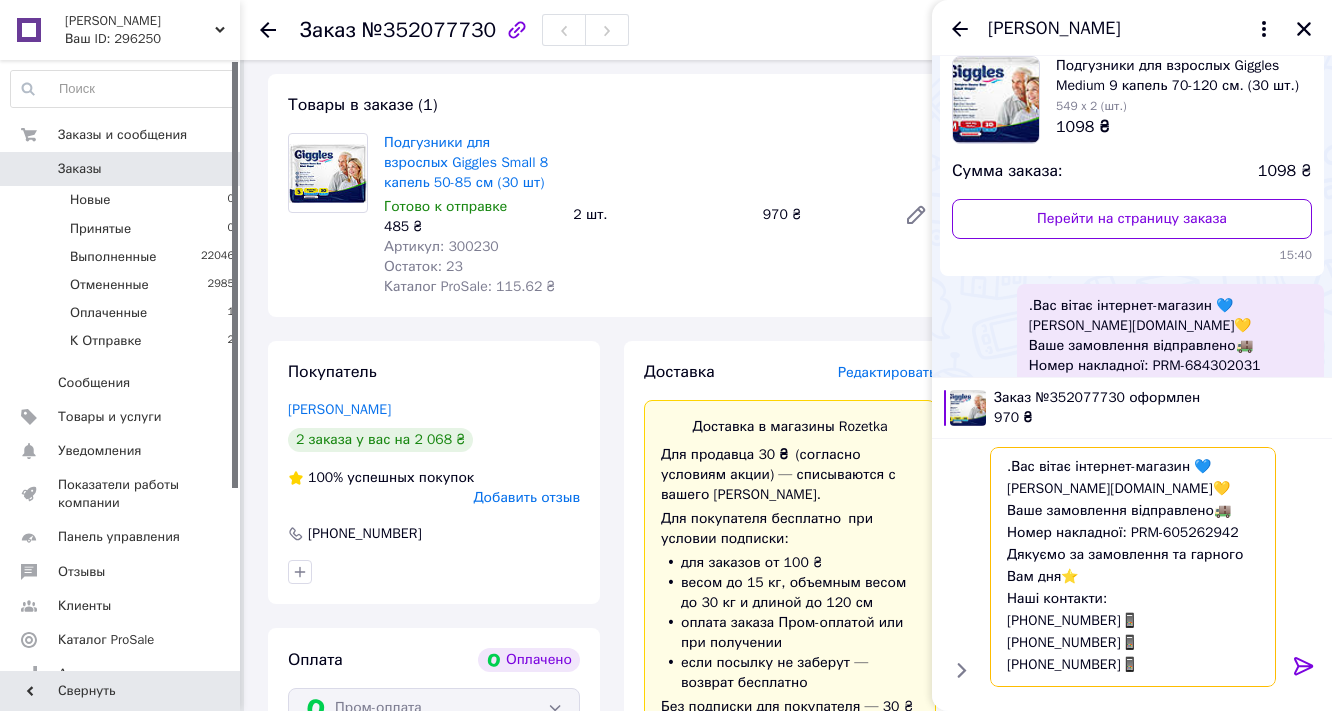 type on ".Вас вітає інтернет-магазин 💙[PERSON_NAME][DOMAIN_NAME]💛
Ваше замовлення відправлено🚚
Номер накладної: PRM-605262942
Дякуємо за замовлення та гарного Вам дня⭐
Наші контакти:
[PHONE_NUMBER]📱
[PHONE_NUMBER]📱
[PHONE_NUMBER]📱" 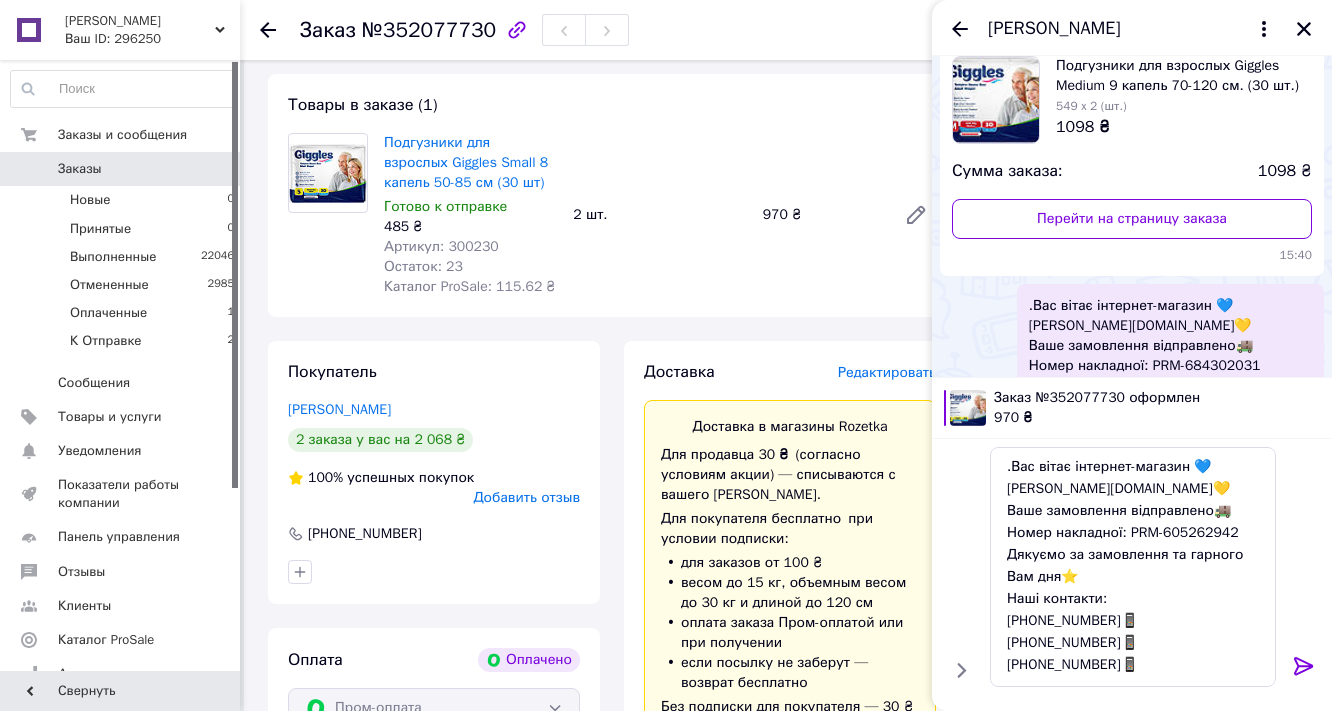 click 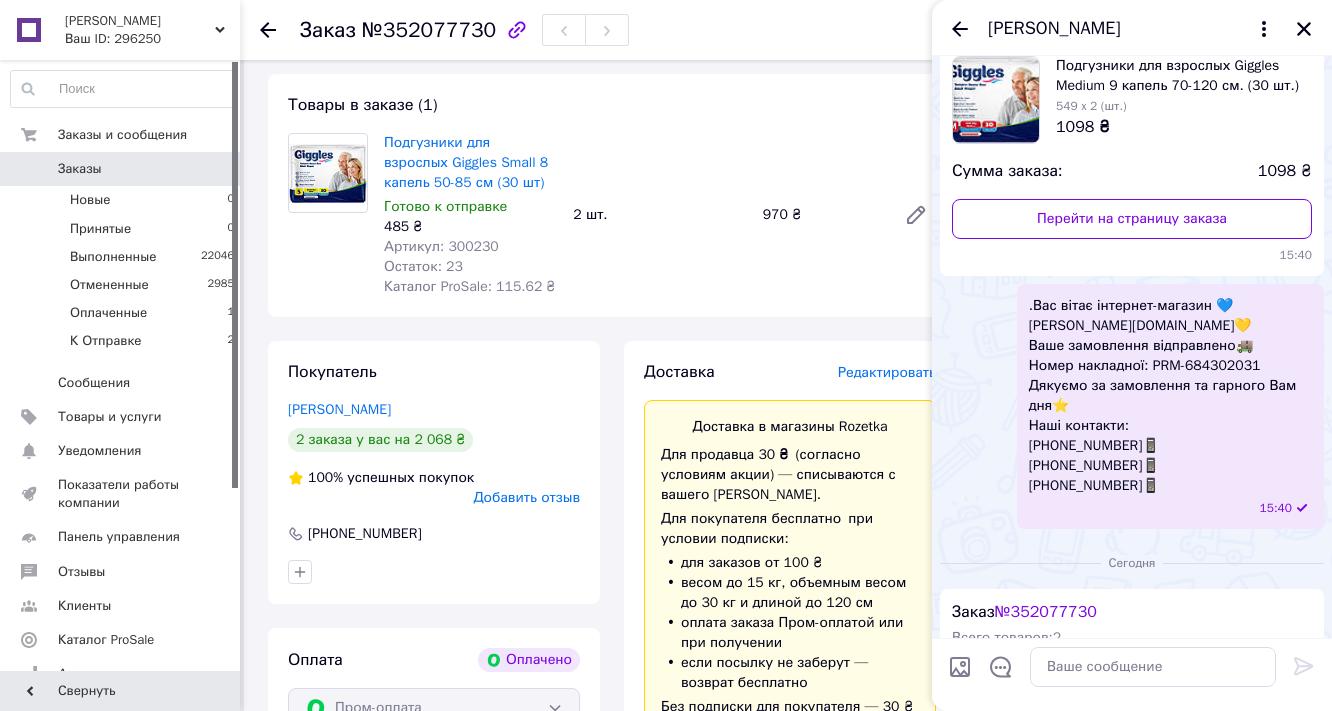 scroll, scrollTop: 0, scrollLeft: 0, axis: both 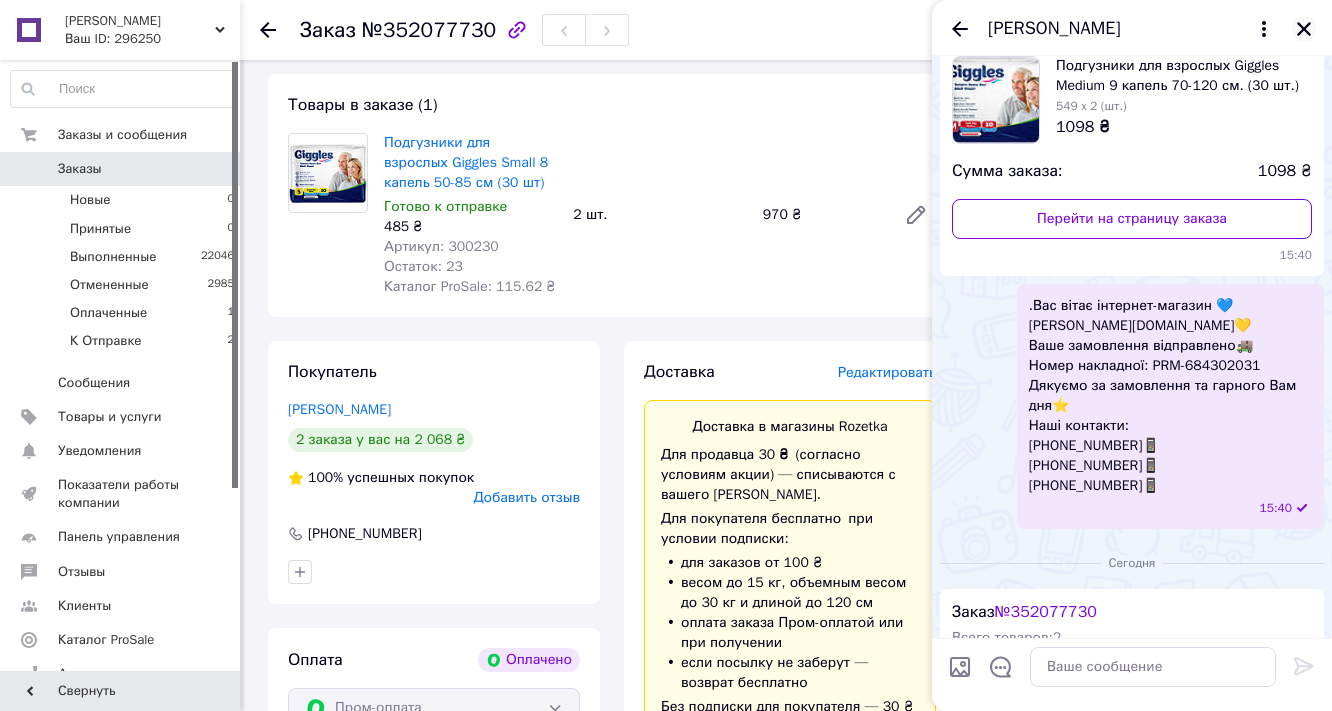 click 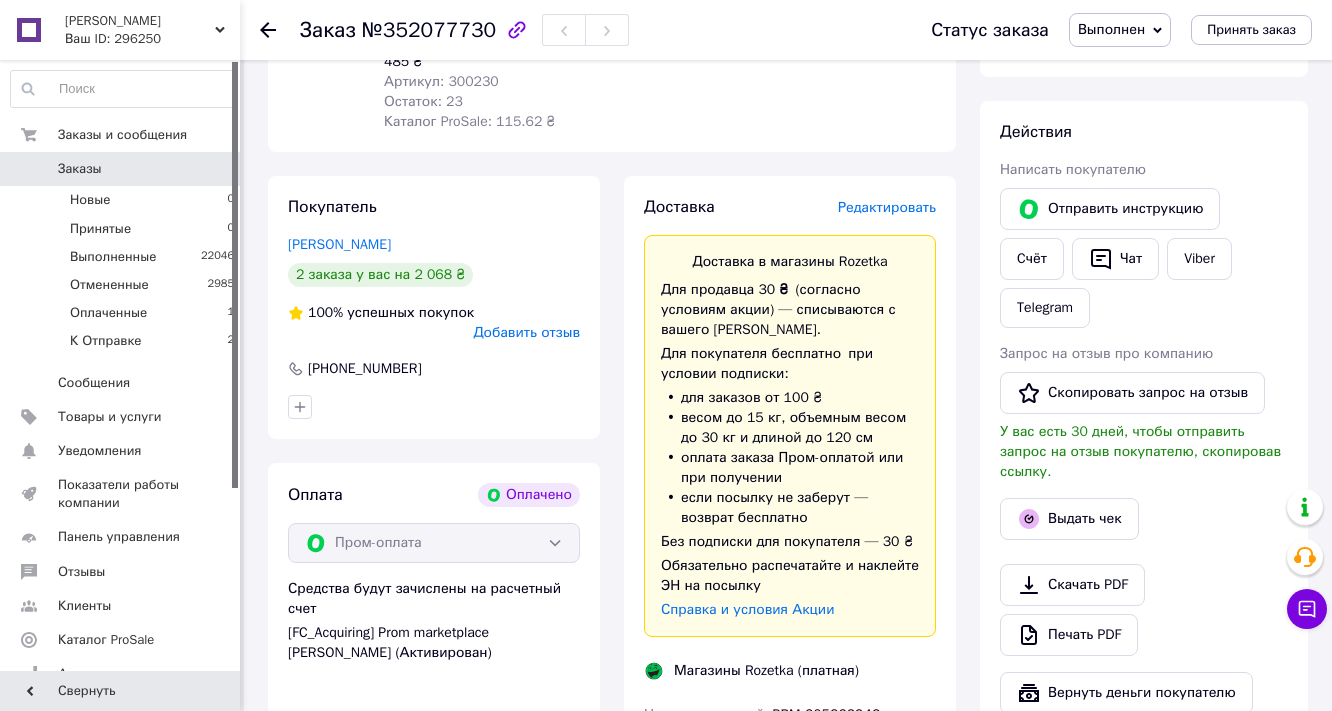 scroll, scrollTop: 320, scrollLeft: 0, axis: vertical 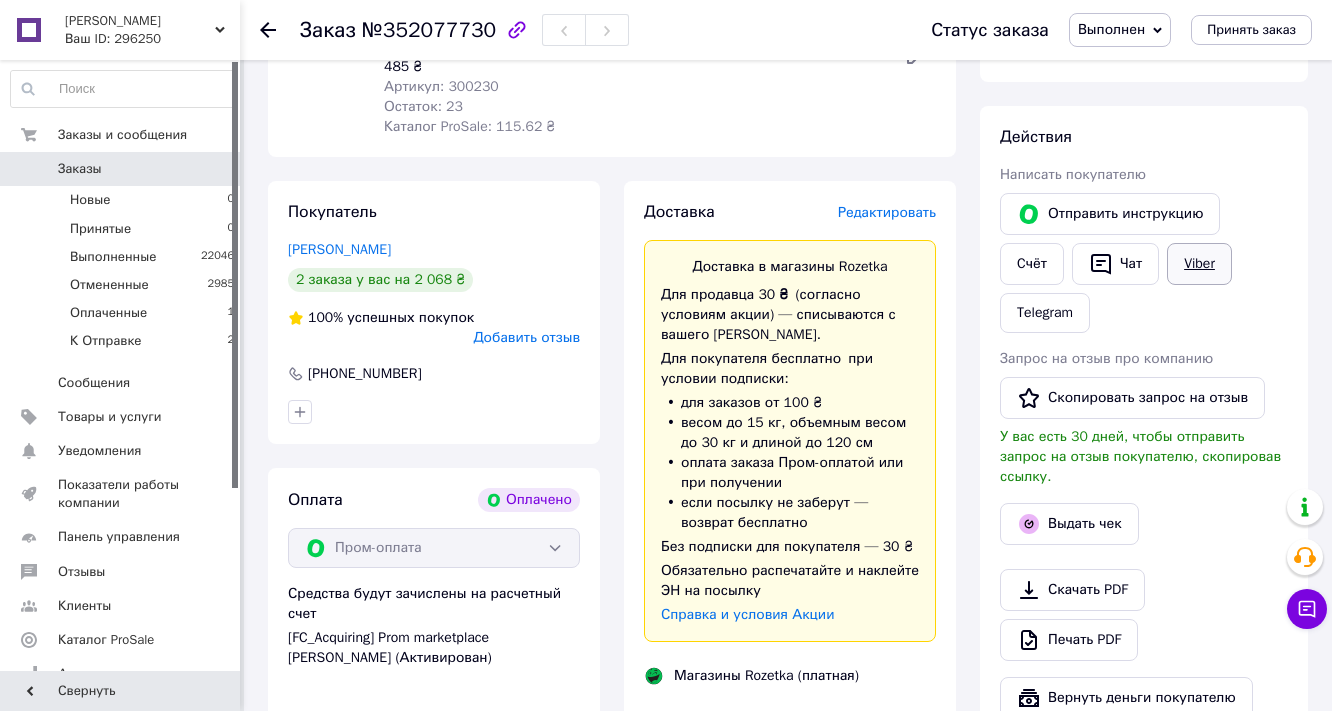 click on "Viber" at bounding box center [1199, 264] 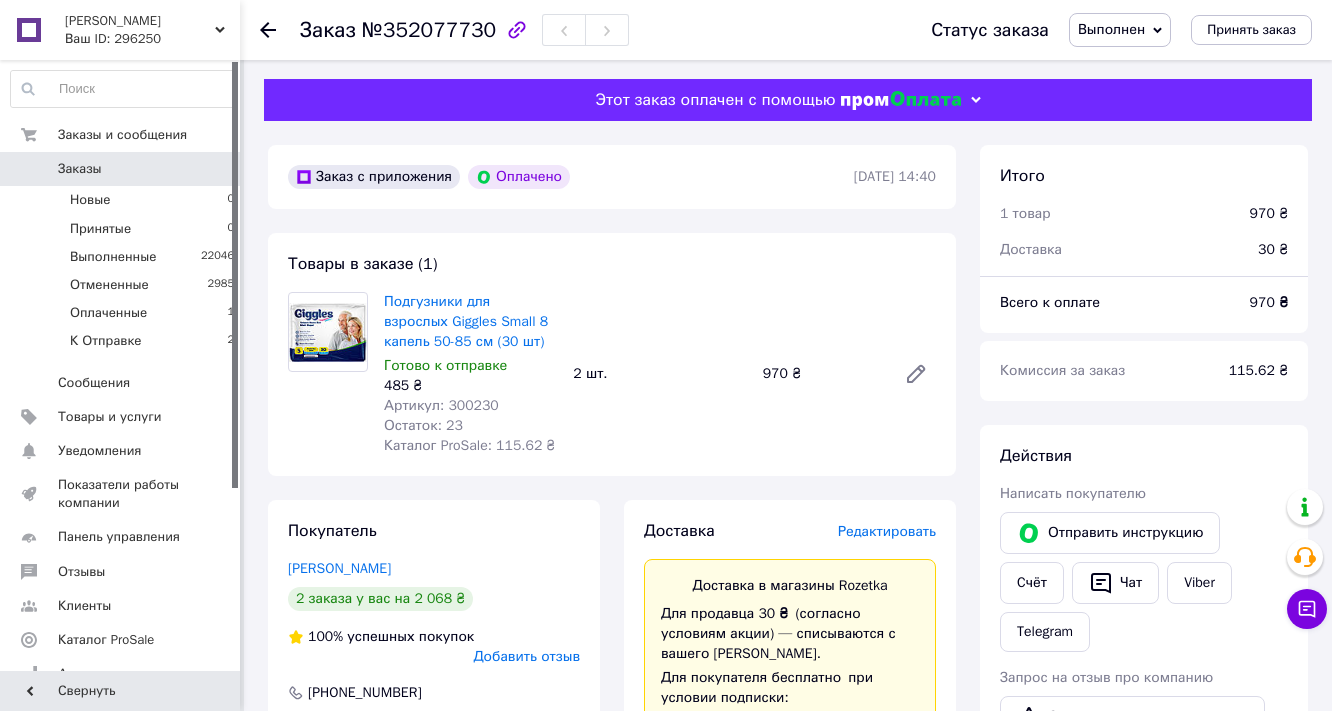 scroll, scrollTop: 0, scrollLeft: 0, axis: both 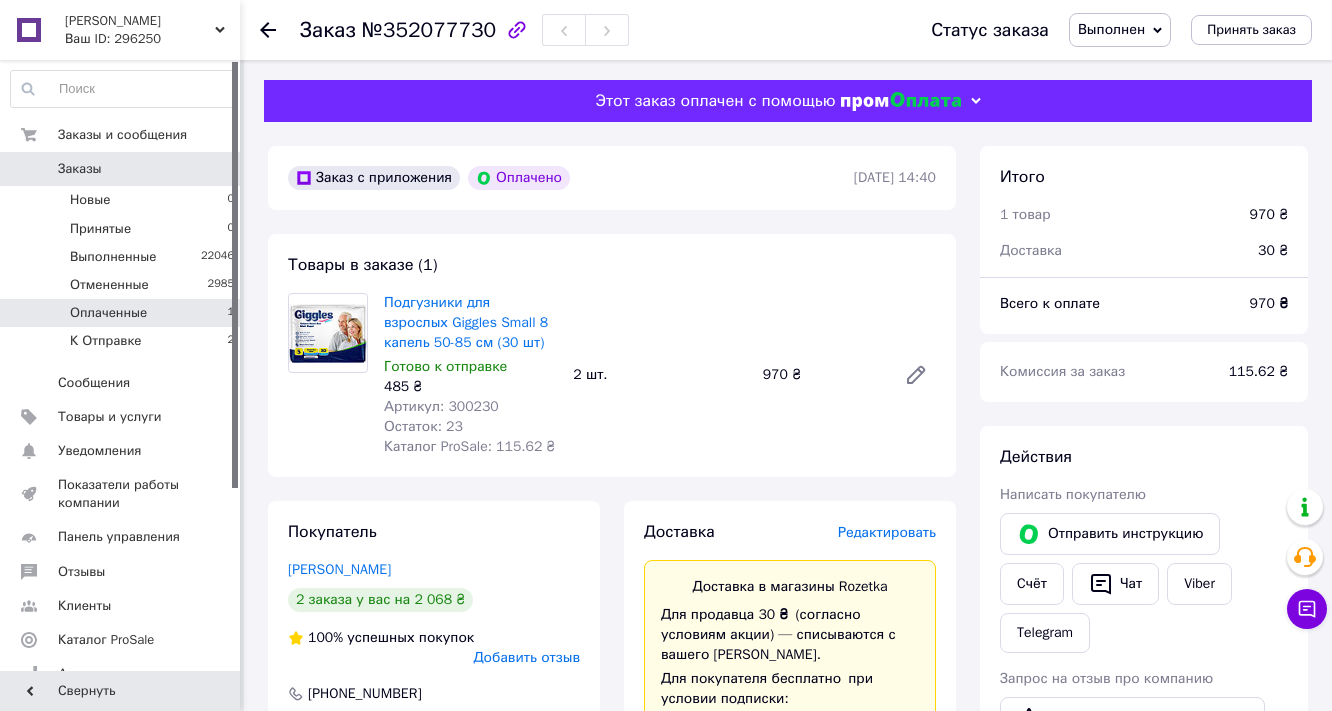click on "Оплаченные" at bounding box center [108, 313] 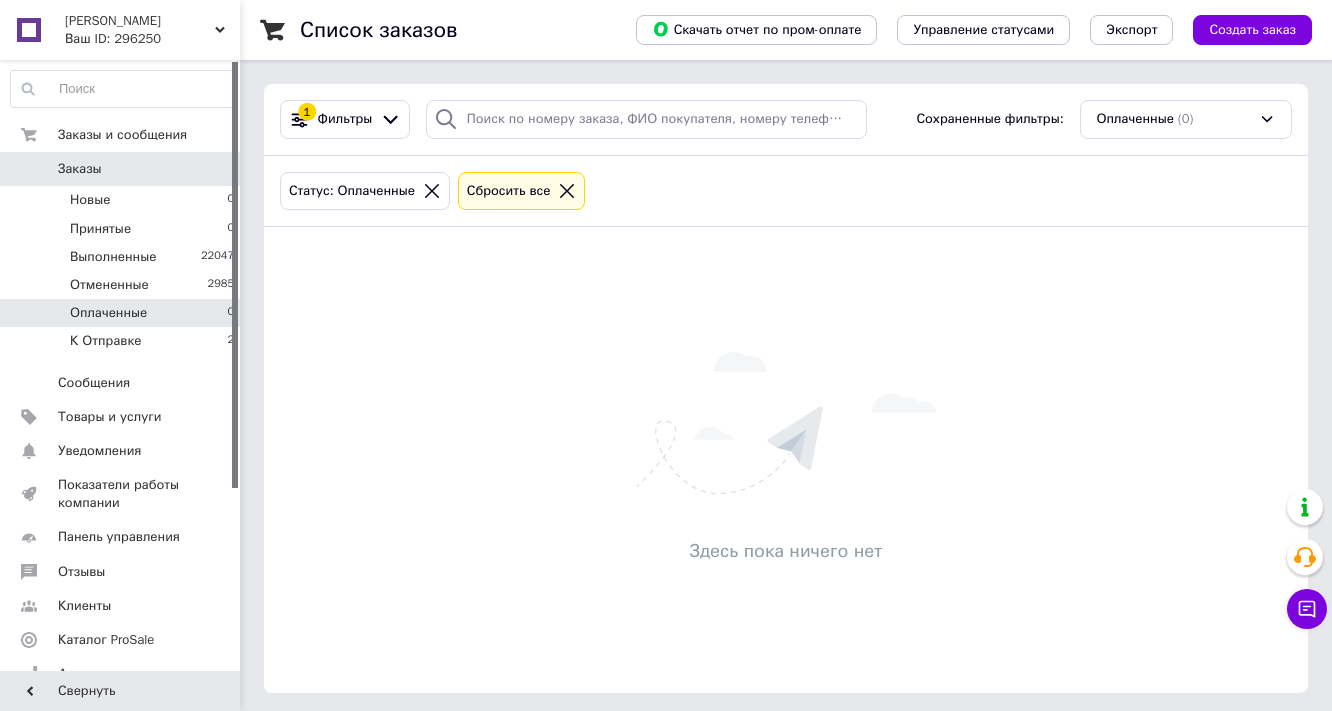 click 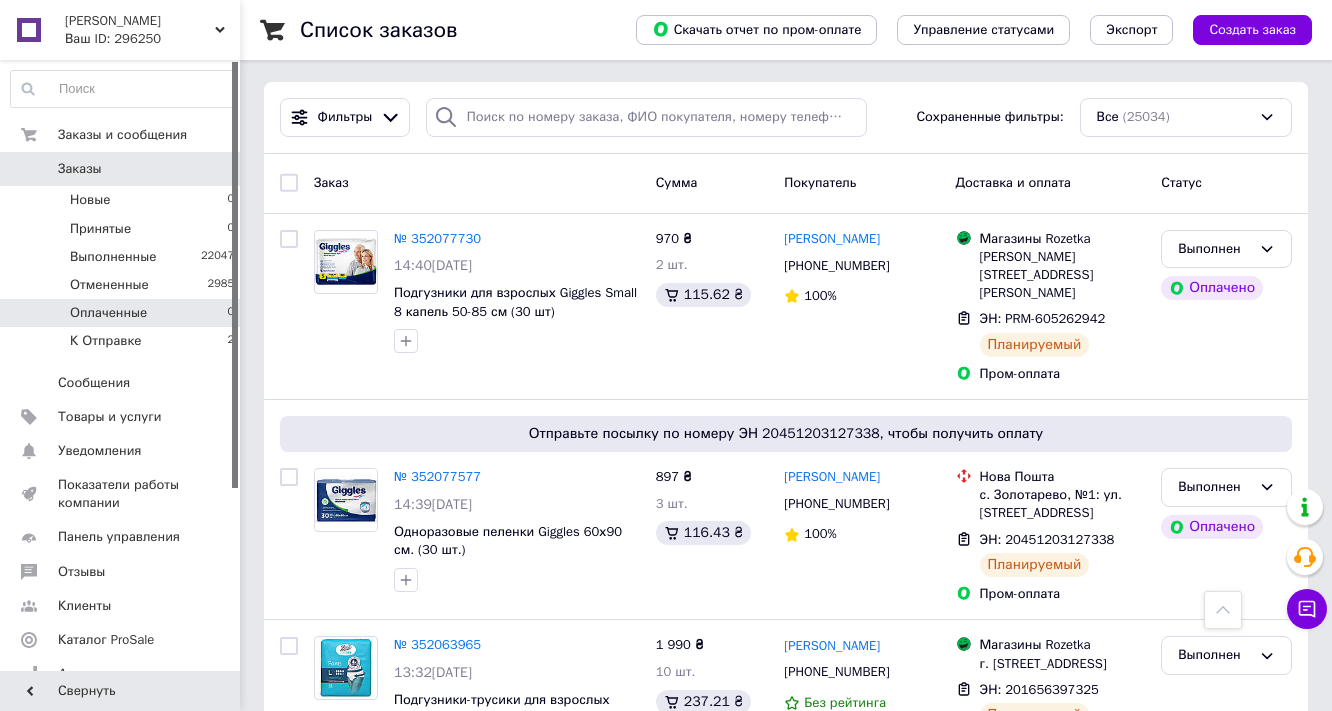 scroll, scrollTop: 0, scrollLeft: 0, axis: both 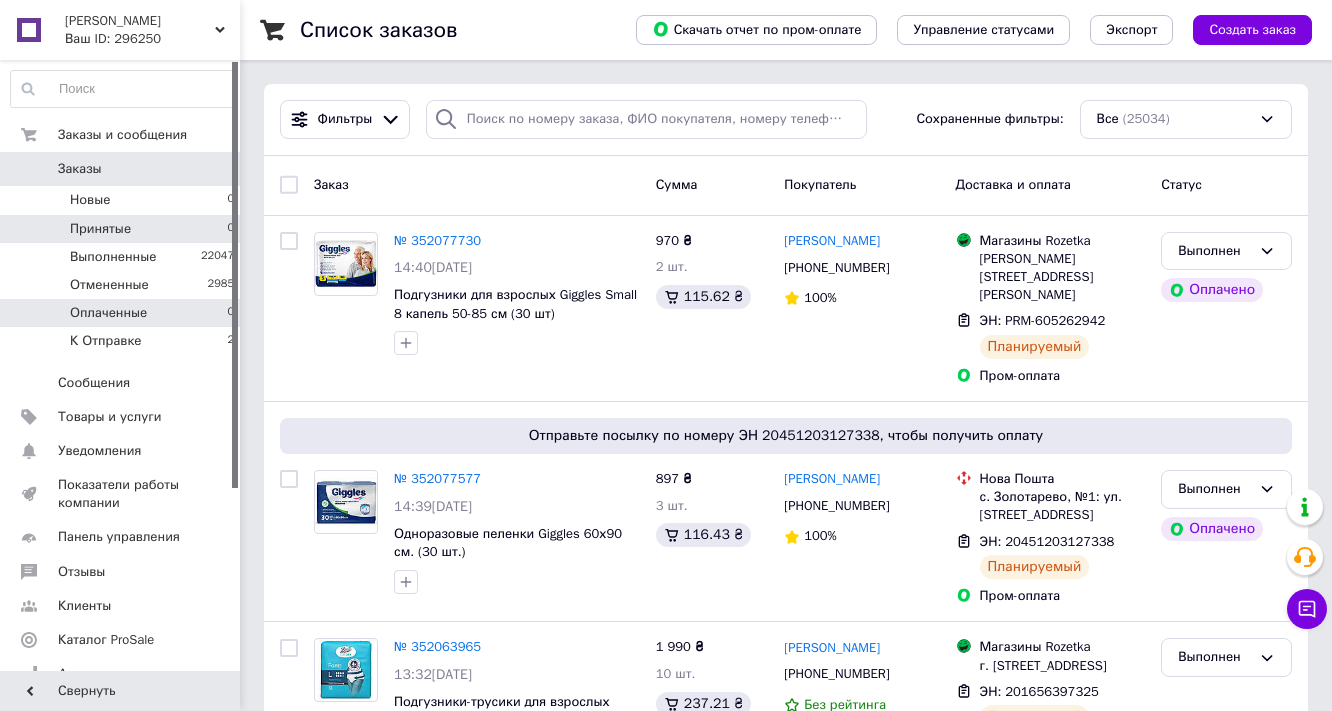 click on "Принятые" at bounding box center [100, 229] 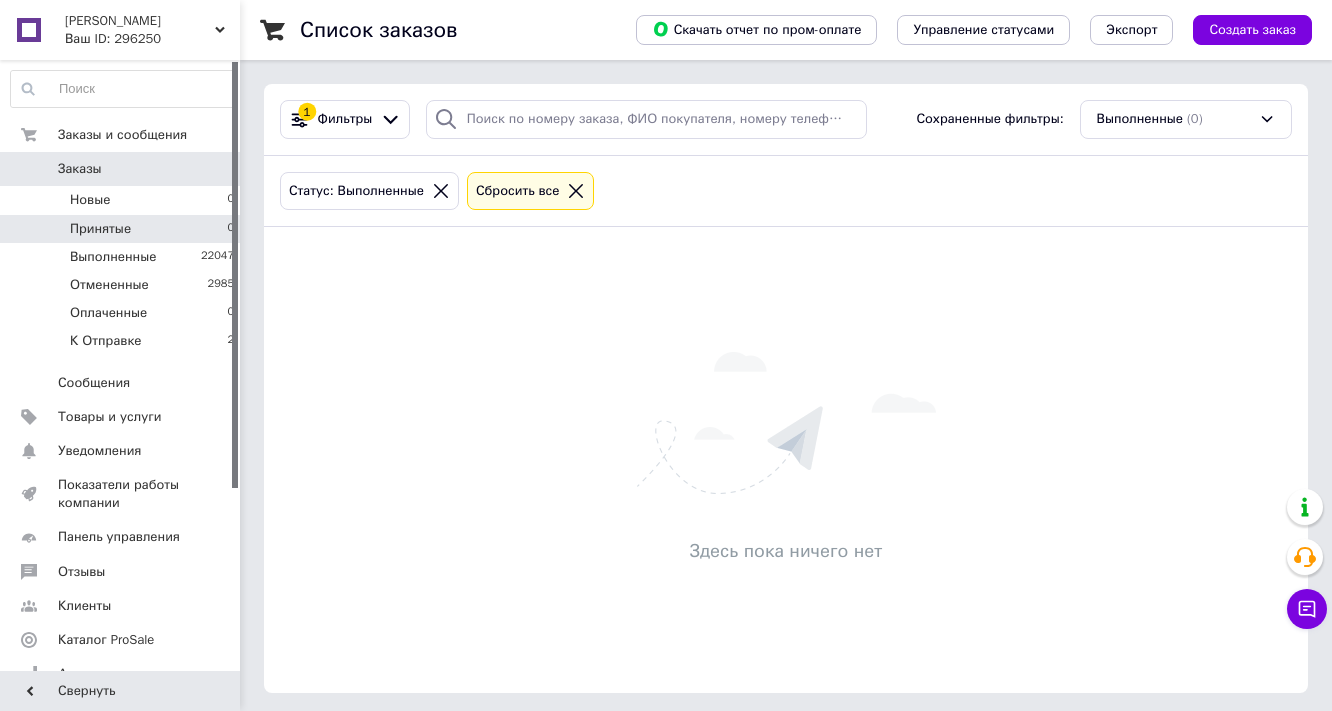click 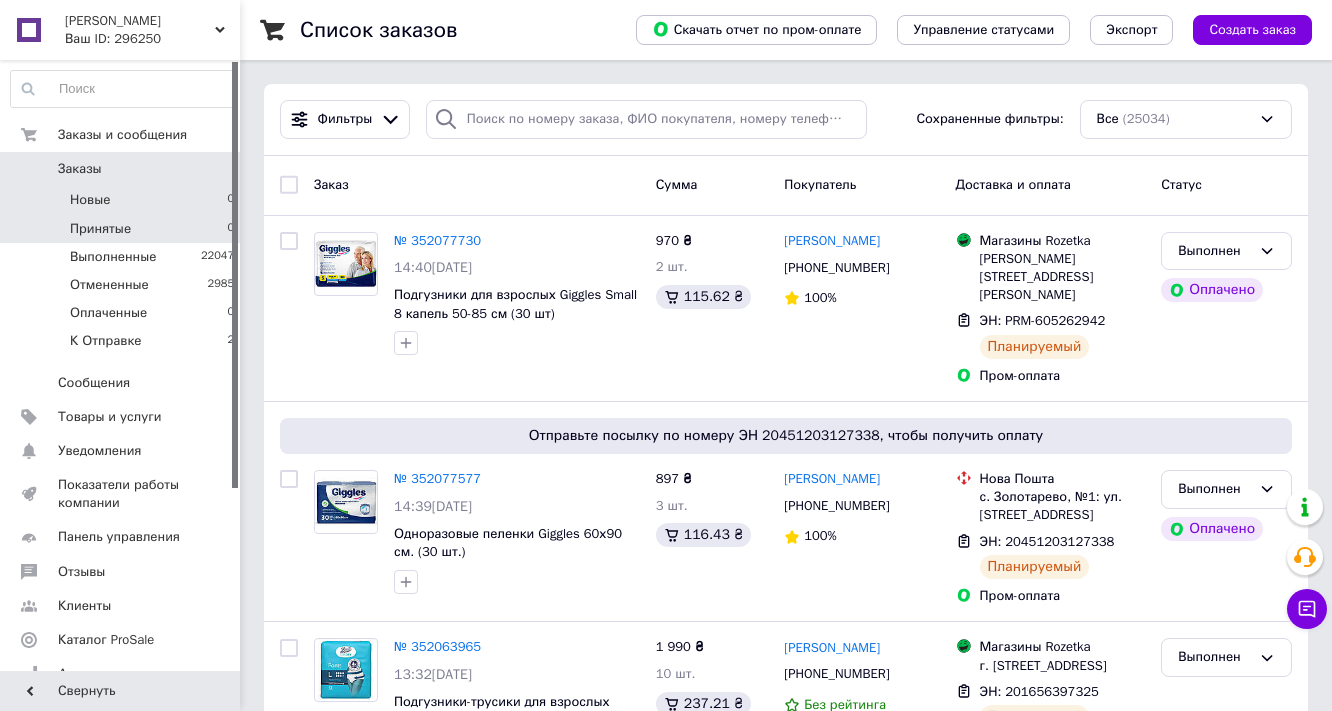 click on "Новые 0" at bounding box center (123, 200) 